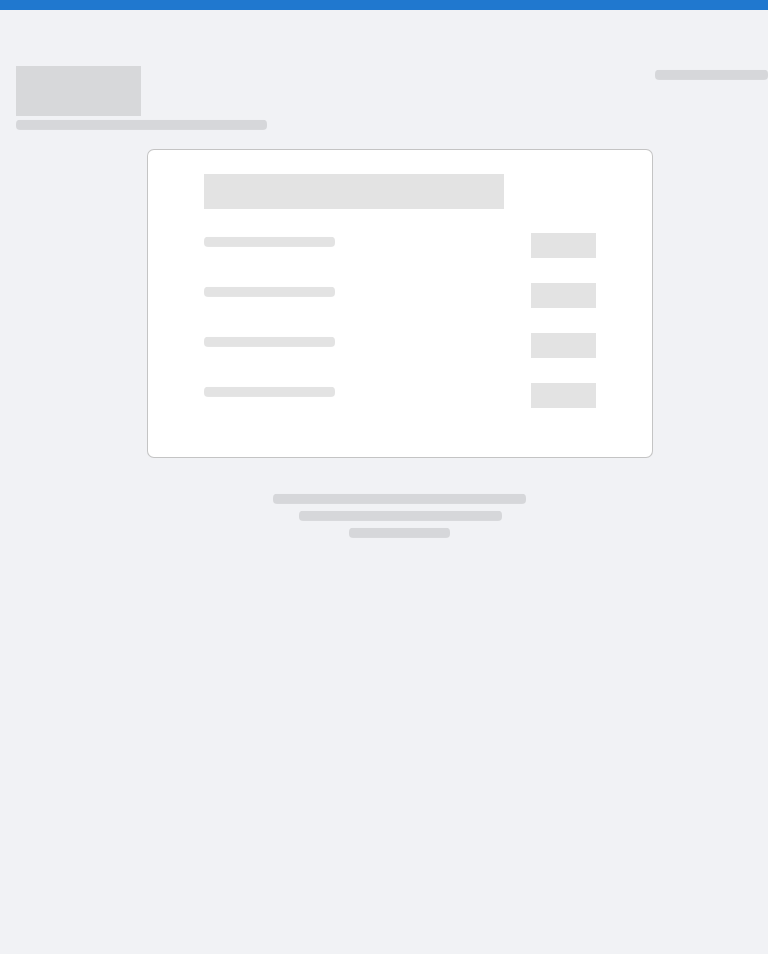 scroll, scrollTop: 0, scrollLeft: 0, axis: both 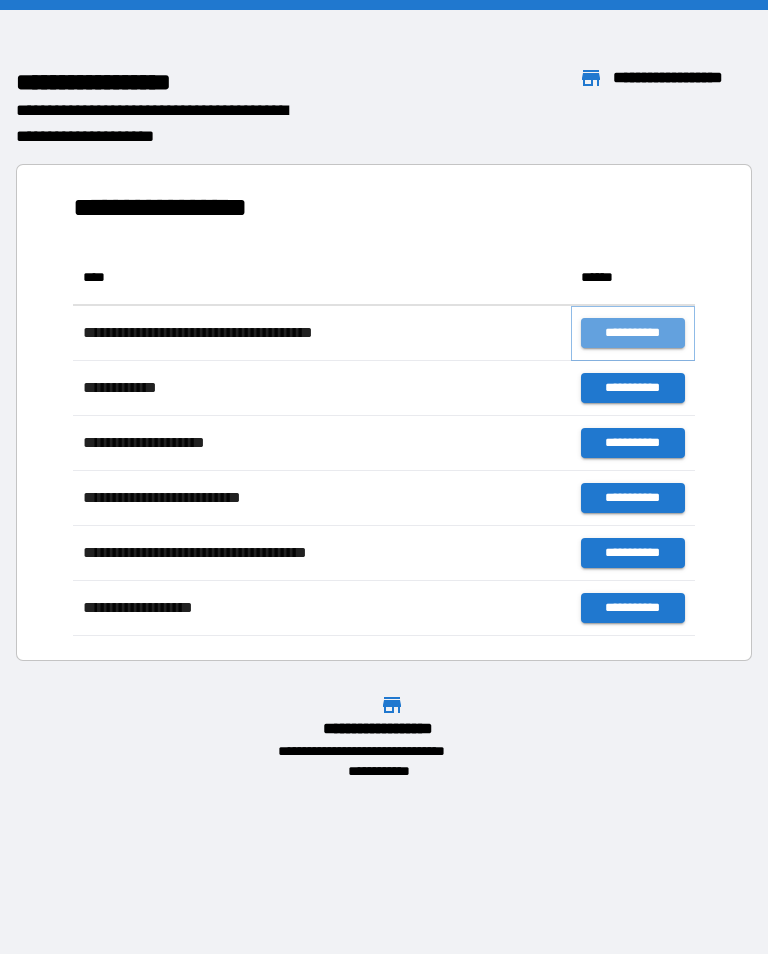 click on "**********" at bounding box center (633, 333) 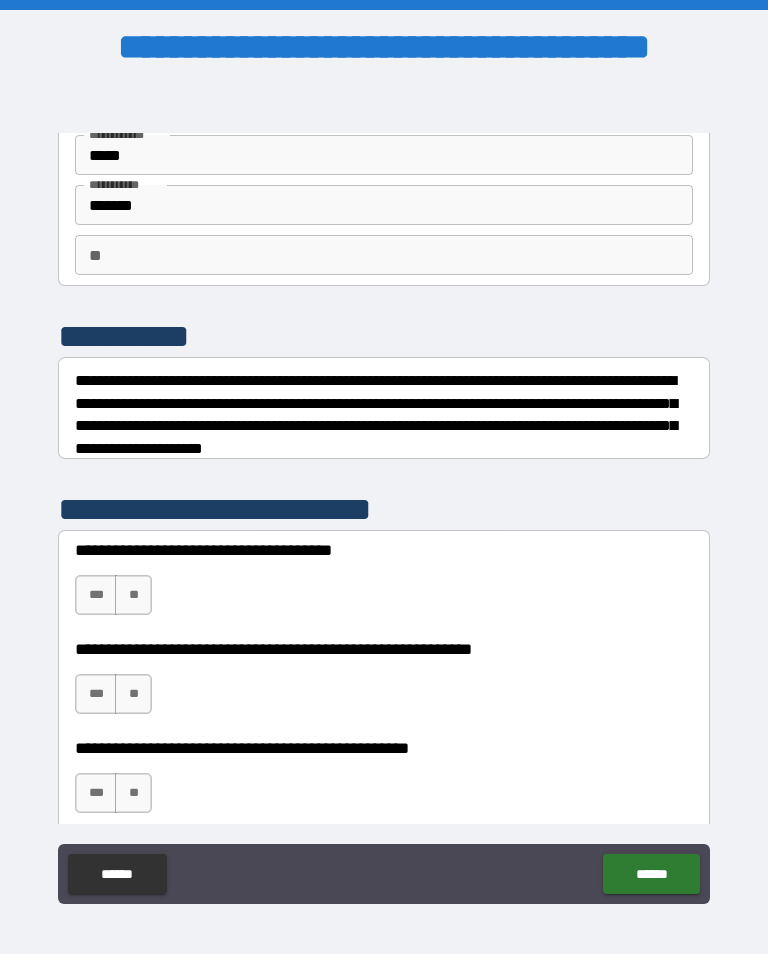 scroll, scrollTop: 100, scrollLeft: 0, axis: vertical 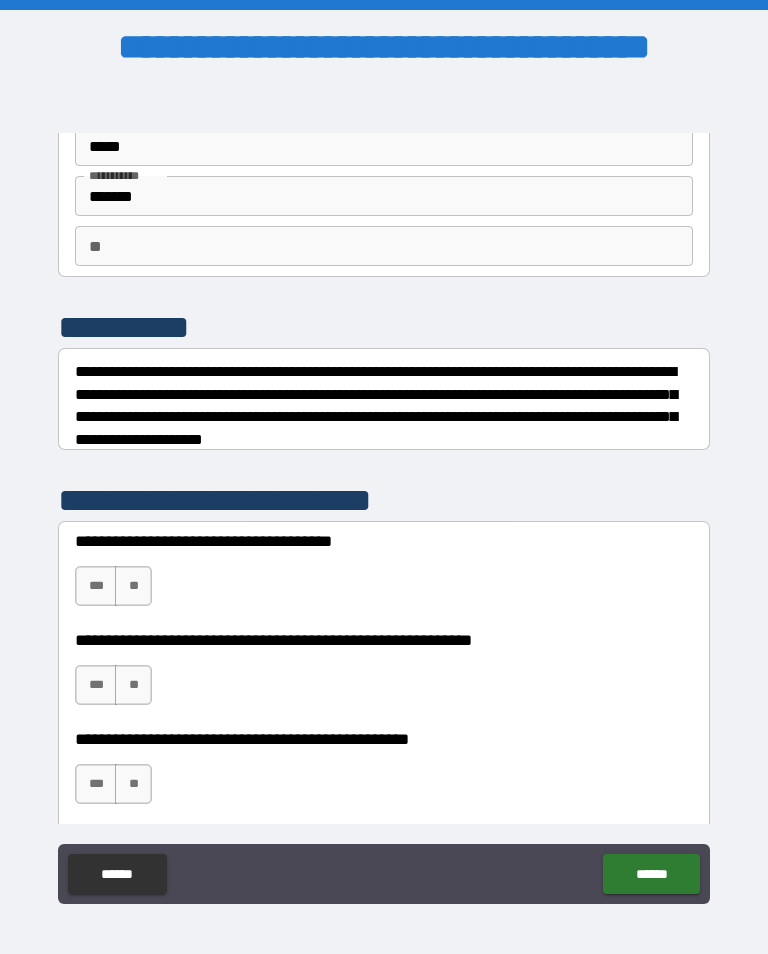 click on "**" at bounding box center (133, 586) 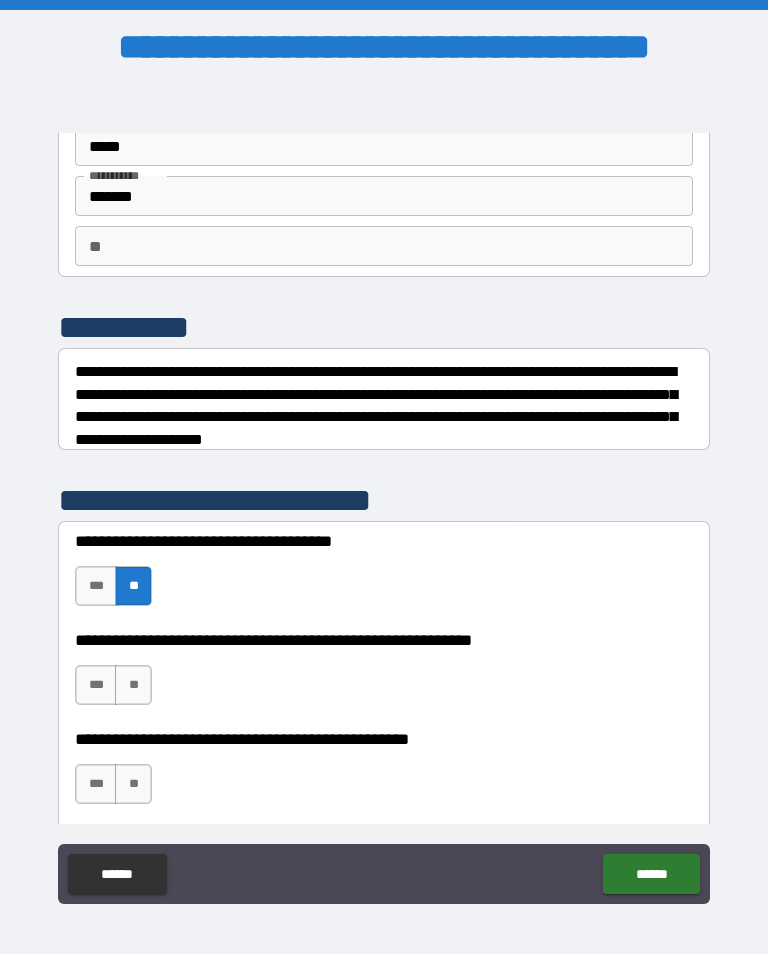 click on "**" at bounding box center (133, 685) 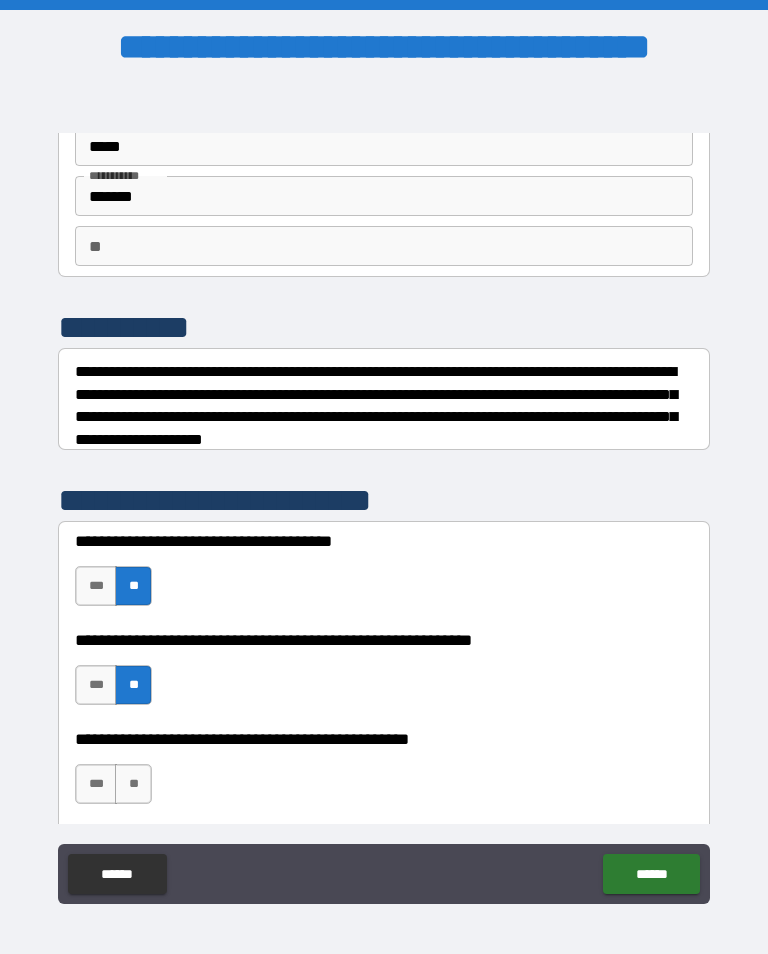 scroll, scrollTop: 169, scrollLeft: 0, axis: vertical 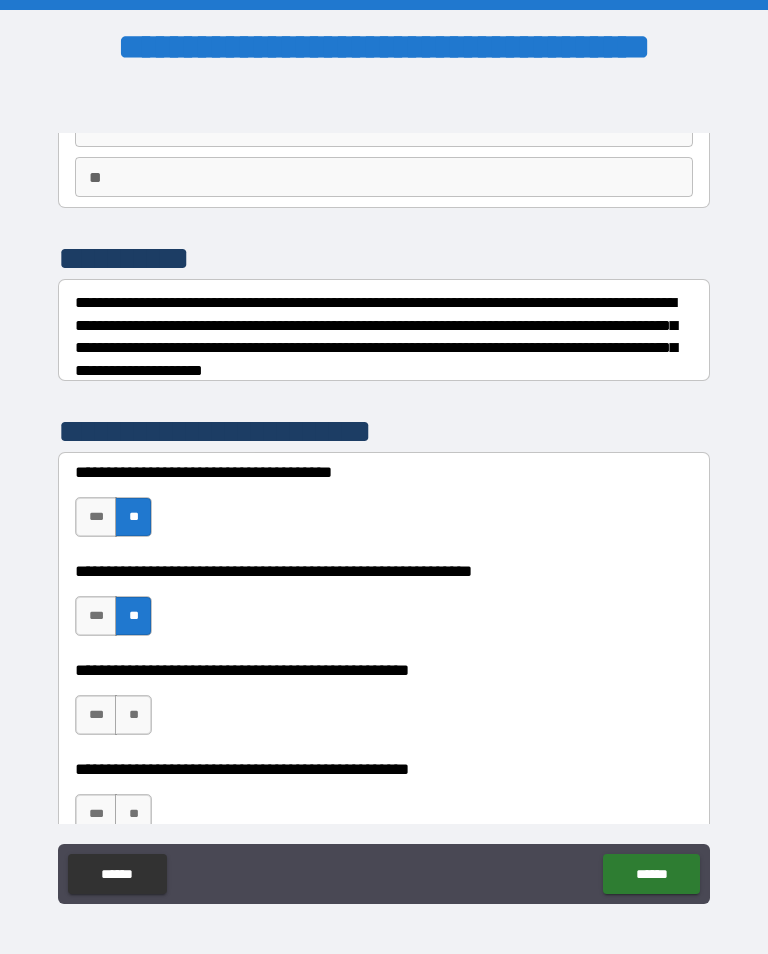 click on "**" at bounding box center (133, 715) 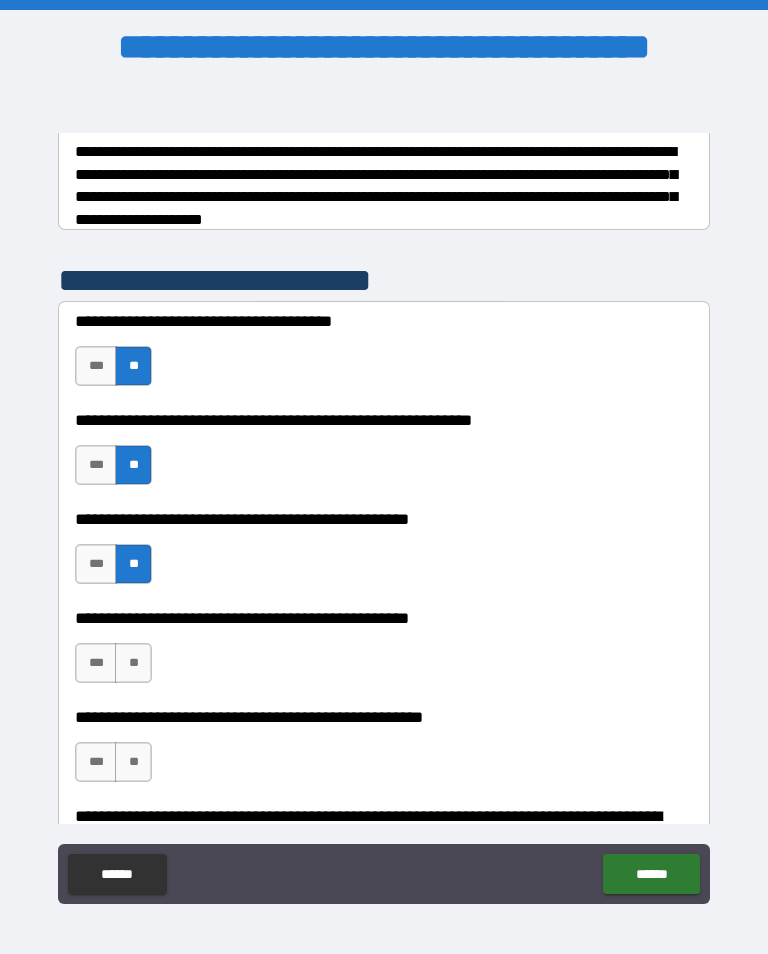 scroll, scrollTop: 334, scrollLeft: 0, axis: vertical 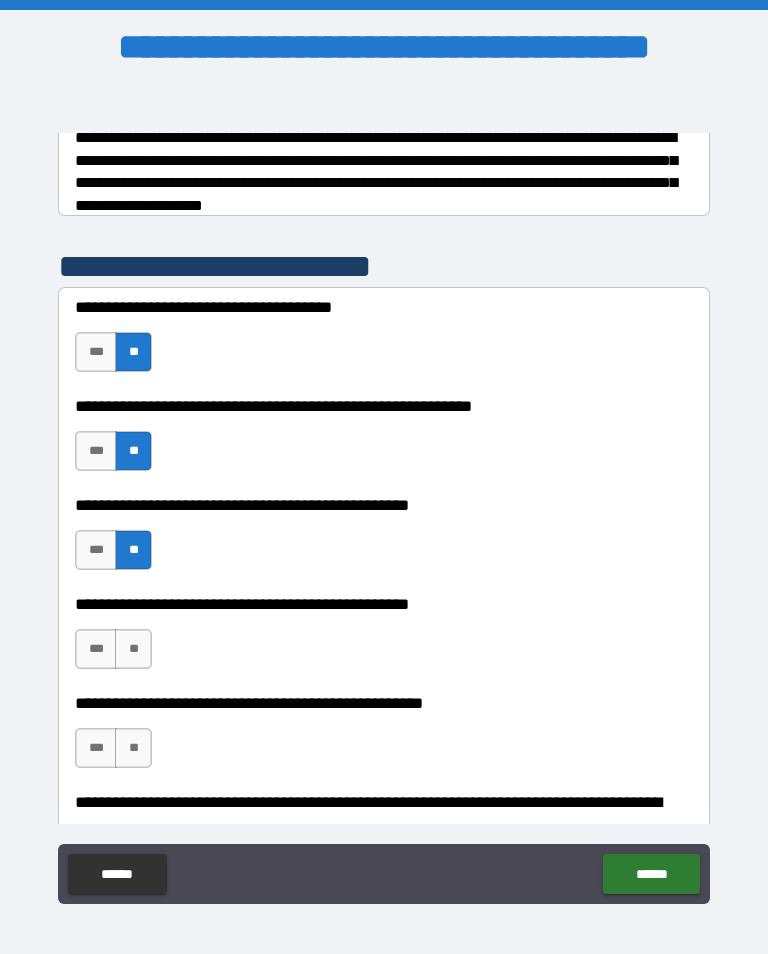 click on "*** **" at bounding box center [116, 654] 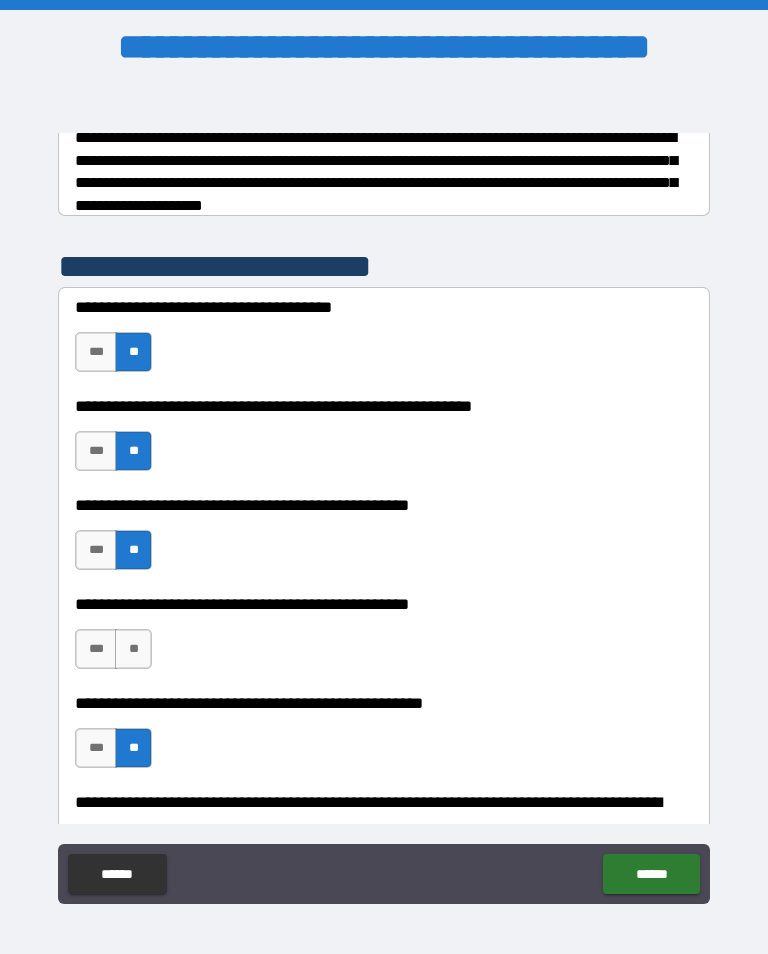 click on "**" at bounding box center [133, 649] 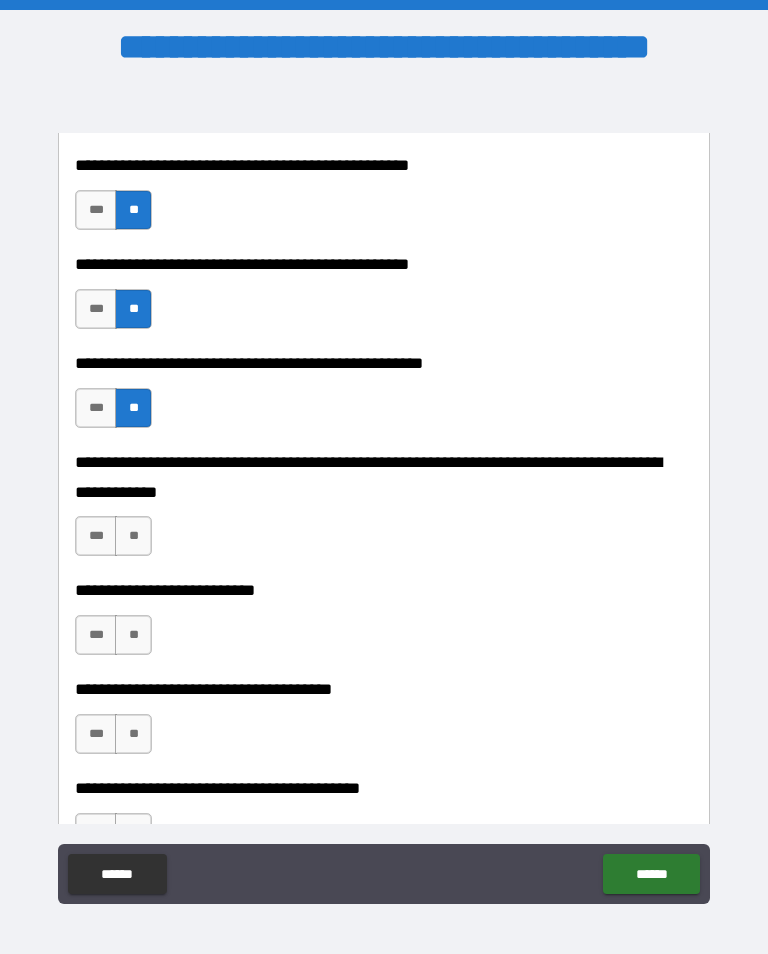 scroll, scrollTop: 677, scrollLeft: 0, axis: vertical 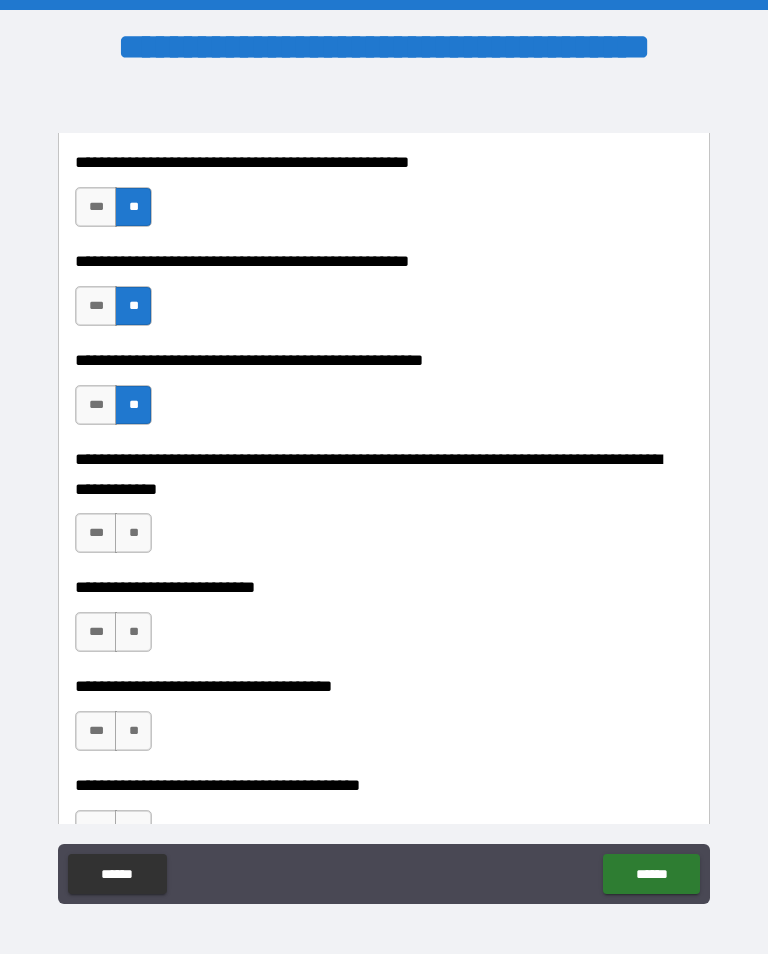 click on "**" at bounding box center (133, 533) 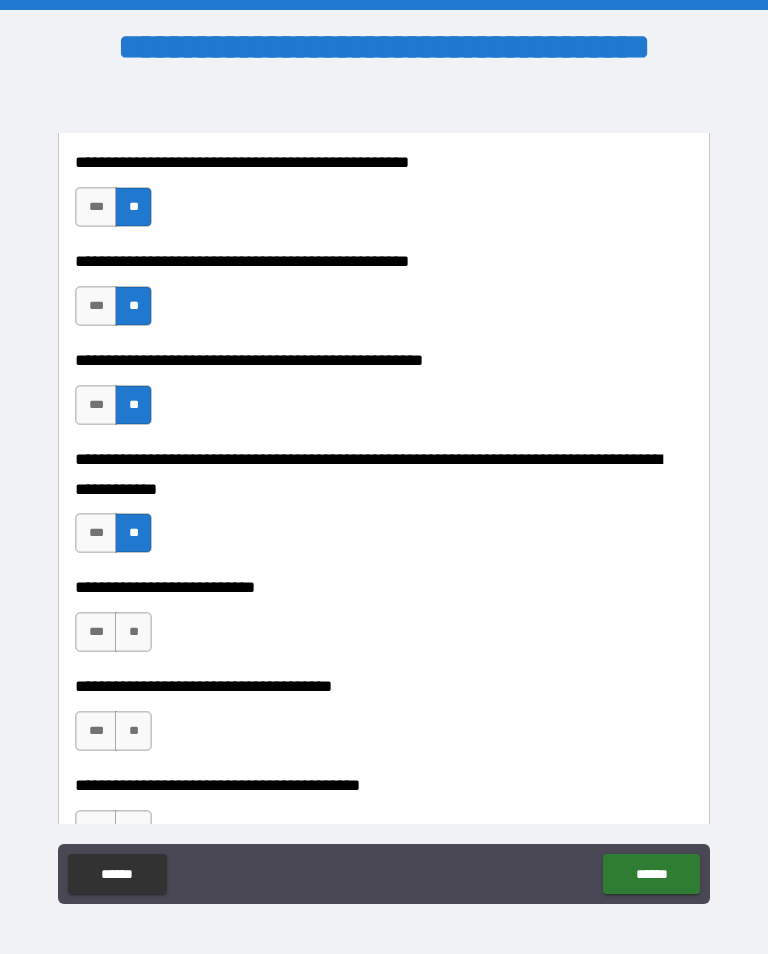 click on "**" at bounding box center (133, 632) 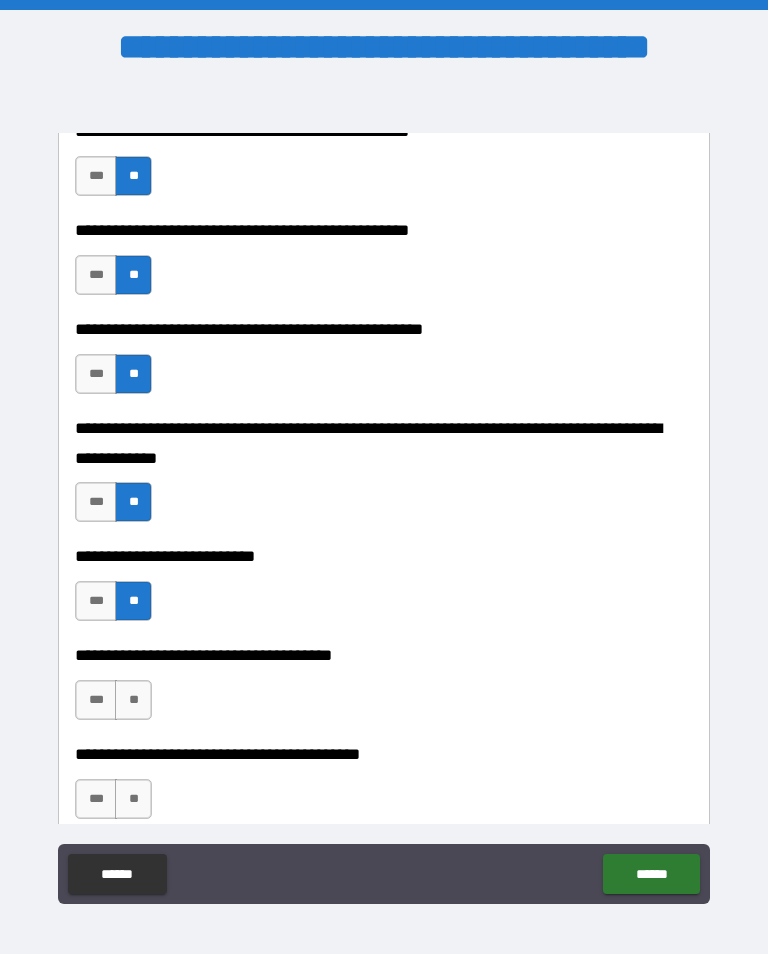 scroll, scrollTop: 725, scrollLeft: 0, axis: vertical 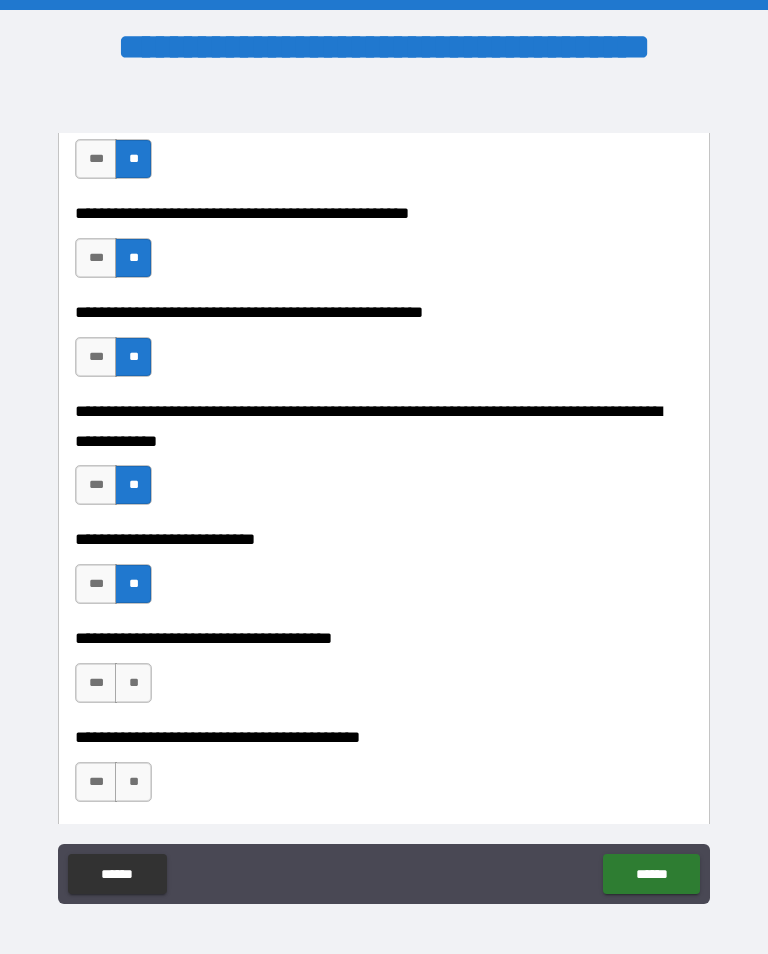 click on "**" at bounding box center (133, 683) 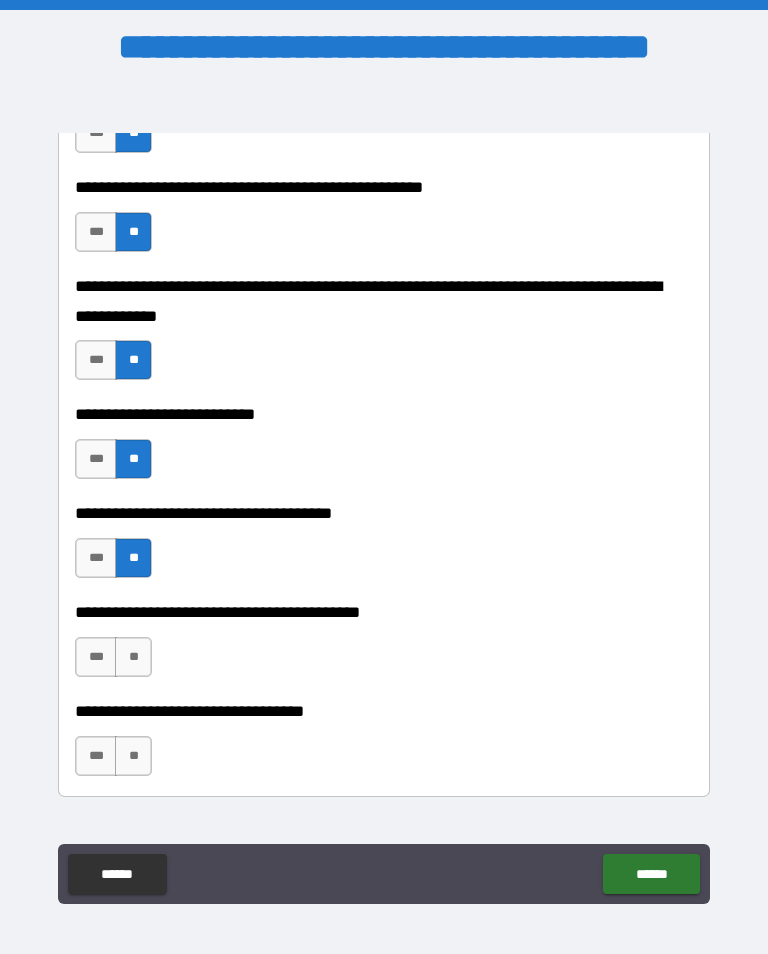 scroll, scrollTop: 861, scrollLeft: 0, axis: vertical 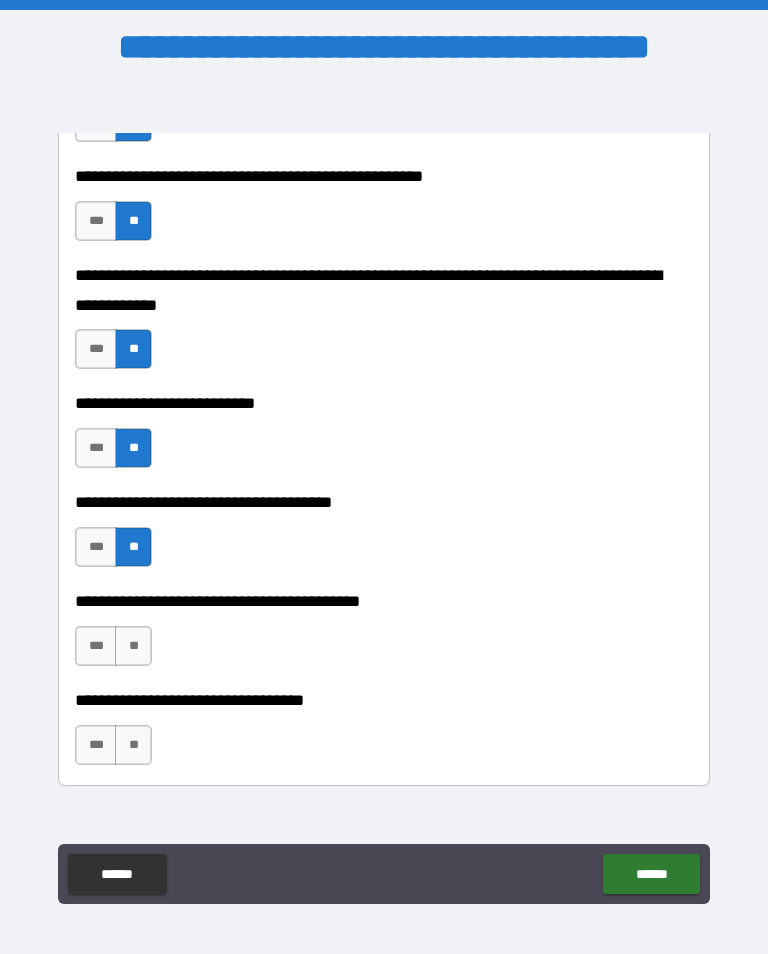 click on "**" at bounding box center [133, 646] 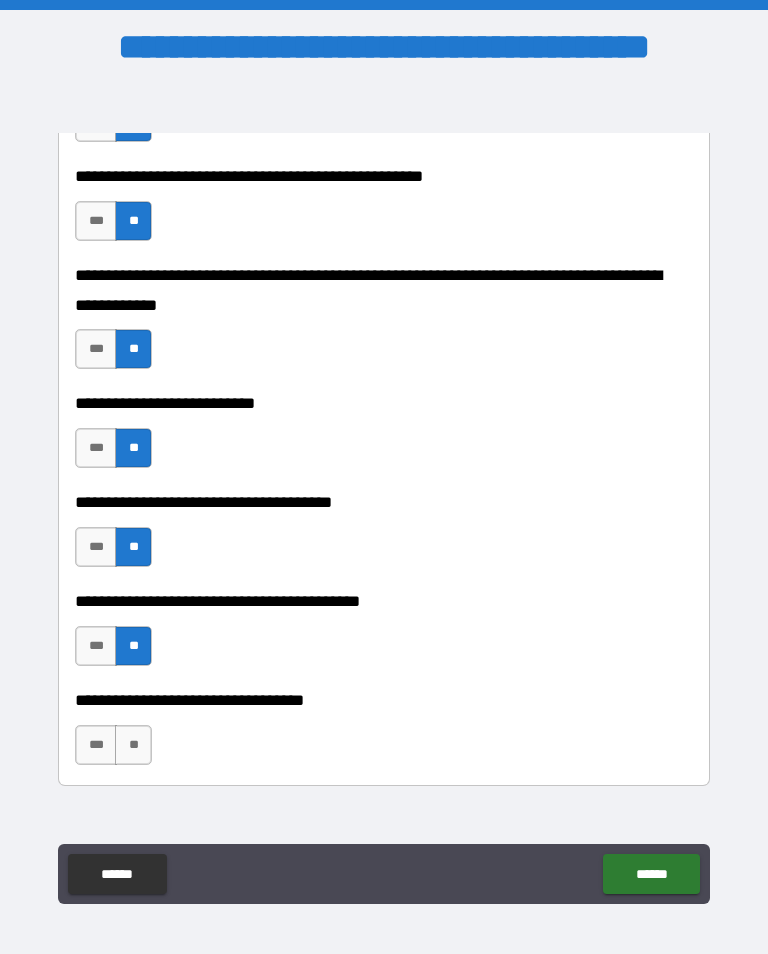 click on "**" at bounding box center [133, 745] 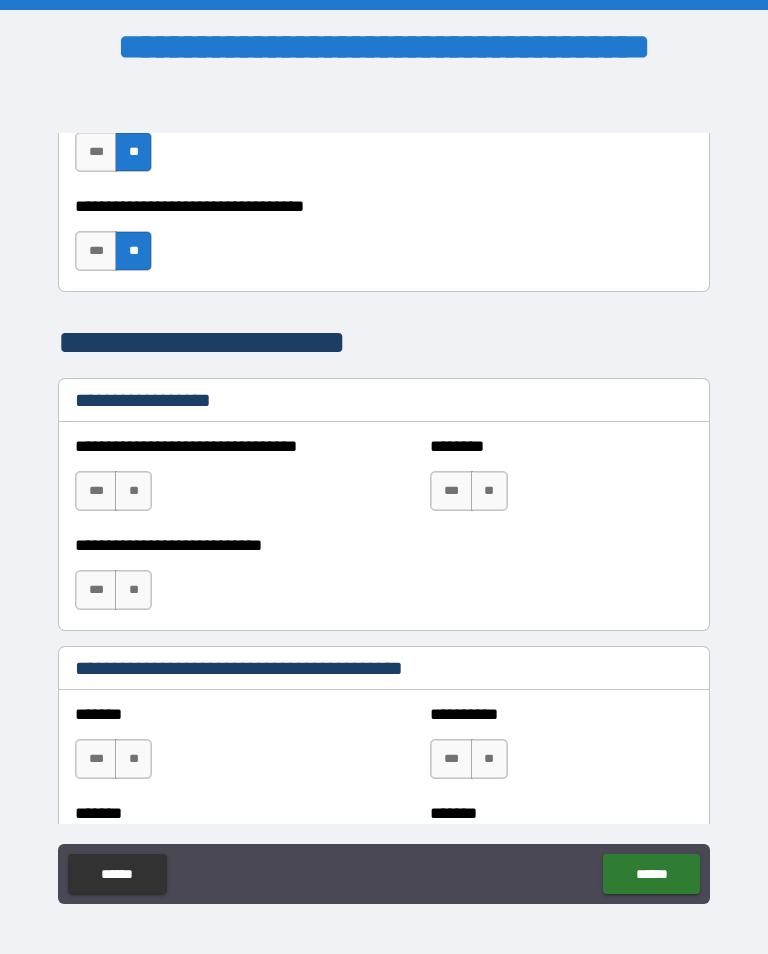 scroll, scrollTop: 1356, scrollLeft: 0, axis: vertical 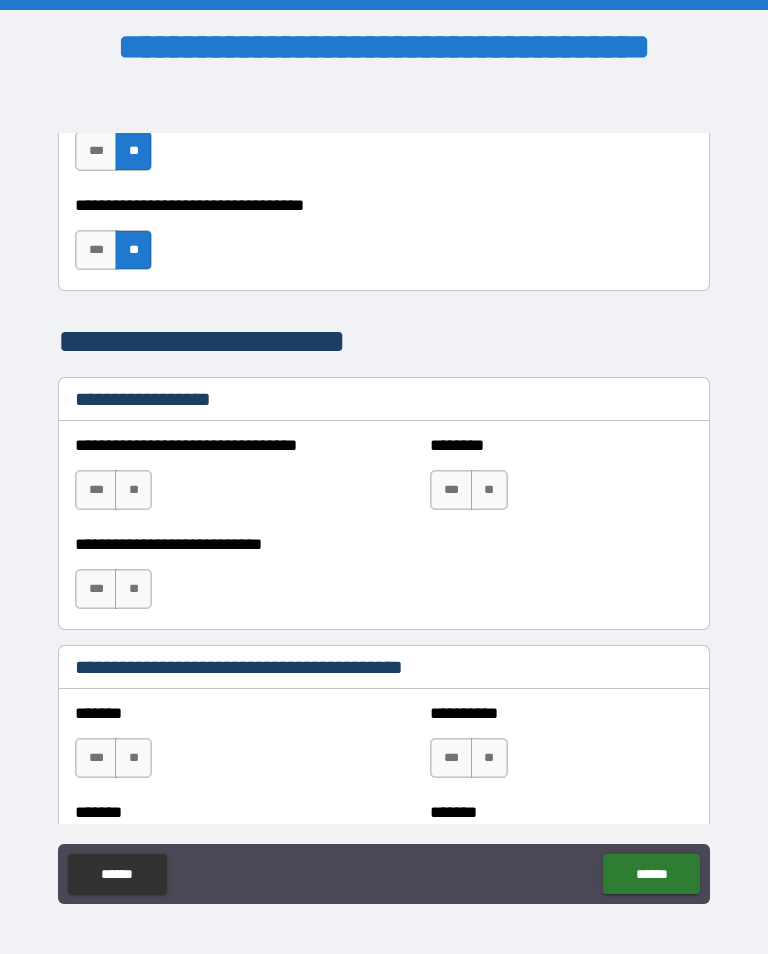 click on "**" at bounding box center [133, 490] 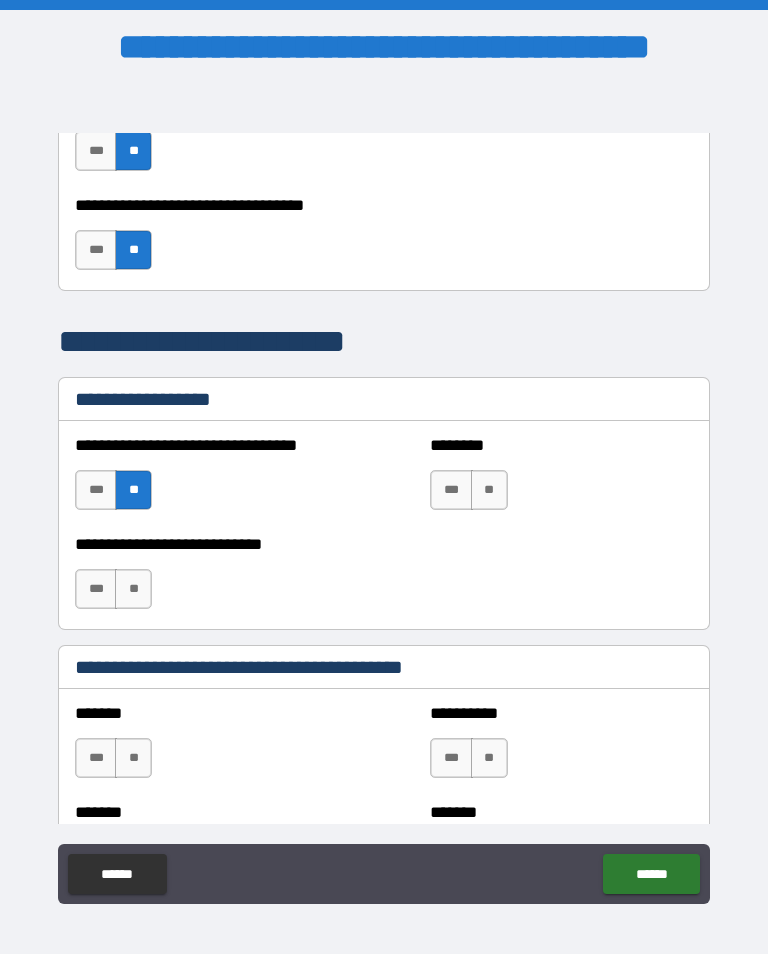 click on "**" at bounding box center (489, 490) 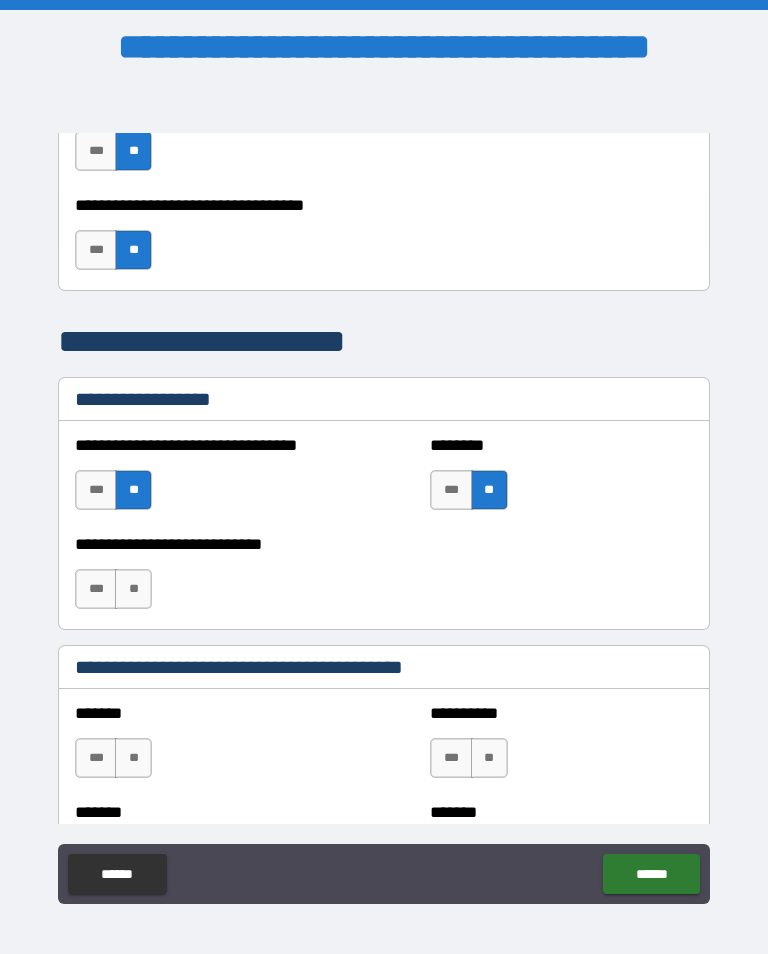click on "**" at bounding box center (133, 589) 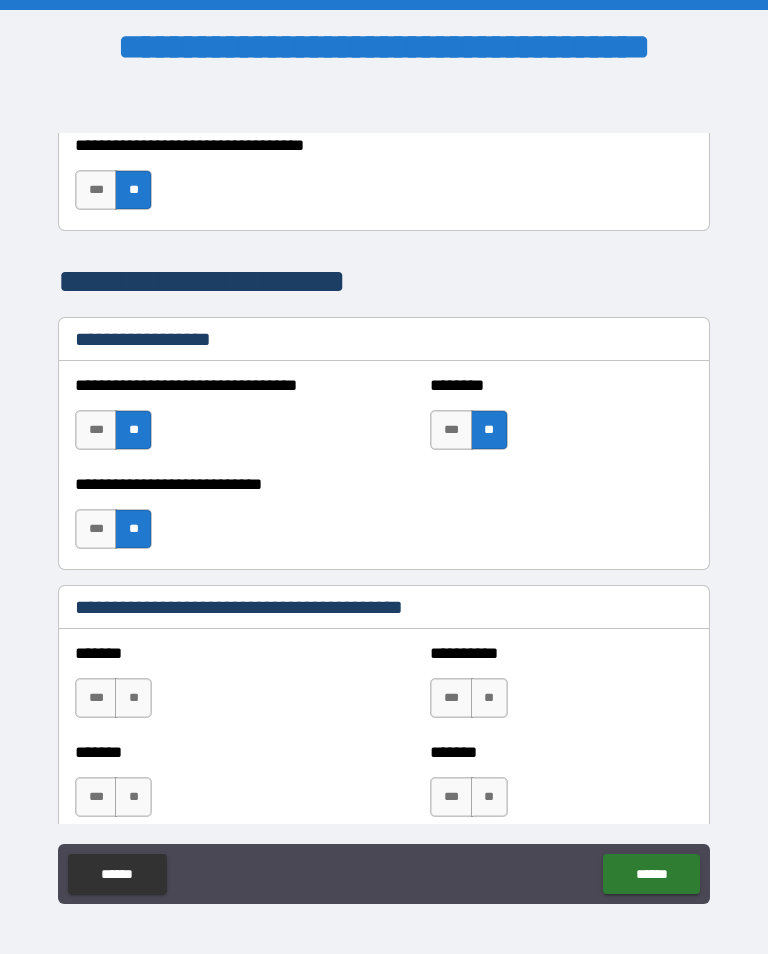 scroll, scrollTop: 1419, scrollLeft: 0, axis: vertical 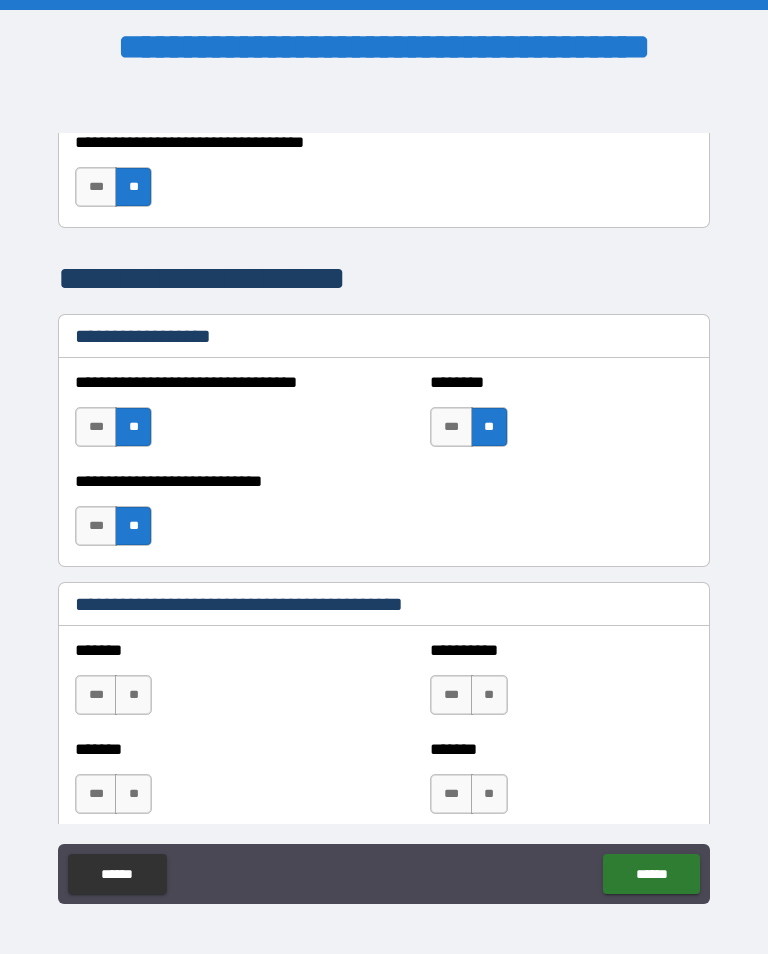 click on "**" at bounding box center [133, 695] 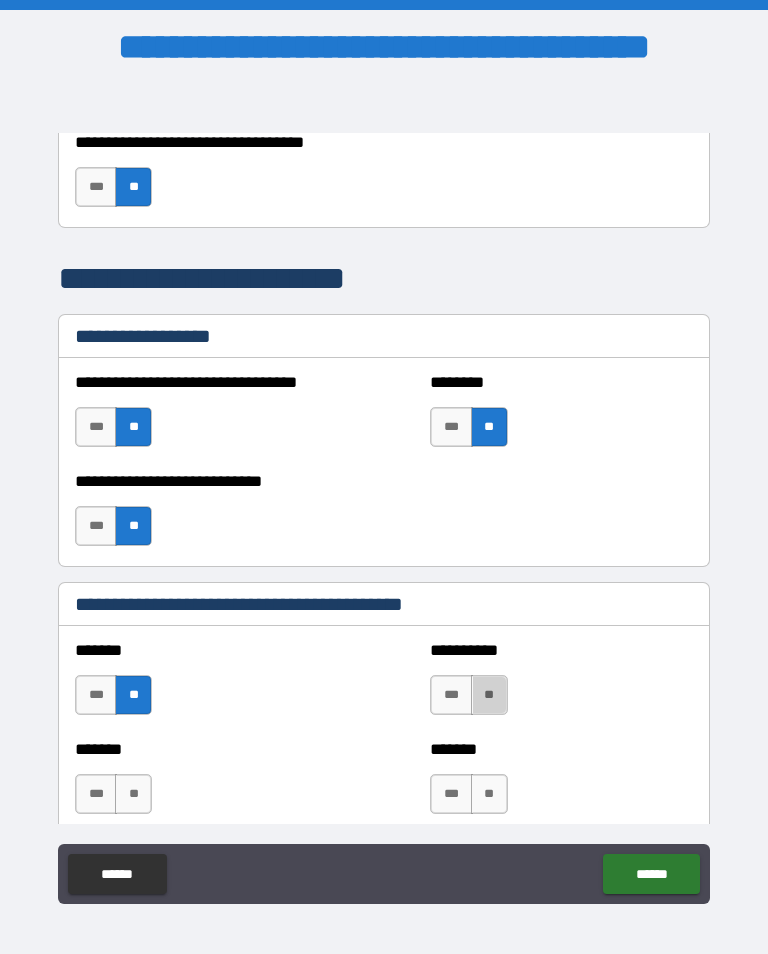 click on "**" at bounding box center [489, 695] 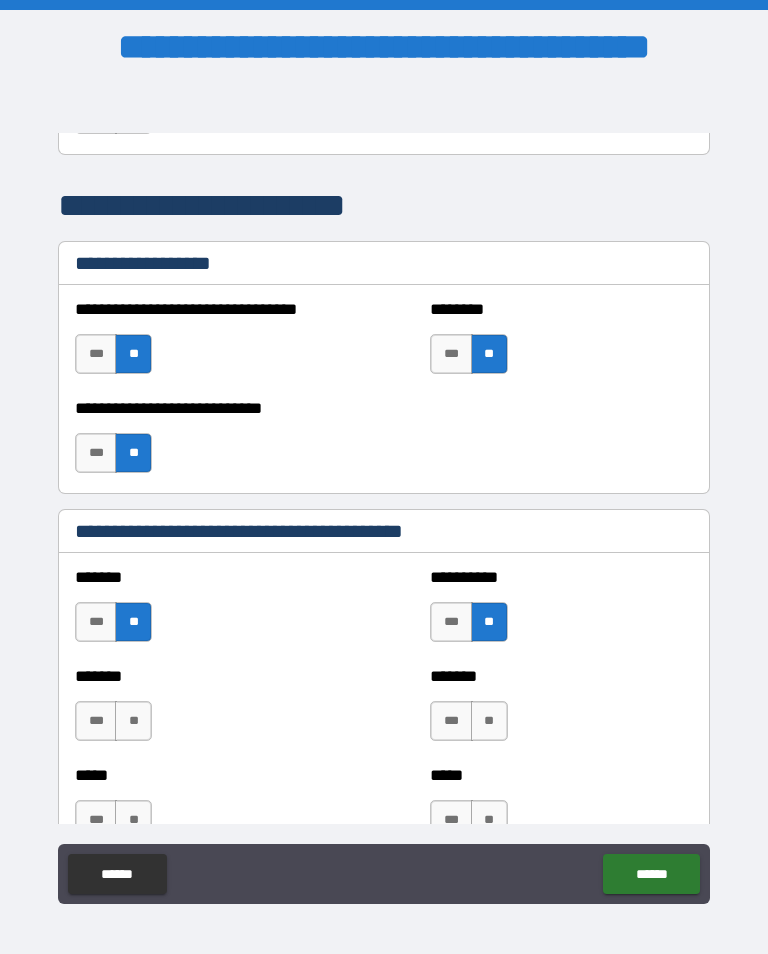 scroll, scrollTop: 1506, scrollLeft: 0, axis: vertical 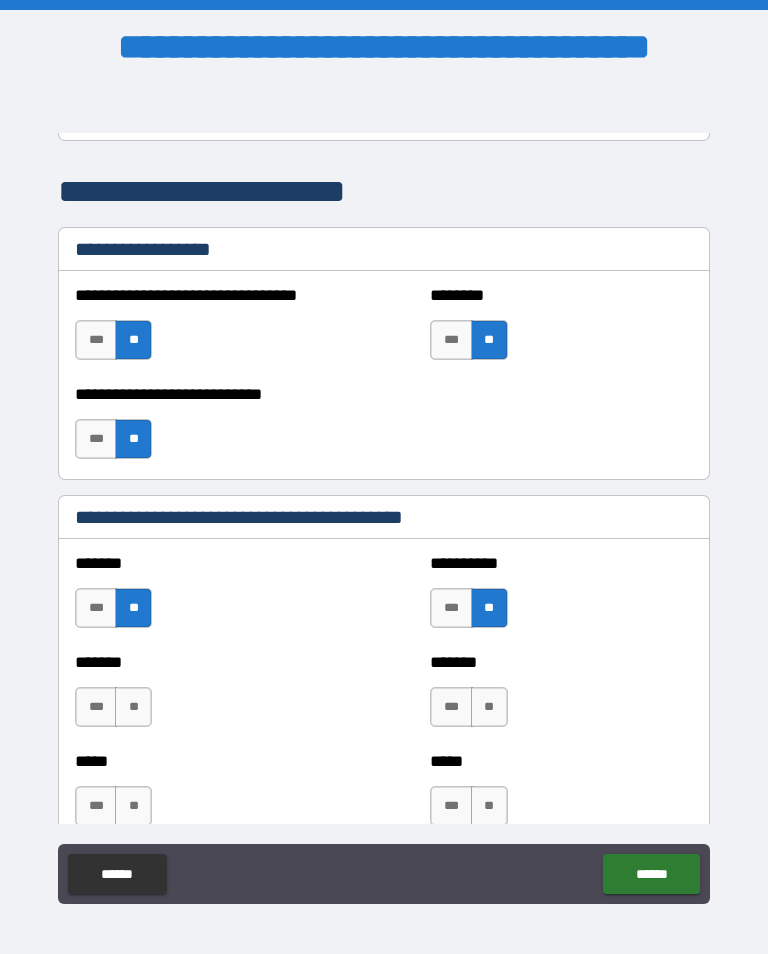 click on "**" at bounding box center [133, 707] 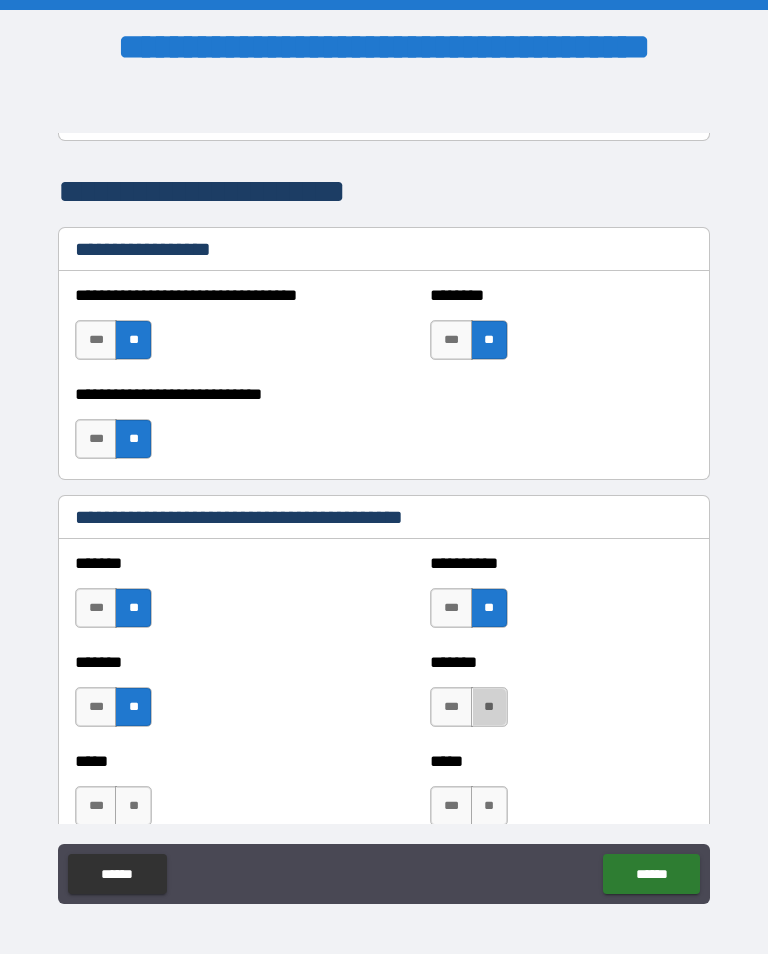 click on "**" at bounding box center [489, 707] 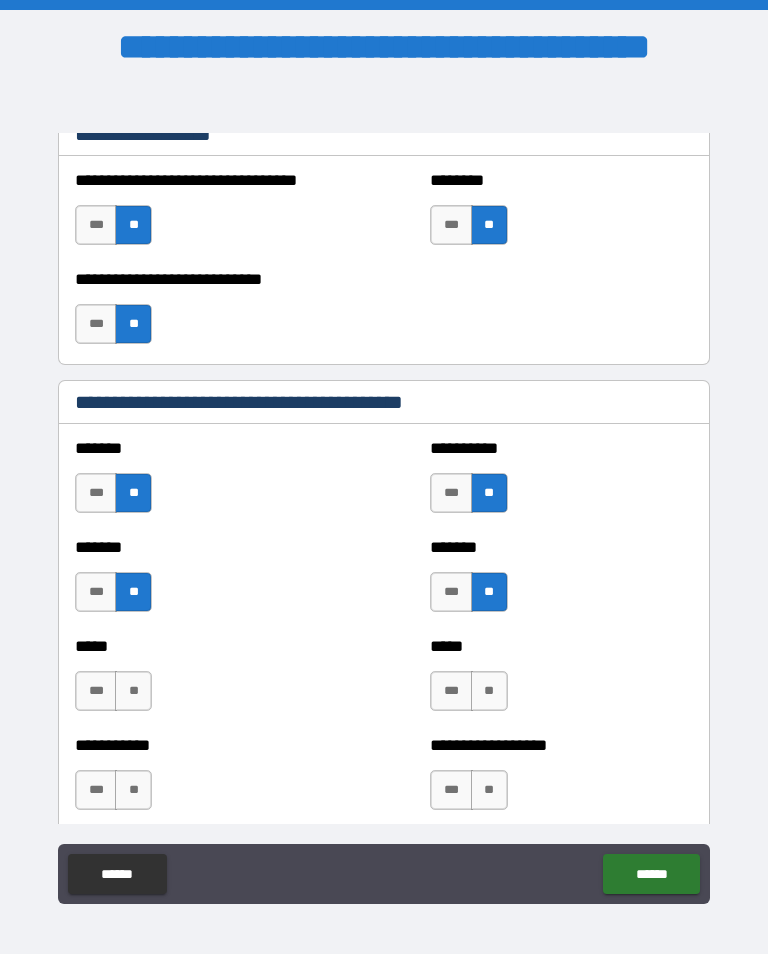 scroll, scrollTop: 1622, scrollLeft: 0, axis: vertical 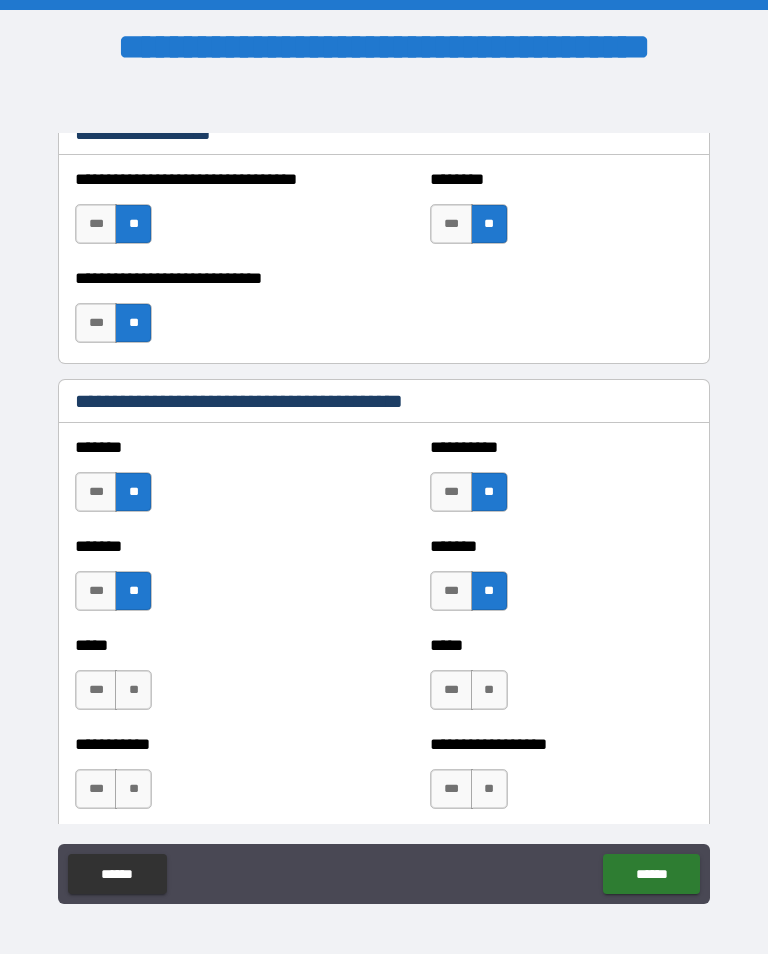 click on "**" at bounding box center [133, 690] 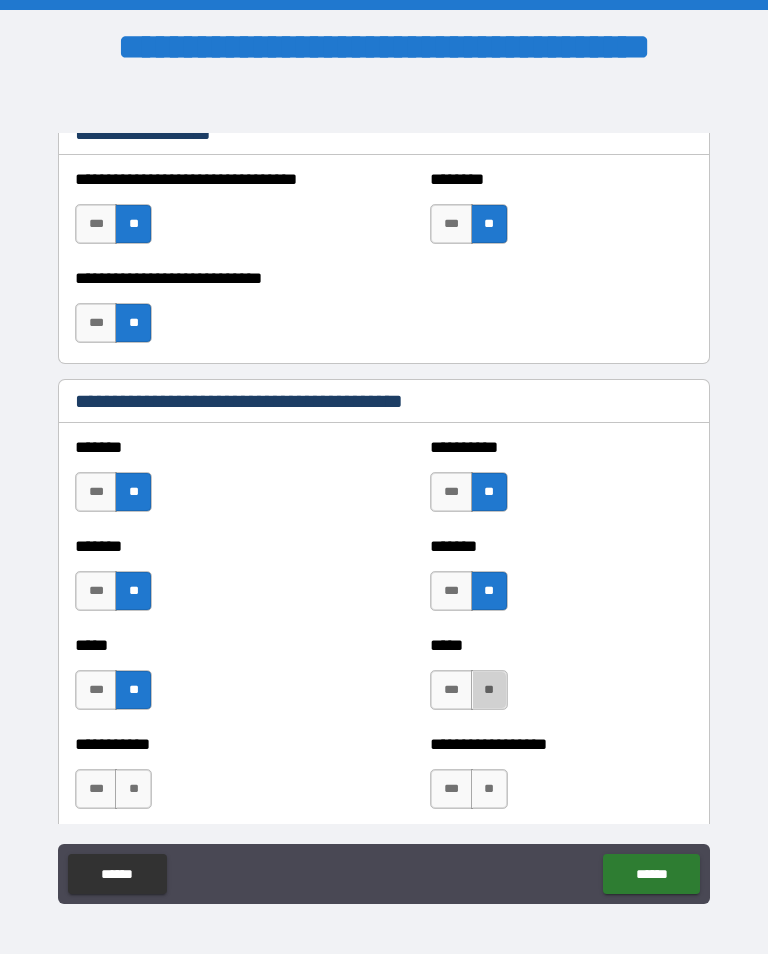 click on "**" at bounding box center (489, 690) 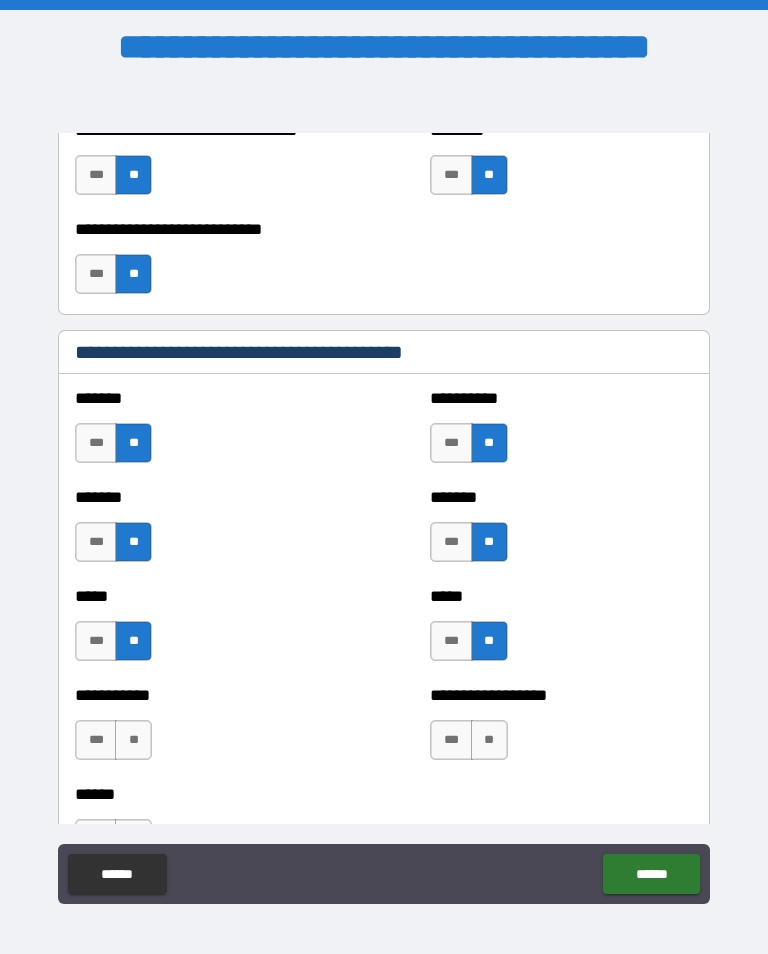 scroll, scrollTop: 1674, scrollLeft: 0, axis: vertical 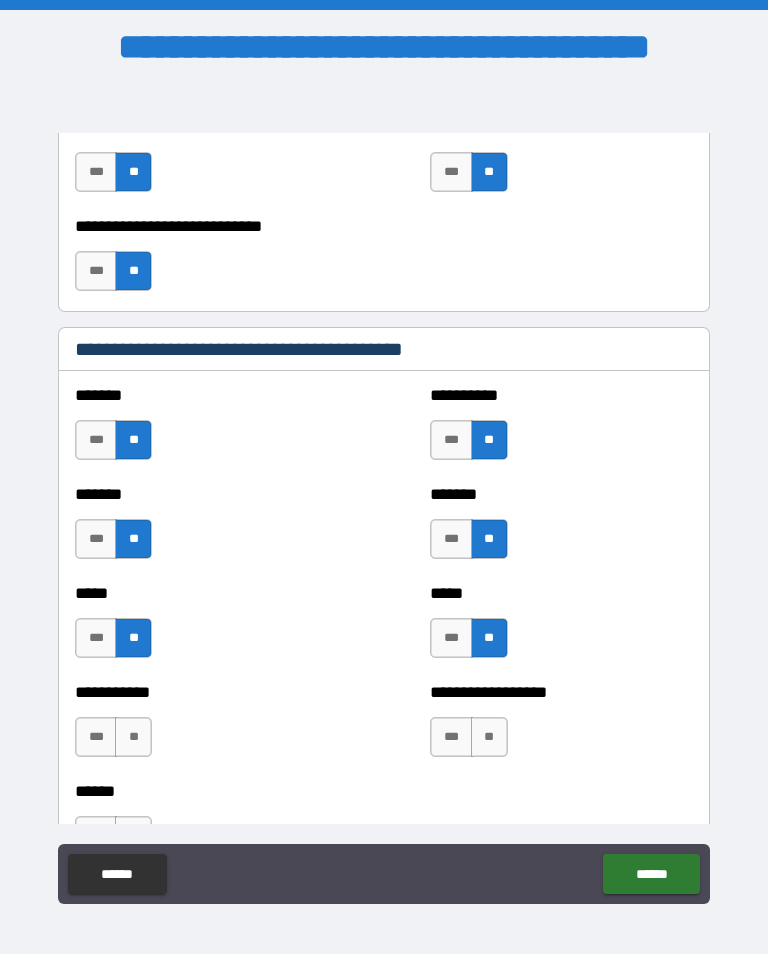 click on "**" at bounding box center [133, 737] 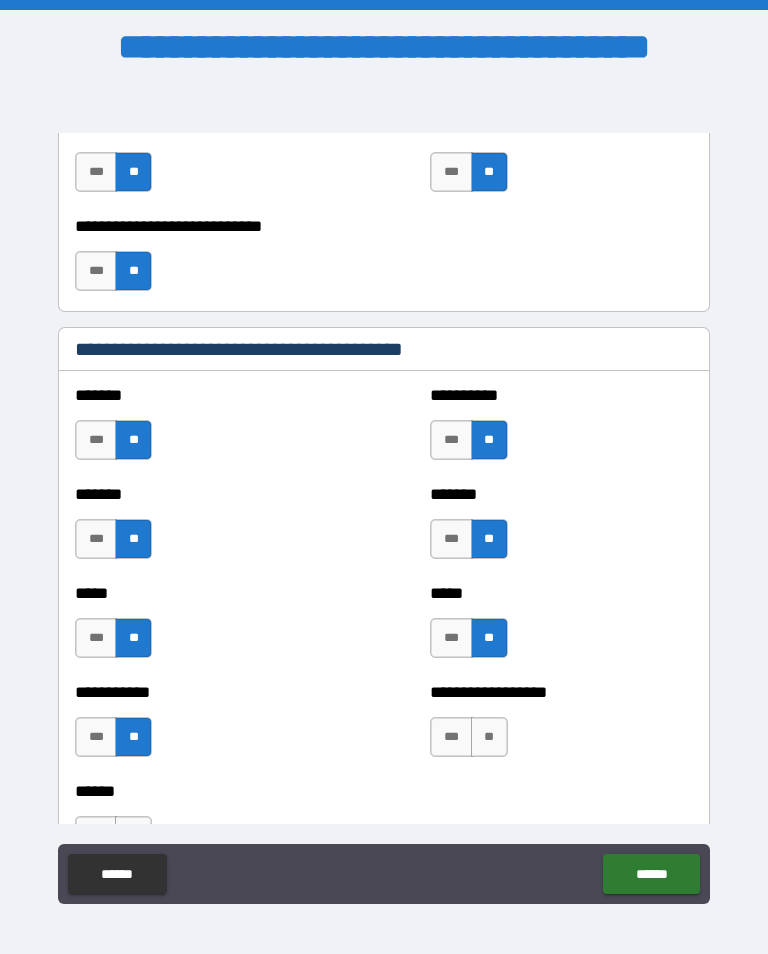 click on "**" at bounding box center (489, 737) 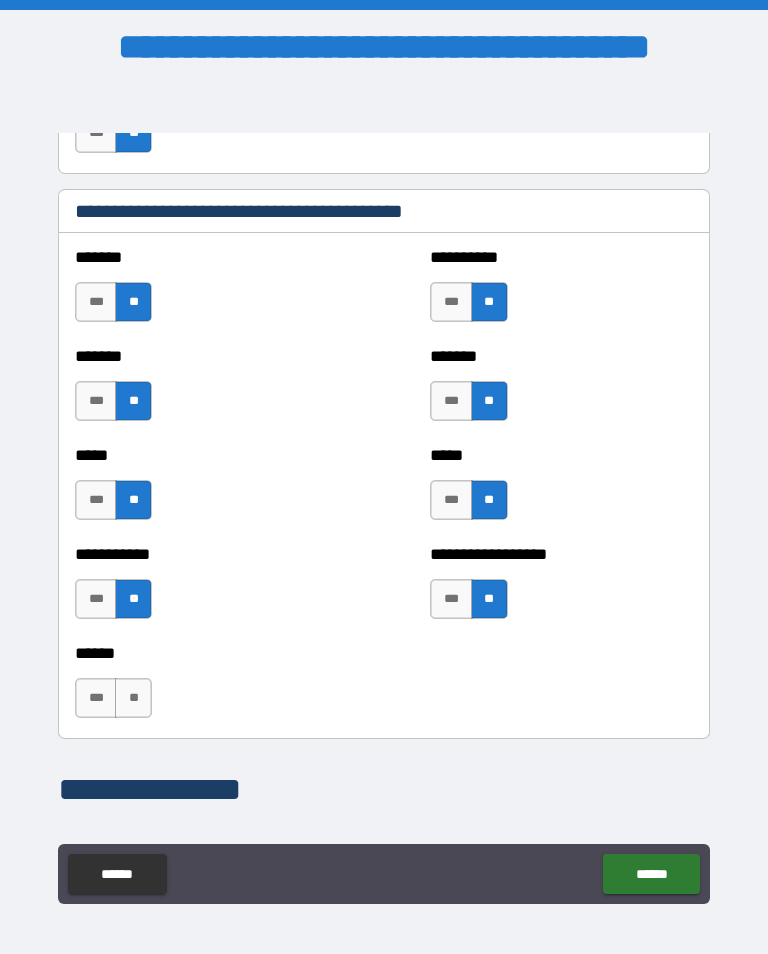 scroll, scrollTop: 1823, scrollLeft: 0, axis: vertical 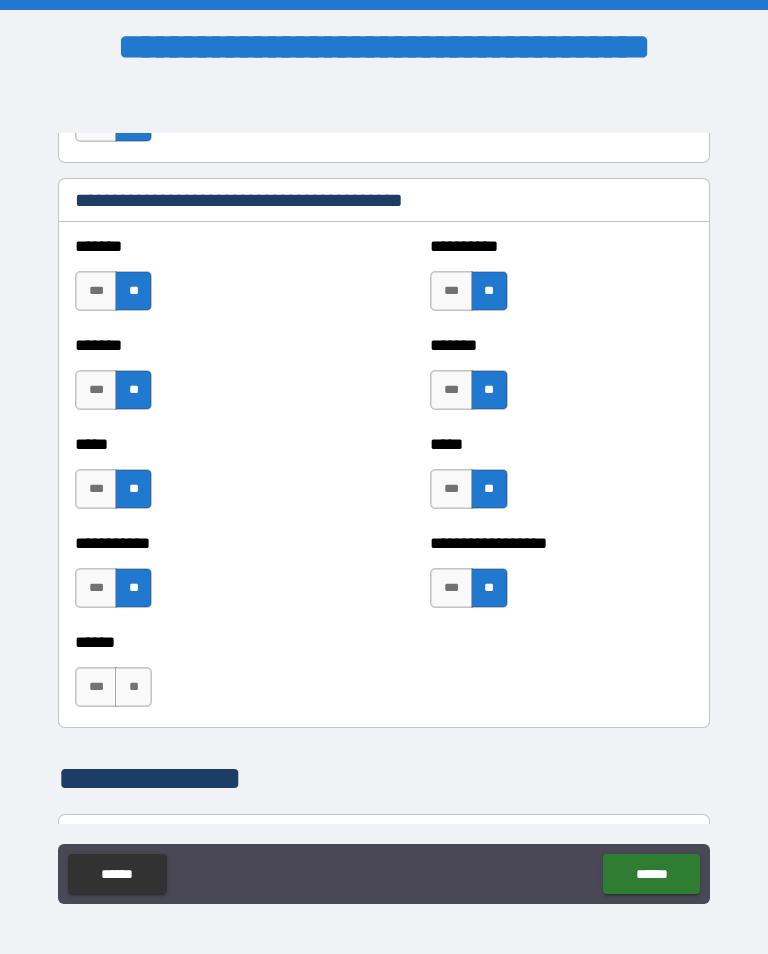 click on "**" at bounding box center (133, 687) 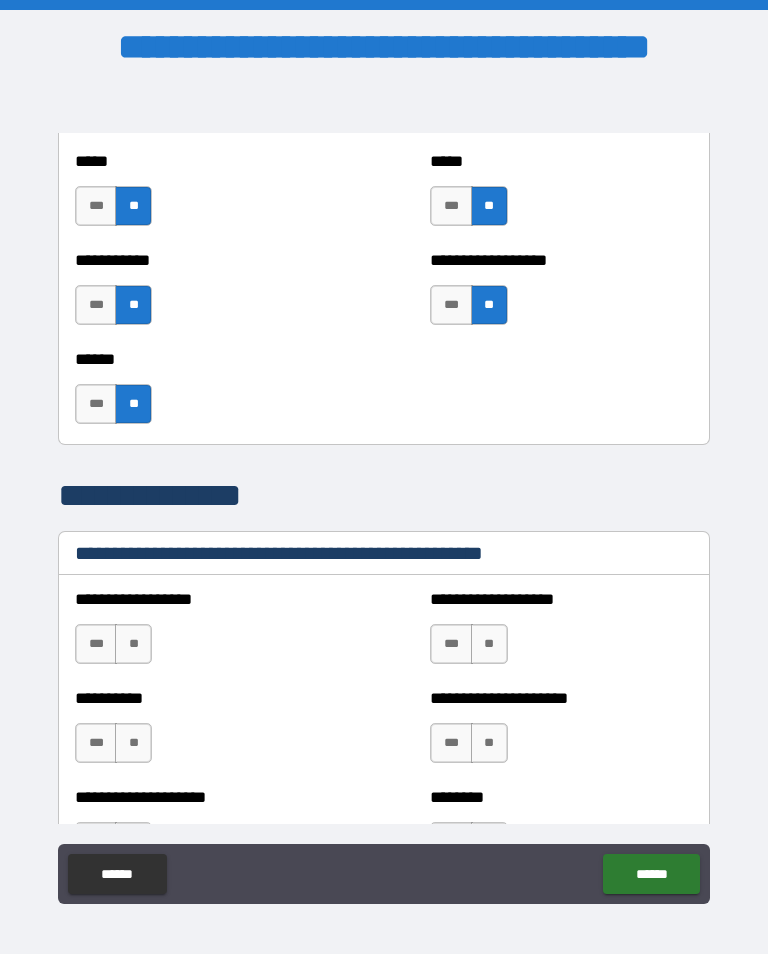 scroll, scrollTop: 2109, scrollLeft: 0, axis: vertical 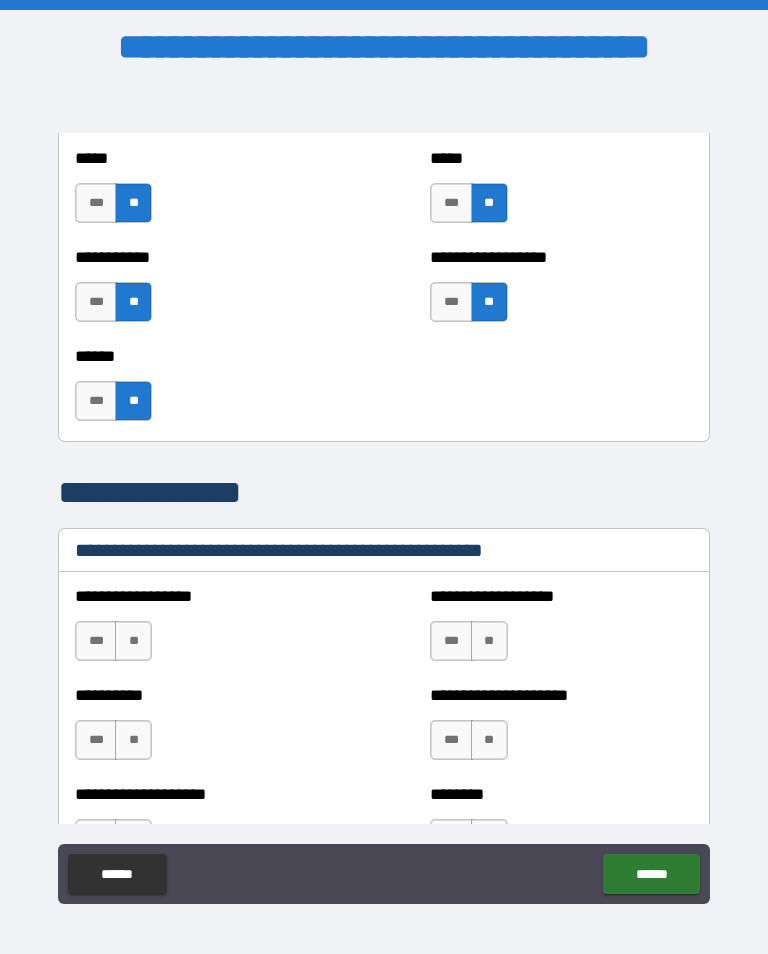 click on "**" at bounding box center [489, 641] 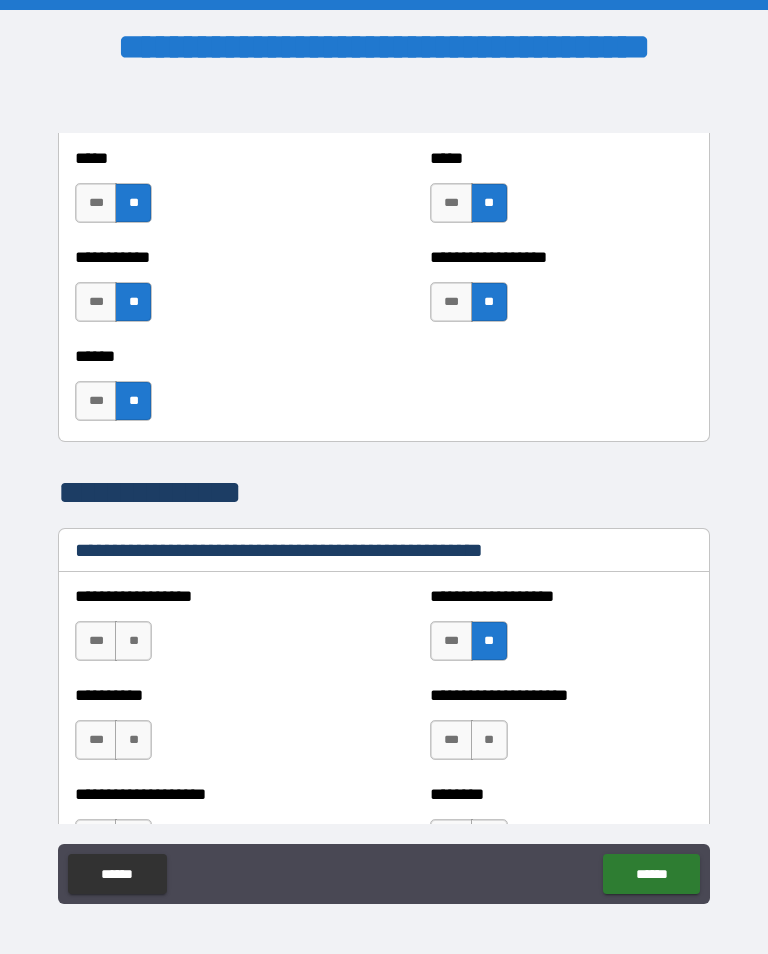 click on "**" at bounding box center (133, 641) 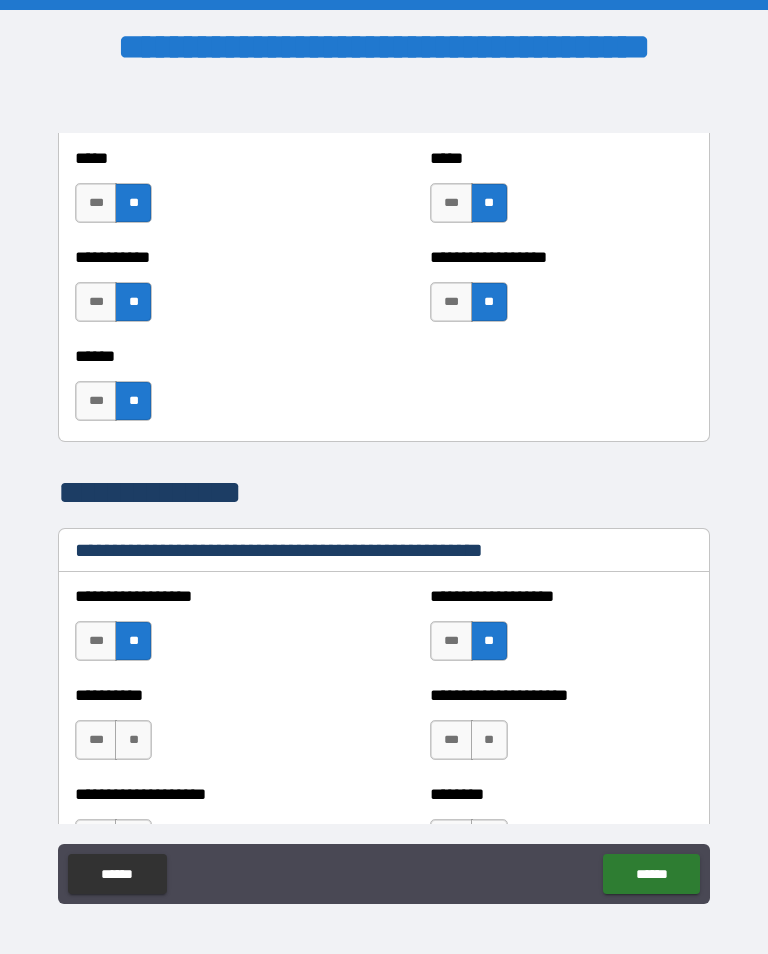 click on "**" at bounding box center [133, 740] 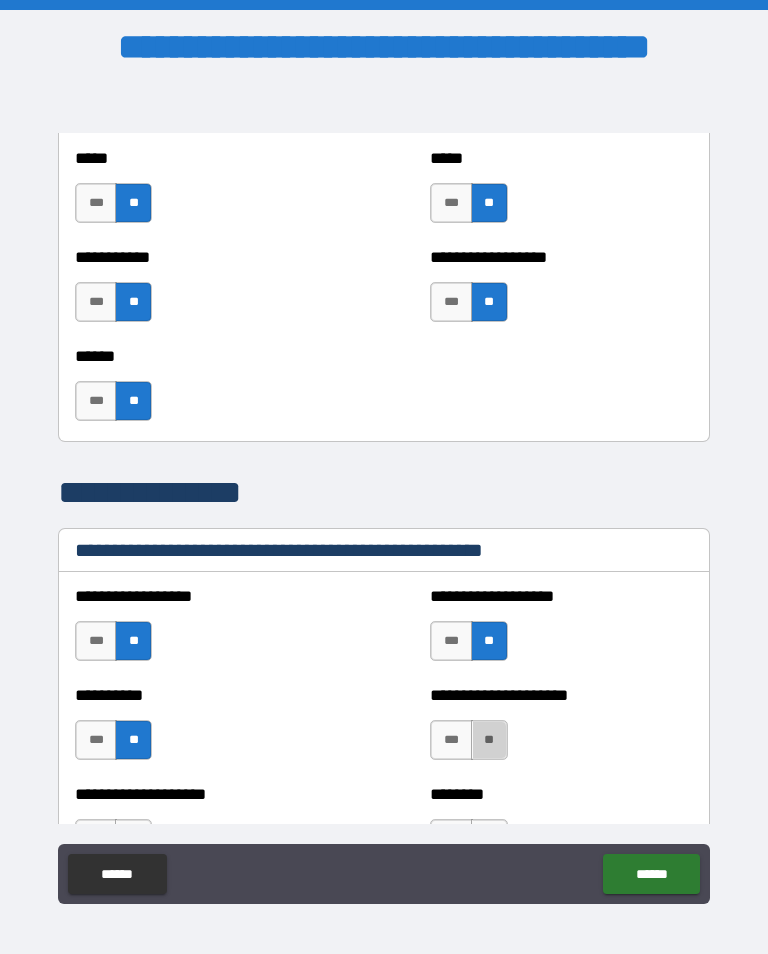 click on "**" at bounding box center [489, 740] 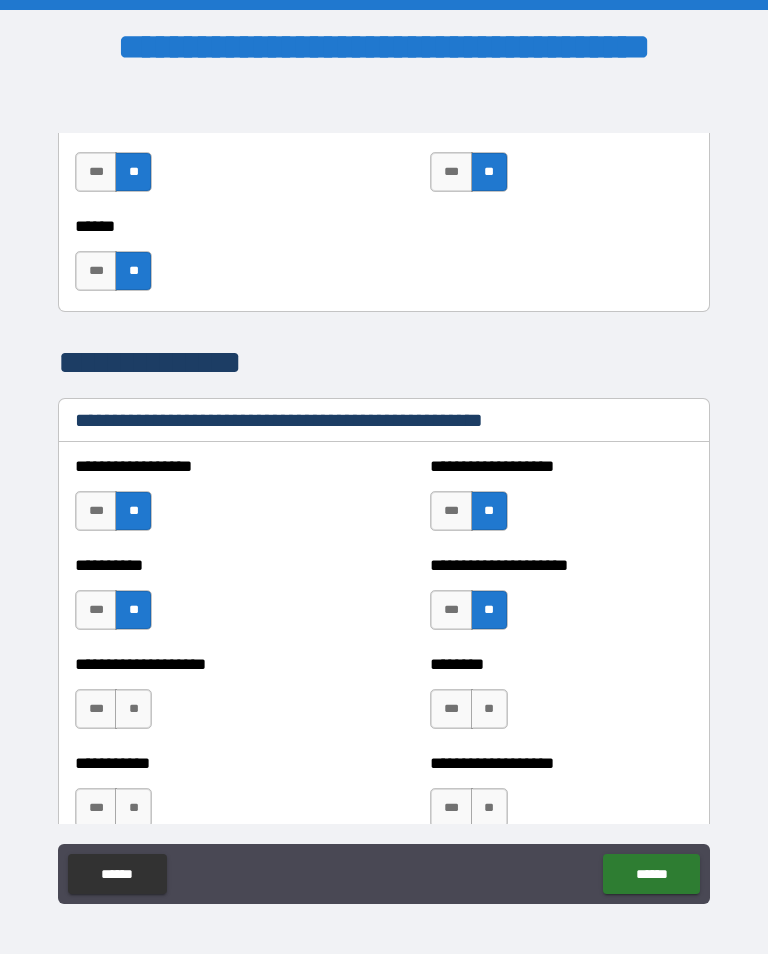 scroll, scrollTop: 2245, scrollLeft: 0, axis: vertical 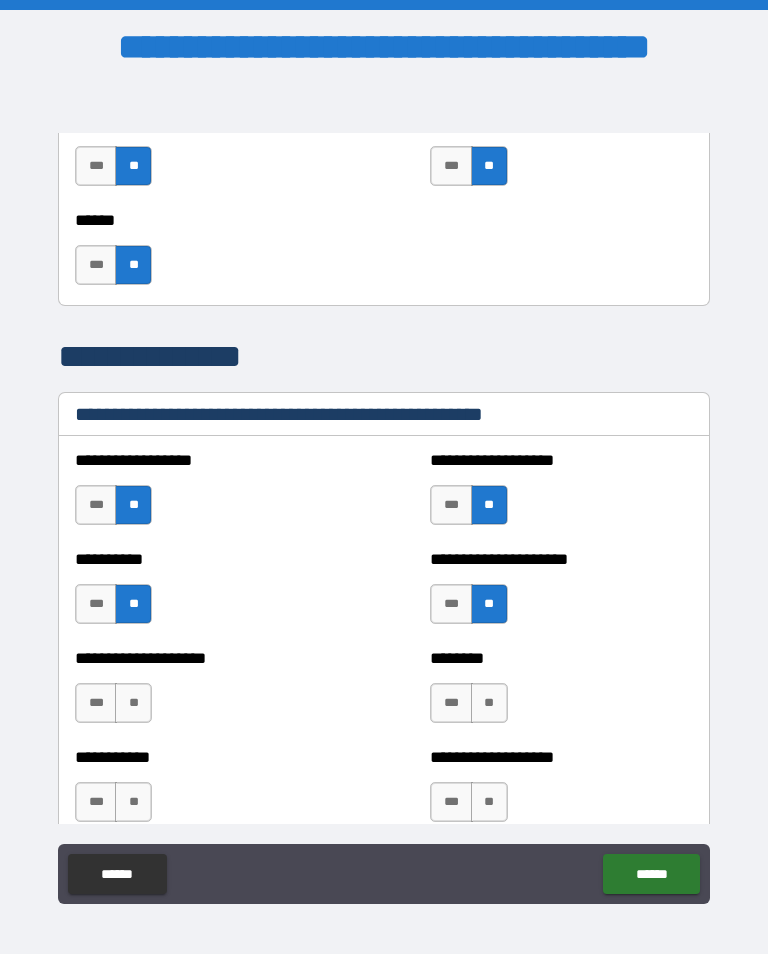click on "**" at bounding box center [133, 703] 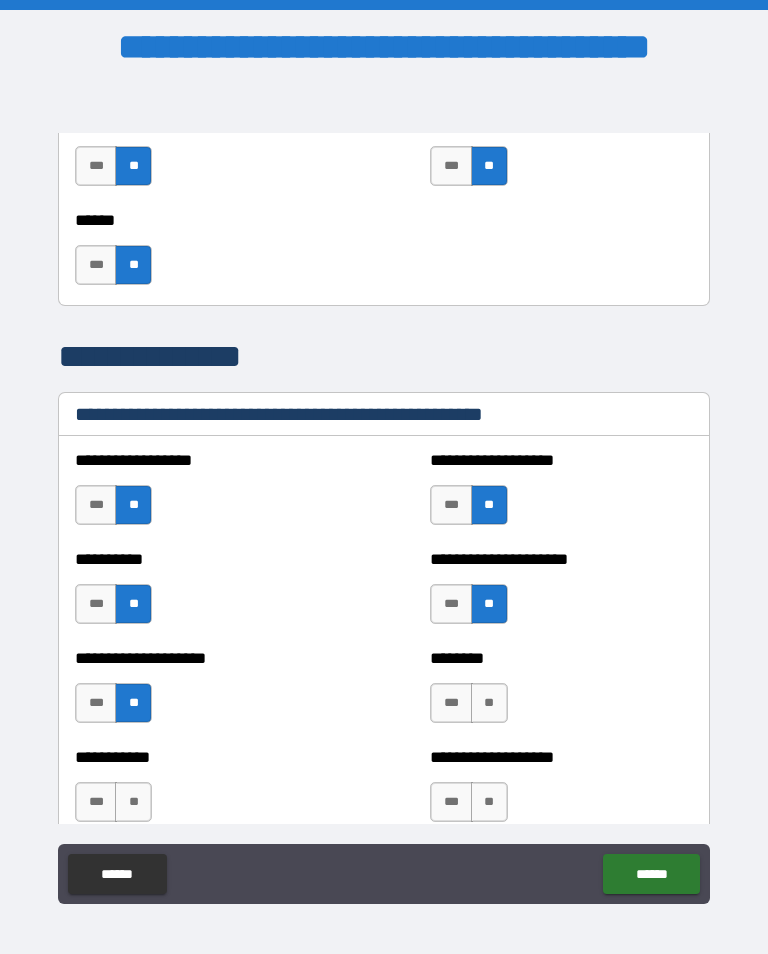 click on "**" at bounding box center [489, 703] 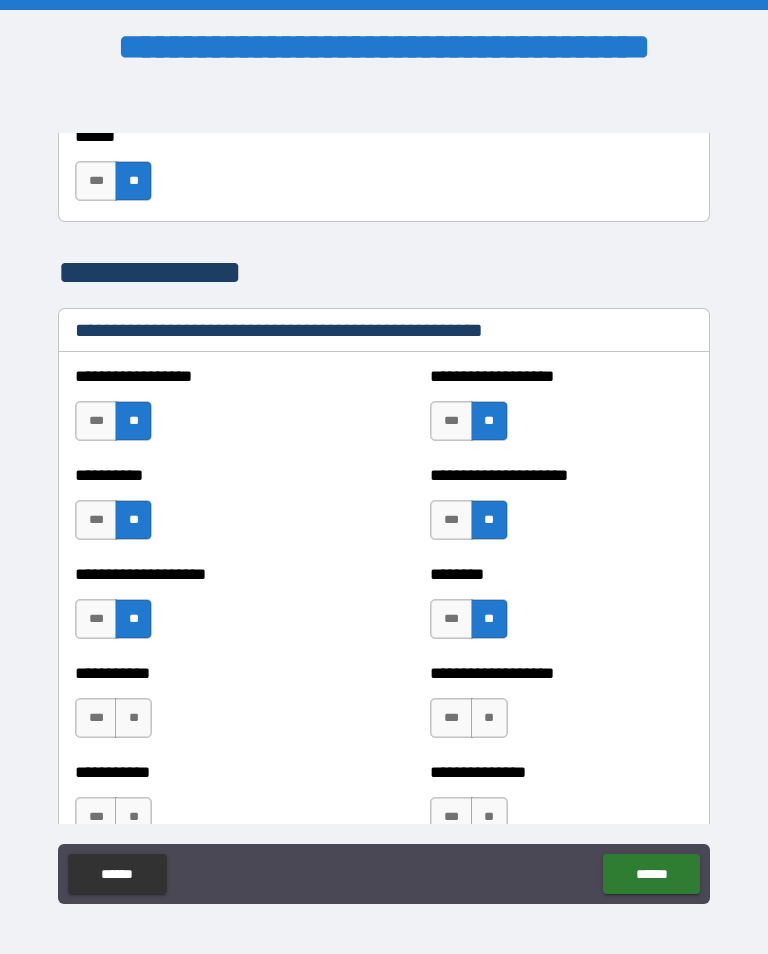scroll, scrollTop: 2332, scrollLeft: 0, axis: vertical 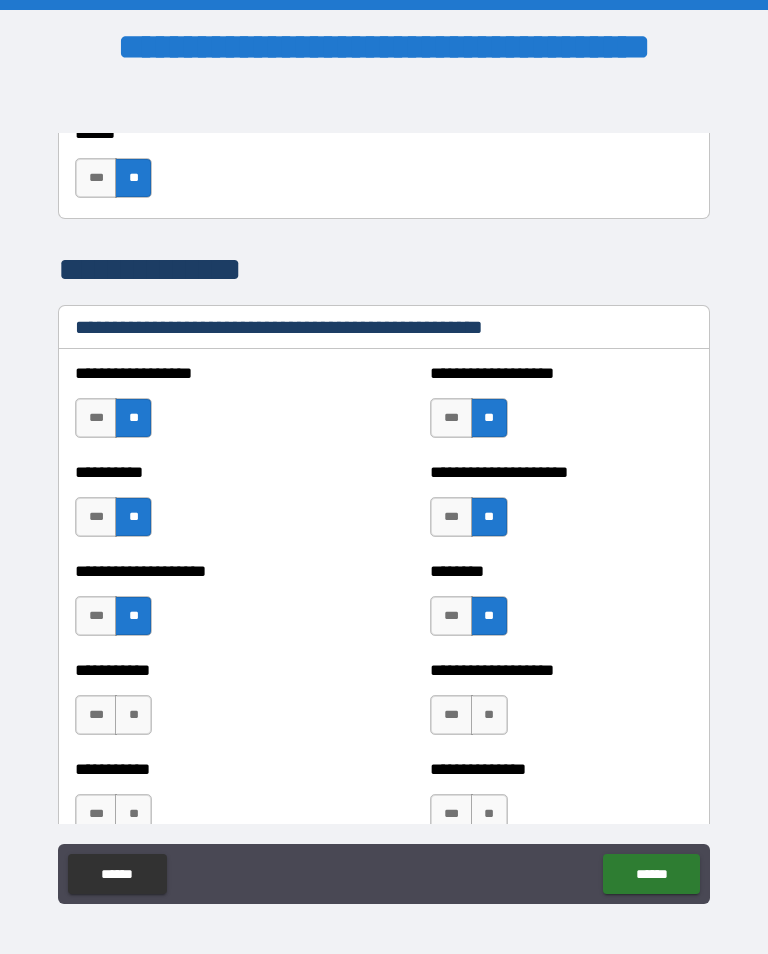 click on "**" at bounding box center [133, 715] 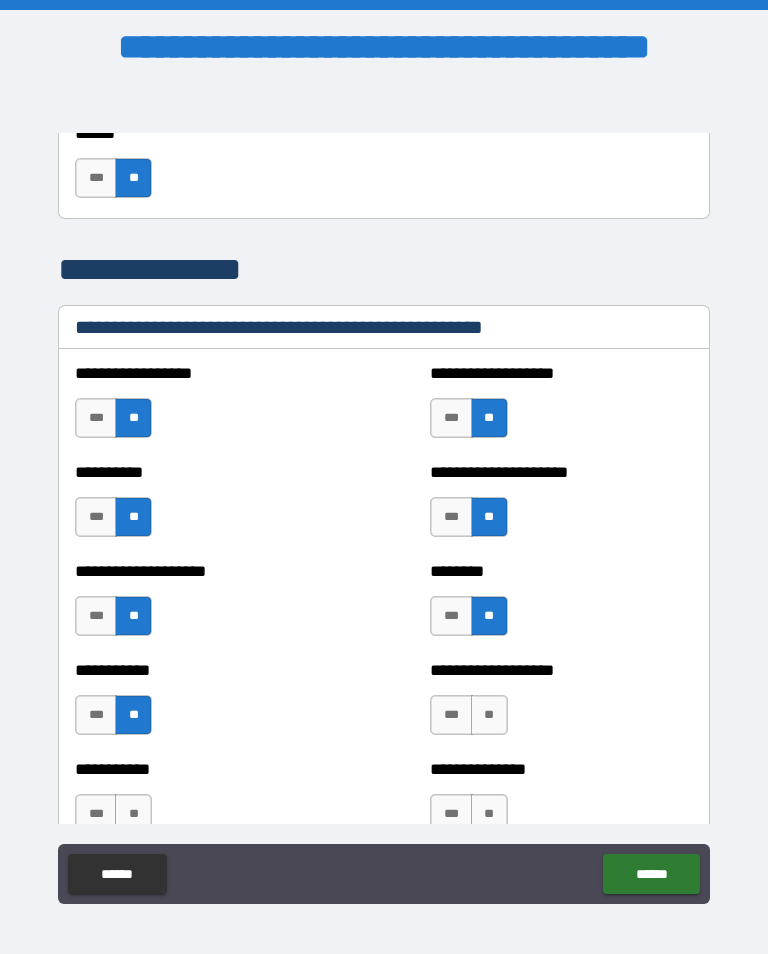click on "**" at bounding box center [489, 715] 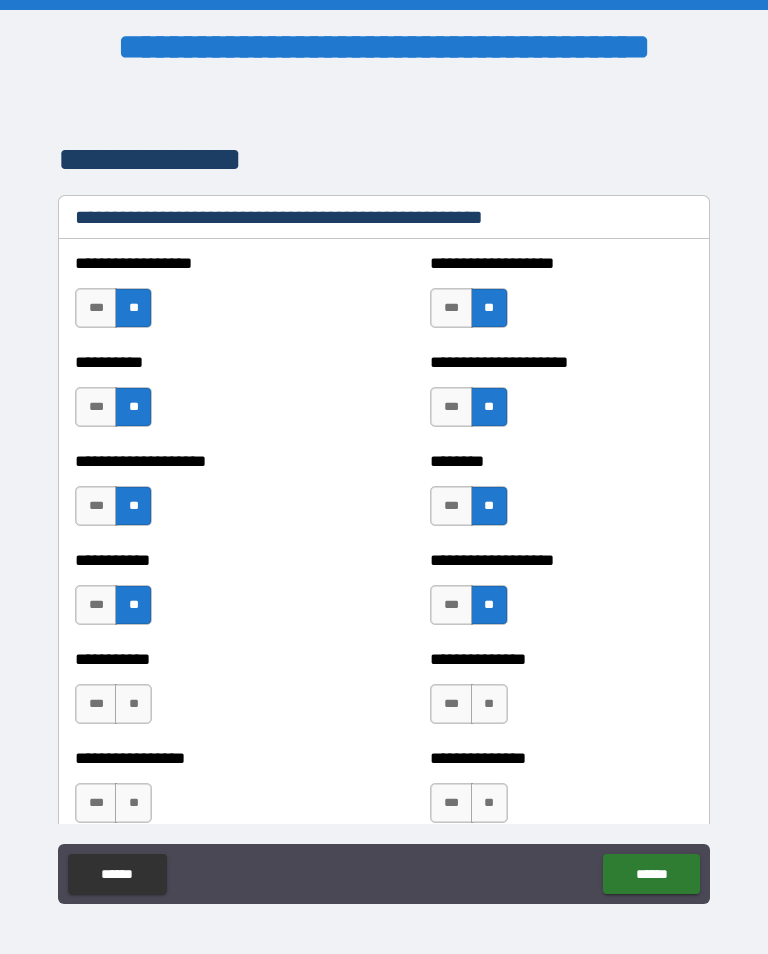 scroll, scrollTop: 2443, scrollLeft: 0, axis: vertical 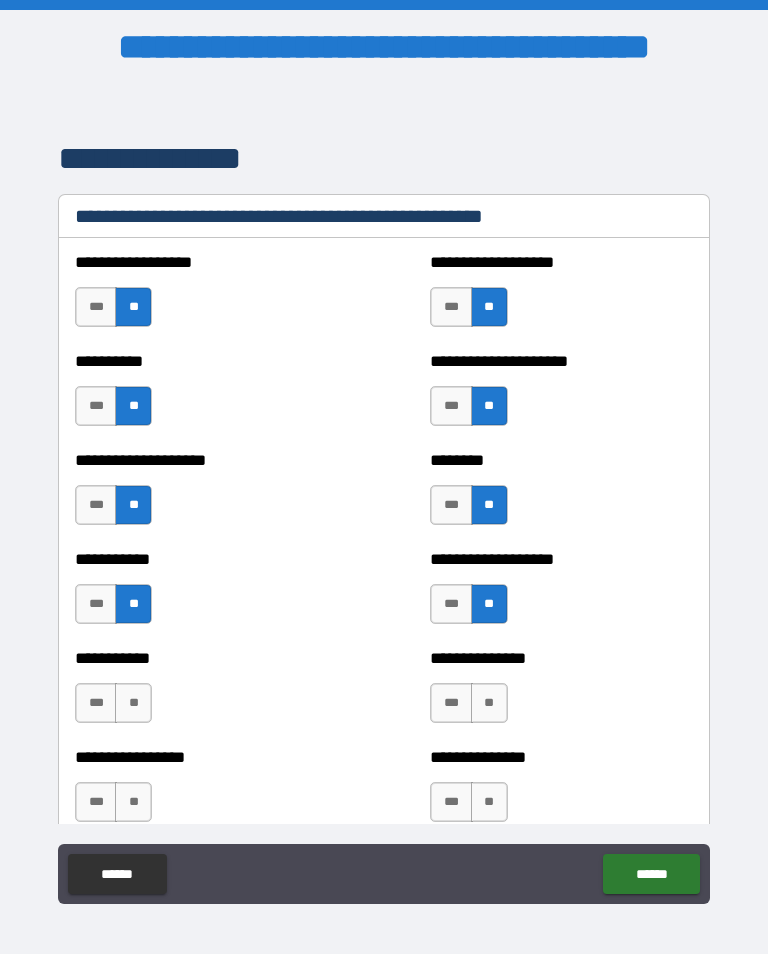 click on "**" at bounding box center (133, 703) 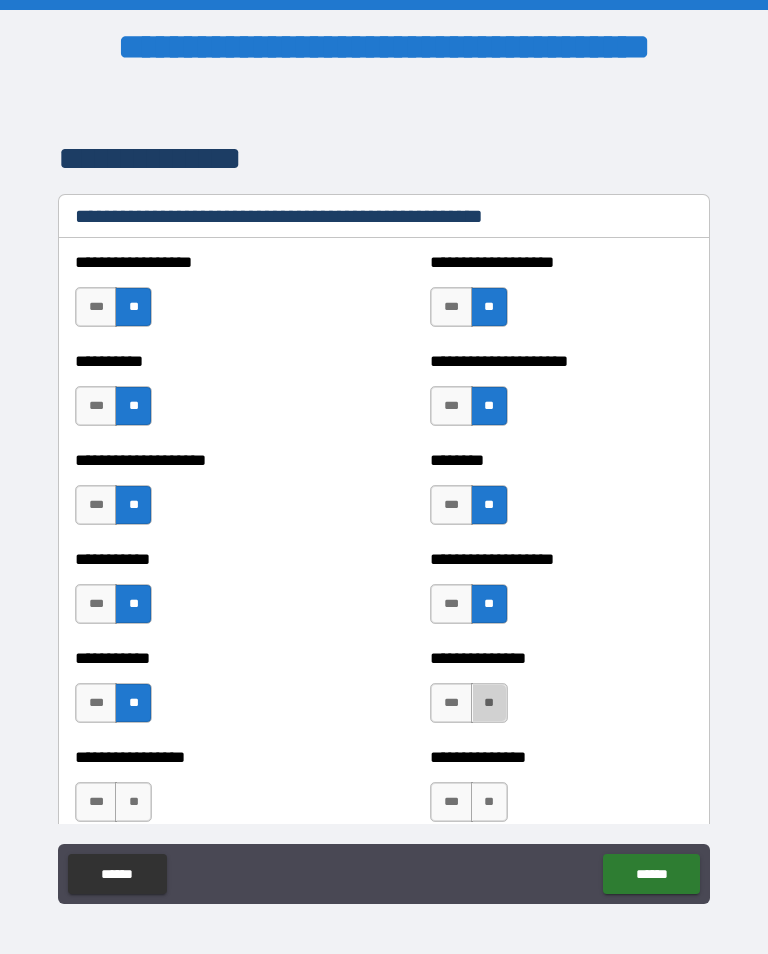 click on "**" at bounding box center (489, 703) 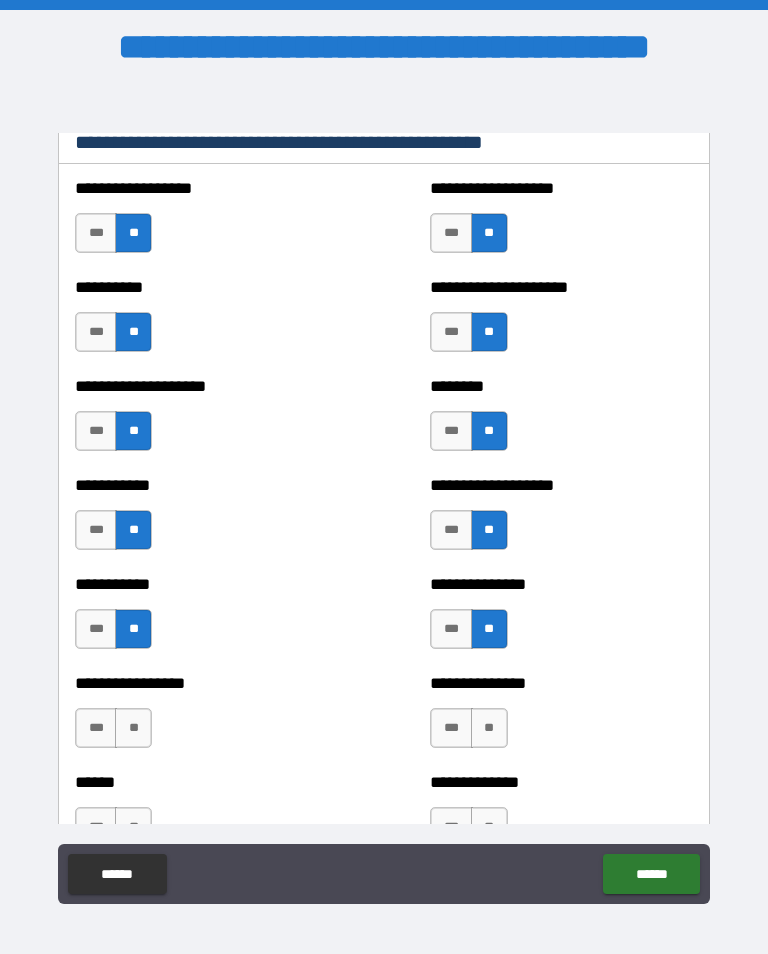 scroll, scrollTop: 2523, scrollLeft: 0, axis: vertical 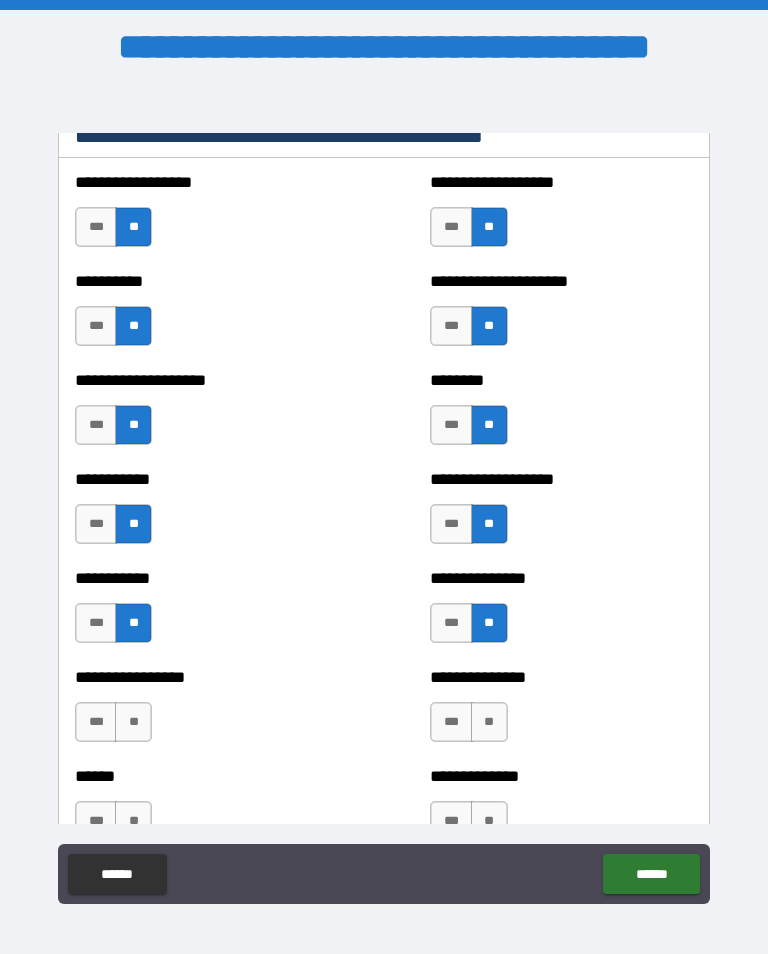 click on "**" at bounding box center (133, 722) 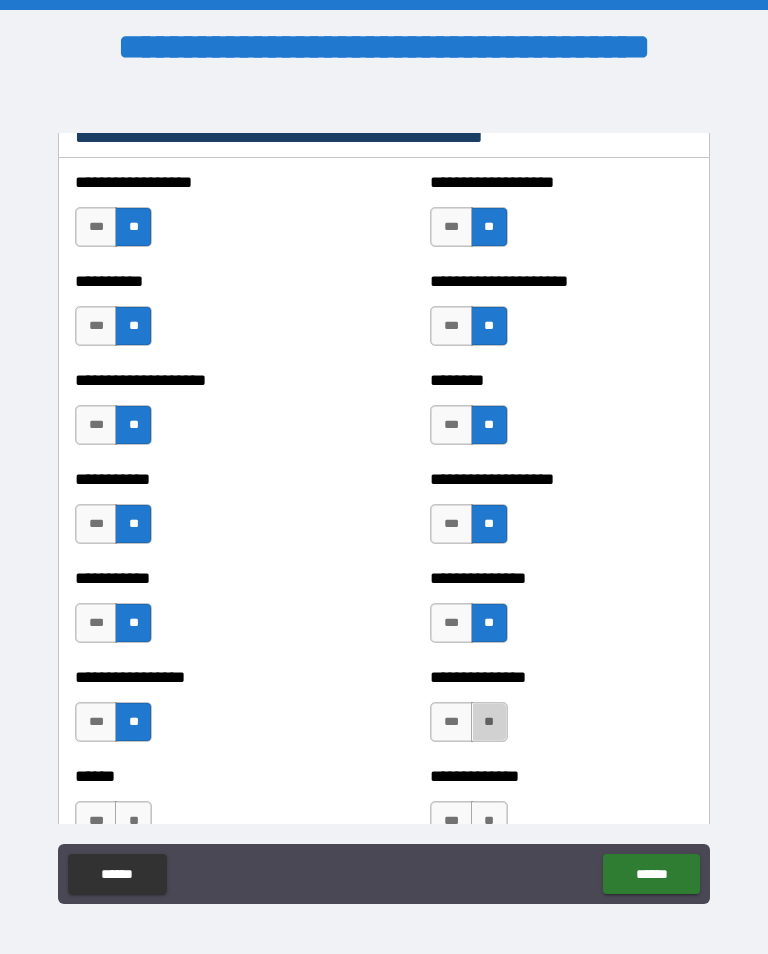 click on "**" at bounding box center (489, 722) 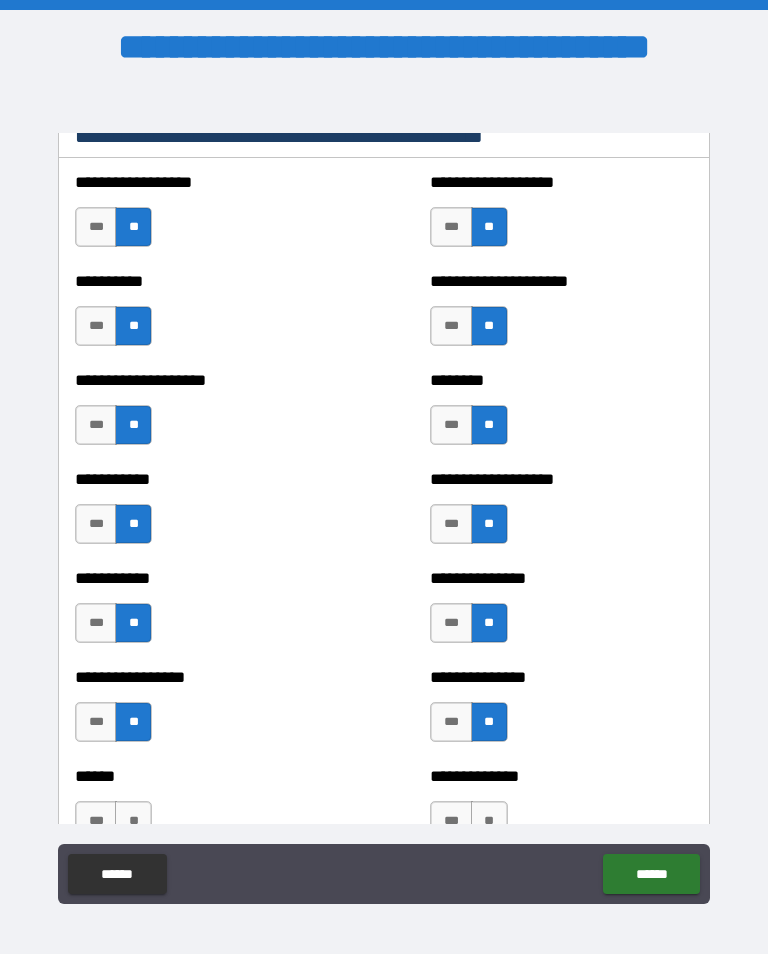 scroll, scrollTop: 2584, scrollLeft: 0, axis: vertical 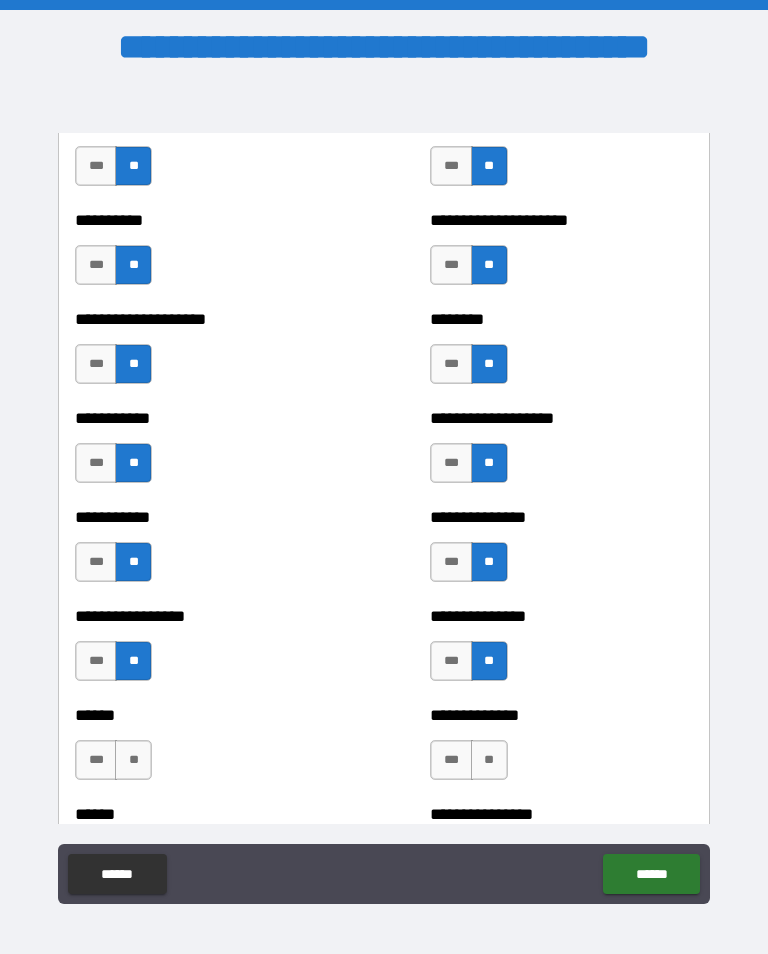 click on "**" at bounding box center (133, 760) 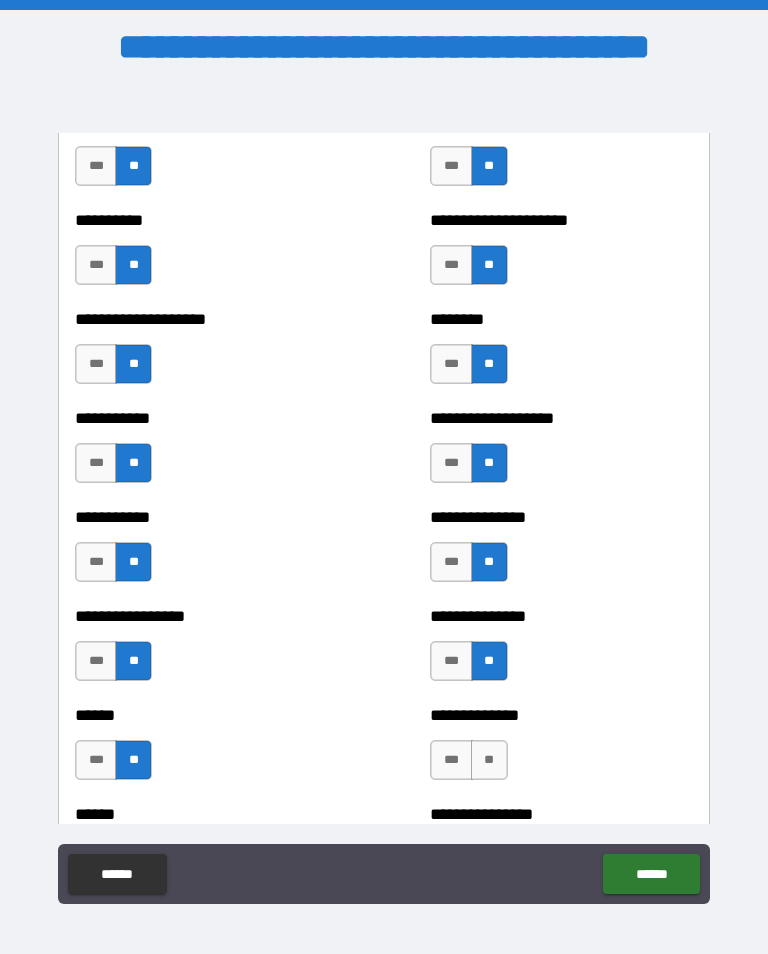 click on "**" at bounding box center [489, 760] 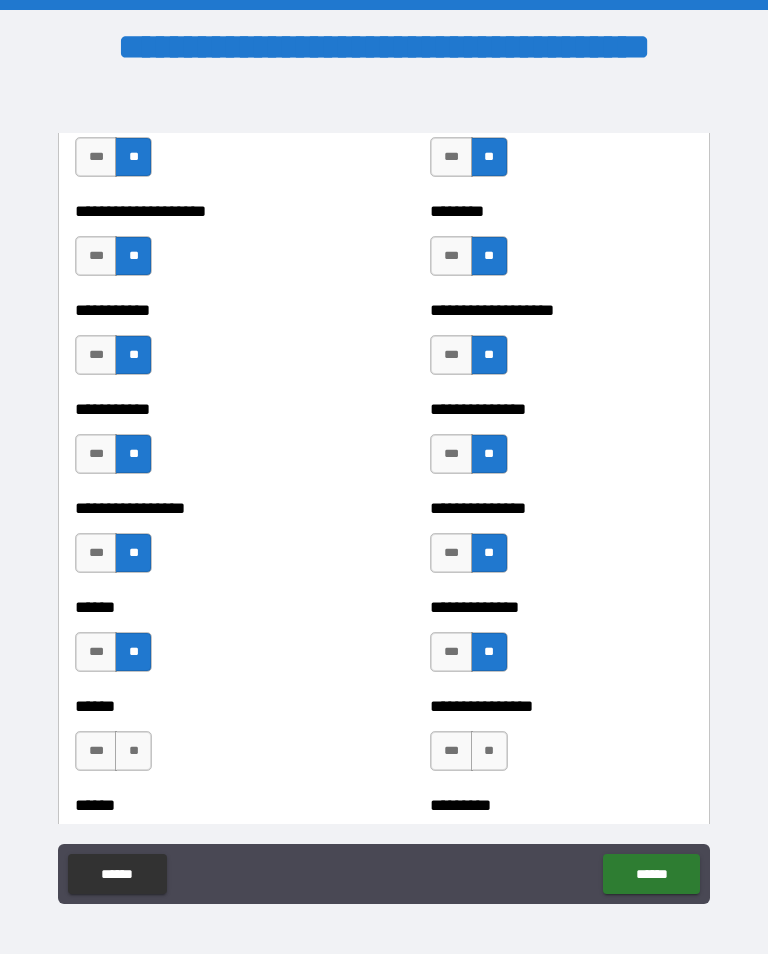 scroll, scrollTop: 2692, scrollLeft: 0, axis: vertical 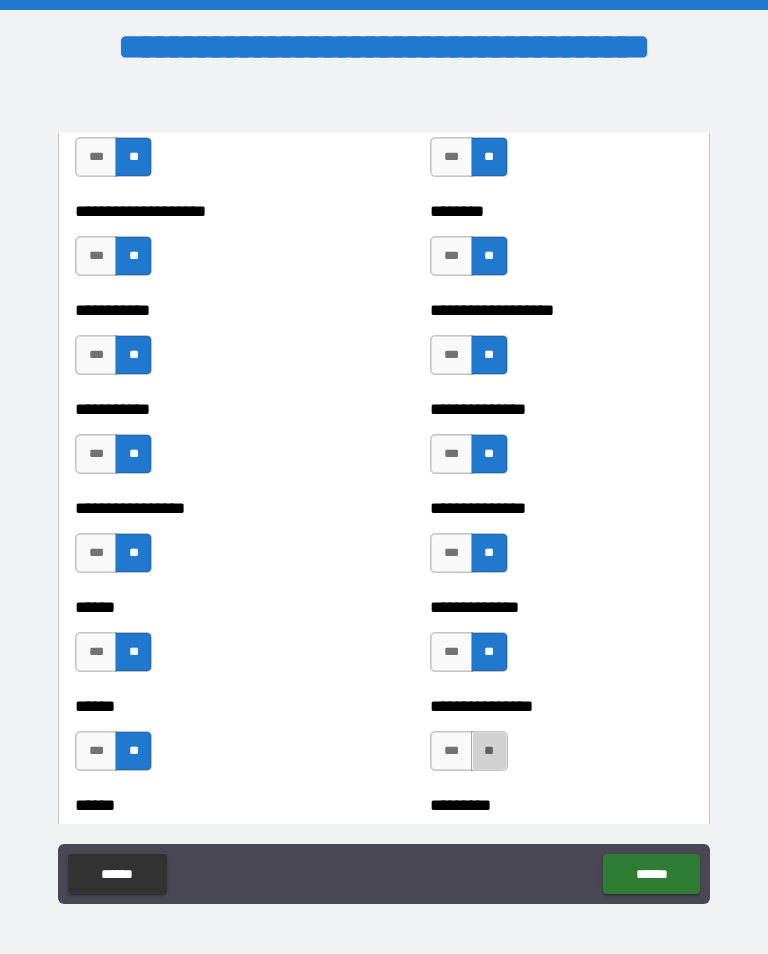 click on "**" at bounding box center [489, 751] 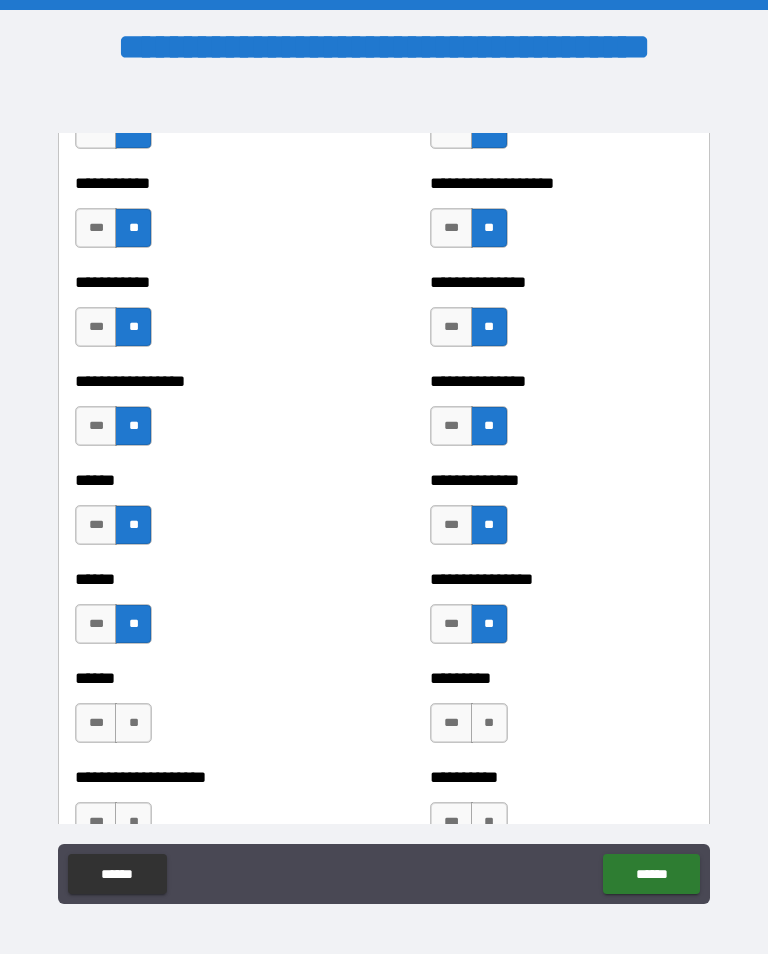scroll, scrollTop: 2820, scrollLeft: 0, axis: vertical 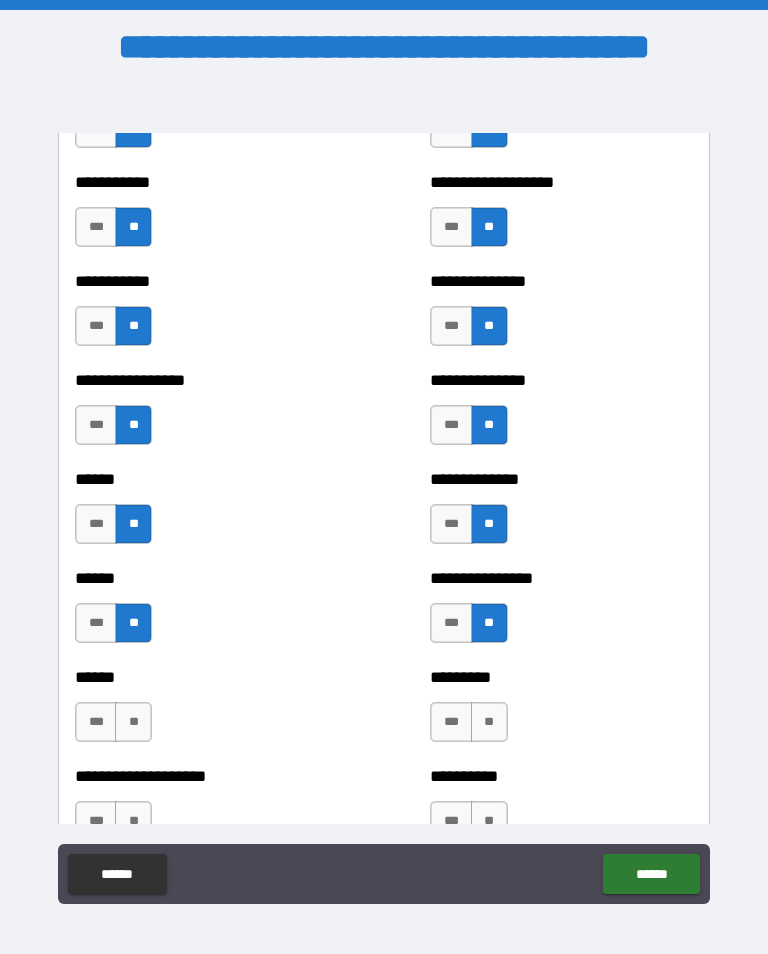 click on "**" at bounding box center (133, 722) 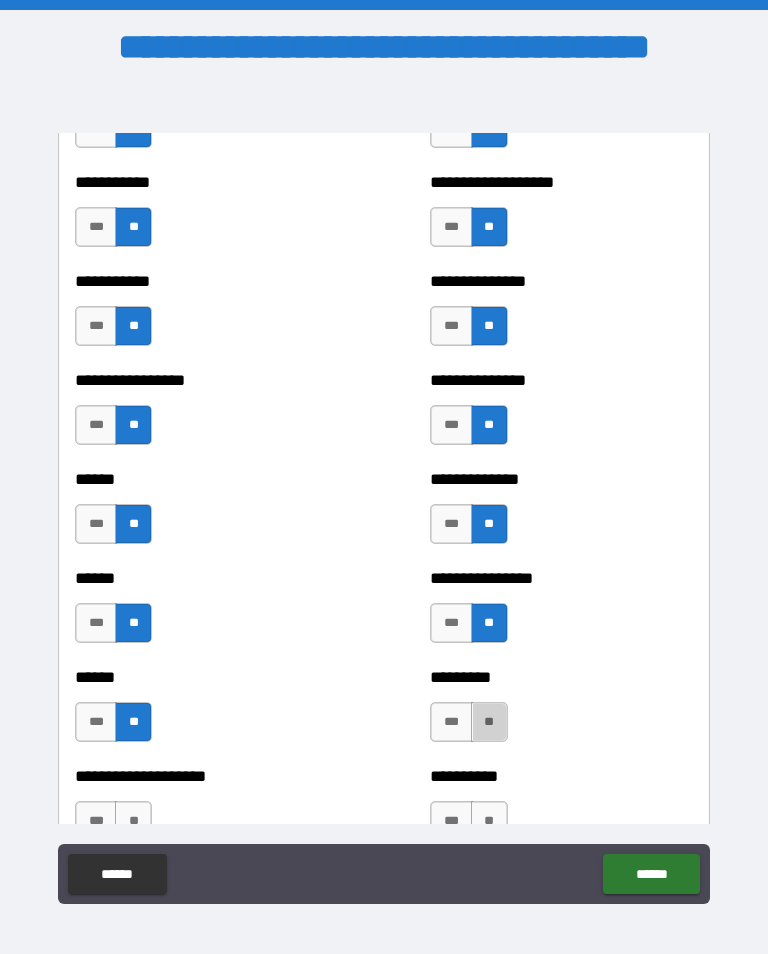 click on "**" at bounding box center [489, 722] 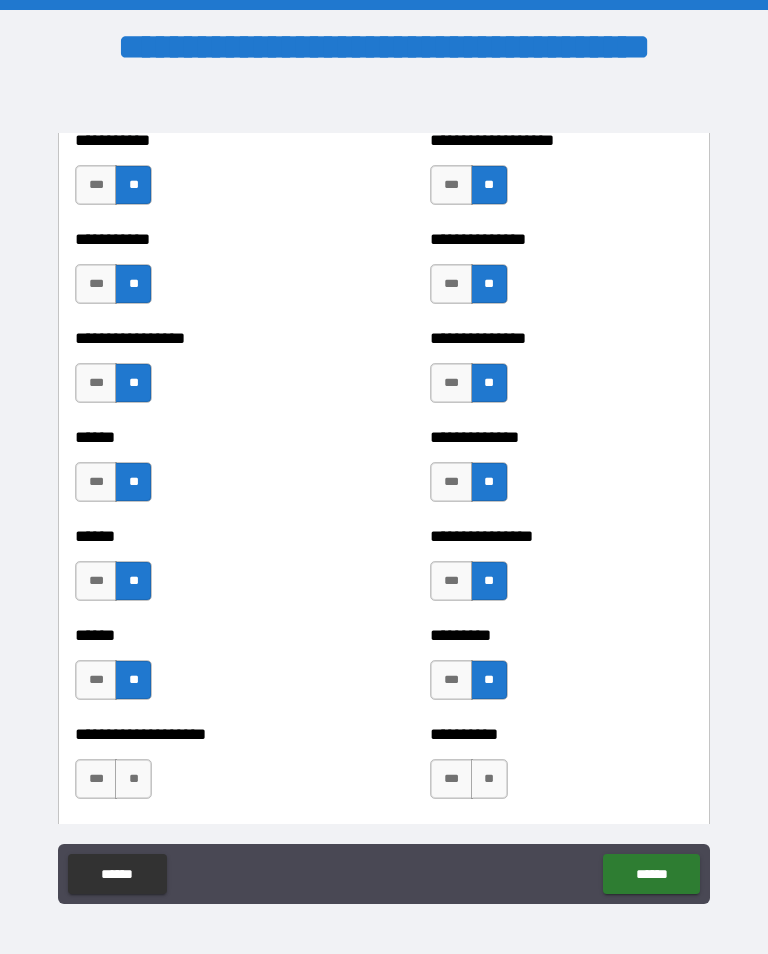 scroll, scrollTop: 2929, scrollLeft: 0, axis: vertical 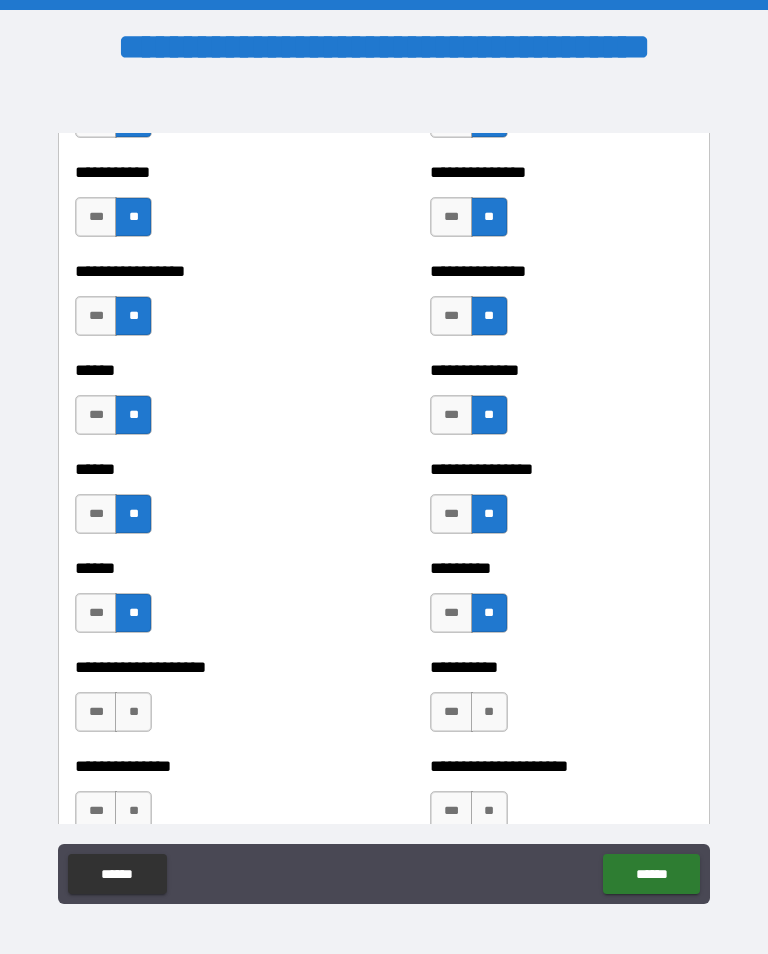 click on "**" at bounding box center [133, 712] 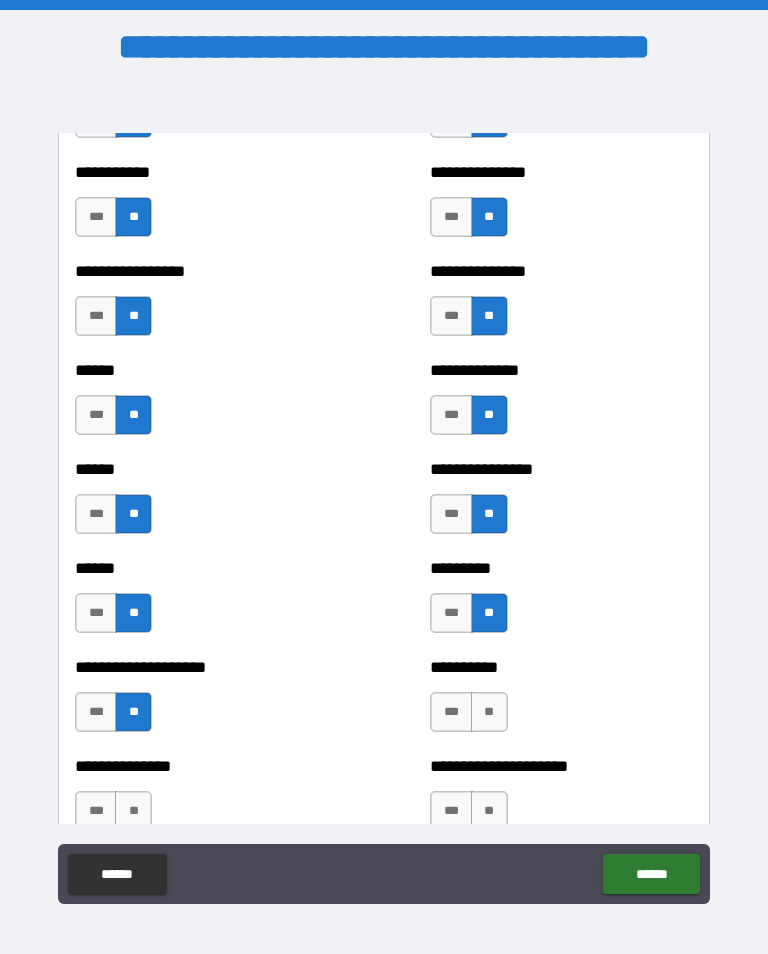 click on "**" at bounding box center [489, 712] 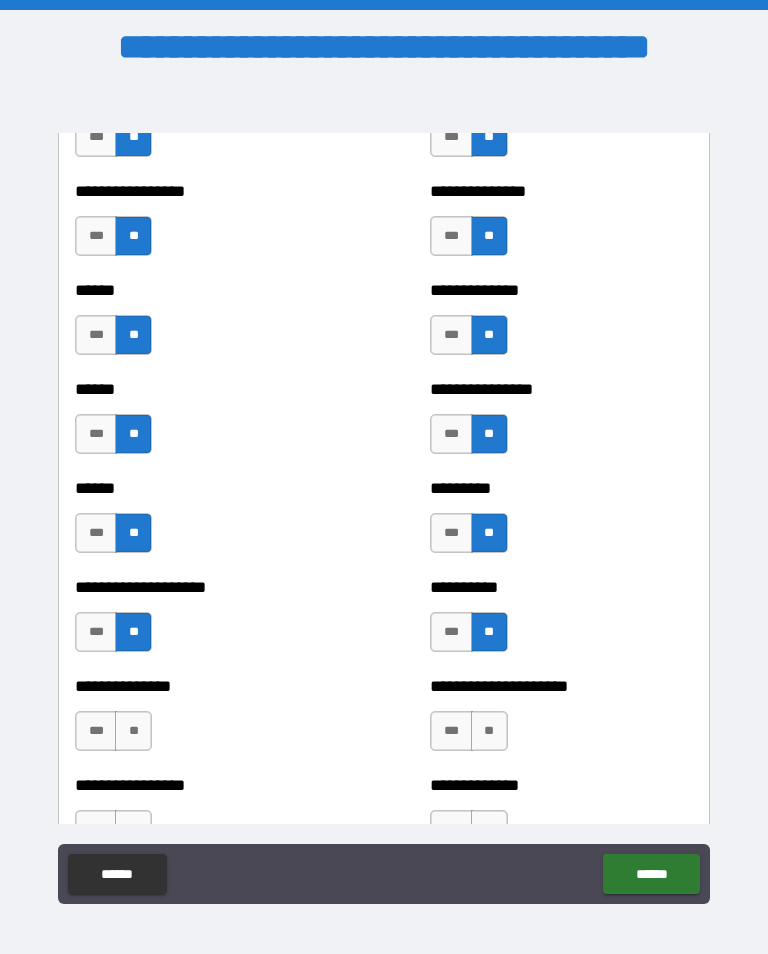 scroll, scrollTop: 3037, scrollLeft: 0, axis: vertical 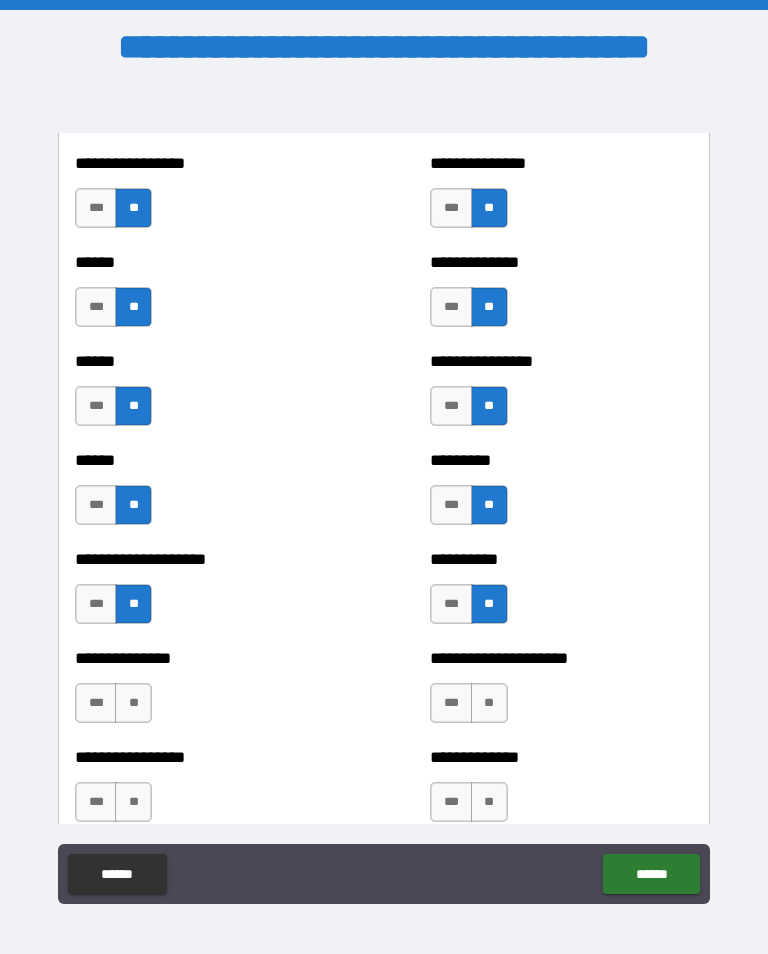 click on "**" at bounding box center [133, 703] 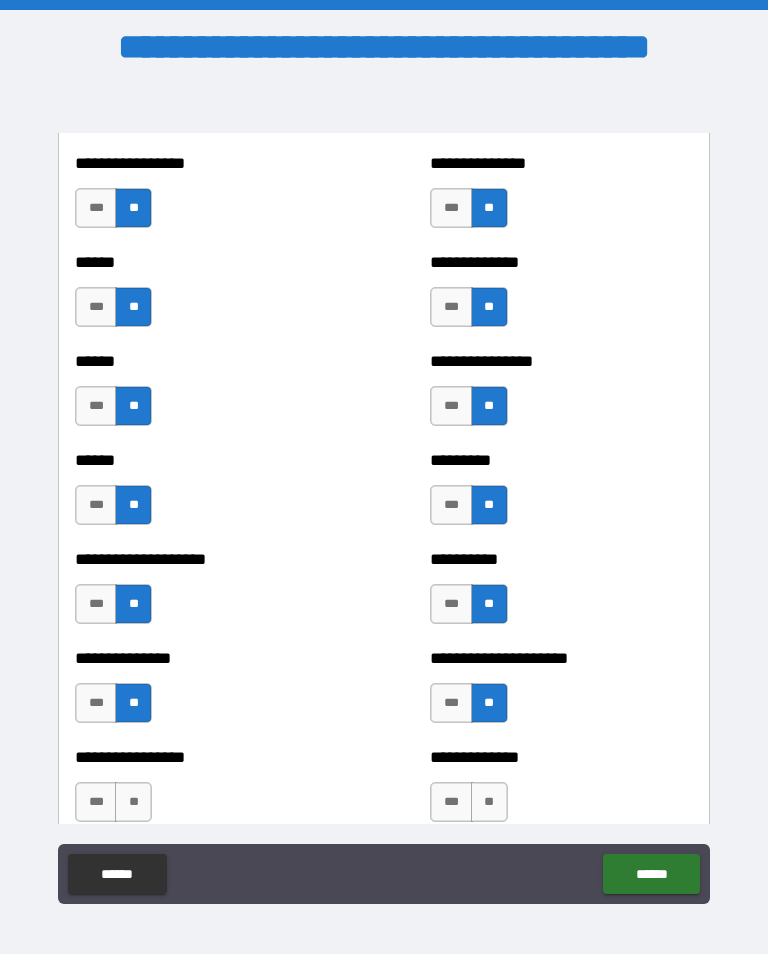 scroll, scrollTop: 3090, scrollLeft: 0, axis: vertical 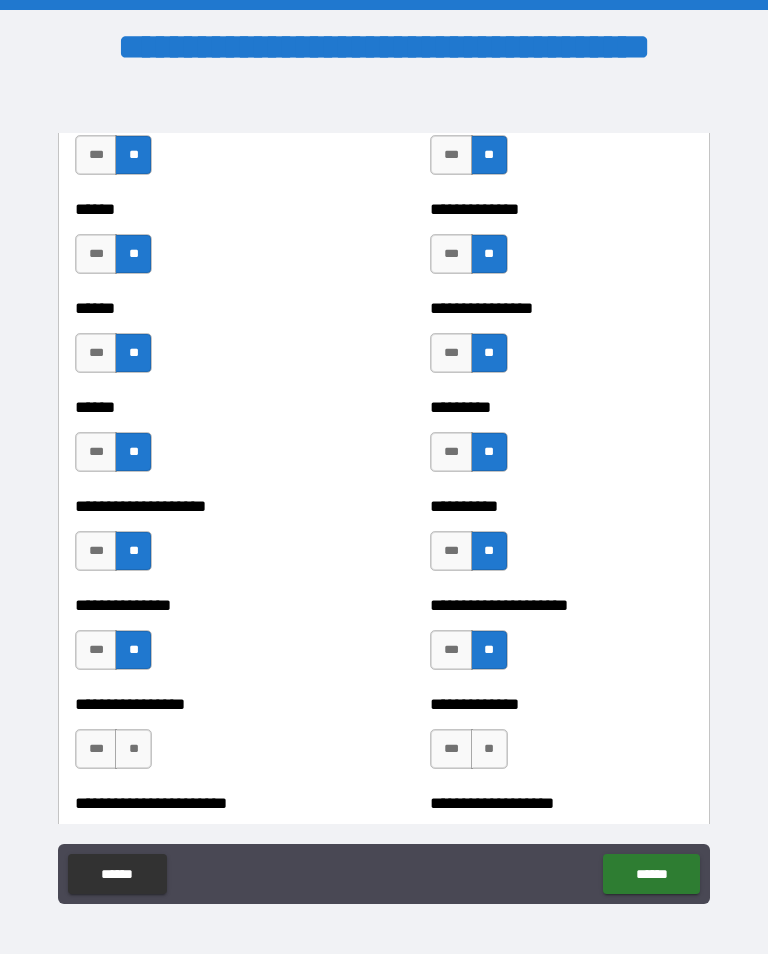 click on "**" at bounding box center [133, 749] 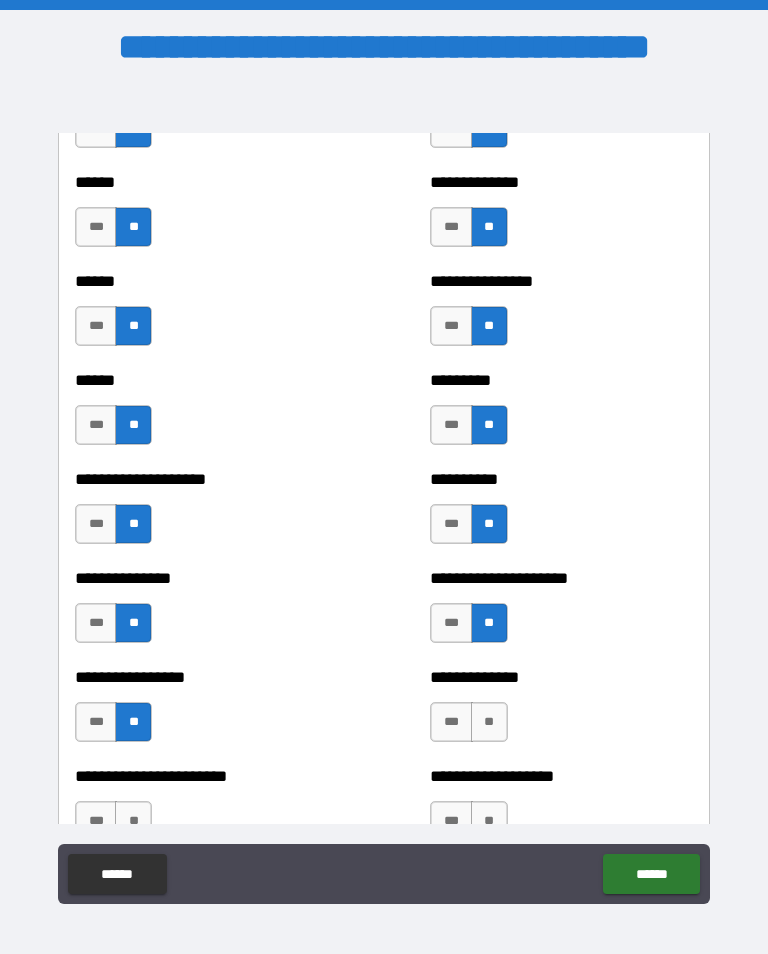 scroll, scrollTop: 3118, scrollLeft: 0, axis: vertical 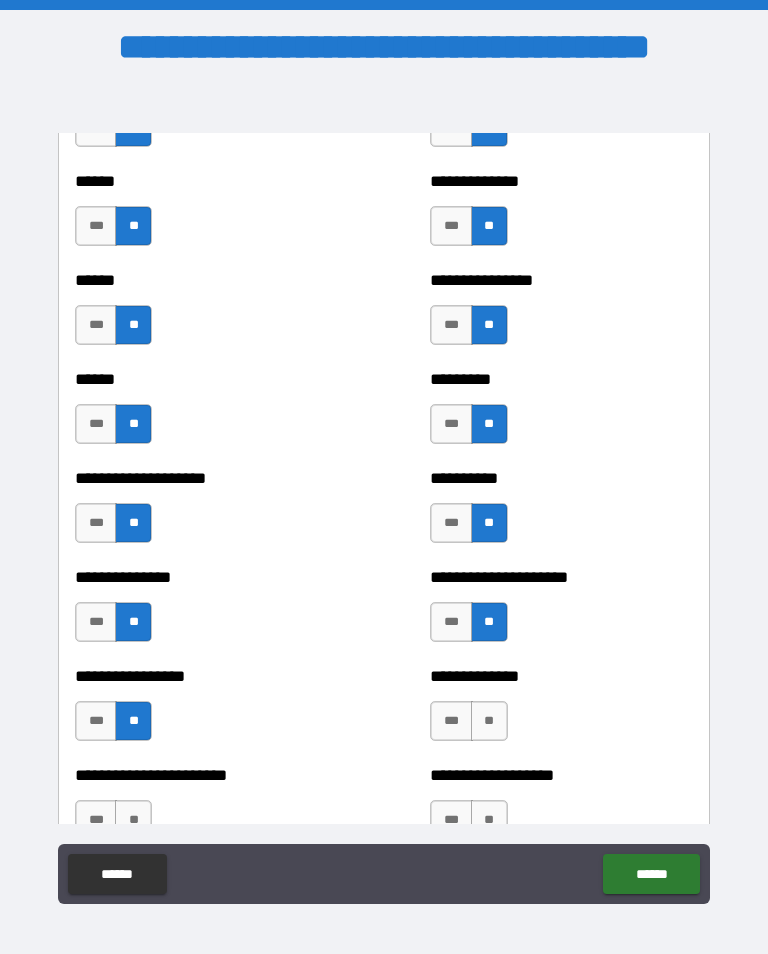 click on "**" at bounding box center [489, 721] 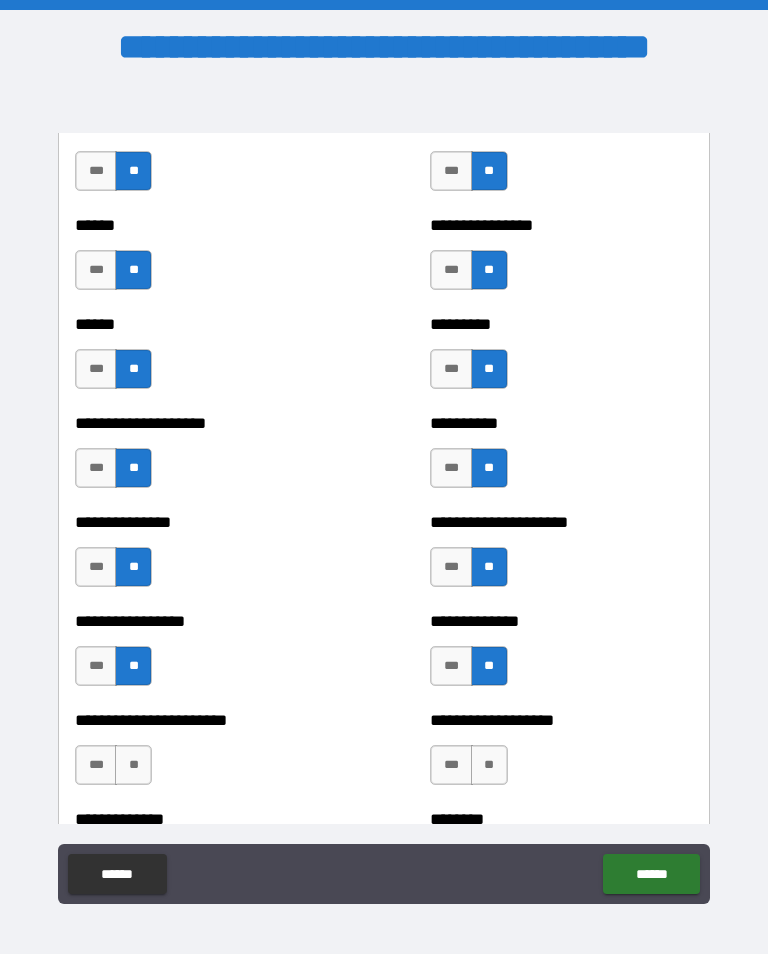 scroll, scrollTop: 3185, scrollLeft: 0, axis: vertical 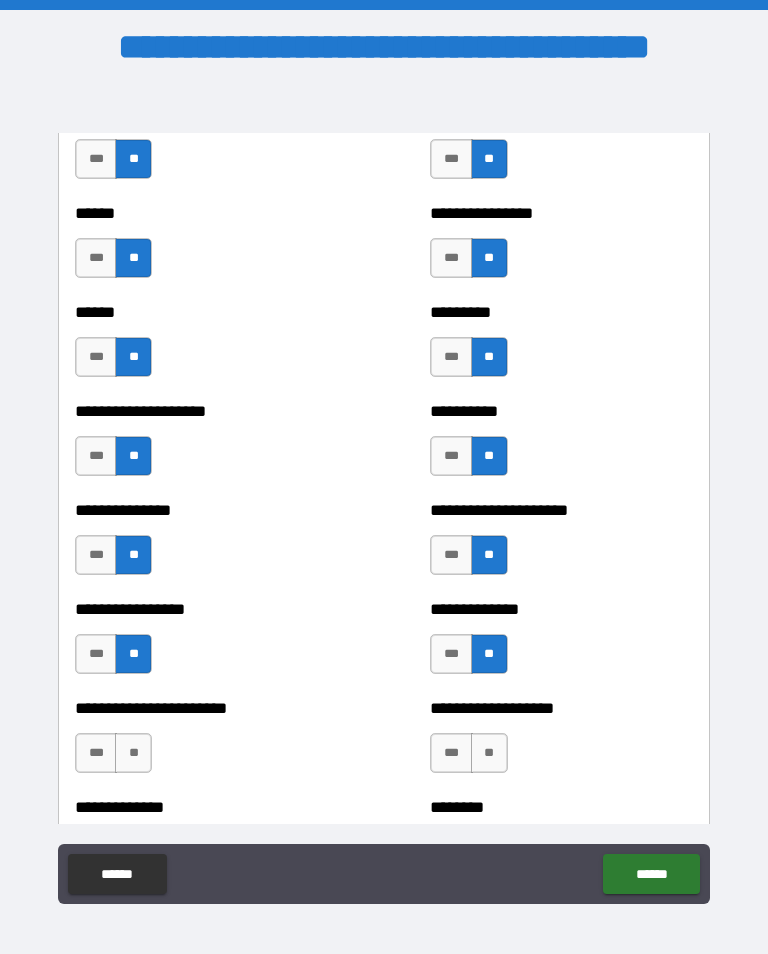 click on "**" at bounding box center [133, 753] 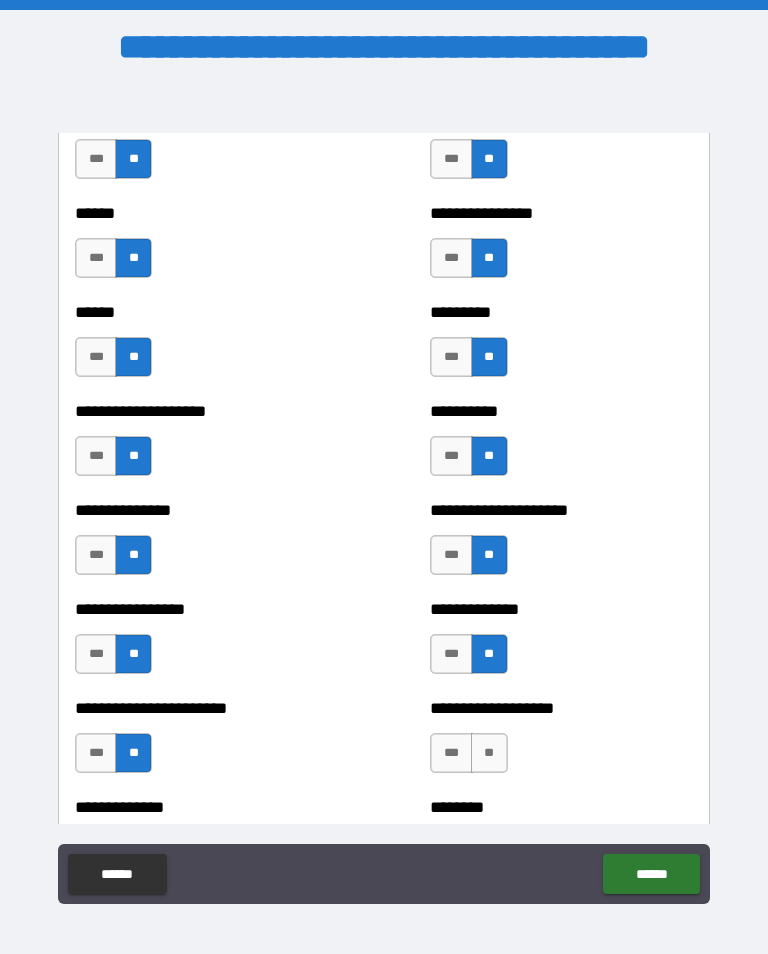 click on "**" at bounding box center (489, 753) 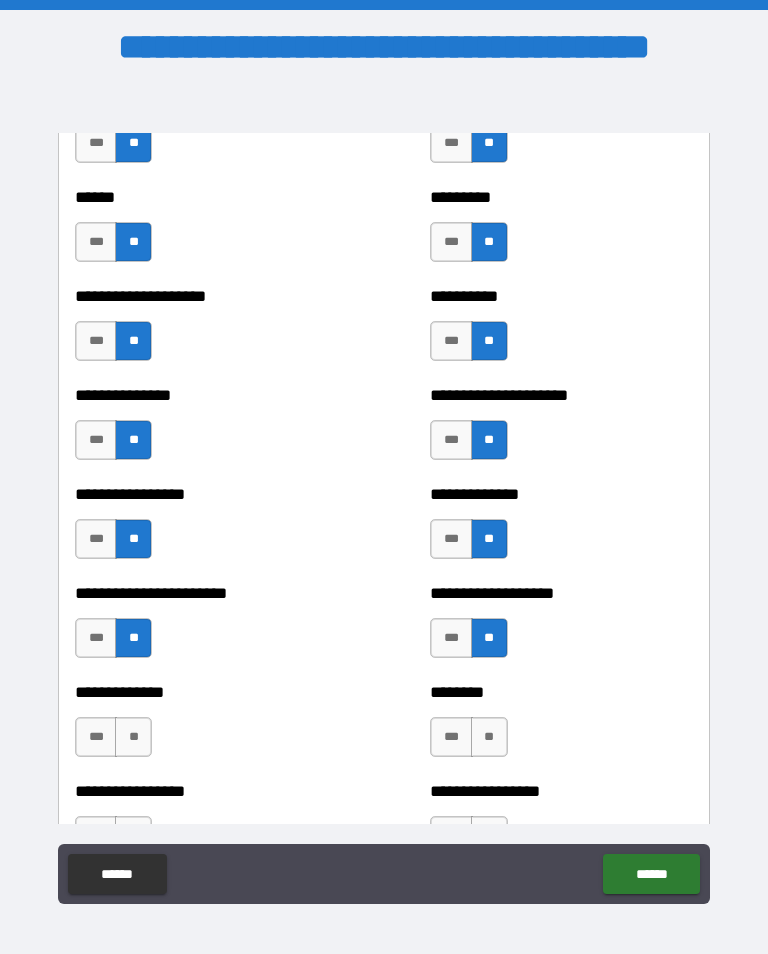 scroll, scrollTop: 3301, scrollLeft: 0, axis: vertical 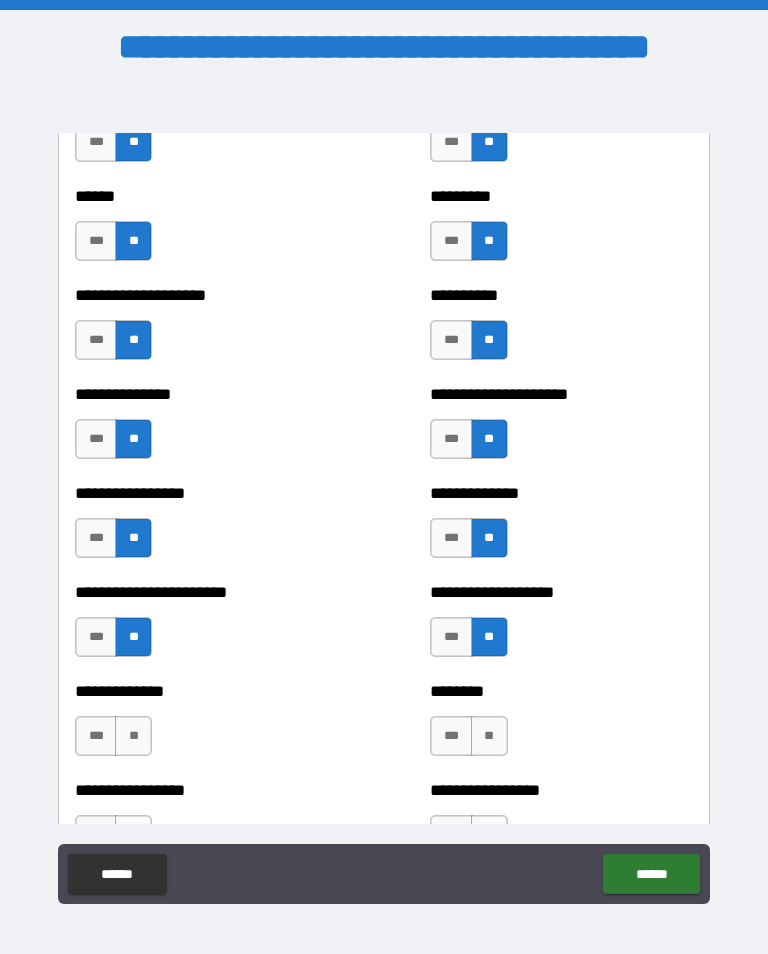 click on "**" at bounding box center (133, 736) 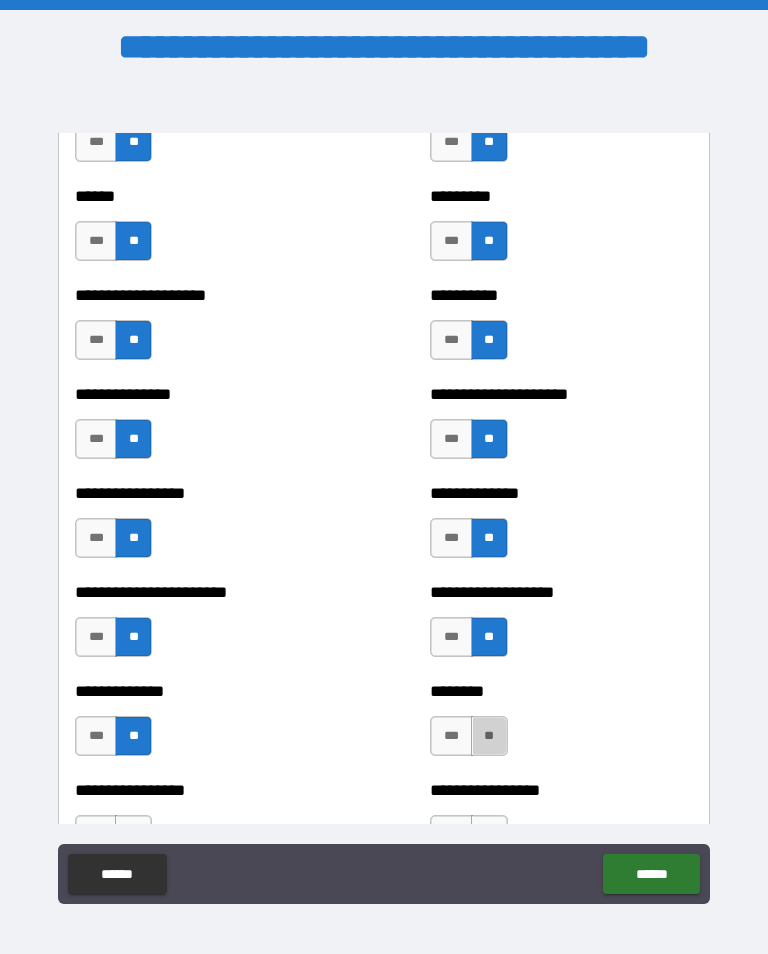 click on "**" at bounding box center [489, 736] 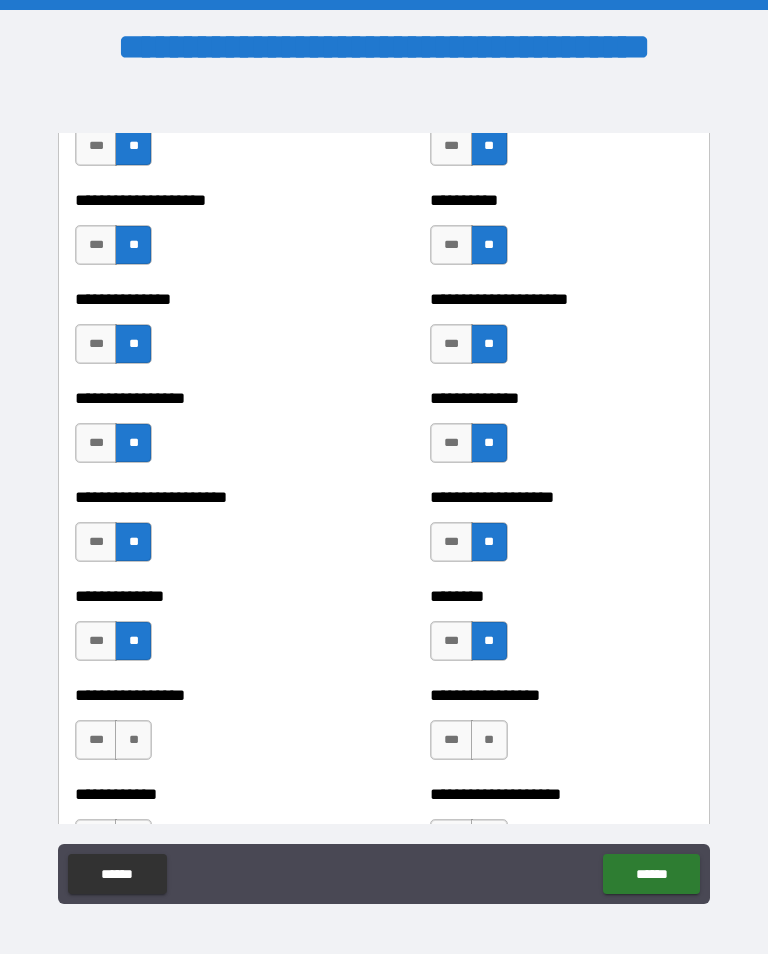scroll, scrollTop: 3397, scrollLeft: 0, axis: vertical 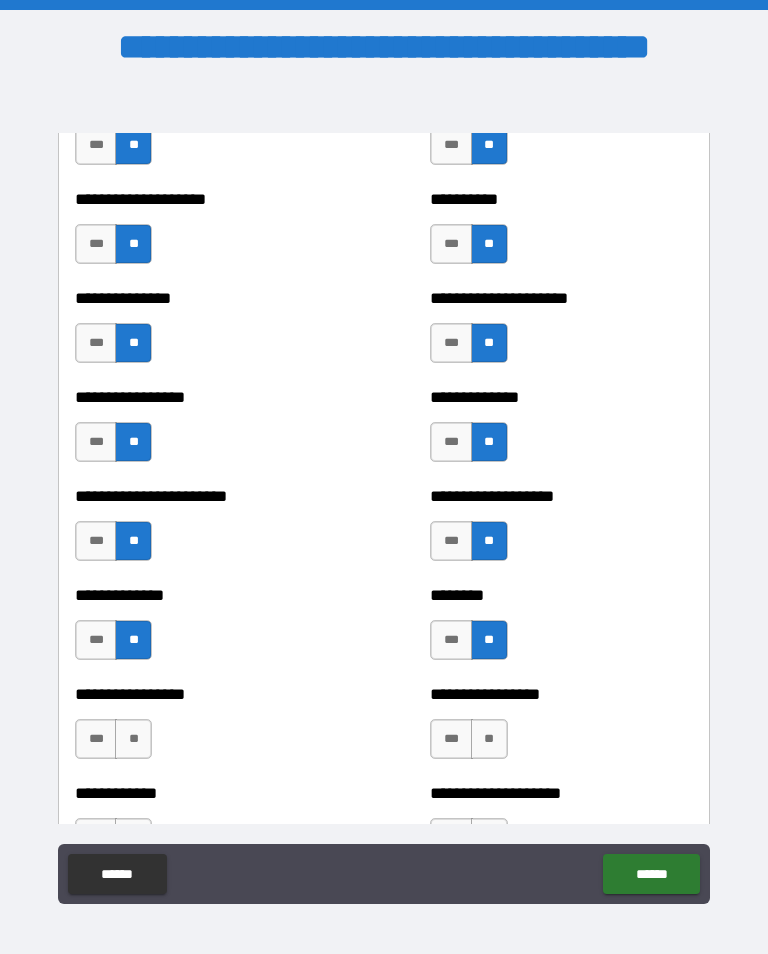 click on "**" at bounding box center [133, 739] 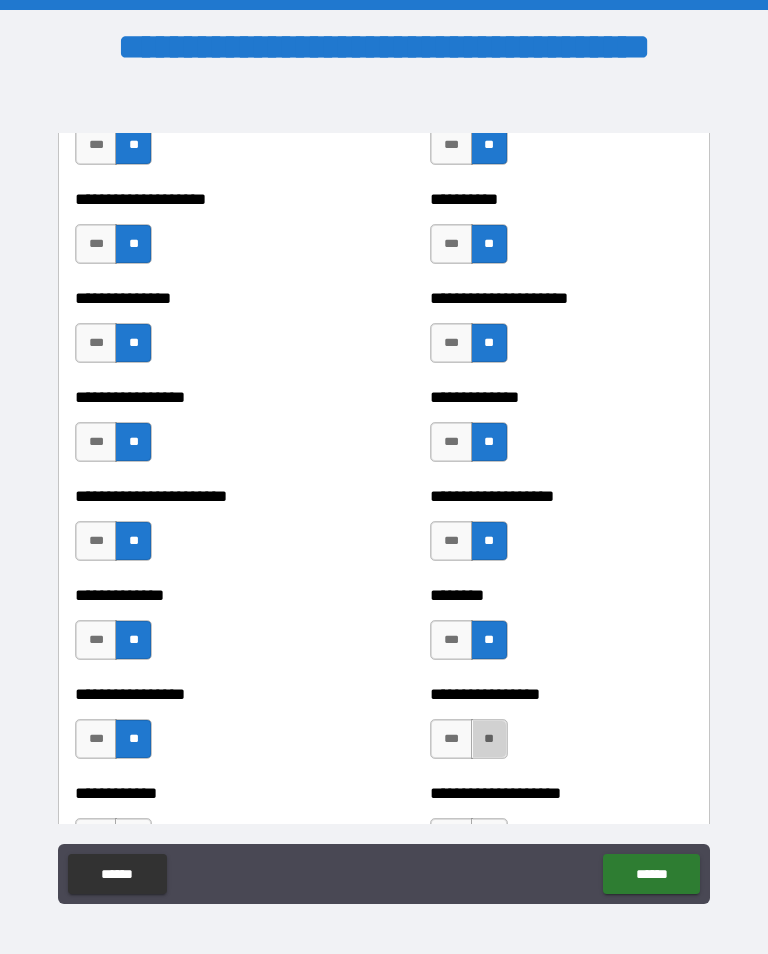 click on "**" at bounding box center (489, 739) 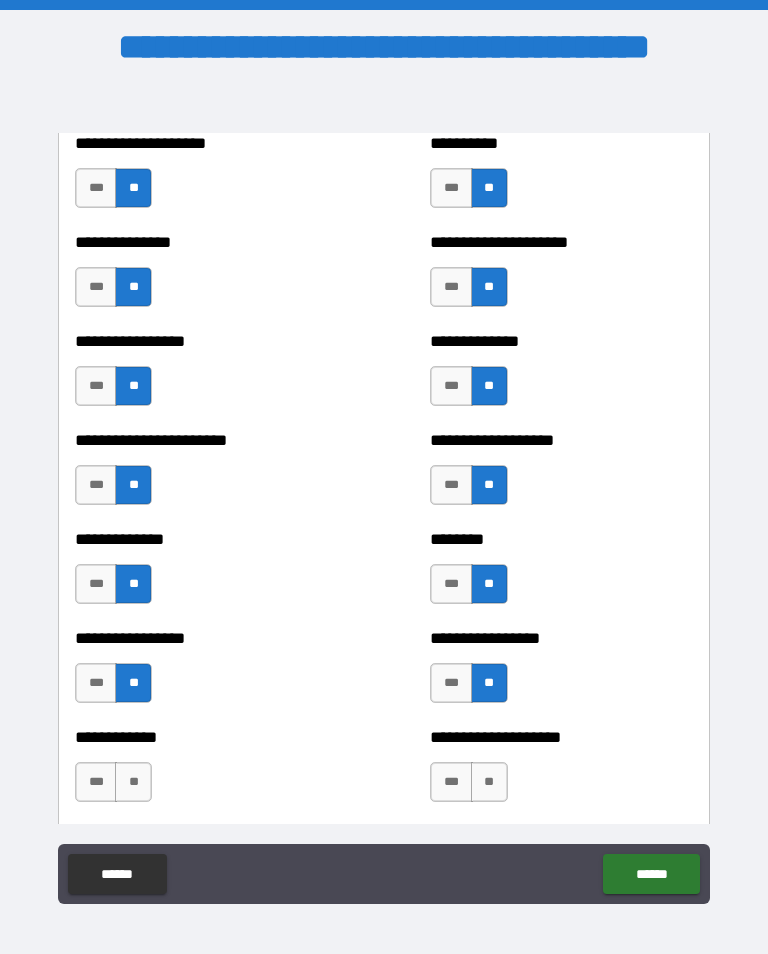 scroll, scrollTop: 3483, scrollLeft: 0, axis: vertical 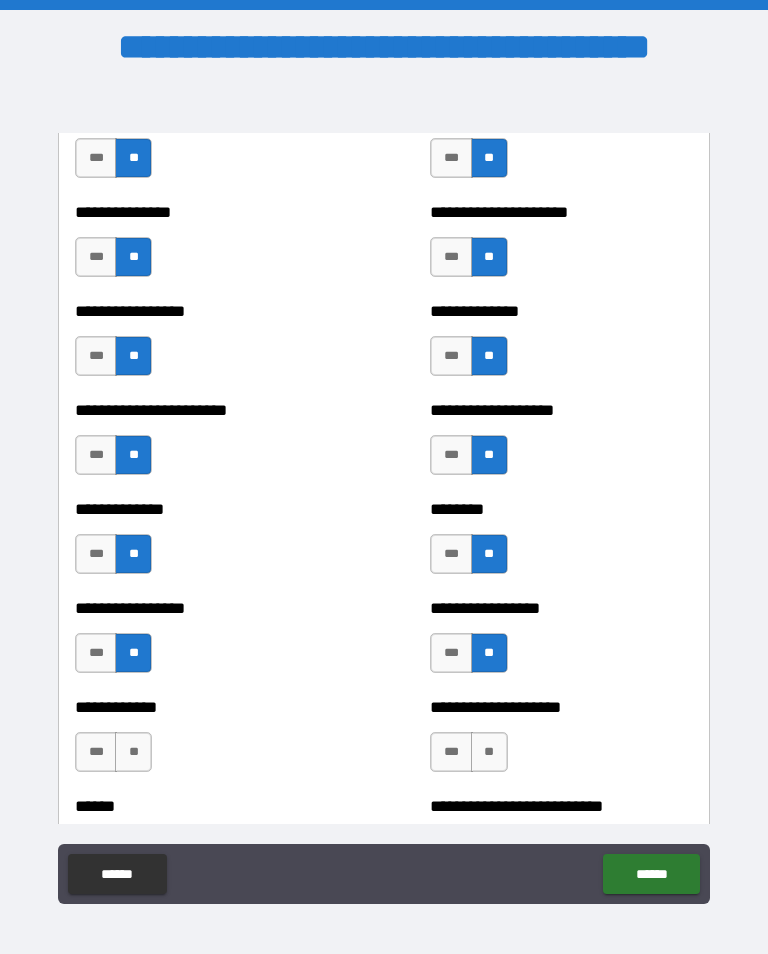 click on "**" at bounding box center (133, 752) 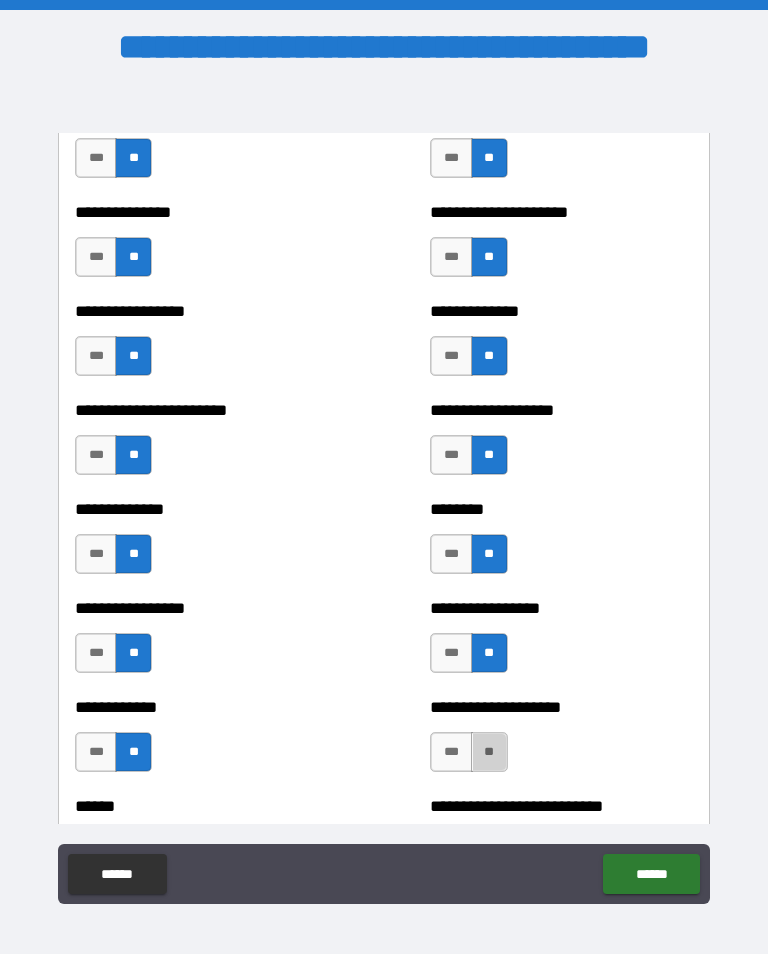 click on "**" at bounding box center [489, 752] 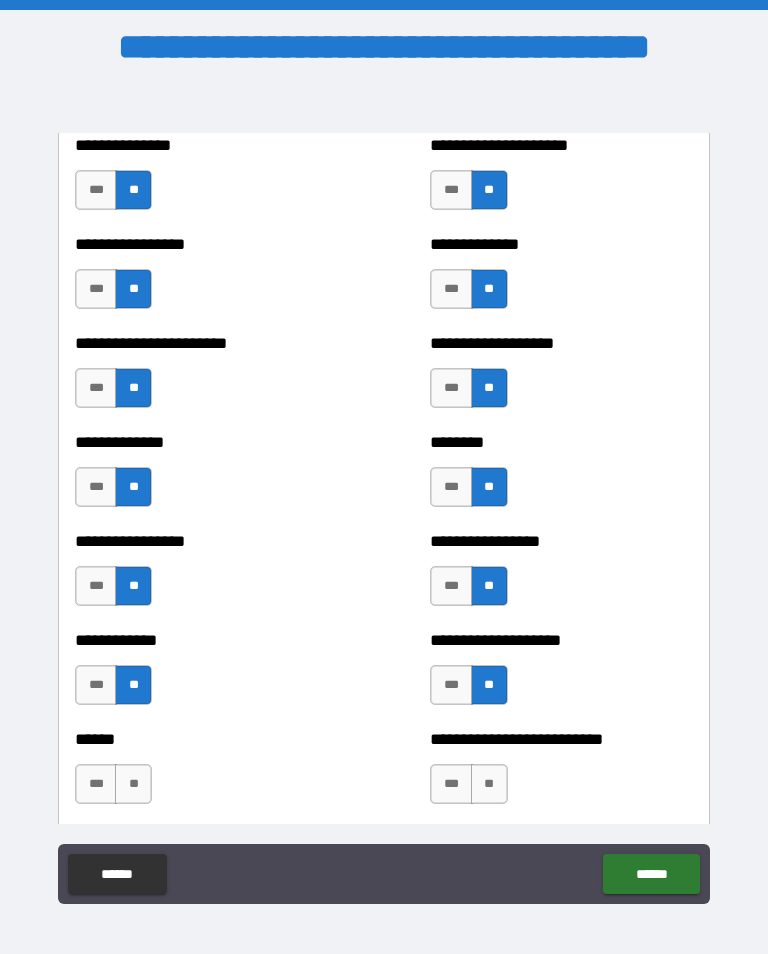 scroll, scrollTop: 3560, scrollLeft: 0, axis: vertical 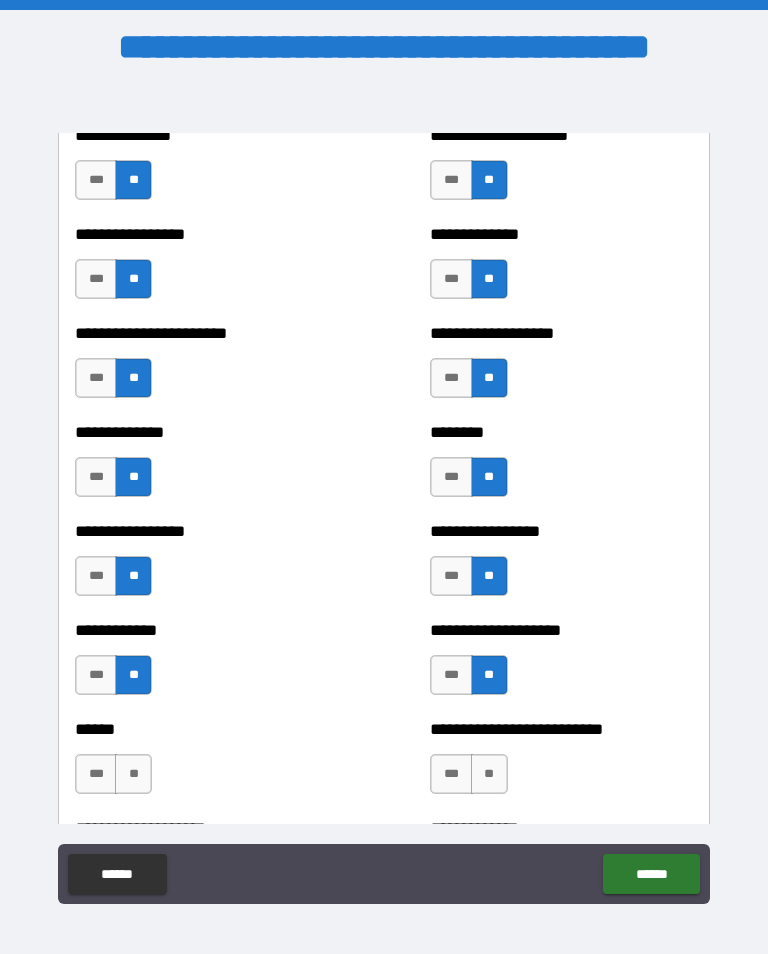 click on "**" at bounding box center (133, 774) 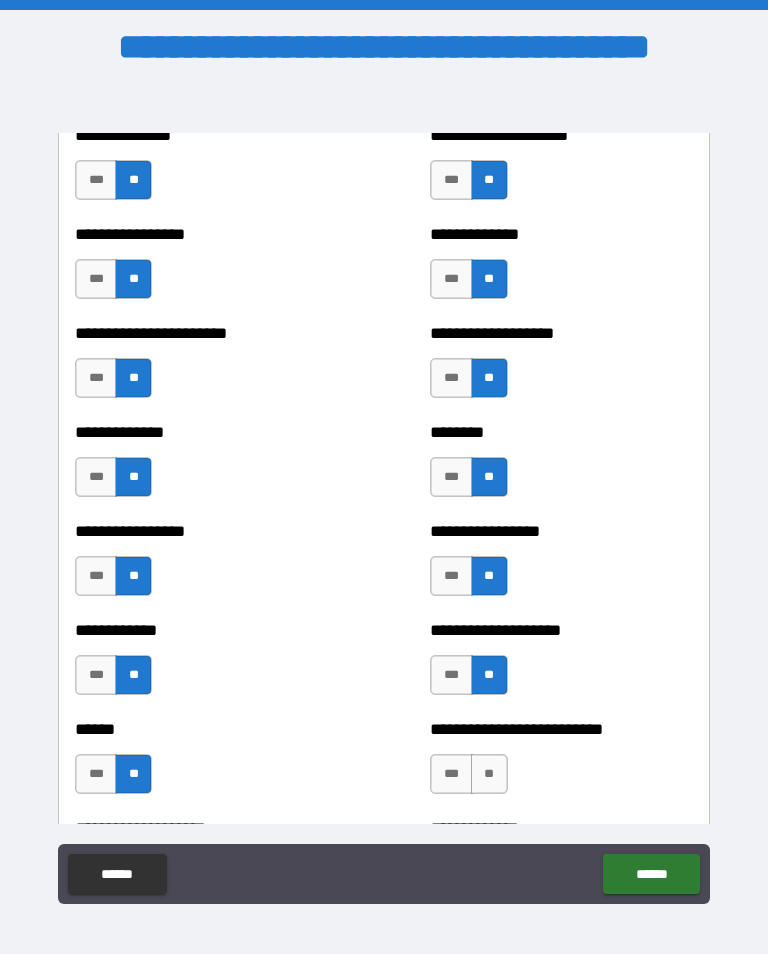 click on "**" at bounding box center (489, 774) 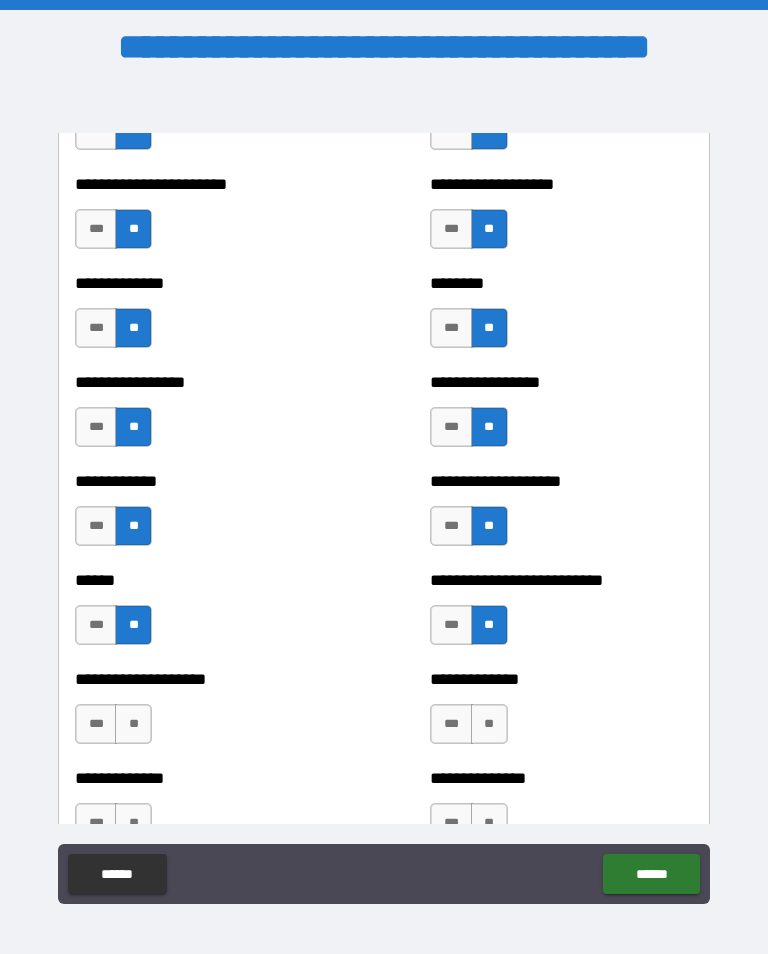 scroll, scrollTop: 3718, scrollLeft: 0, axis: vertical 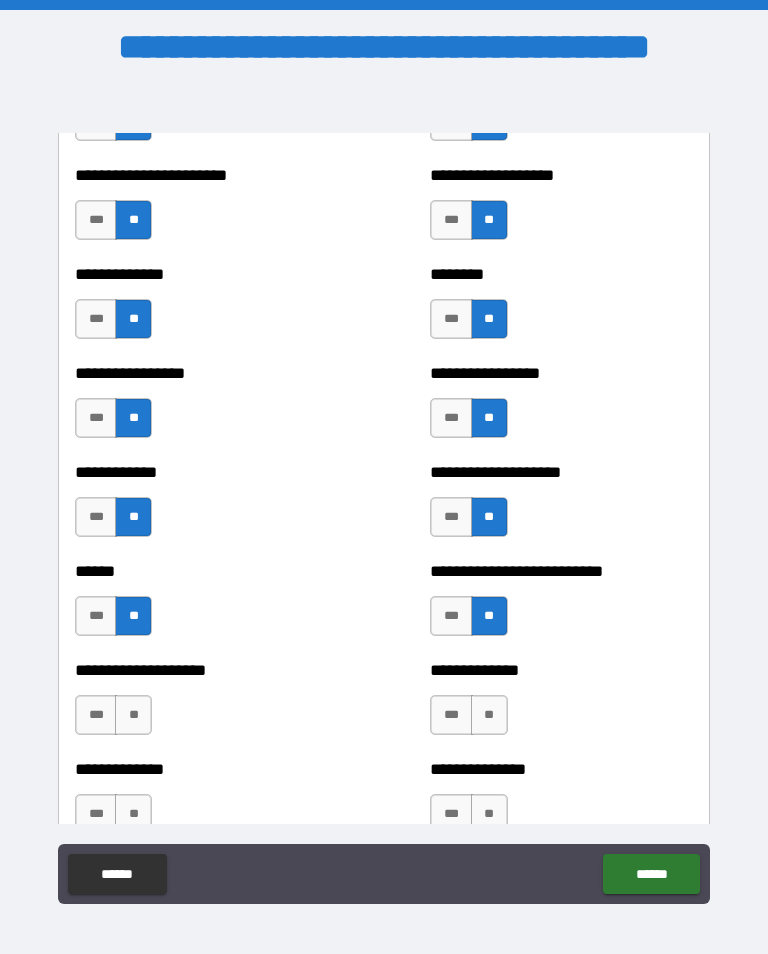 click on "**" at bounding box center (133, 715) 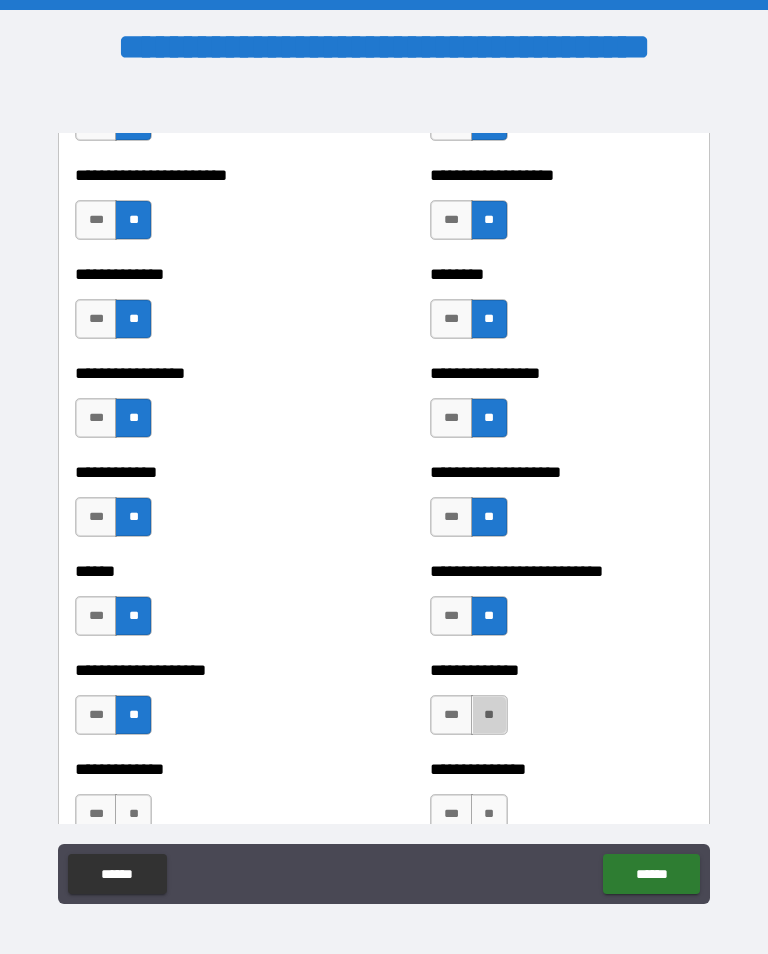 click on "**" at bounding box center (489, 715) 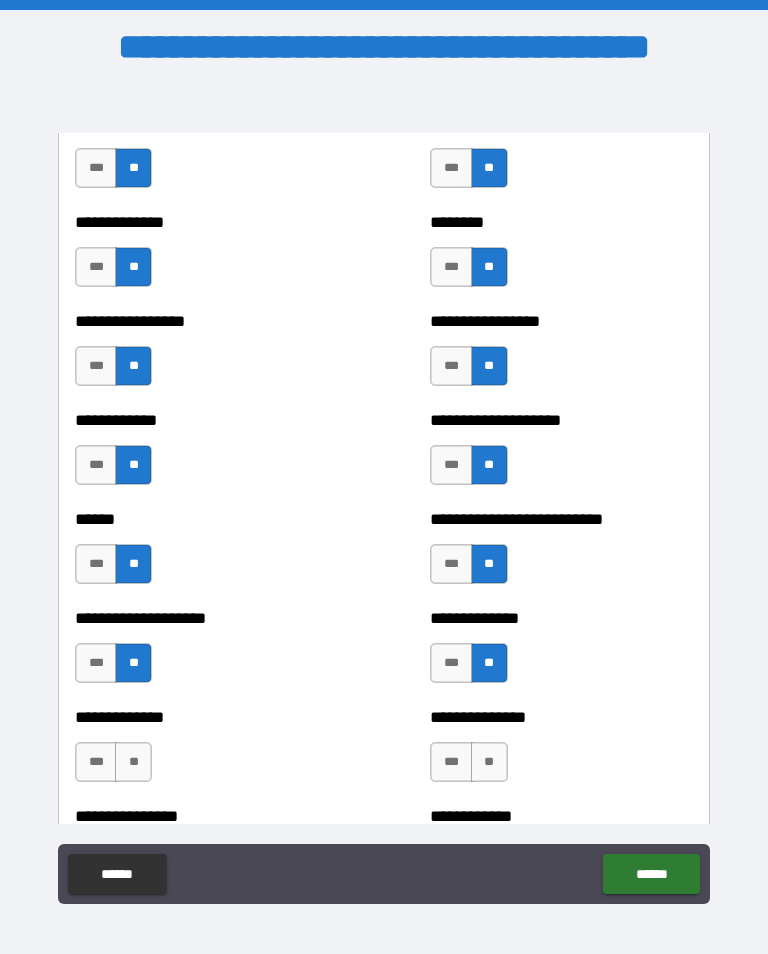 scroll, scrollTop: 3797, scrollLeft: 0, axis: vertical 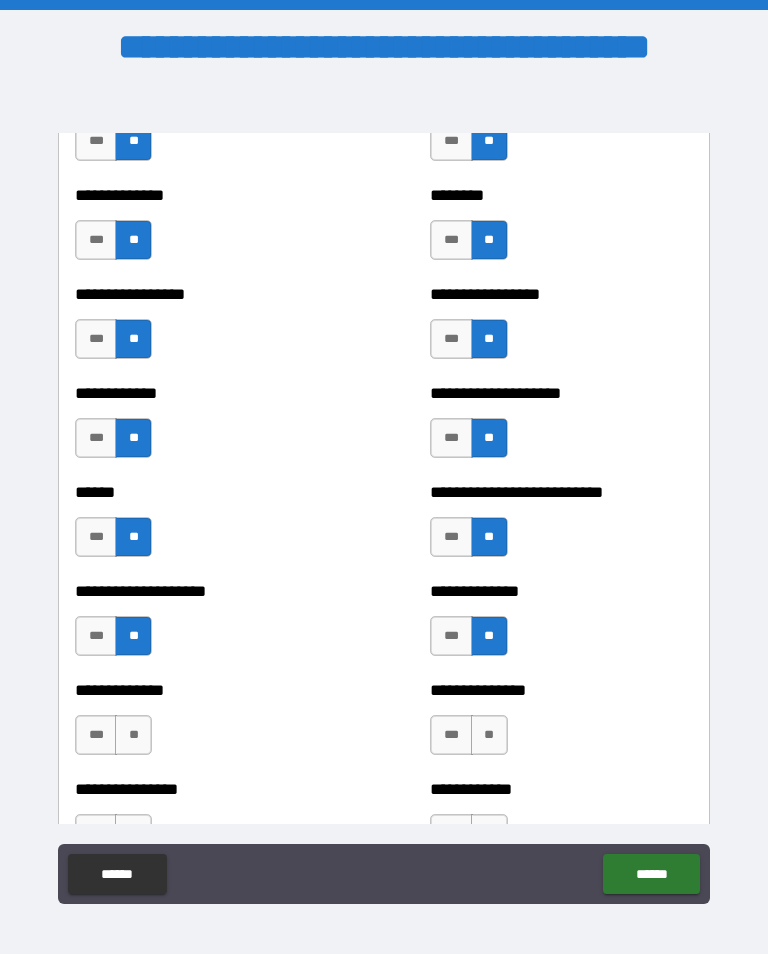 click on "**" at bounding box center [133, 735] 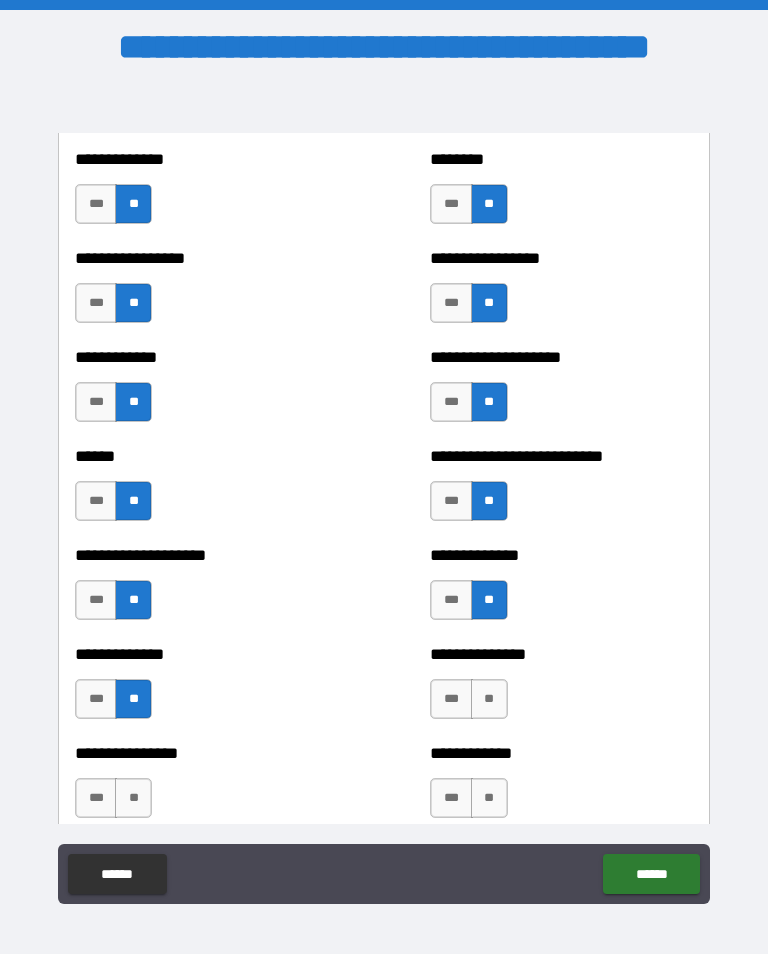 scroll, scrollTop: 3835, scrollLeft: 0, axis: vertical 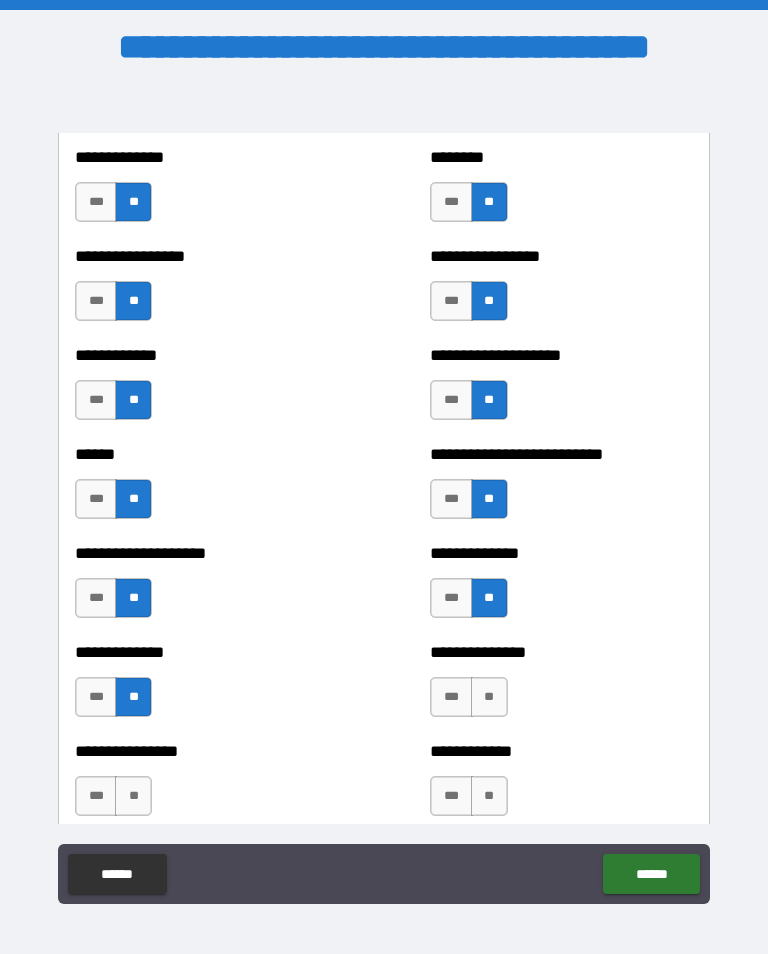 click on "**" at bounding box center (489, 697) 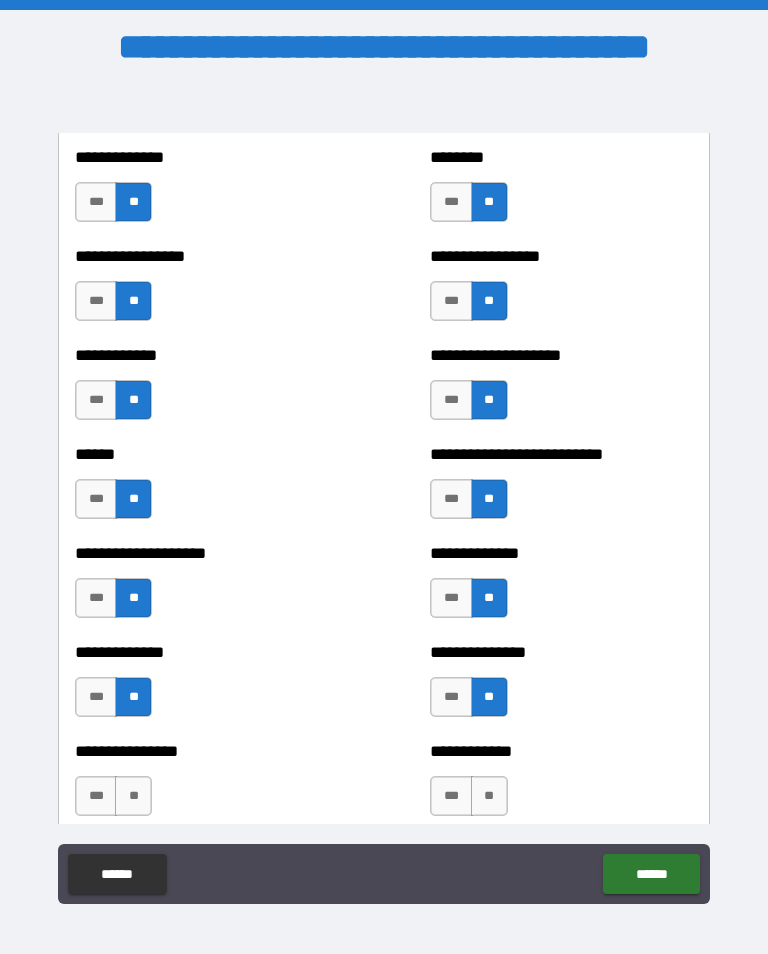 click on "**" at bounding box center [133, 796] 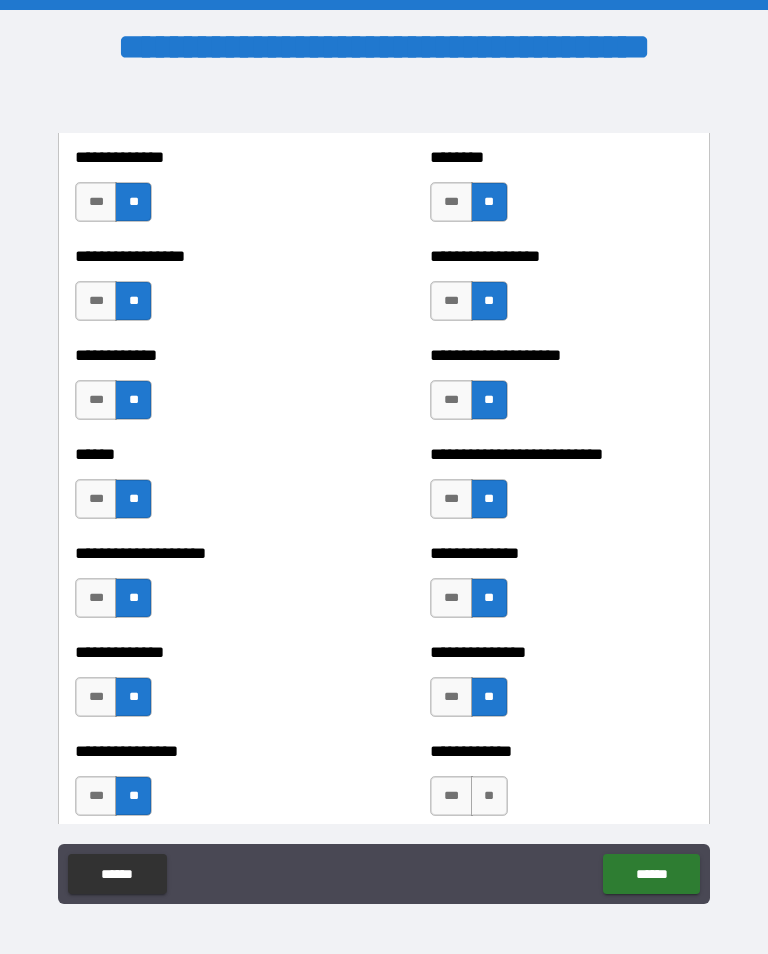click on "**" at bounding box center [489, 796] 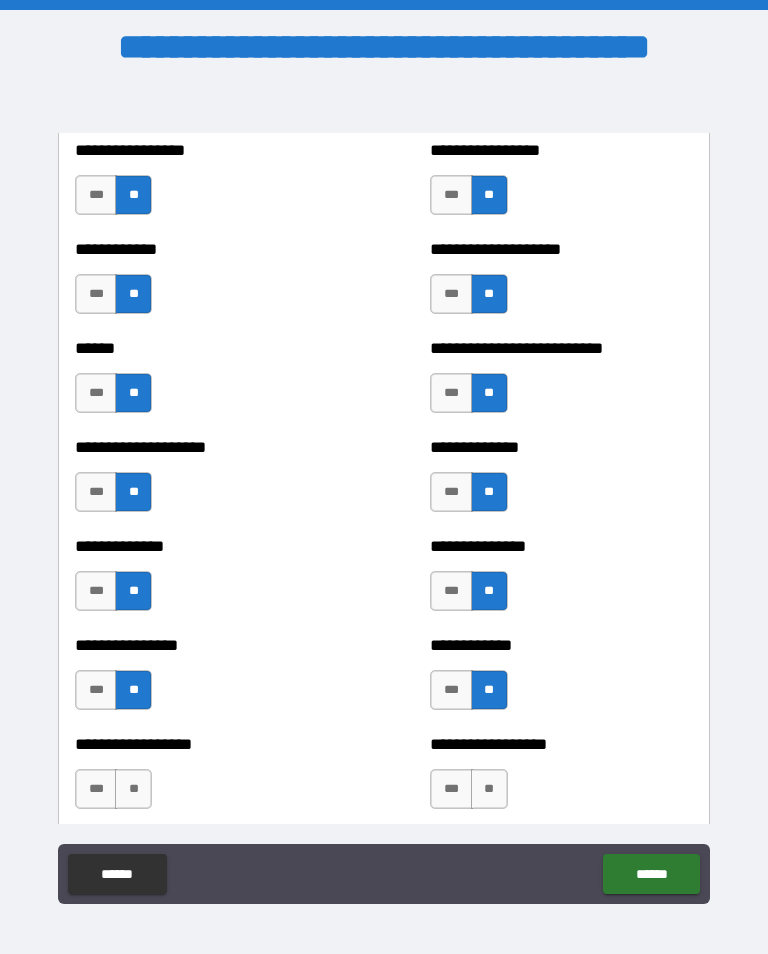 scroll, scrollTop: 3949, scrollLeft: 0, axis: vertical 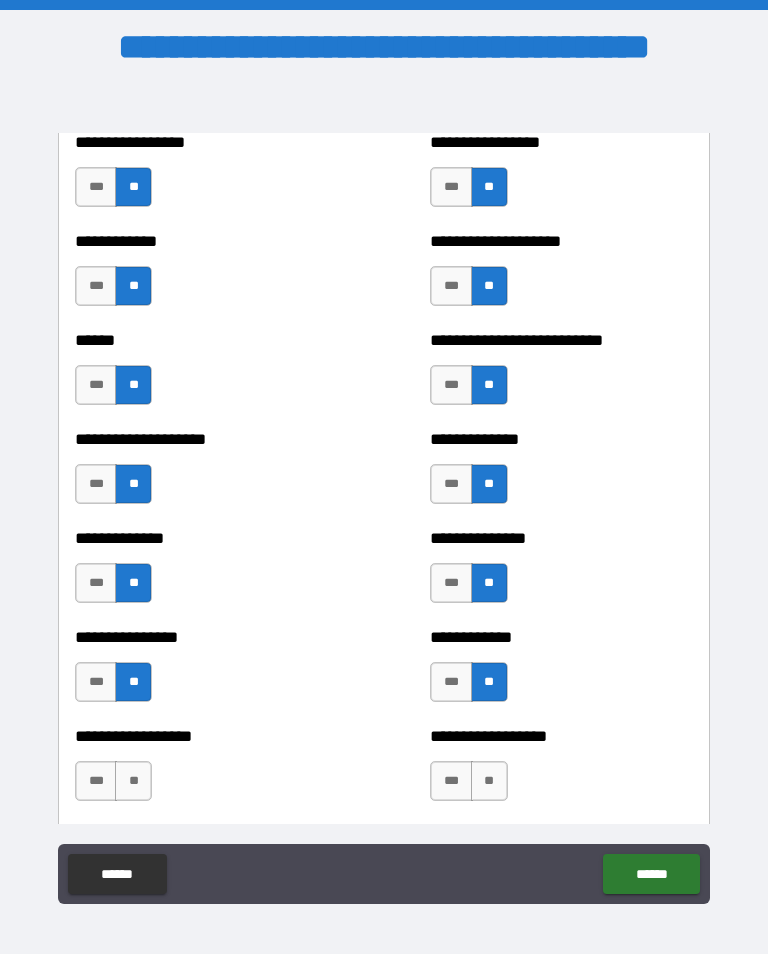 click on "**" at bounding box center (133, 781) 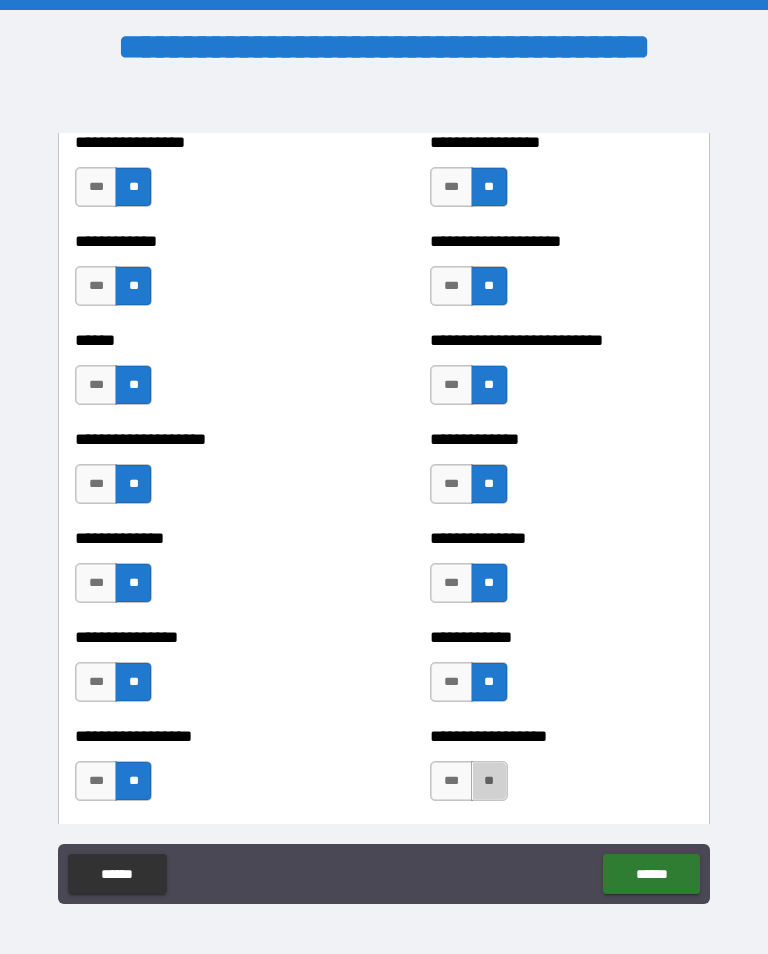 click on "**" at bounding box center [489, 781] 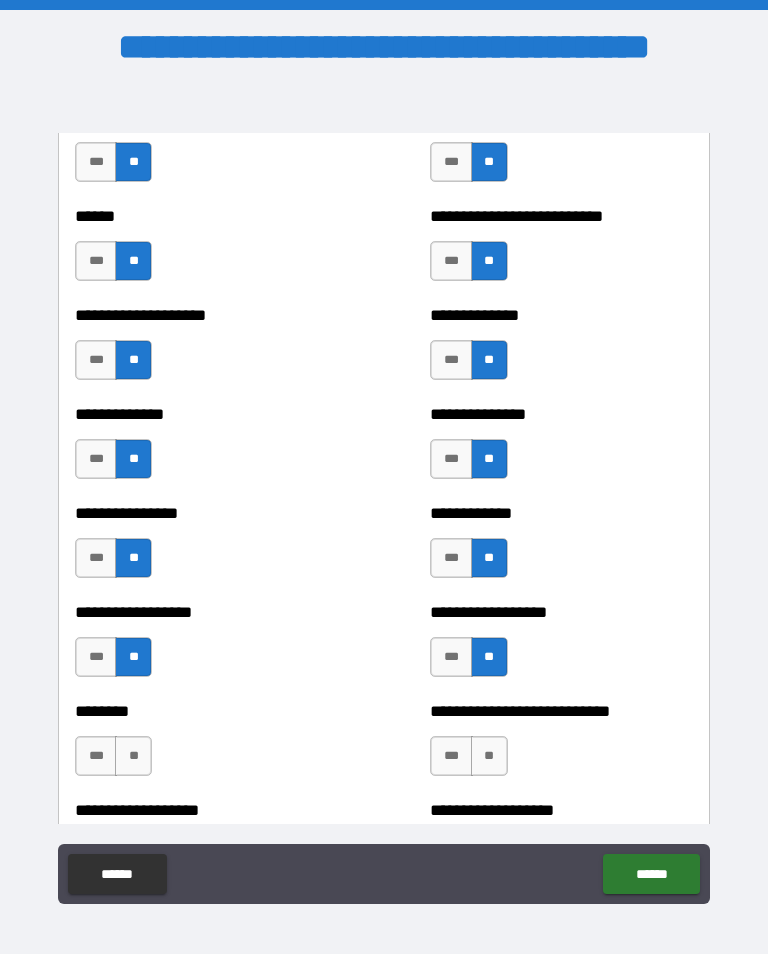 scroll, scrollTop: 4086, scrollLeft: 0, axis: vertical 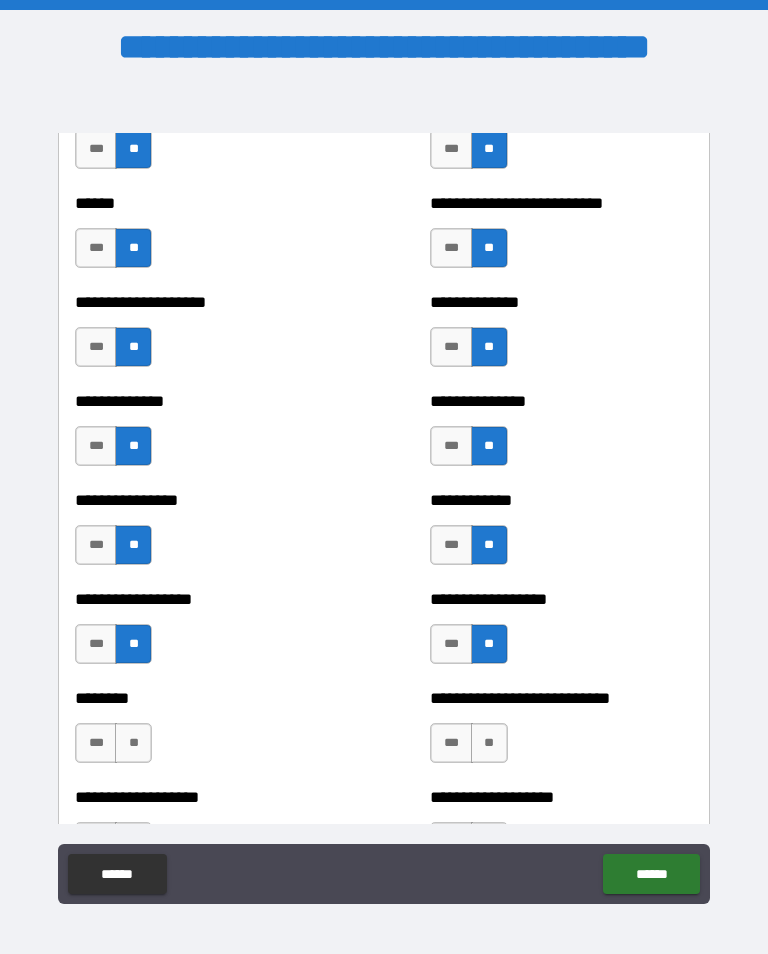 click on "**" at bounding box center (133, 743) 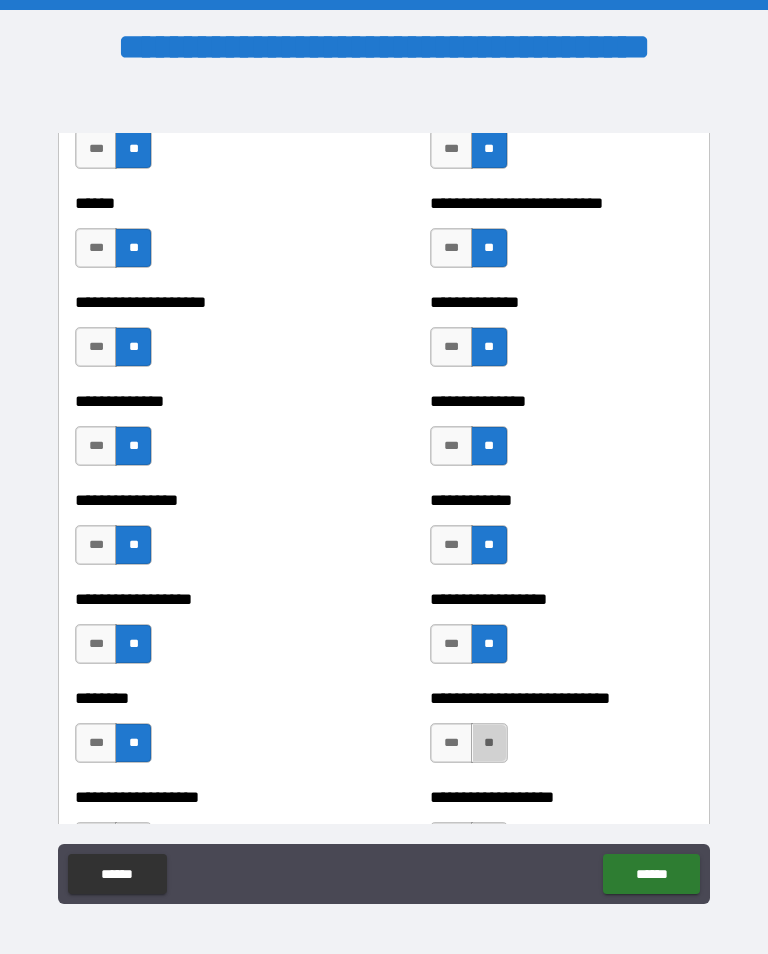 click on "**" at bounding box center (489, 743) 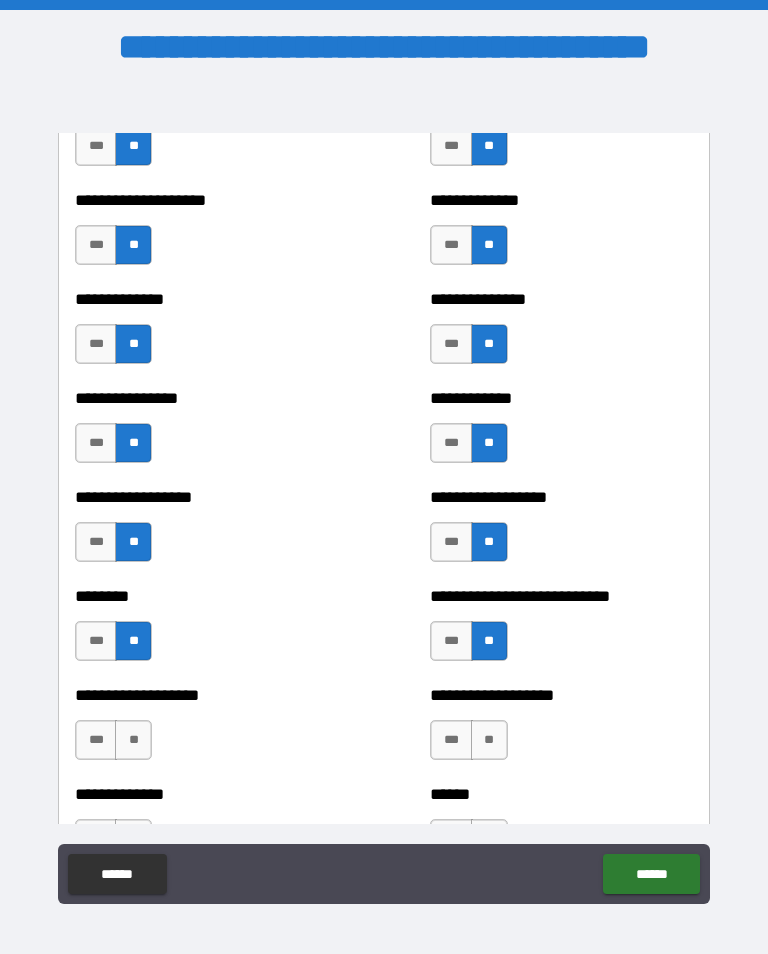 scroll, scrollTop: 4193, scrollLeft: 0, axis: vertical 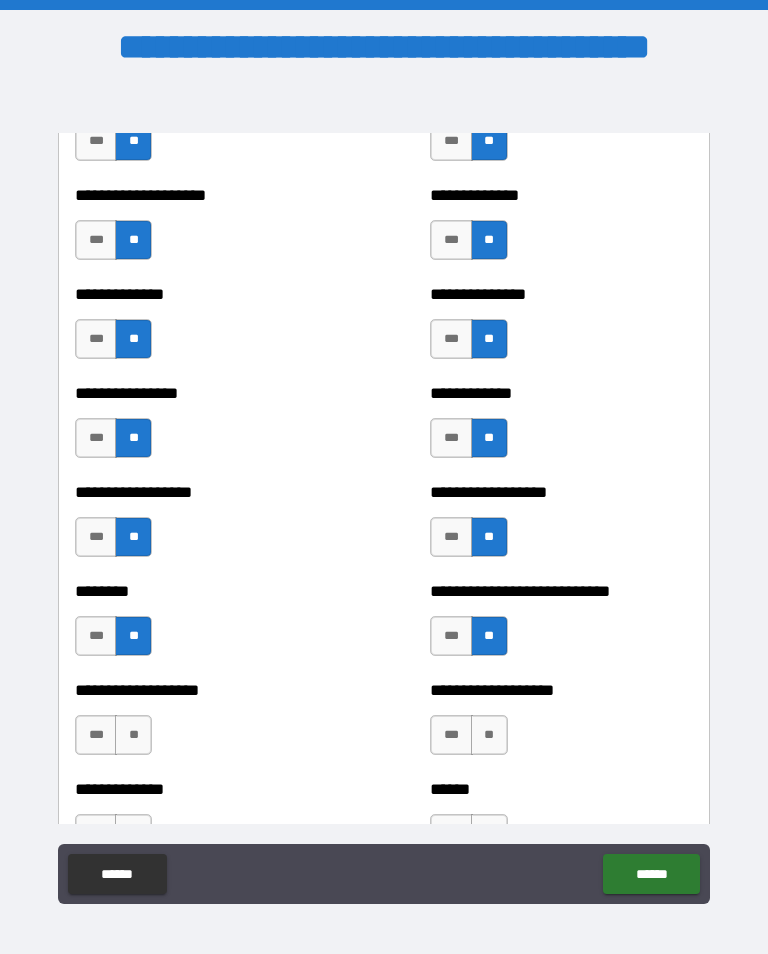 click on "**" at bounding box center (133, 735) 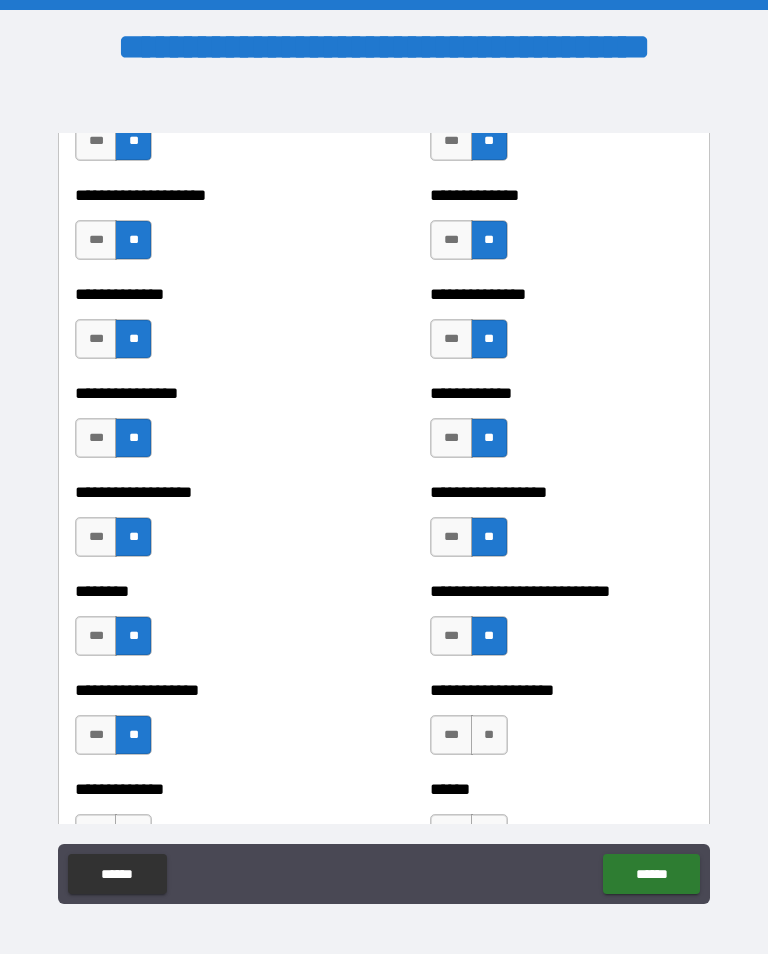 click on "**" at bounding box center [489, 735] 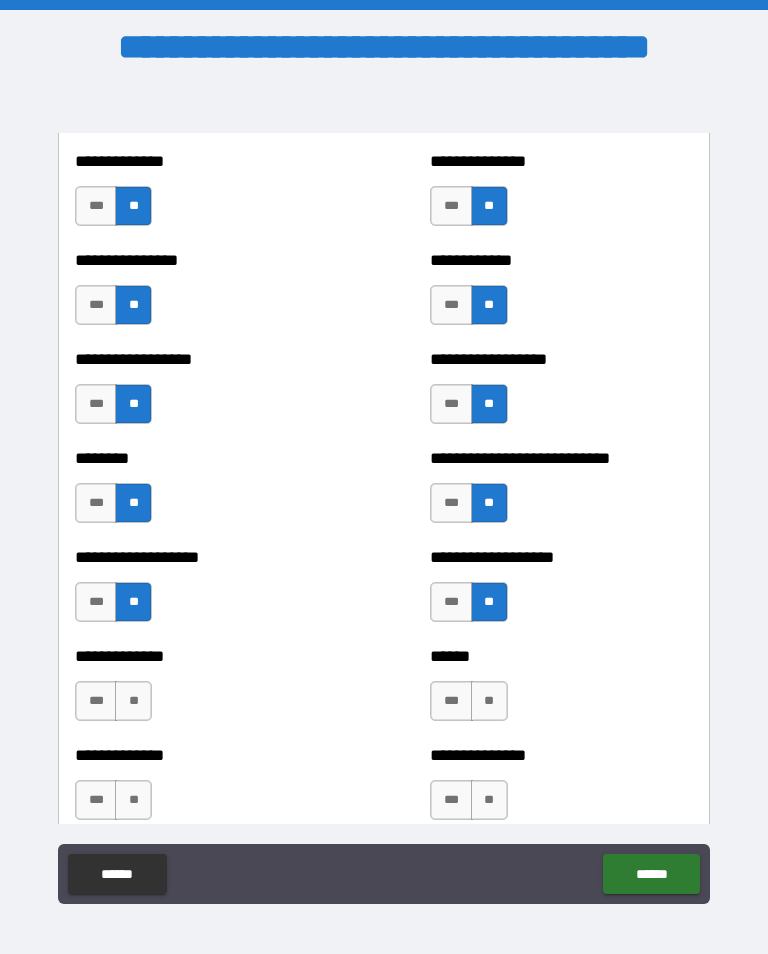 scroll, scrollTop: 4326, scrollLeft: 0, axis: vertical 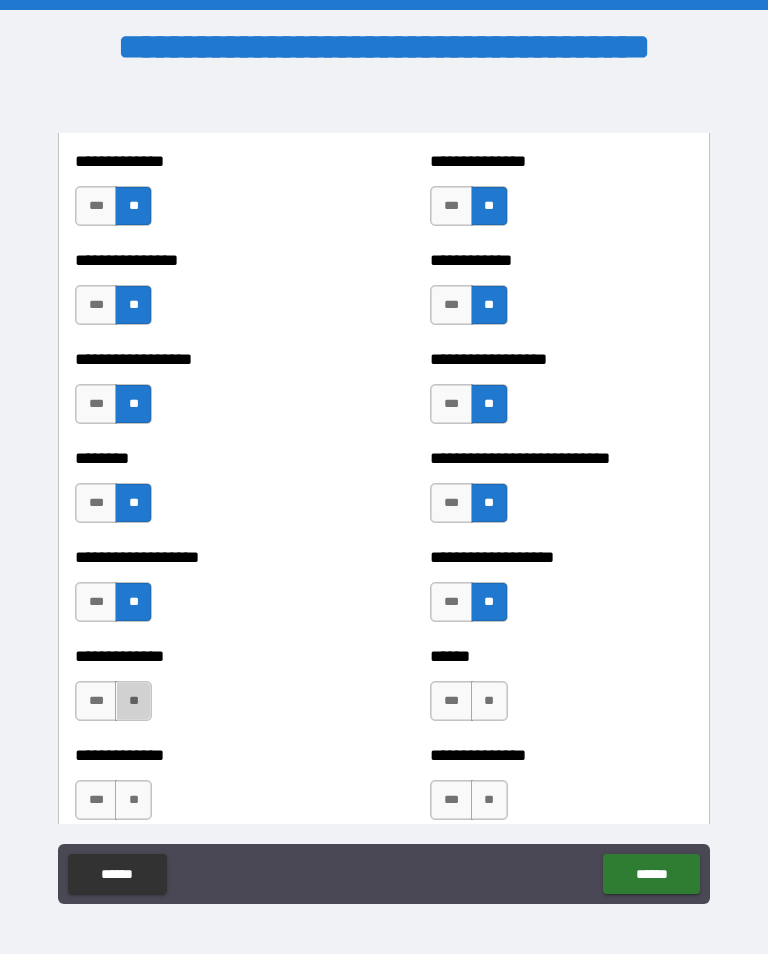click on "**" at bounding box center [133, 701] 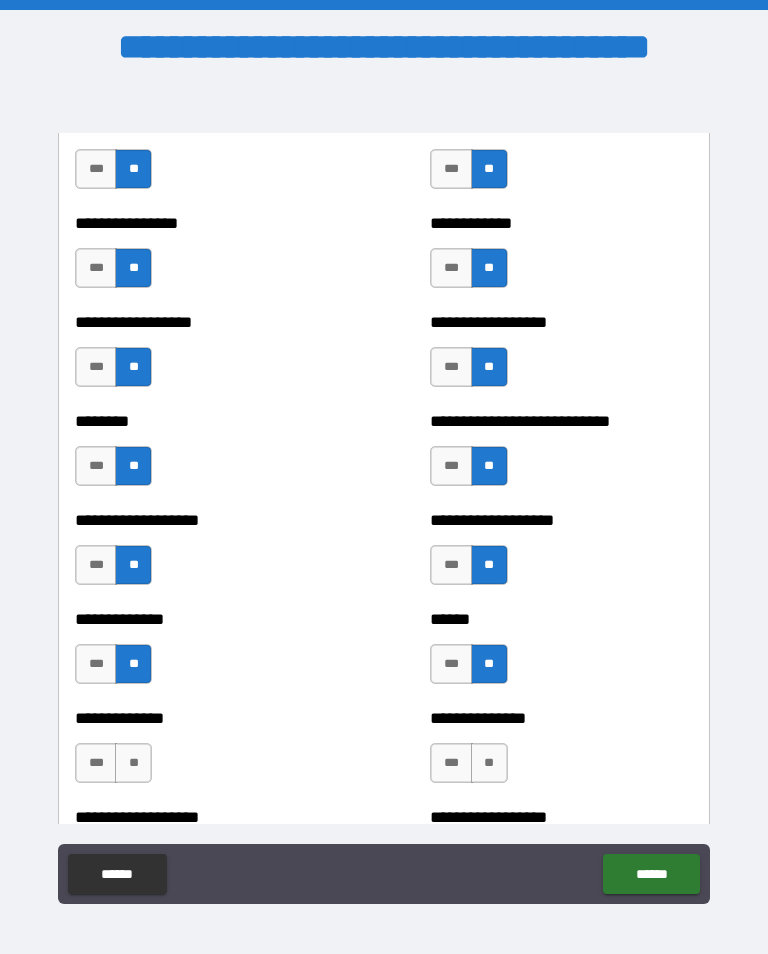 scroll, scrollTop: 4393, scrollLeft: 0, axis: vertical 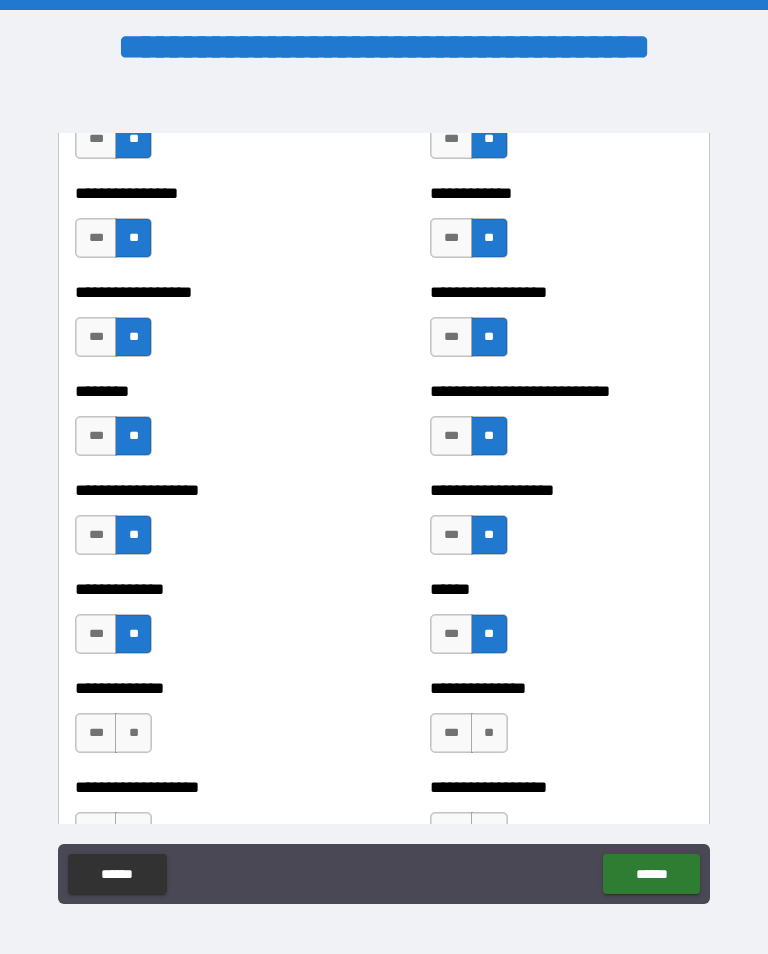 click on "**" at bounding box center (133, 733) 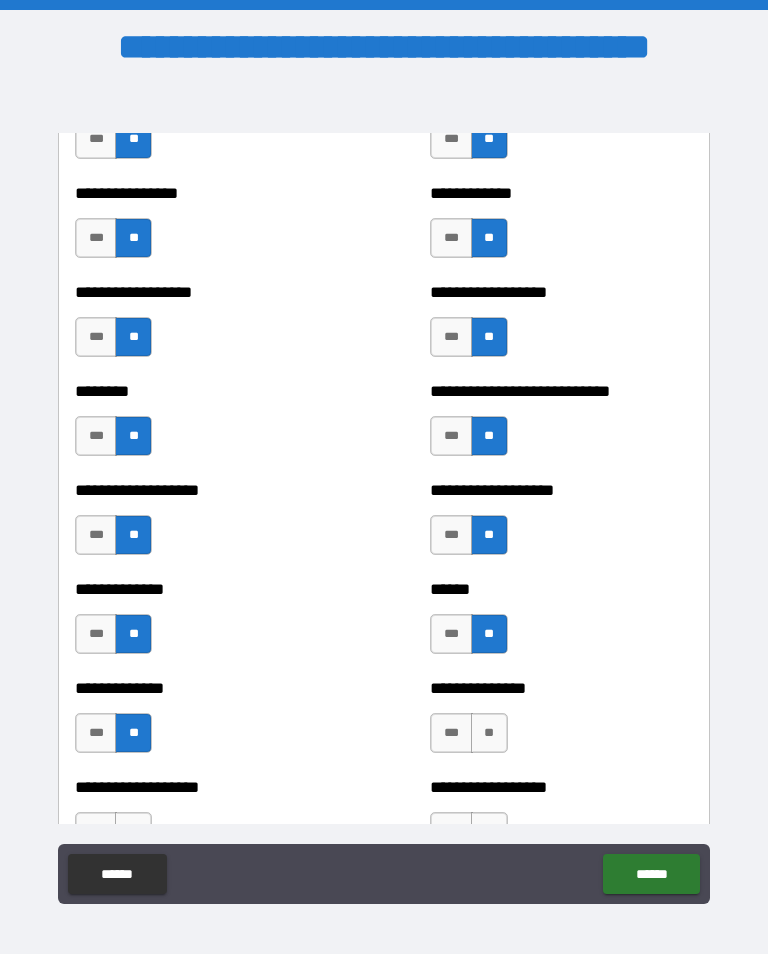 click on "**" at bounding box center (489, 733) 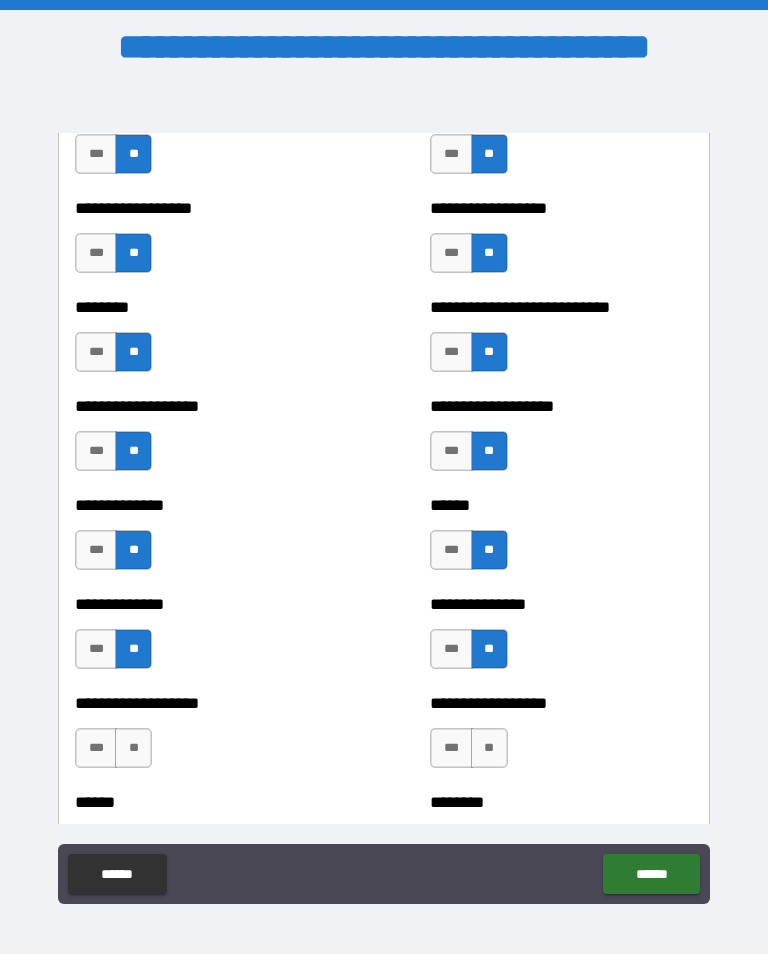 scroll, scrollTop: 4482, scrollLeft: 0, axis: vertical 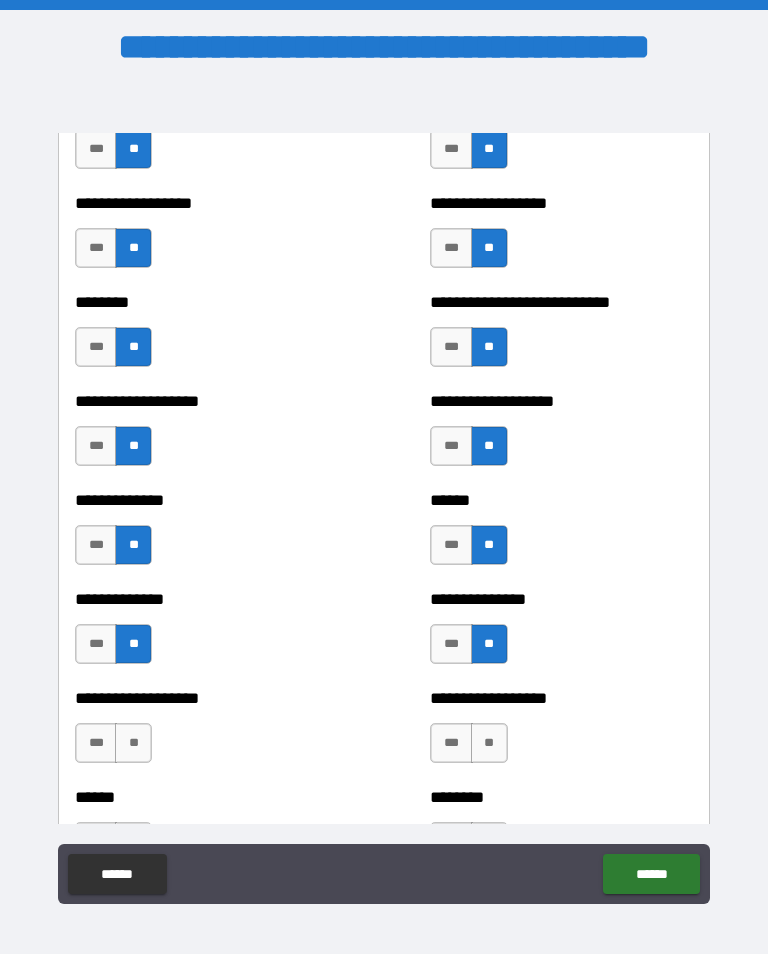 click on "**" at bounding box center (133, 743) 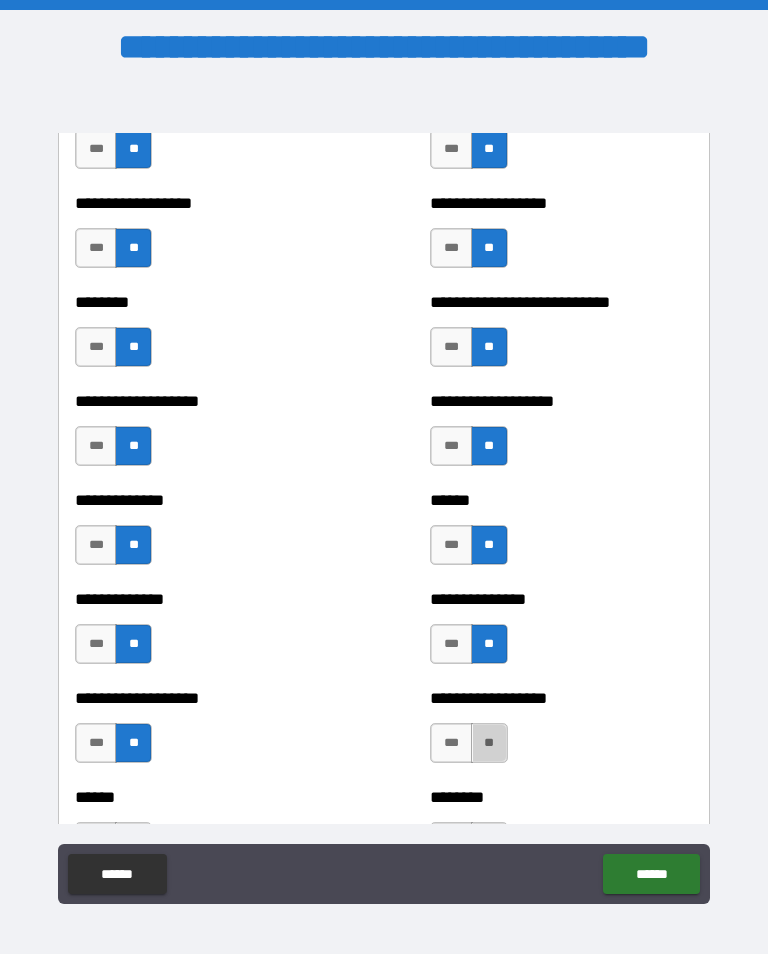 click on "**" at bounding box center [489, 743] 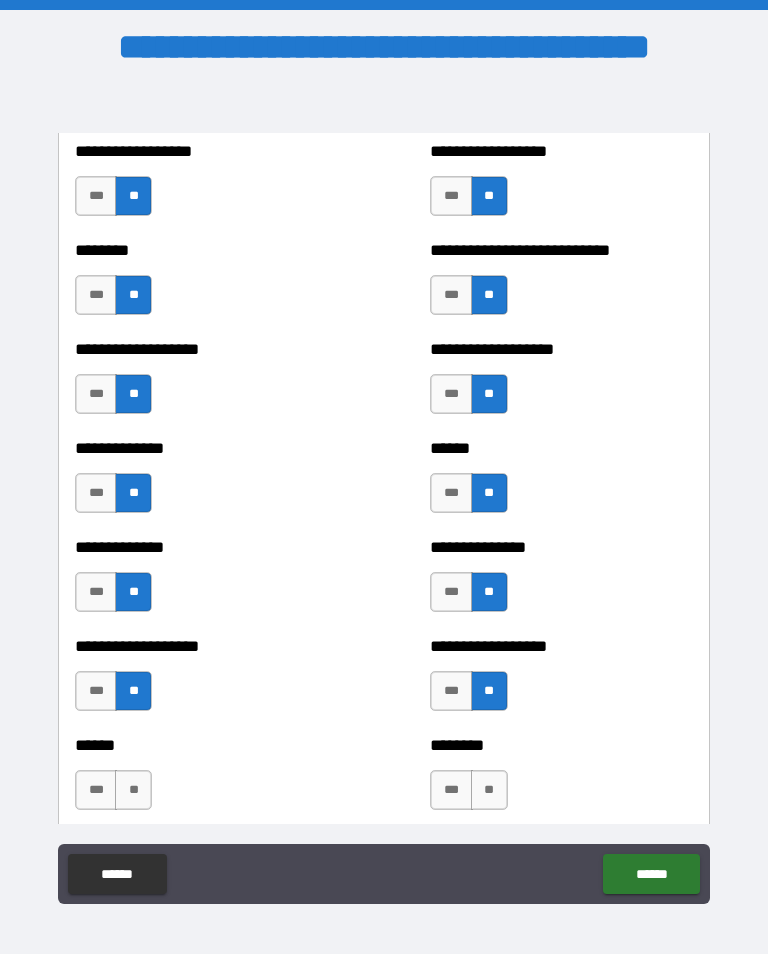 scroll, scrollTop: 4538, scrollLeft: 0, axis: vertical 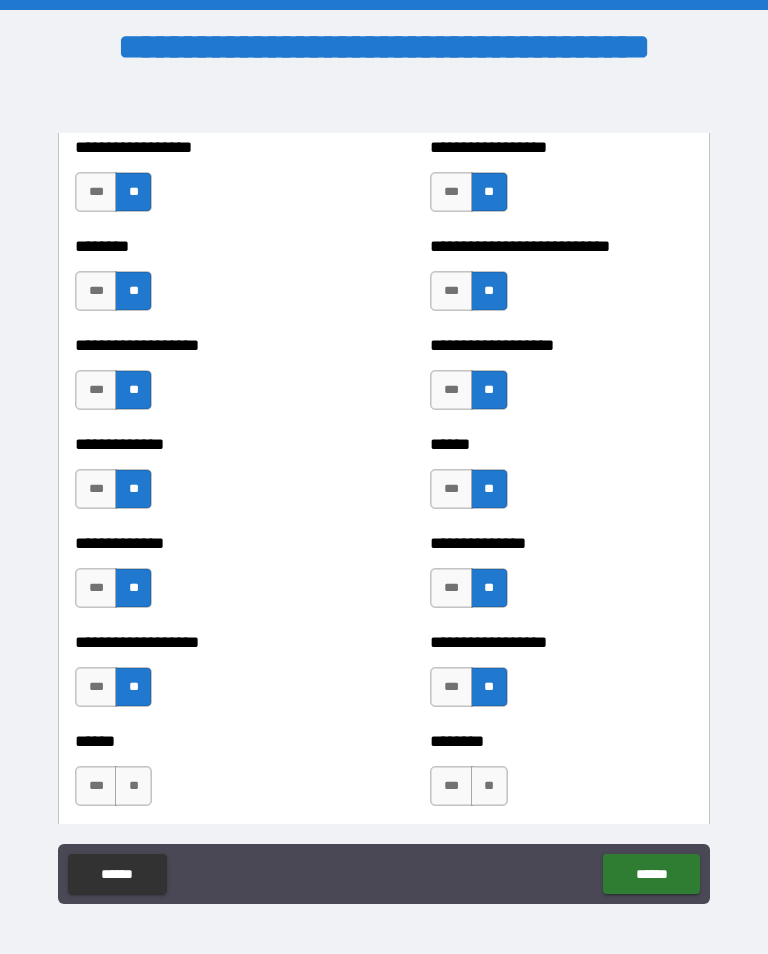 click on "**" at bounding box center (133, 786) 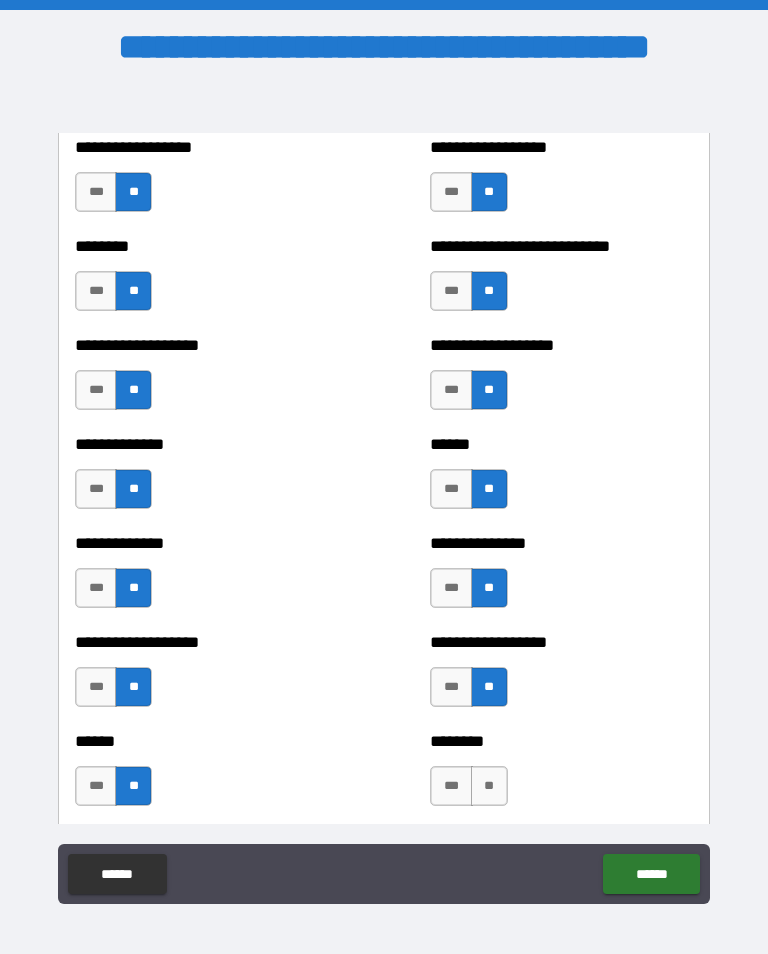 click on "**" at bounding box center [489, 786] 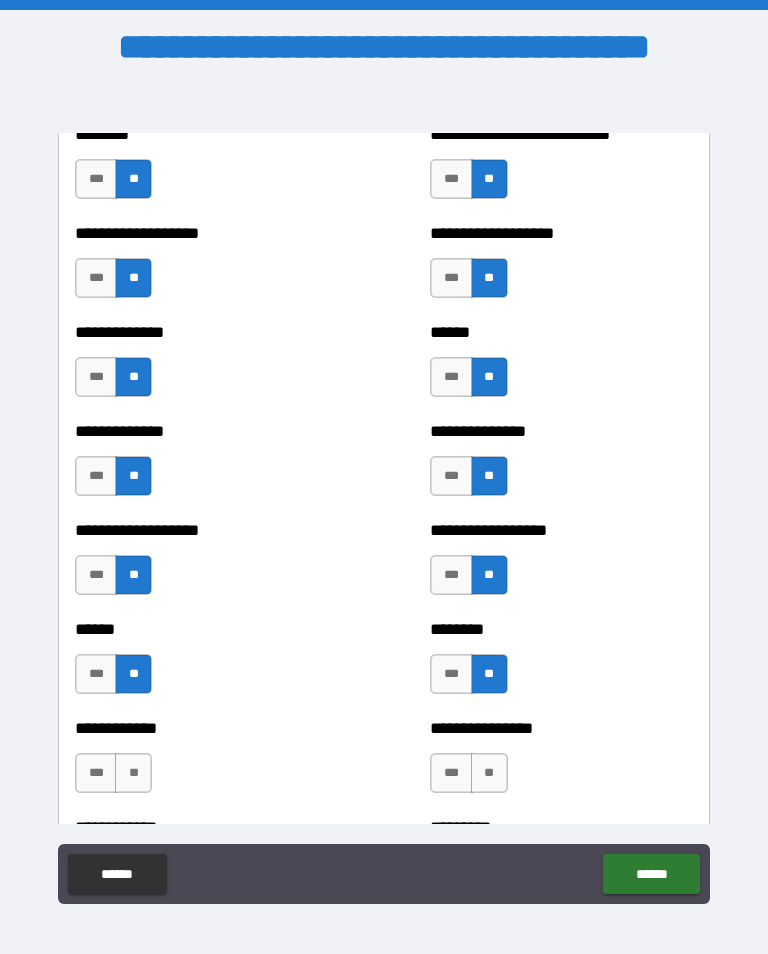 scroll, scrollTop: 4657, scrollLeft: 0, axis: vertical 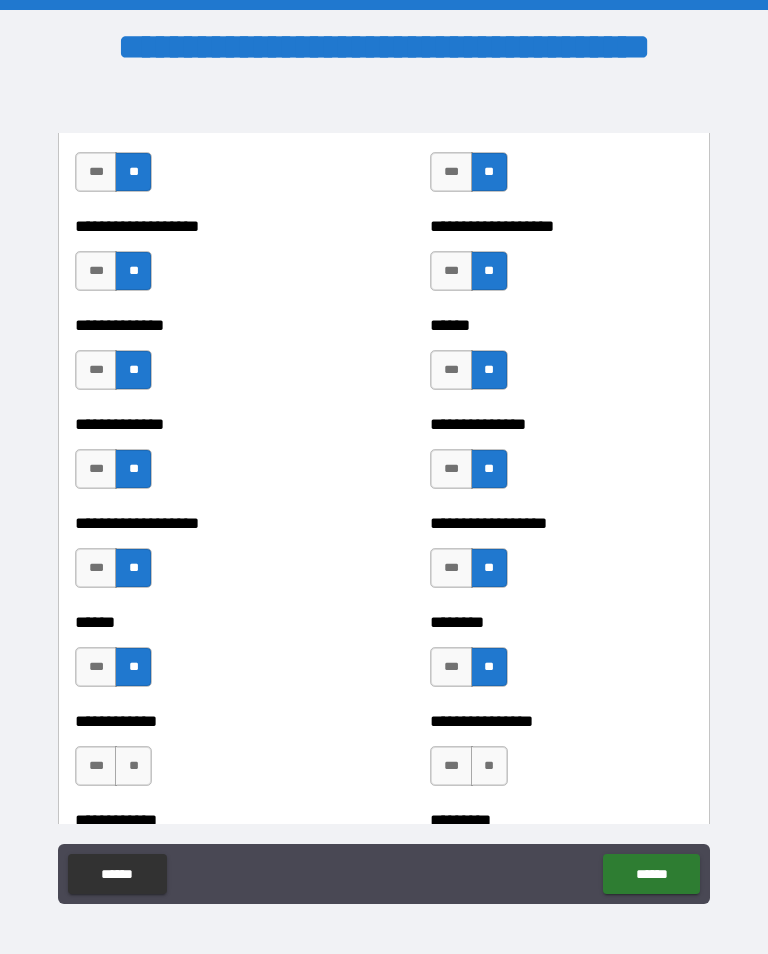click on "**" at bounding box center (133, 766) 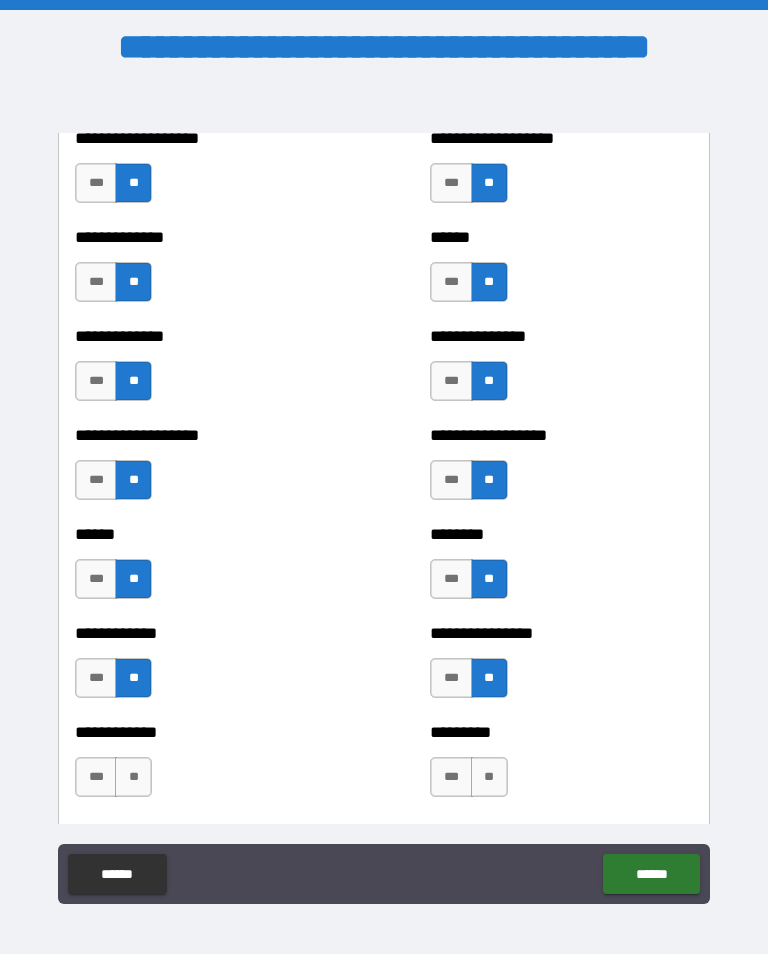 scroll, scrollTop: 4751, scrollLeft: 0, axis: vertical 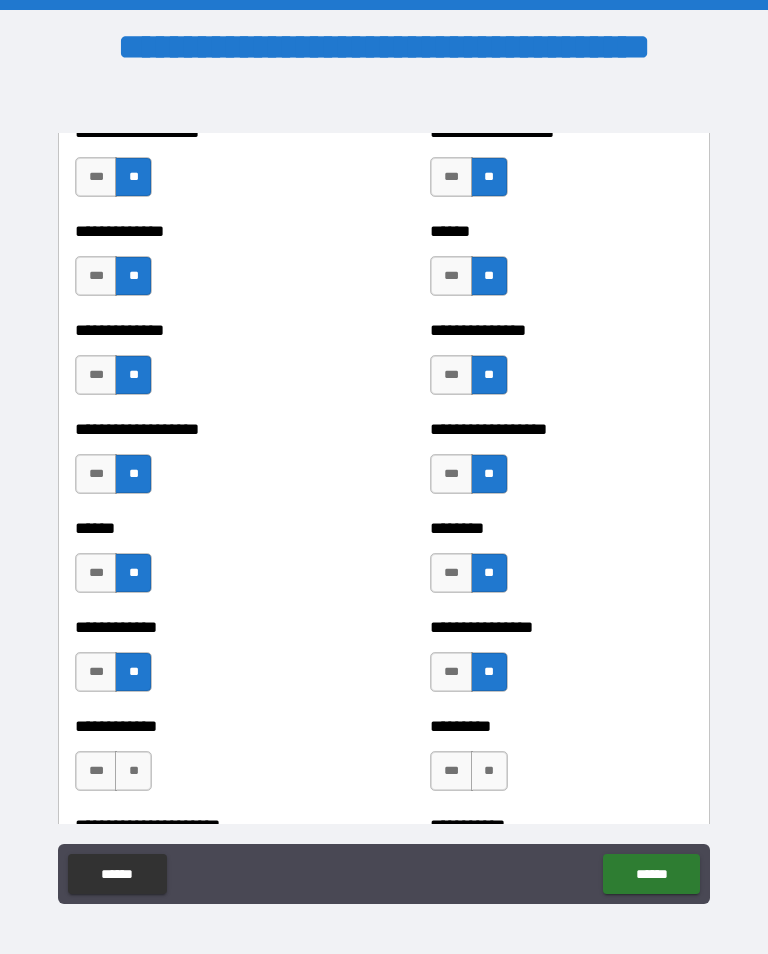 click on "**" at bounding box center [133, 771] 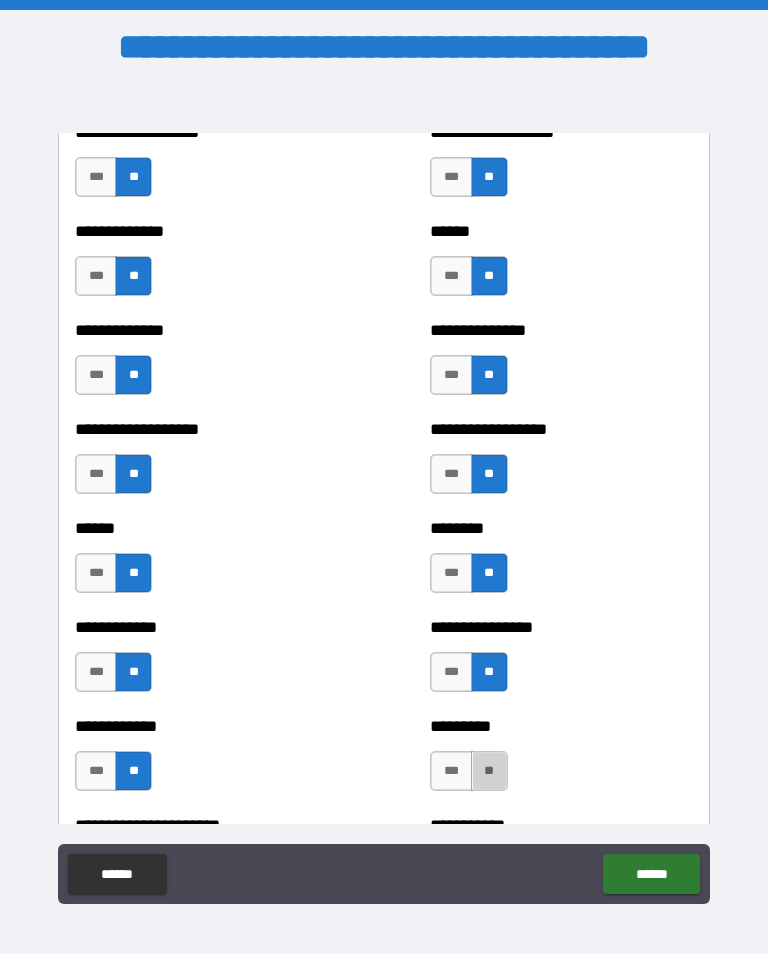 click on "**" at bounding box center (489, 771) 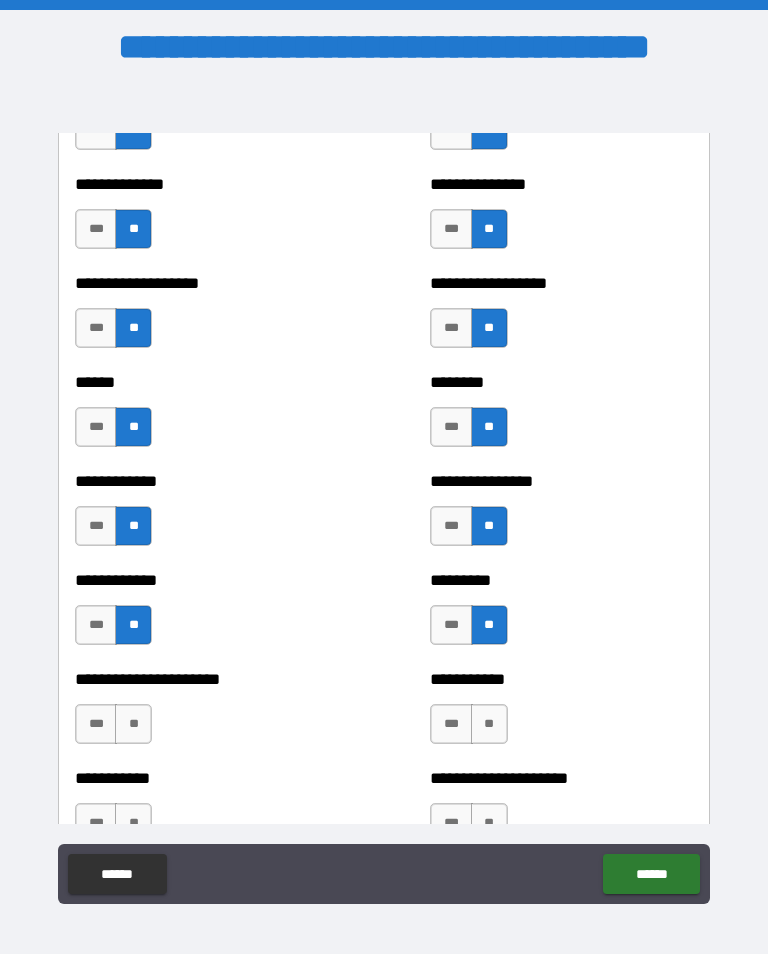 scroll, scrollTop: 4902, scrollLeft: 0, axis: vertical 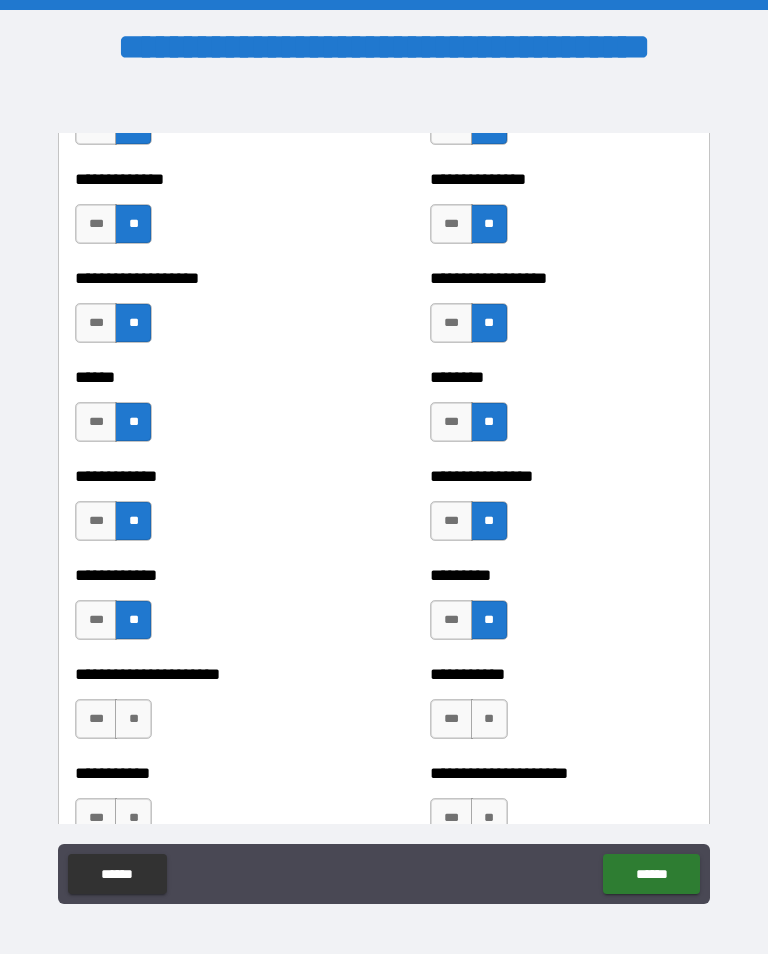 click on "**" at bounding box center (133, 719) 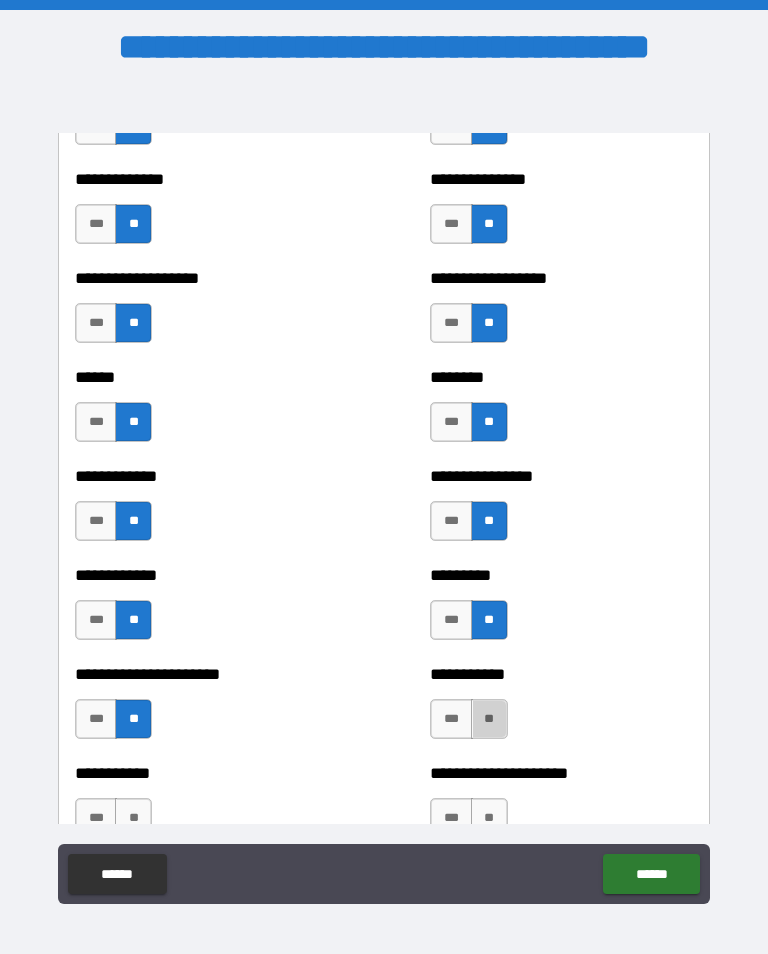 click on "**" at bounding box center [489, 719] 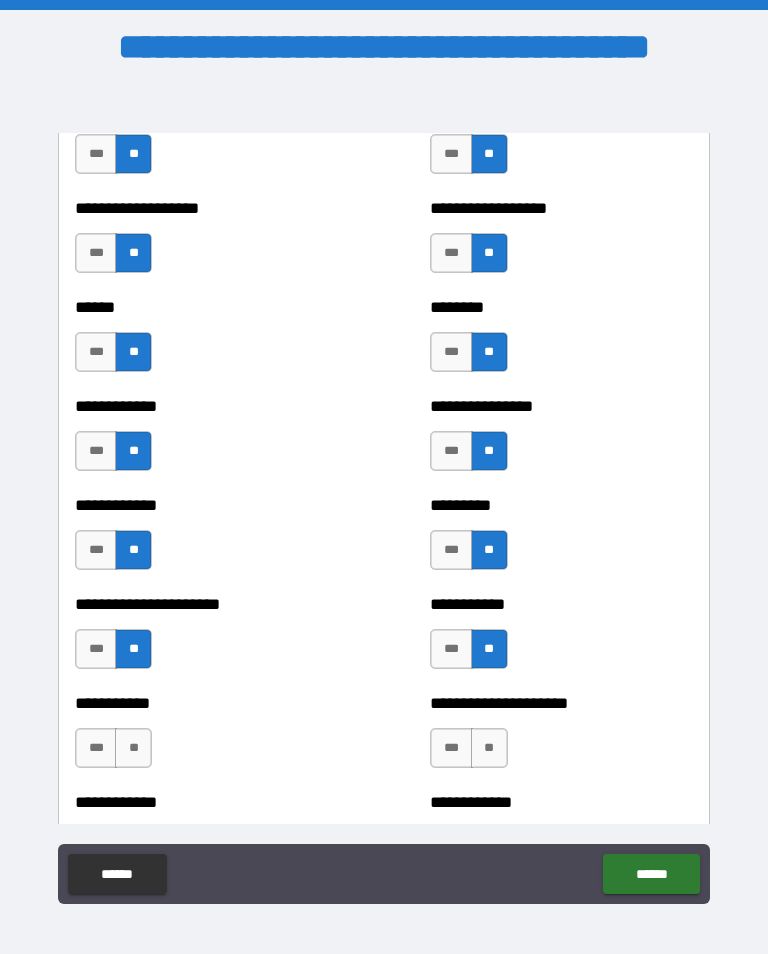 scroll 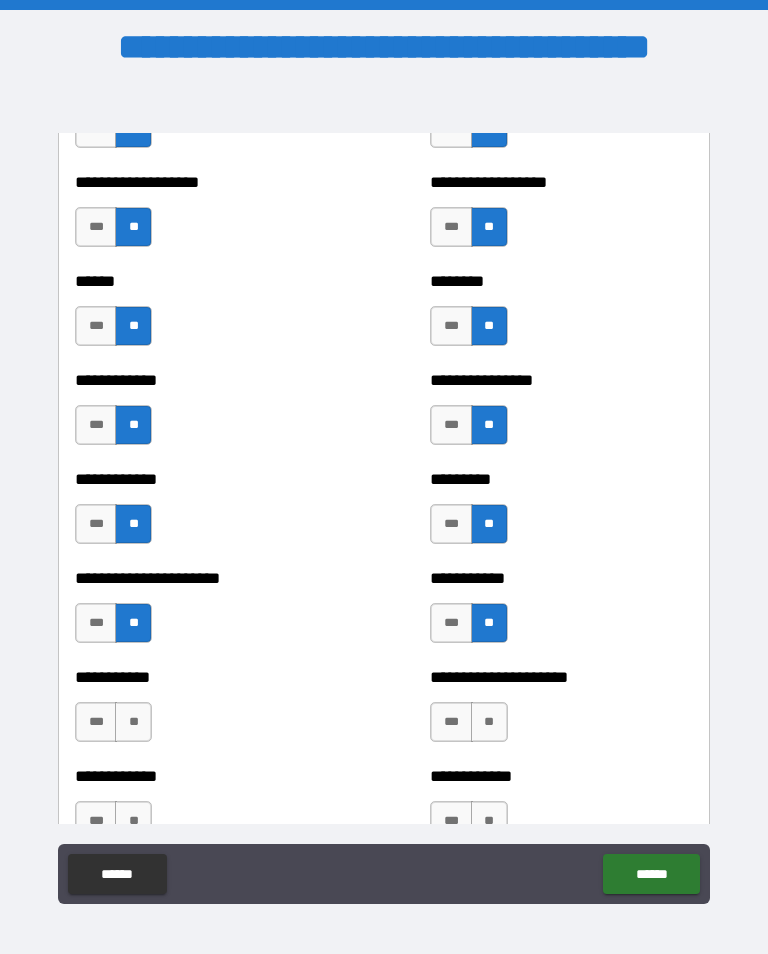 click on "**" at bounding box center (133, 722) 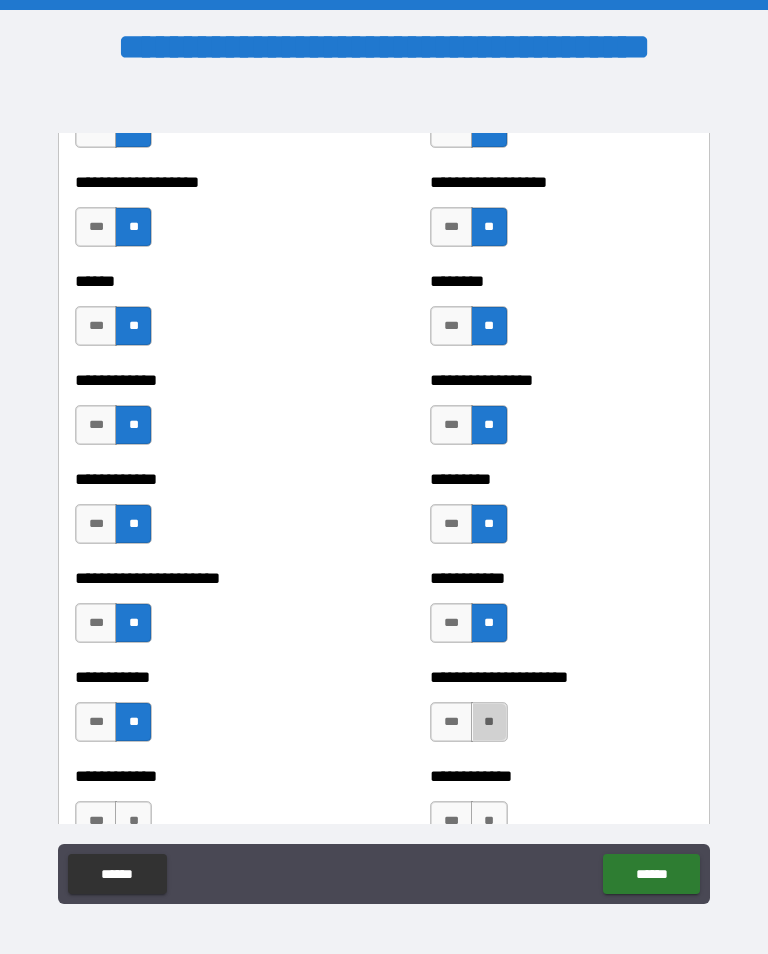 click on "**" at bounding box center (489, 722) 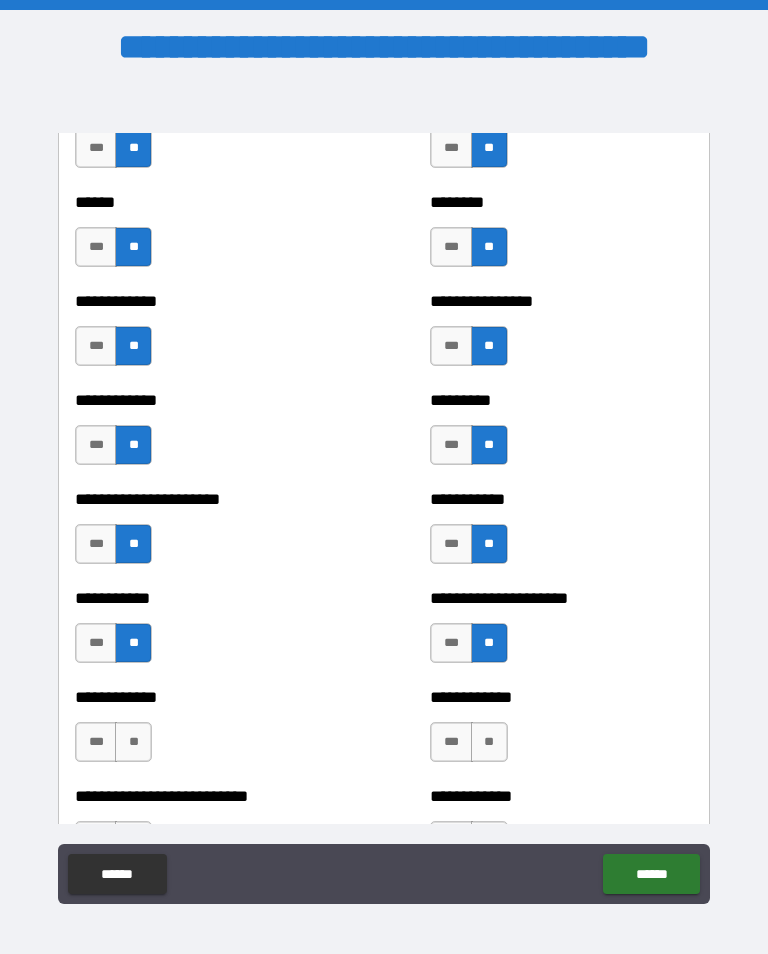 click on "**" at bounding box center (133, 742) 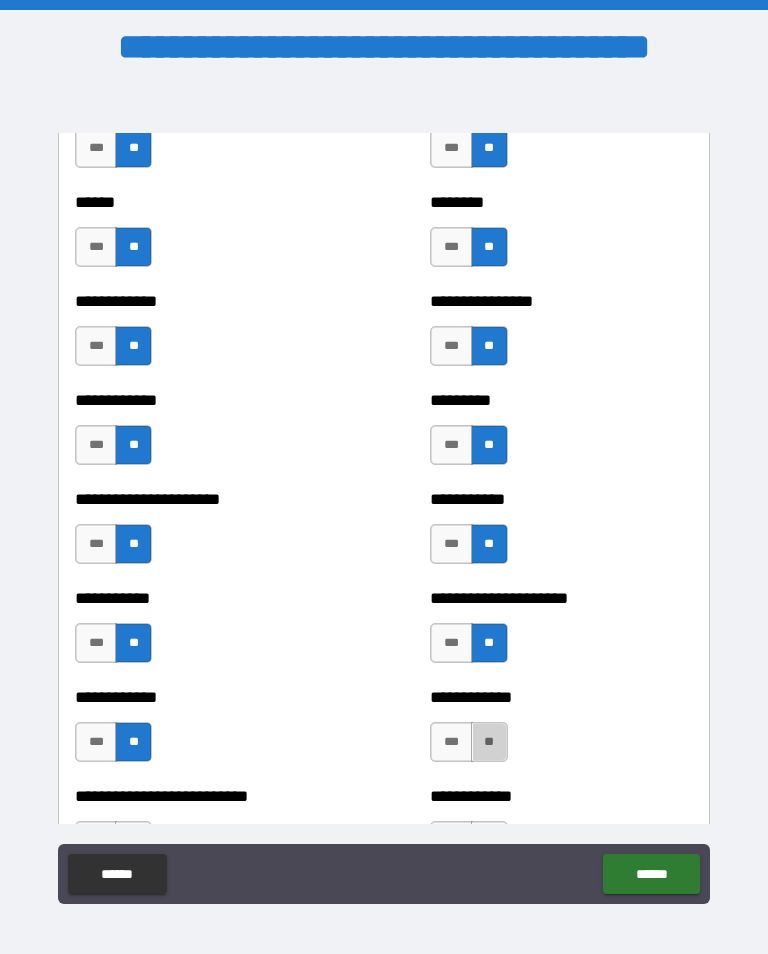 click on "**" at bounding box center (489, 742) 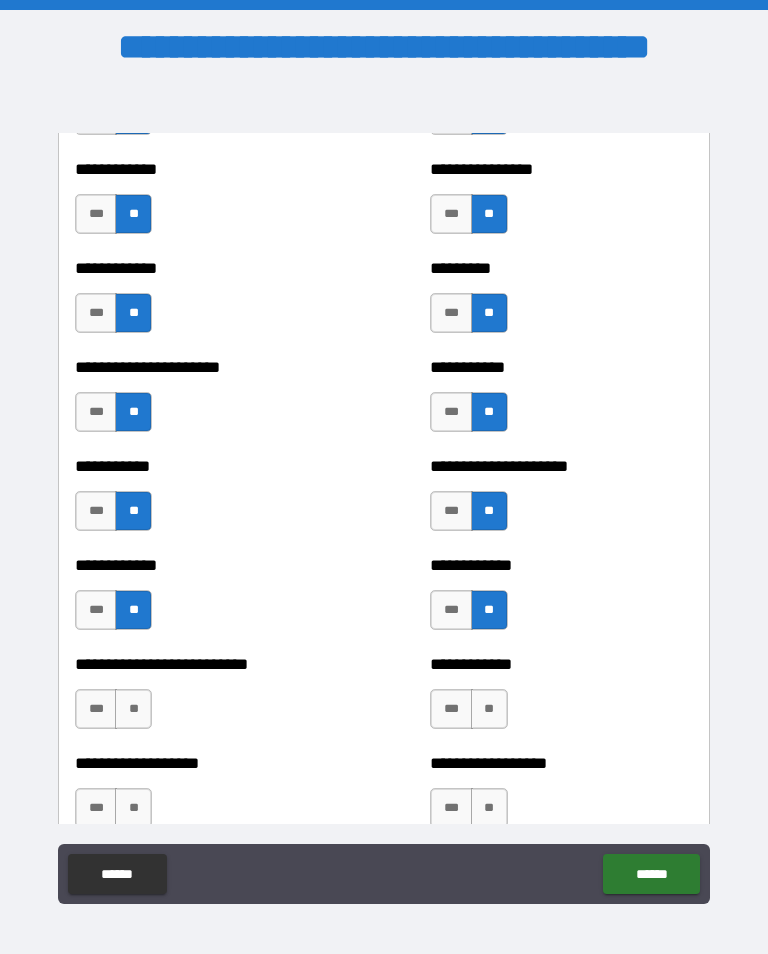 click on "**" at bounding box center [133, 709] 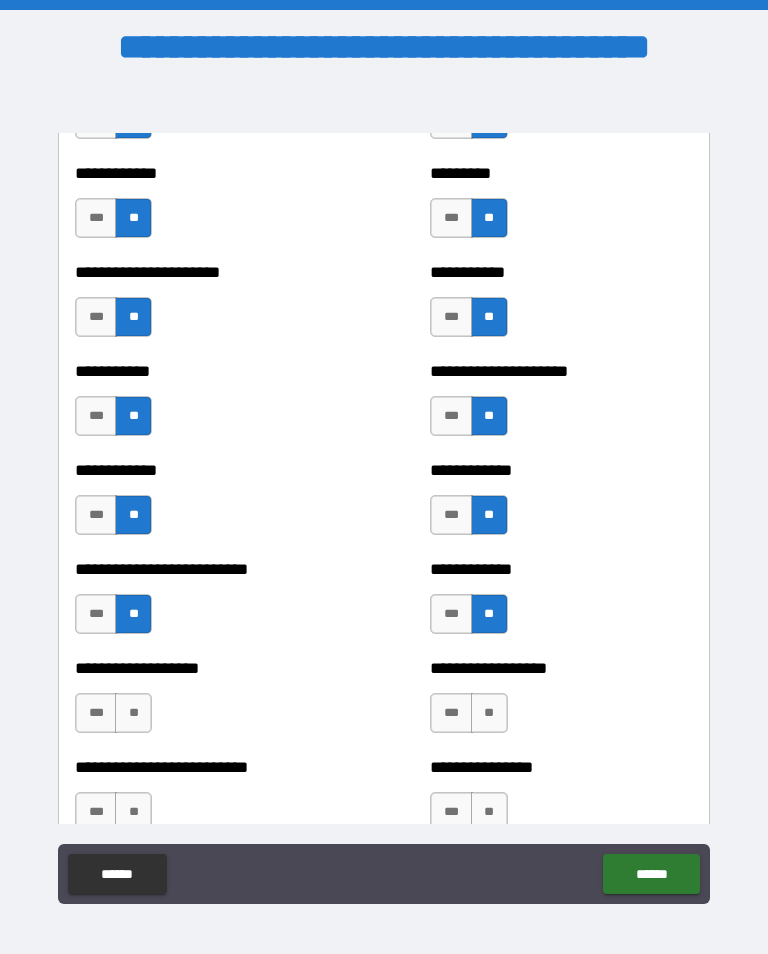 click on "**" at bounding box center (133, 713) 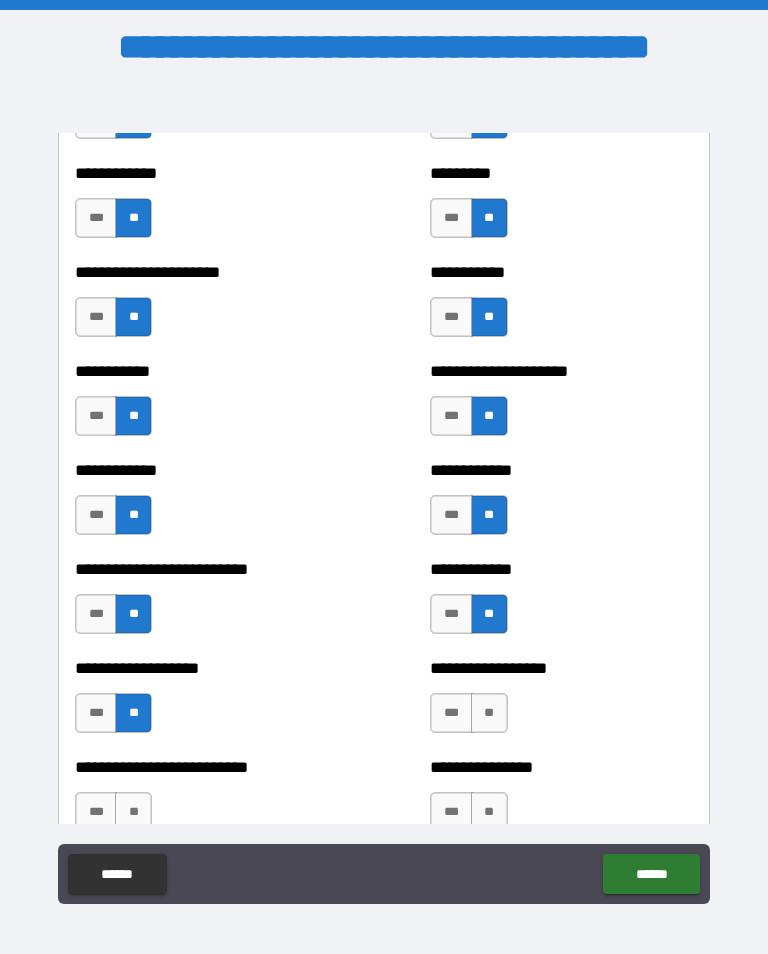 click on "**" at bounding box center (489, 713) 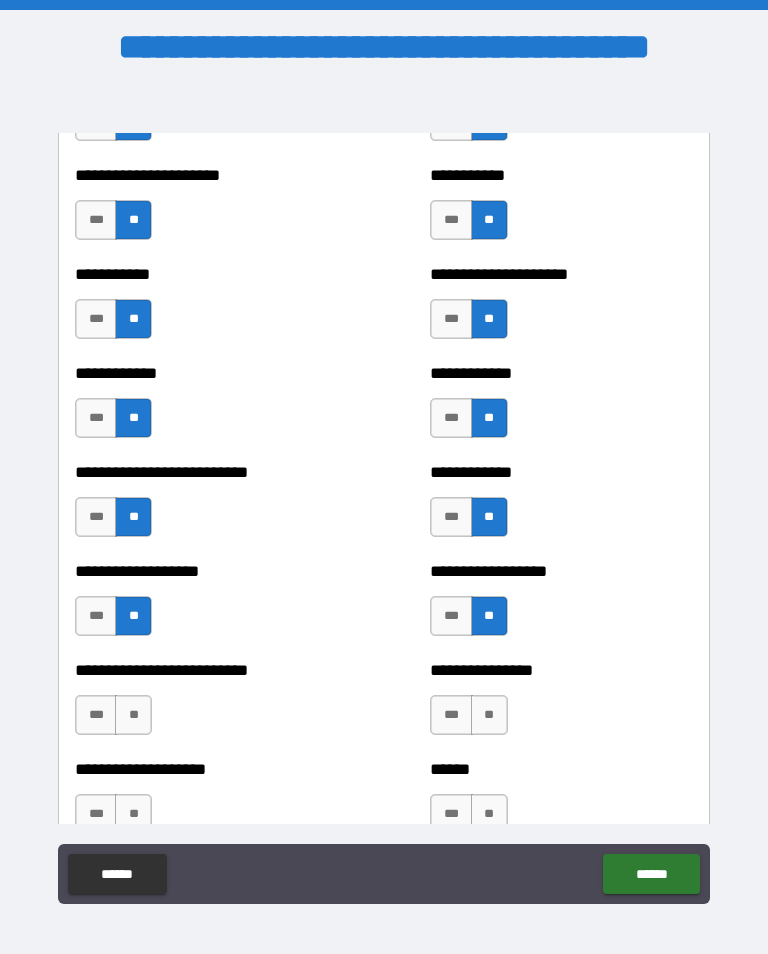 click on "**" at bounding box center [133, 715] 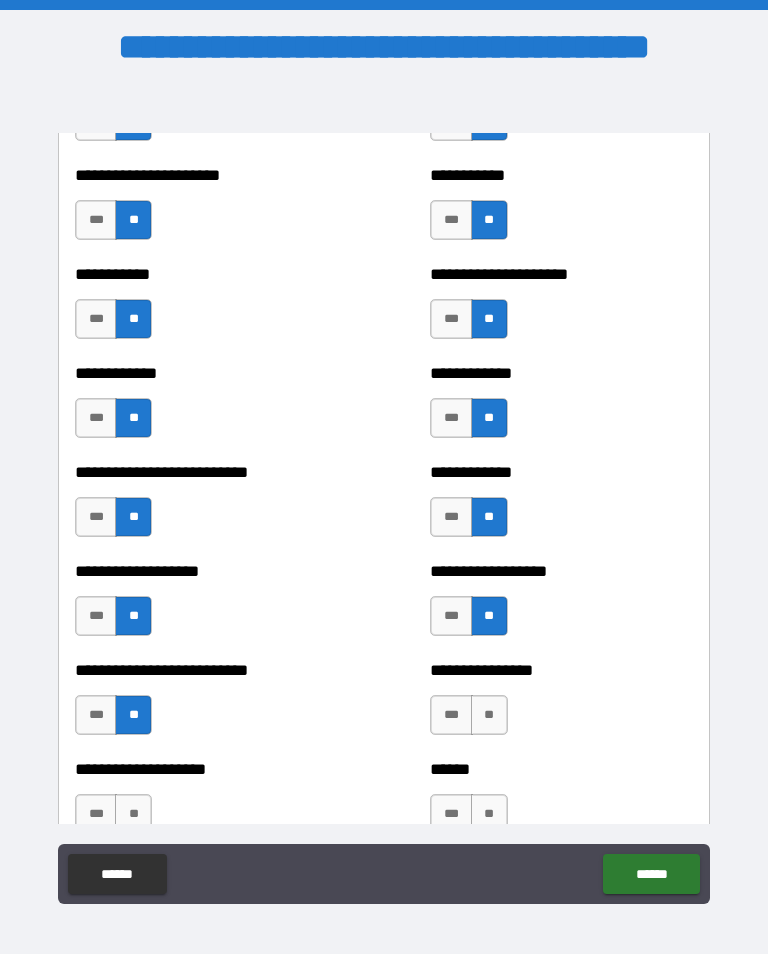 click on "**" at bounding box center (489, 715) 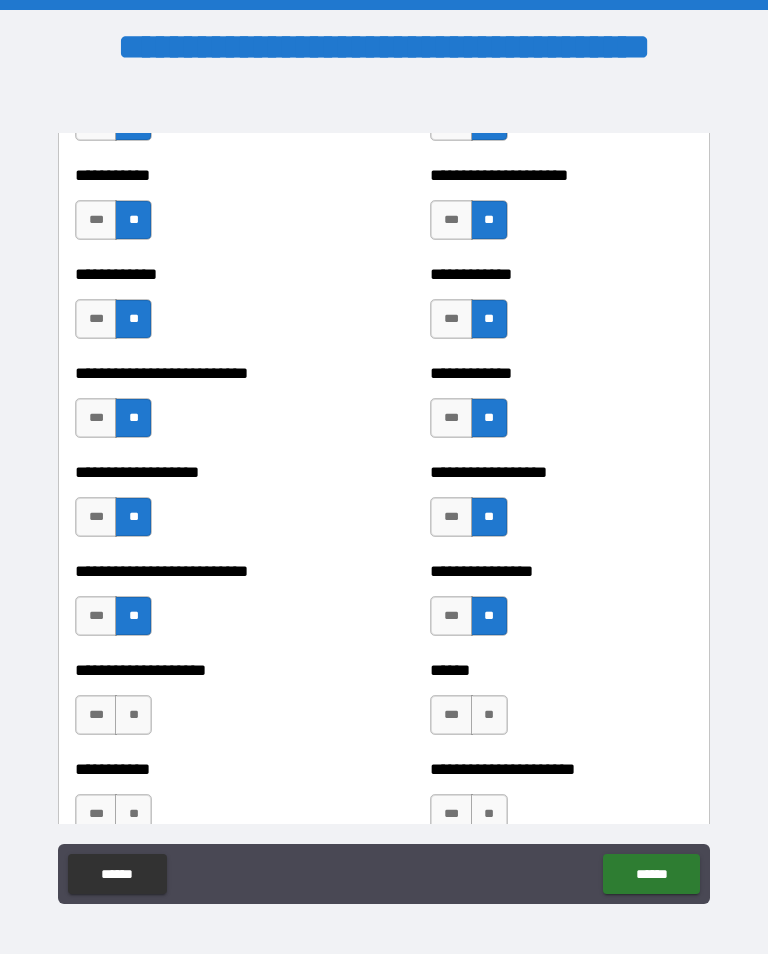 click on "**" at bounding box center [133, 715] 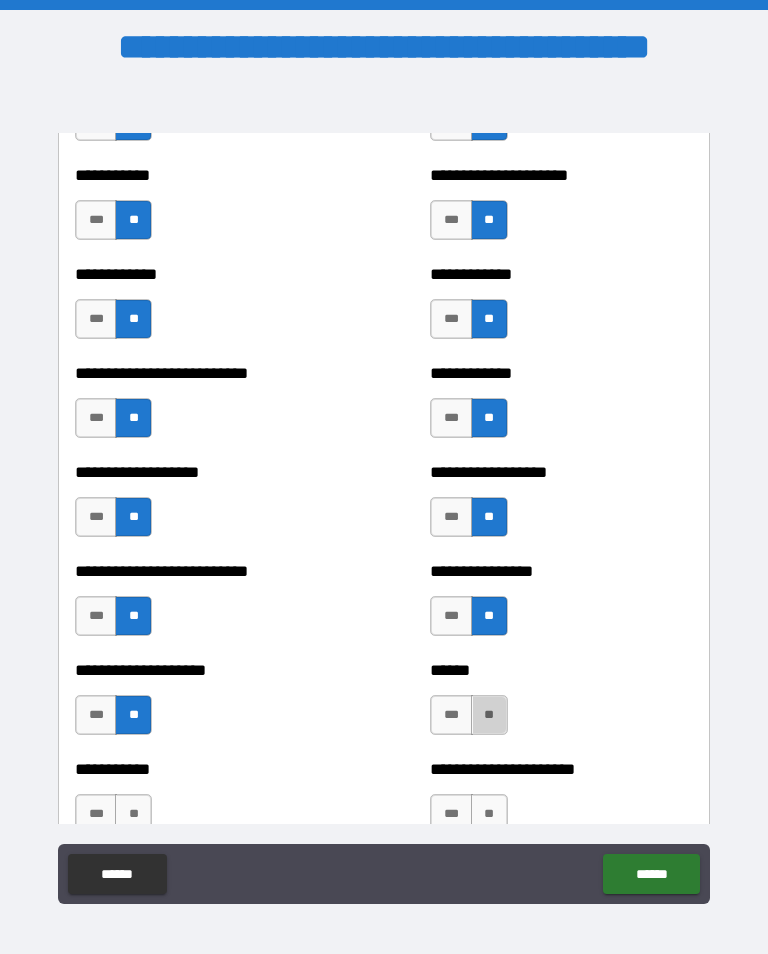 click on "**" at bounding box center [489, 715] 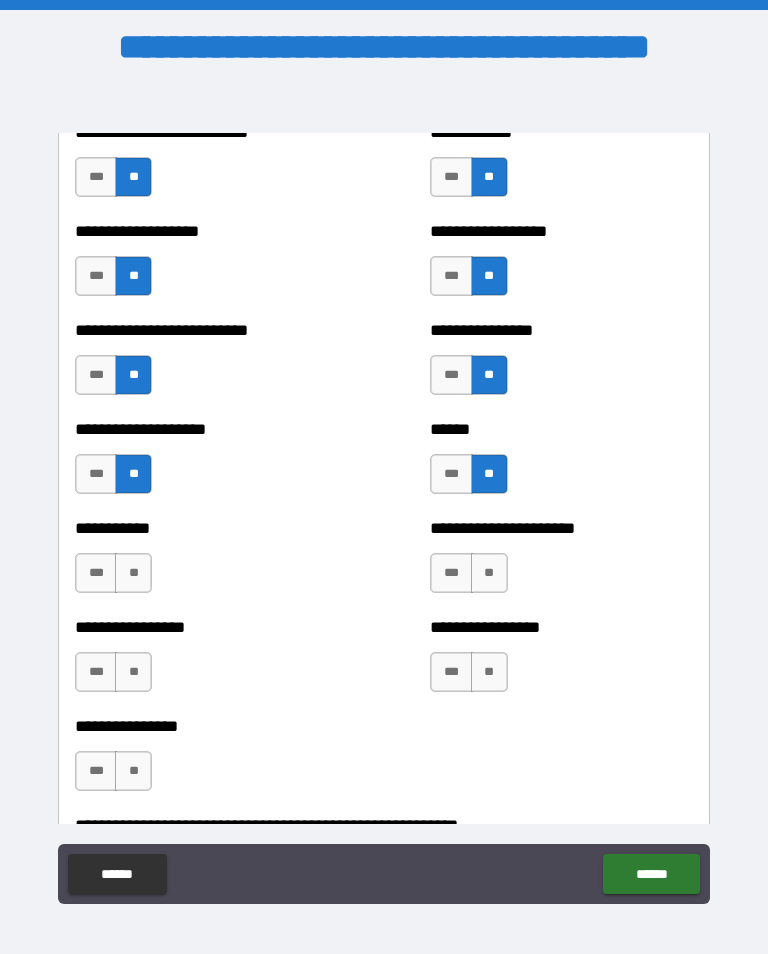 click on "**" at bounding box center [489, 573] 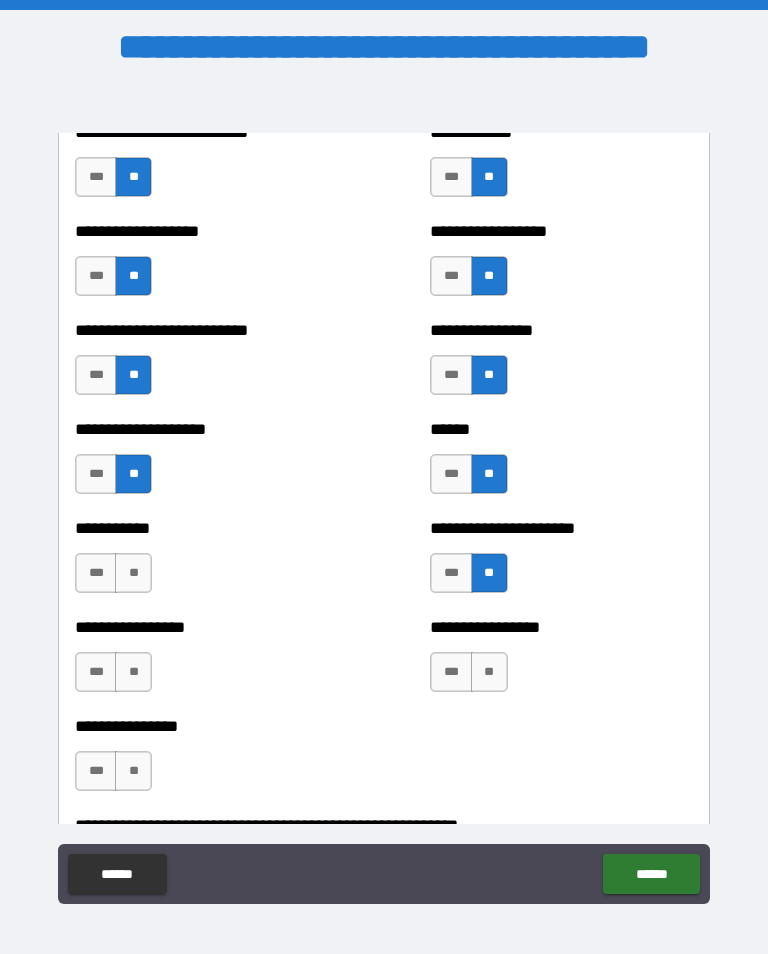 click on "**" at bounding box center [133, 573] 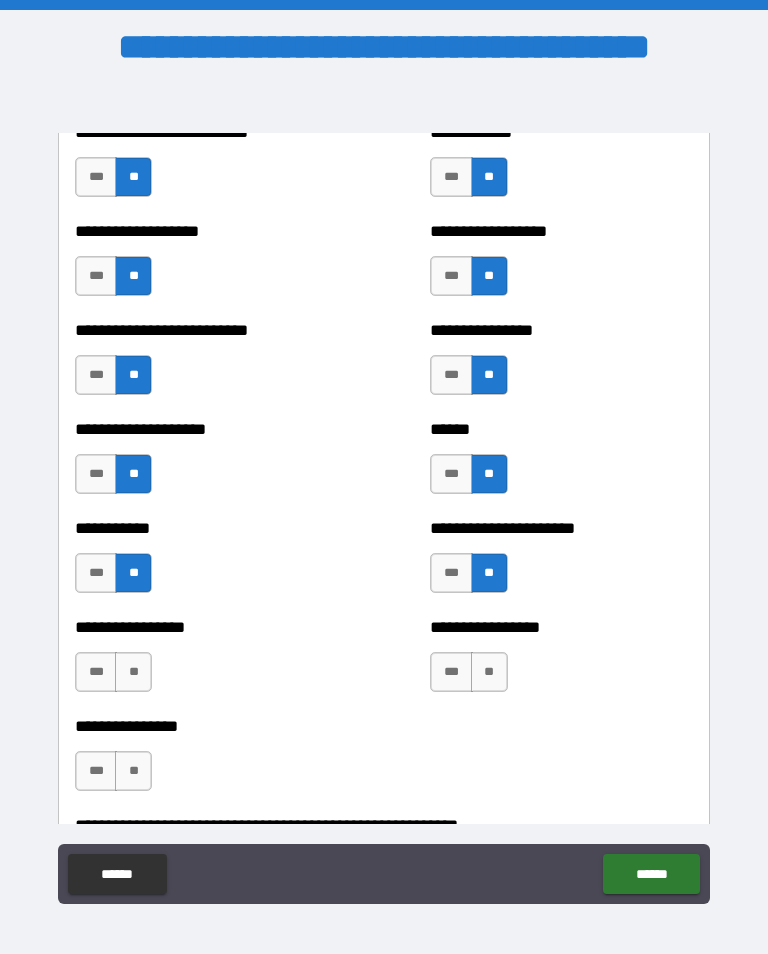 click on "**" at bounding box center (133, 672) 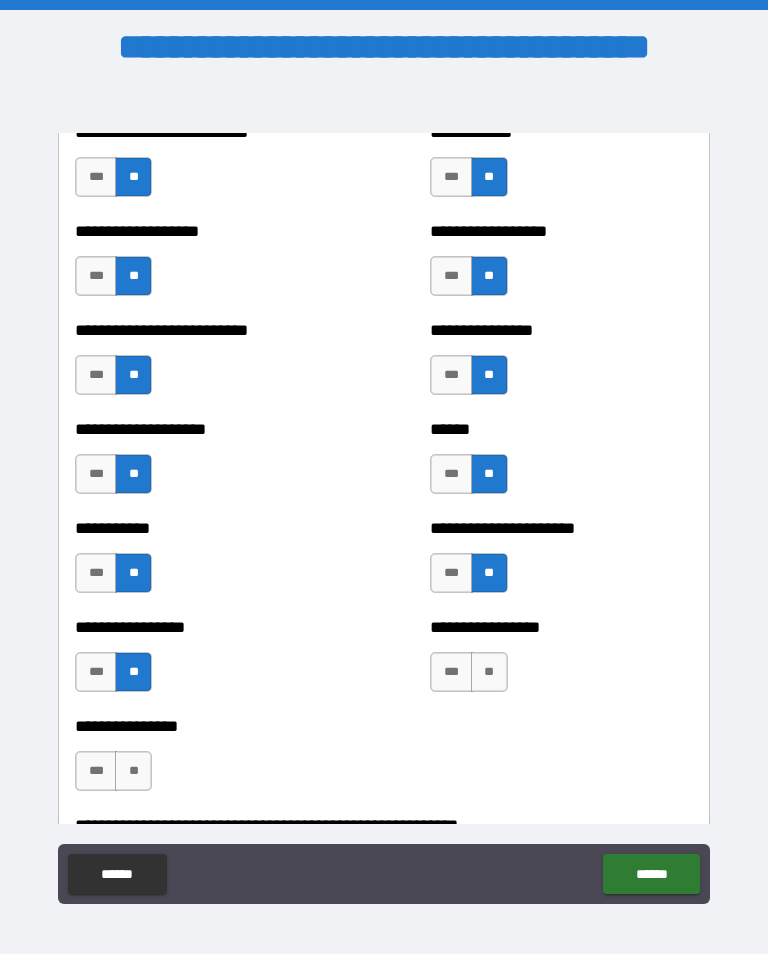 click on "**" at bounding box center (489, 672) 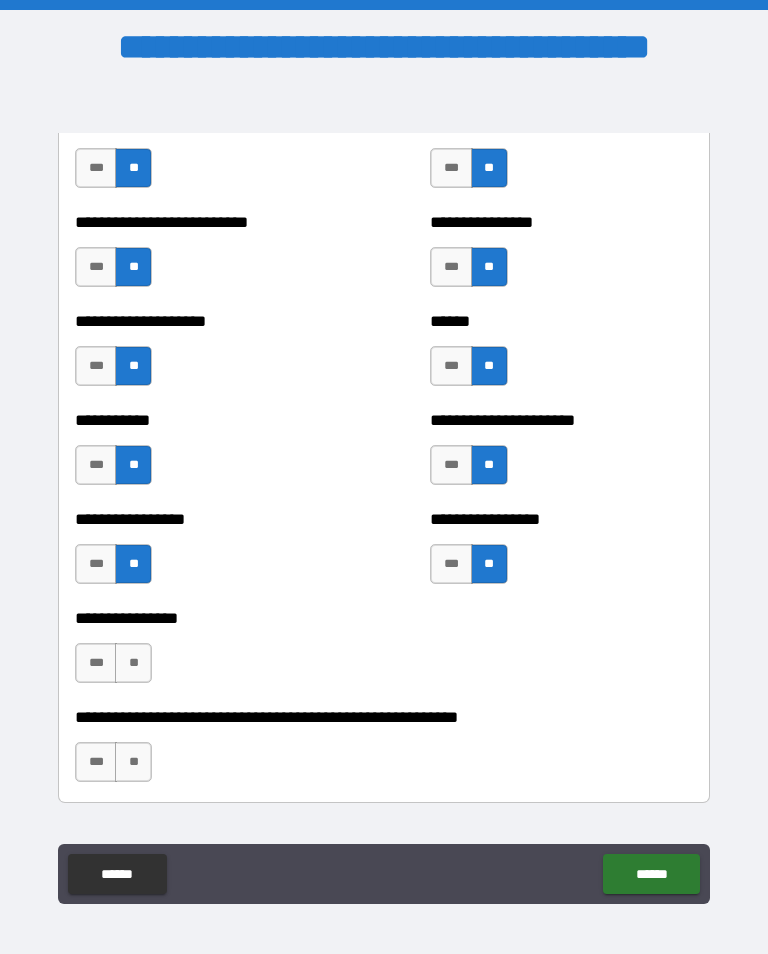 click on "**" at bounding box center [133, 663] 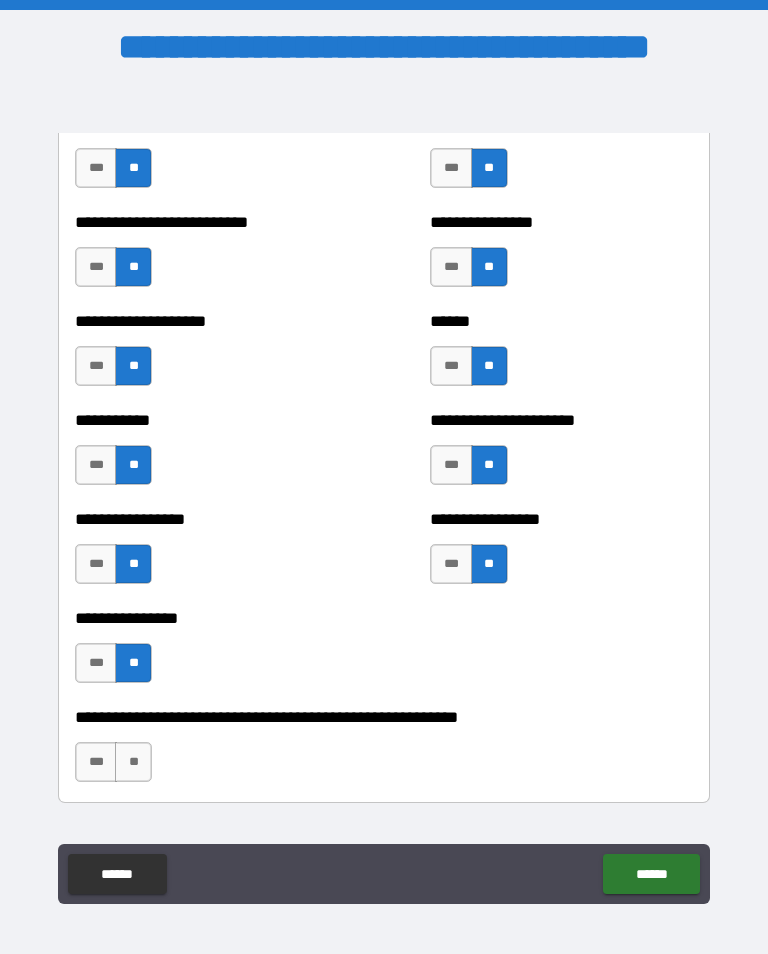 click on "**" at bounding box center (133, 762) 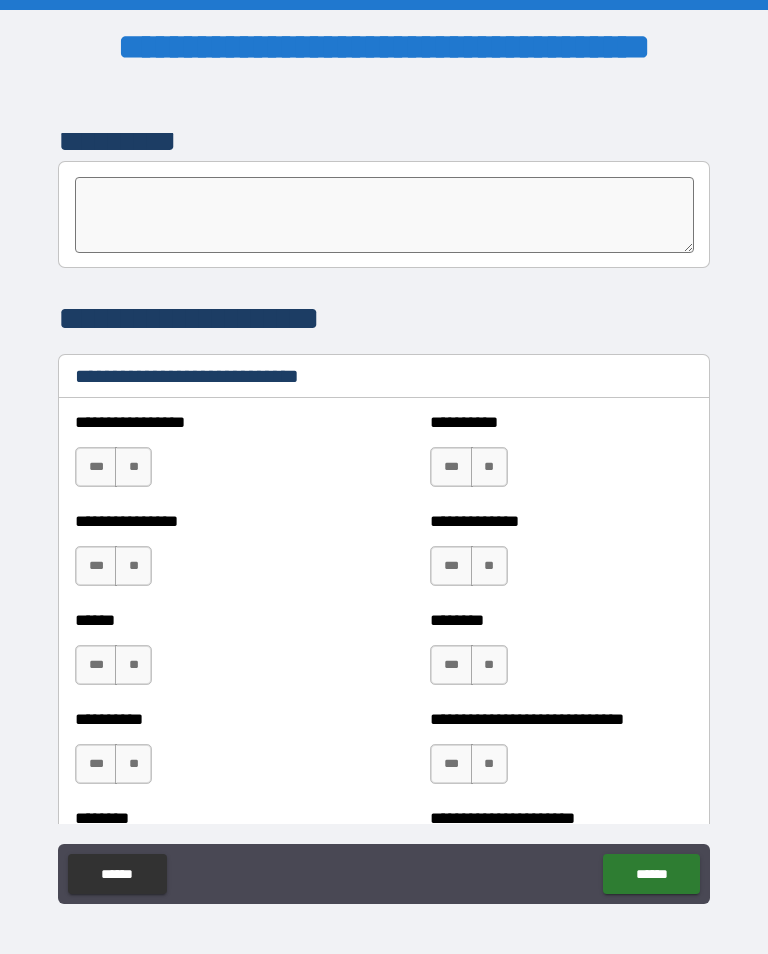 scroll, scrollTop: 6546, scrollLeft: 0, axis: vertical 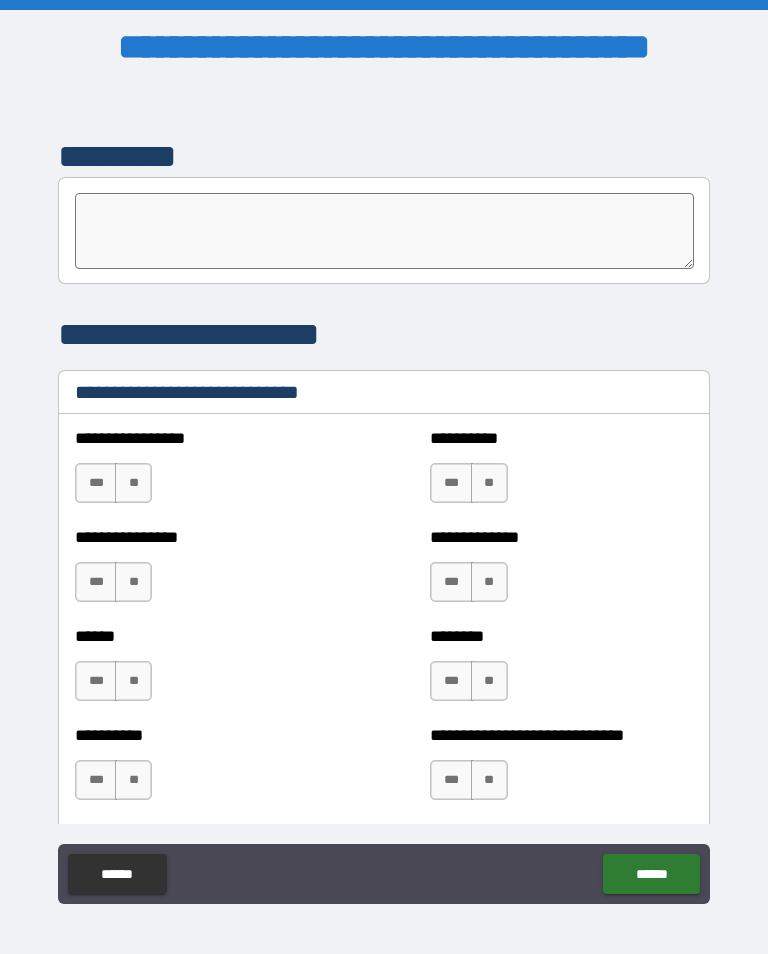 click on "**" at bounding box center (133, 582) 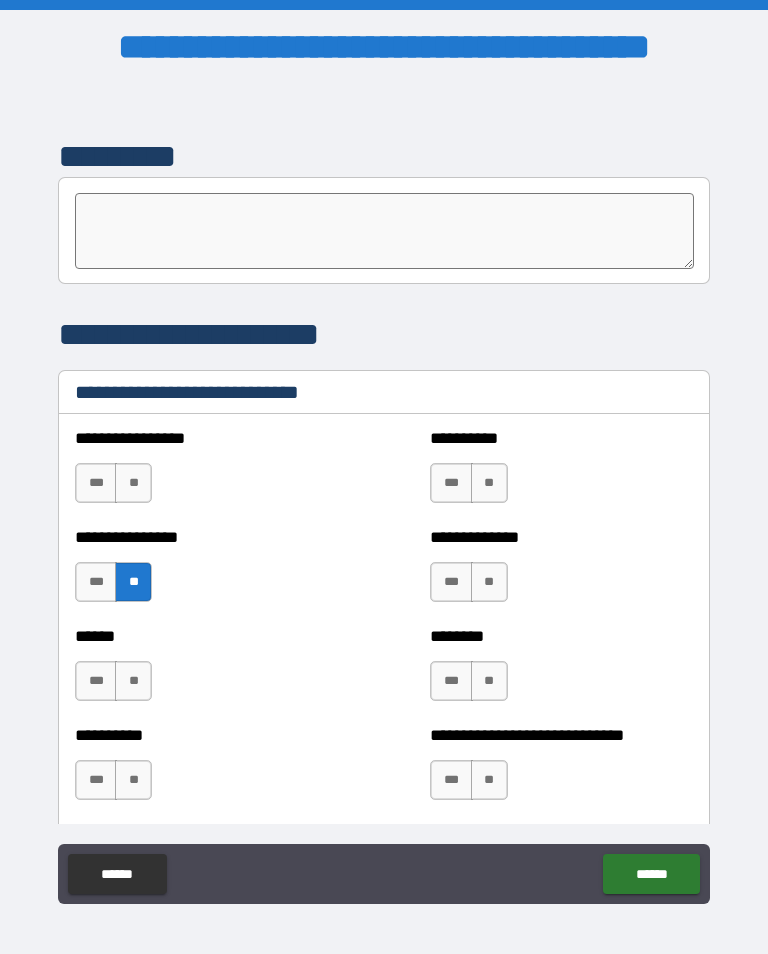 click on "**" at bounding box center [489, 582] 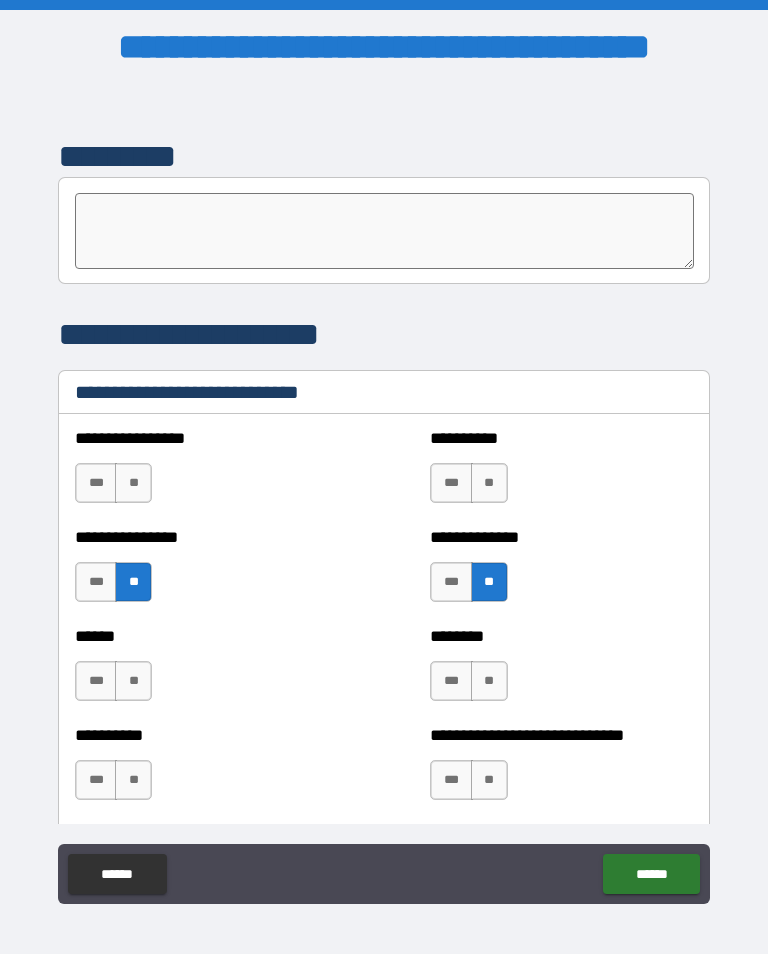 click on "**" at bounding box center [133, 483] 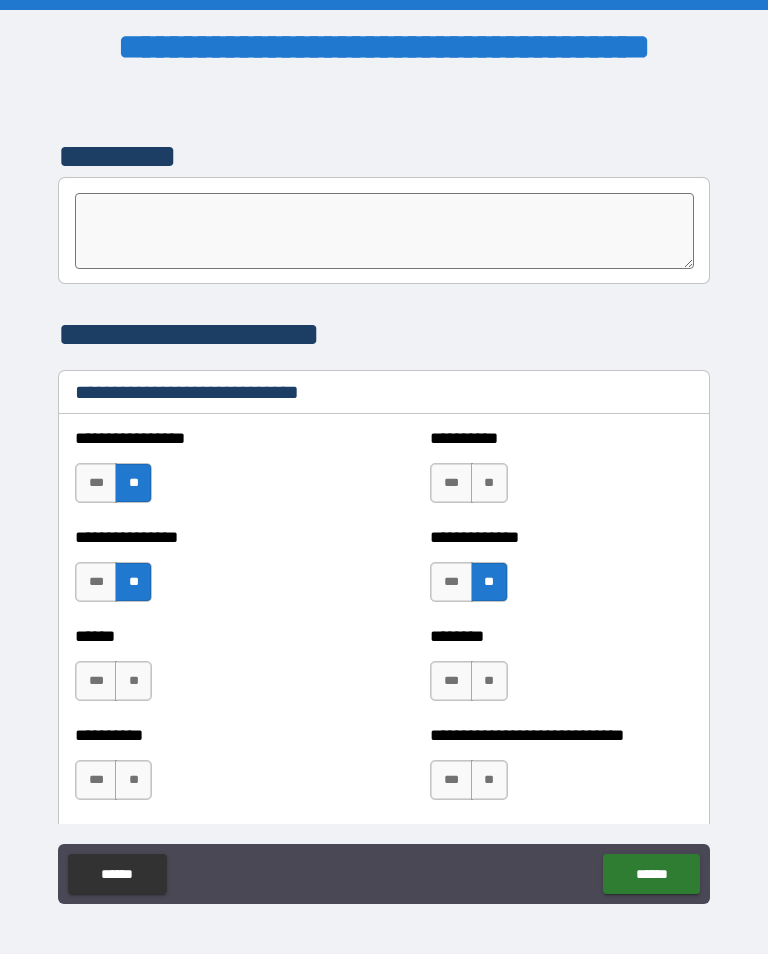 click on "**" at bounding box center (133, 681) 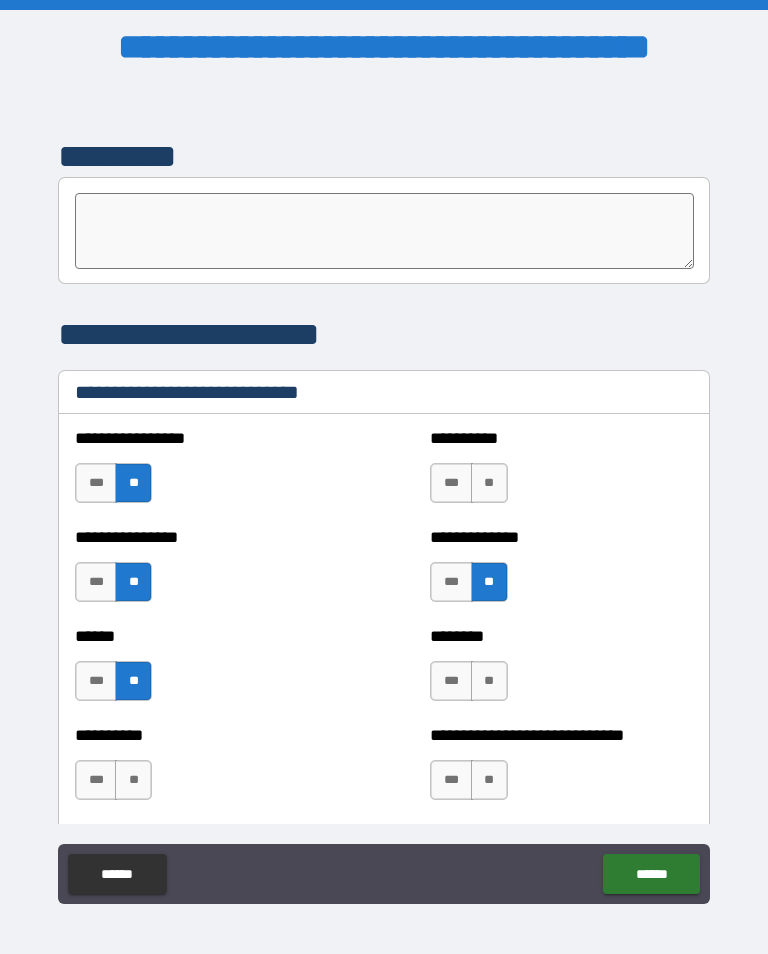 click on "**" at bounding box center (489, 681) 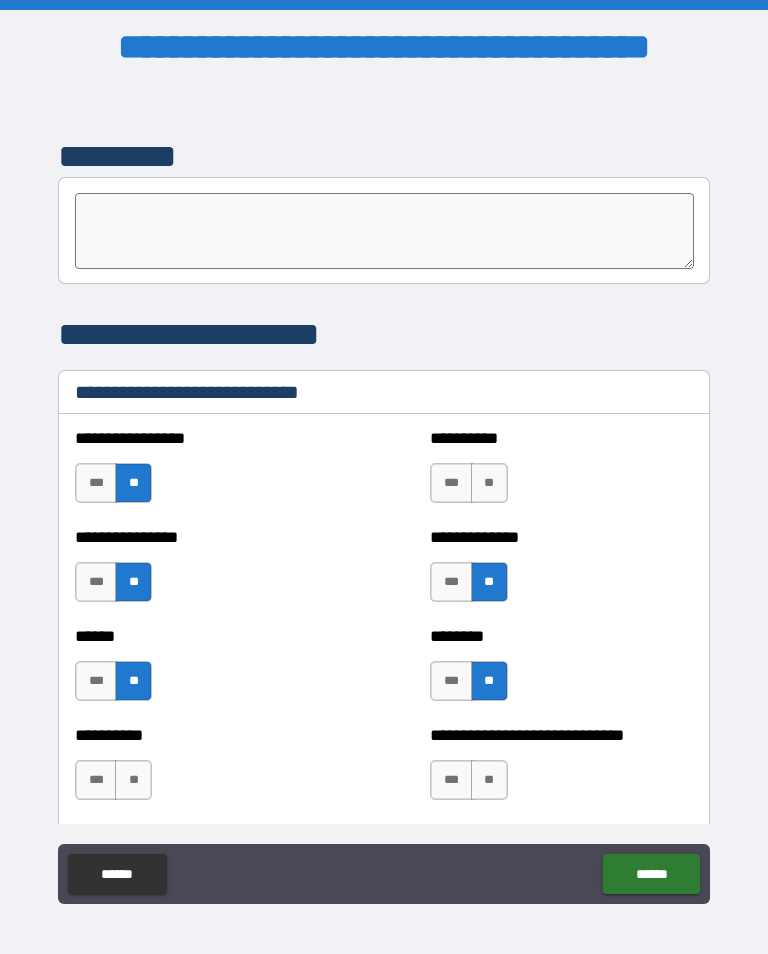 click on "**" at bounding box center (133, 780) 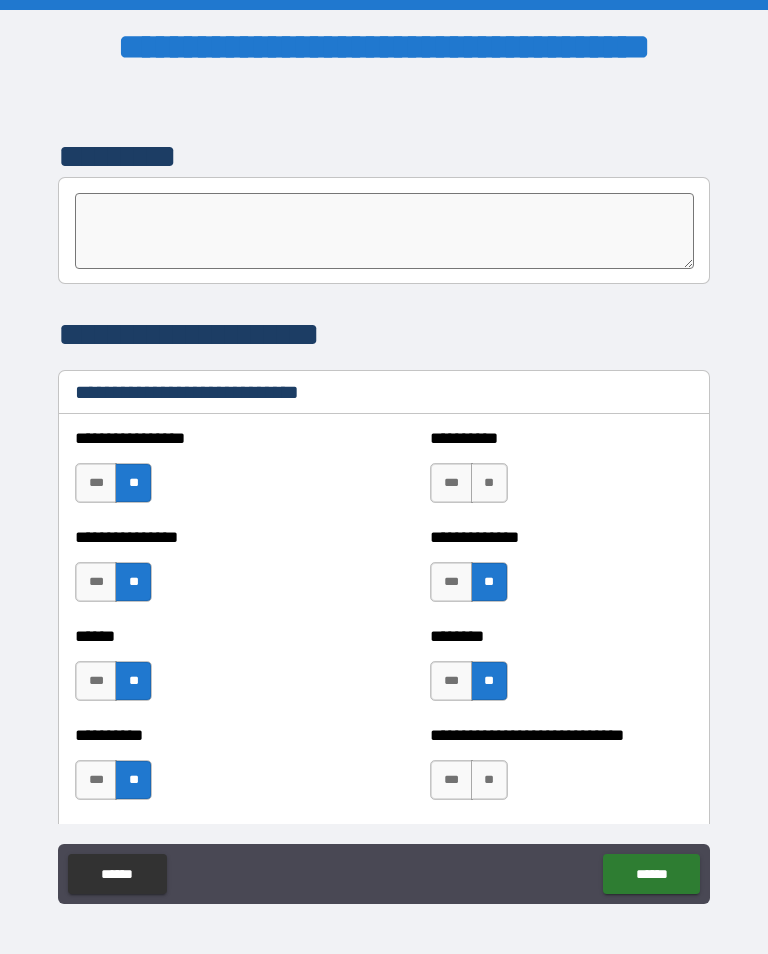 click on "**" at bounding box center [489, 780] 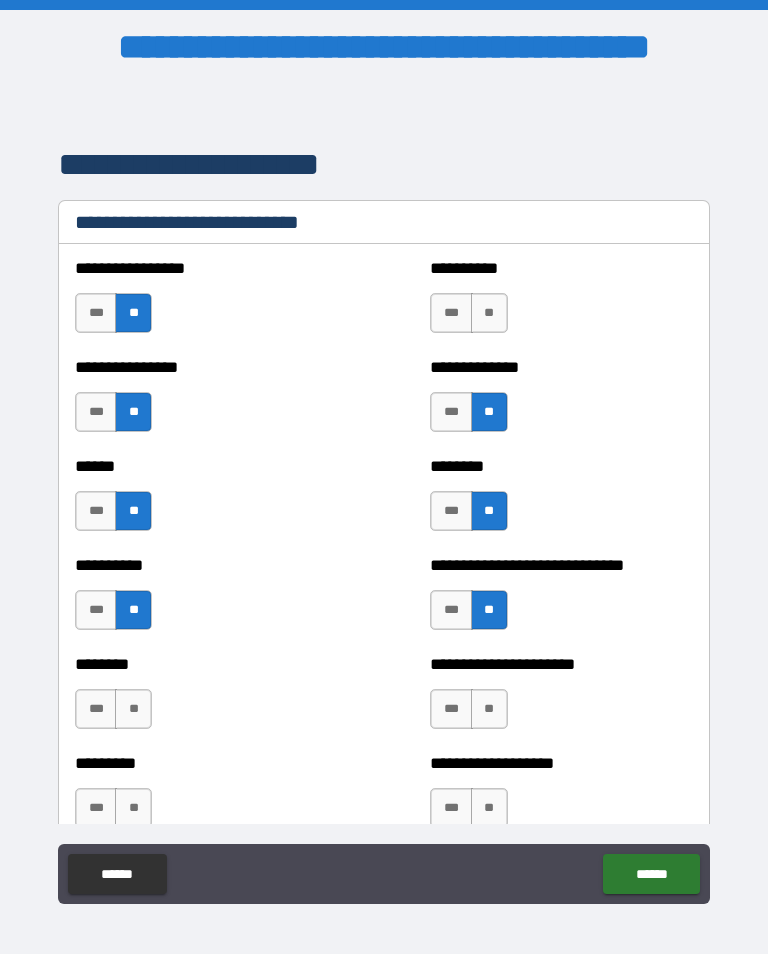 scroll, scrollTop: 6719, scrollLeft: 0, axis: vertical 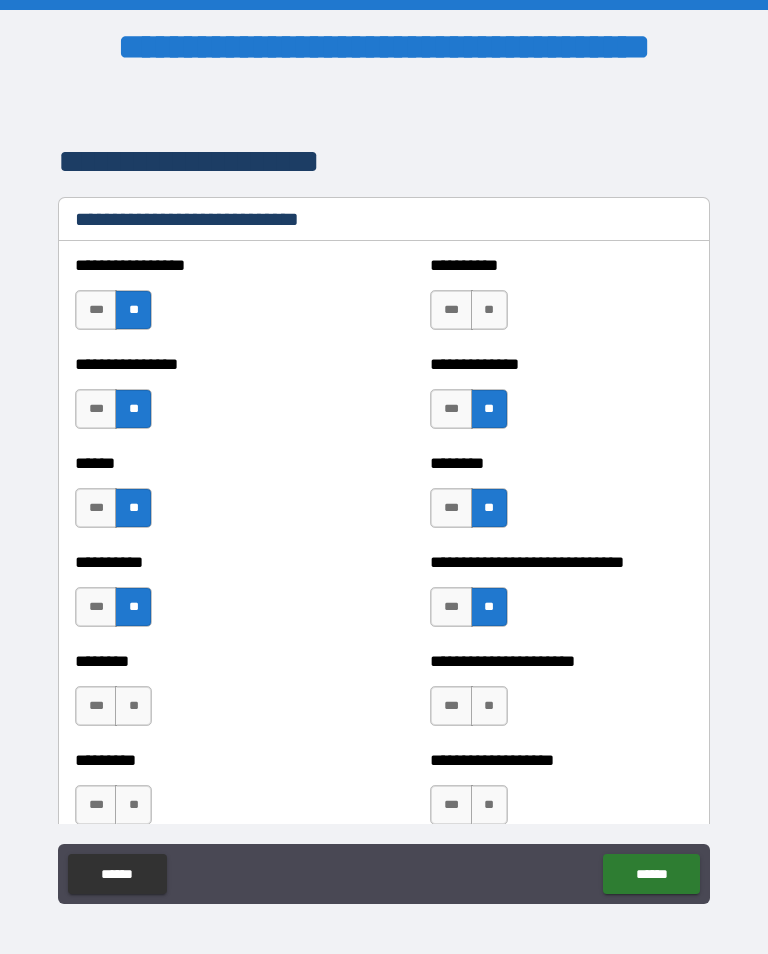 click on "**" at bounding box center [133, 706] 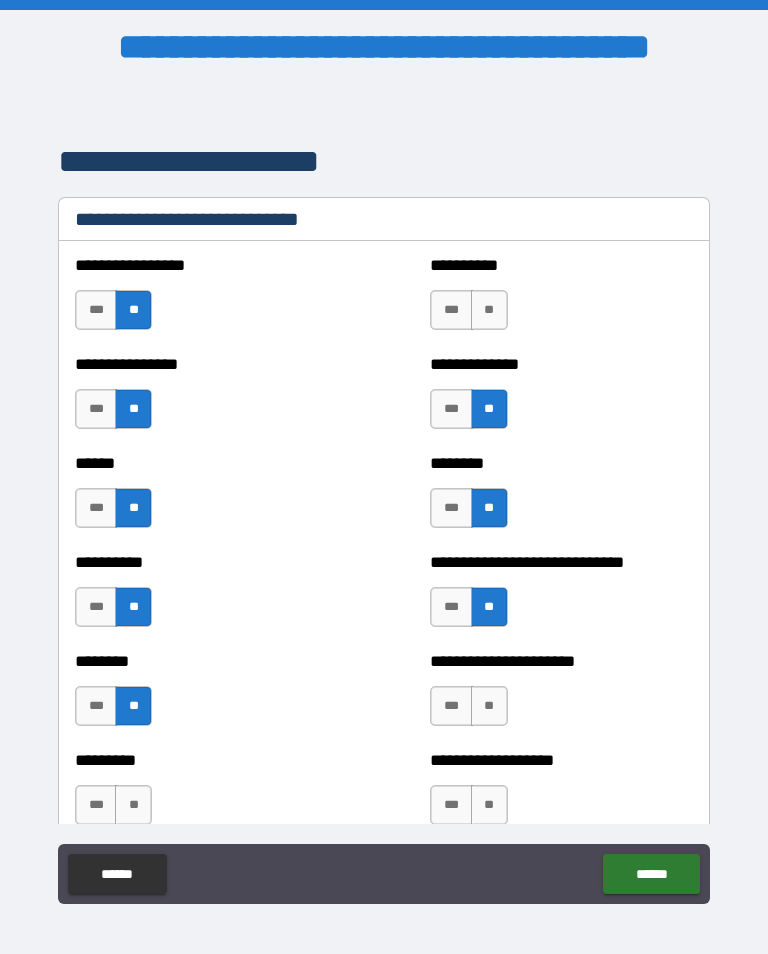 click on "**" at bounding box center (489, 706) 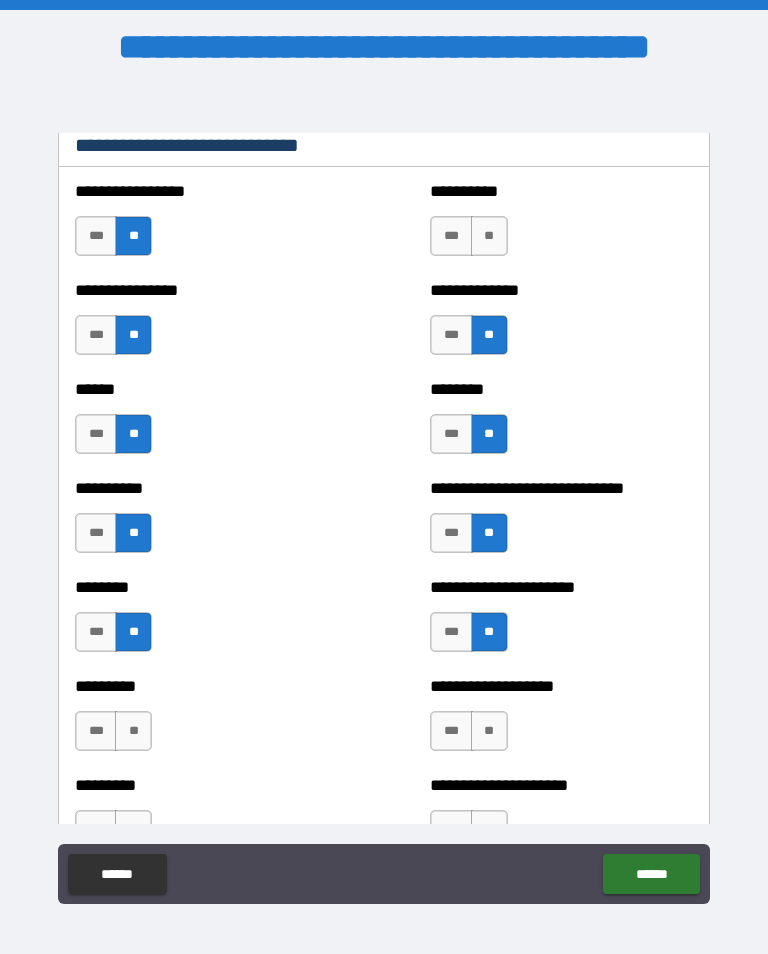 scroll, scrollTop: 6795, scrollLeft: 0, axis: vertical 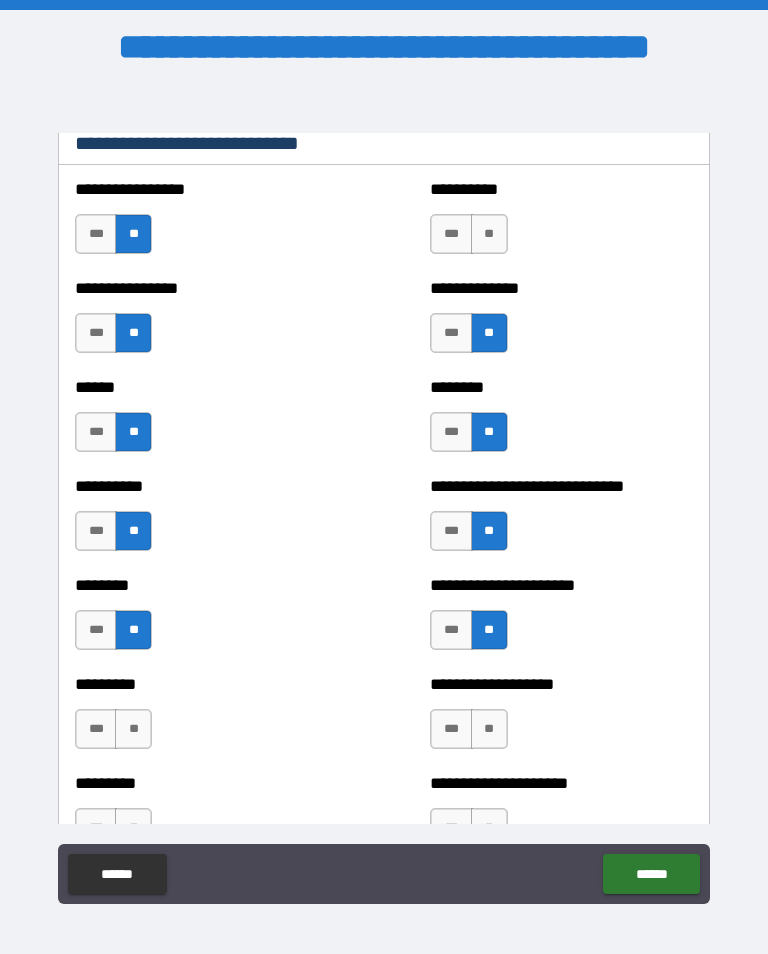 click on "**" at bounding box center [133, 729] 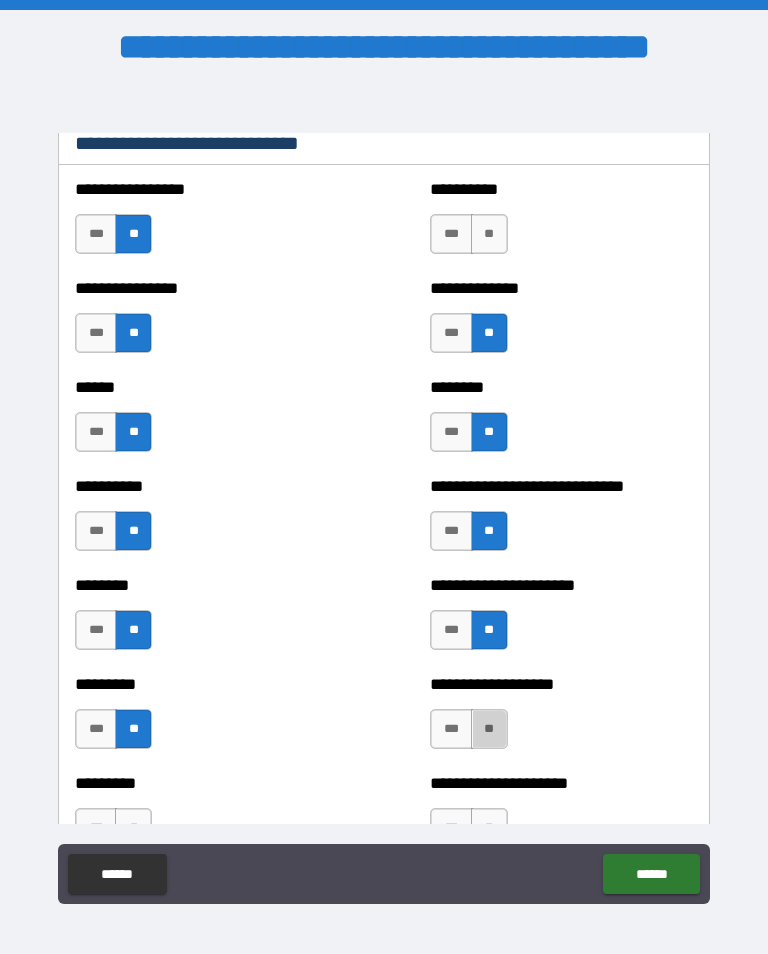 click on "**" at bounding box center (489, 729) 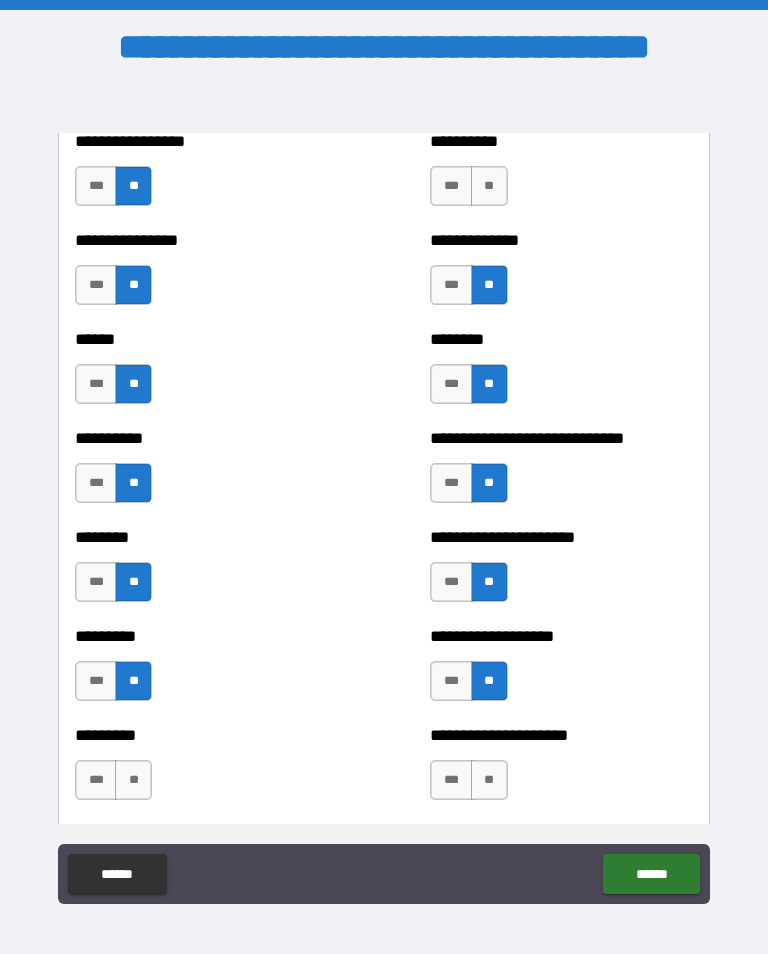 scroll, scrollTop: 6874, scrollLeft: 0, axis: vertical 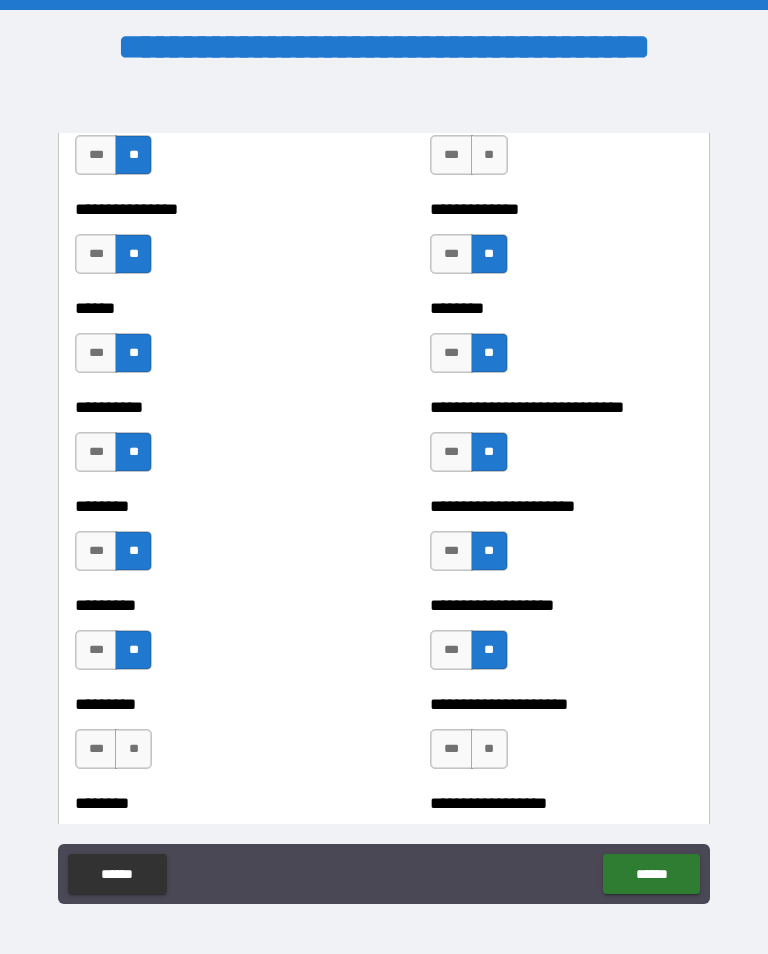 click on "**" at bounding box center [133, 749] 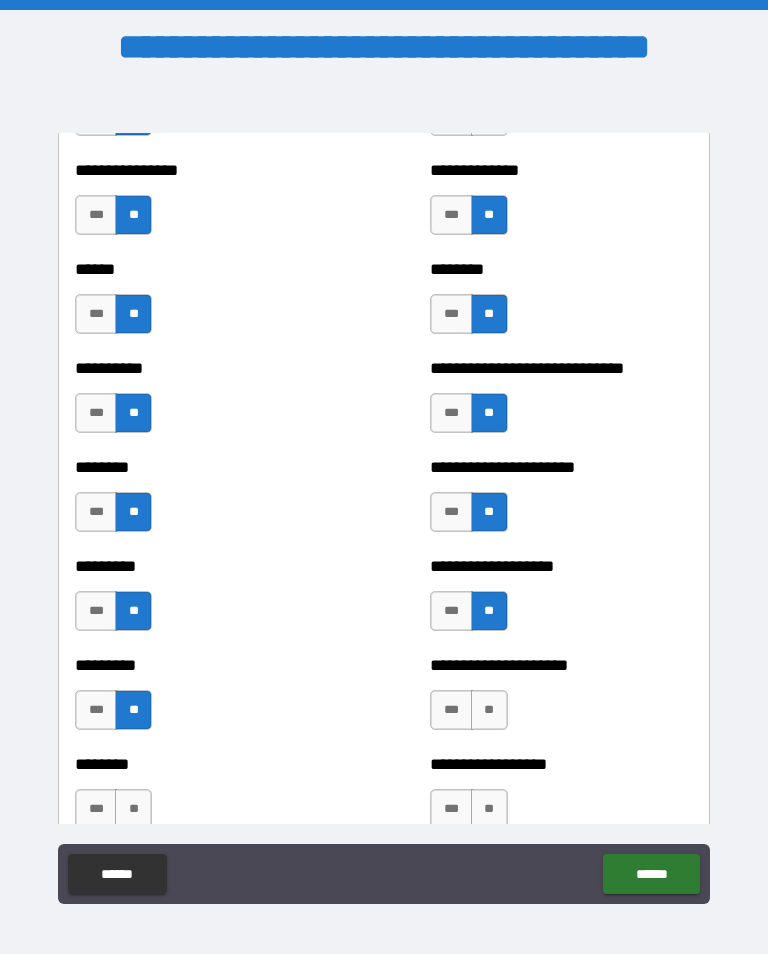 click on "**" at bounding box center [489, 710] 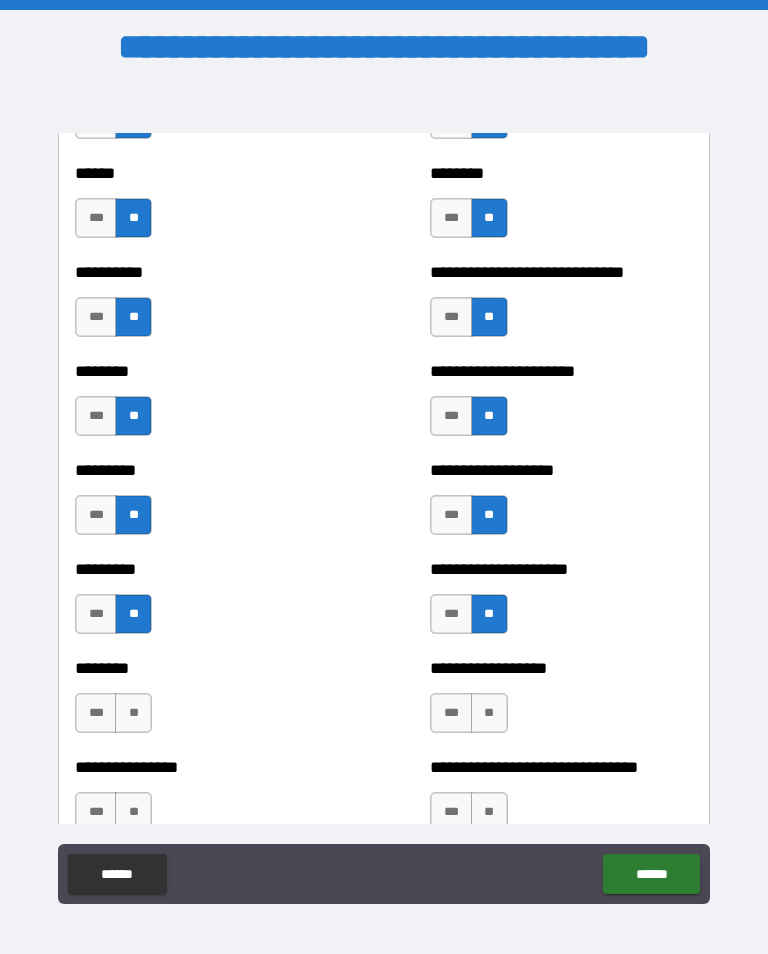 scroll, scrollTop: 7011, scrollLeft: 0, axis: vertical 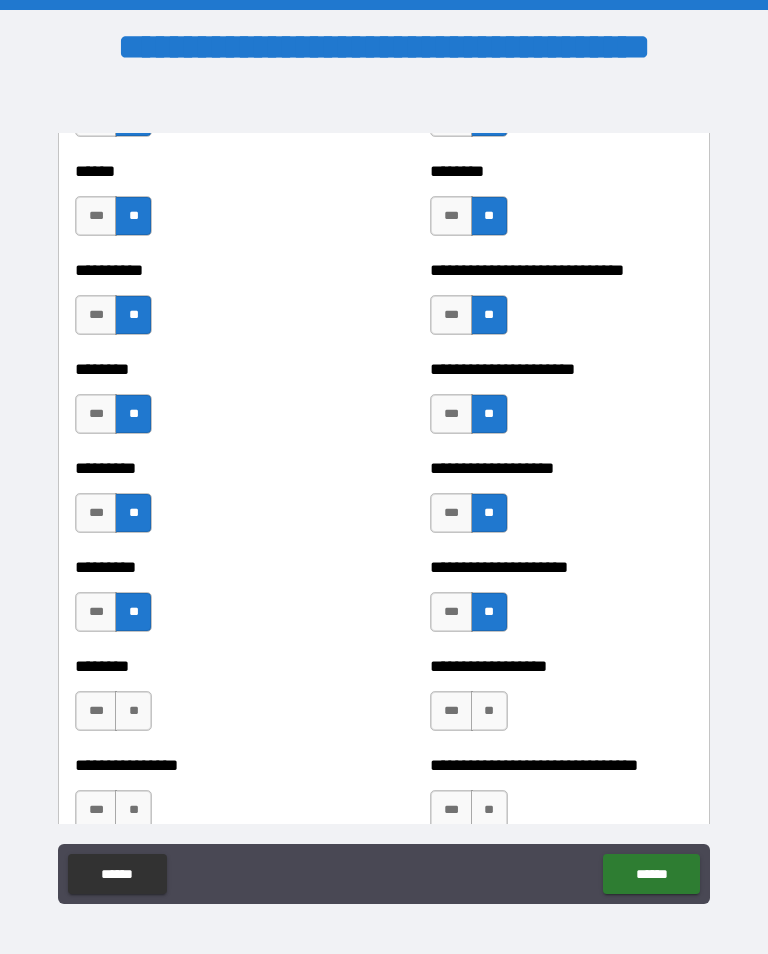 click on "**" at bounding box center [133, 711] 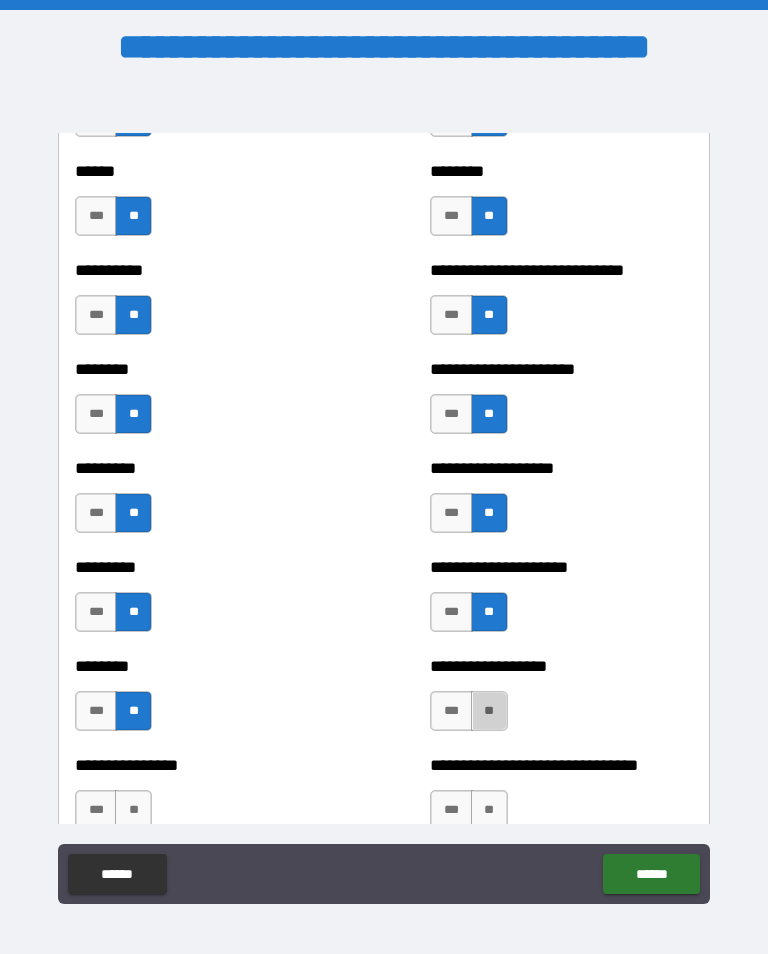 click on "**" at bounding box center [489, 711] 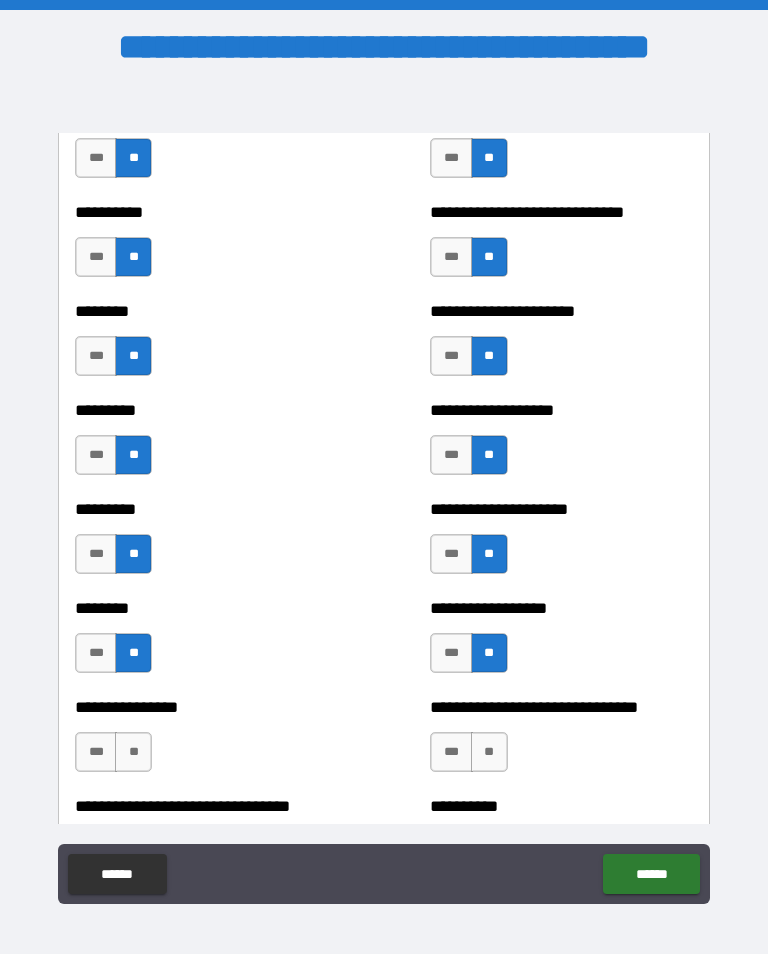 scroll, scrollTop: 7111, scrollLeft: 0, axis: vertical 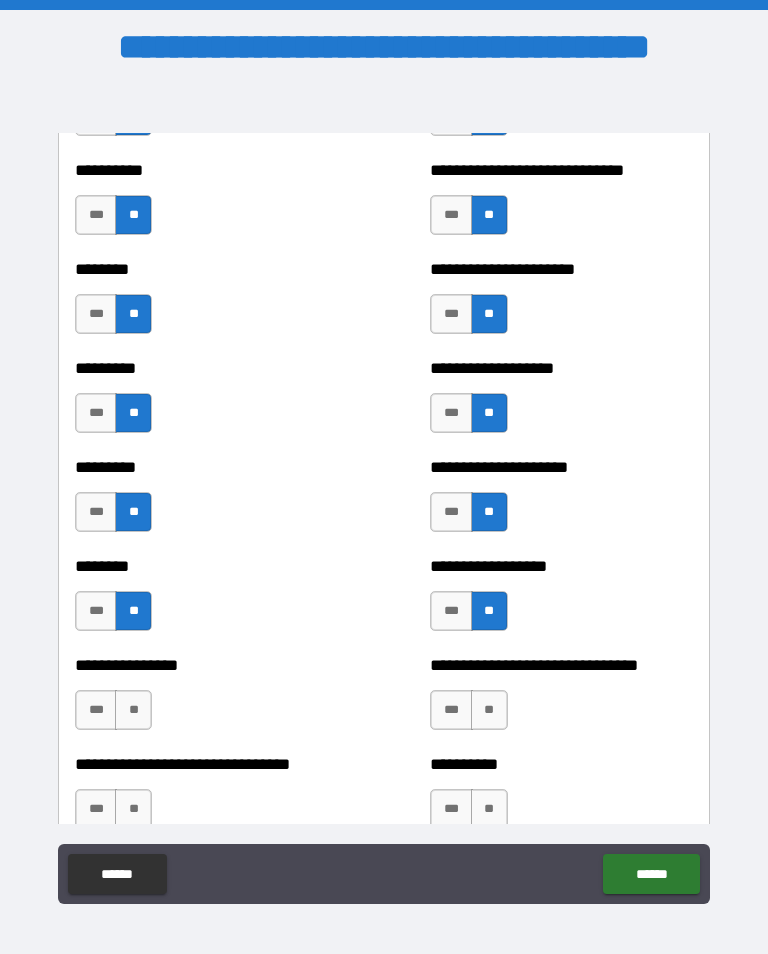 click on "**" at bounding box center (133, 710) 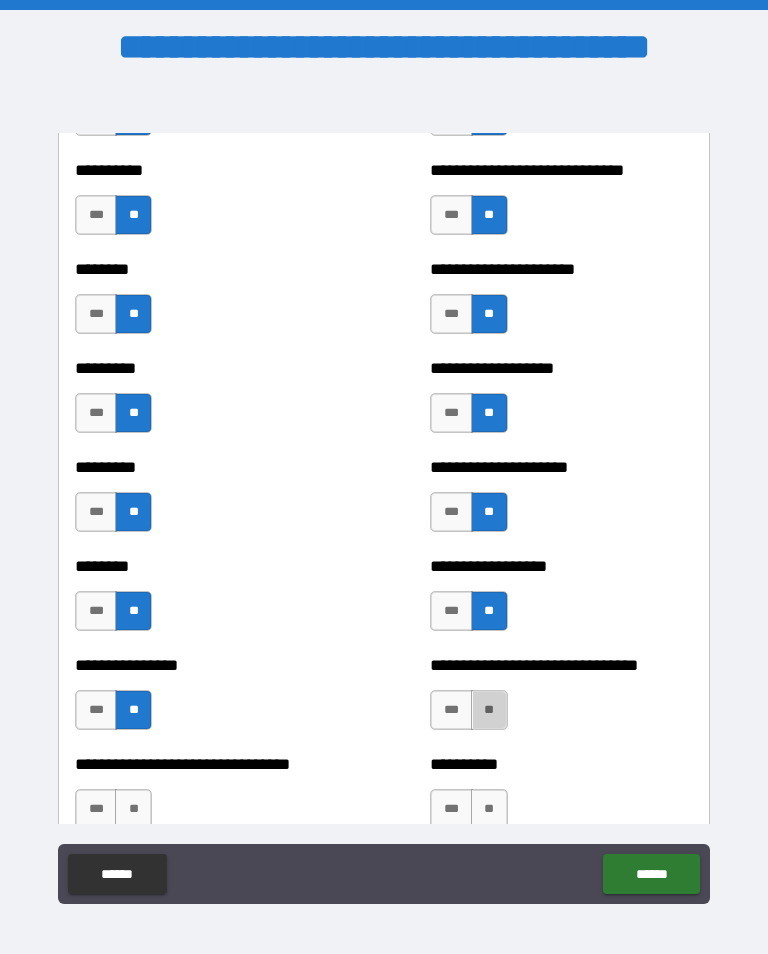 click on "**" at bounding box center [489, 710] 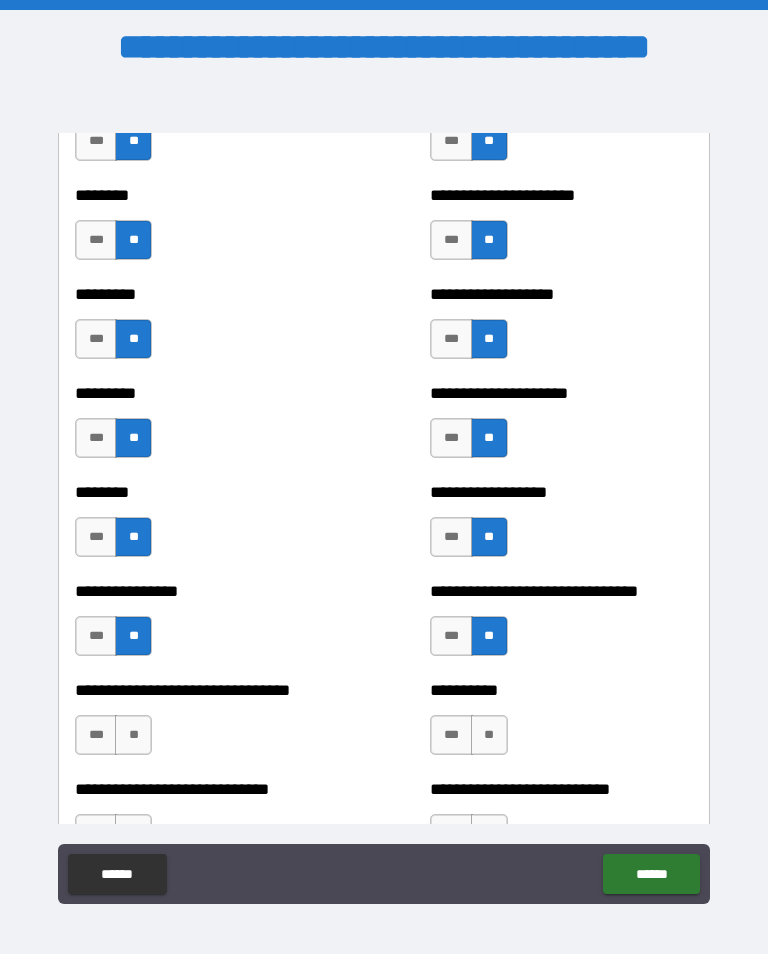 scroll, scrollTop: 7204, scrollLeft: 0, axis: vertical 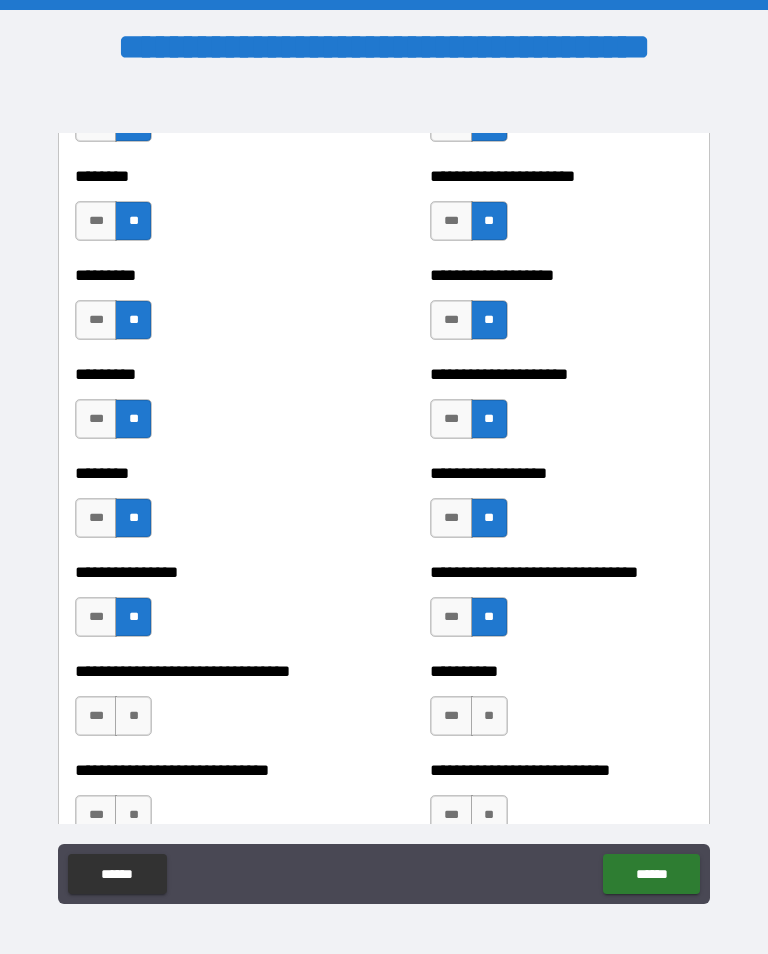 click on "**" at bounding box center (133, 716) 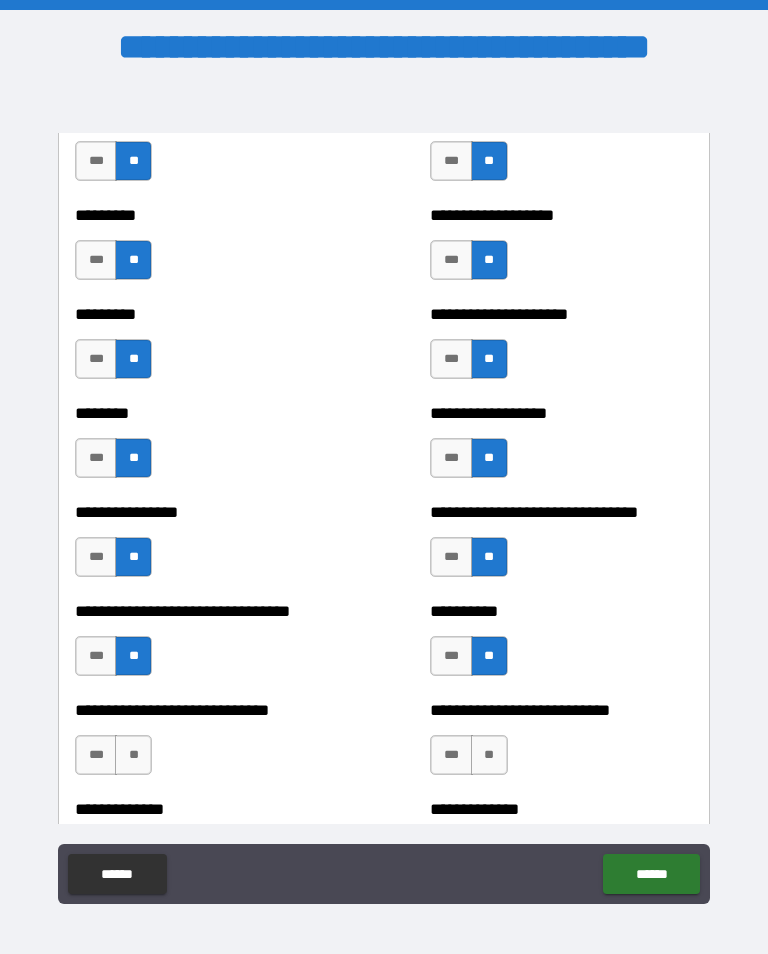 scroll, scrollTop: 7296, scrollLeft: 0, axis: vertical 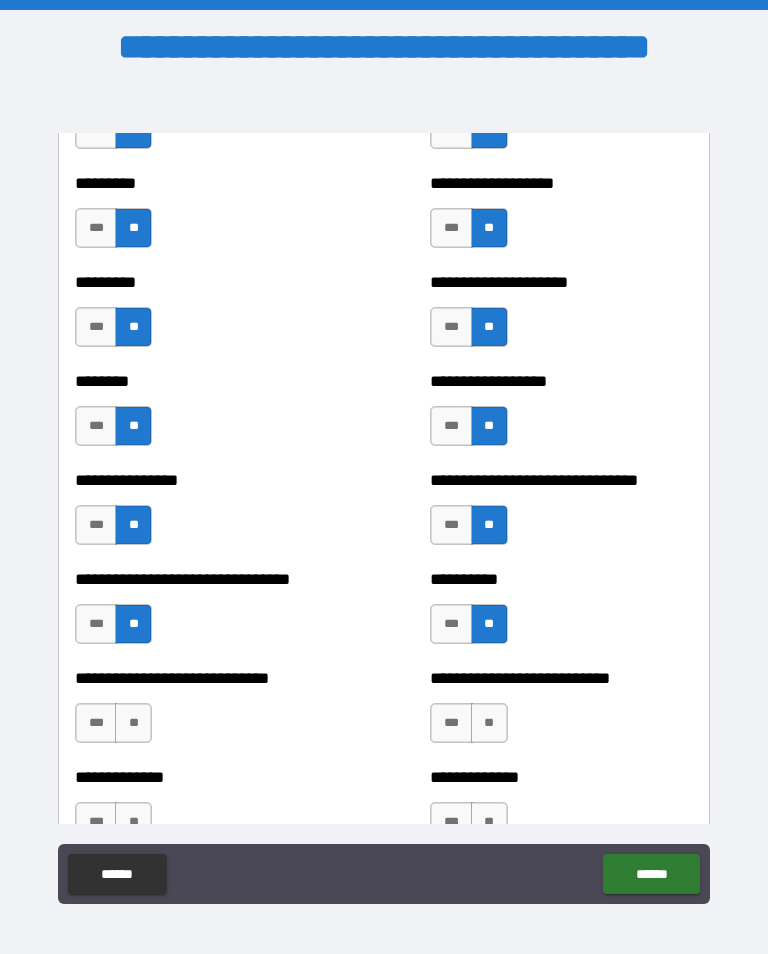 click on "**" at bounding box center [133, 723] 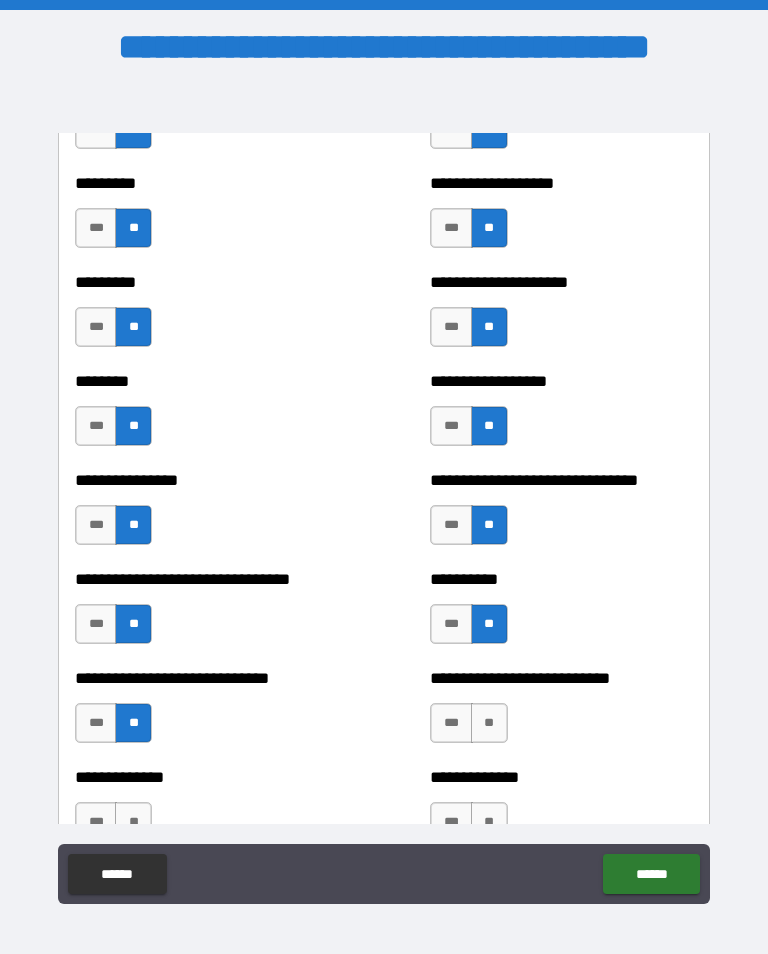 click on "**" at bounding box center (489, 723) 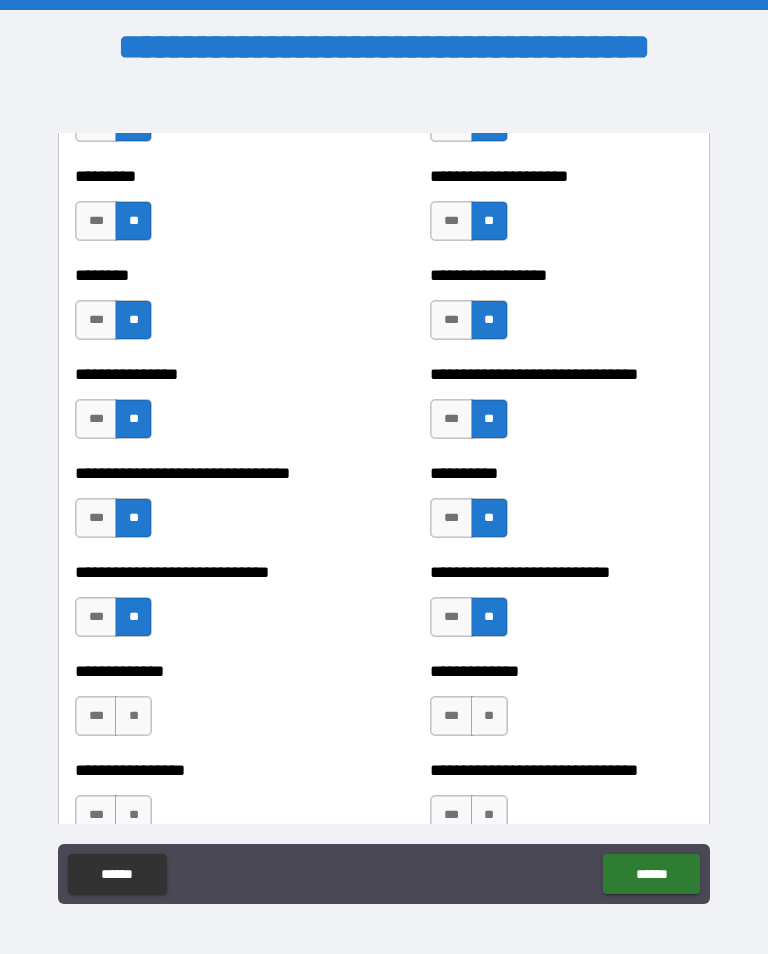 scroll, scrollTop: 7406, scrollLeft: 0, axis: vertical 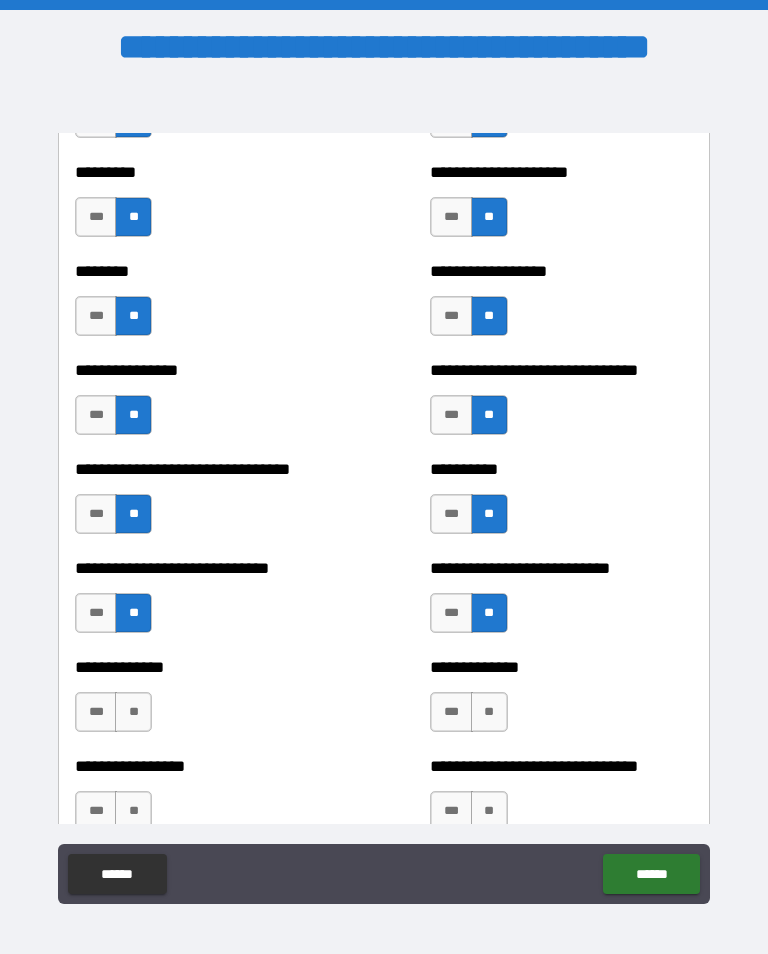 click on "**" at bounding box center [133, 712] 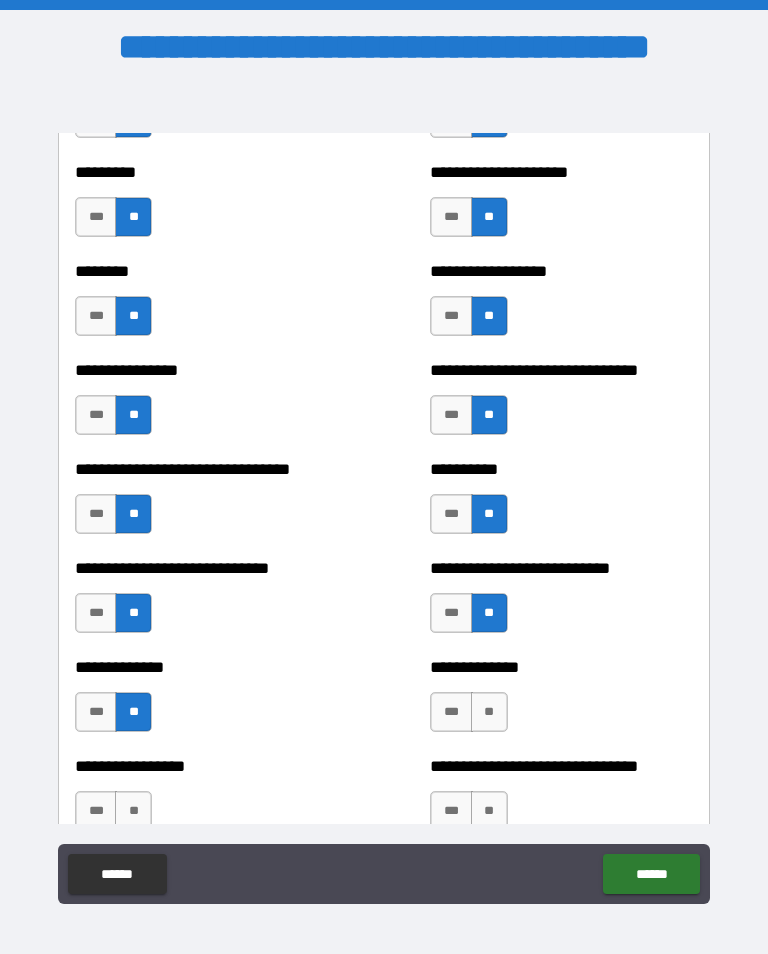 click on "**" at bounding box center (489, 712) 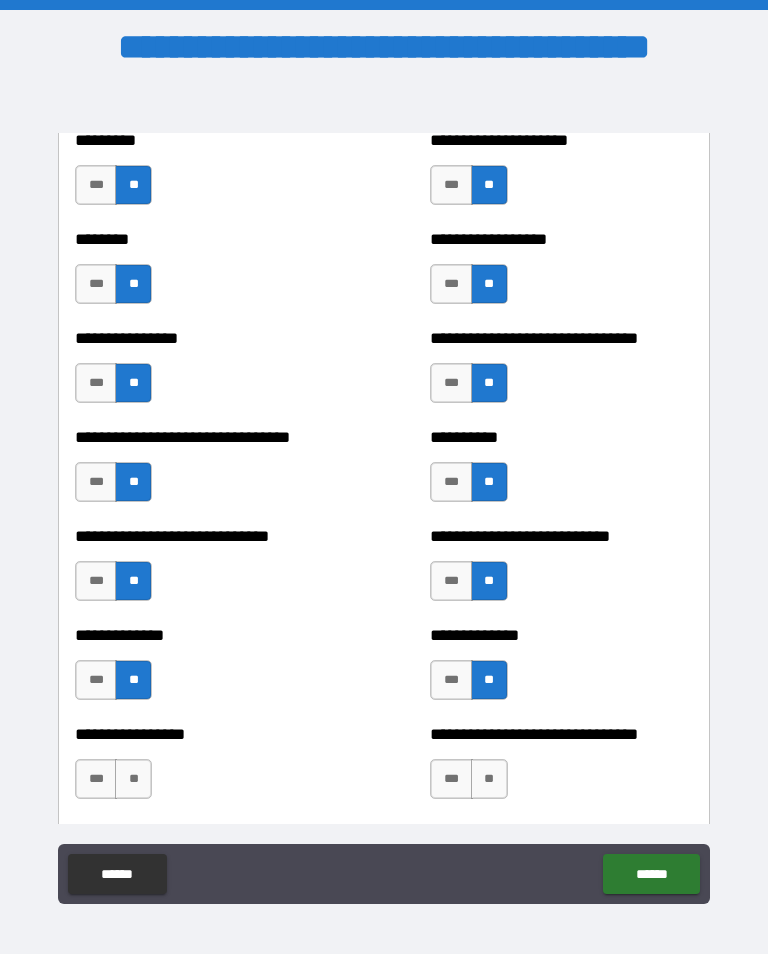 scroll, scrollTop: 7455, scrollLeft: 0, axis: vertical 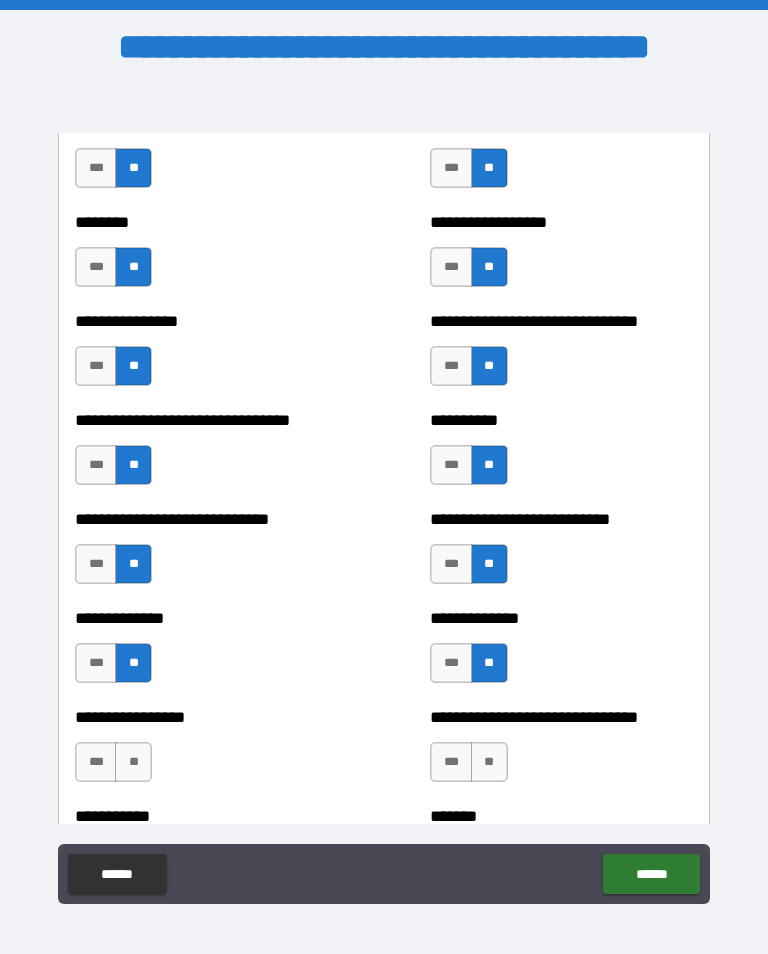 click on "**" at bounding box center (133, 762) 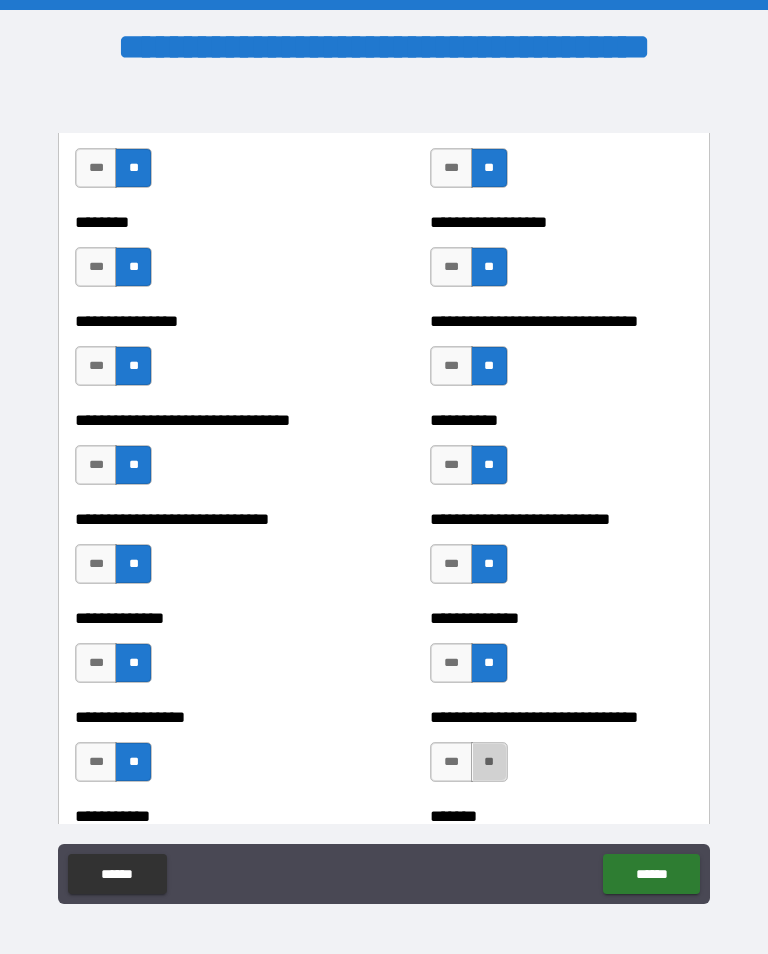 click on "**" at bounding box center [489, 762] 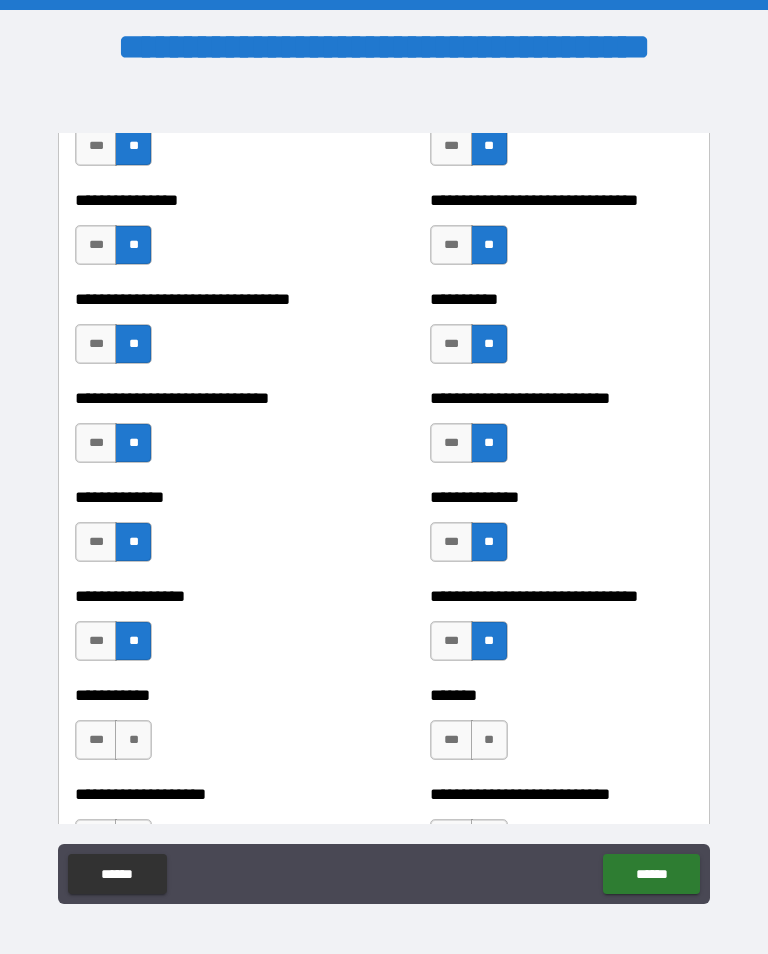 scroll, scrollTop: 7580, scrollLeft: 0, axis: vertical 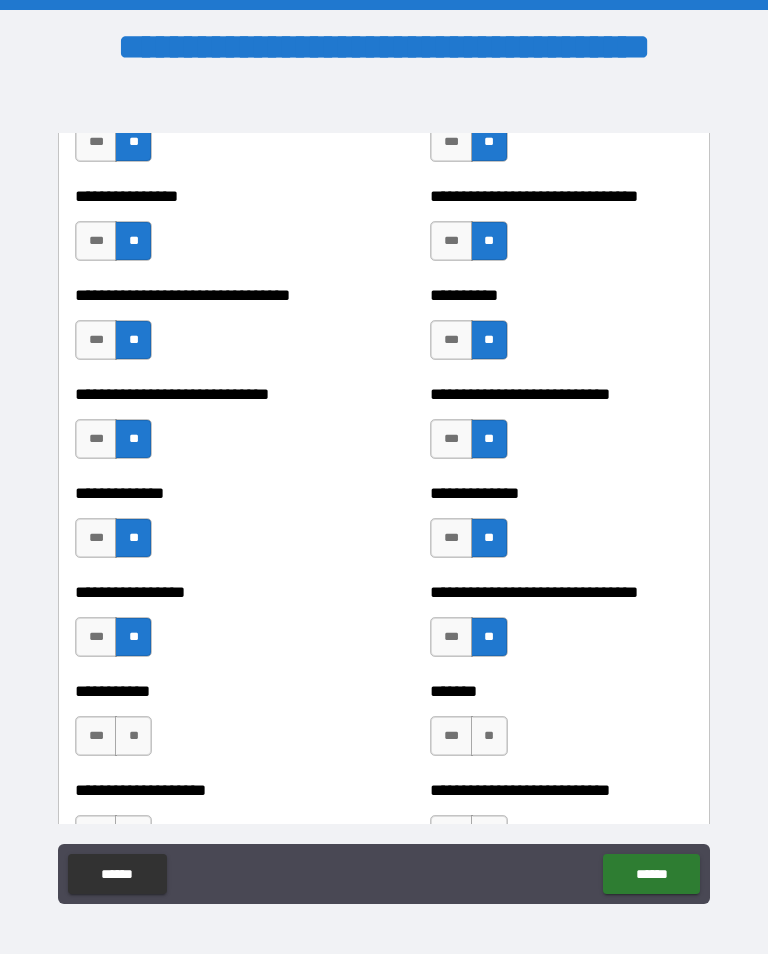 click on "**" at bounding box center (133, 736) 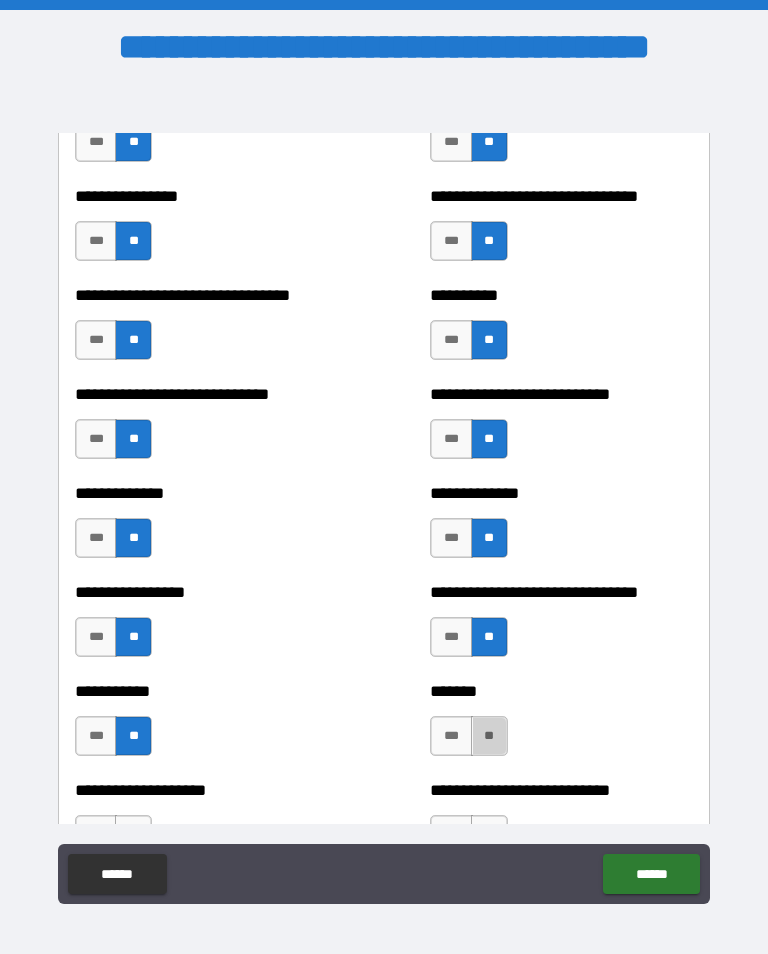 click on "**" at bounding box center [489, 736] 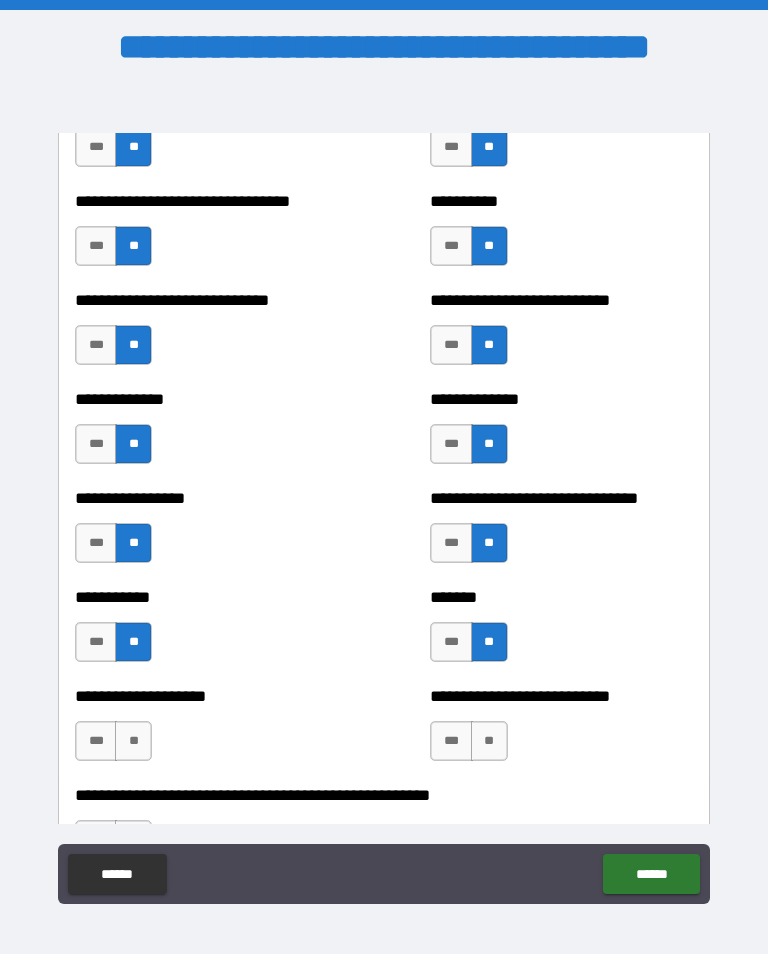 scroll, scrollTop: 7678, scrollLeft: 0, axis: vertical 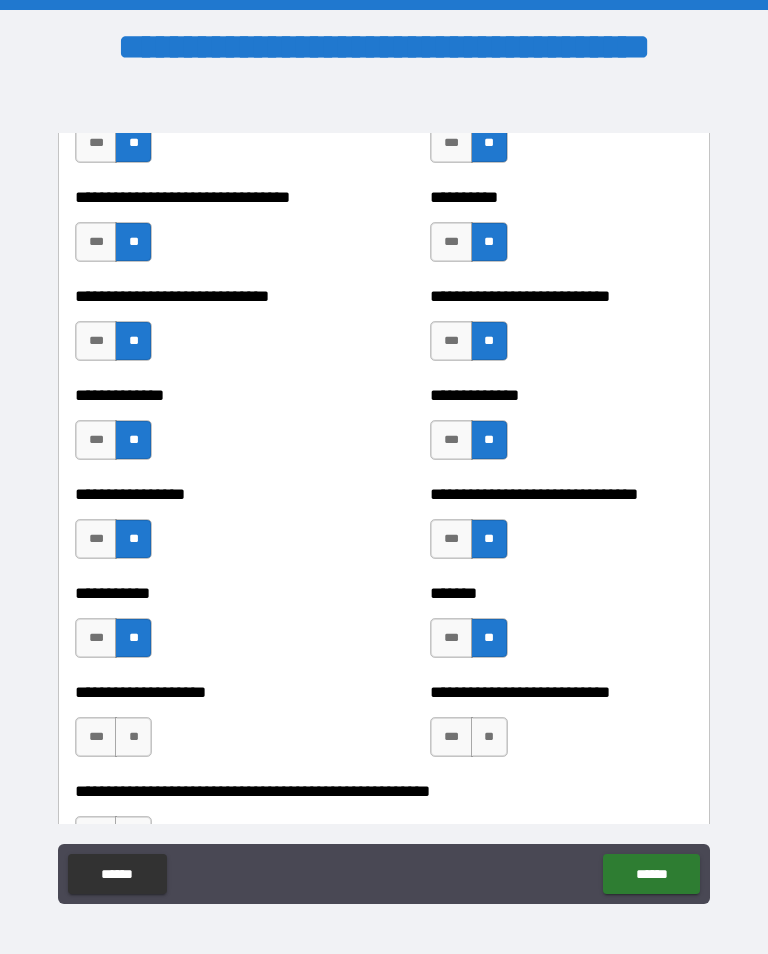 click on "**" at bounding box center (133, 737) 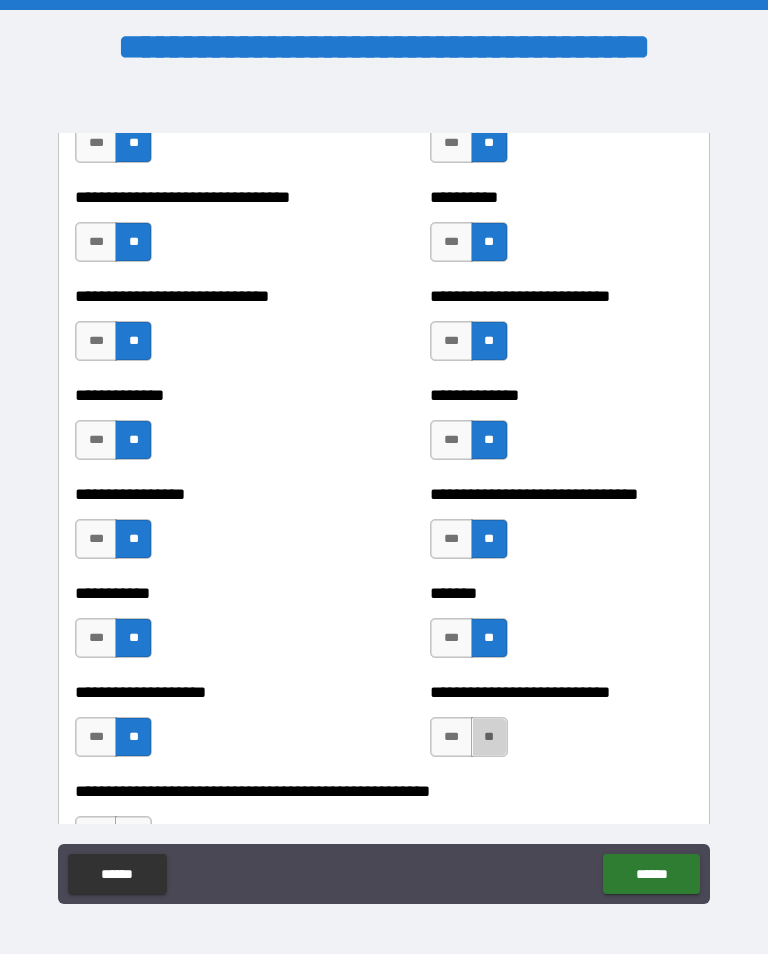 click on "**" at bounding box center (489, 737) 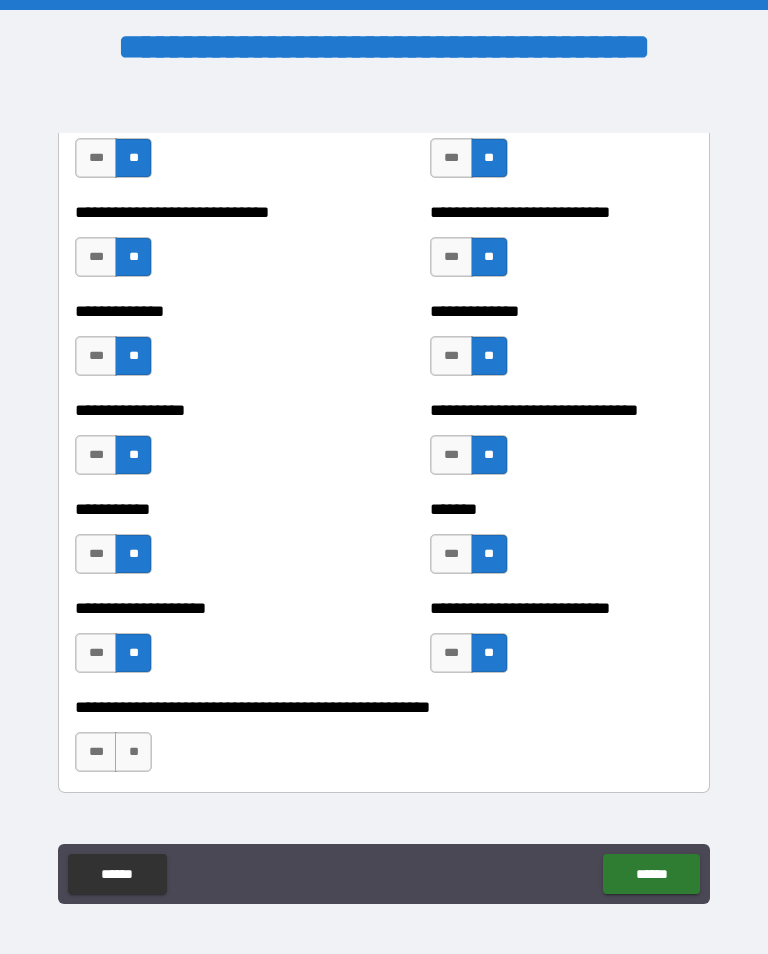 scroll, scrollTop: 7768, scrollLeft: 0, axis: vertical 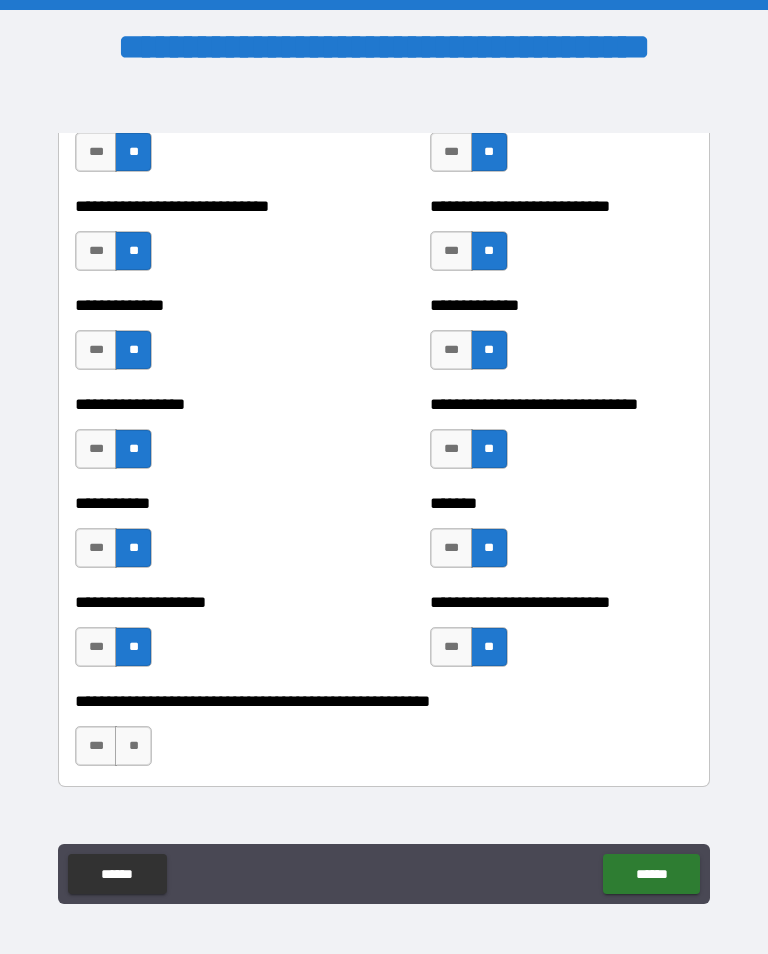 click on "**" at bounding box center [133, 746] 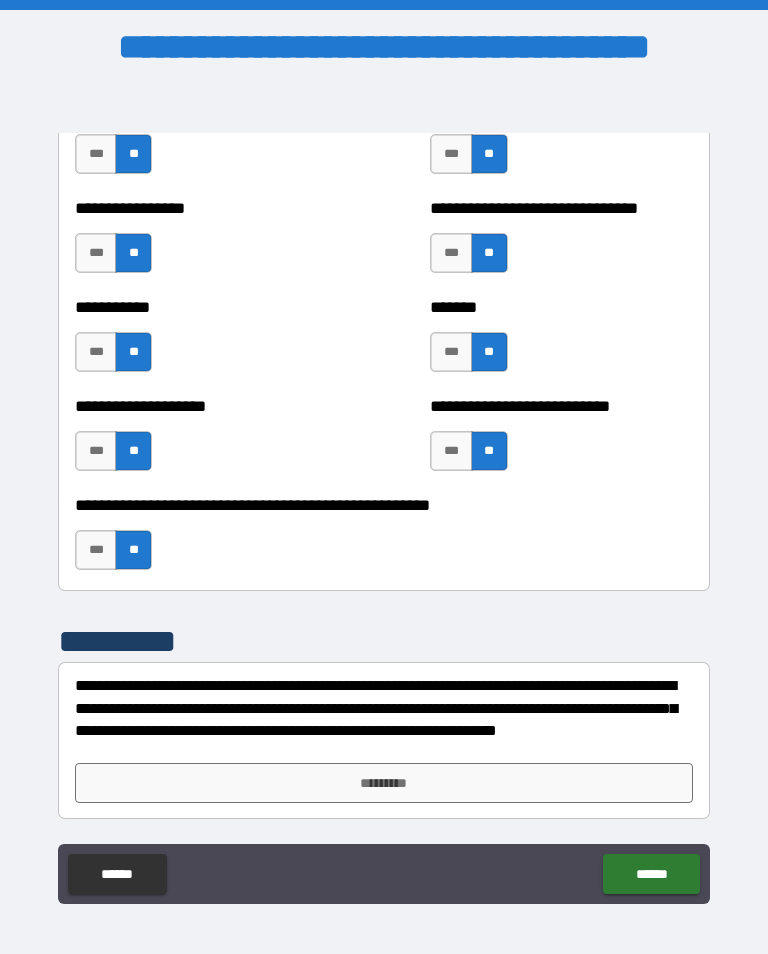 scroll, scrollTop: 7964, scrollLeft: 0, axis: vertical 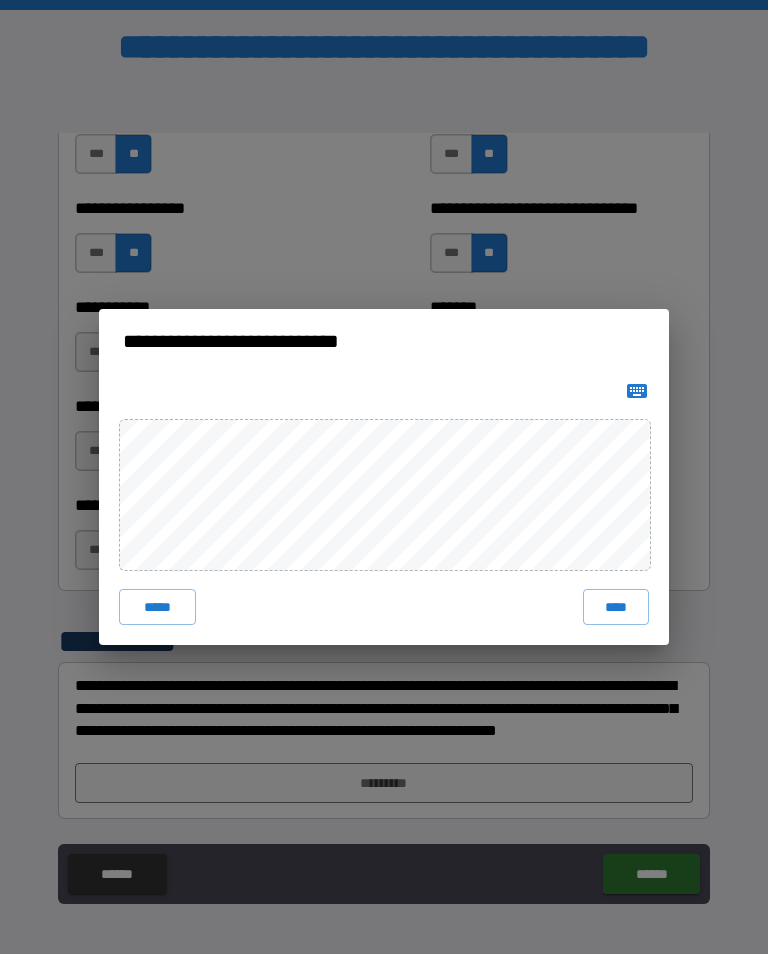 click on "****" at bounding box center (616, 607) 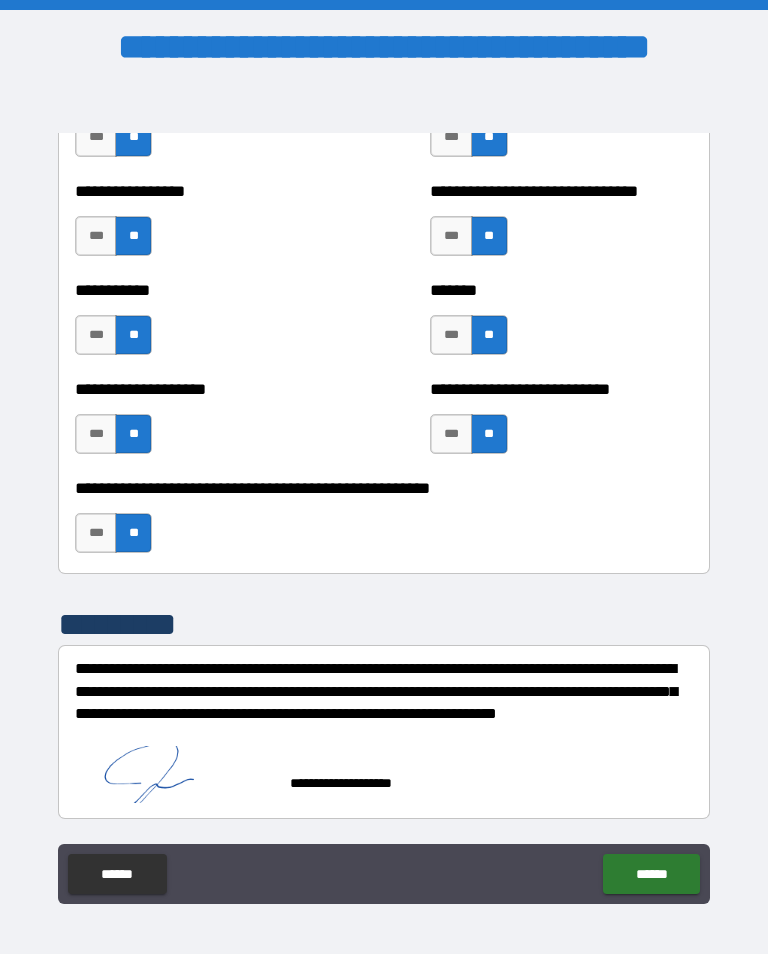 scroll, scrollTop: 7981, scrollLeft: 0, axis: vertical 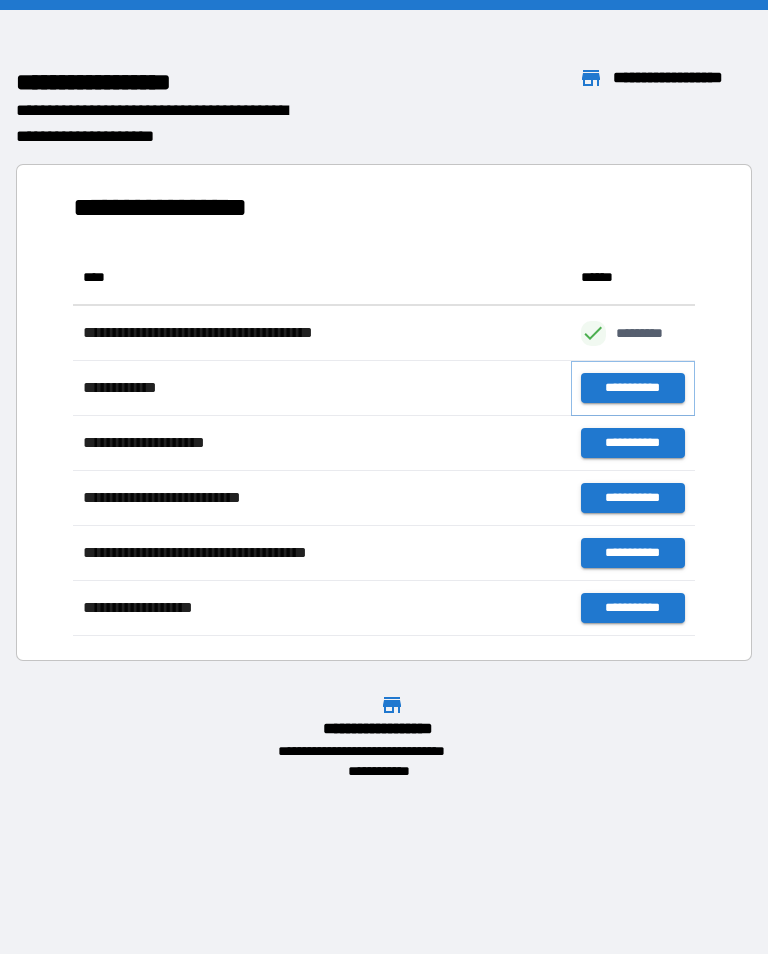 click on "**********" at bounding box center [633, 388] 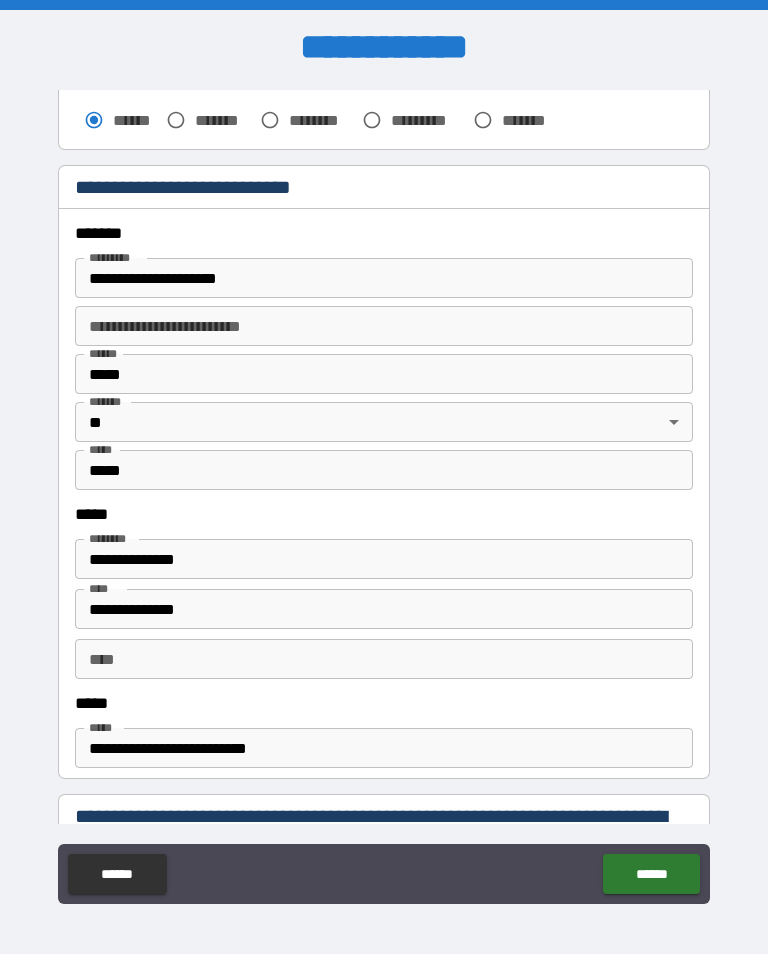 scroll, scrollTop: 653, scrollLeft: 0, axis: vertical 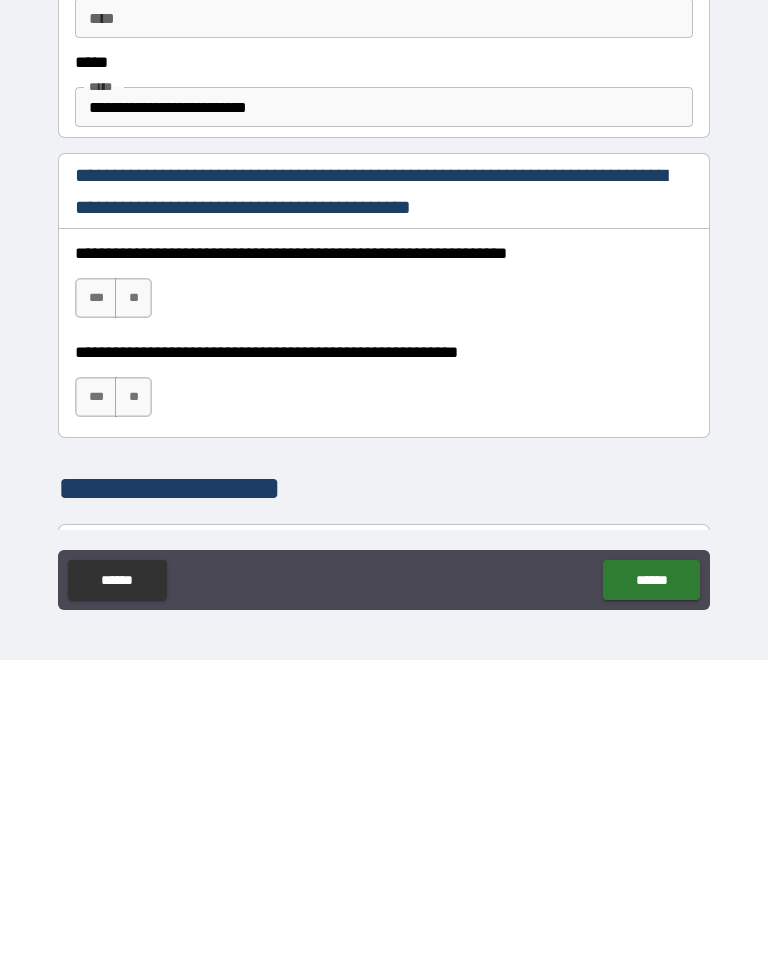 type on "**********" 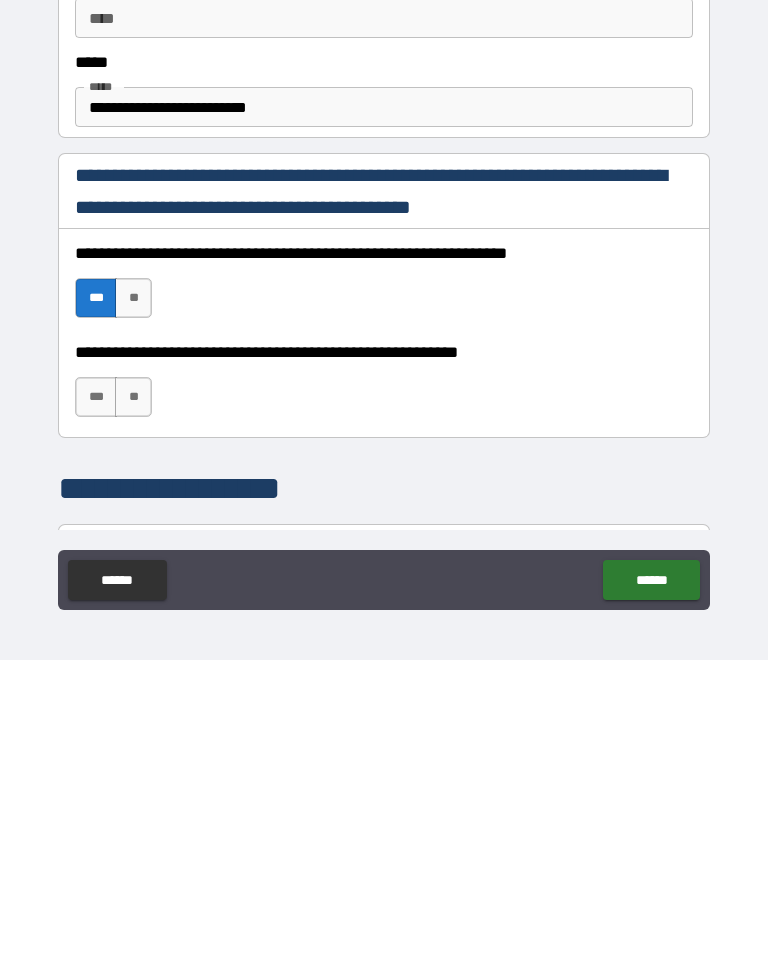 scroll, scrollTop: 31, scrollLeft: 0, axis: vertical 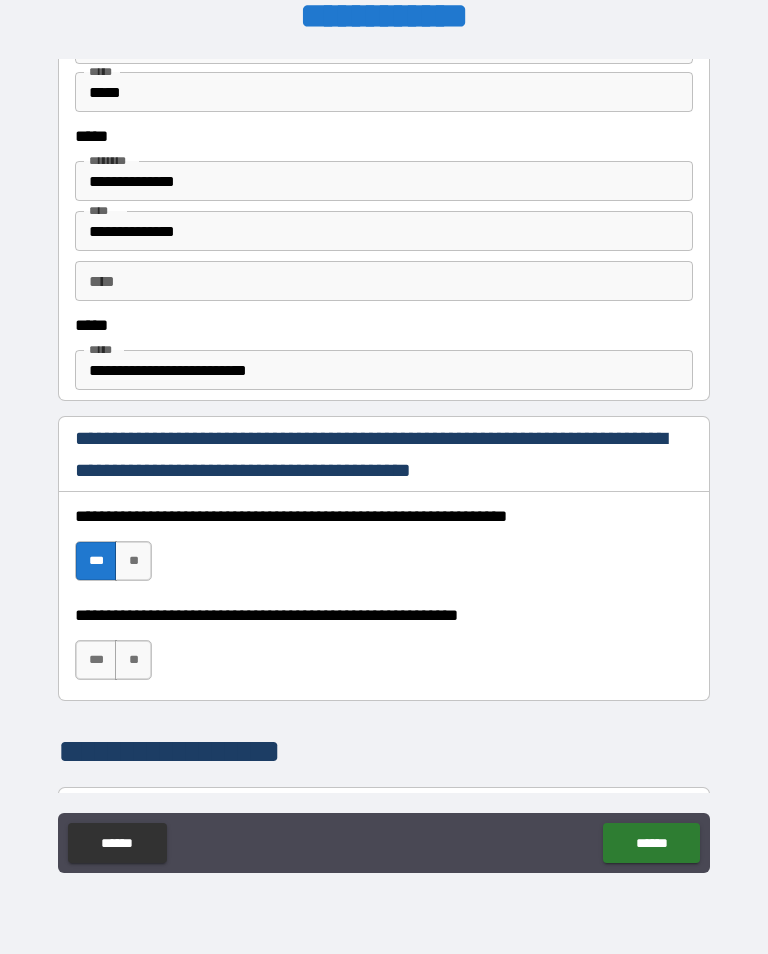 click on "***" at bounding box center (96, 660) 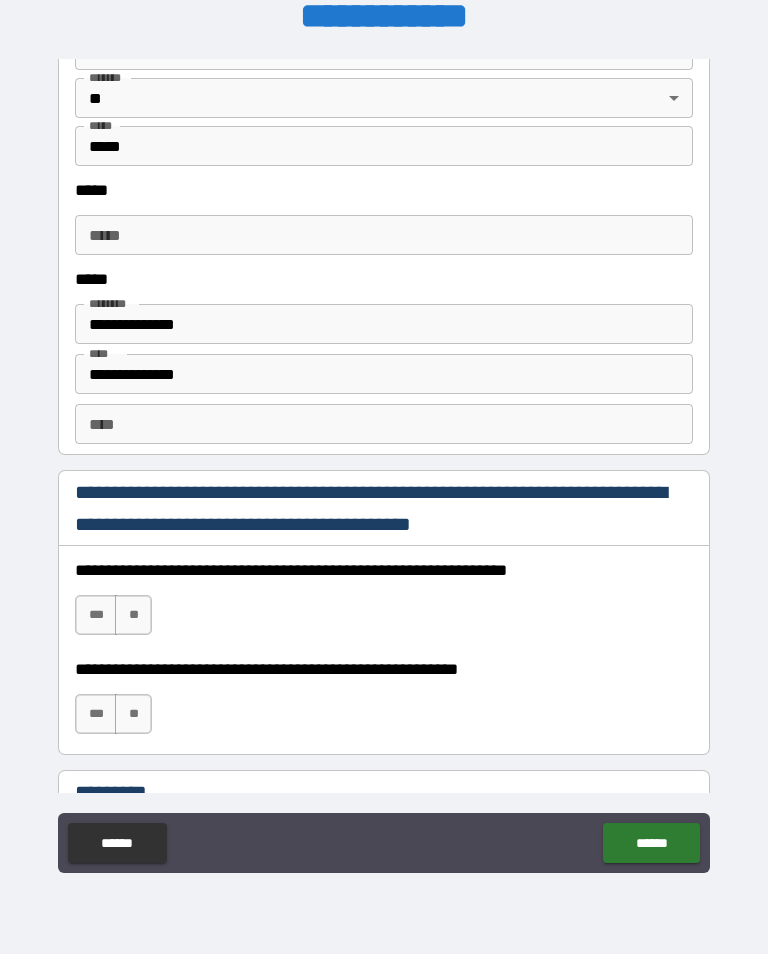scroll, scrollTop: 2565, scrollLeft: 0, axis: vertical 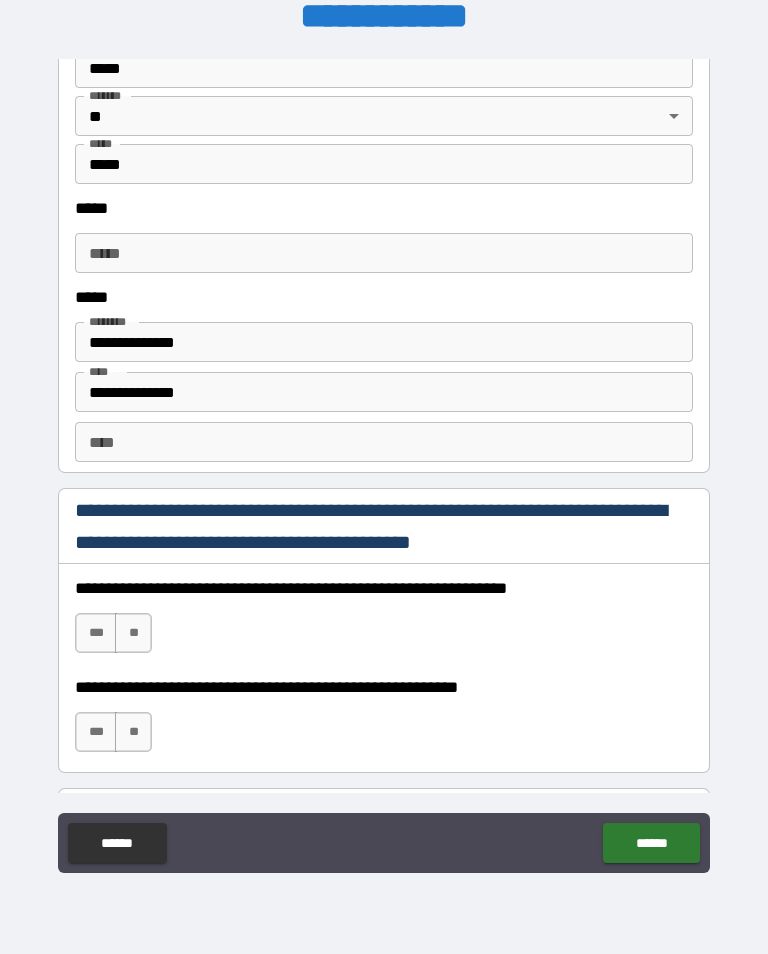 click on "***" at bounding box center [96, 633] 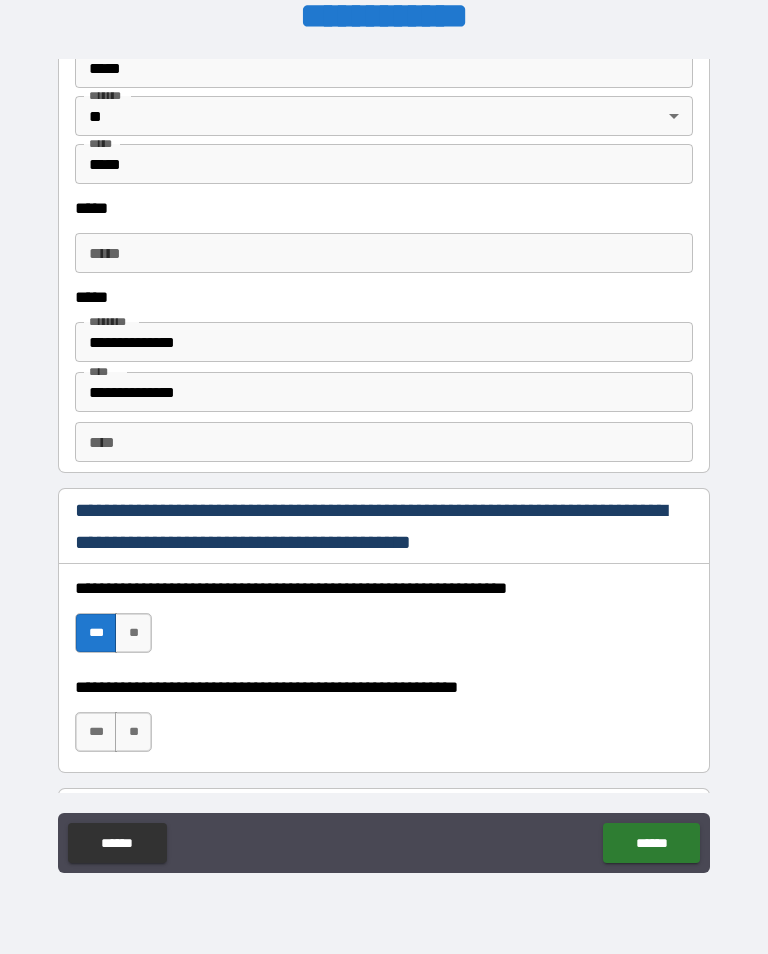 click on "***" at bounding box center (96, 732) 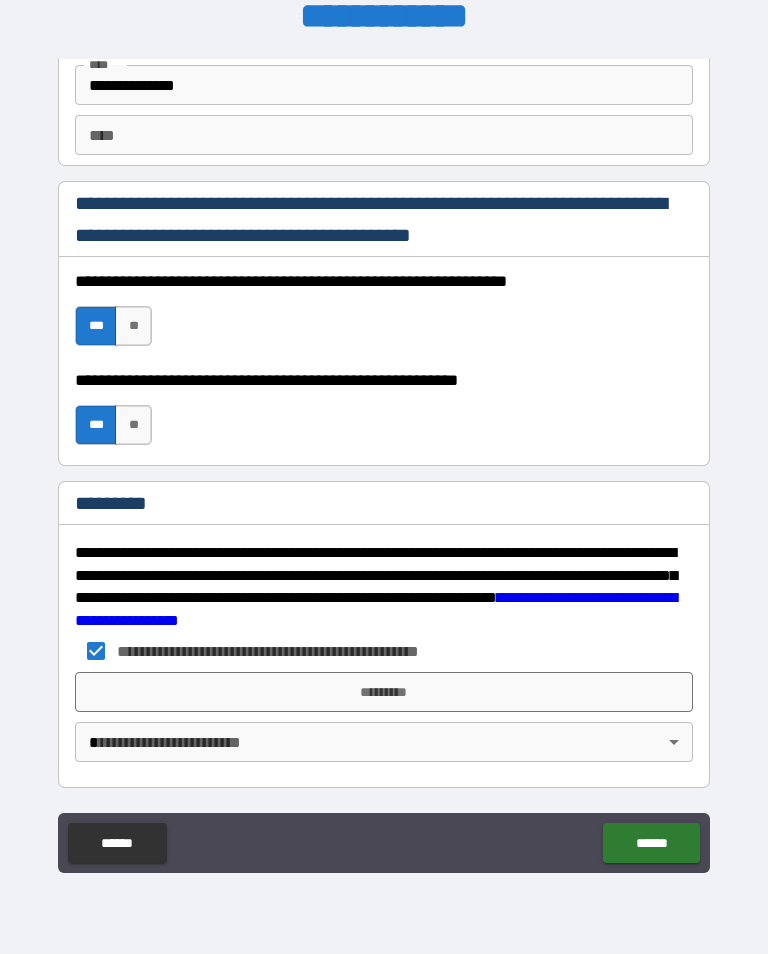 scroll, scrollTop: 2872, scrollLeft: 0, axis: vertical 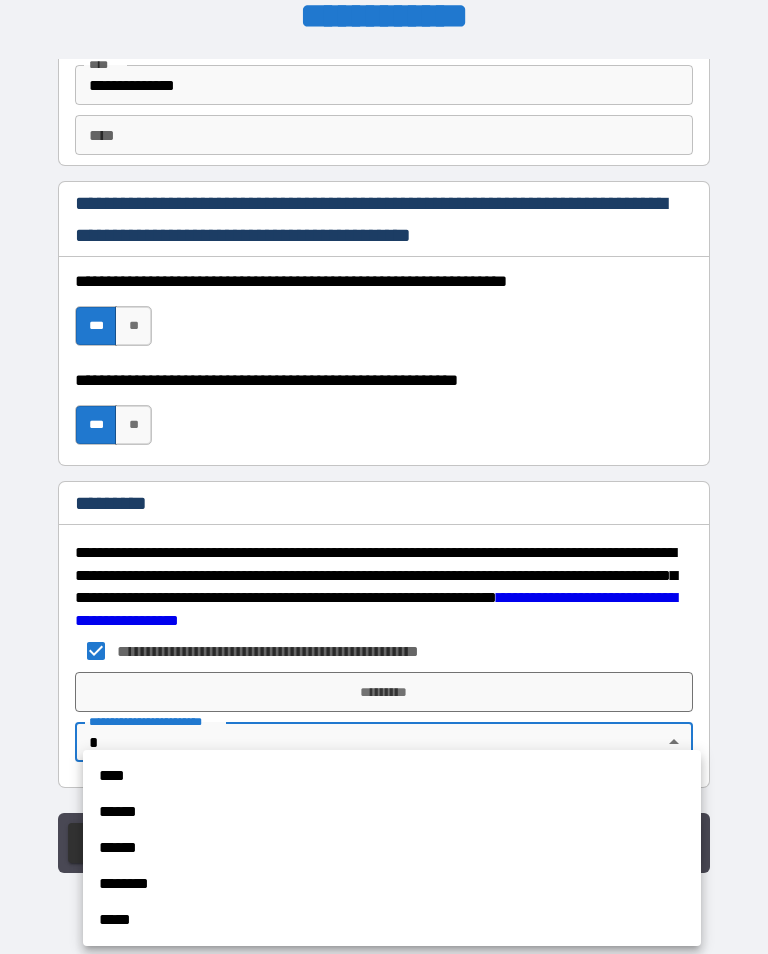 click on "******" at bounding box center [392, 812] 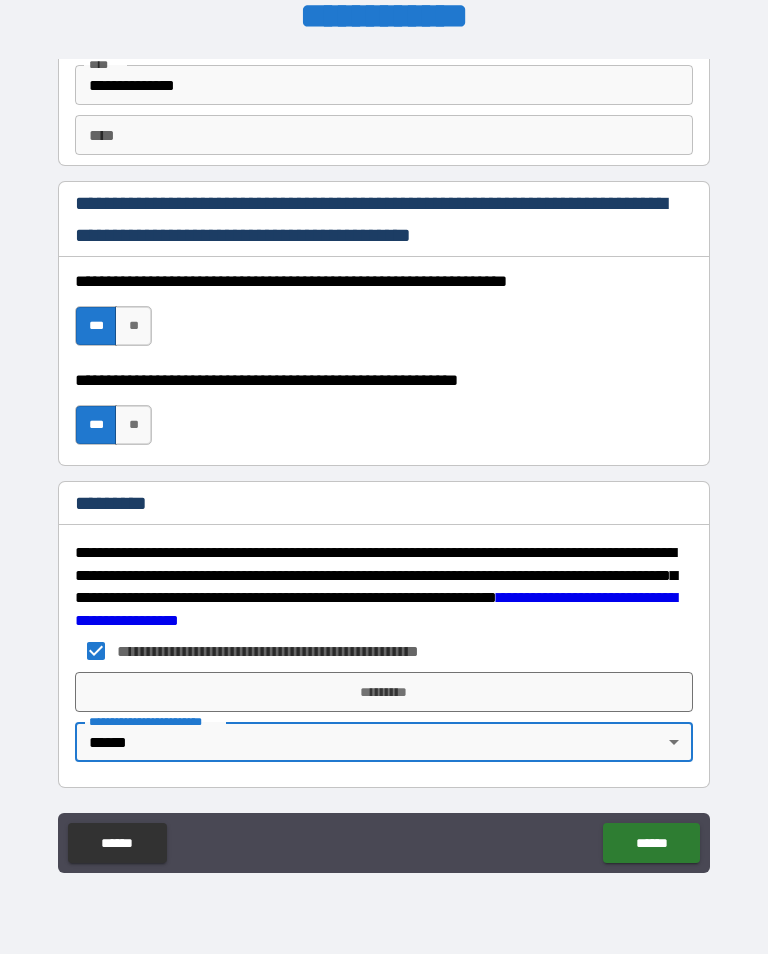 click on "*********" at bounding box center [384, 692] 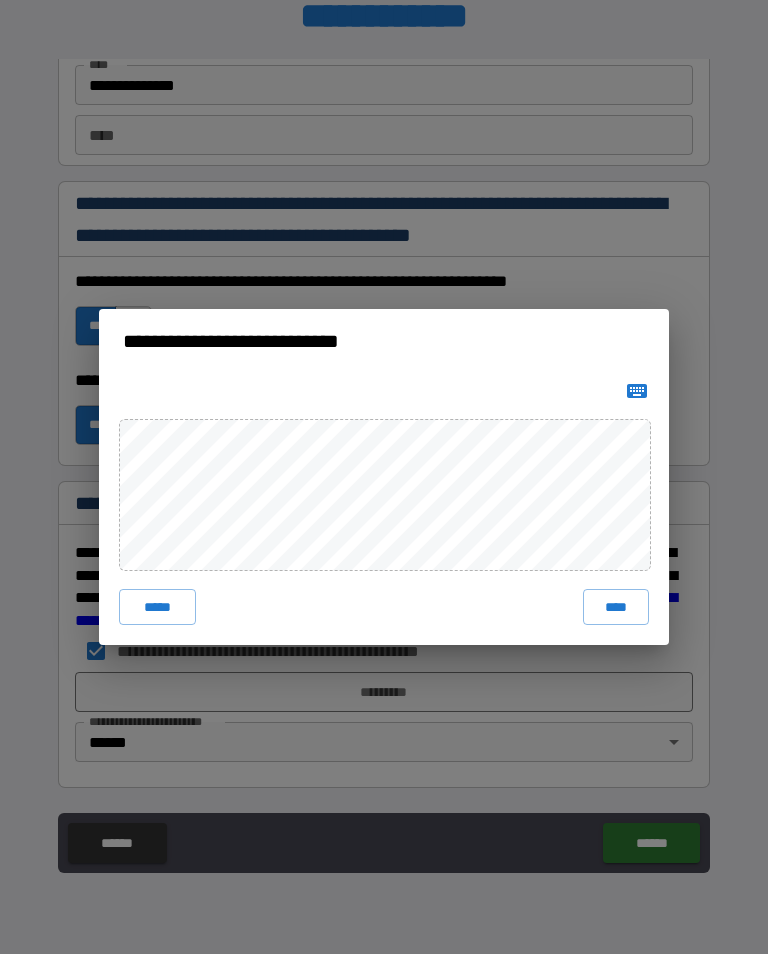 click on "****" at bounding box center [616, 607] 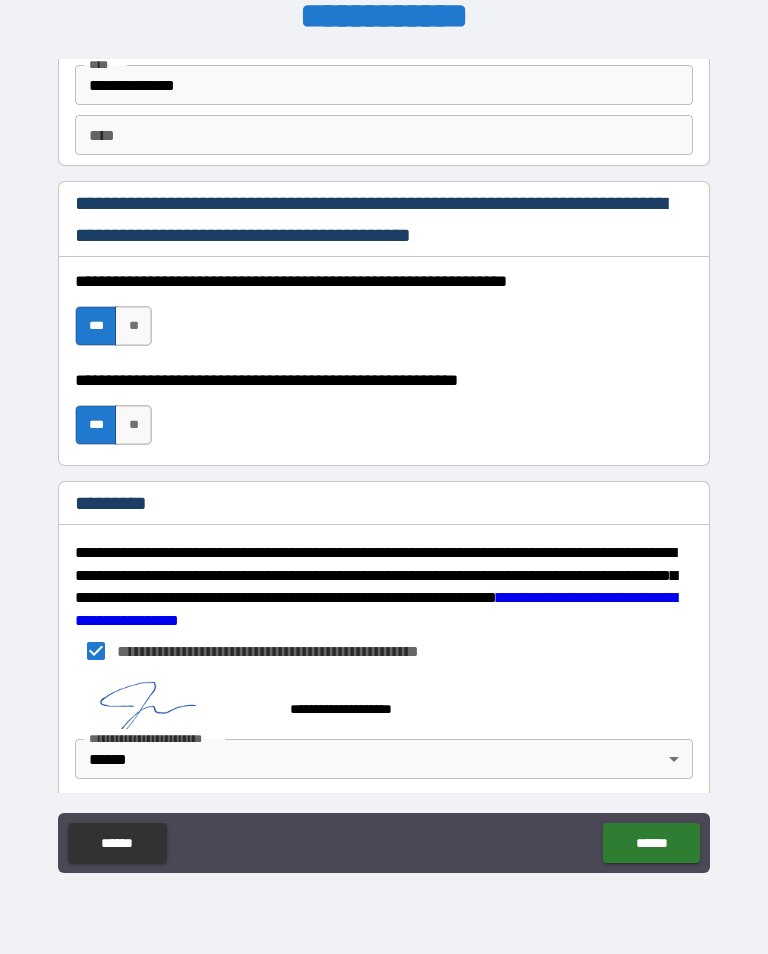 scroll, scrollTop: 2889, scrollLeft: 0, axis: vertical 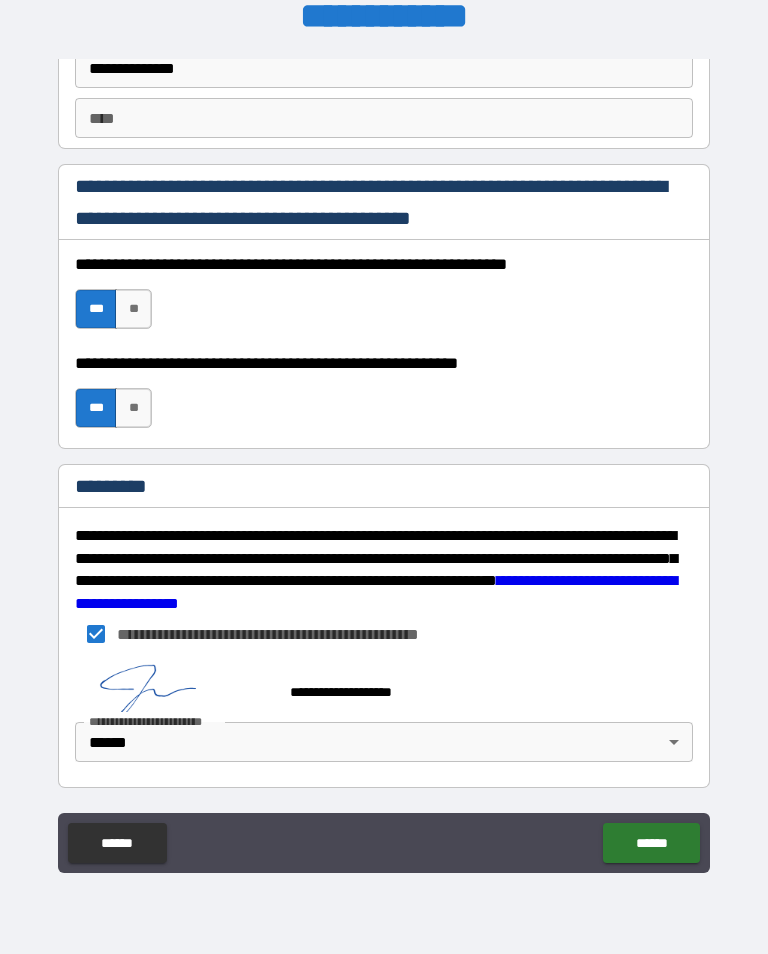 click on "******" at bounding box center [651, 843] 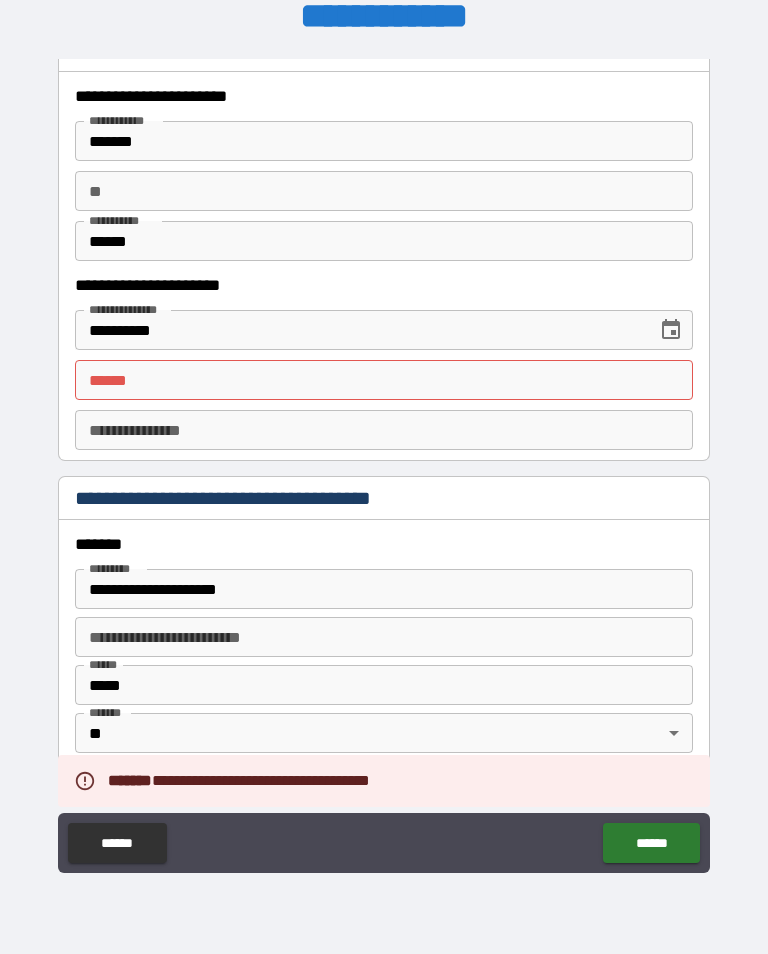 scroll, scrollTop: 1943, scrollLeft: 0, axis: vertical 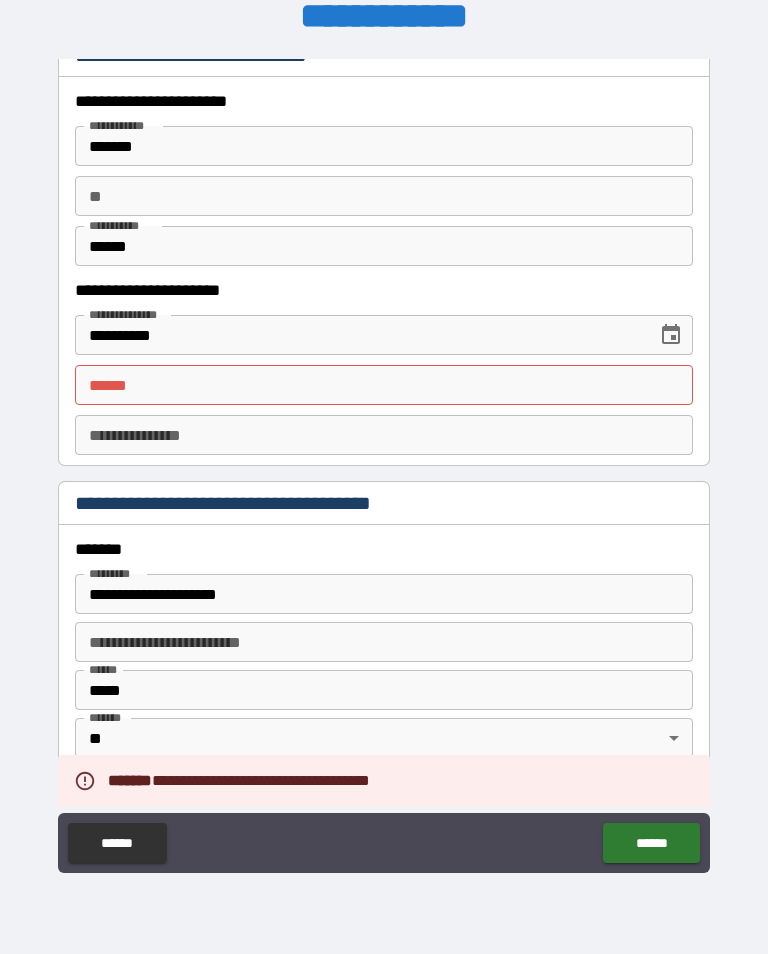 click on "****   *" at bounding box center [384, 385] 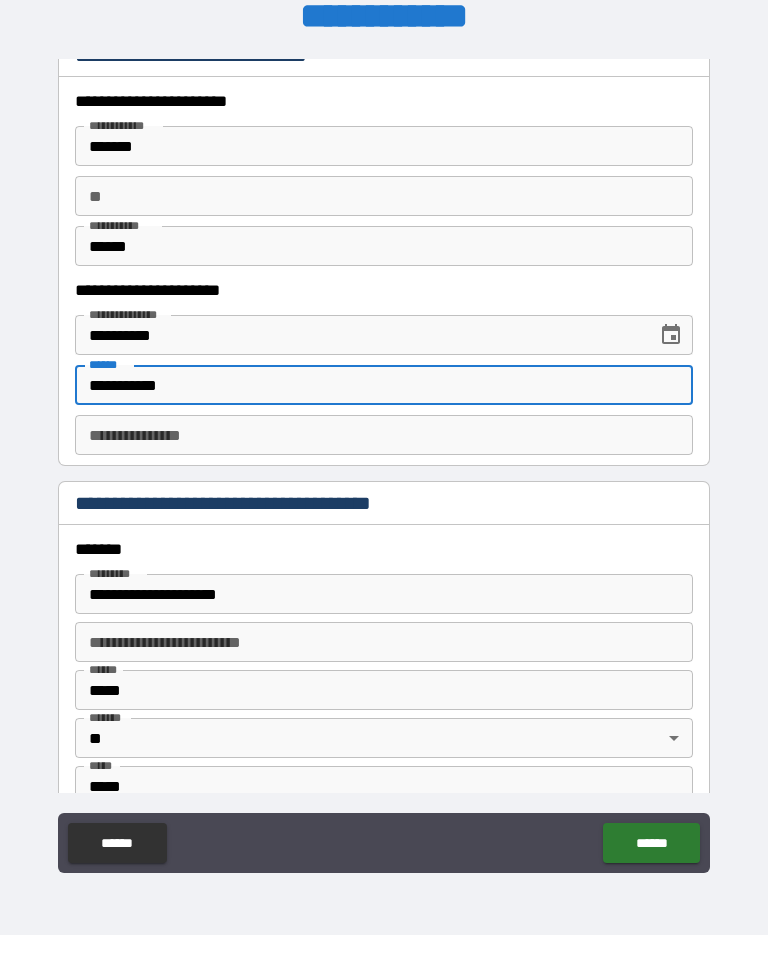scroll, scrollTop: 0, scrollLeft: 0, axis: both 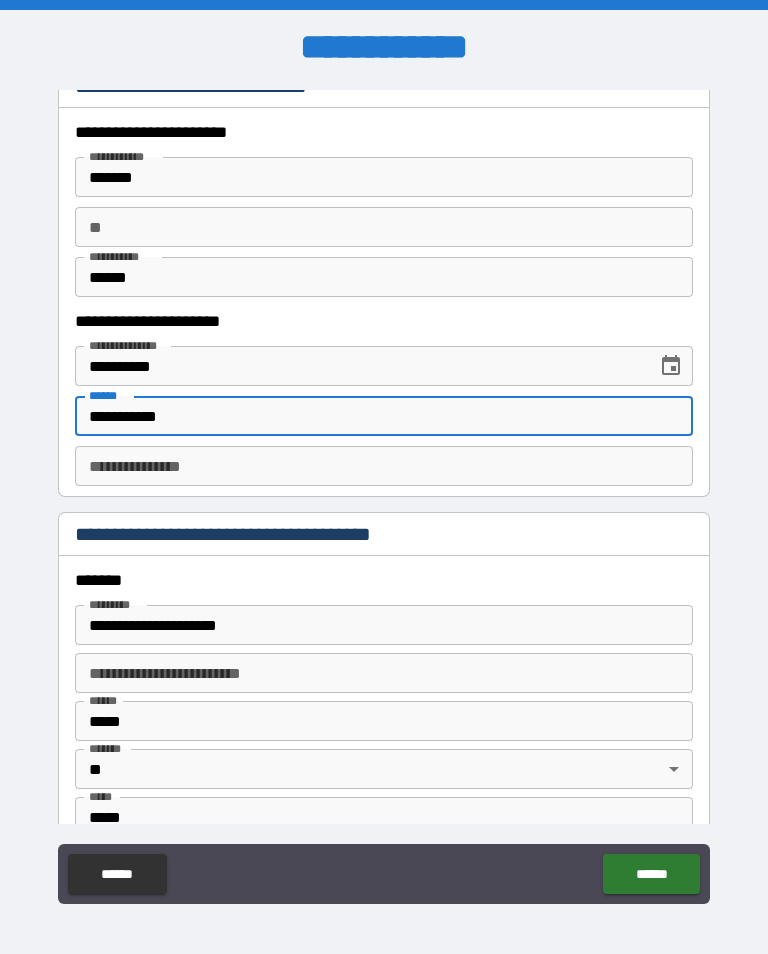 type on "**********" 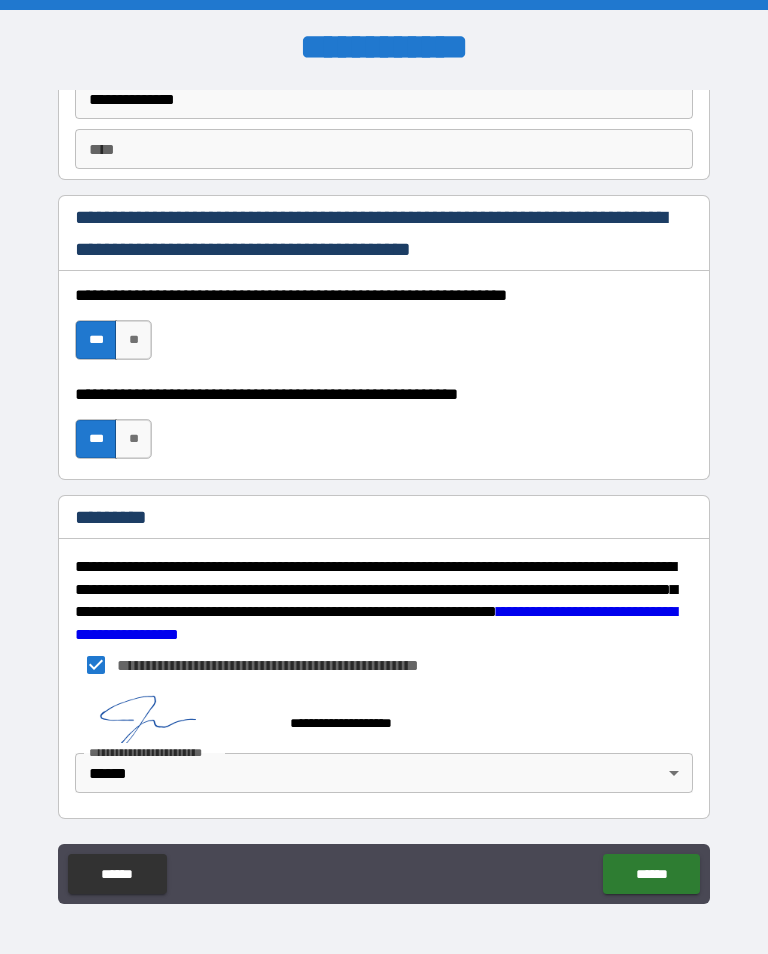 scroll, scrollTop: 2889, scrollLeft: 0, axis: vertical 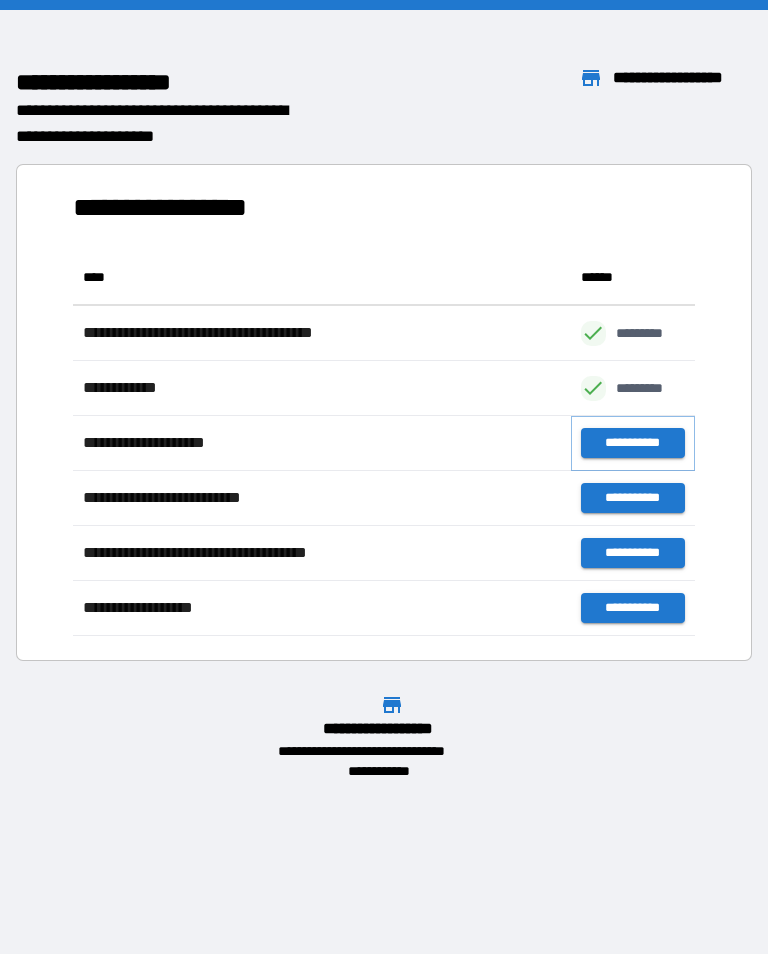 click on "**********" at bounding box center [633, 443] 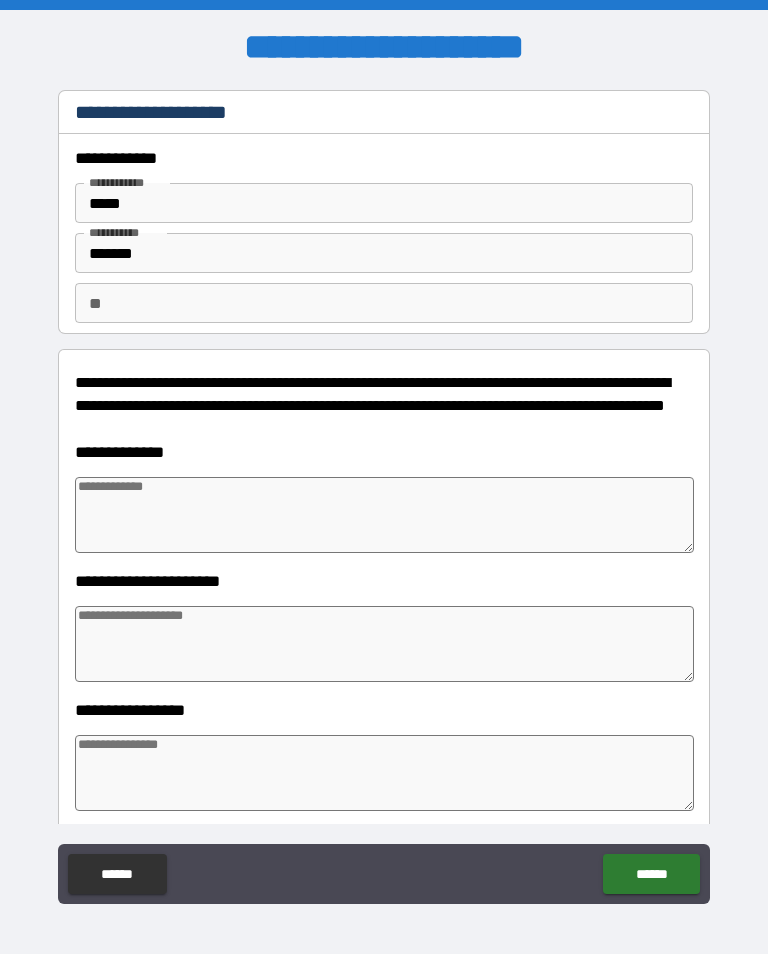 type on "*" 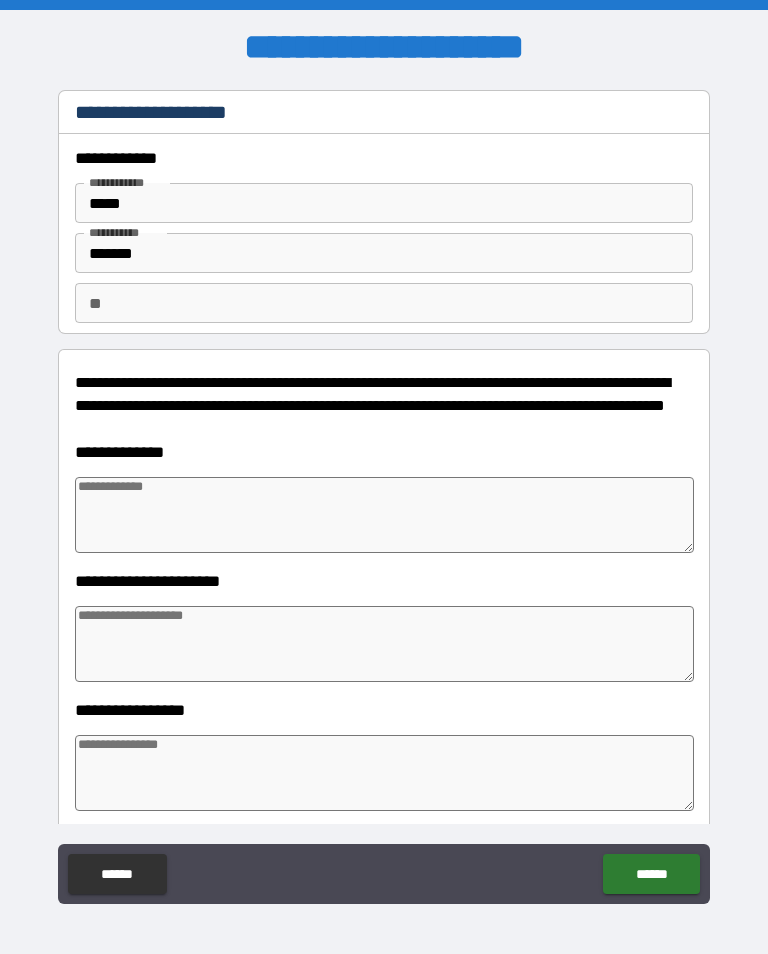type on "*" 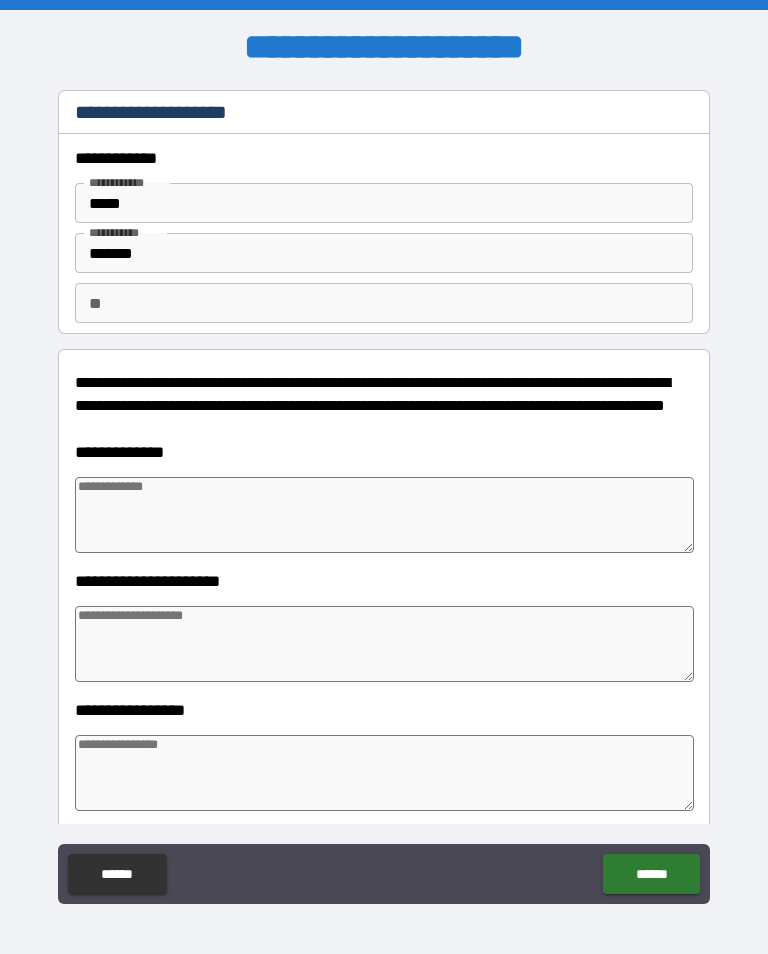 type on "*" 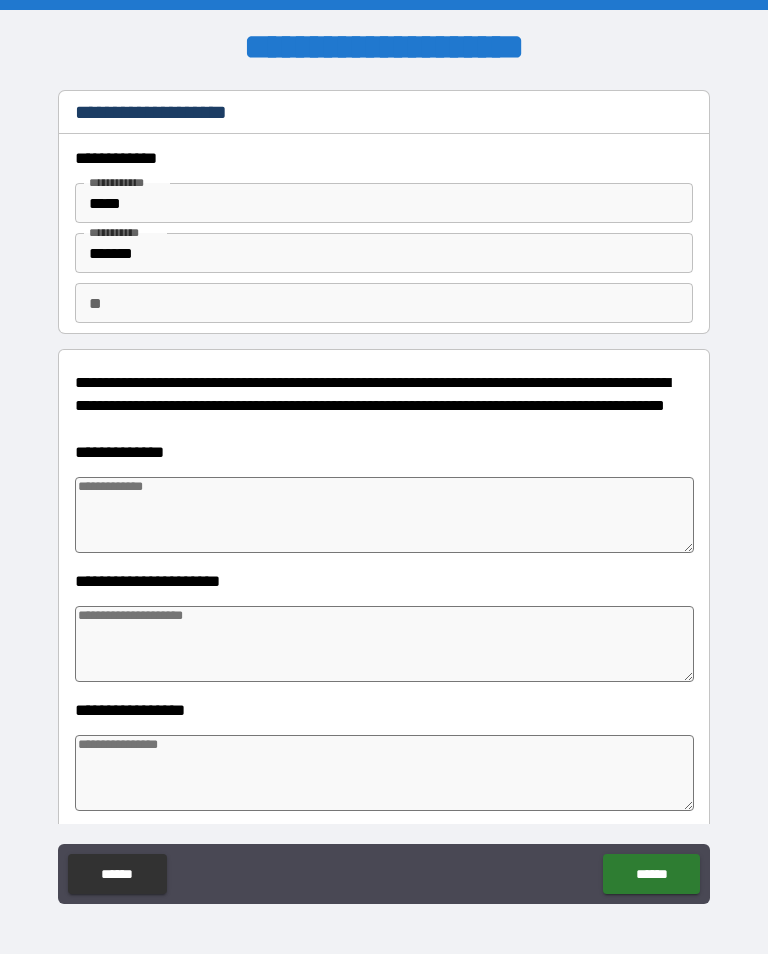 type on "*" 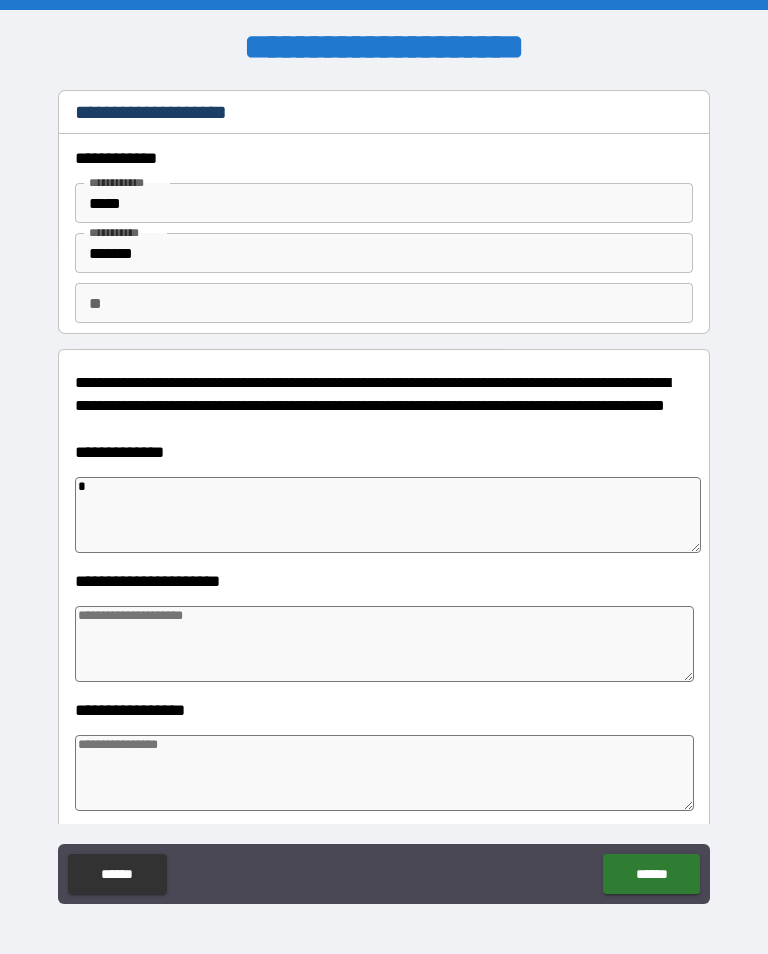 type on "**" 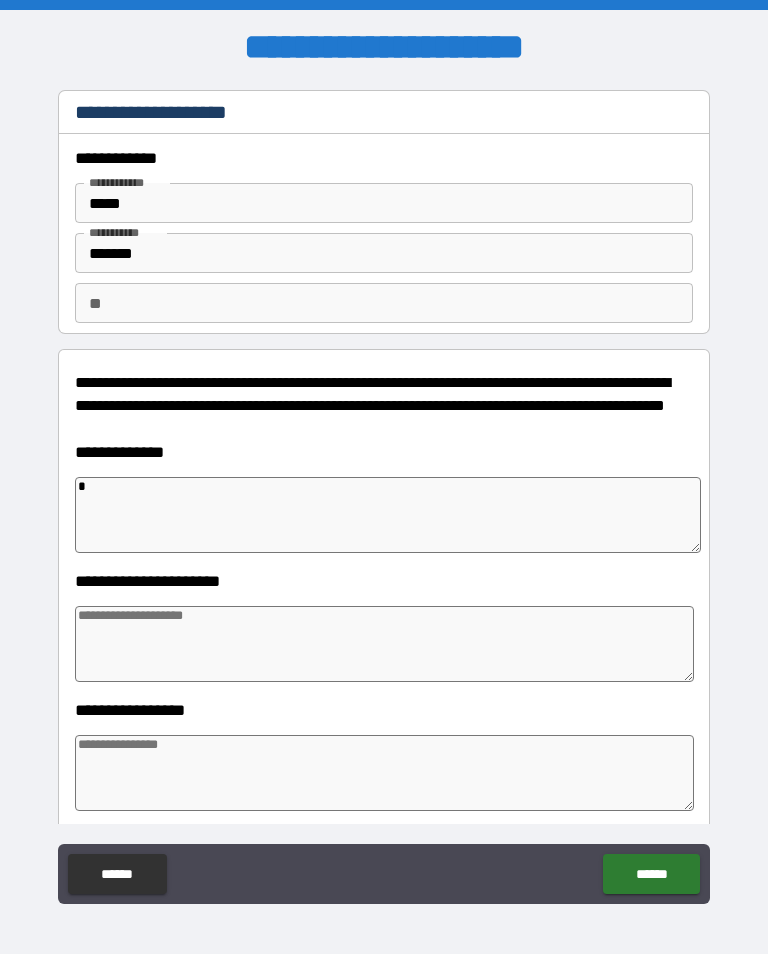 type on "*" 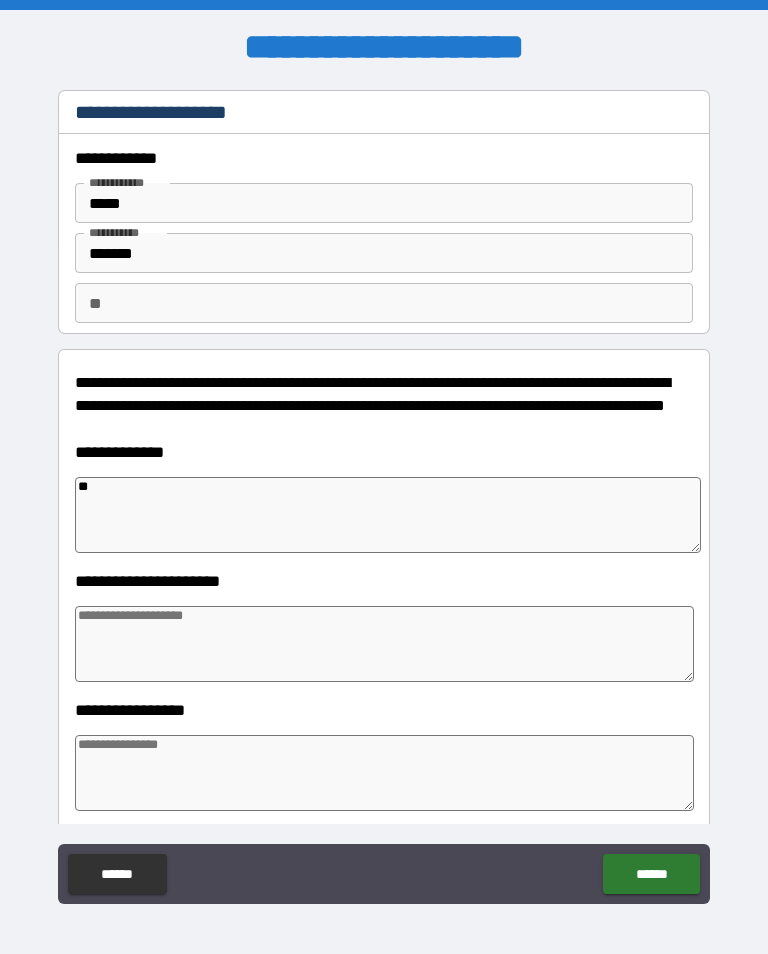 type on "***" 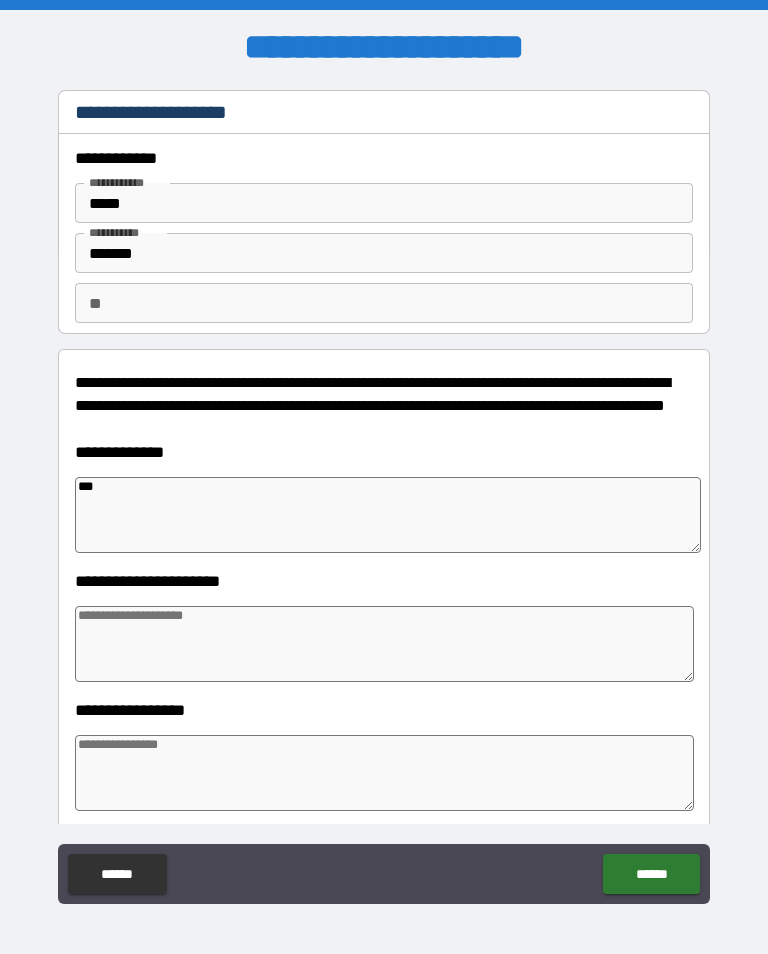 type on "*" 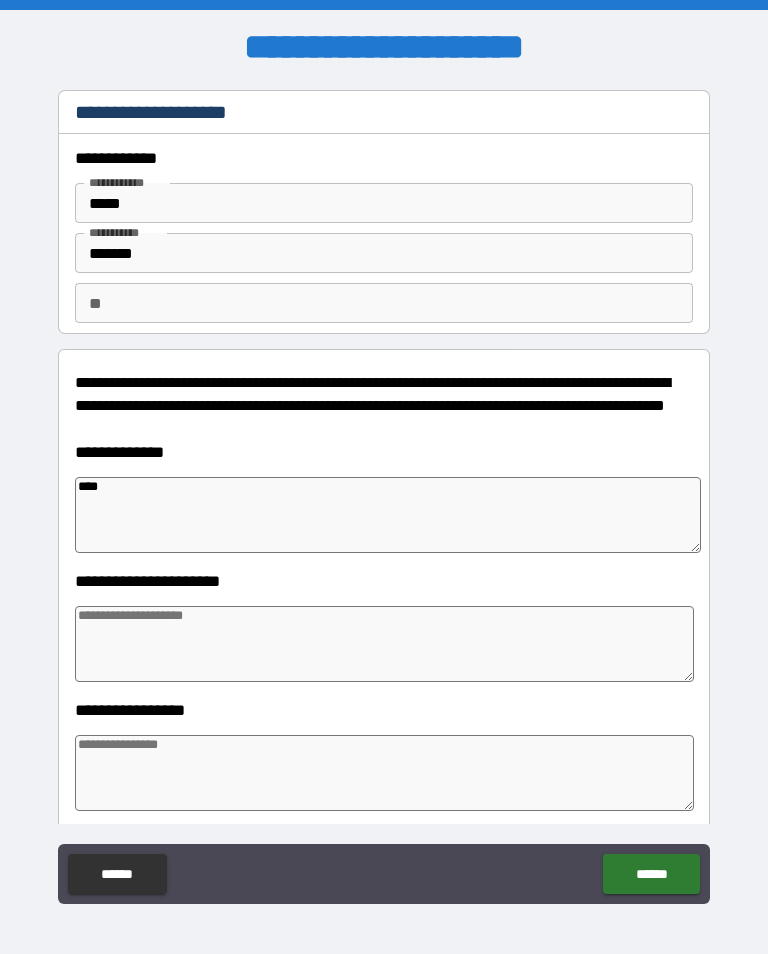 type on "*" 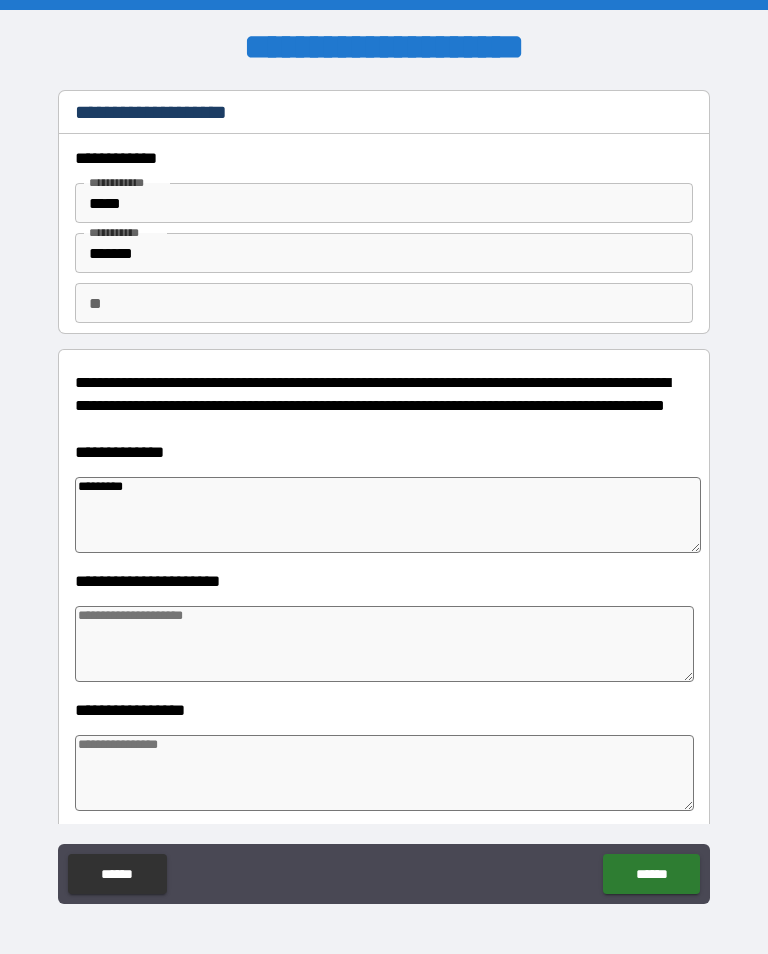 type on "*********" 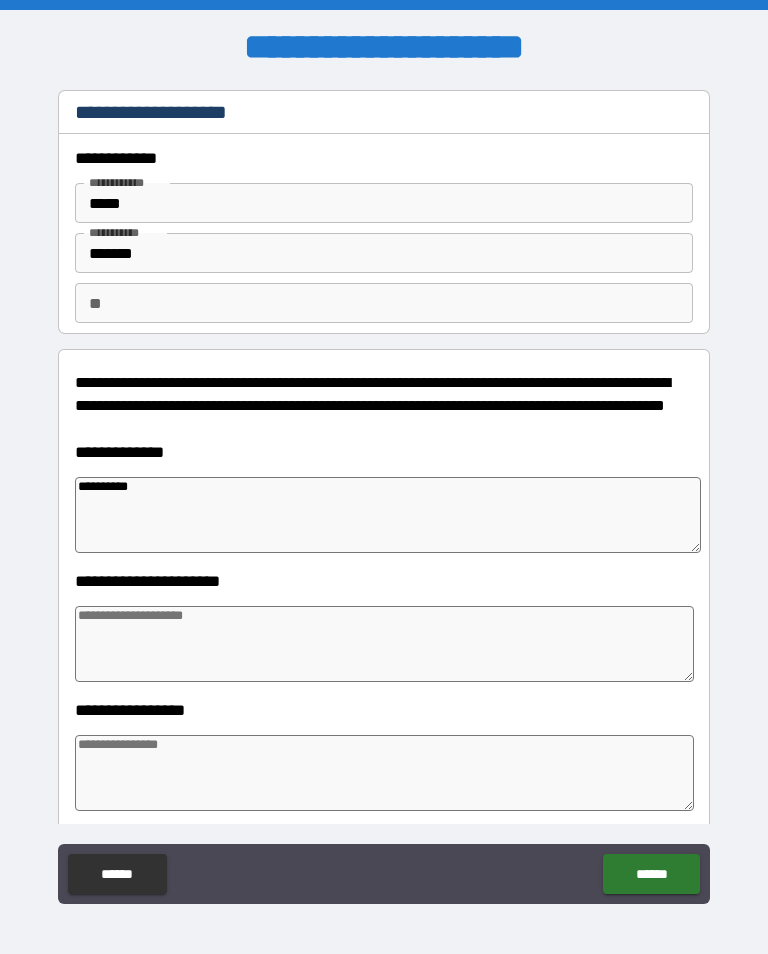 type on "*" 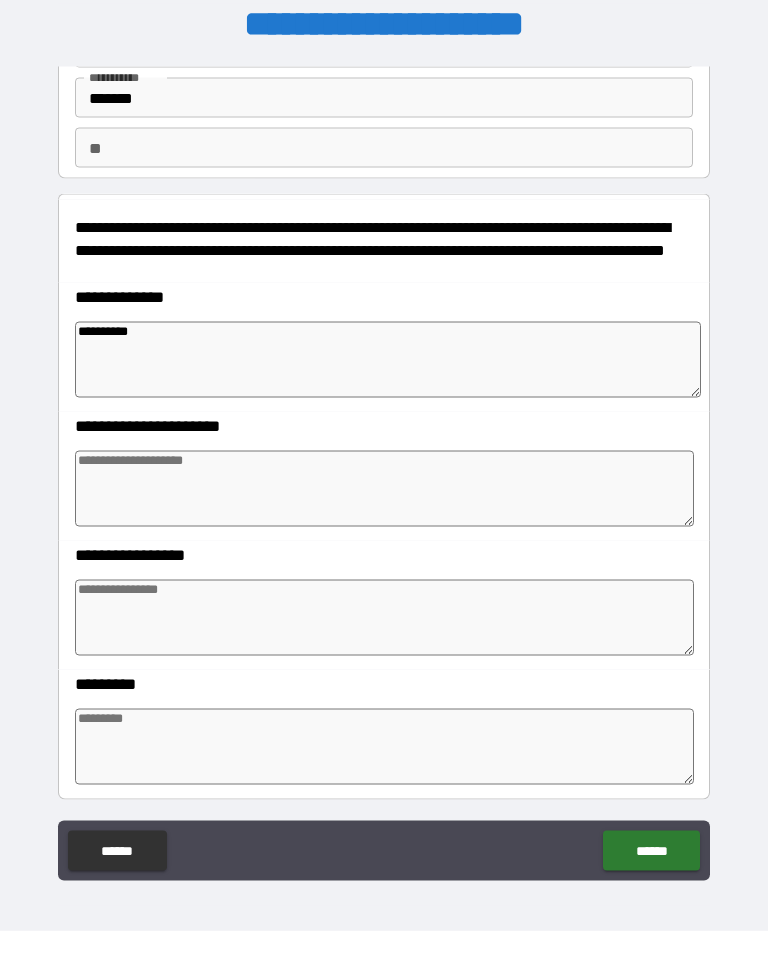 scroll, scrollTop: 135, scrollLeft: 0, axis: vertical 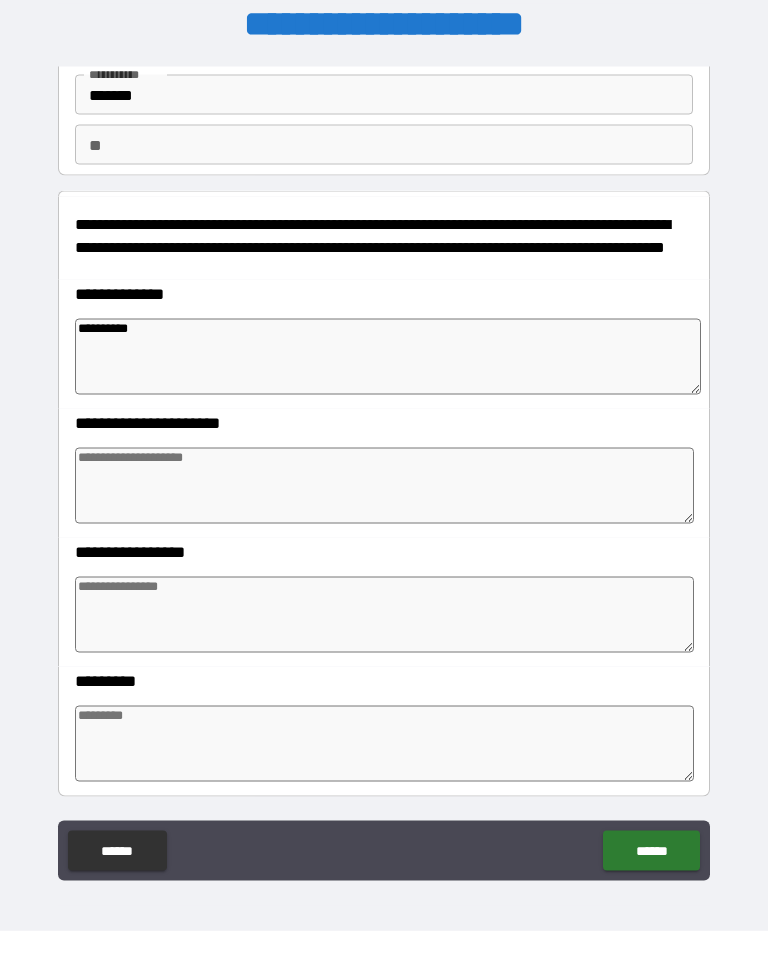 type on "*********" 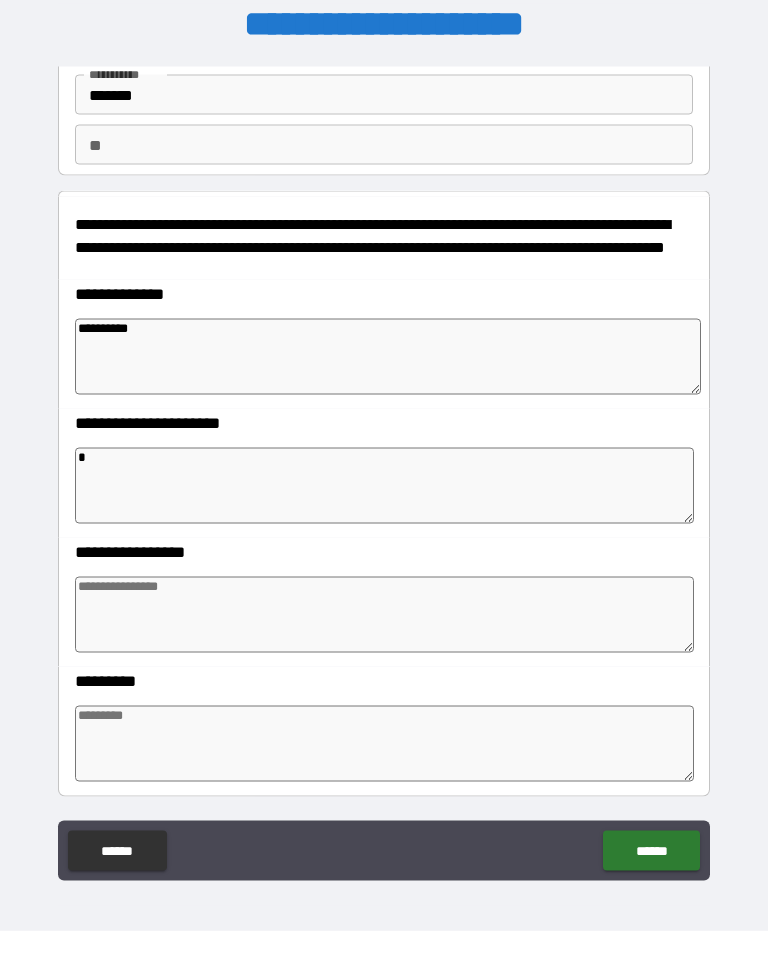 type on "*" 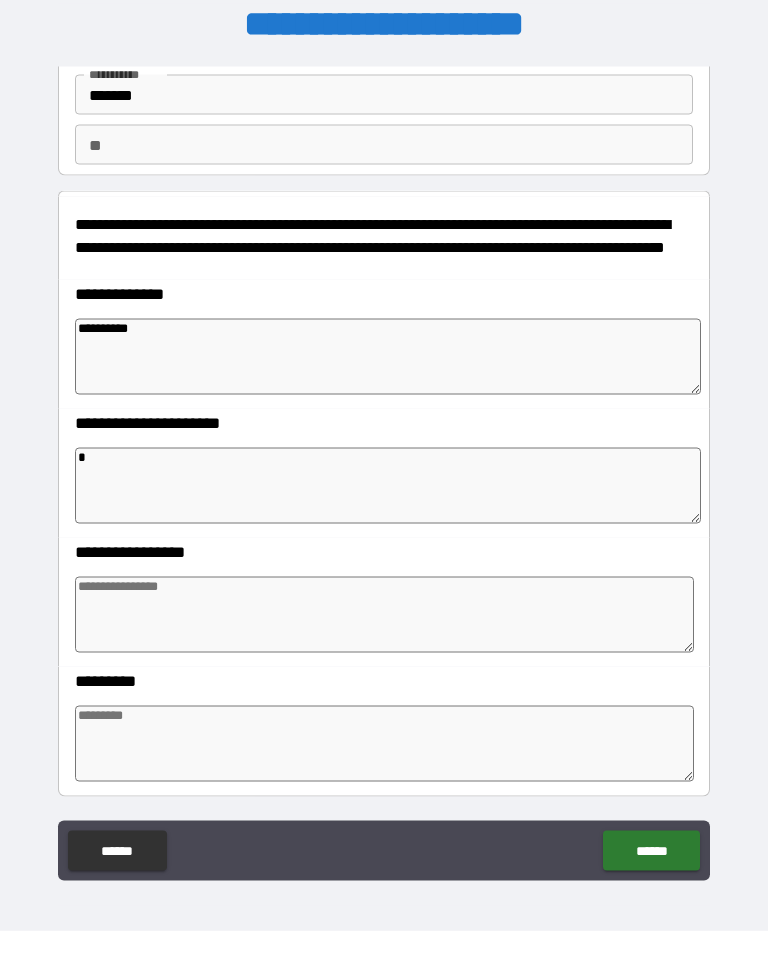 type on "**" 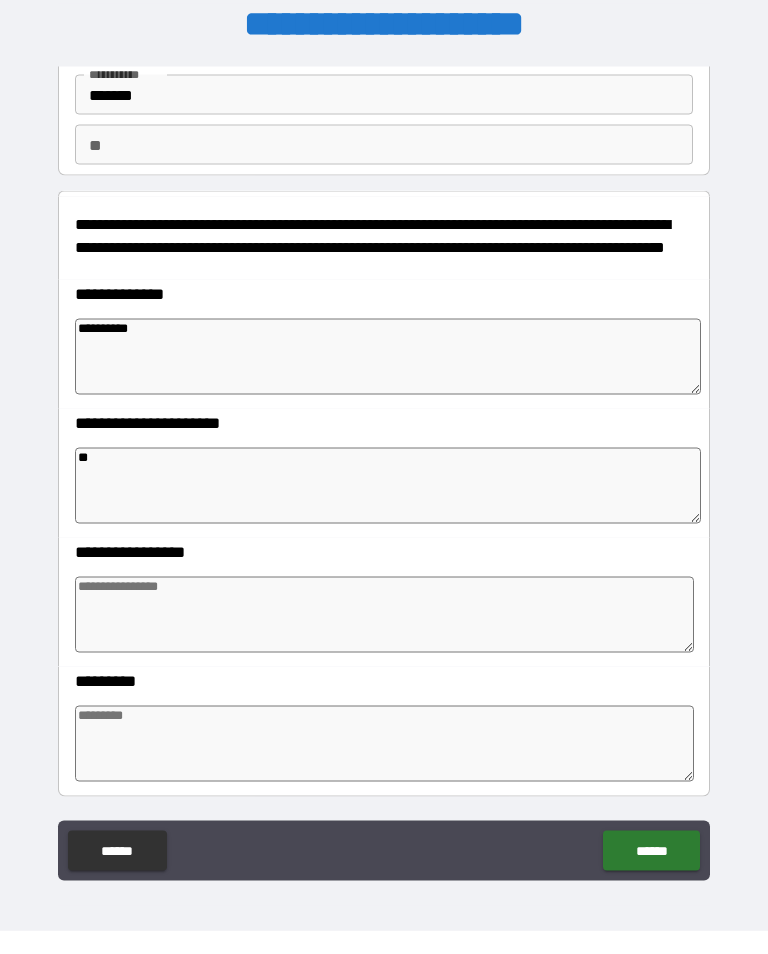 type on "*" 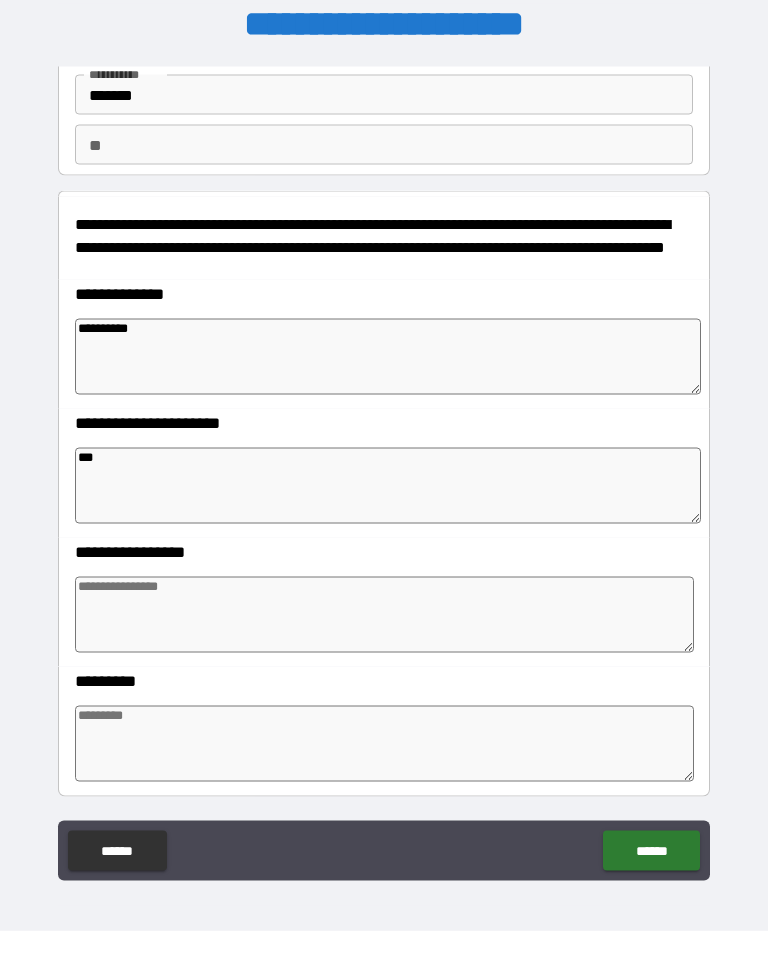 type on "*" 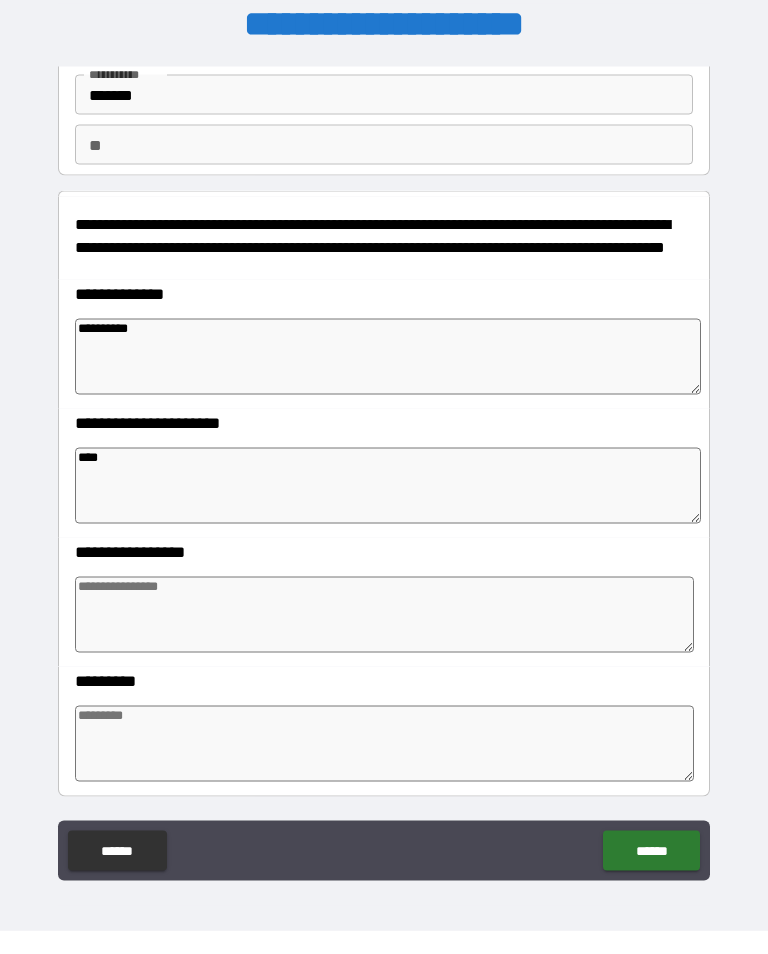type on "*" 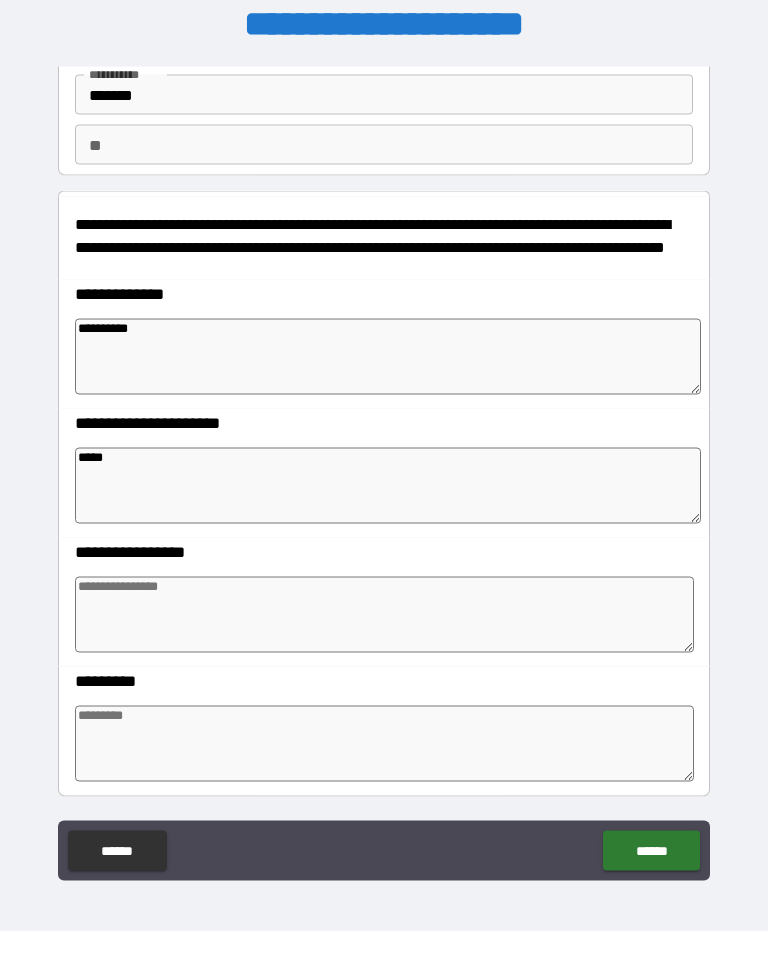 type on "*" 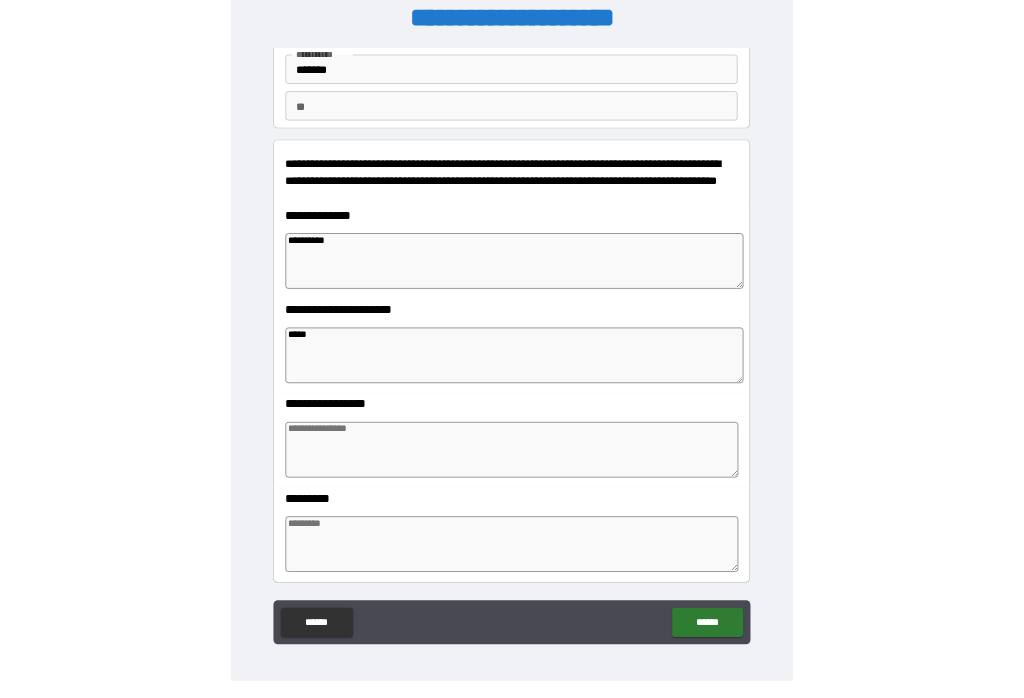 scroll, scrollTop: 23, scrollLeft: 0, axis: vertical 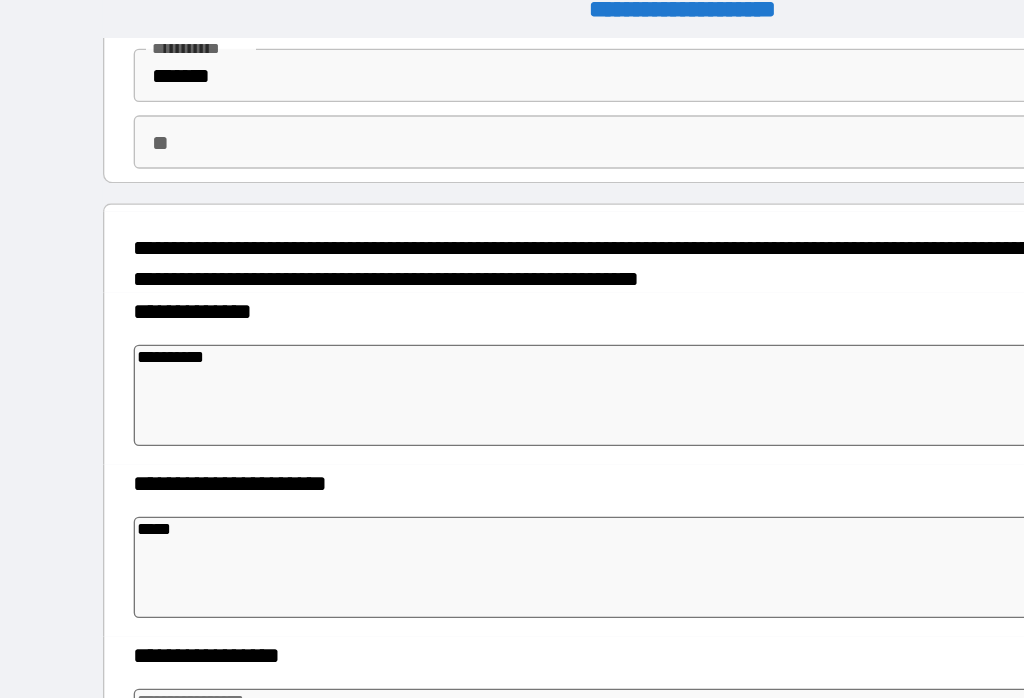 type on "*" 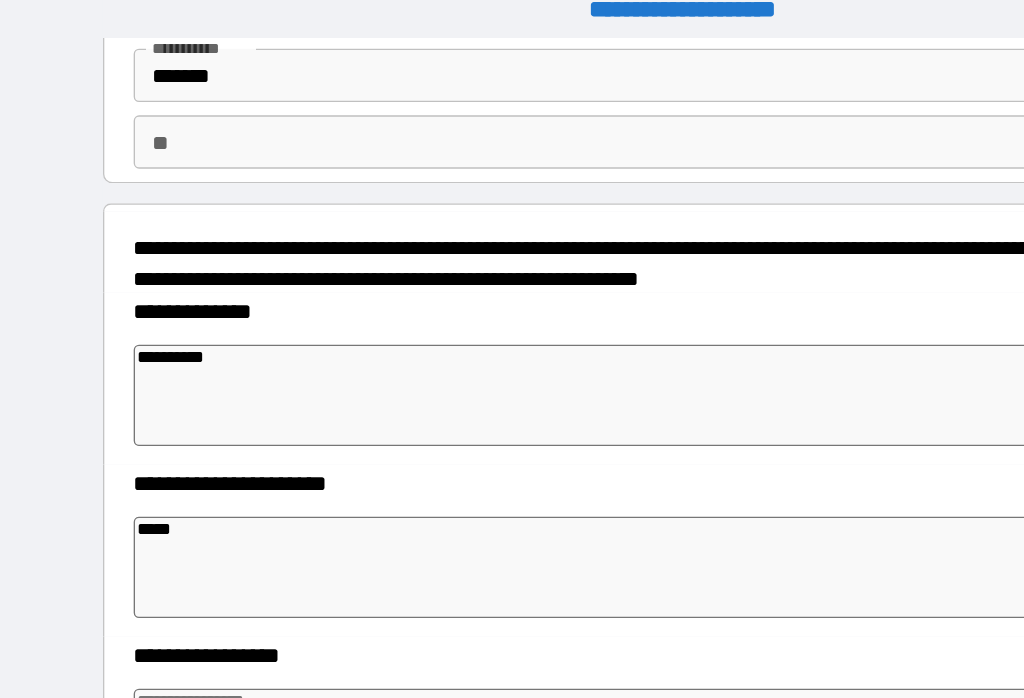 type on "*" 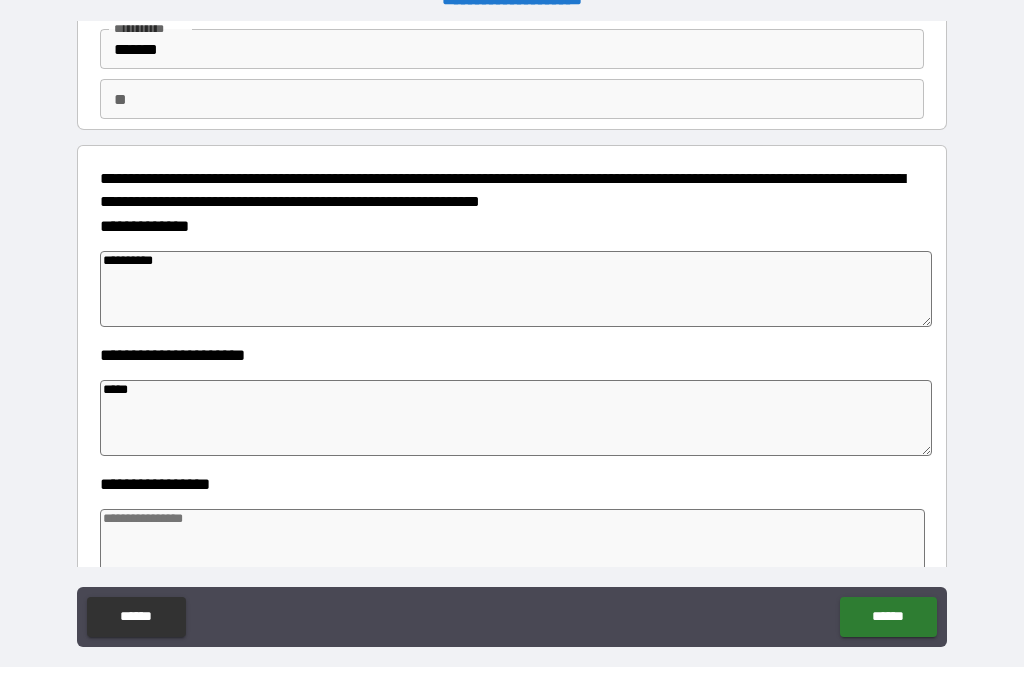 type on "*" 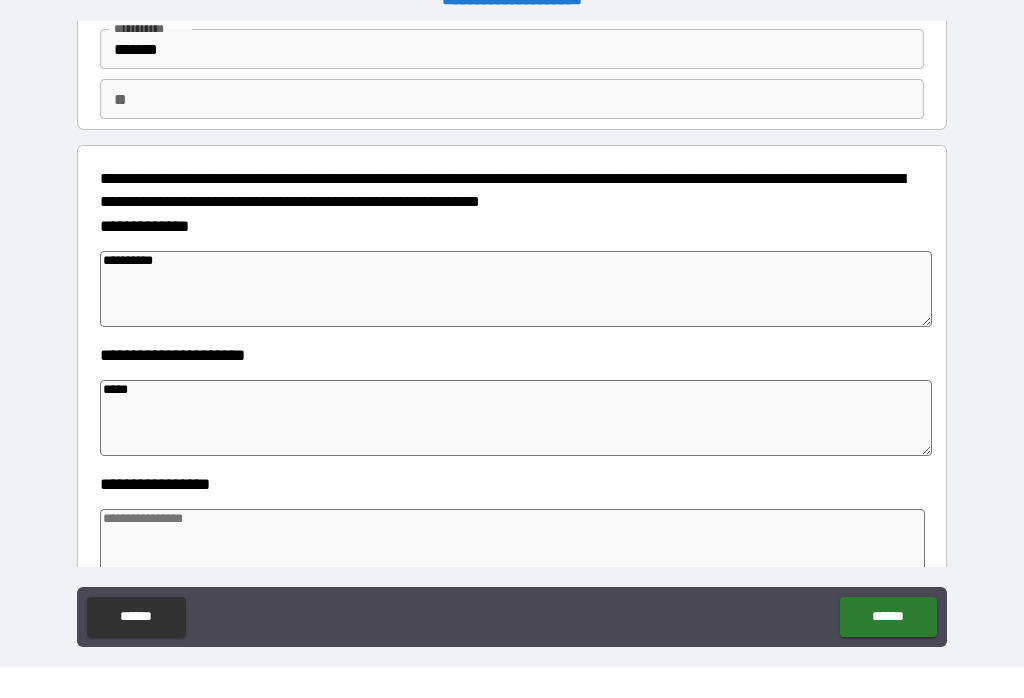 type on "*" 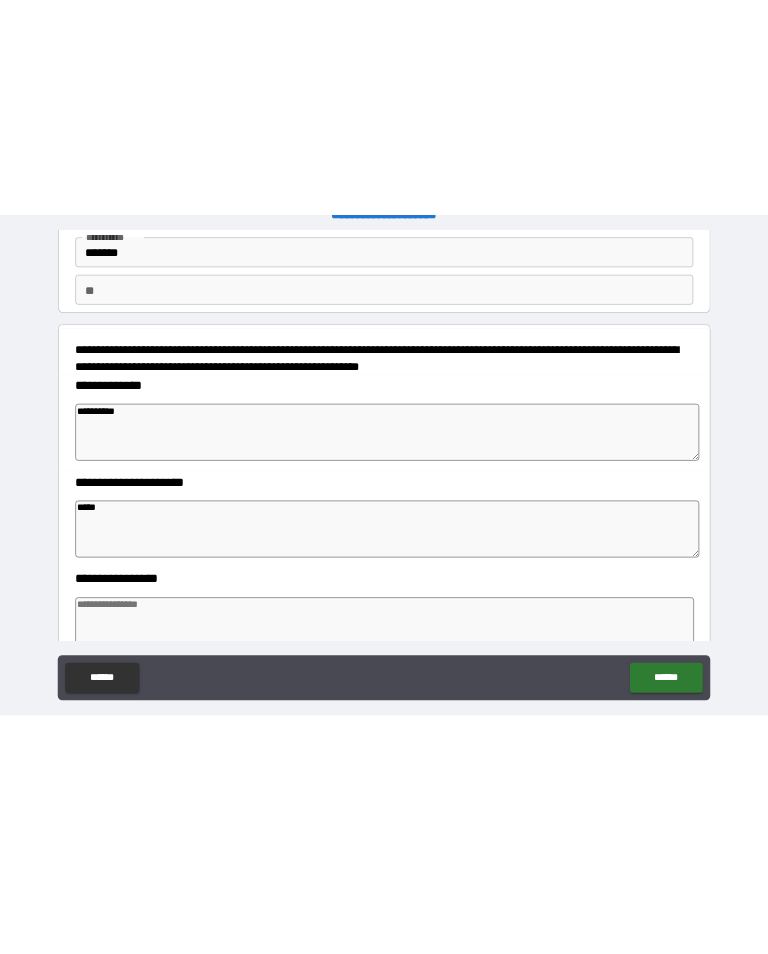 scroll, scrollTop: 24, scrollLeft: 0, axis: vertical 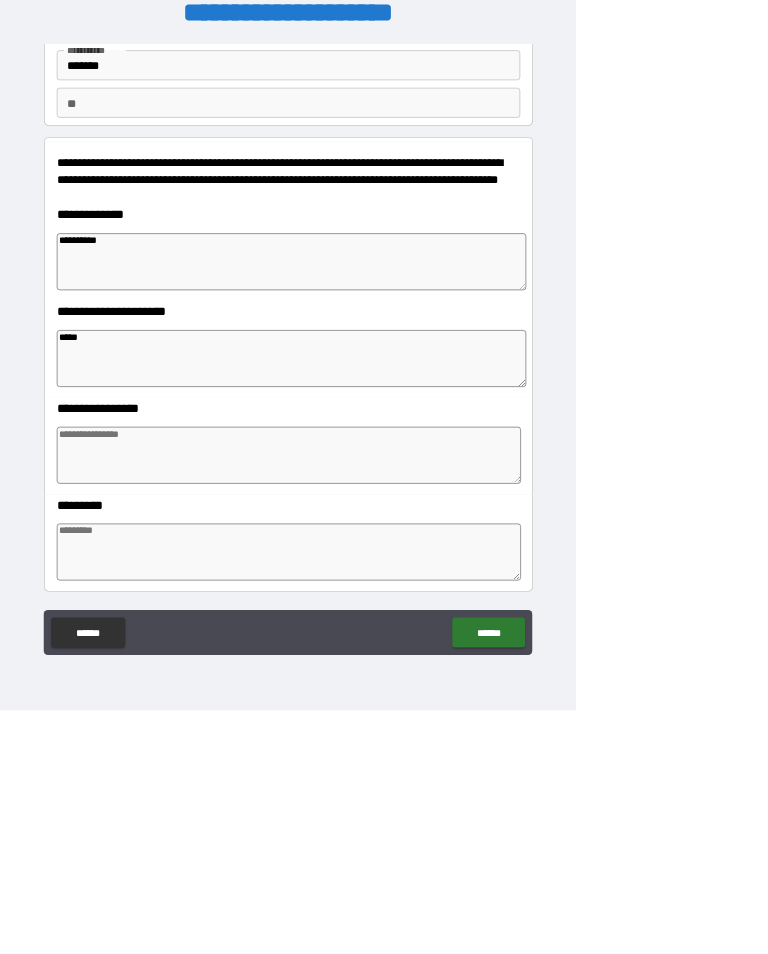 type on "*" 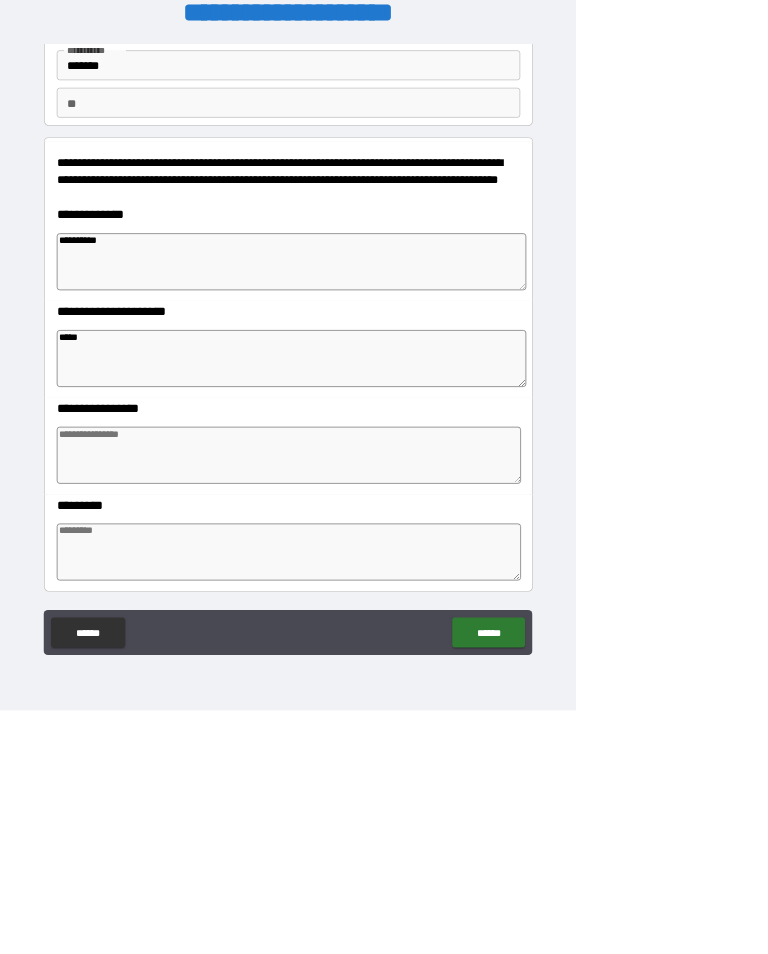 type on "*" 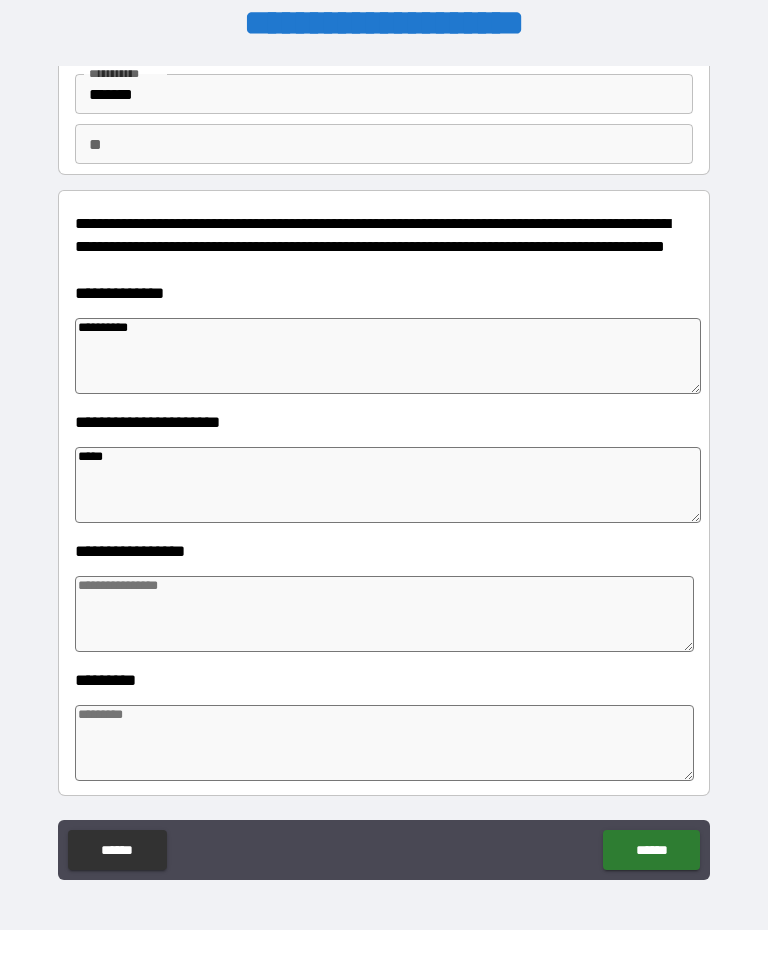 type on "******" 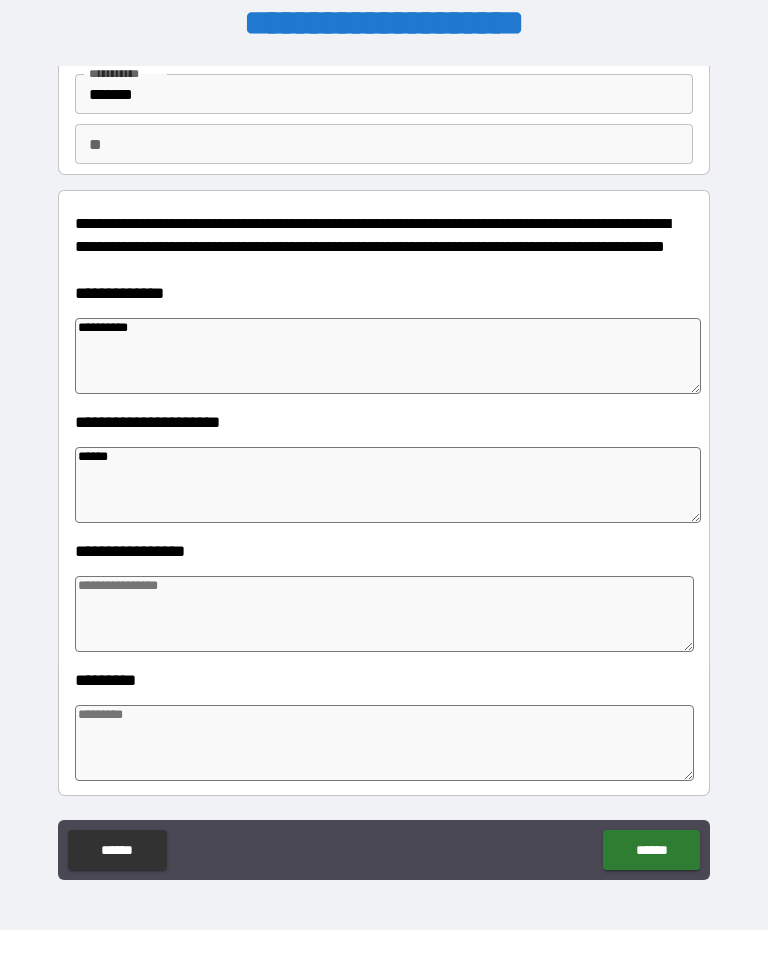 type on "*" 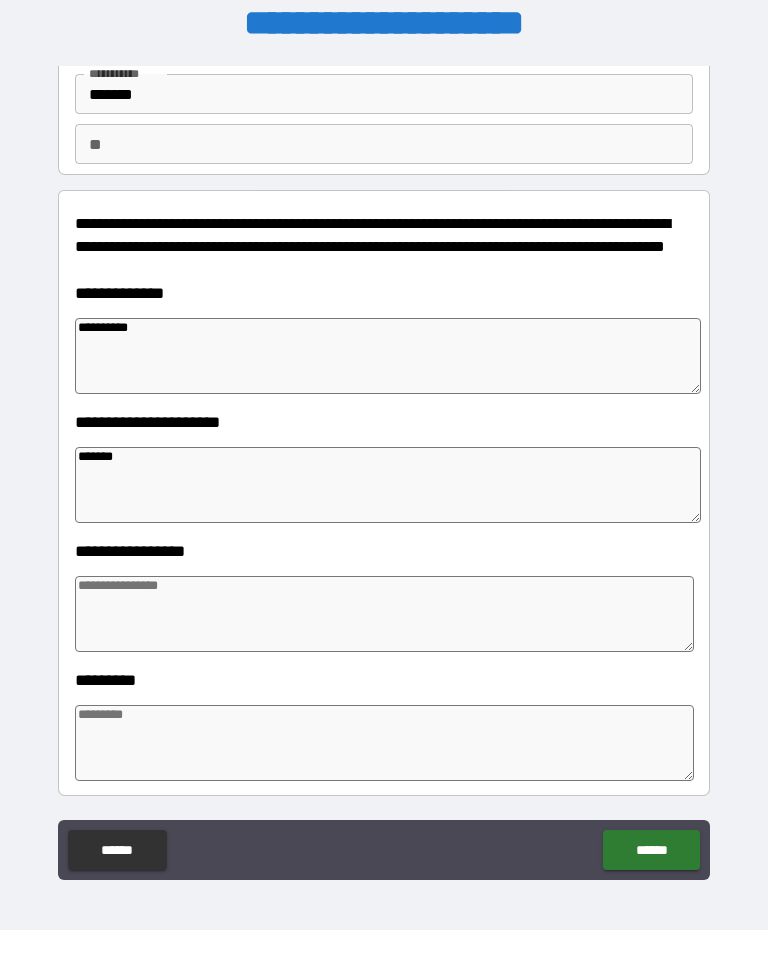 type on "********" 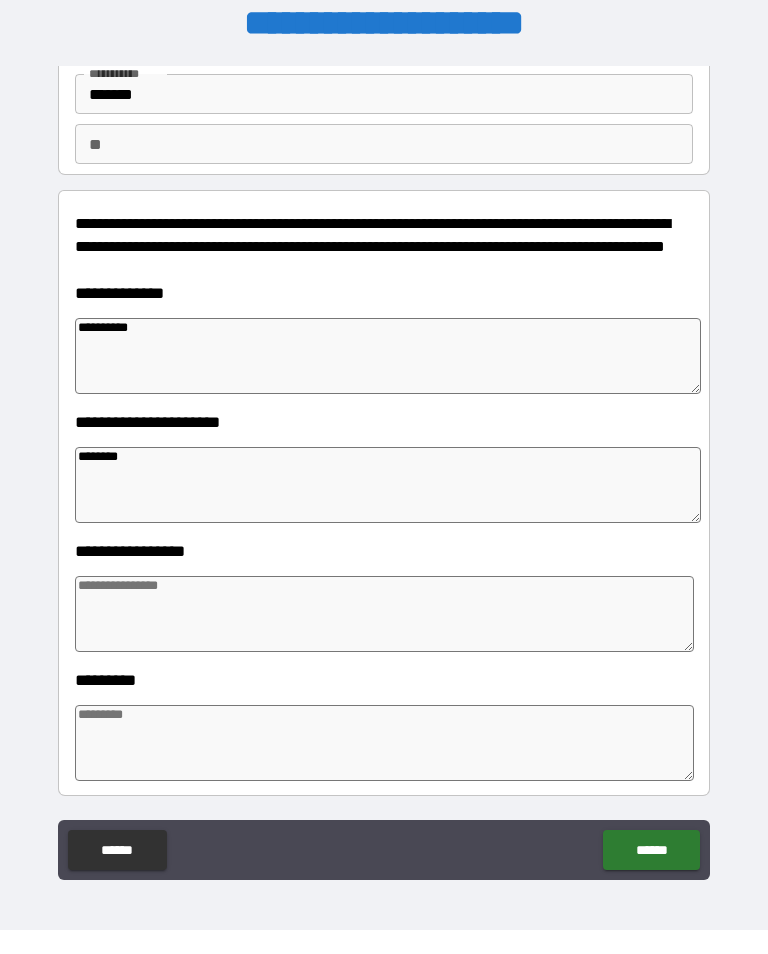 type on "*" 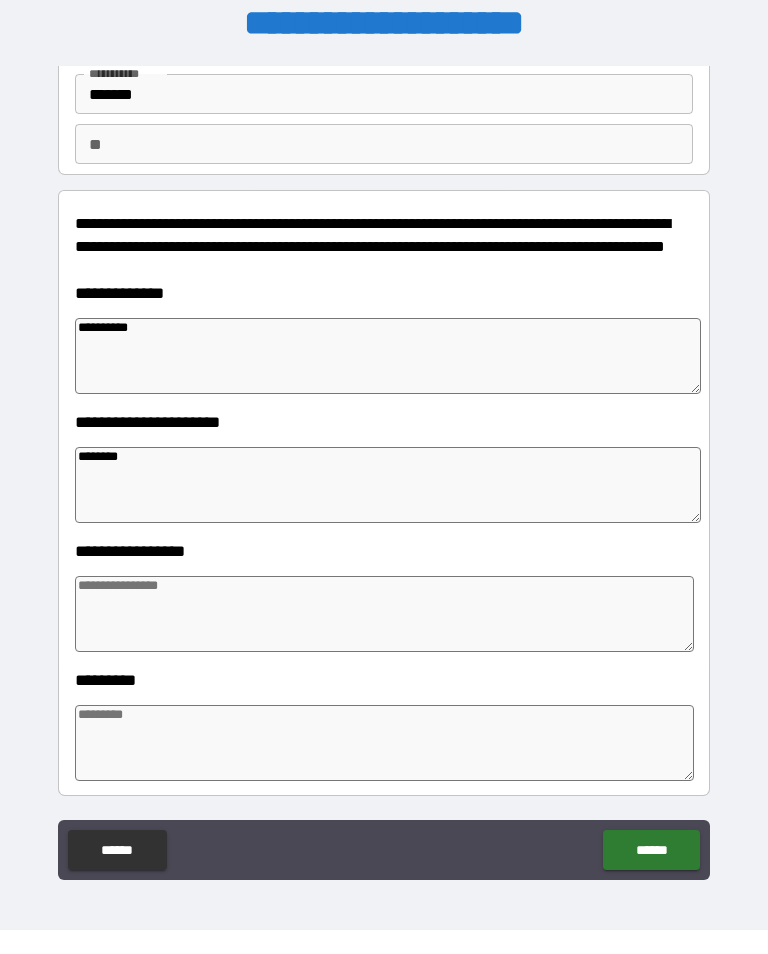 type on "*" 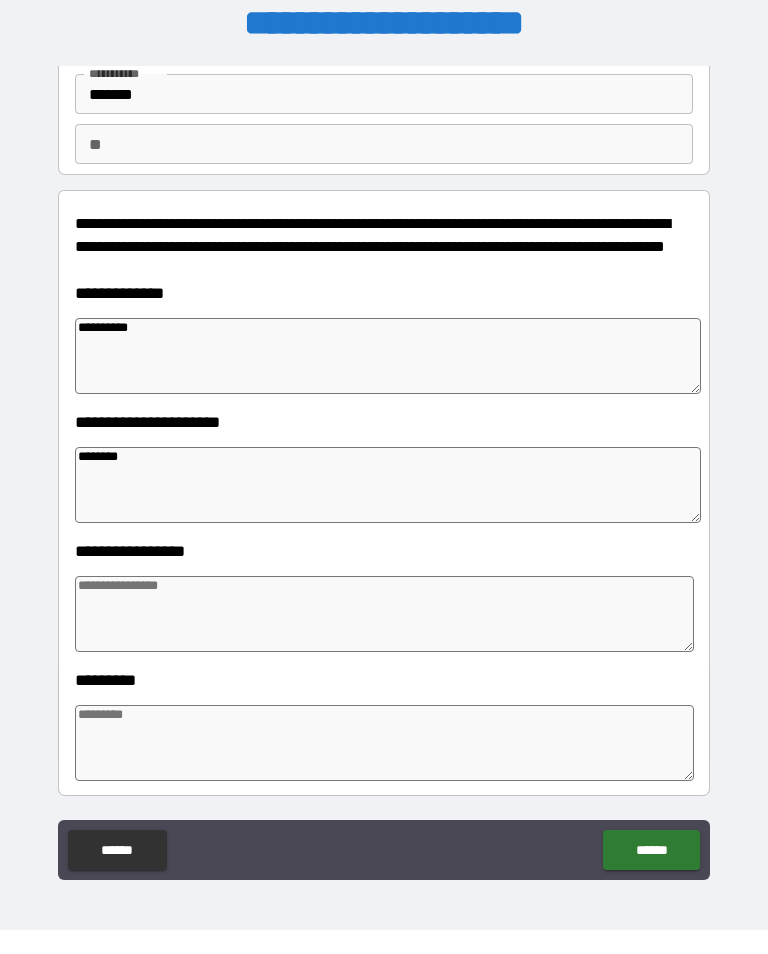 type on "*" 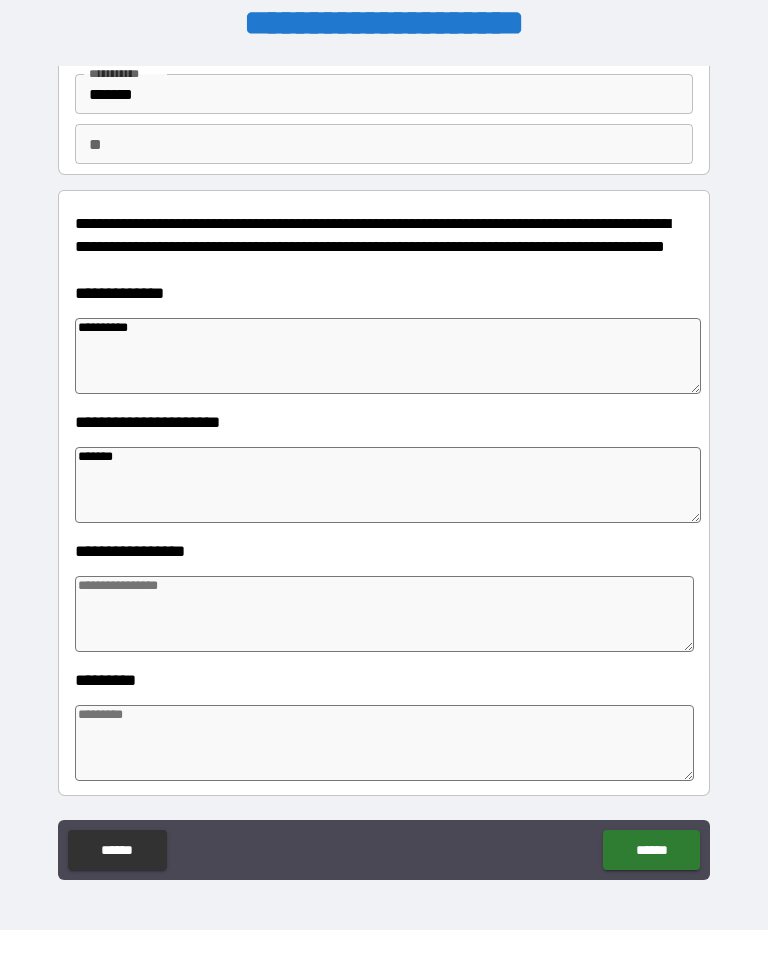 type on "*" 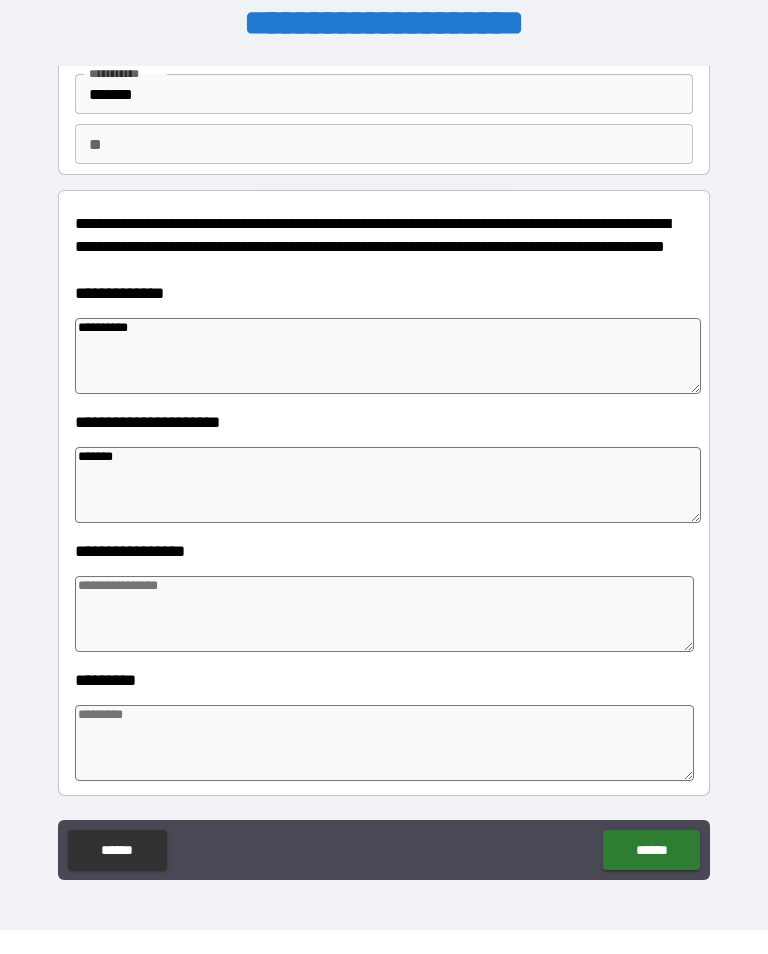 type on "******" 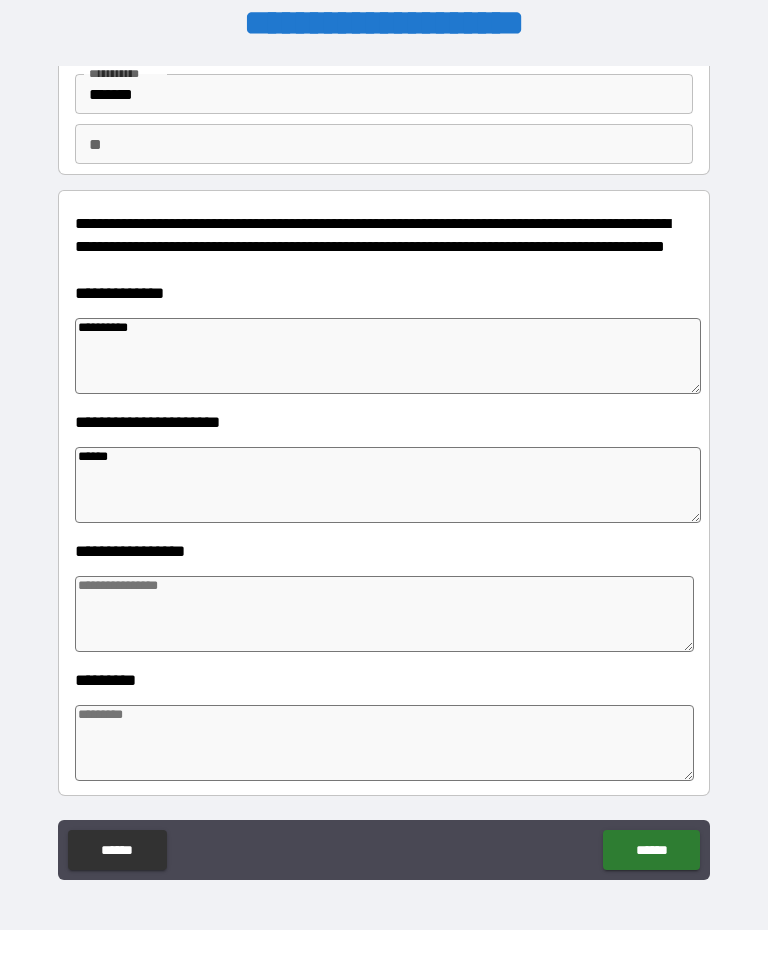 type on "*" 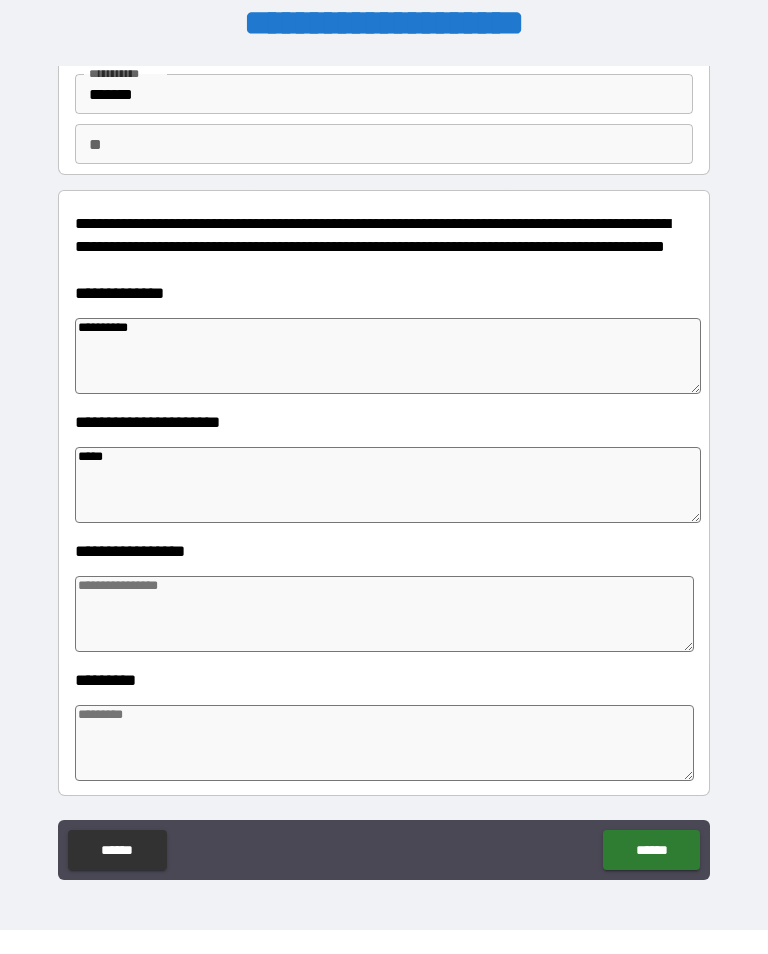 type on "*" 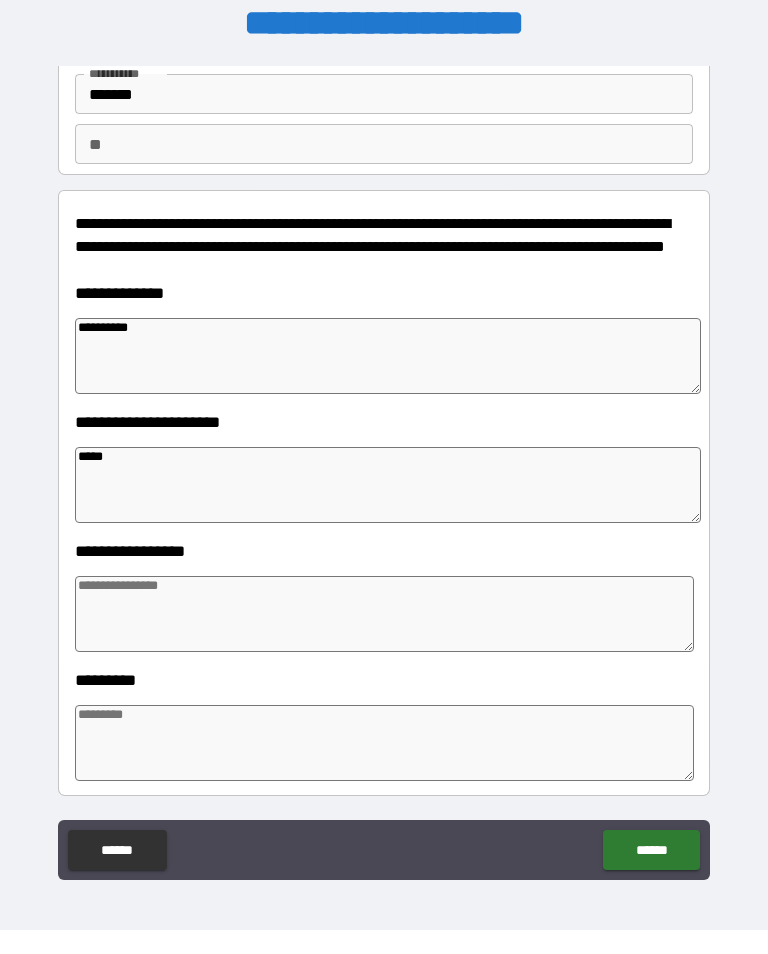 type on "*" 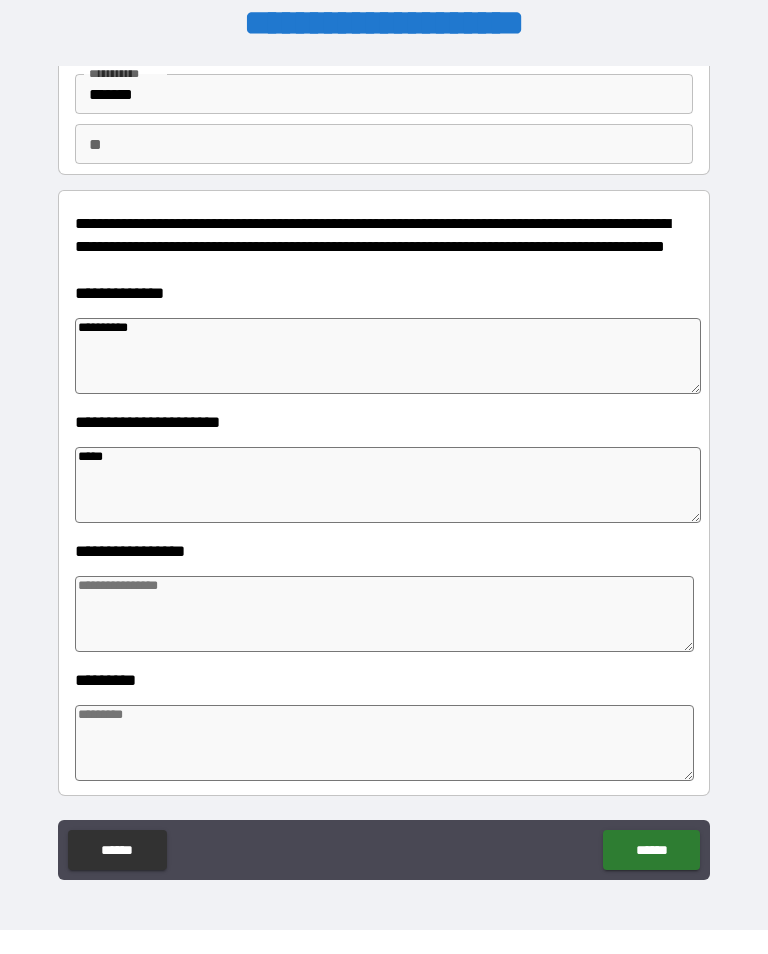 type on "*" 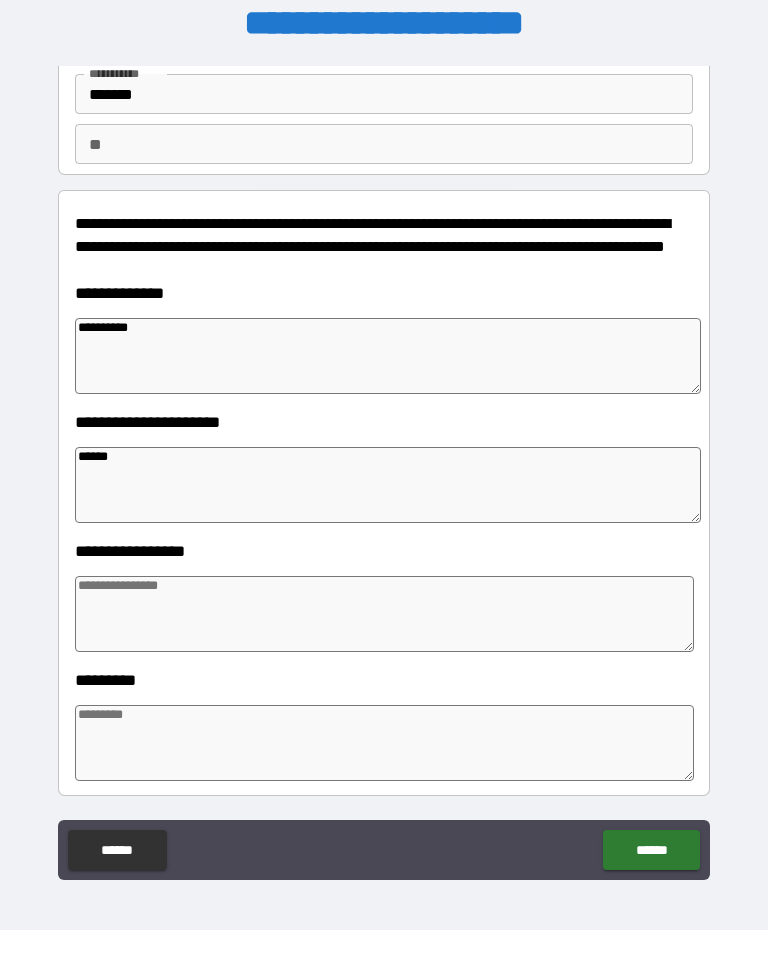 type on "*" 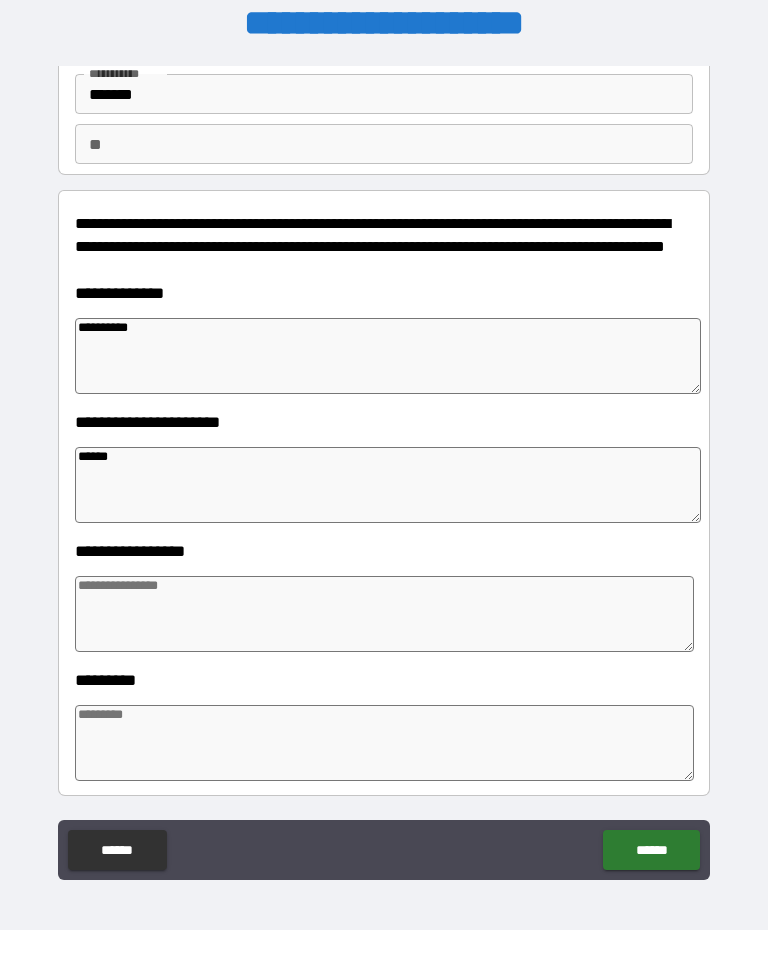 type on "*" 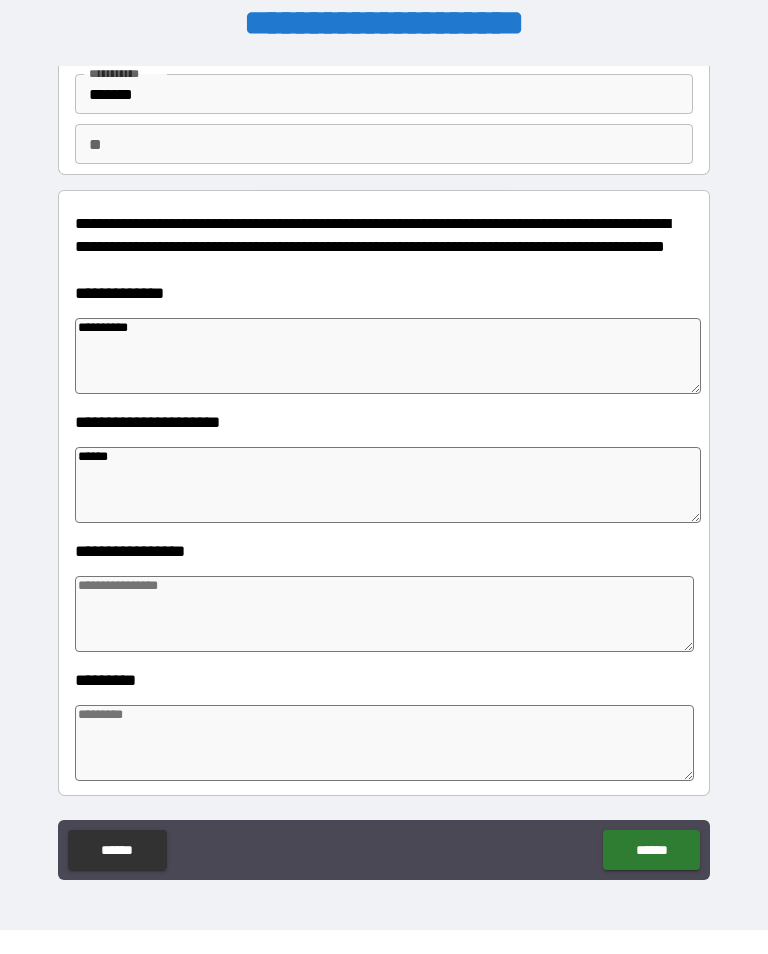 type on "*******" 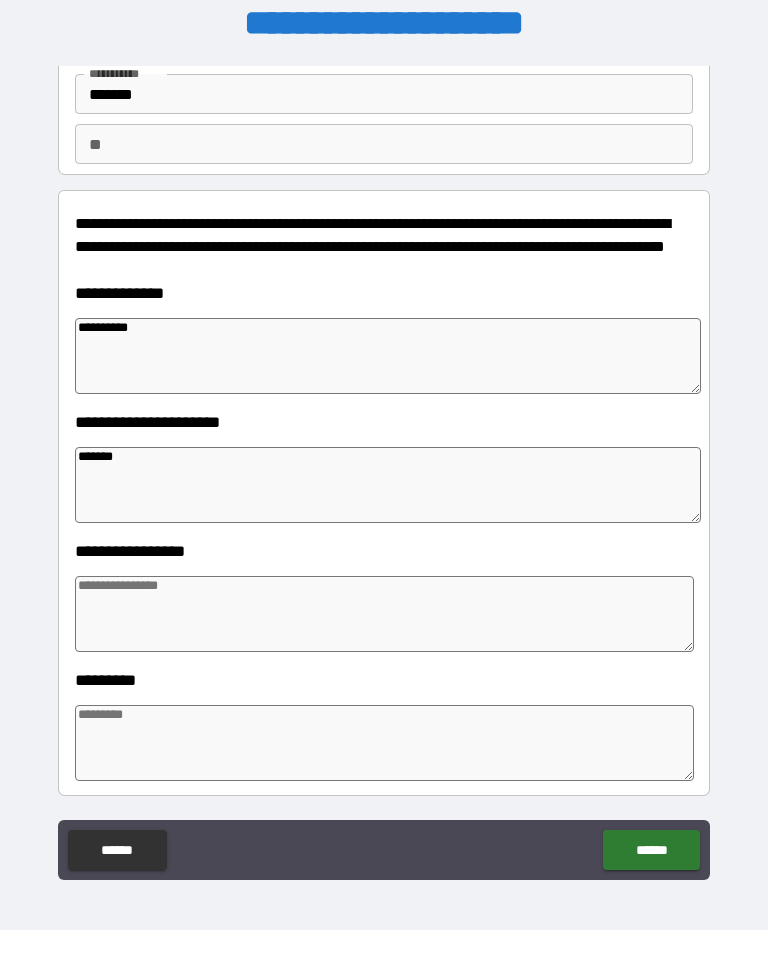 type on "*" 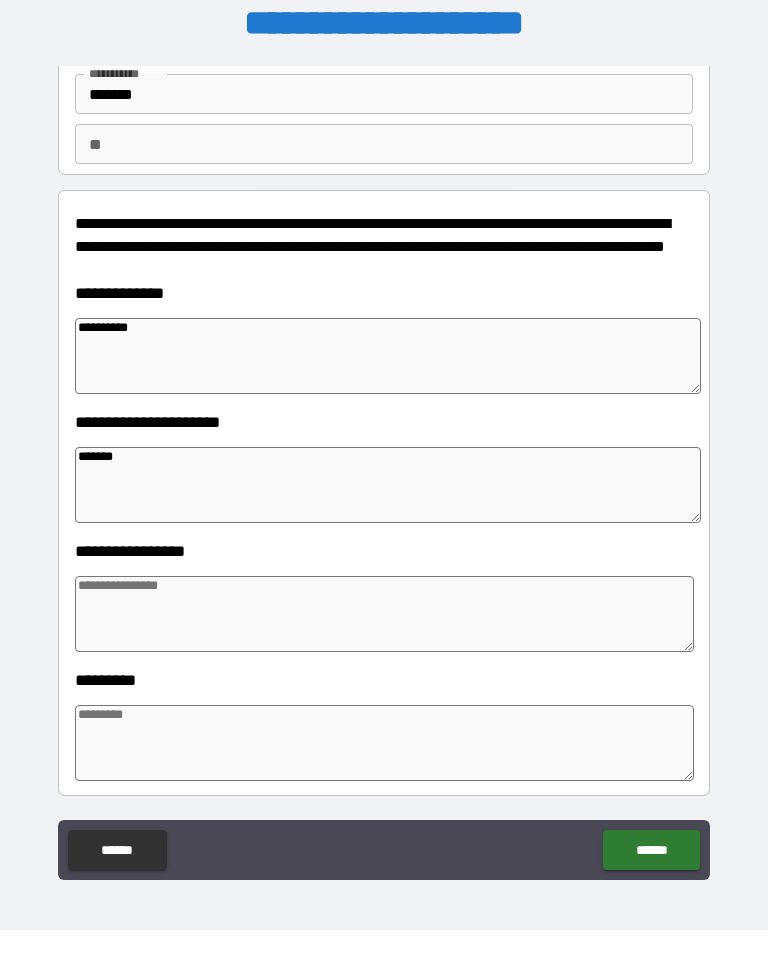 type on "*****" 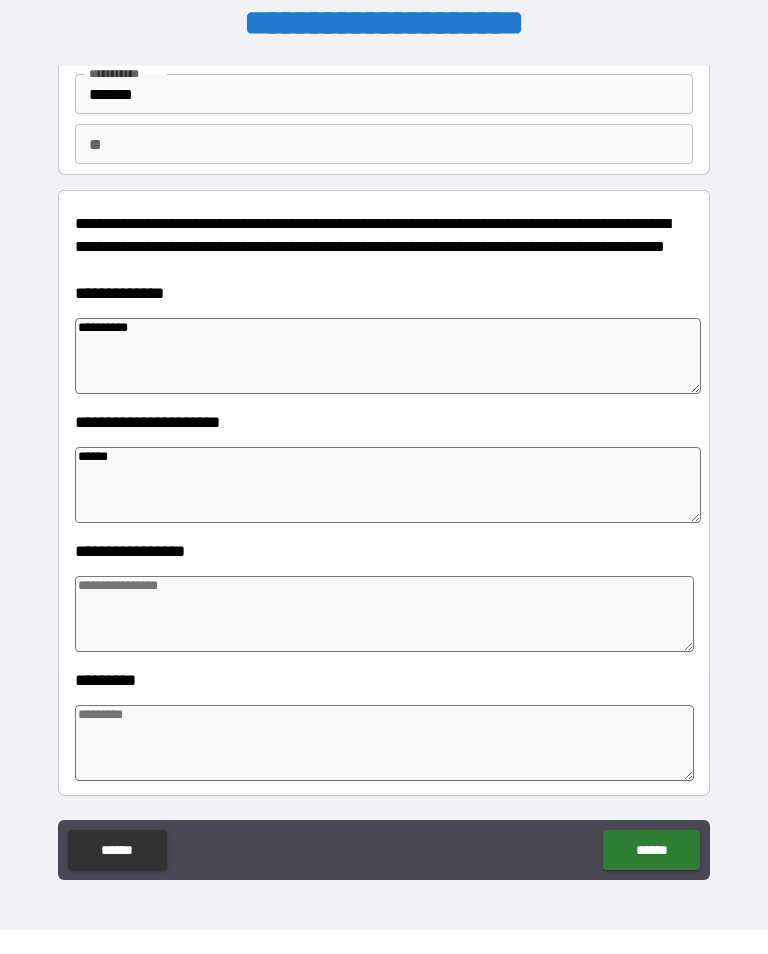 type on "*" 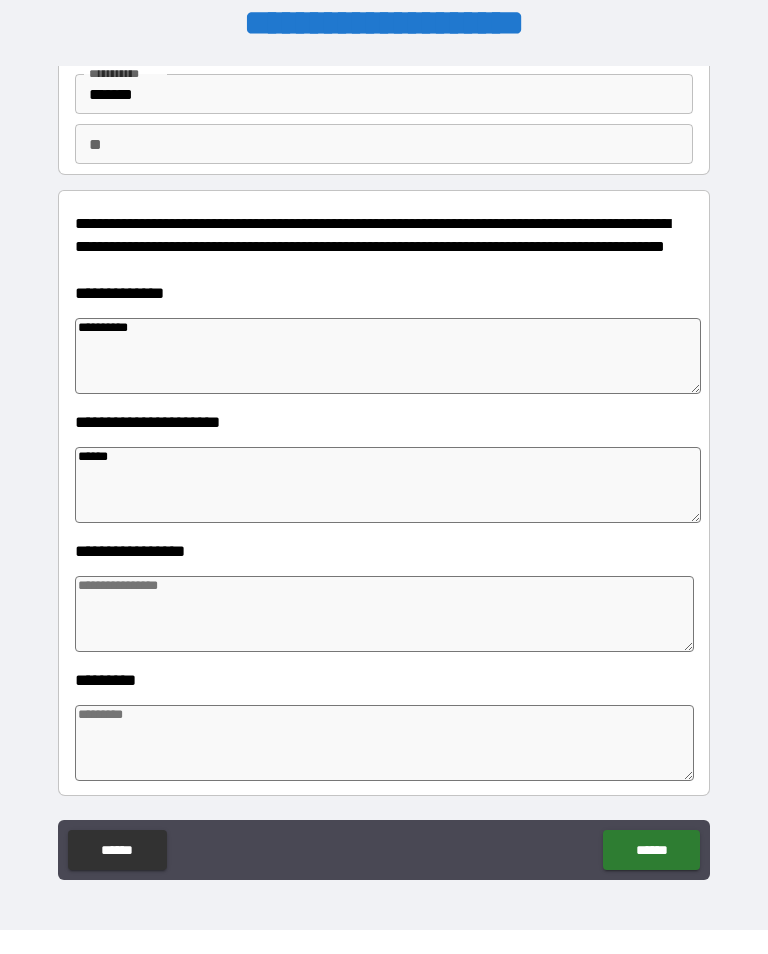 type on "*" 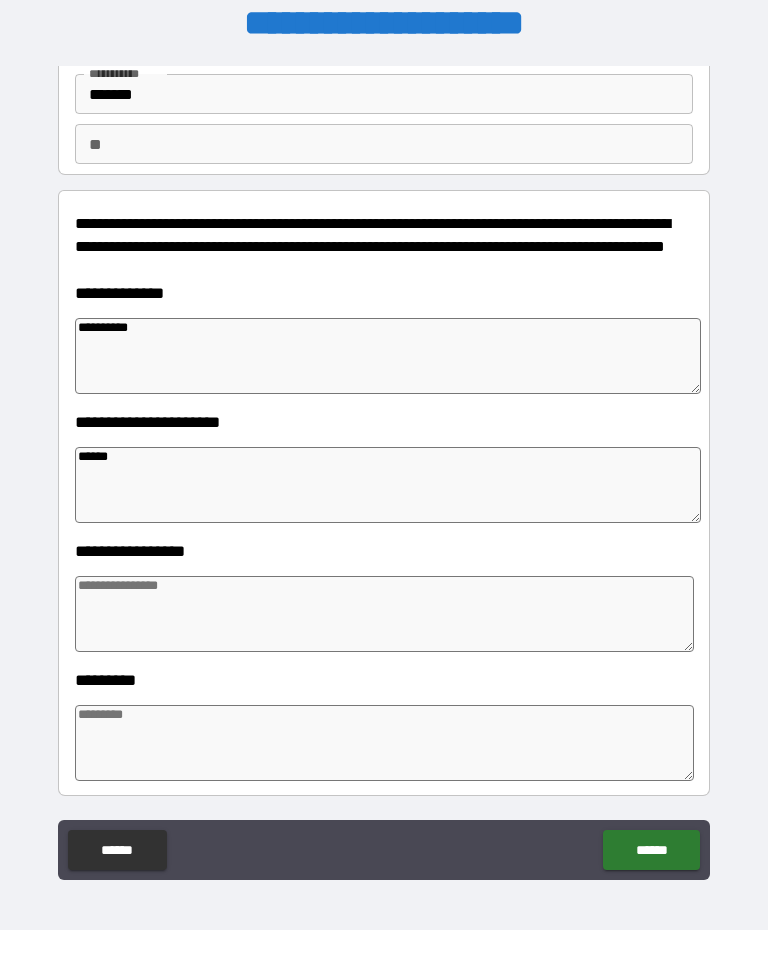 type on "*" 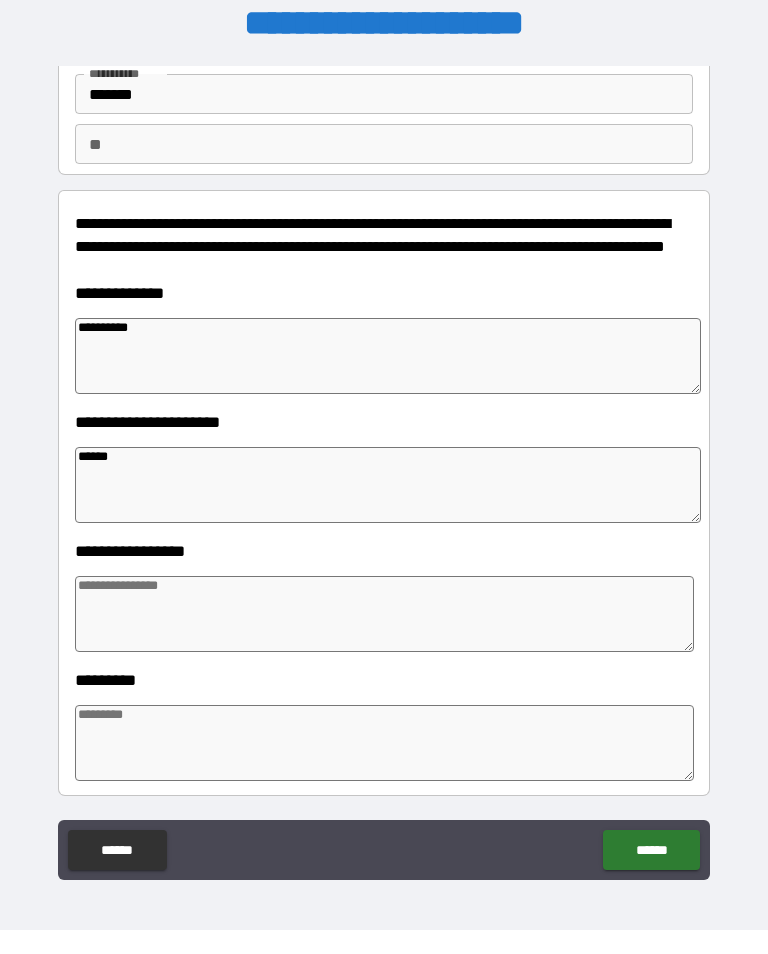 type on "*******" 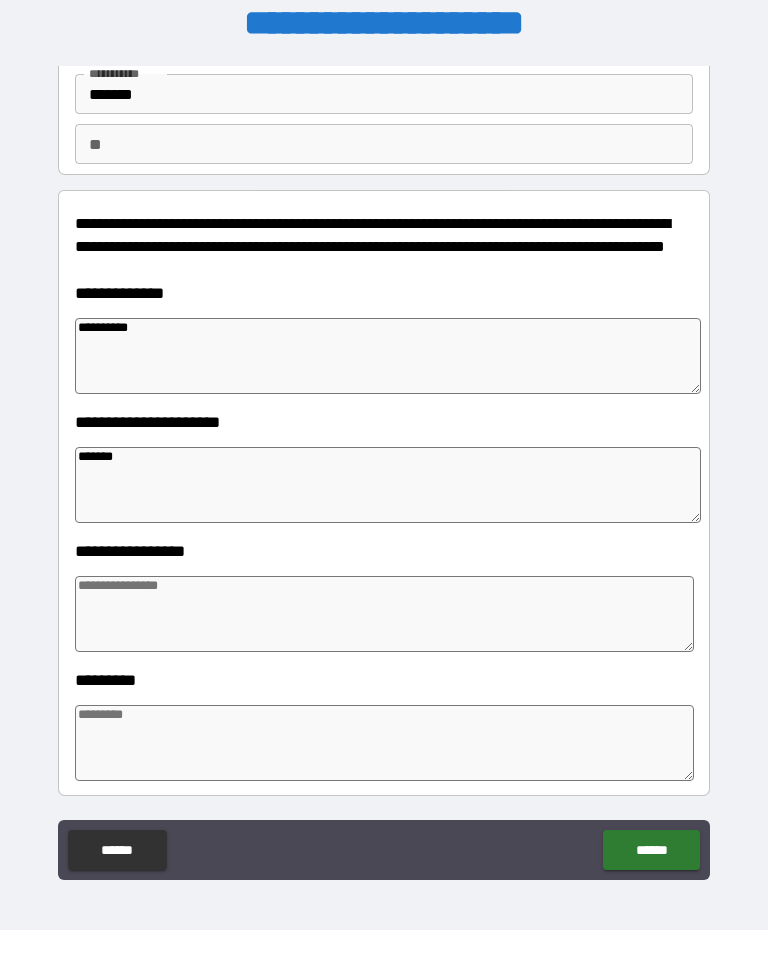 type on "*" 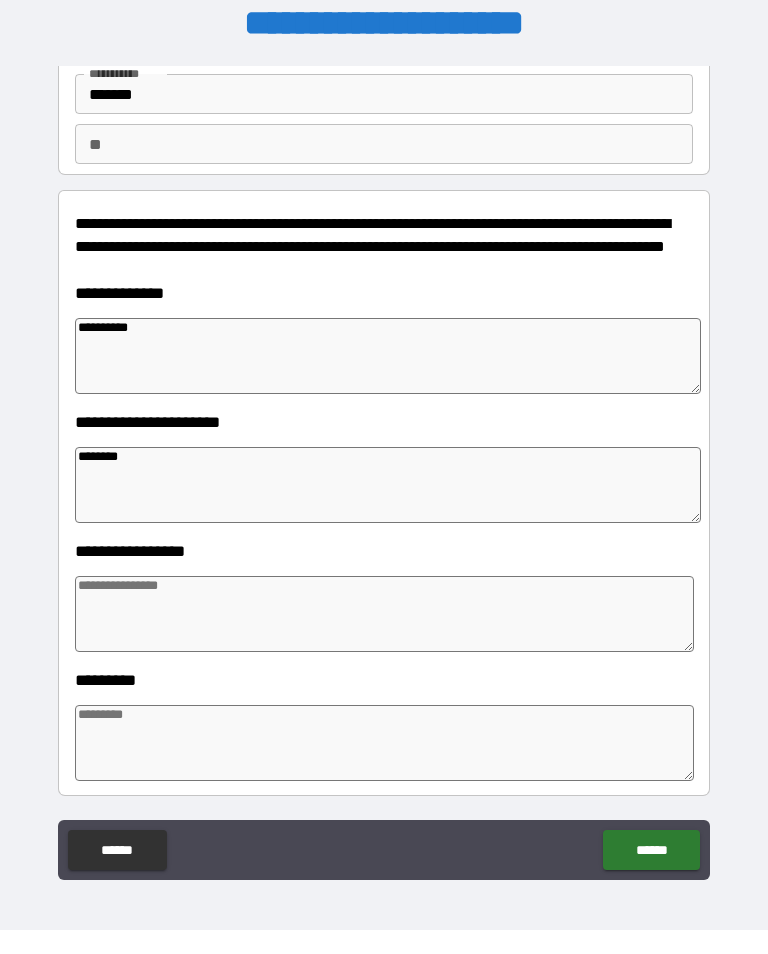 type on "*" 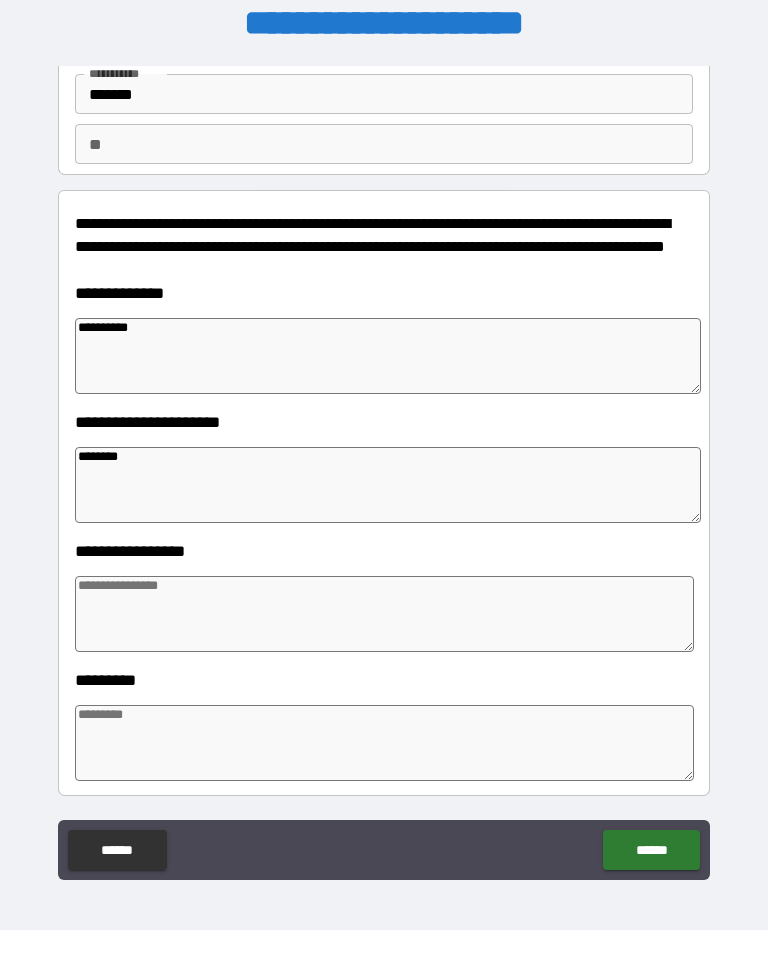 type on "*" 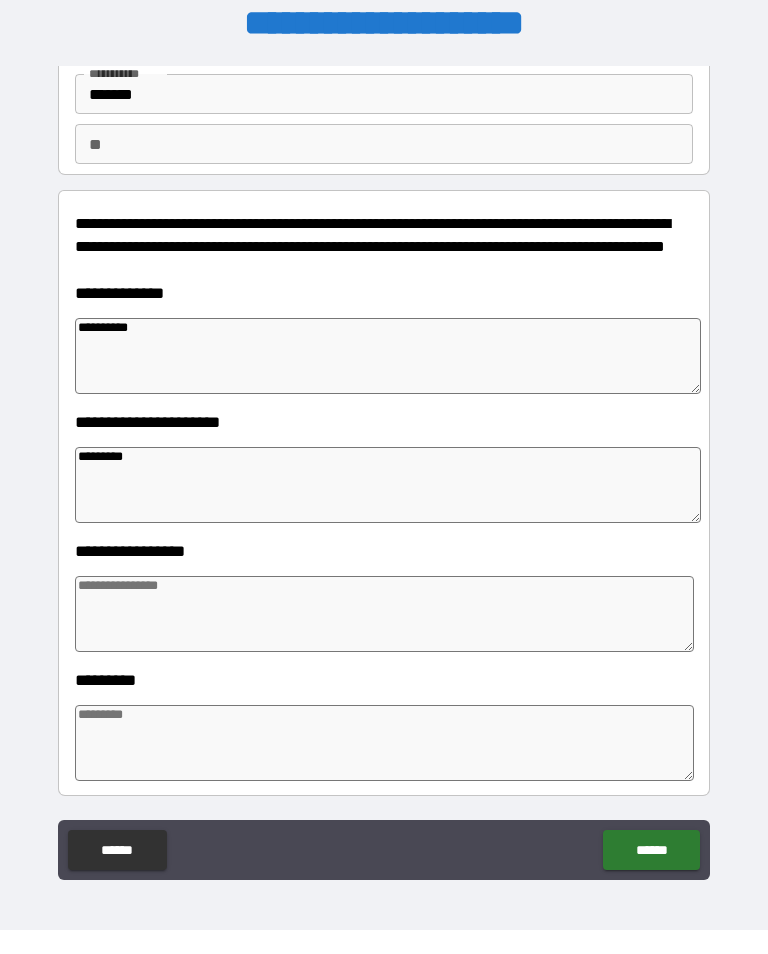 type on "*" 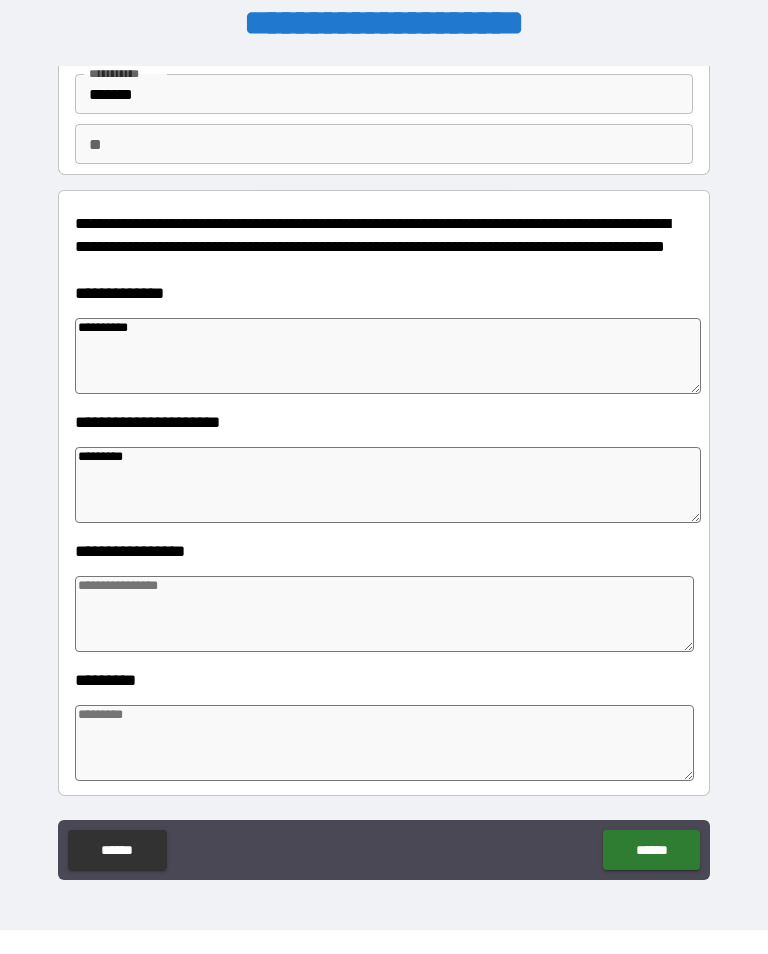 type on "*" 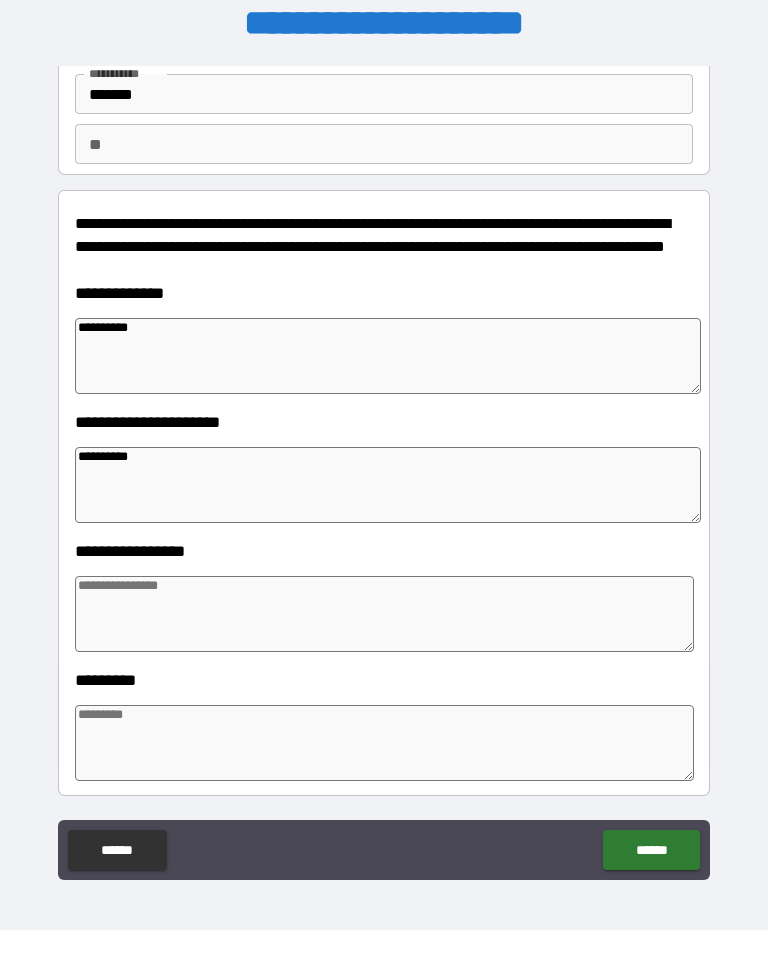 type on "*" 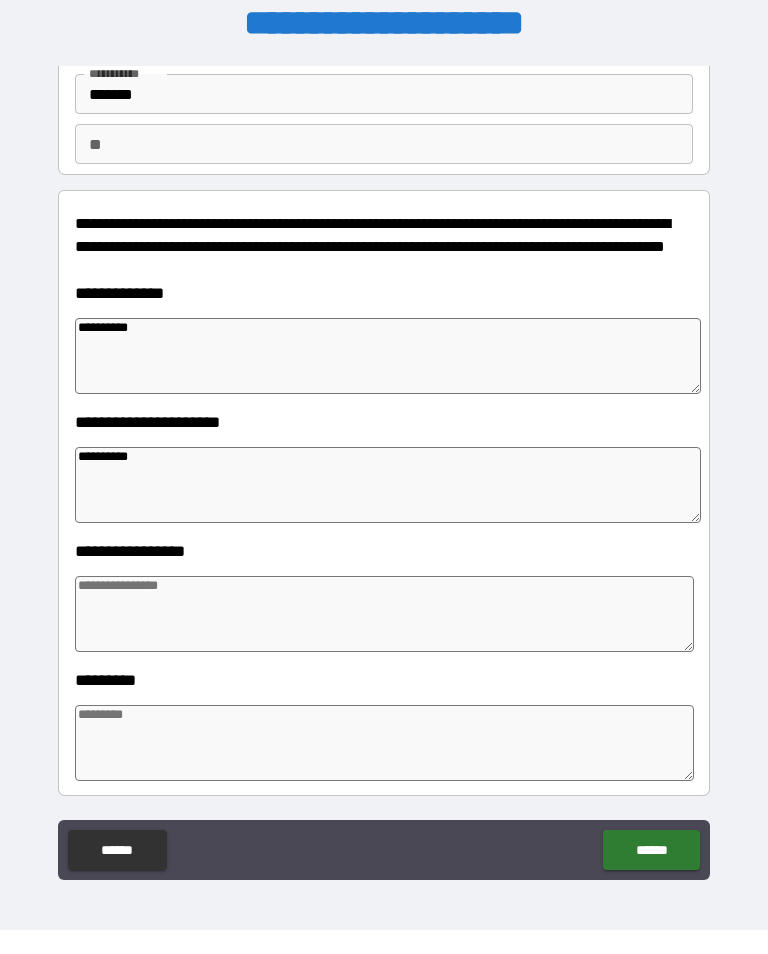 type on "*" 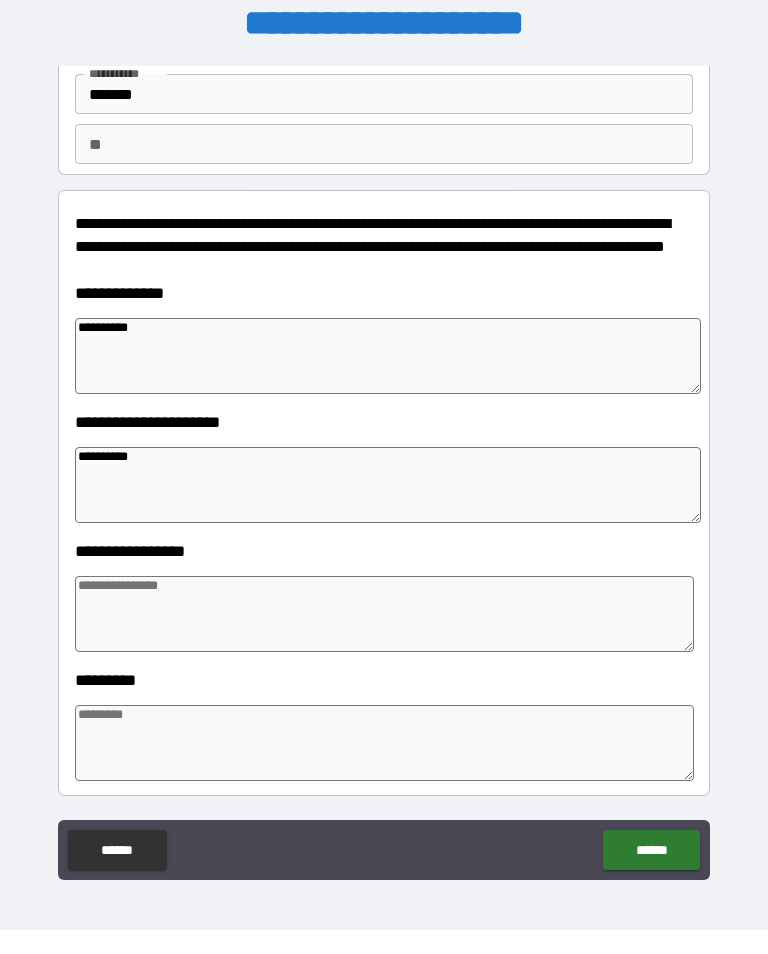 type on "*" 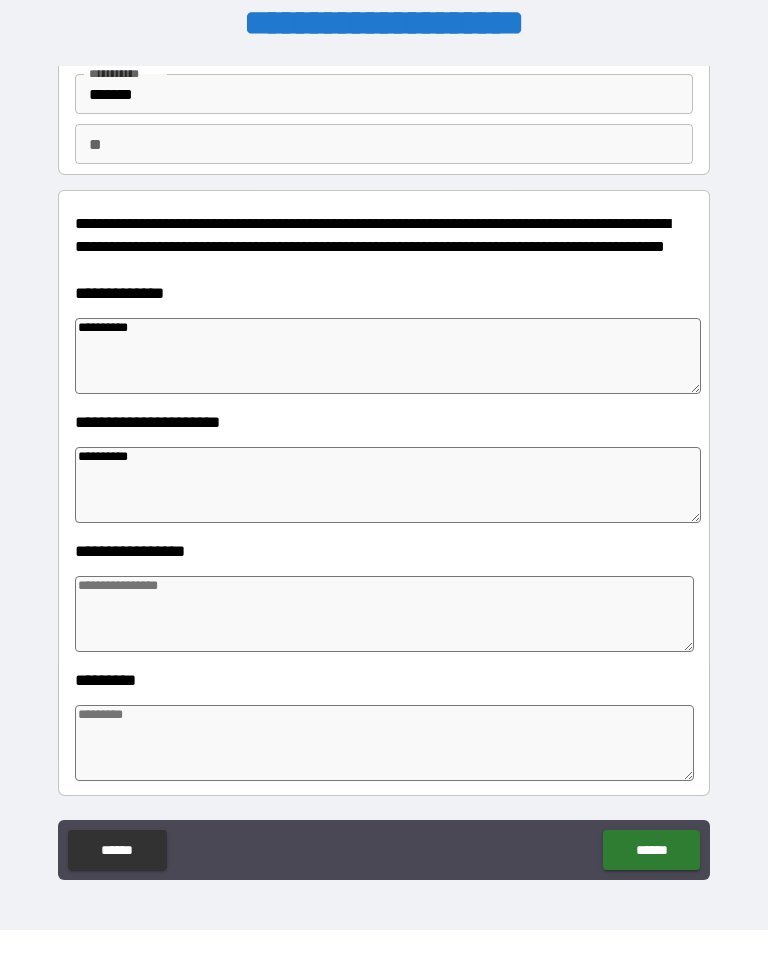 type 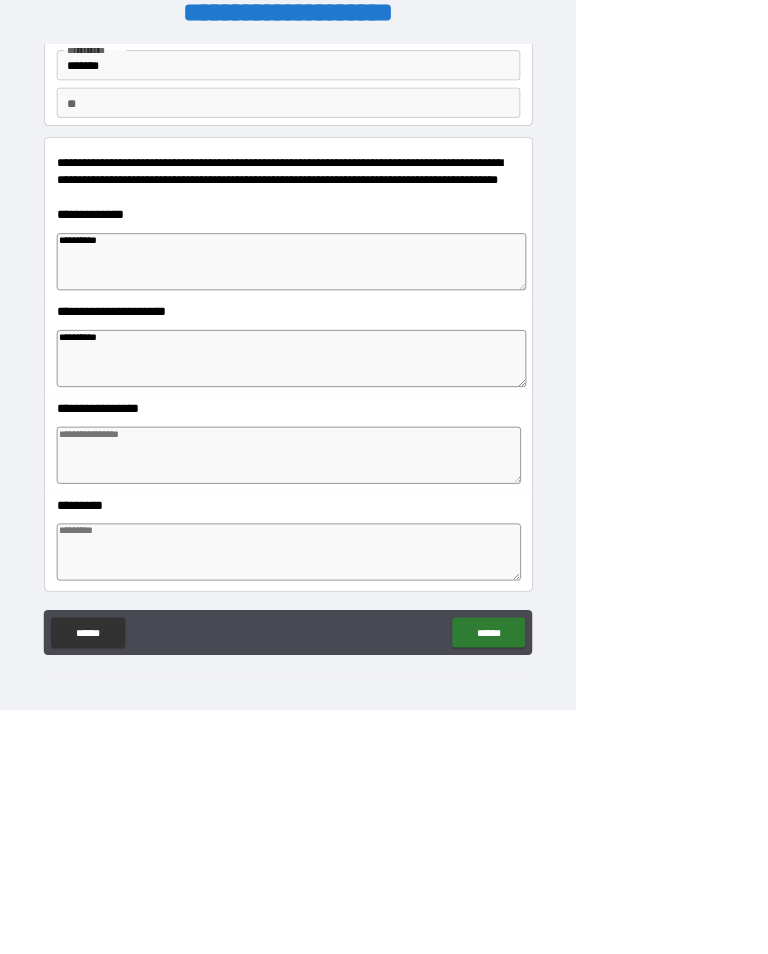 scroll, scrollTop: 0, scrollLeft: 0, axis: both 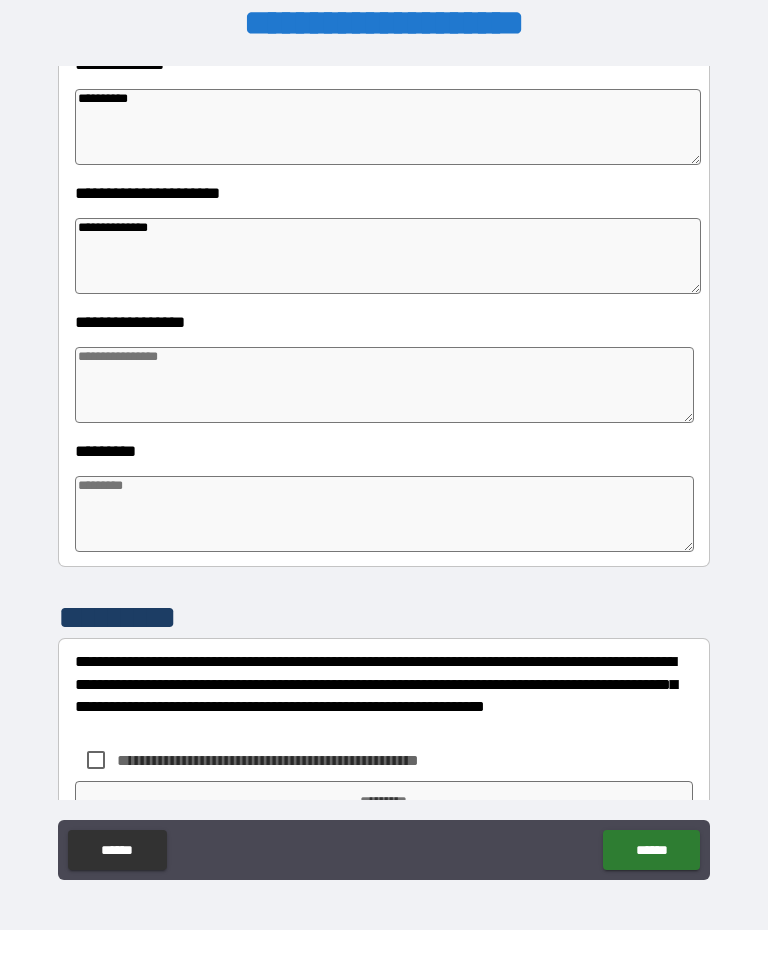 click at bounding box center (384, 409) 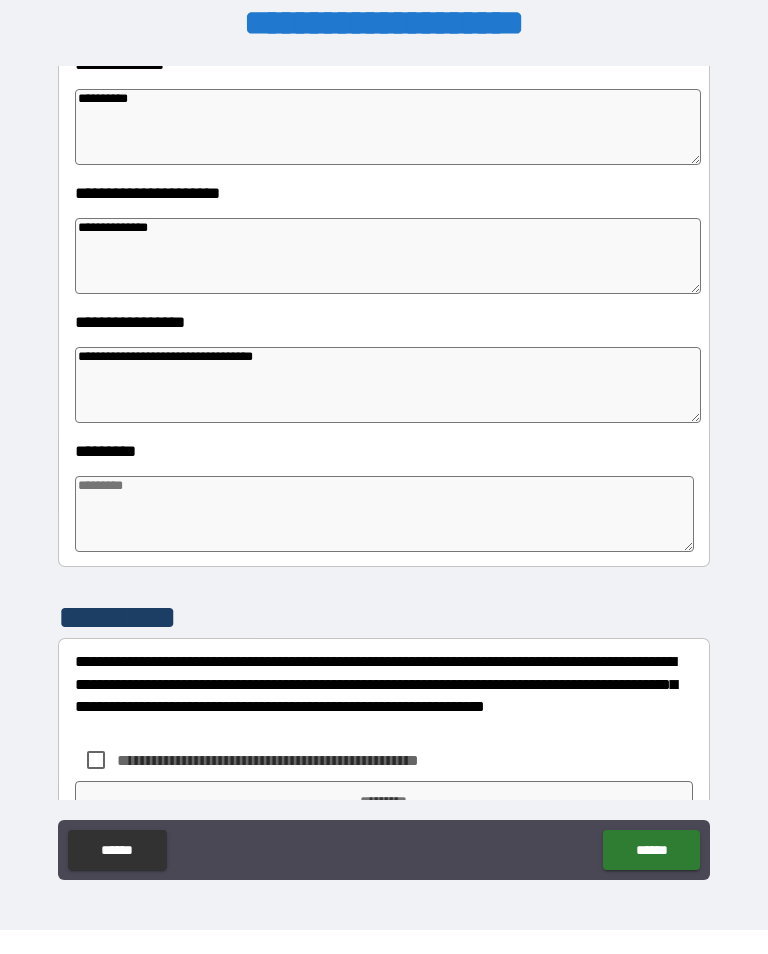 click at bounding box center [384, 538] 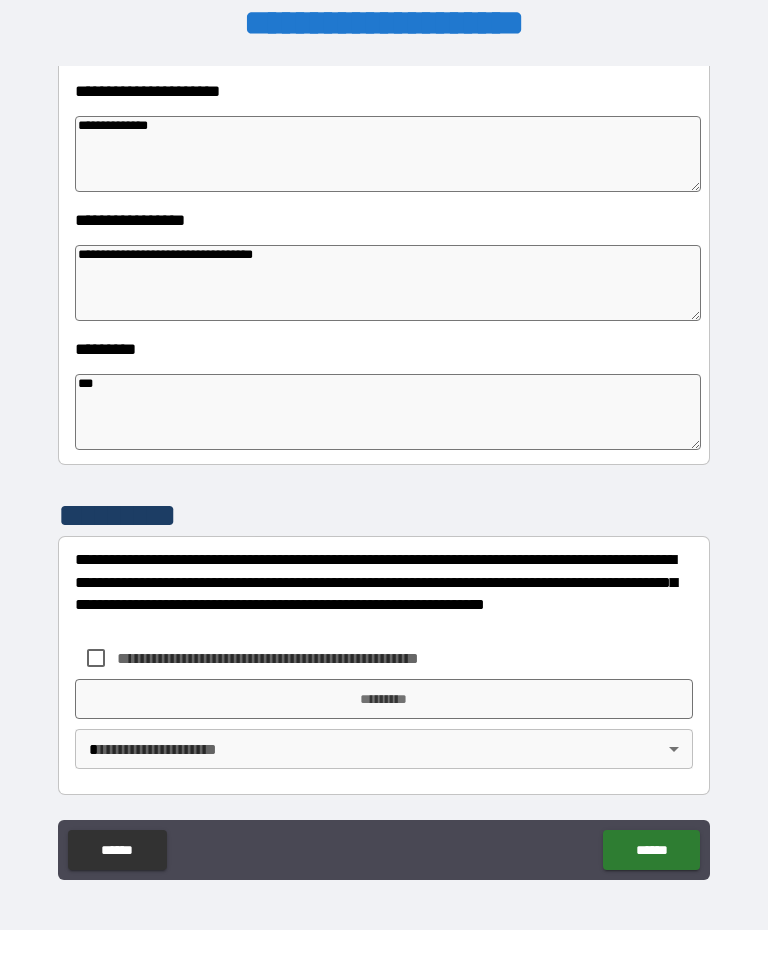 scroll, scrollTop: 466, scrollLeft: 0, axis: vertical 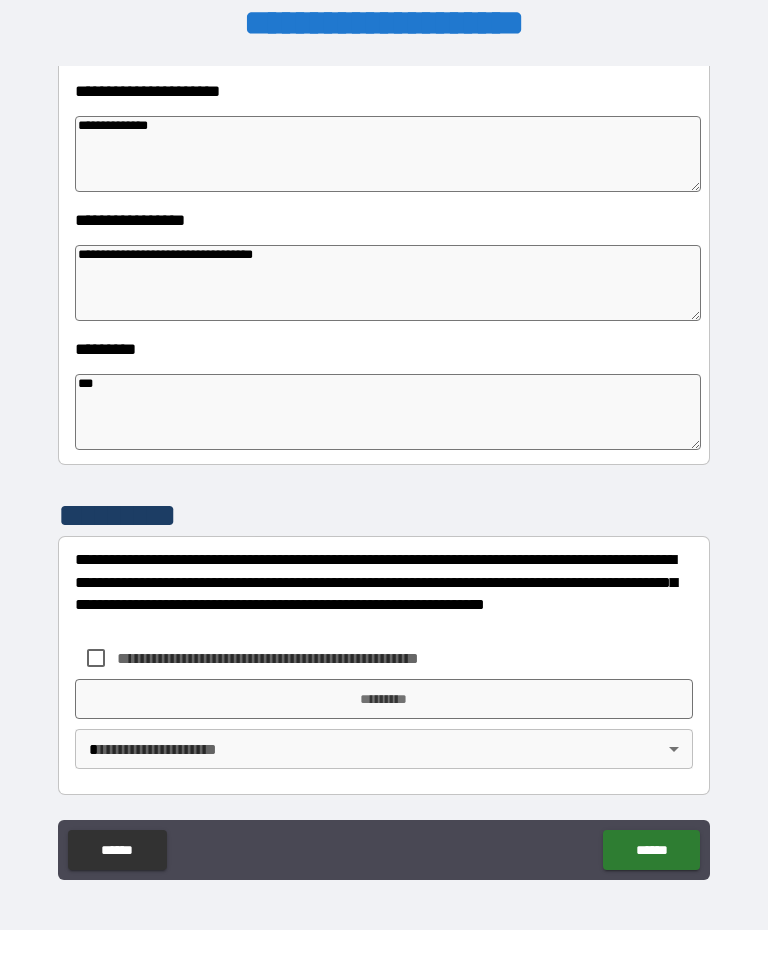 click on "**********" at bounding box center [384, 495] 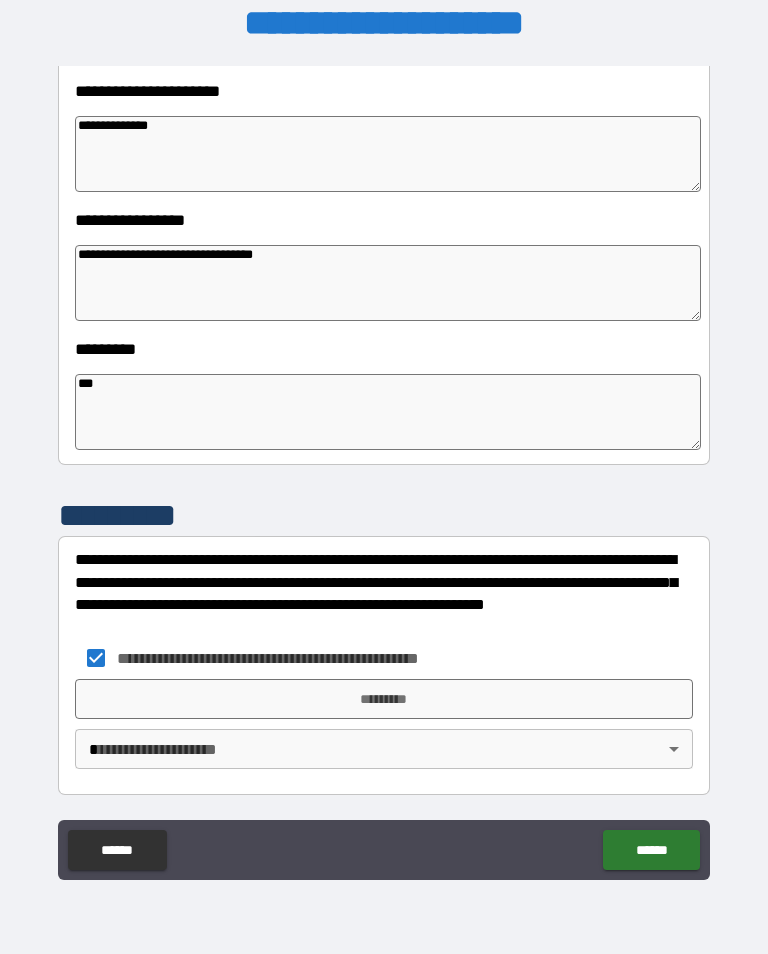 click on "*********" at bounding box center [384, 699] 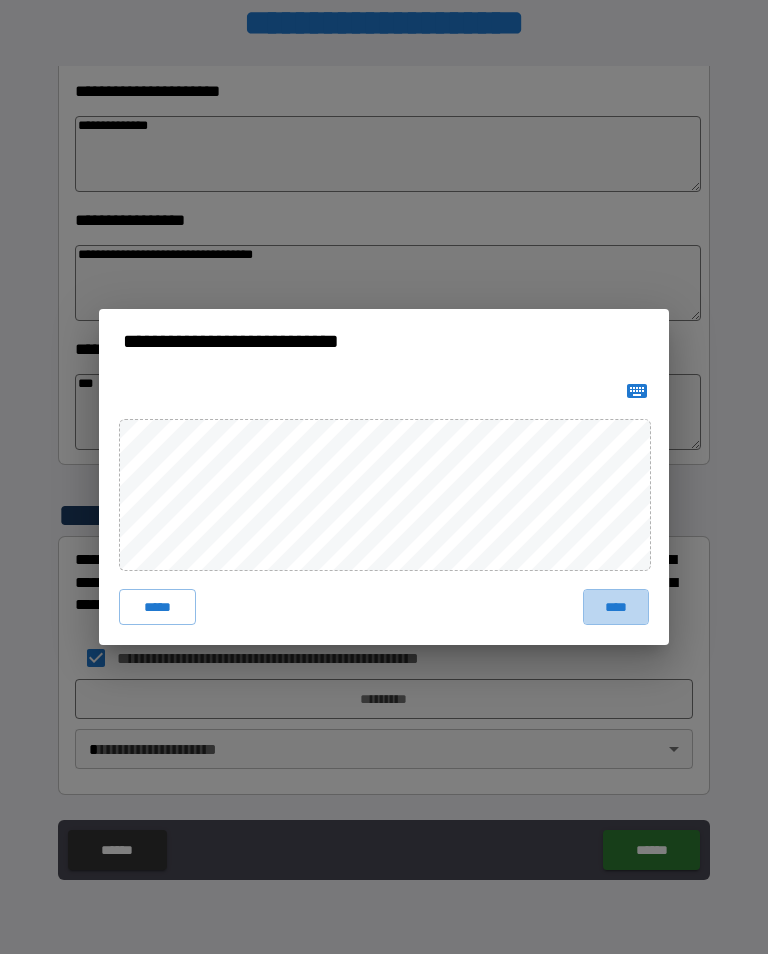 click on "****" at bounding box center (616, 607) 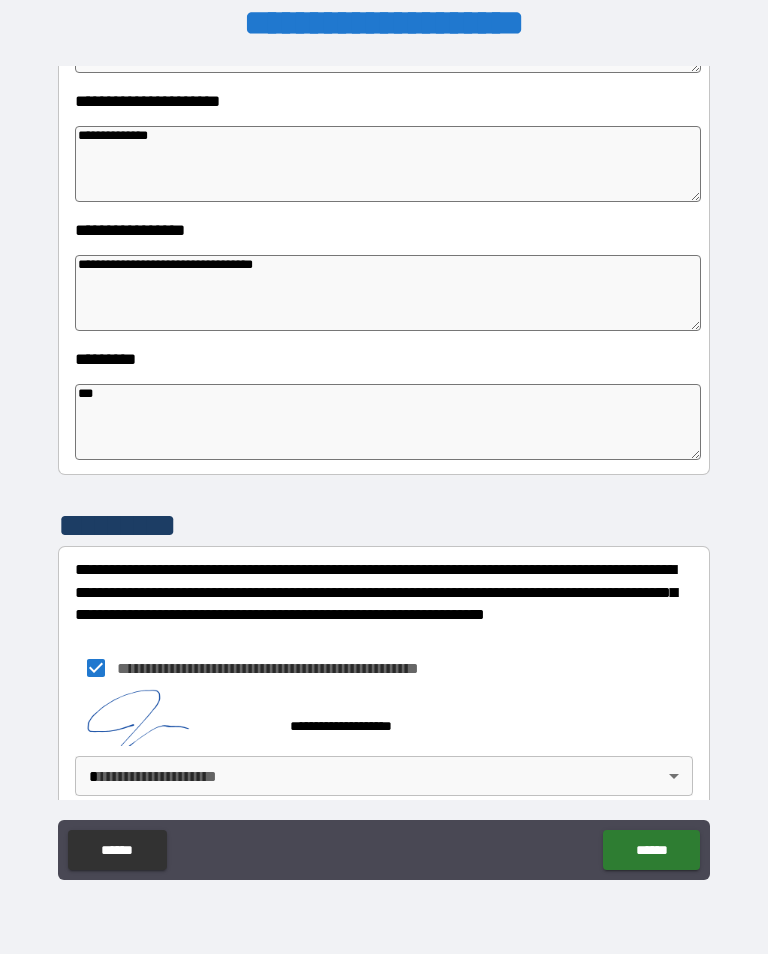 click on "**********" at bounding box center [384, 468] 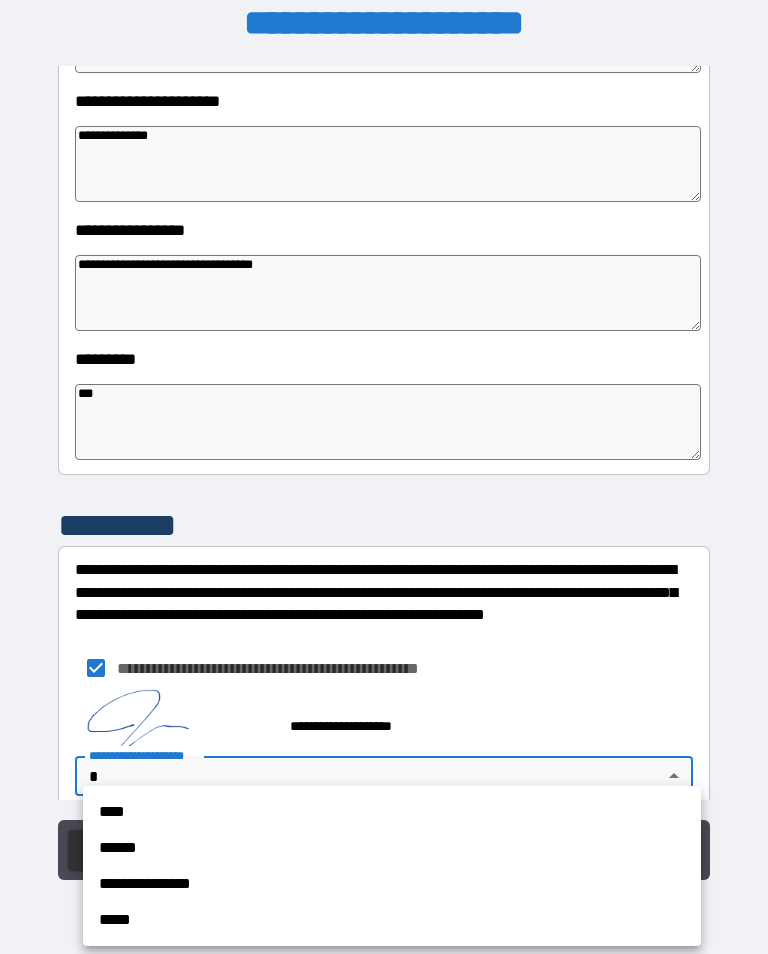click on "**********" at bounding box center (392, 884) 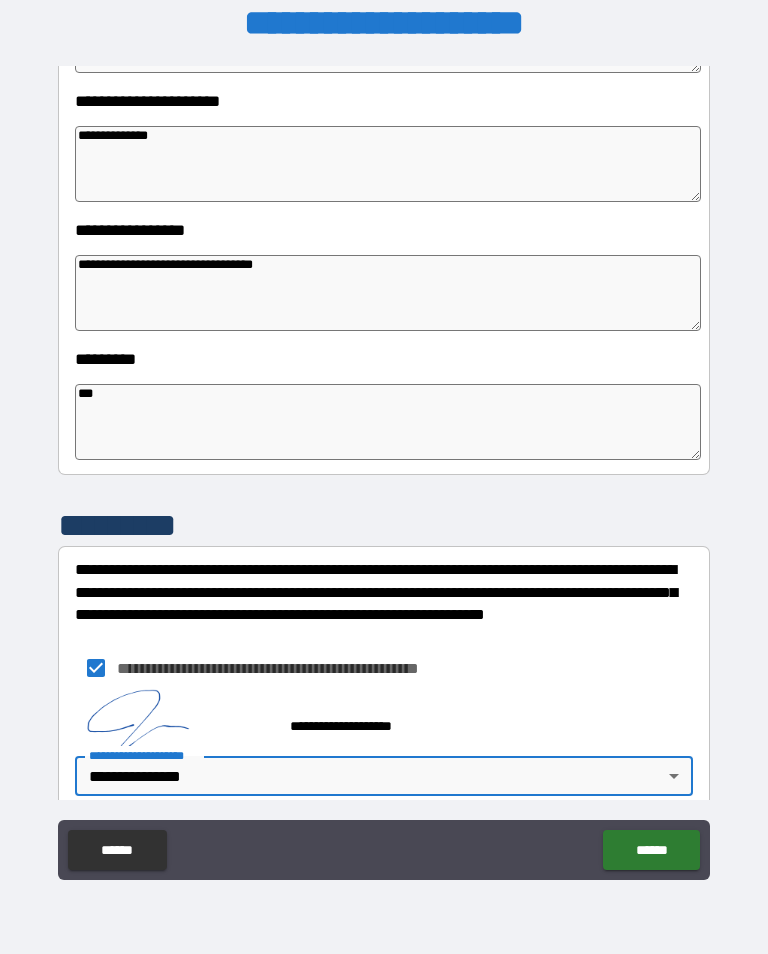 click on "******" at bounding box center [651, 850] 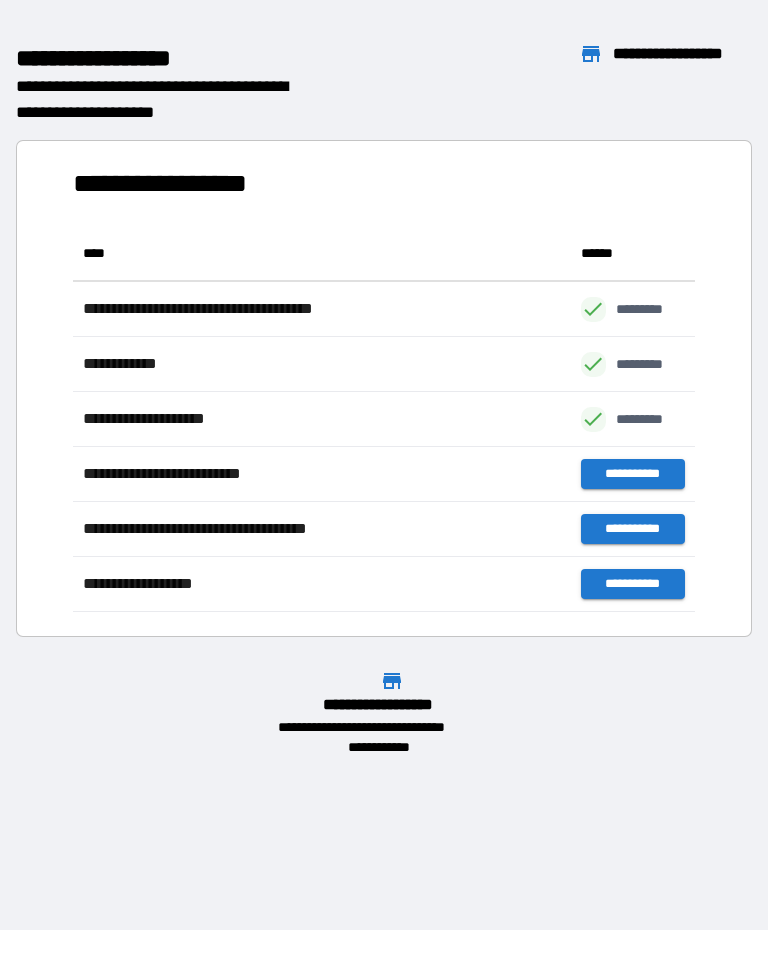scroll, scrollTop: 1, scrollLeft: 1, axis: both 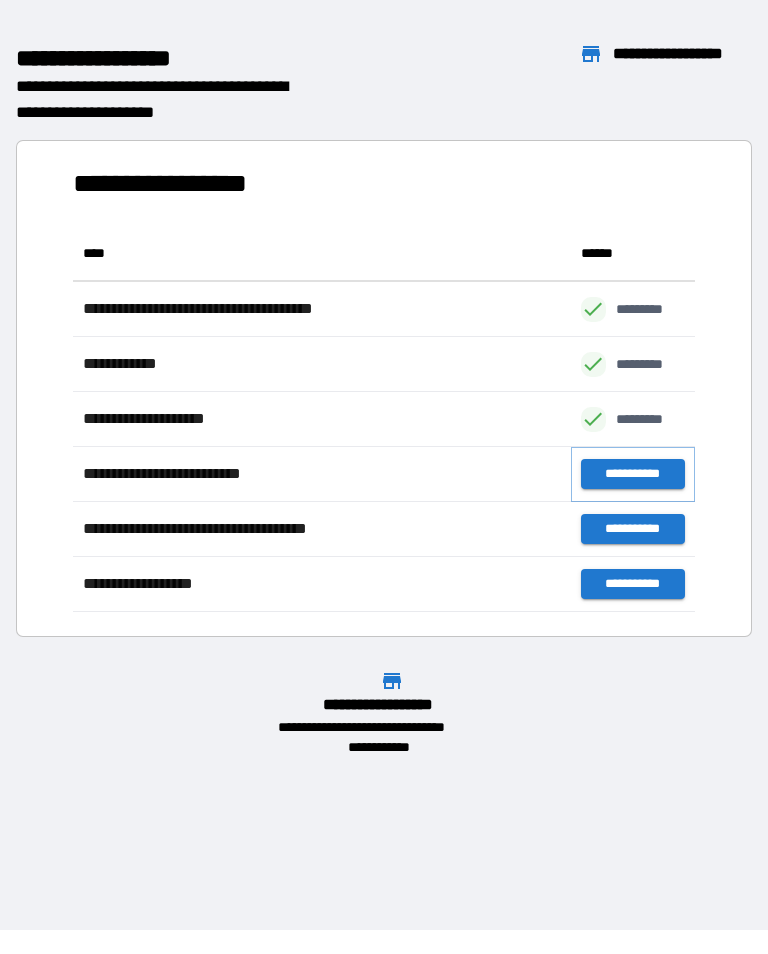 click on "**********" at bounding box center [633, 474] 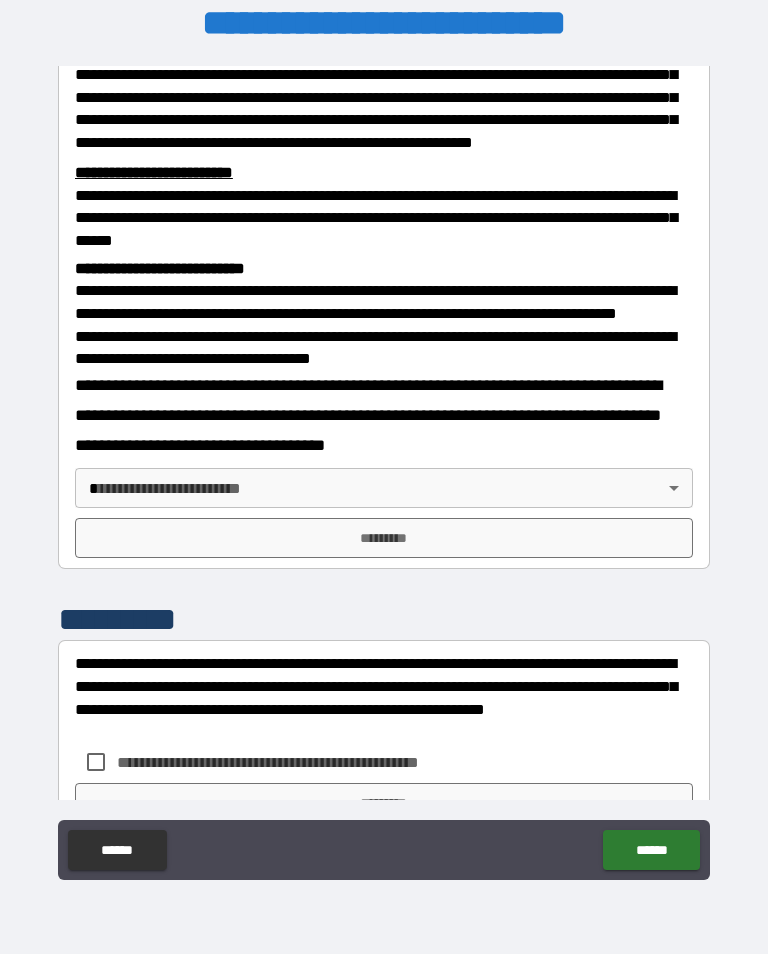 scroll, scrollTop: 579, scrollLeft: 0, axis: vertical 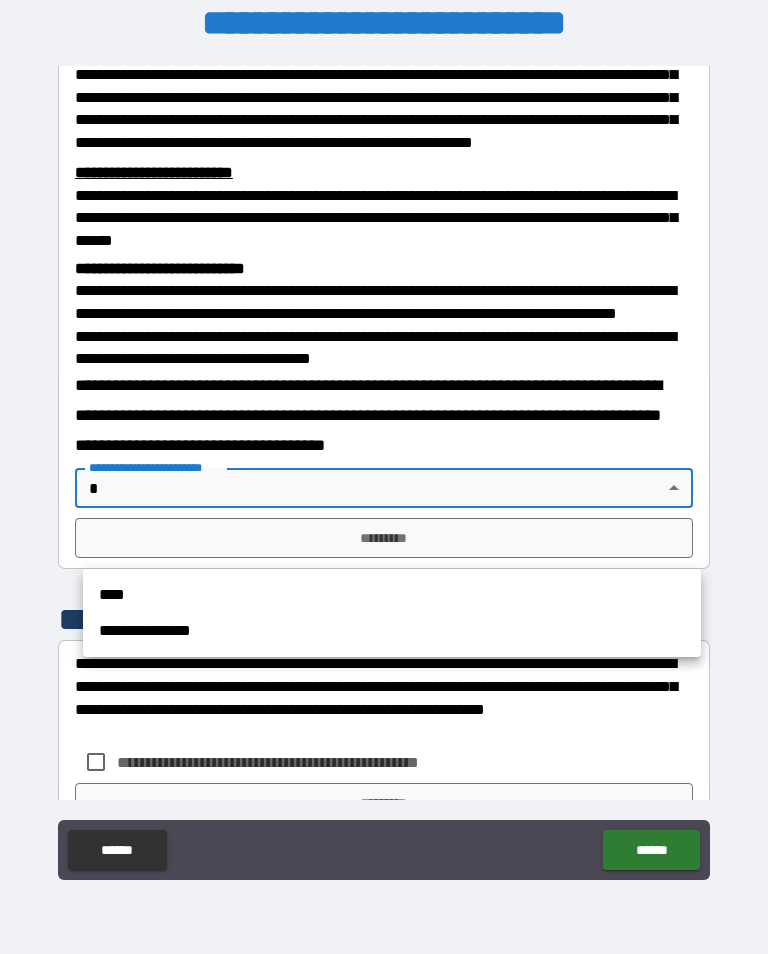 click on "**********" at bounding box center (392, 631) 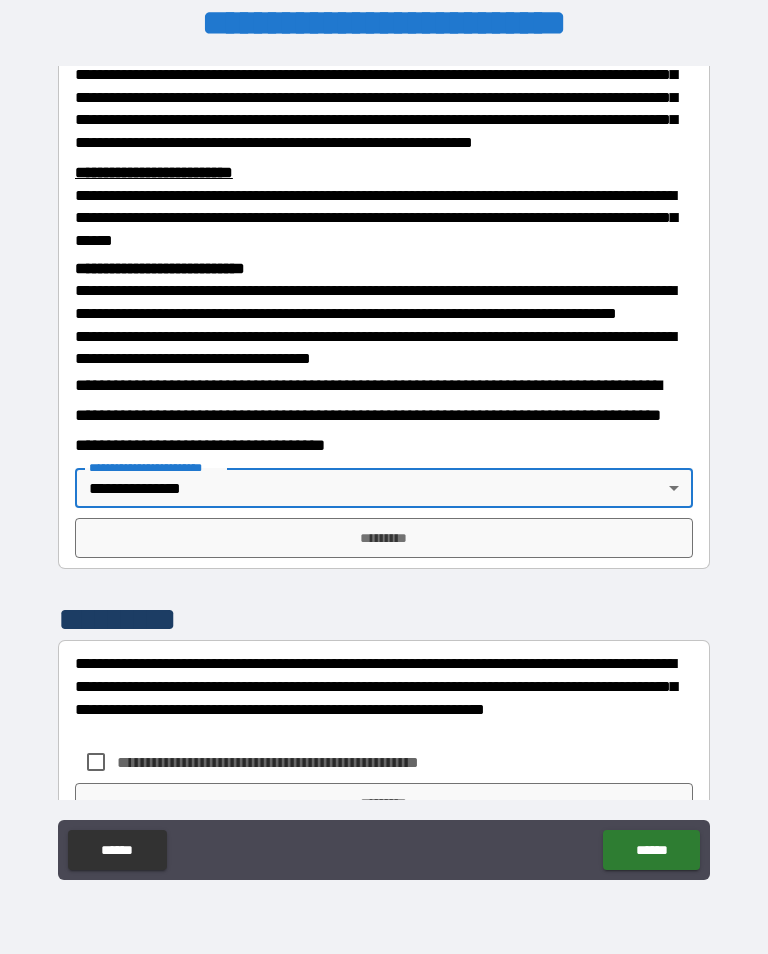 click on "*********" at bounding box center (384, 538) 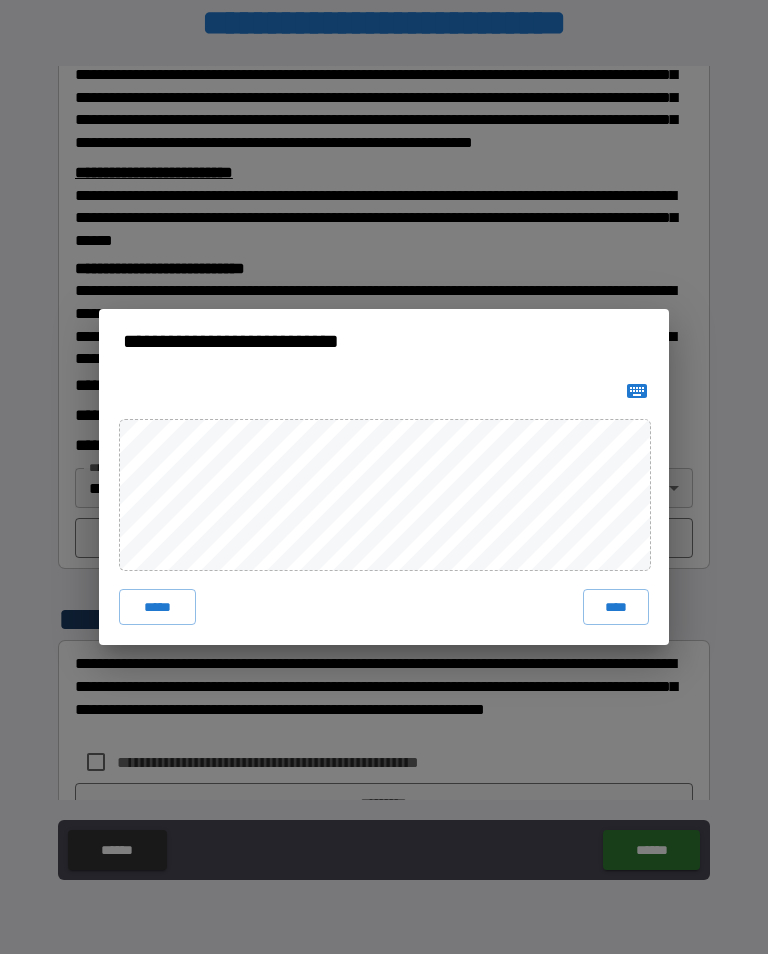 click on "****" at bounding box center (616, 607) 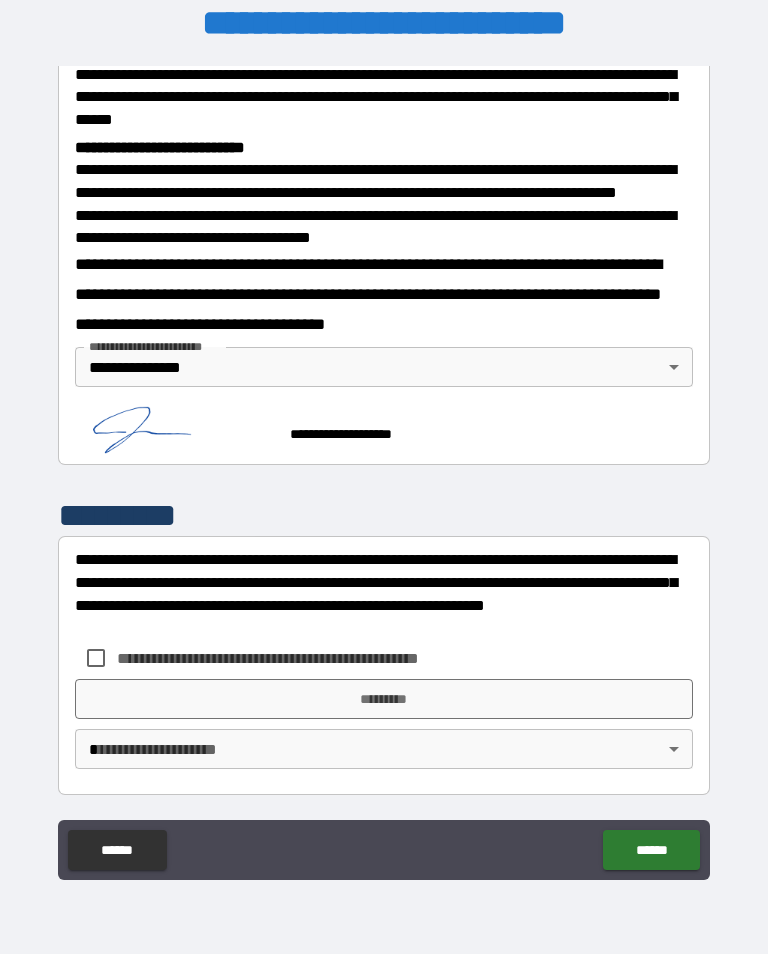 scroll, scrollTop: 751, scrollLeft: 0, axis: vertical 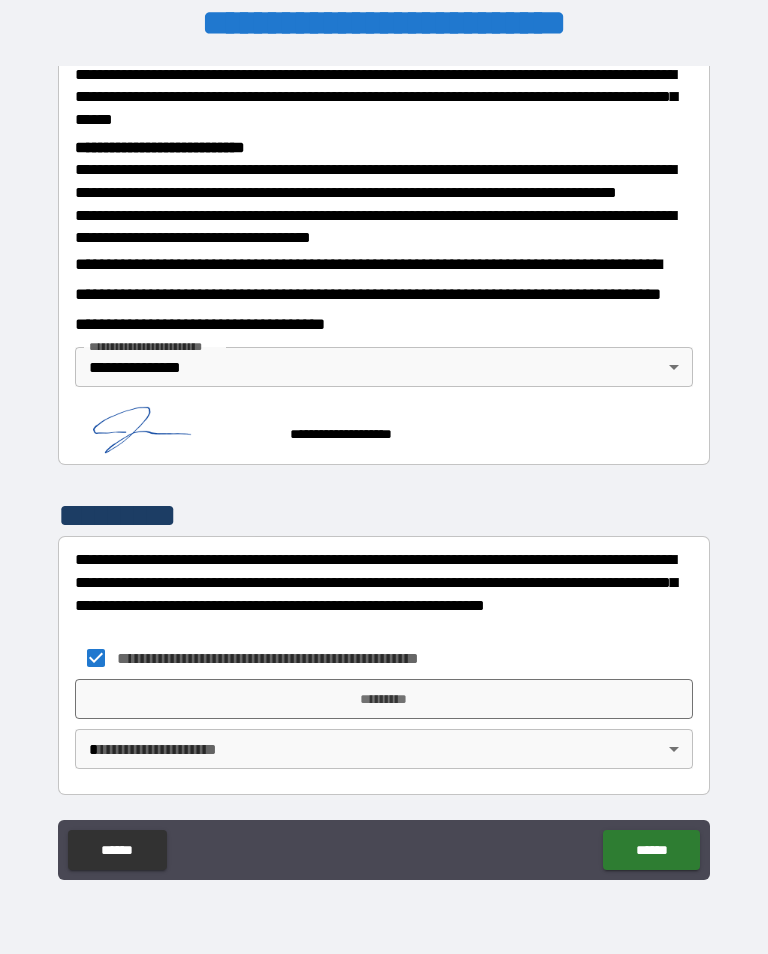 click on "*********" at bounding box center [384, 699] 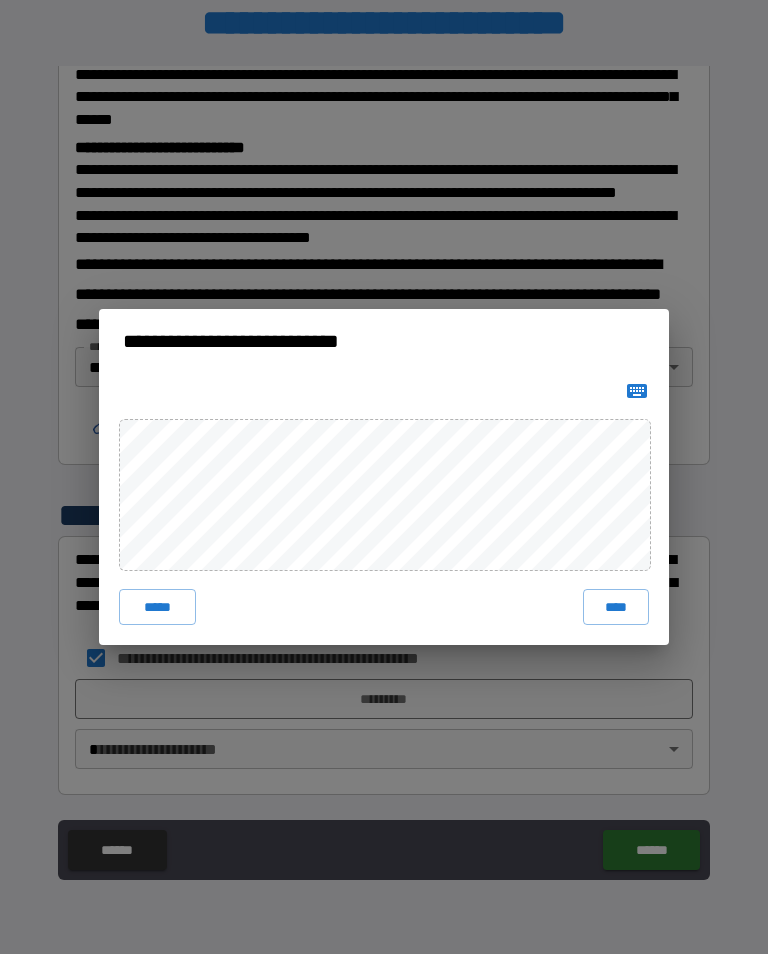 click on "****" at bounding box center [616, 607] 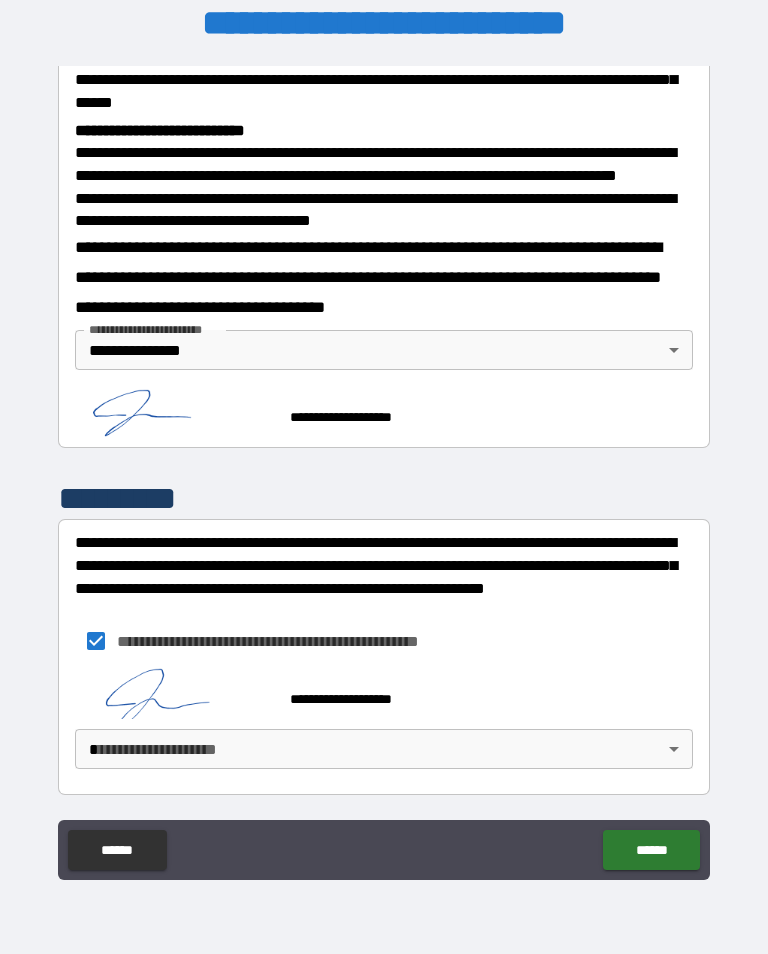 scroll, scrollTop: 768, scrollLeft: 0, axis: vertical 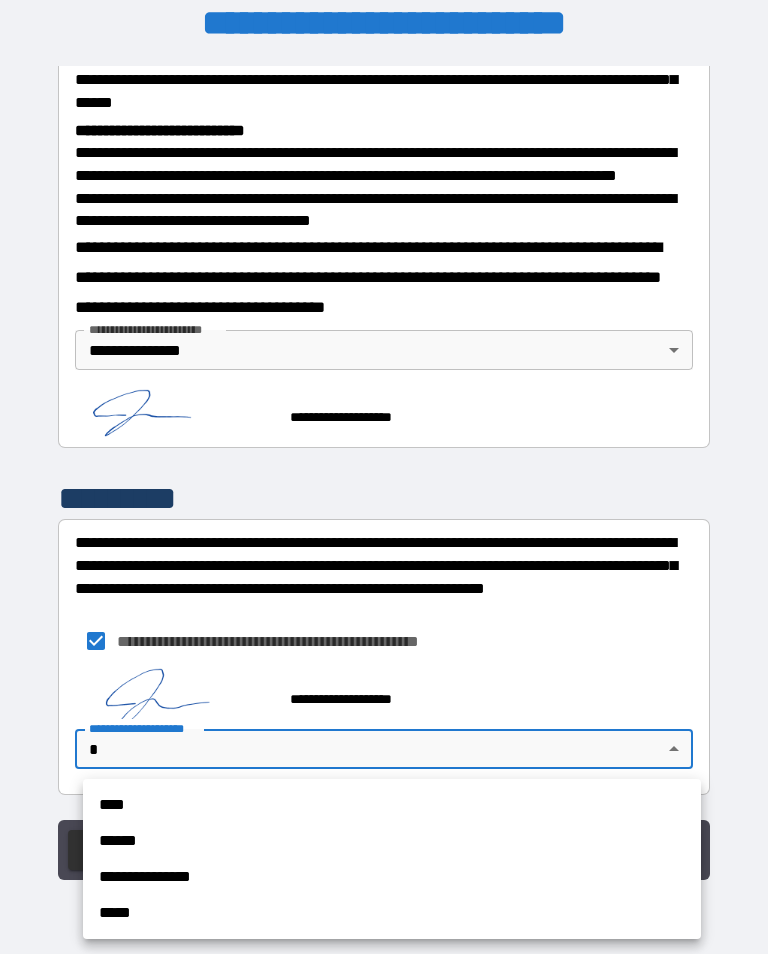 click on "**********" at bounding box center (392, 877) 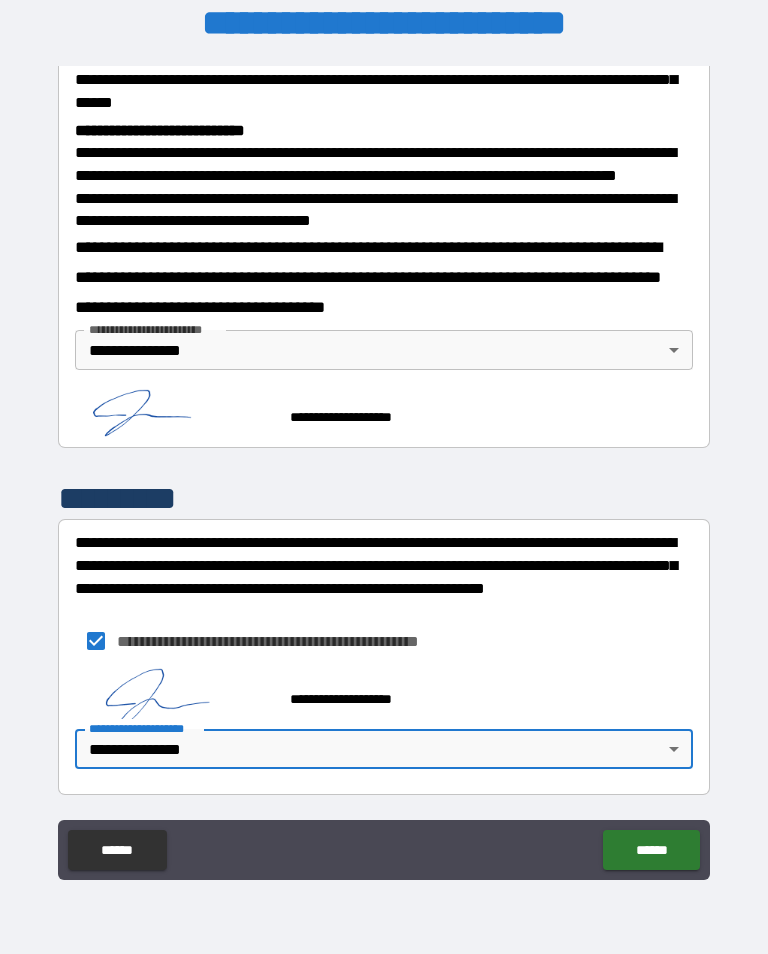 scroll, scrollTop: 0, scrollLeft: 0, axis: both 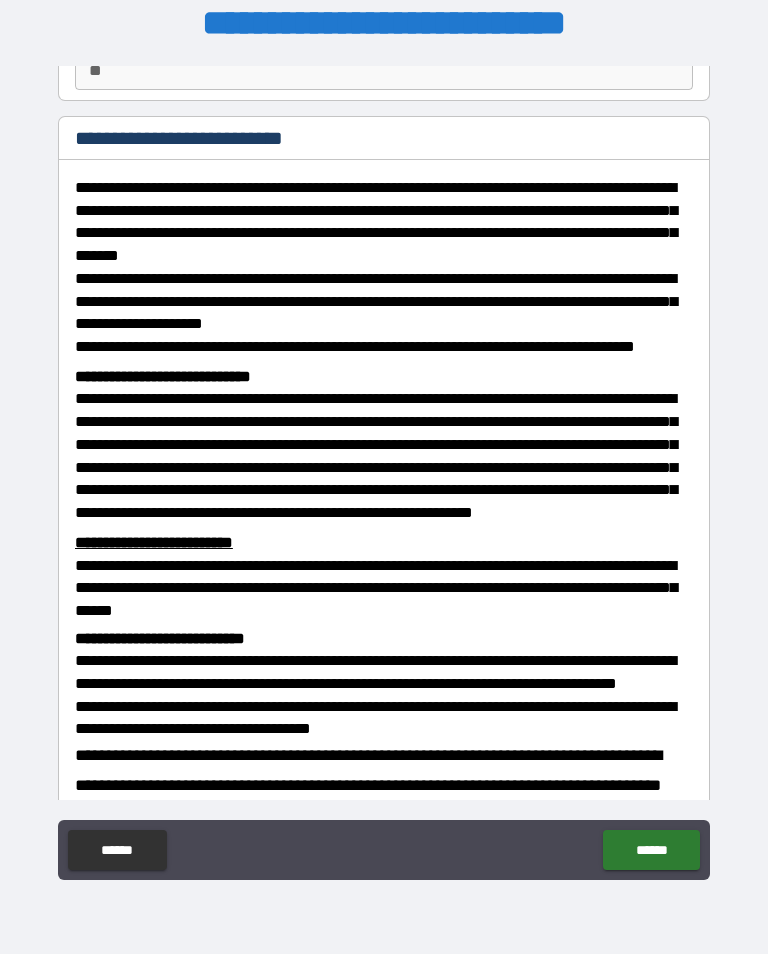 click on "******" at bounding box center (651, 850) 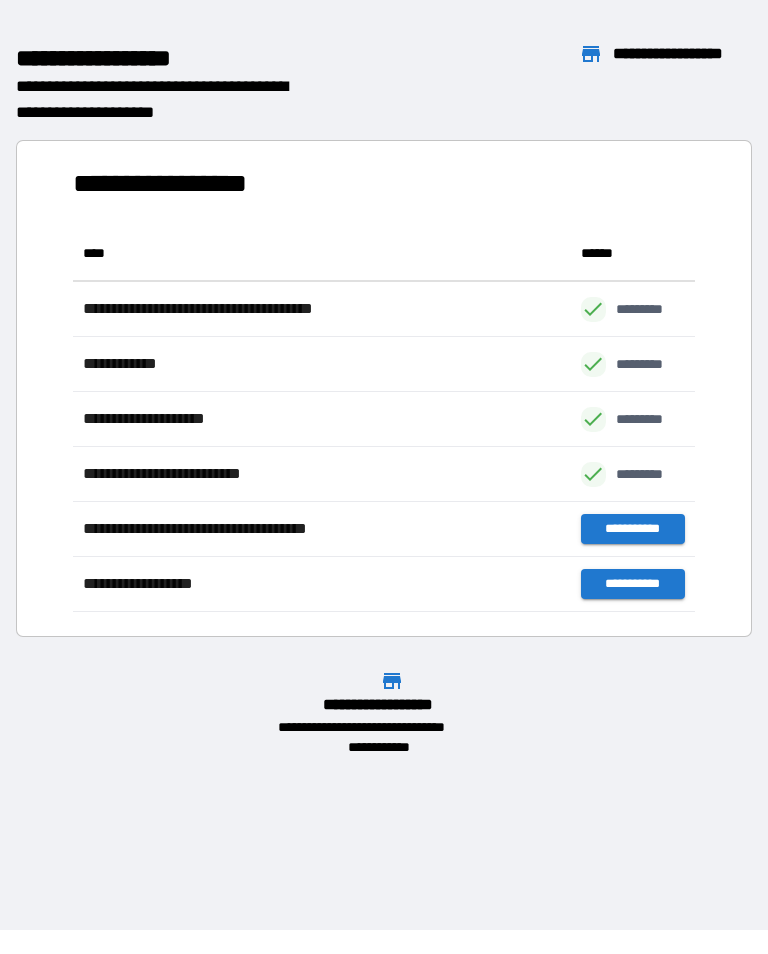 scroll, scrollTop: 386, scrollLeft: 622, axis: both 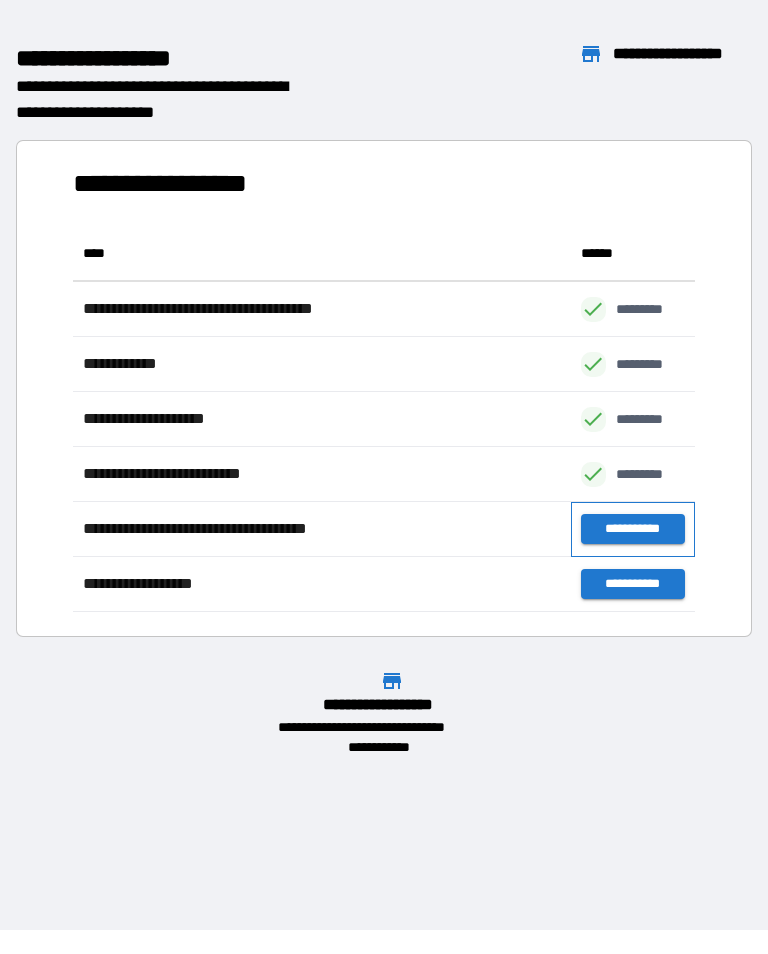 click on "**********" at bounding box center (633, 529) 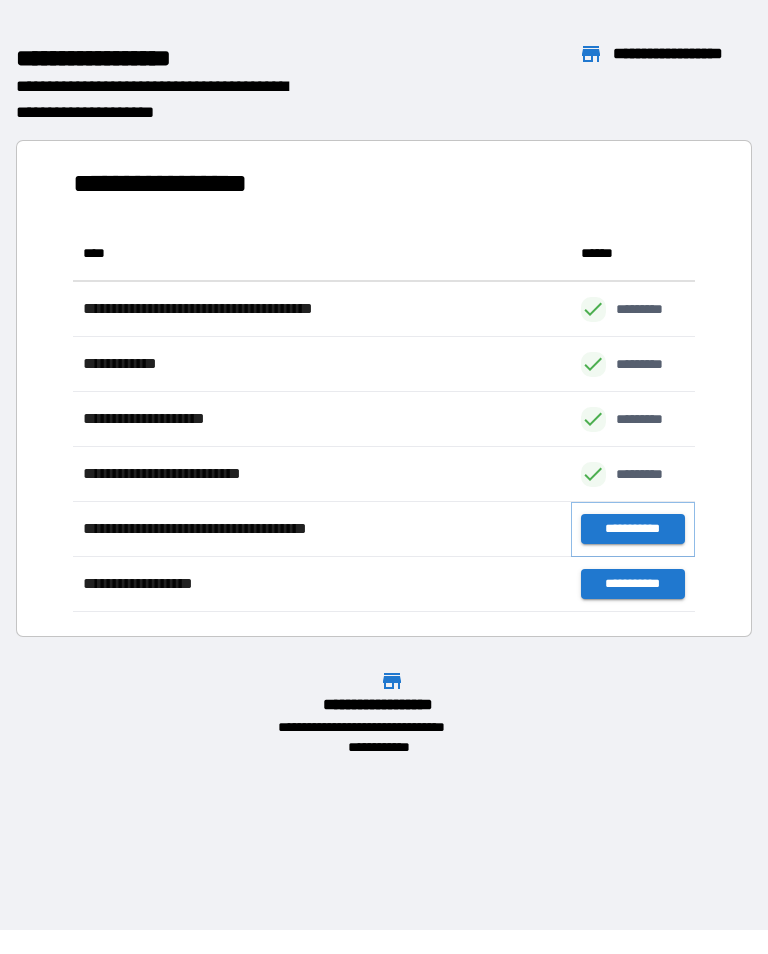 click on "**********" at bounding box center (633, 529) 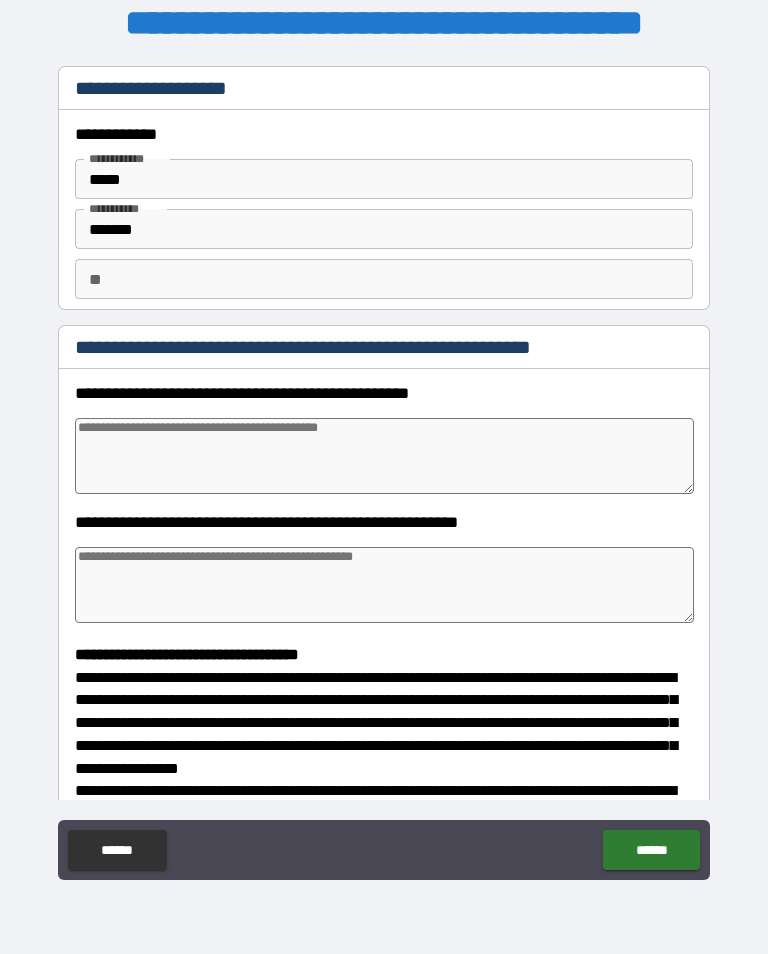 click at bounding box center [384, 456] 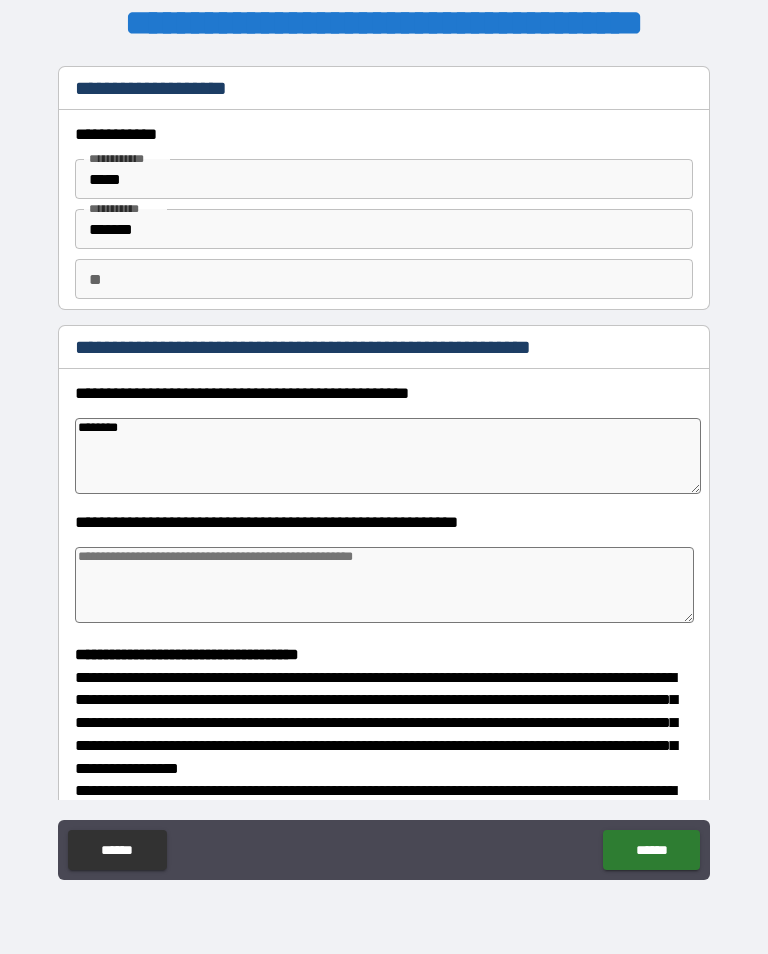 click on "********" at bounding box center [388, 456] 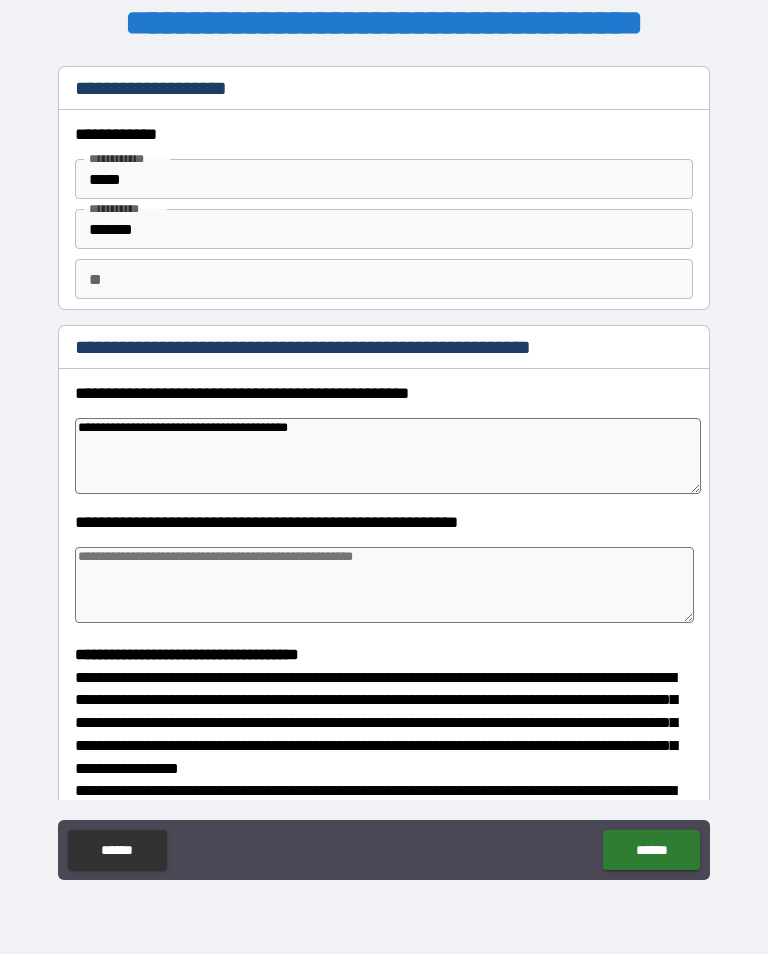 click at bounding box center [384, 585] 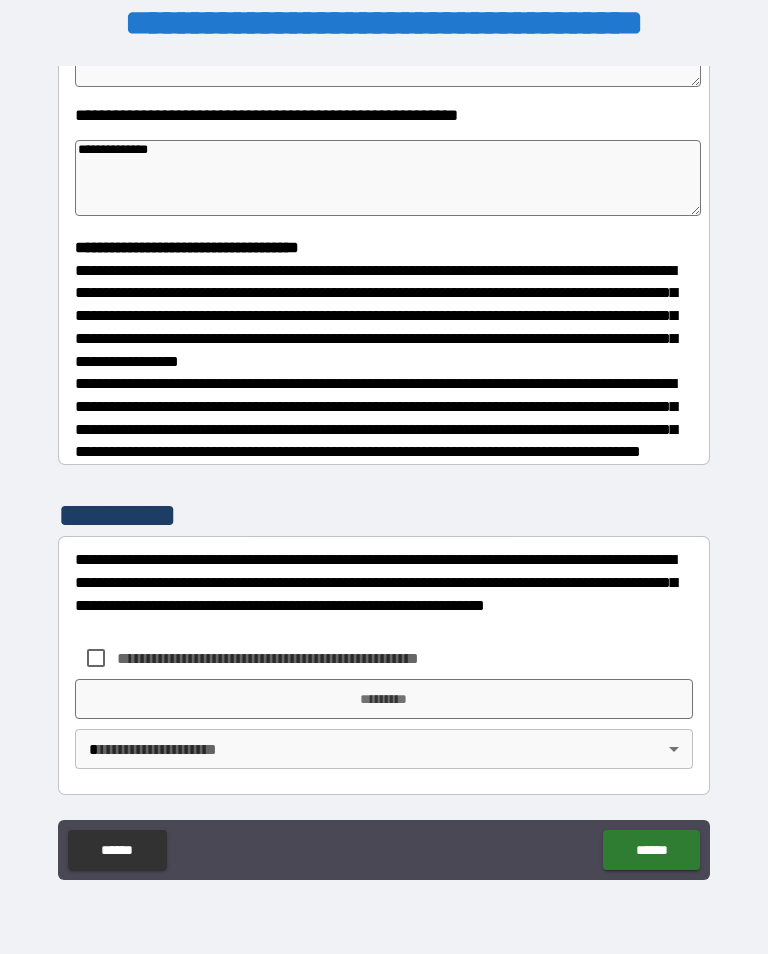 scroll, scrollTop: 422, scrollLeft: 0, axis: vertical 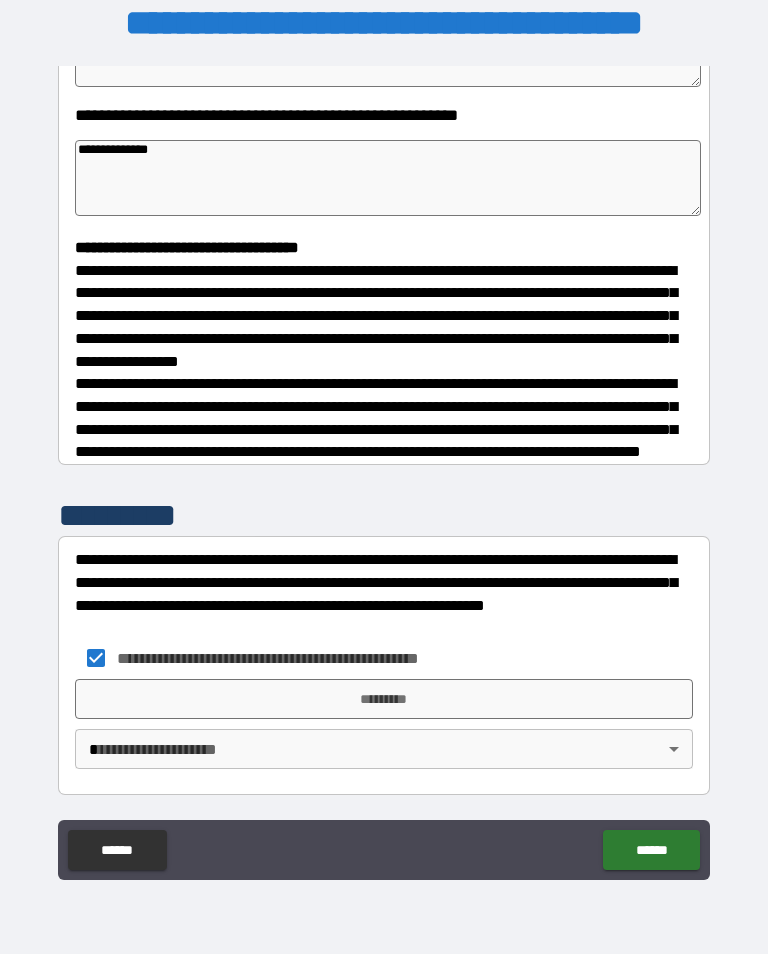 click on "*********" at bounding box center [384, 699] 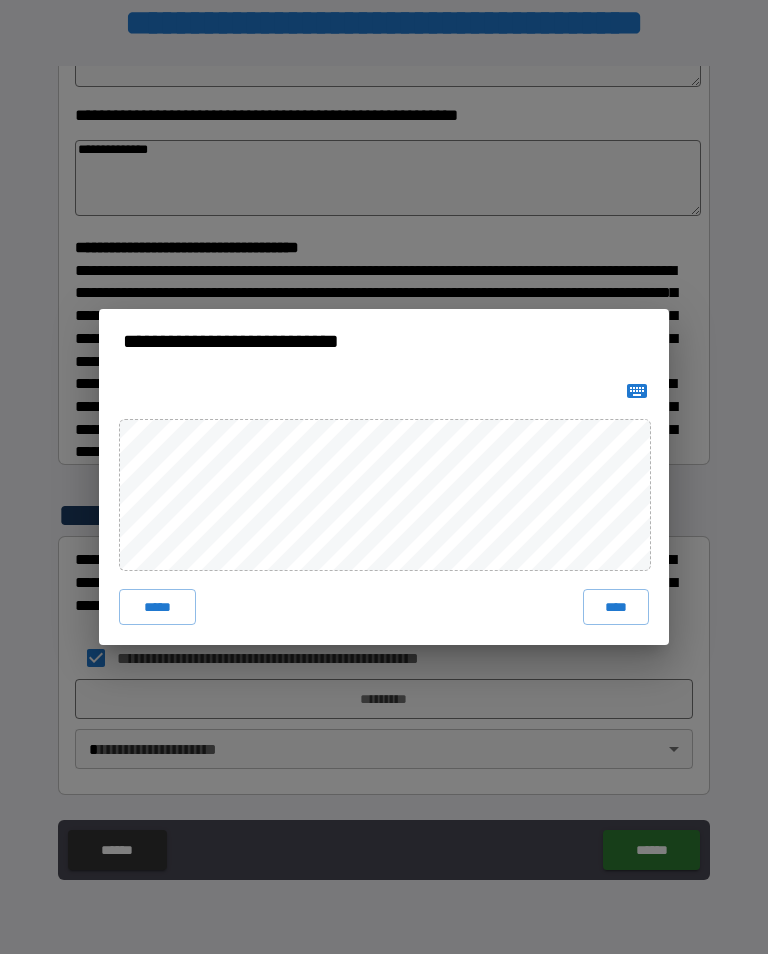click on "****" at bounding box center [616, 607] 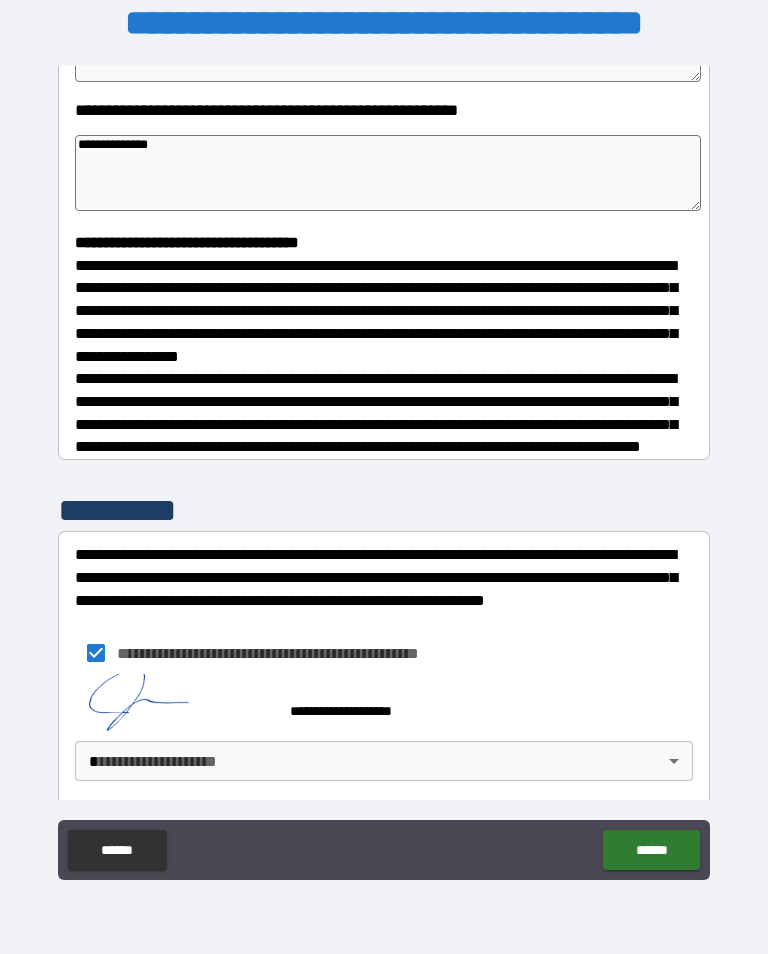 click on "**********" at bounding box center [384, 468] 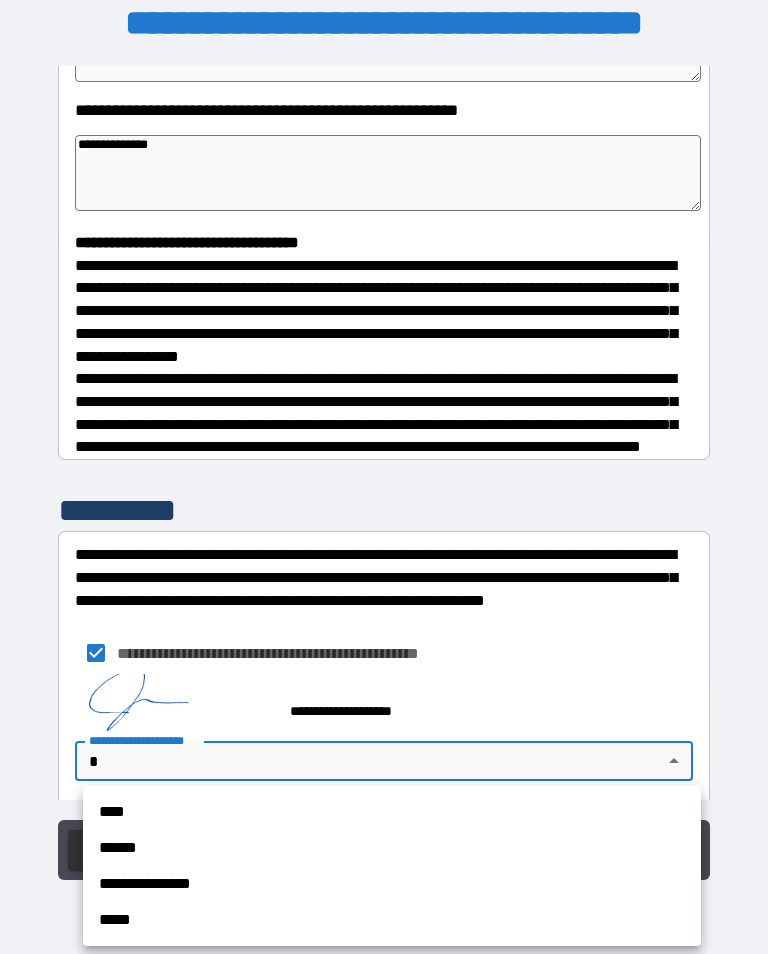 click on "**********" at bounding box center [392, 884] 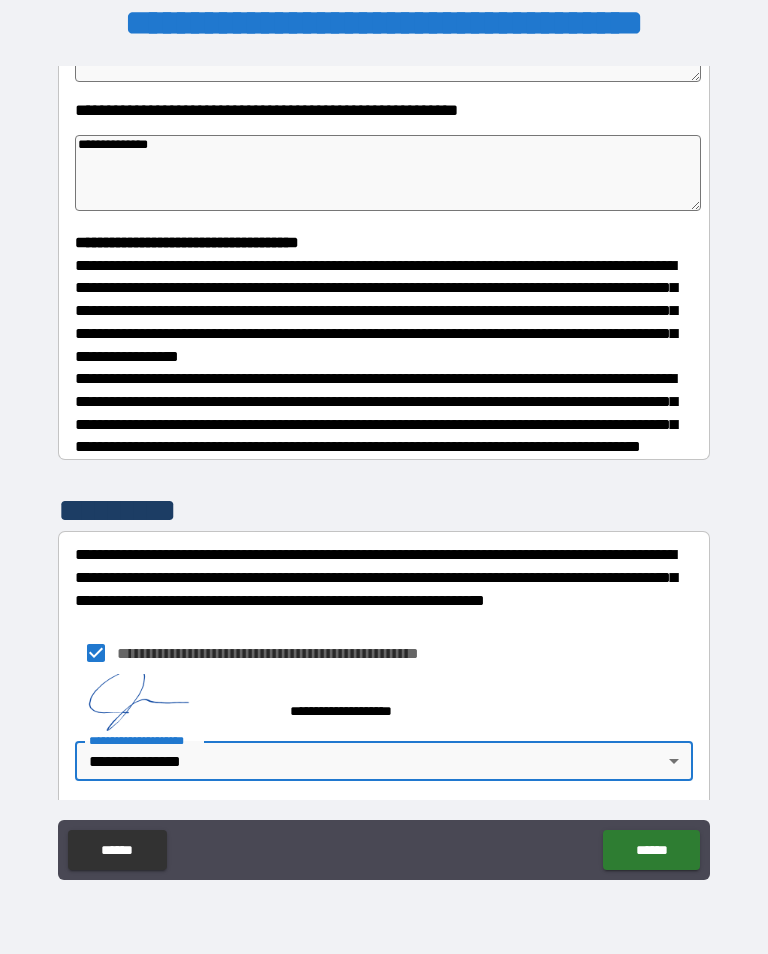 click on "******" at bounding box center (651, 850) 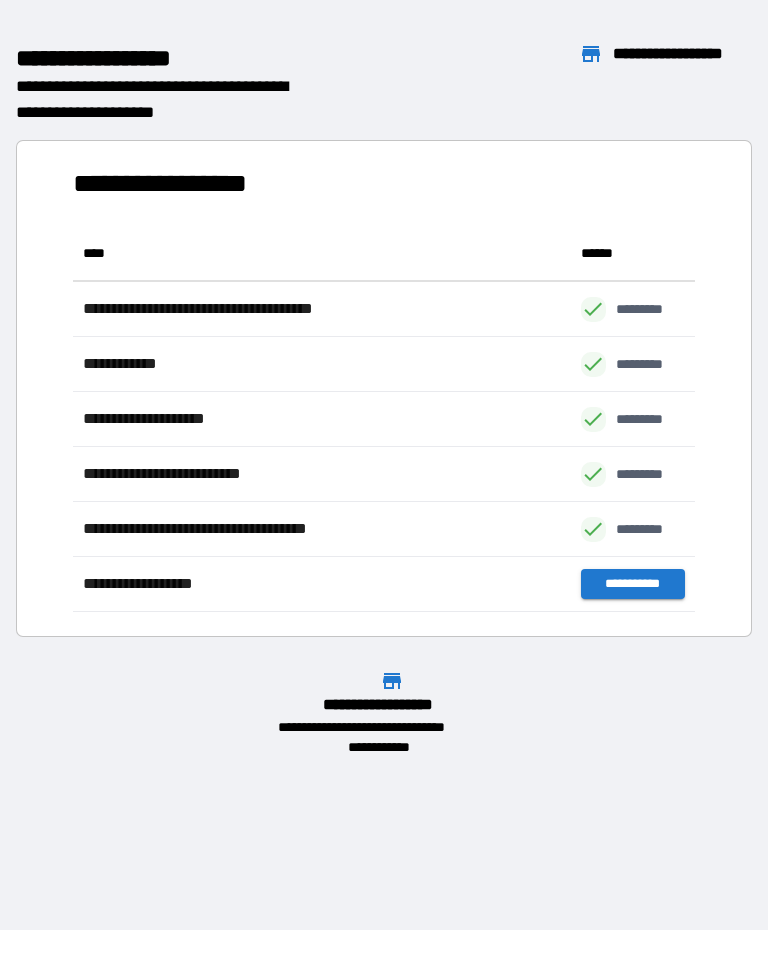 scroll, scrollTop: 1, scrollLeft: 1, axis: both 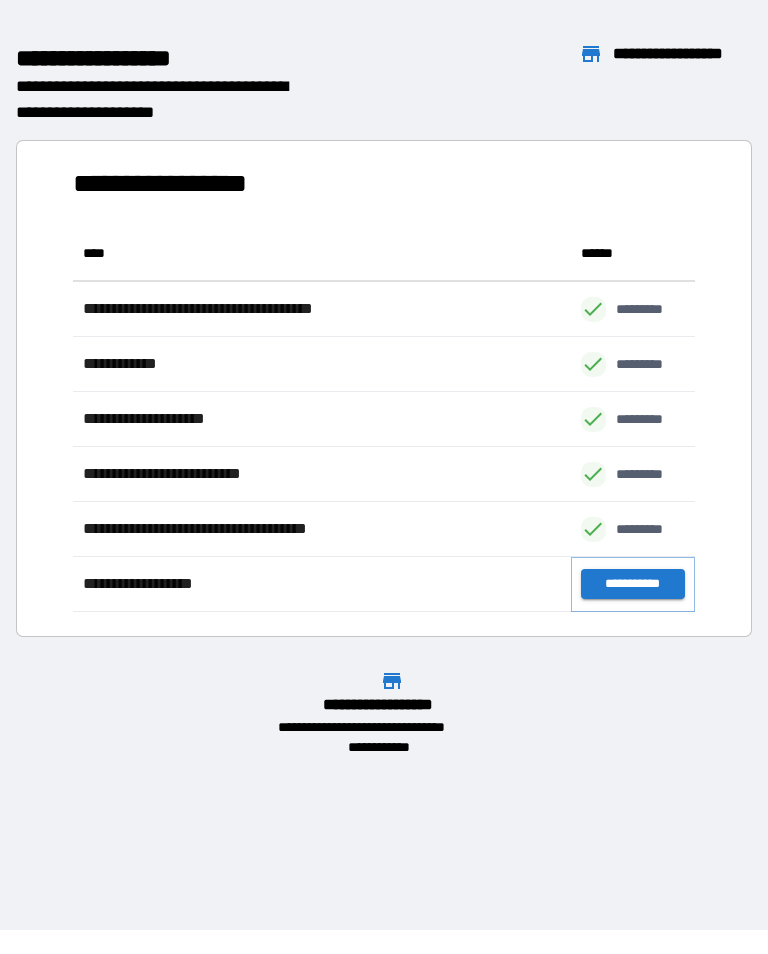 click on "**********" at bounding box center [633, 584] 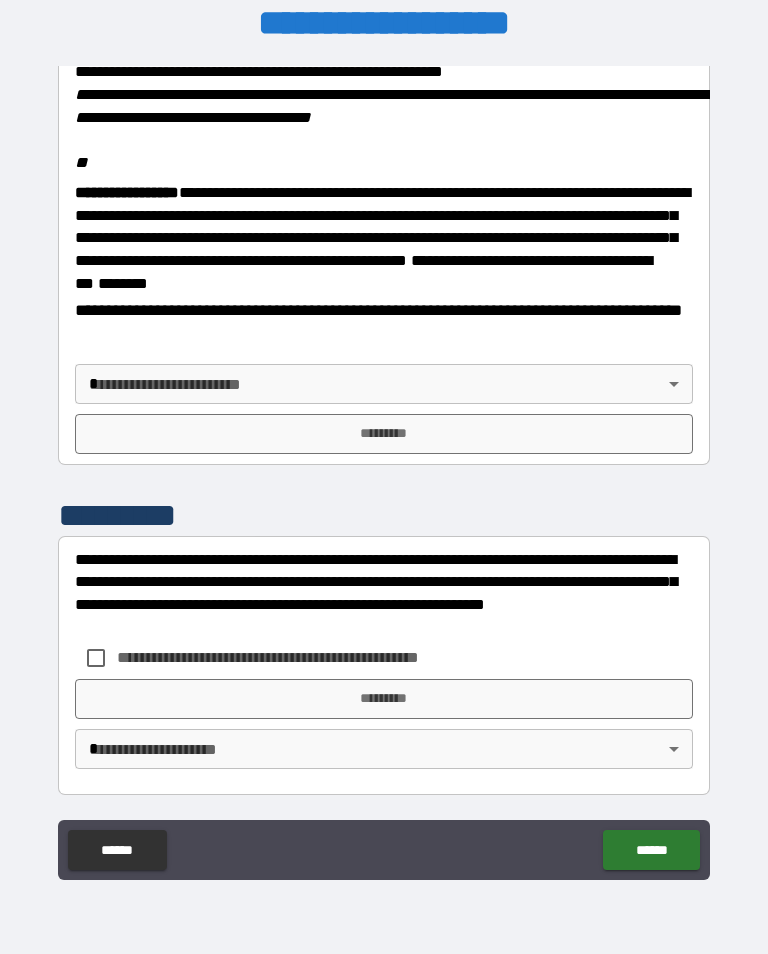 scroll, scrollTop: 2448, scrollLeft: 0, axis: vertical 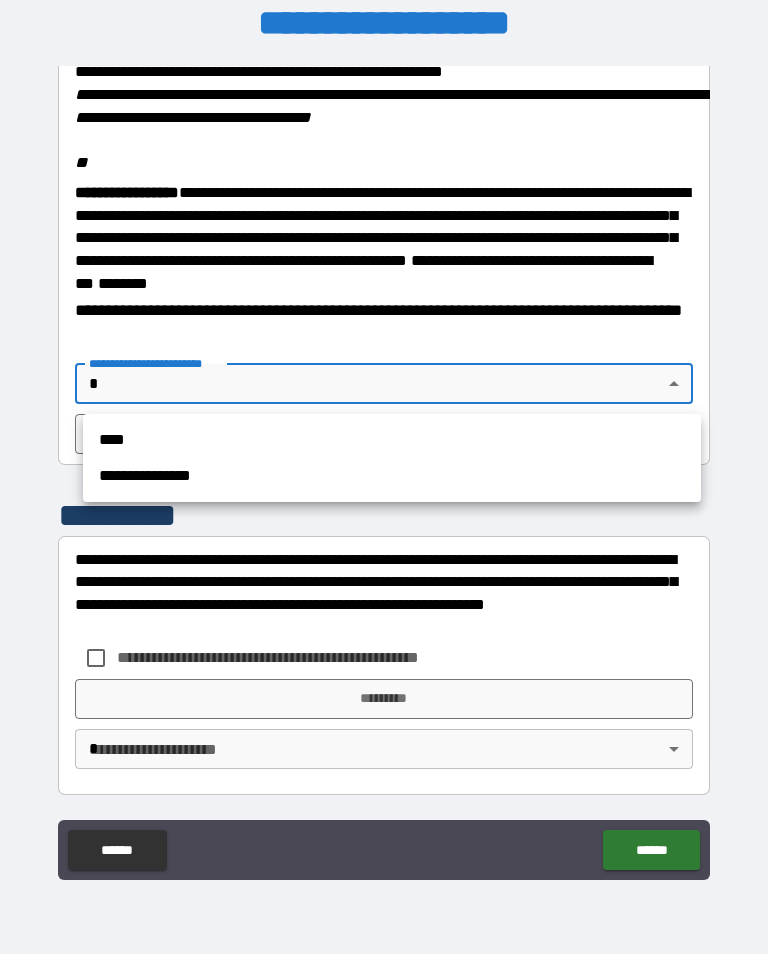 click on "****" at bounding box center (392, 440) 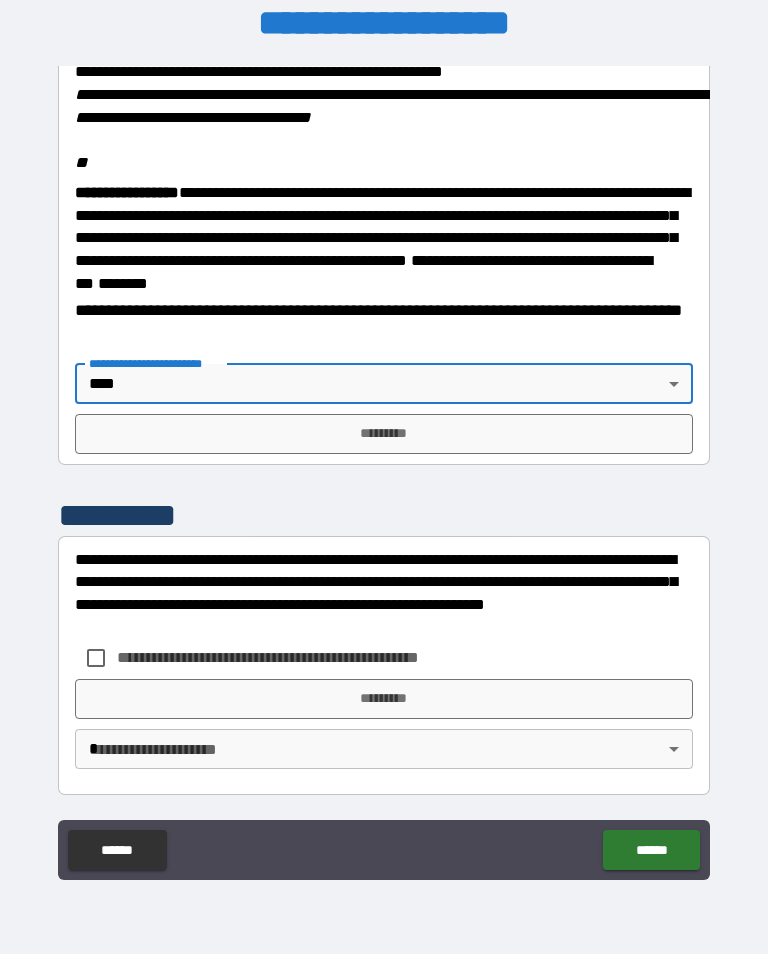 click on "**********" at bounding box center (384, 468) 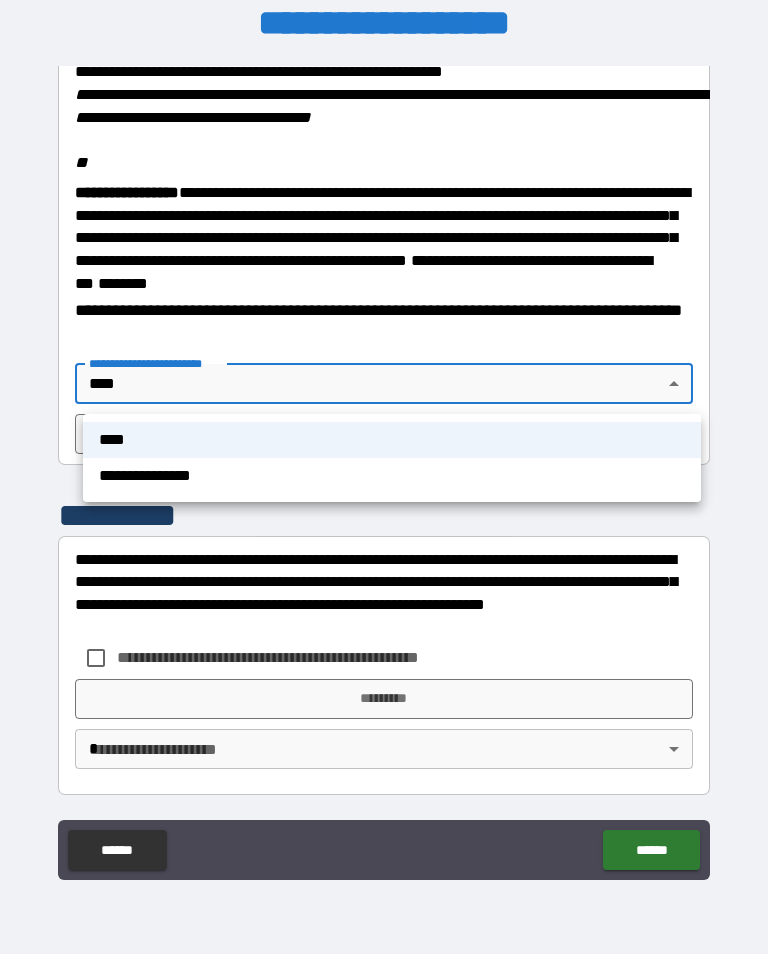 click on "**********" at bounding box center [392, 476] 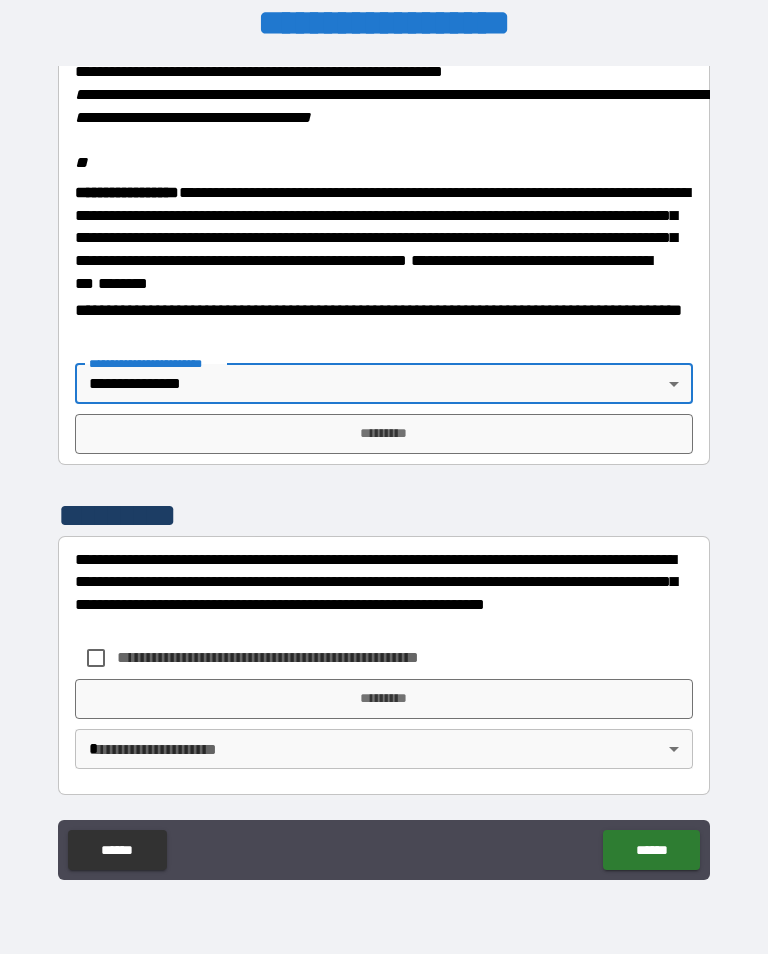 click on "*********" at bounding box center (384, 434) 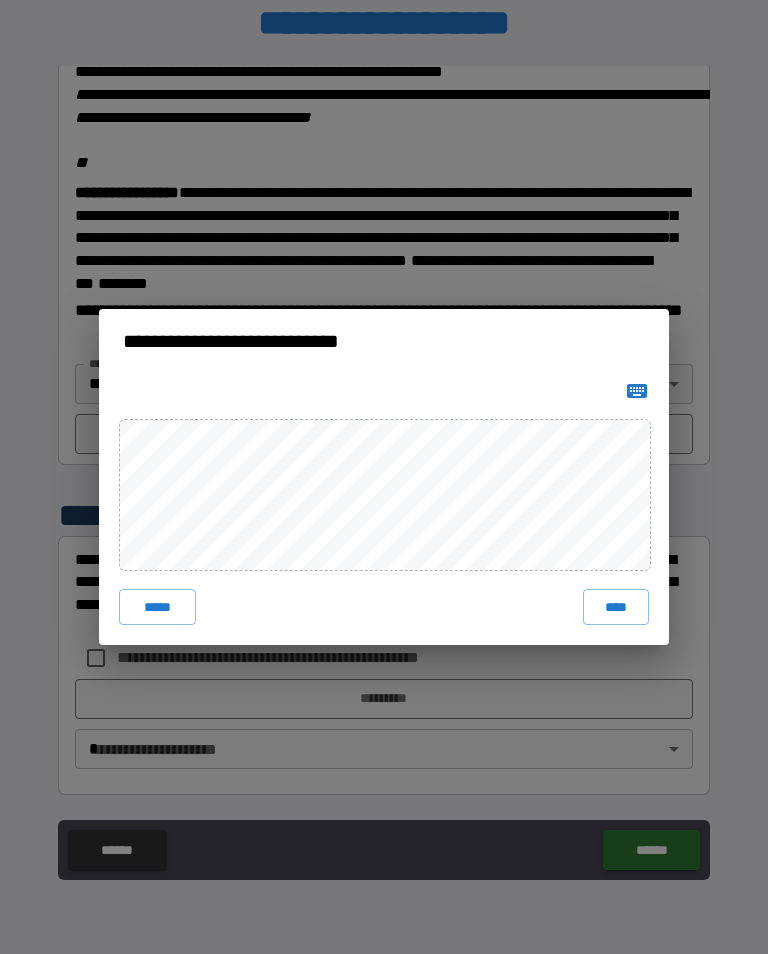 click on "****" at bounding box center [616, 607] 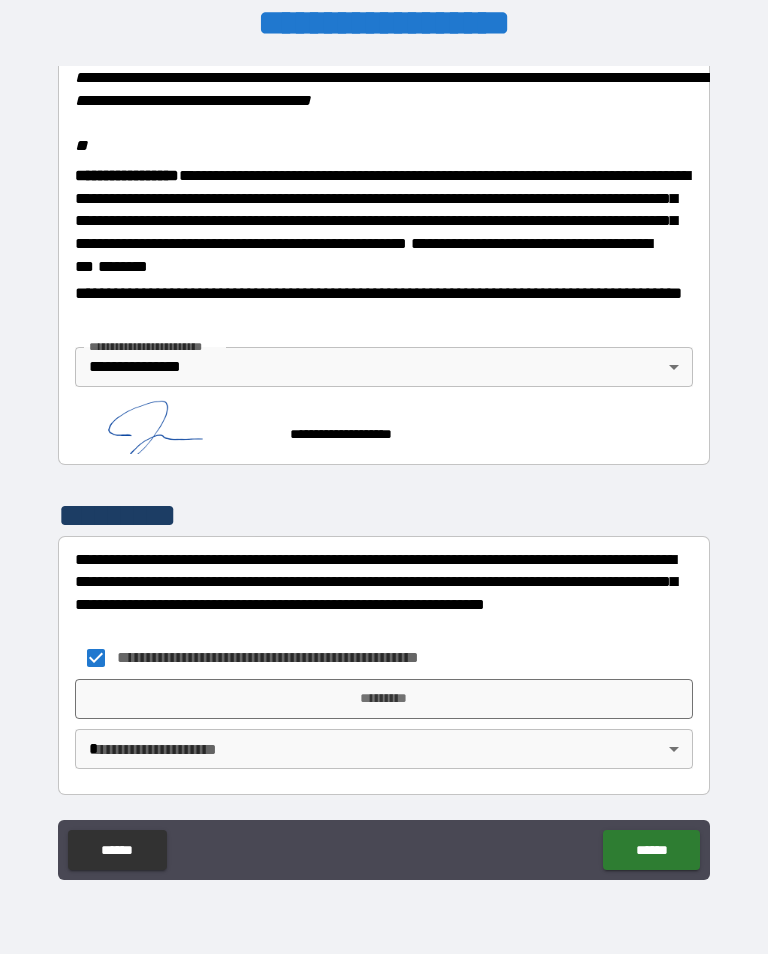 click on "*********" at bounding box center [384, 699] 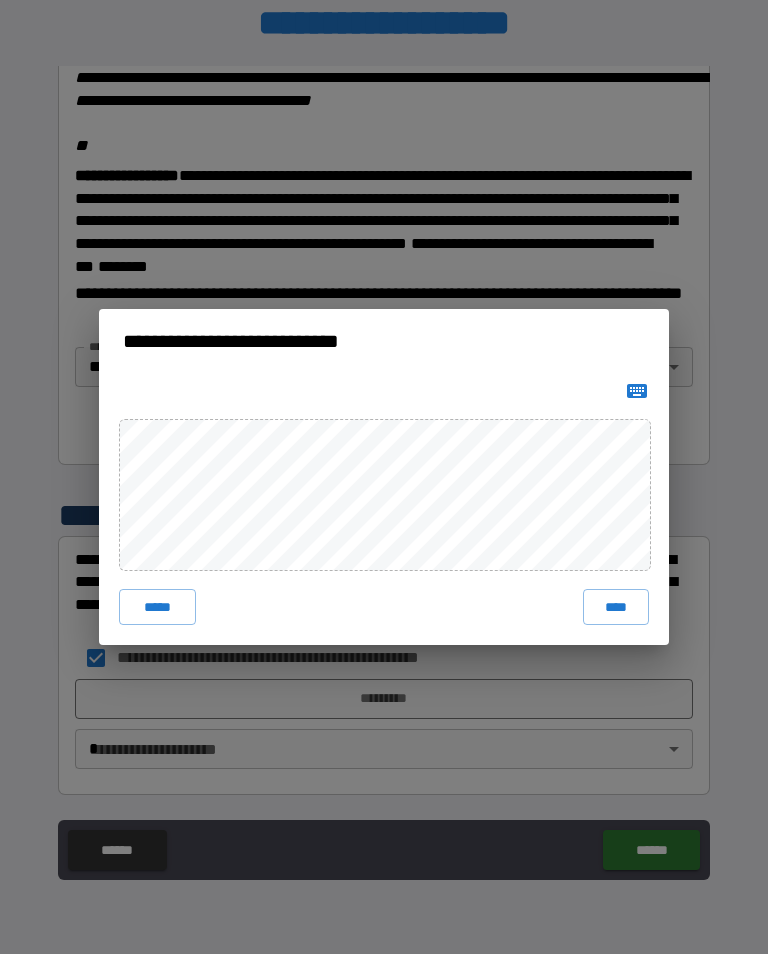 click on "****" at bounding box center [616, 607] 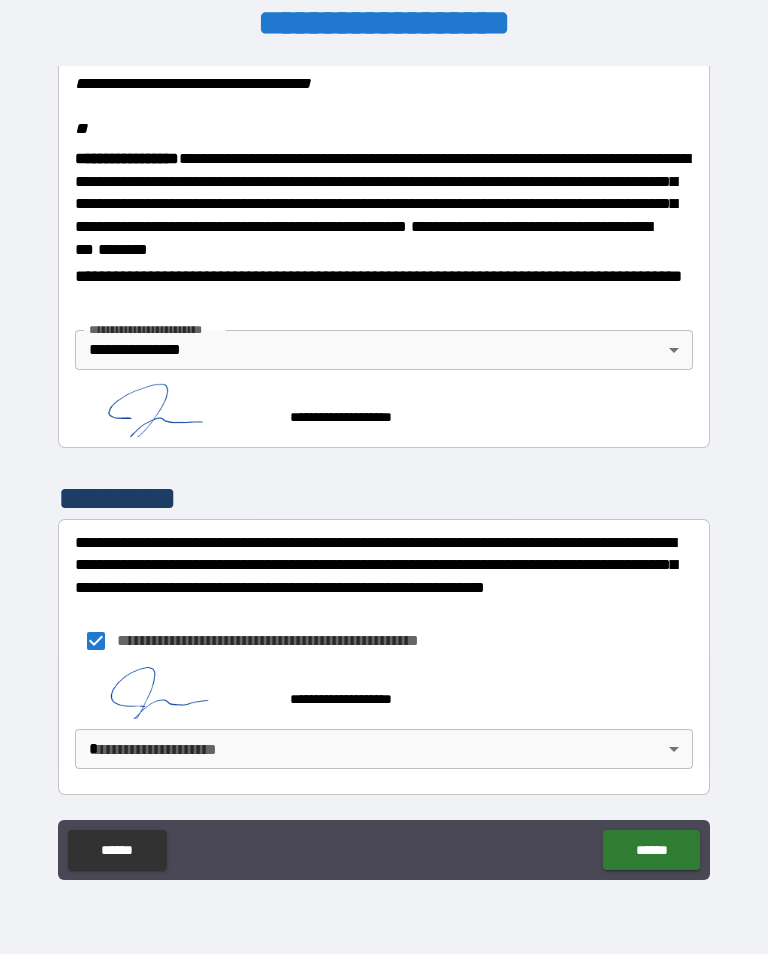 scroll, scrollTop: 2482, scrollLeft: 0, axis: vertical 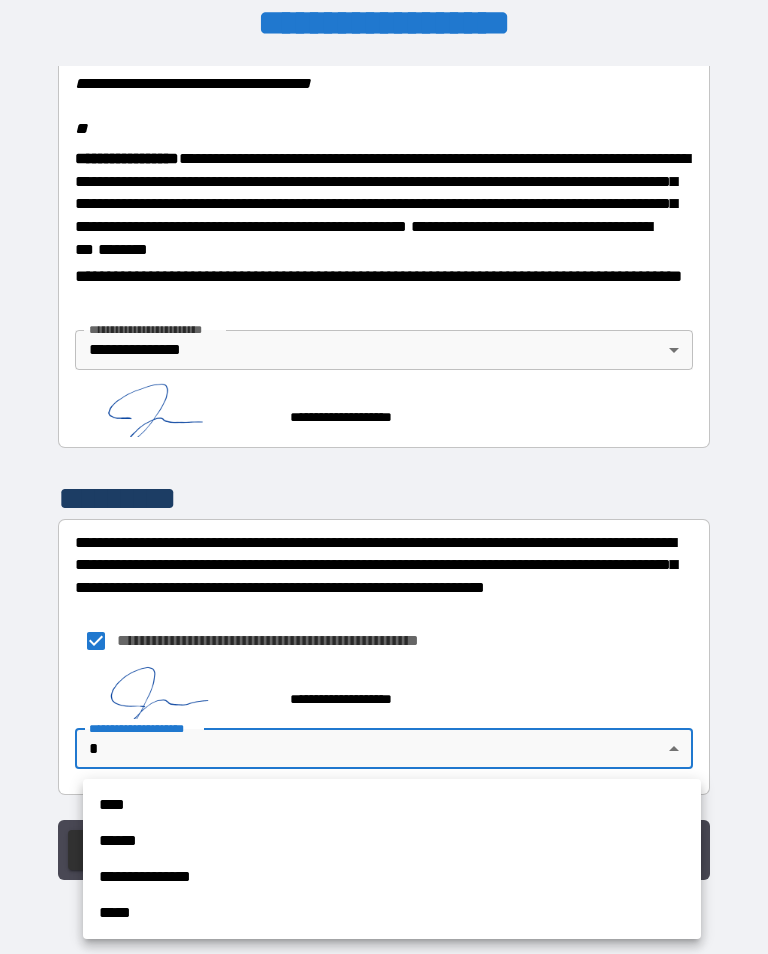 click on "**********" at bounding box center [392, 877] 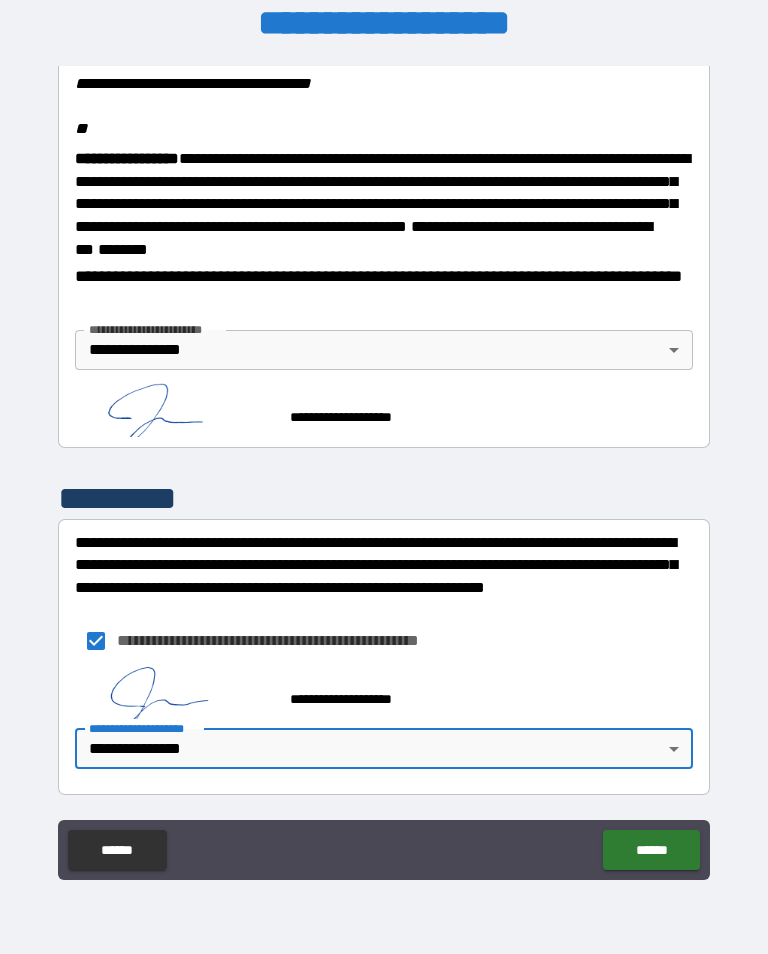 scroll, scrollTop: 0, scrollLeft: 0, axis: both 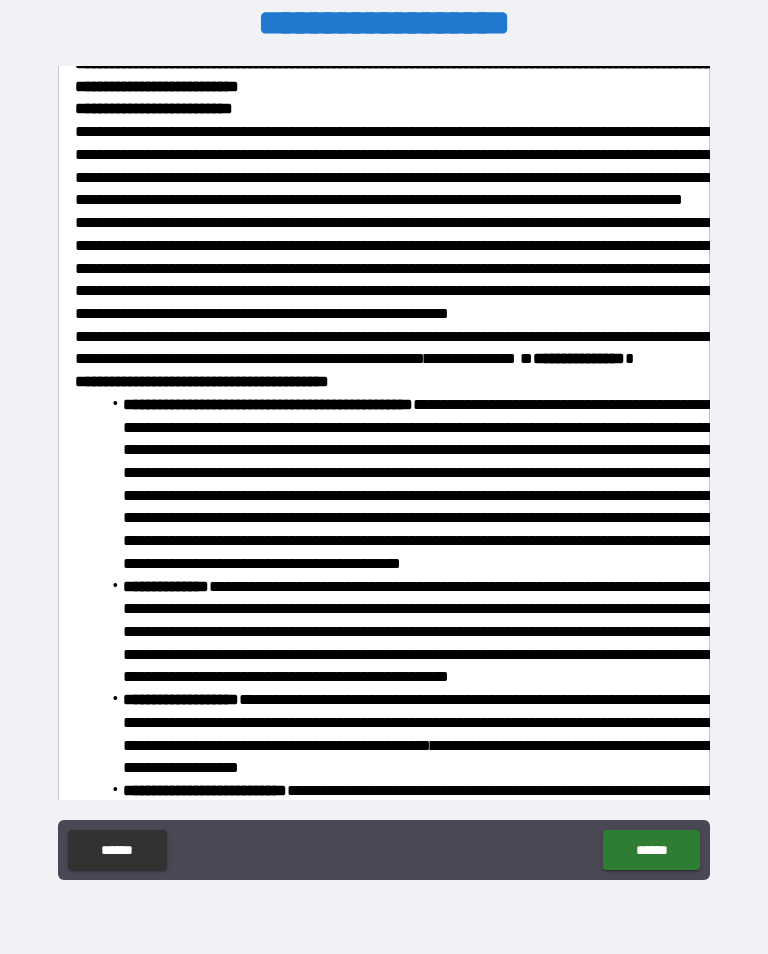 click on "******" at bounding box center [651, 850] 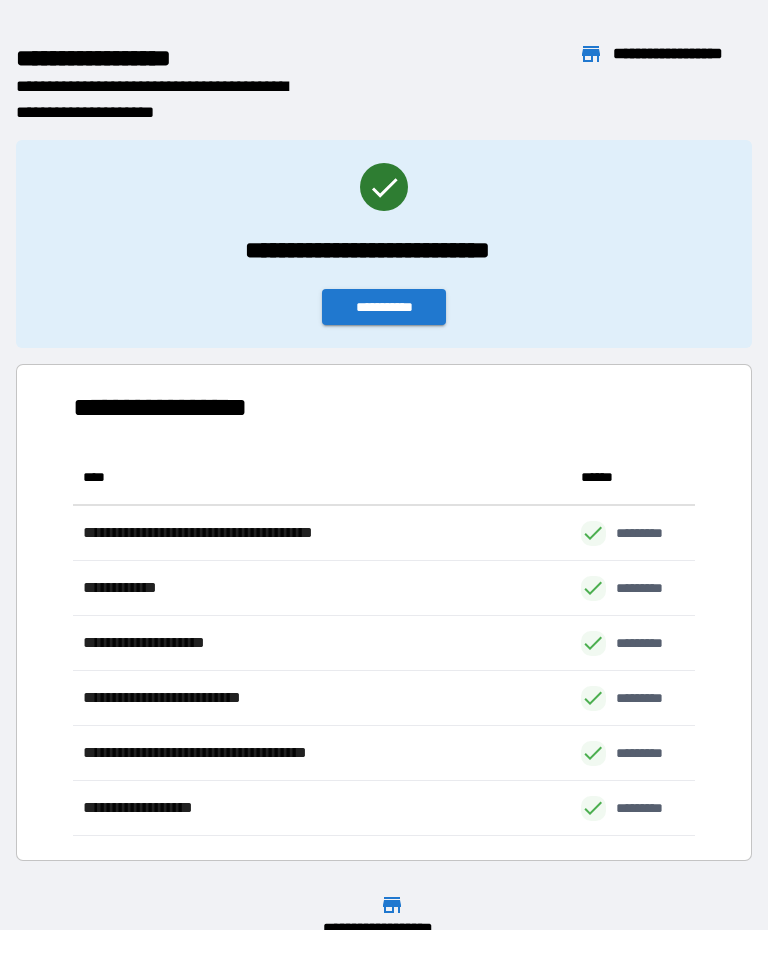 scroll, scrollTop: 1, scrollLeft: 1, axis: both 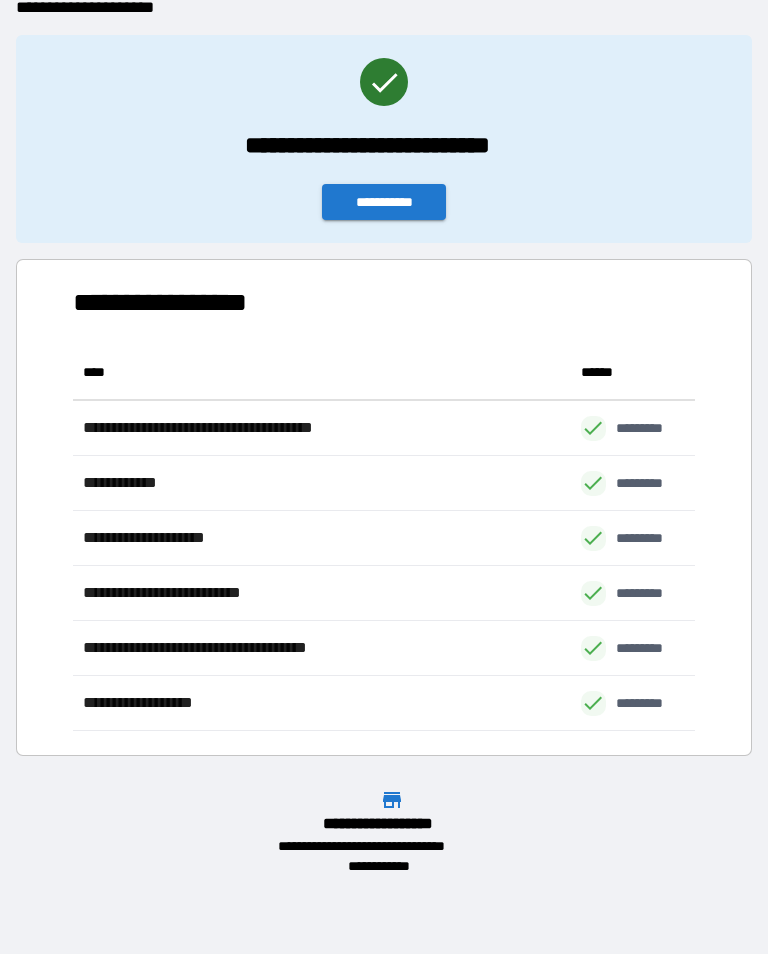 click on "**********" at bounding box center [384, 202] 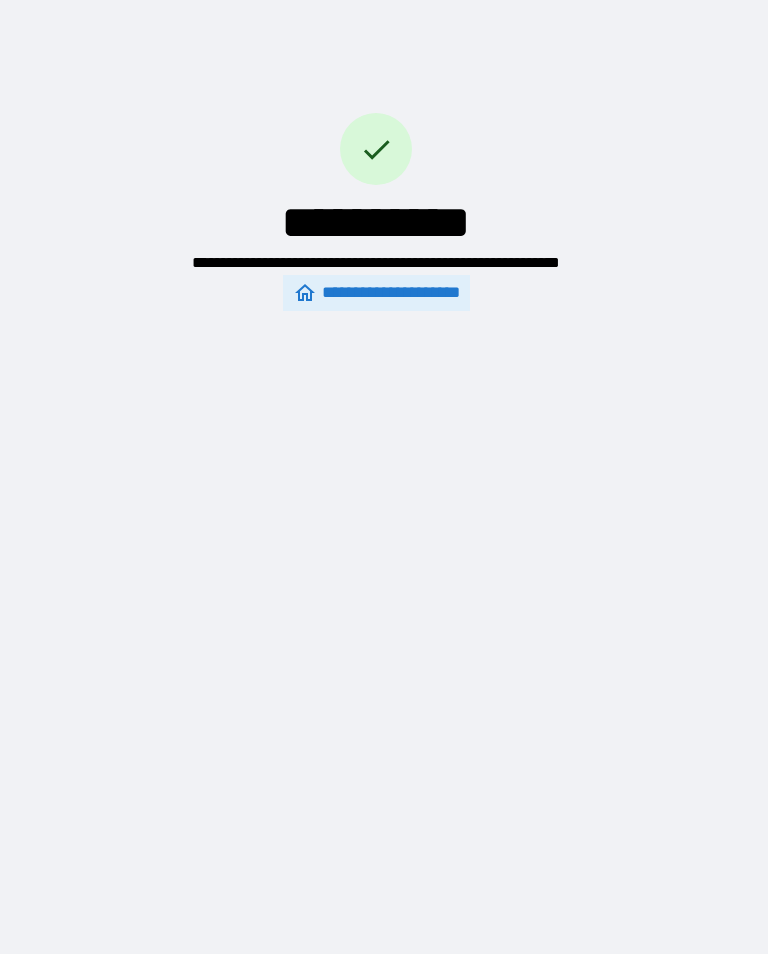 scroll, scrollTop: 0, scrollLeft: 0, axis: both 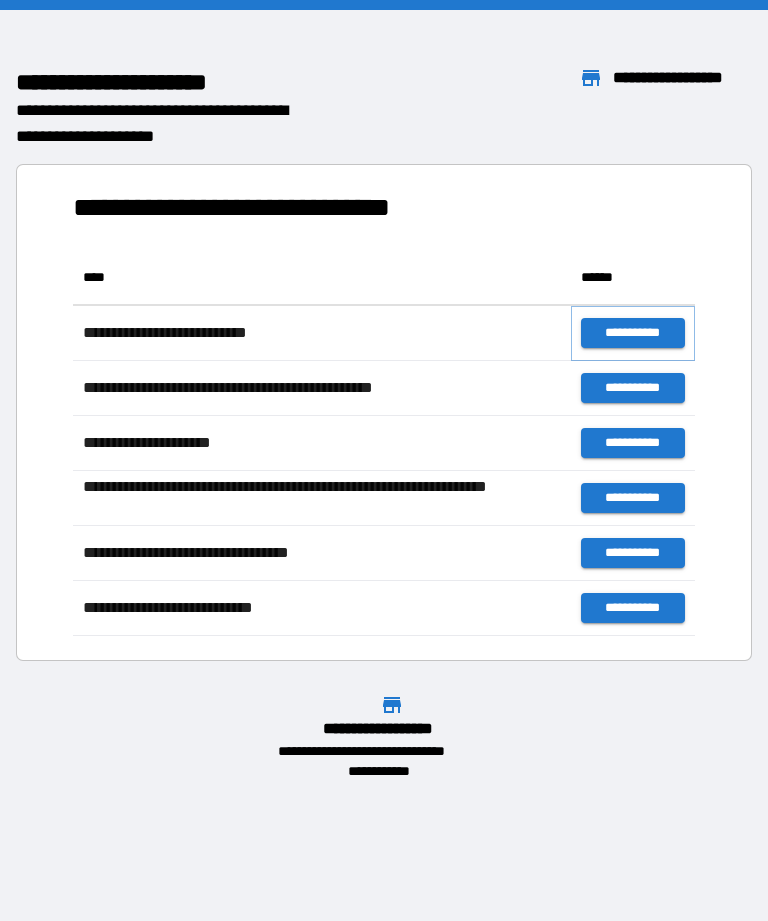 click on "**********" at bounding box center [633, 333] 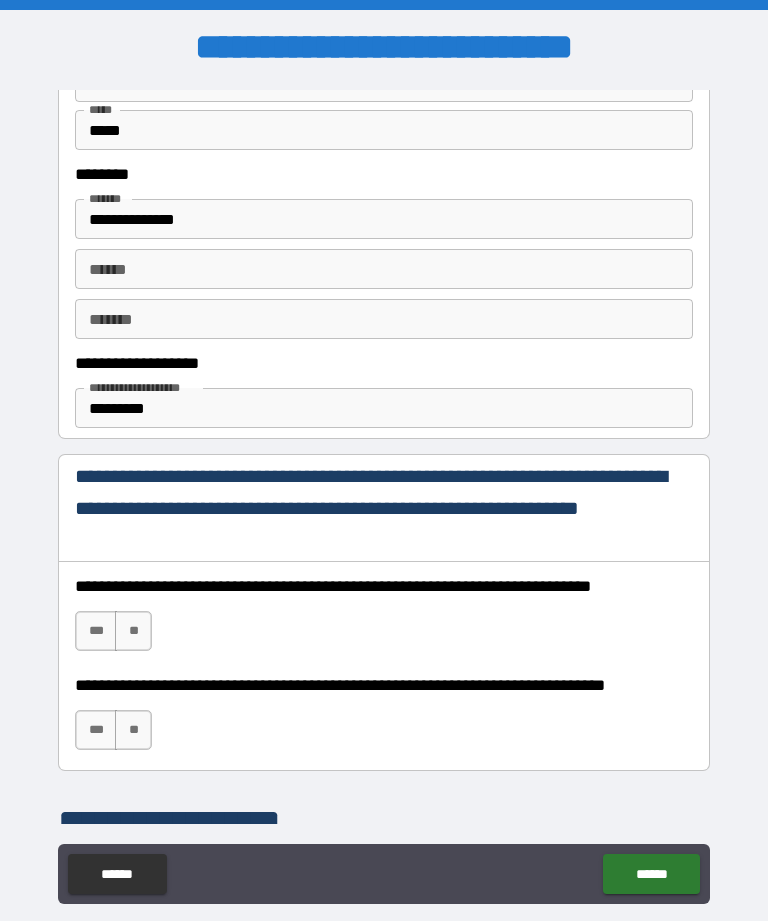 scroll, scrollTop: 993, scrollLeft: 0, axis: vertical 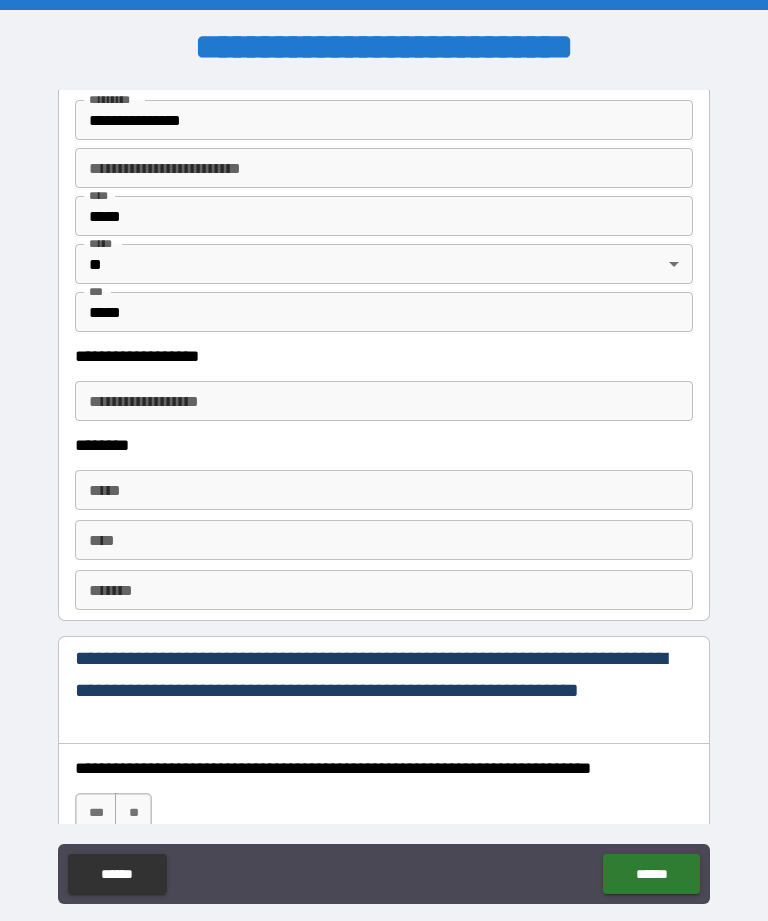 click on "***** *****" at bounding box center (384, 490) 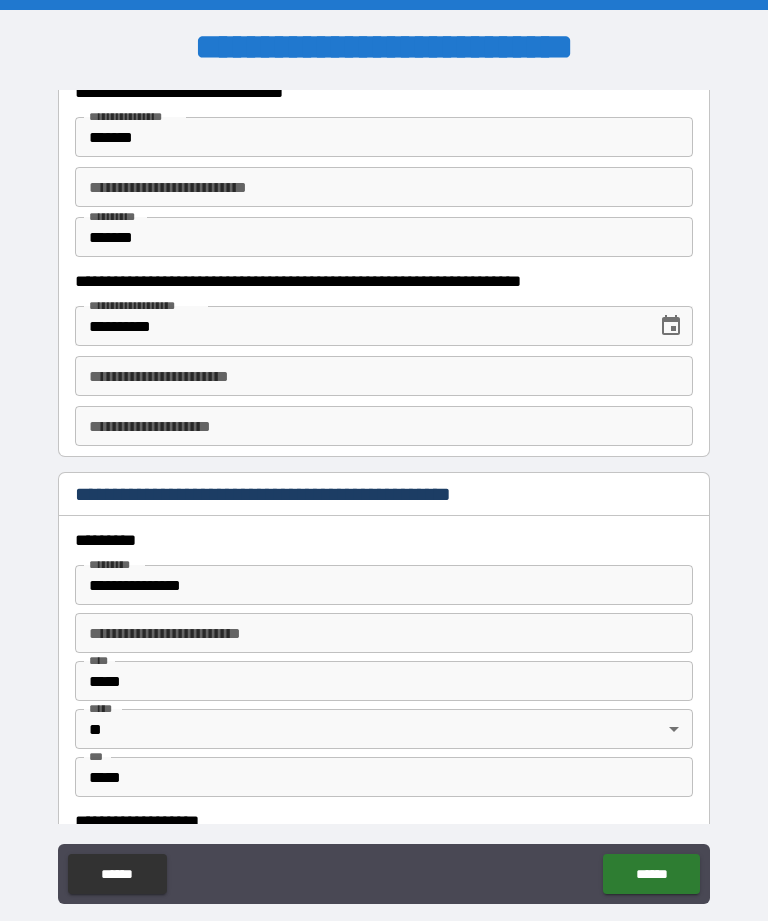 scroll, scrollTop: 1991, scrollLeft: 0, axis: vertical 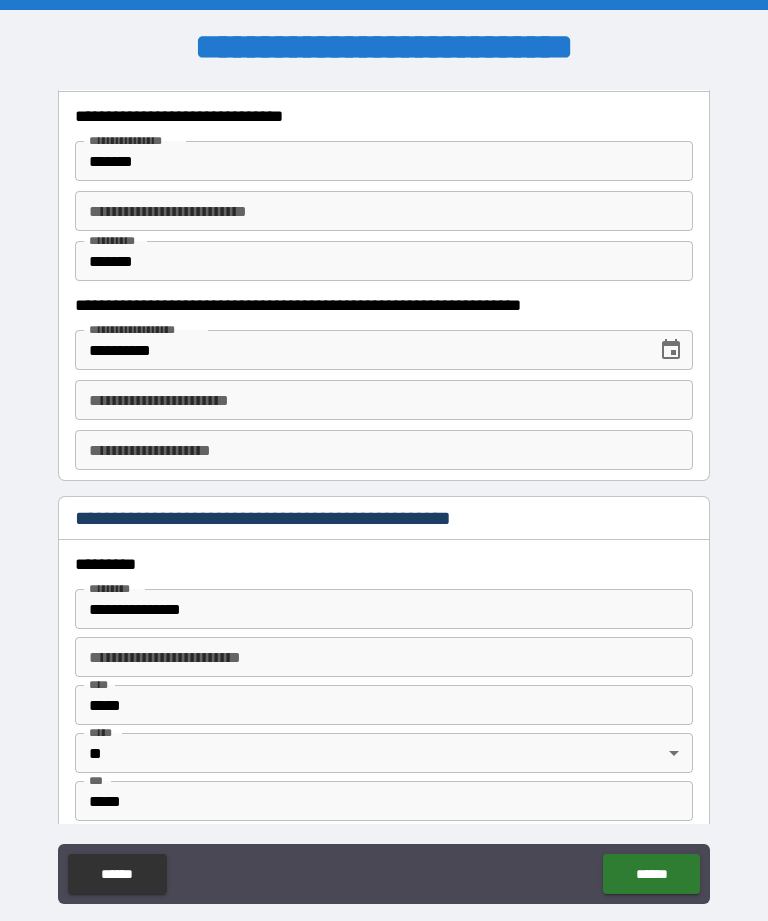 click on "**********" at bounding box center [359, 350] 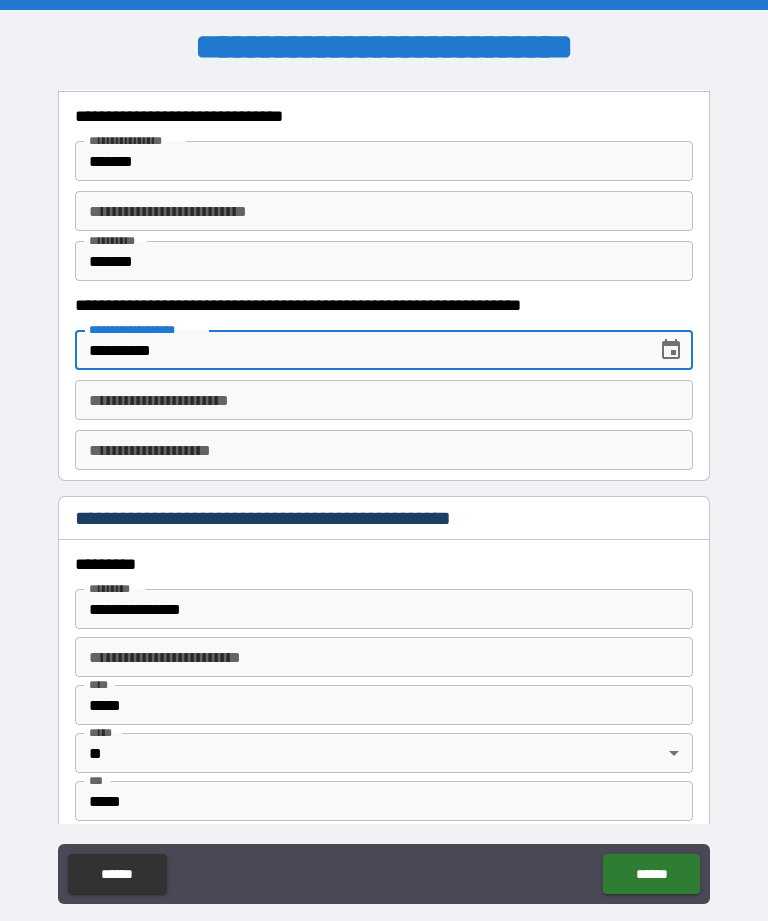 click on "**********" at bounding box center (359, 350) 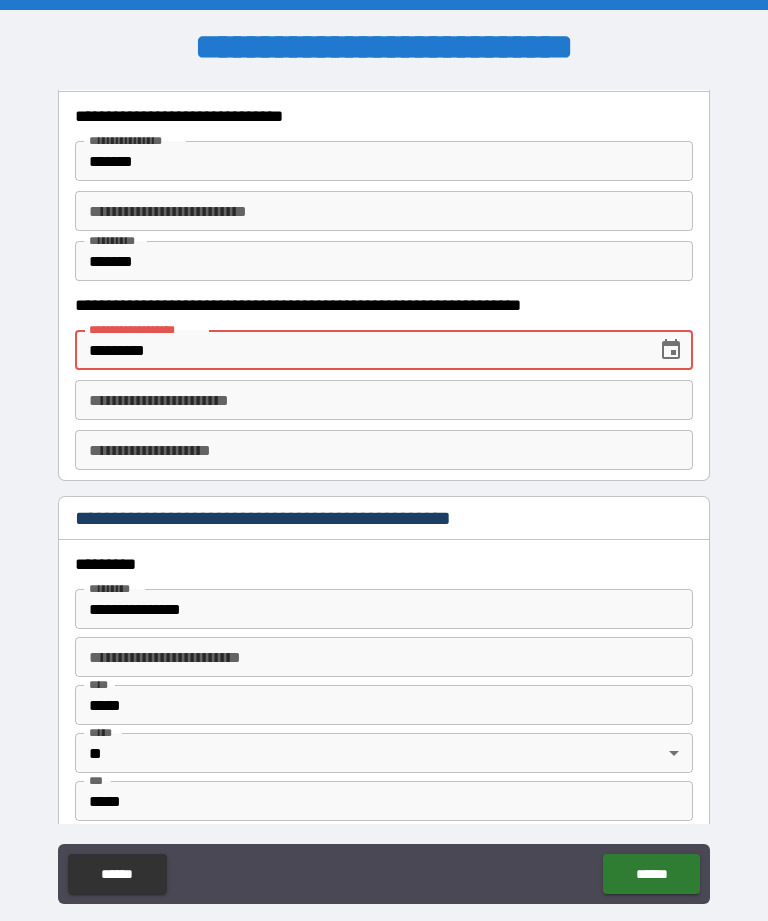 type on "**********" 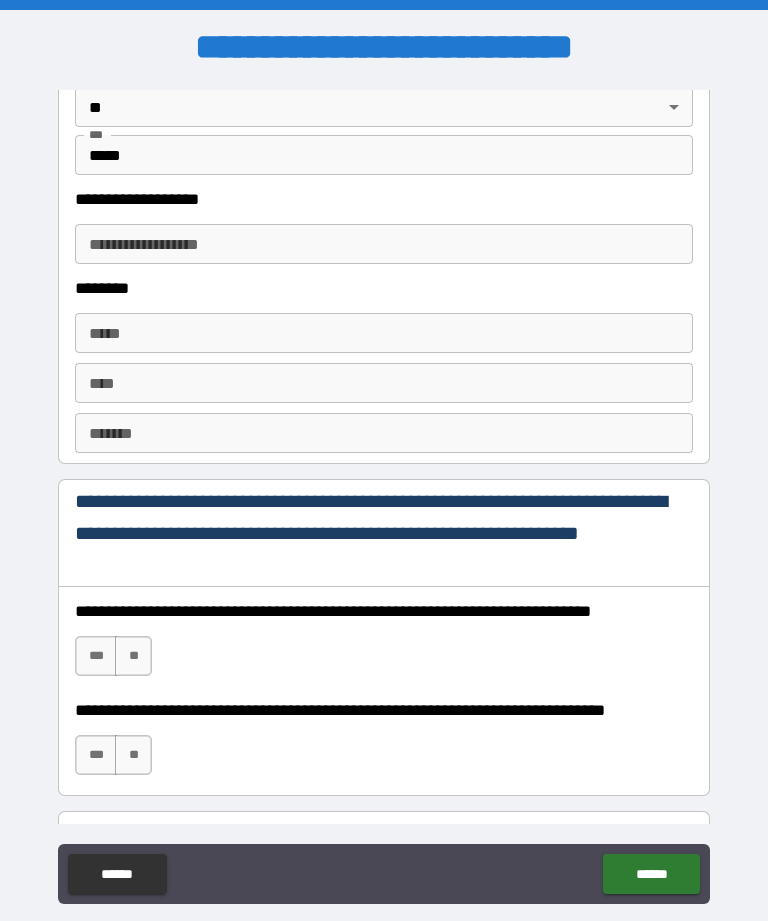 scroll, scrollTop: 2637, scrollLeft: 0, axis: vertical 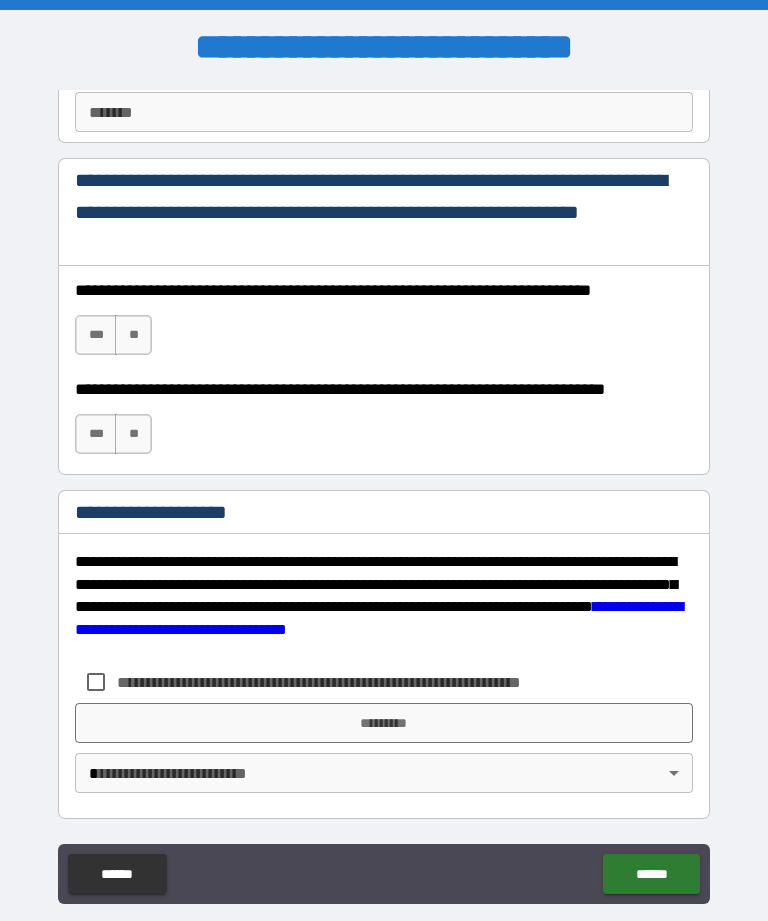 type on "**********" 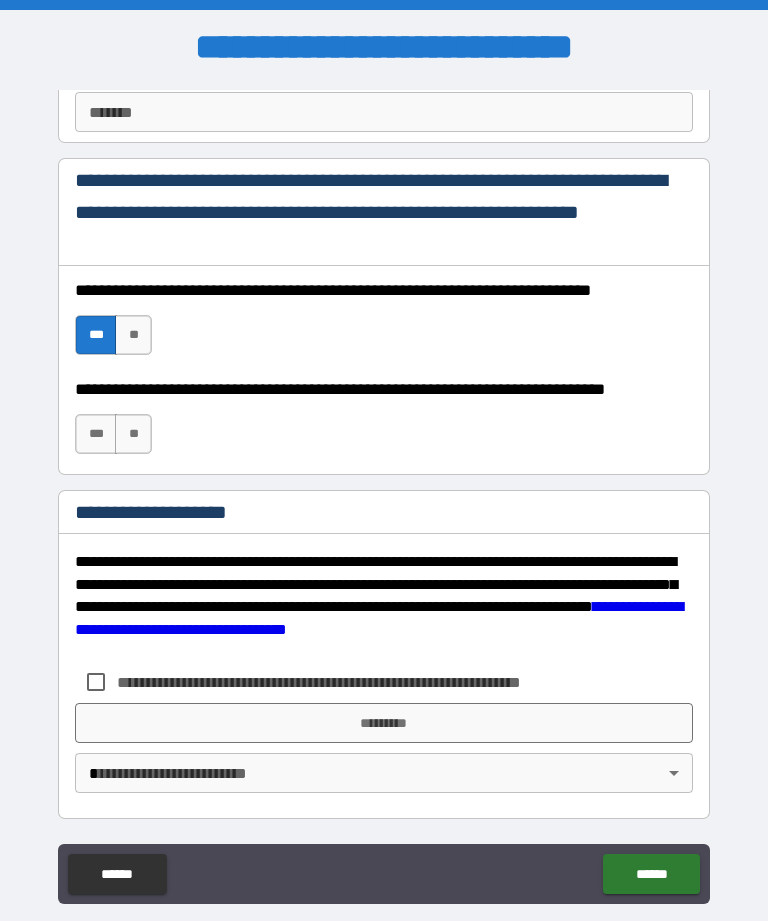 click on "**" at bounding box center (133, 434) 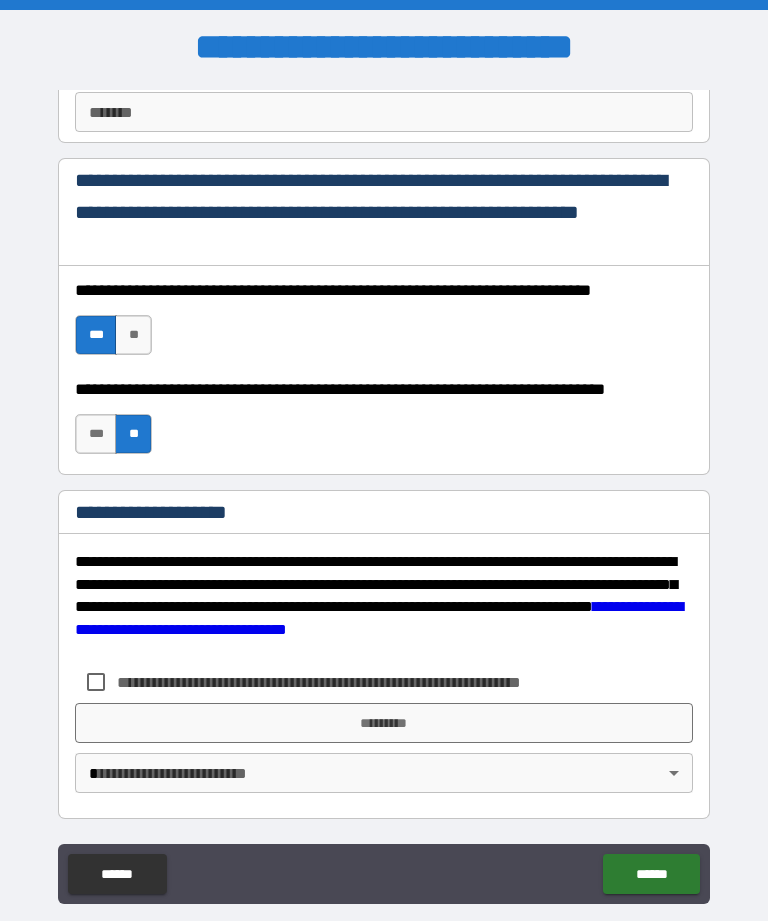scroll, scrollTop: 2958, scrollLeft: 0, axis: vertical 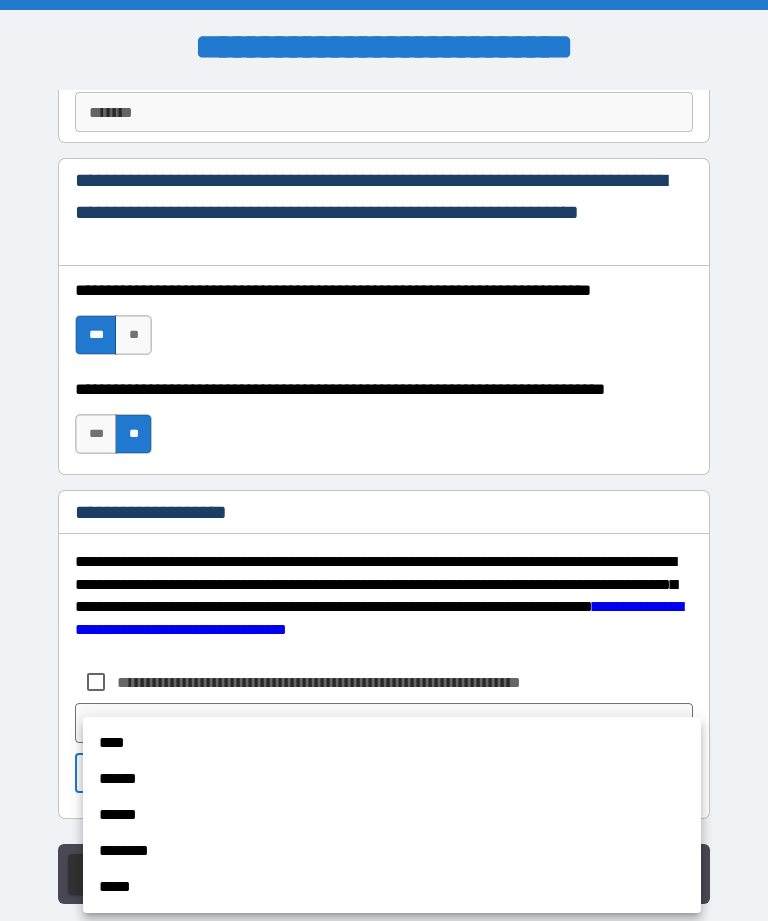 click on "******" at bounding box center [392, 779] 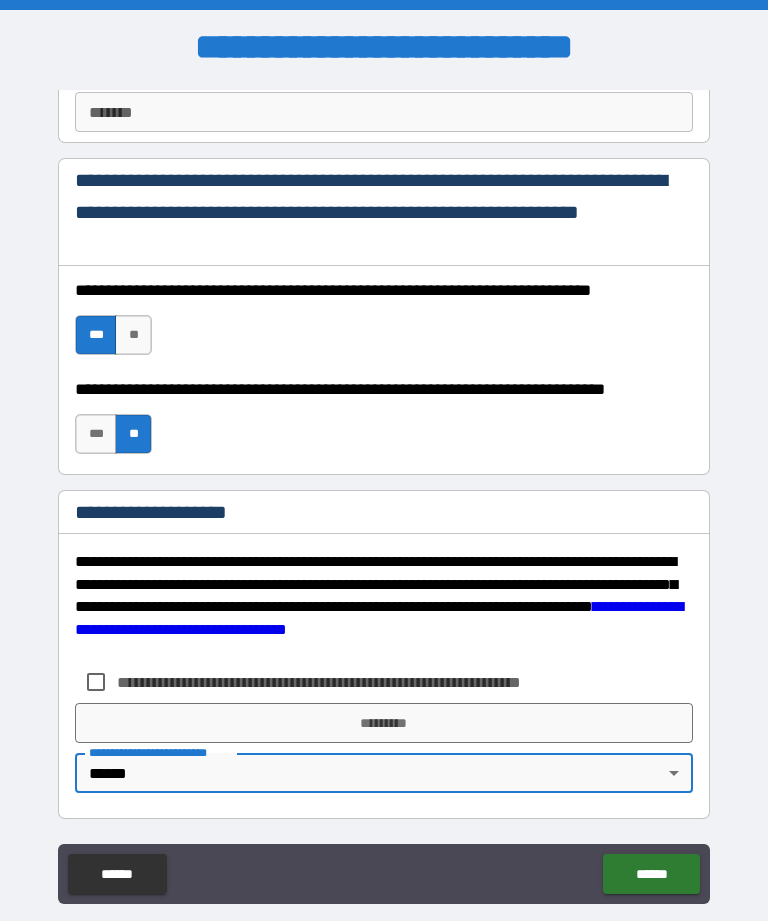 type on "*" 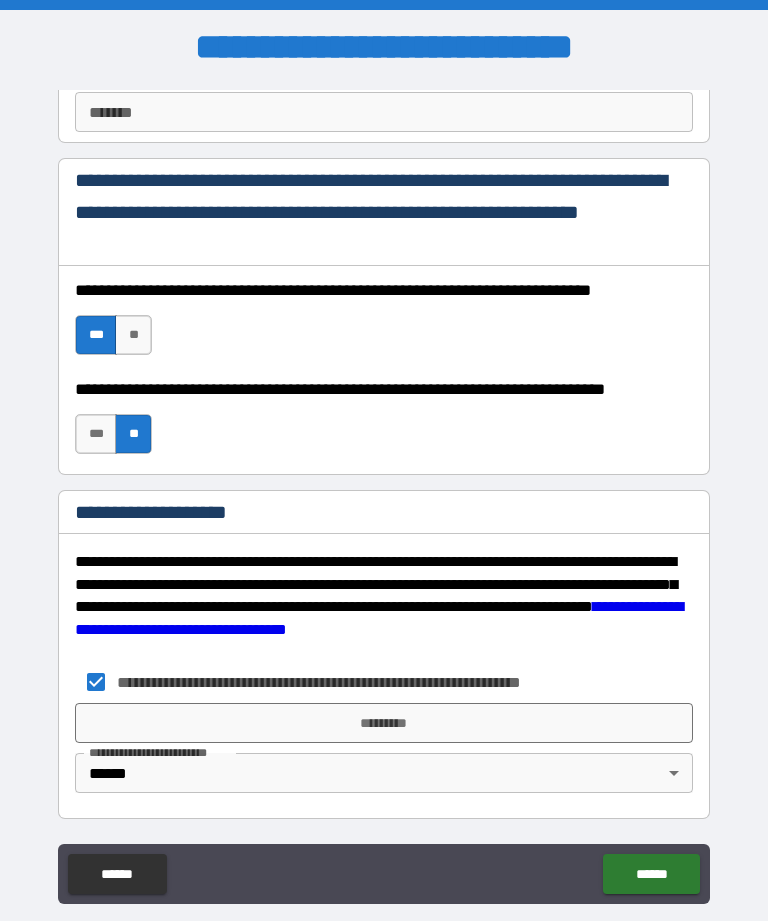 click on "*********" at bounding box center (384, 723) 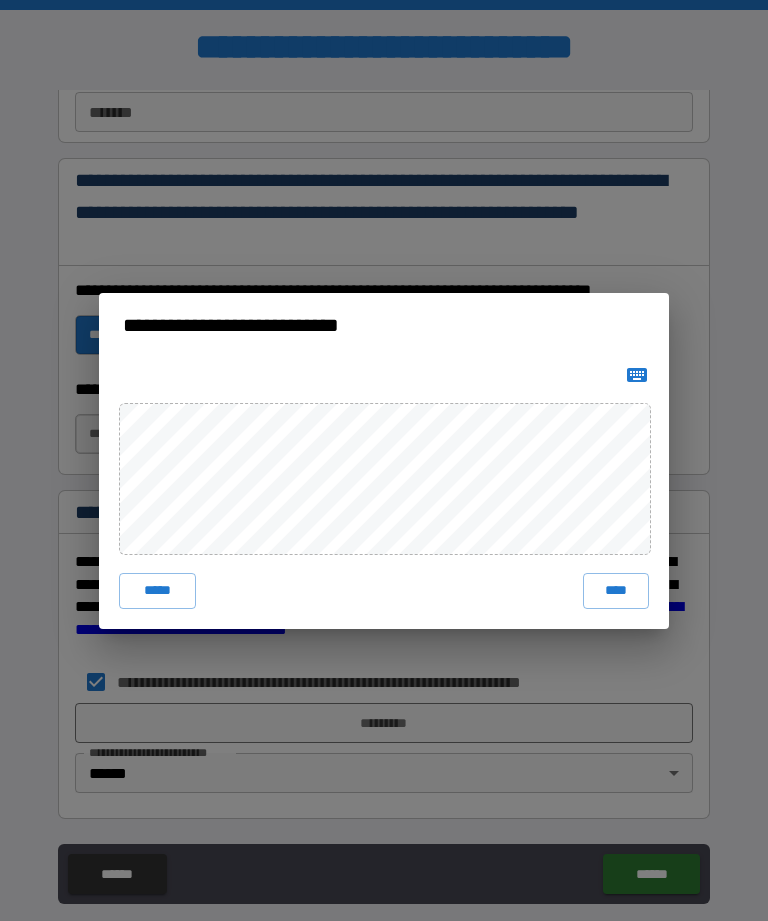 click on "*****" at bounding box center (157, 591) 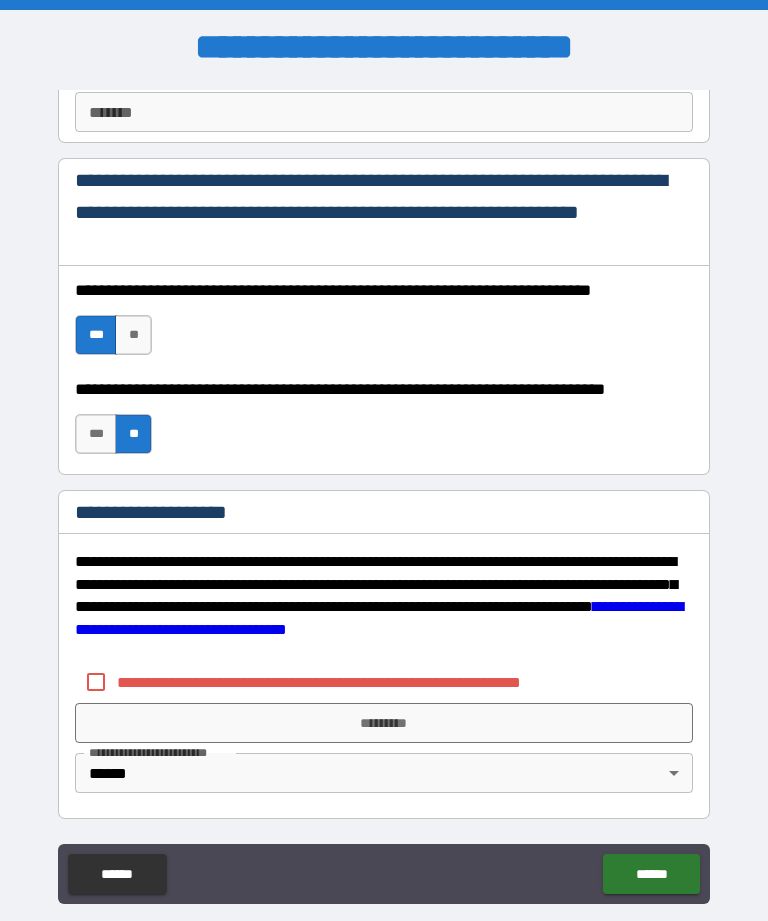 scroll, scrollTop: 2958, scrollLeft: 0, axis: vertical 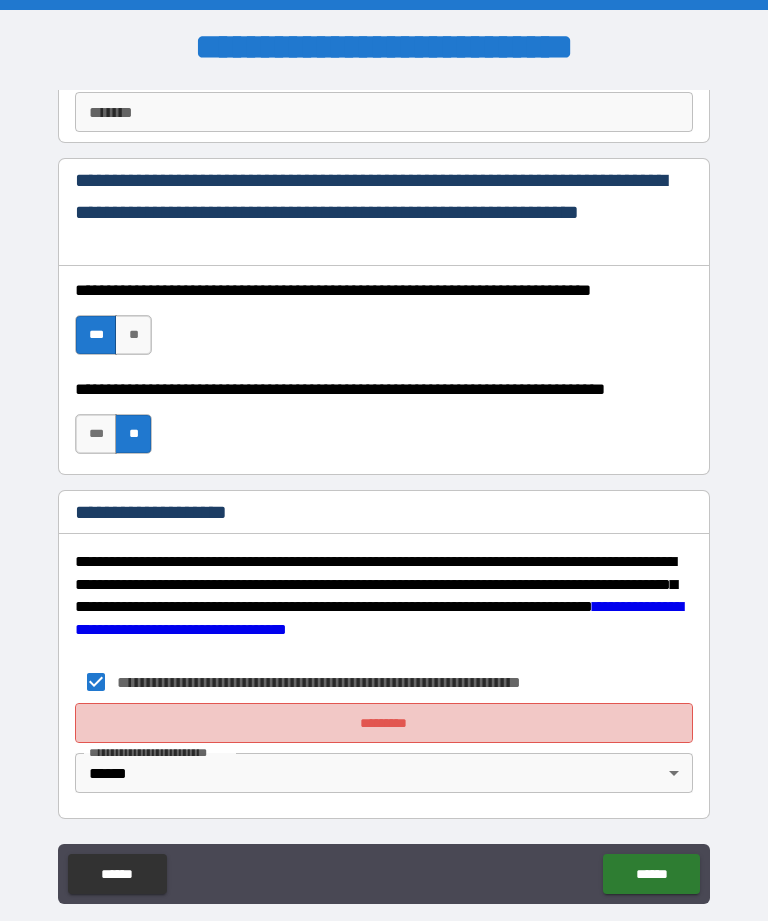 click on "*********" at bounding box center [384, 723] 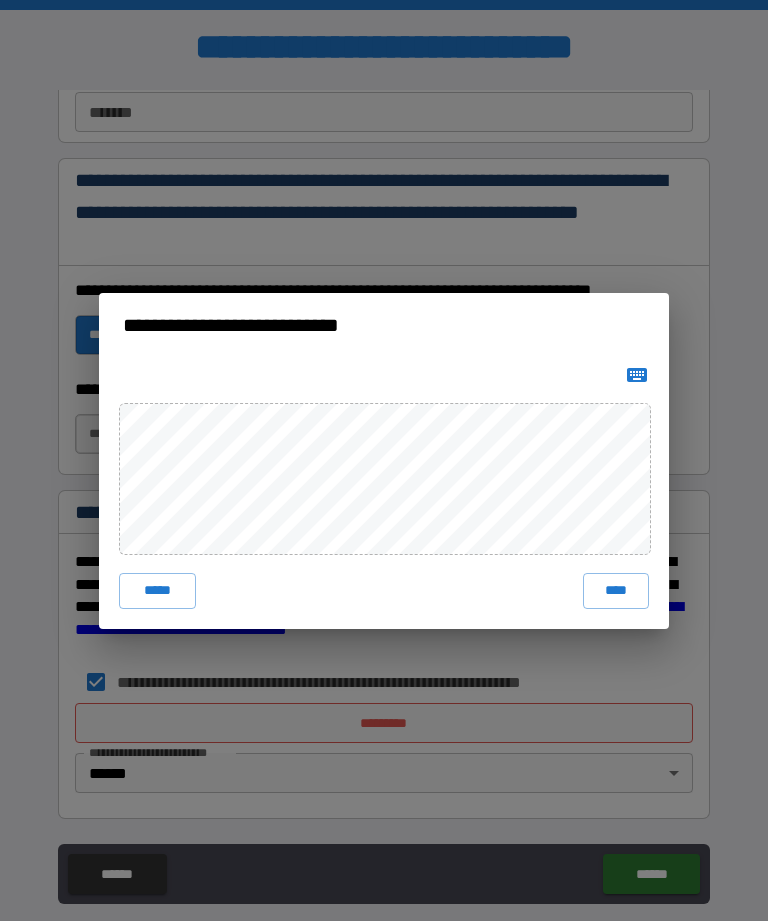 click on "****" at bounding box center [616, 591] 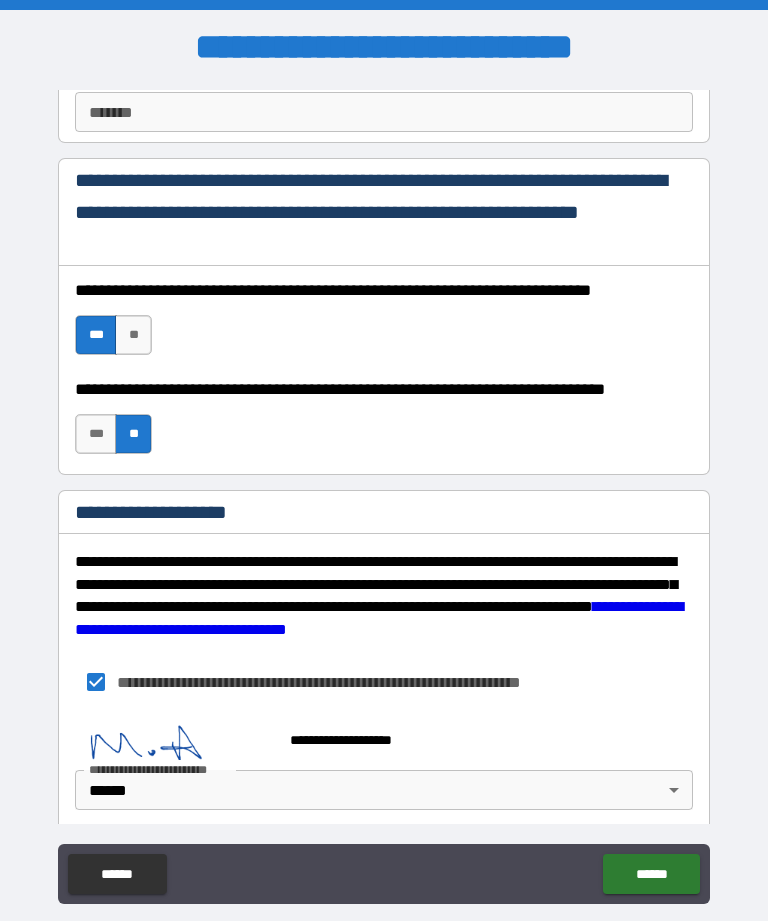 click on "******" at bounding box center [651, 874] 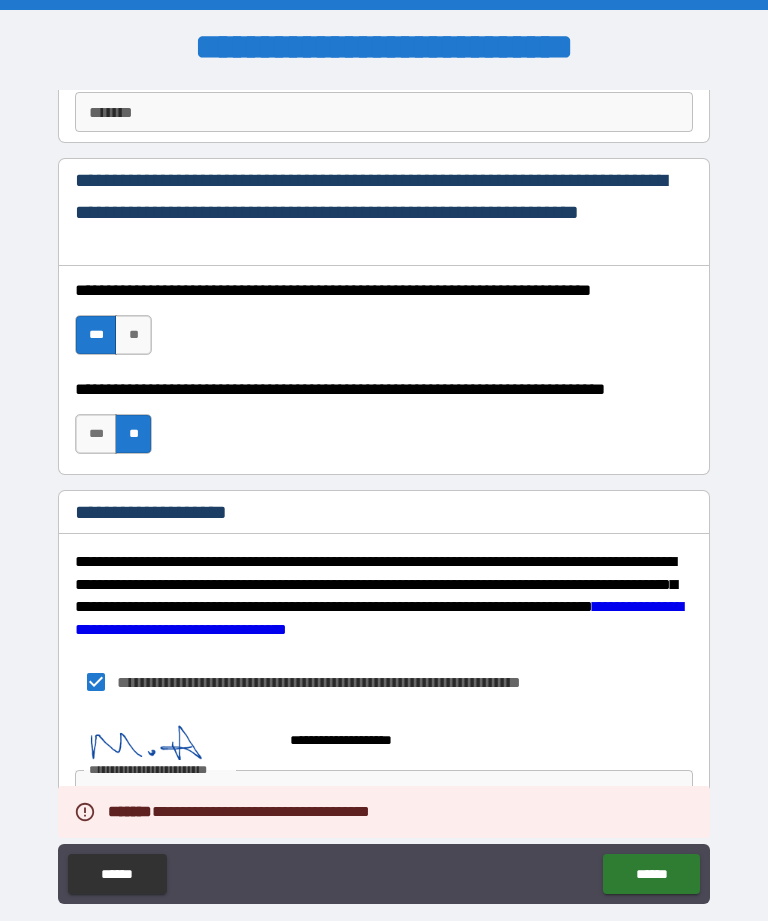 click on "******" at bounding box center [651, 874] 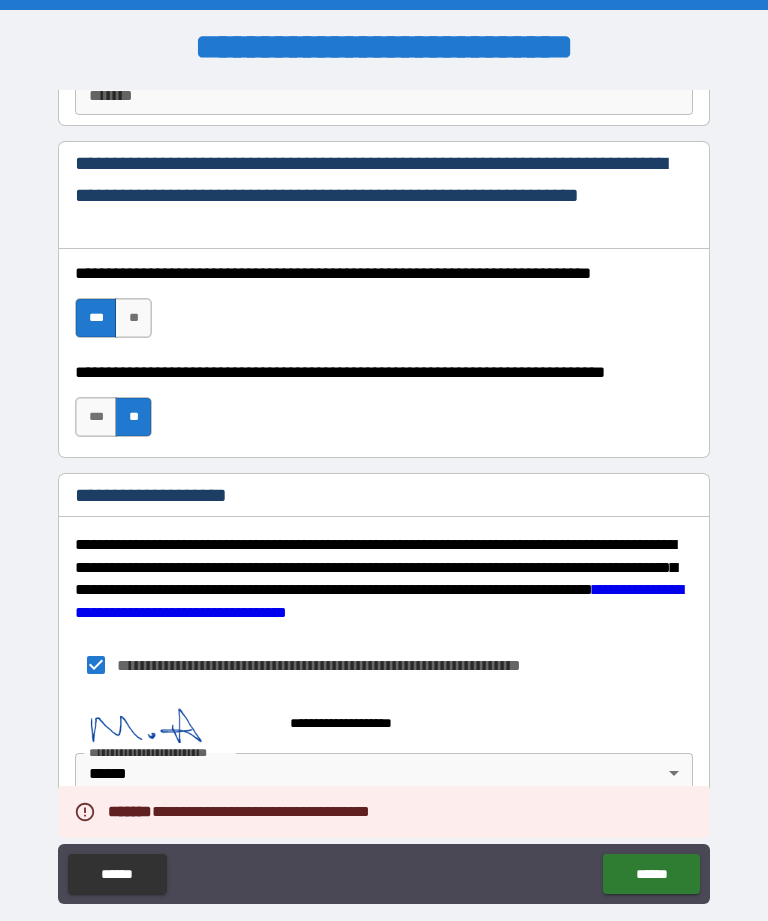 scroll, scrollTop: 2975, scrollLeft: 0, axis: vertical 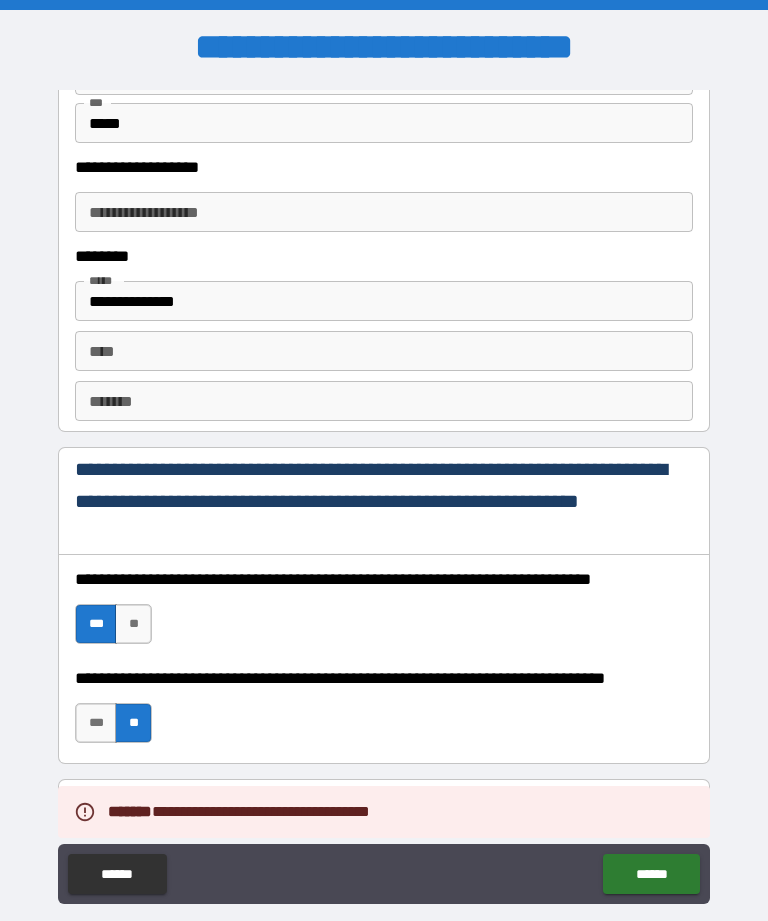 click on "**********" at bounding box center (384, 495) 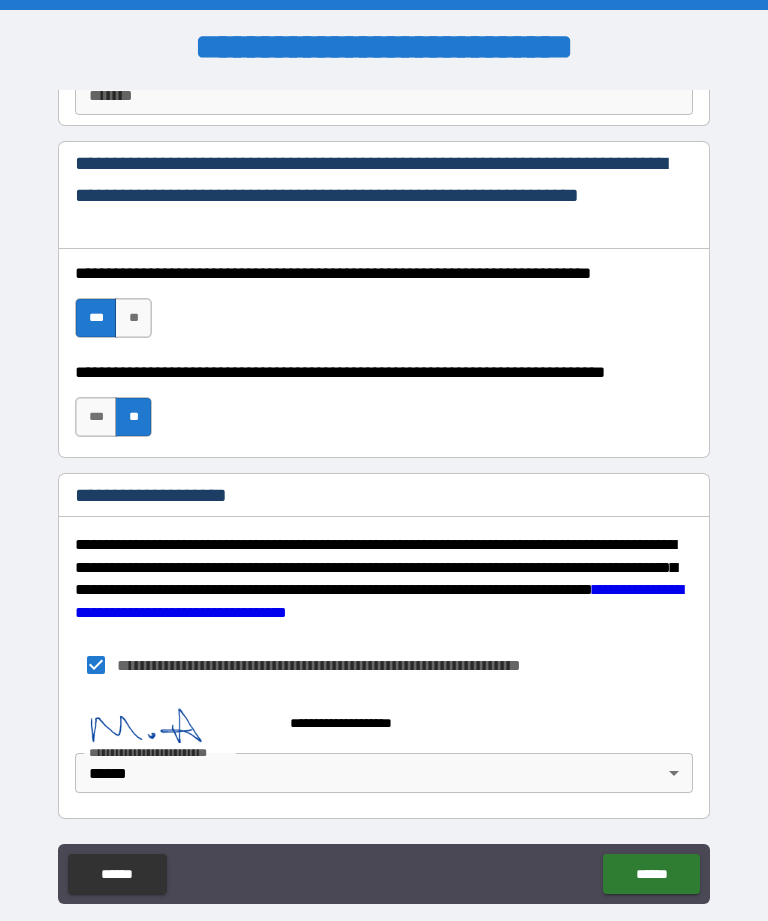 scroll, scrollTop: 2975, scrollLeft: 0, axis: vertical 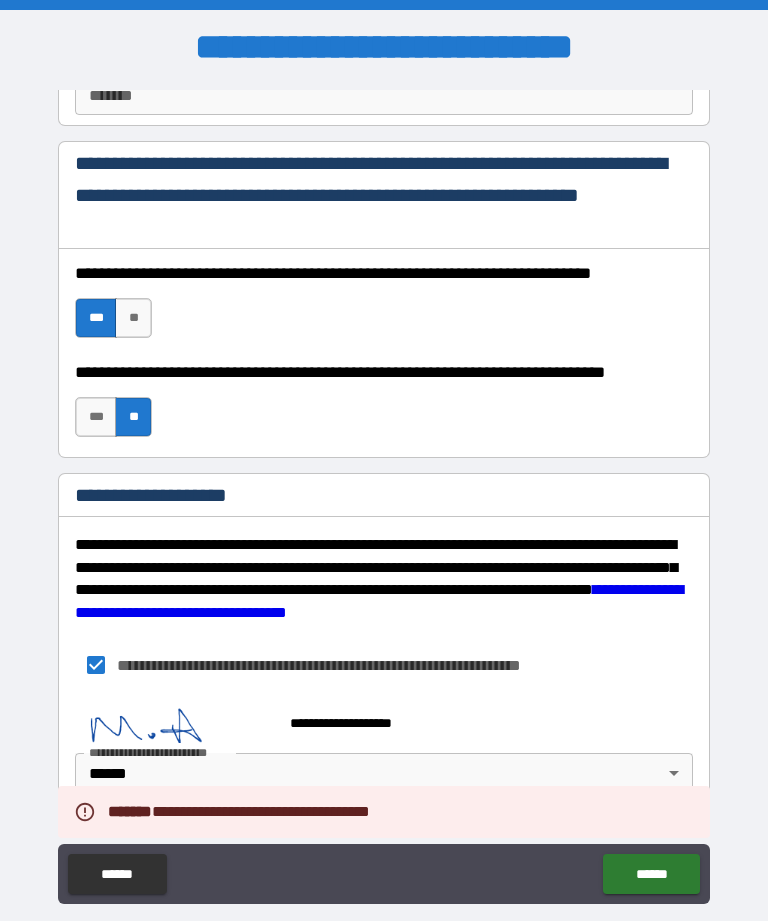 click on "******" at bounding box center [651, 874] 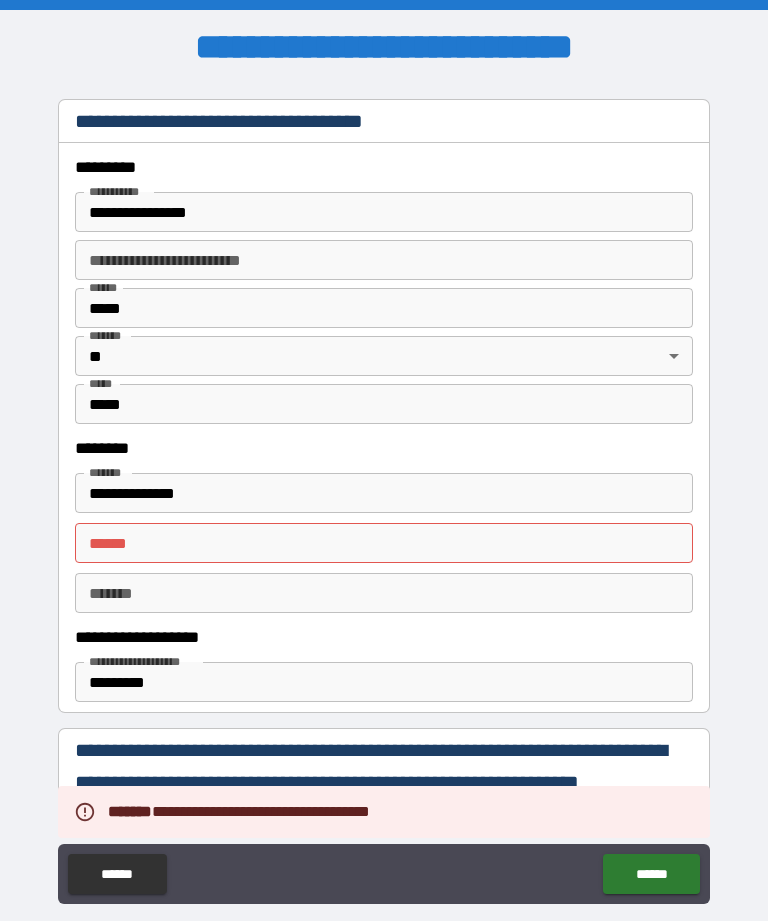 scroll, scrollTop: 718, scrollLeft: 0, axis: vertical 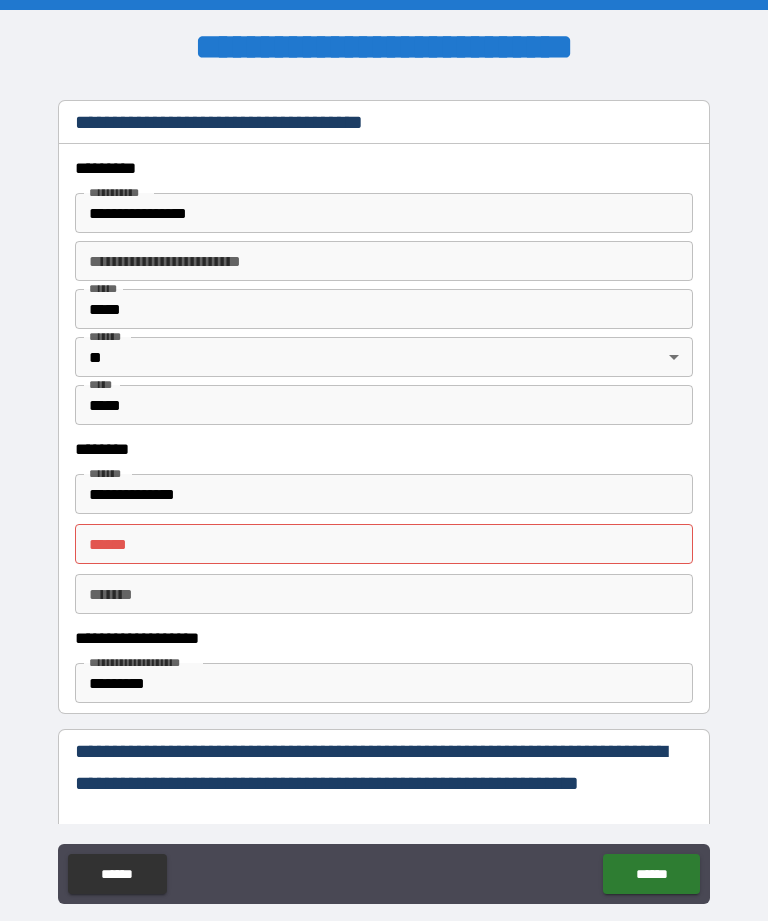 click on "****   * ****   *" at bounding box center (384, 544) 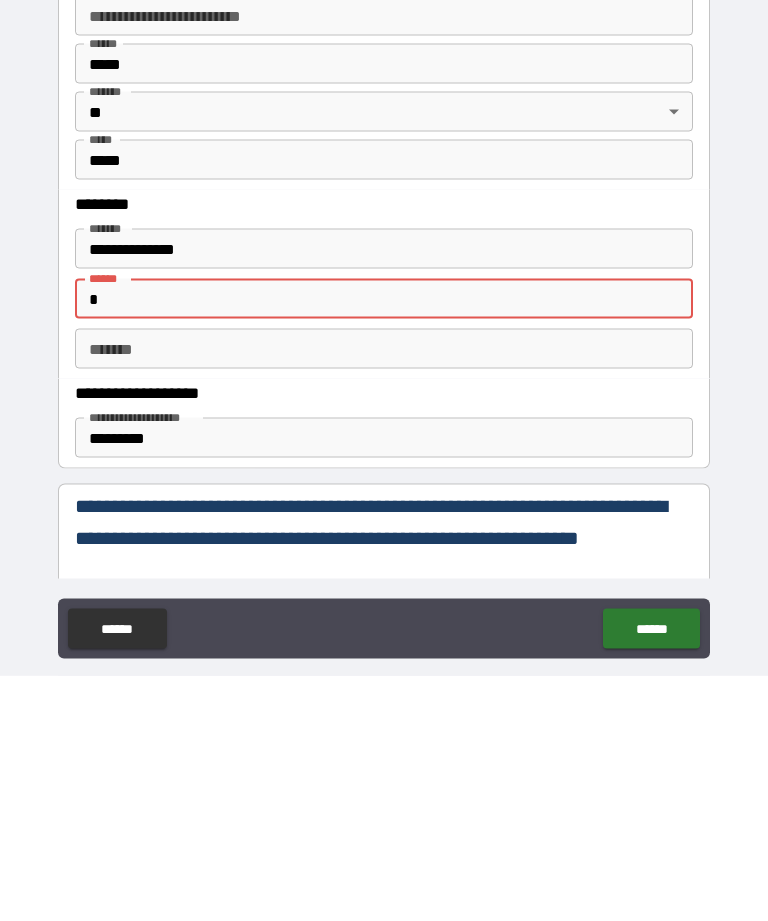 click on "**********" at bounding box center (384, 495) 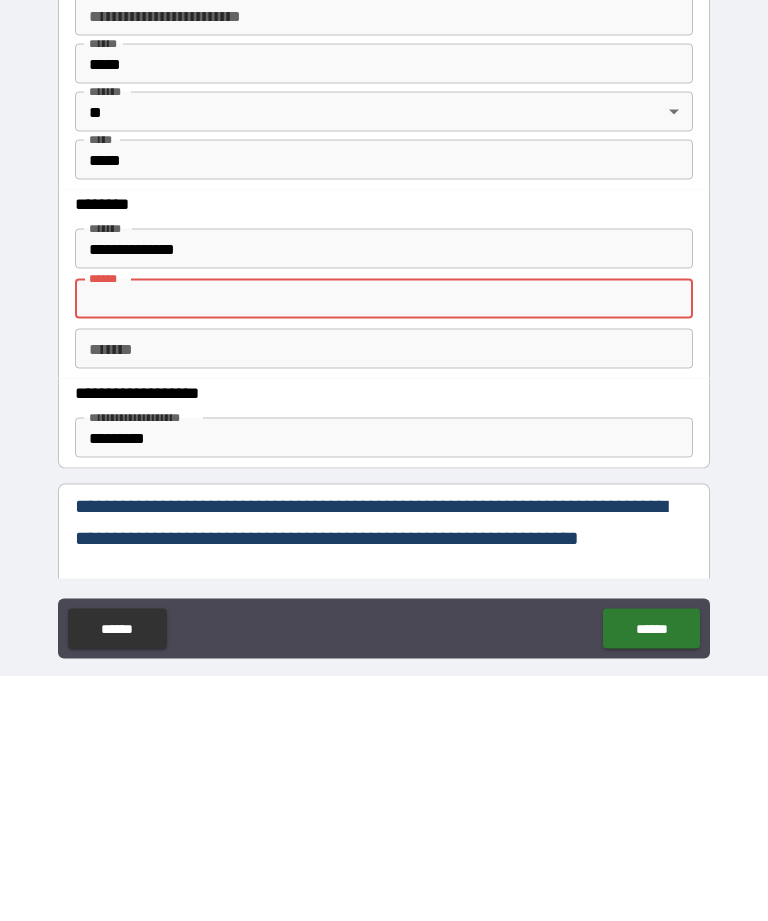 scroll, scrollTop: 64, scrollLeft: 0, axis: vertical 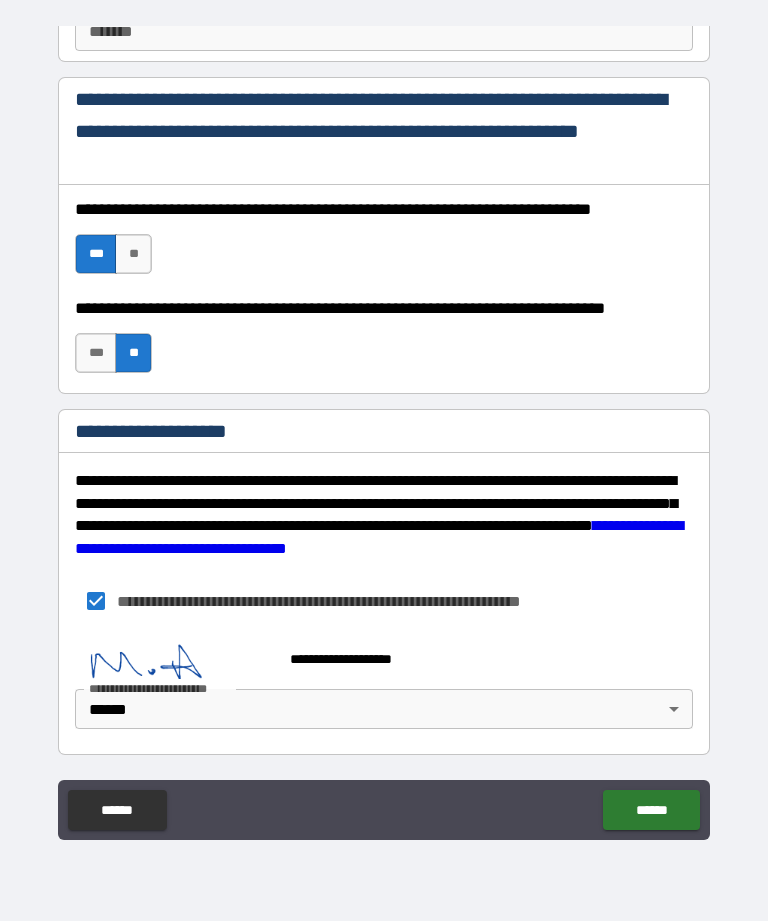 click on "******" at bounding box center [651, 810] 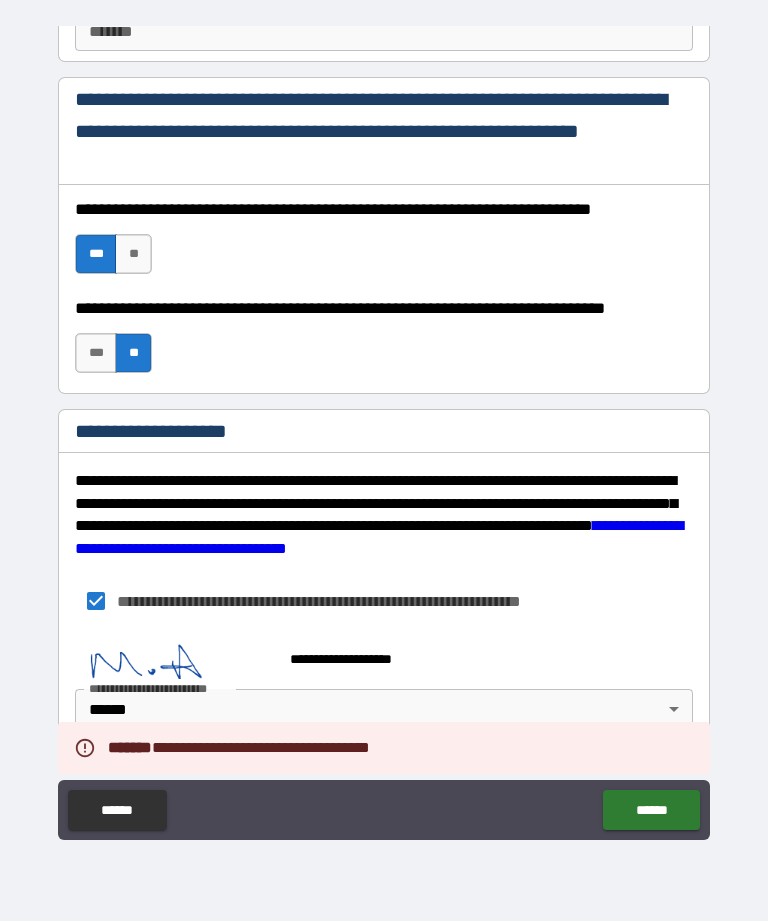click on "******" at bounding box center [651, 810] 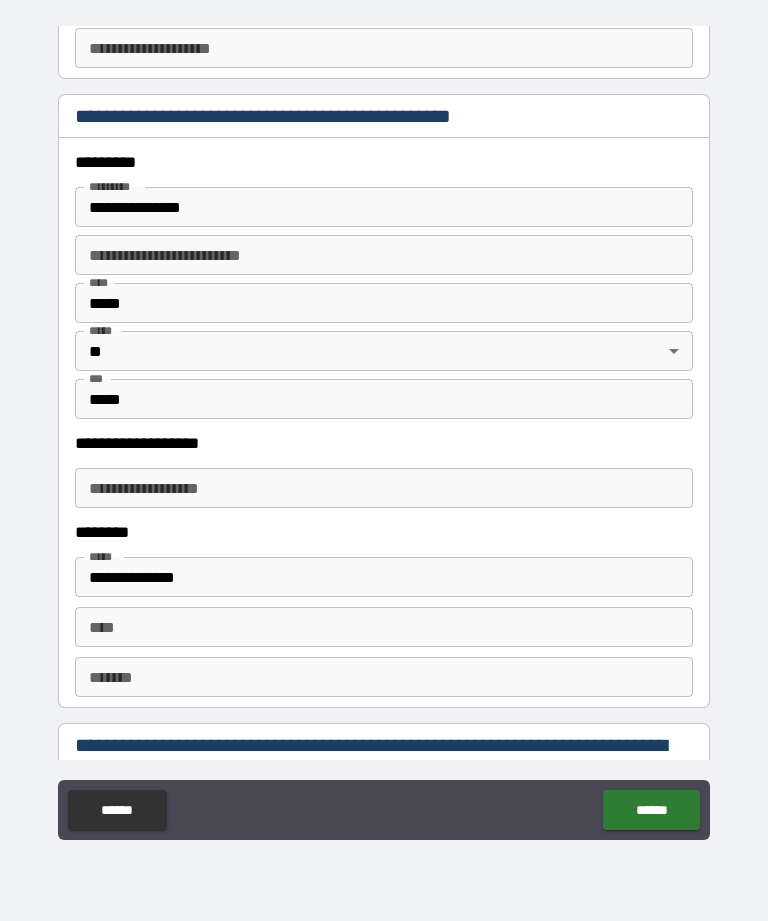 scroll, scrollTop: 2328, scrollLeft: 0, axis: vertical 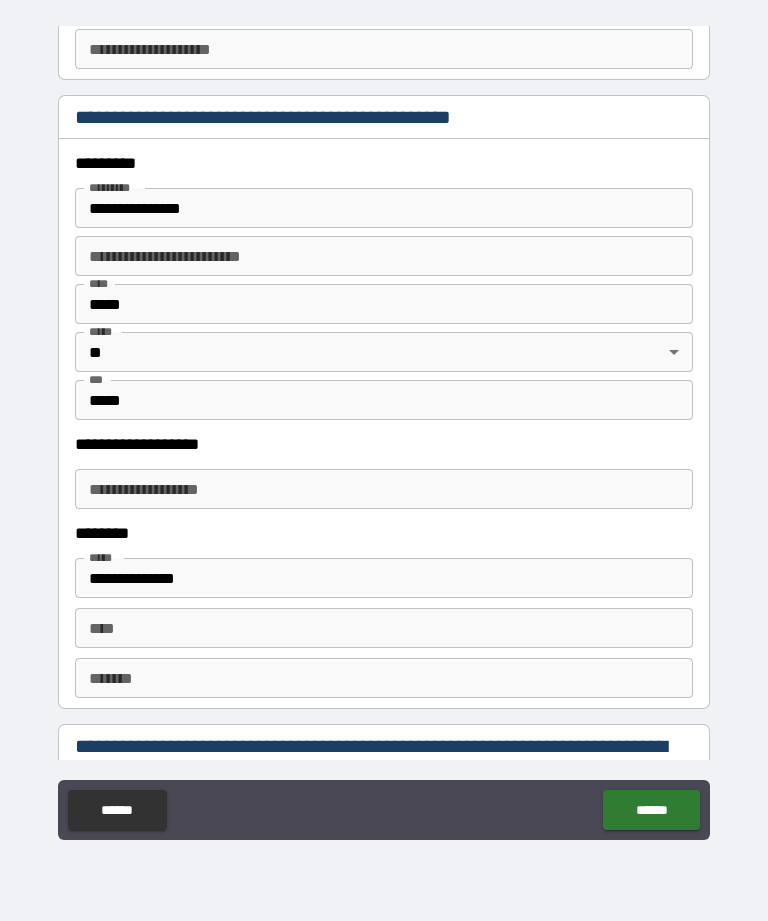 click on "**********" at bounding box center (384, 489) 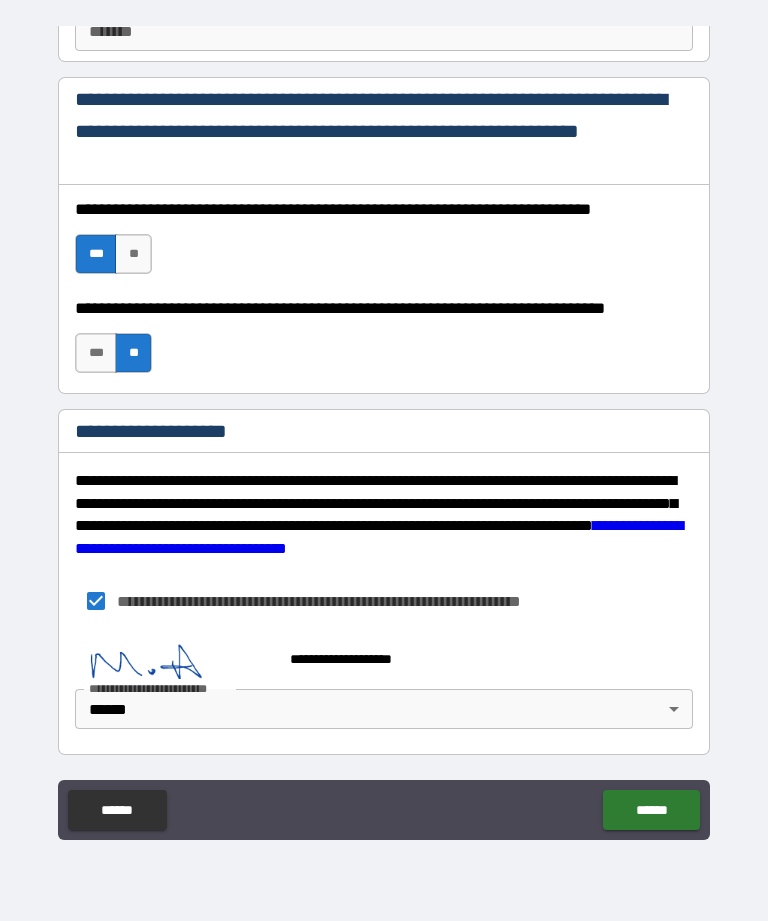 scroll, scrollTop: 2975, scrollLeft: 0, axis: vertical 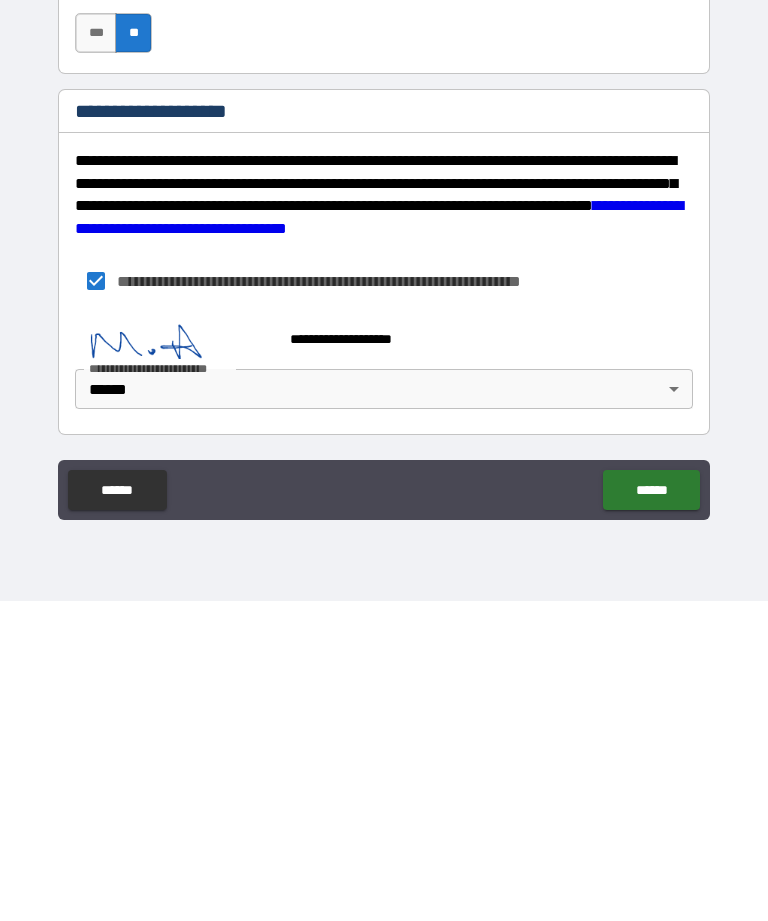 type on "**********" 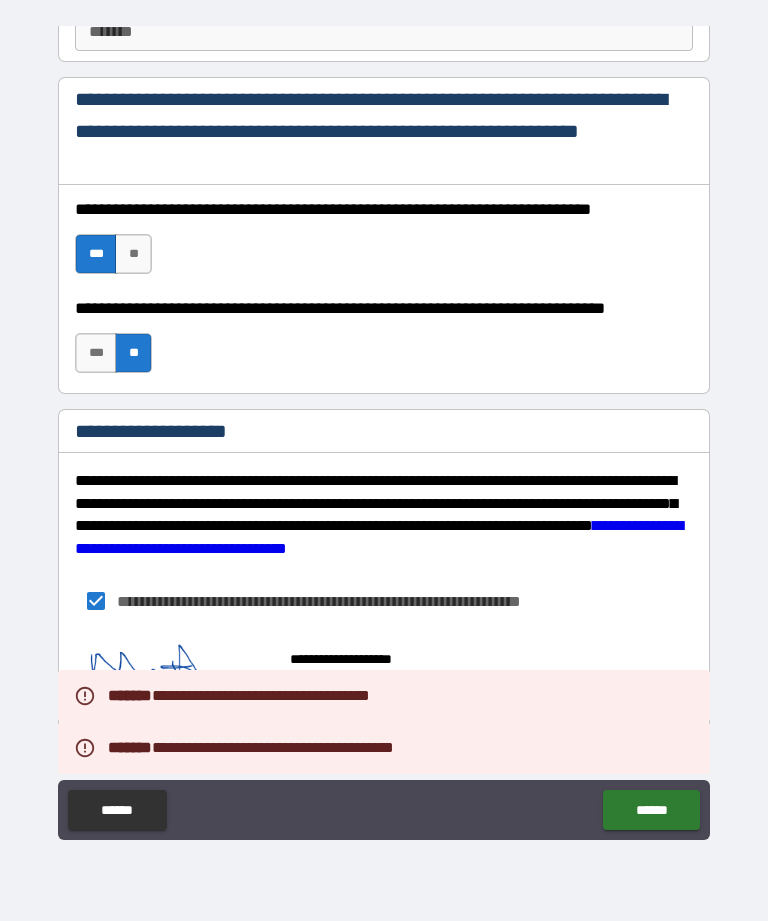click on "******" at bounding box center (651, 810) 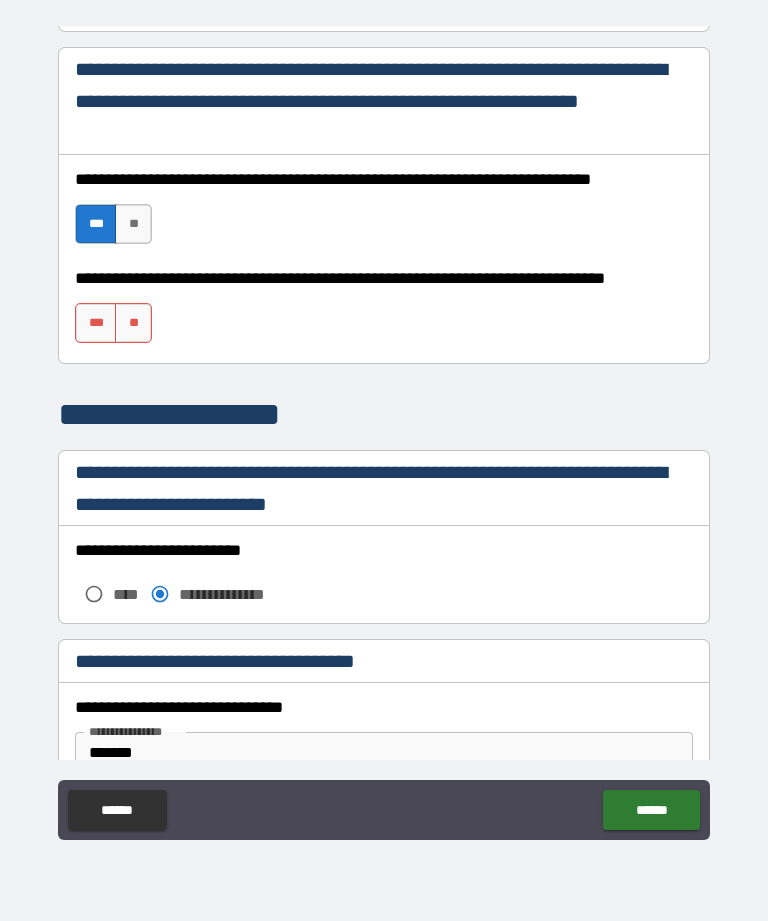 scroll, scrollTop: 1335, scrollLeft: 0, axis: vertical 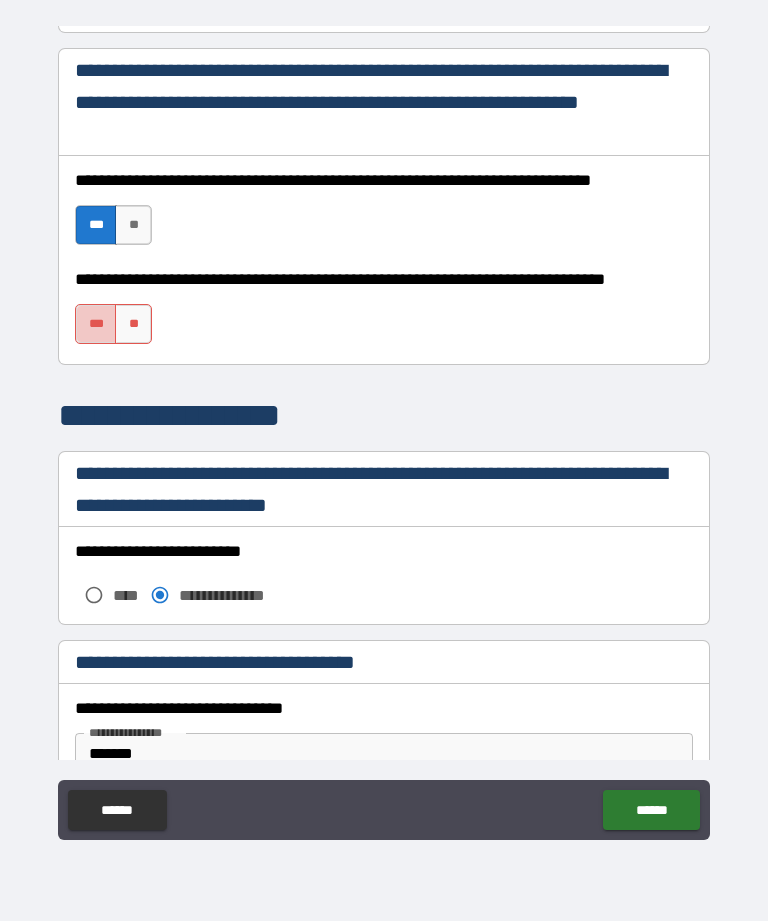 click on "***" at bounding box center [96, 324] 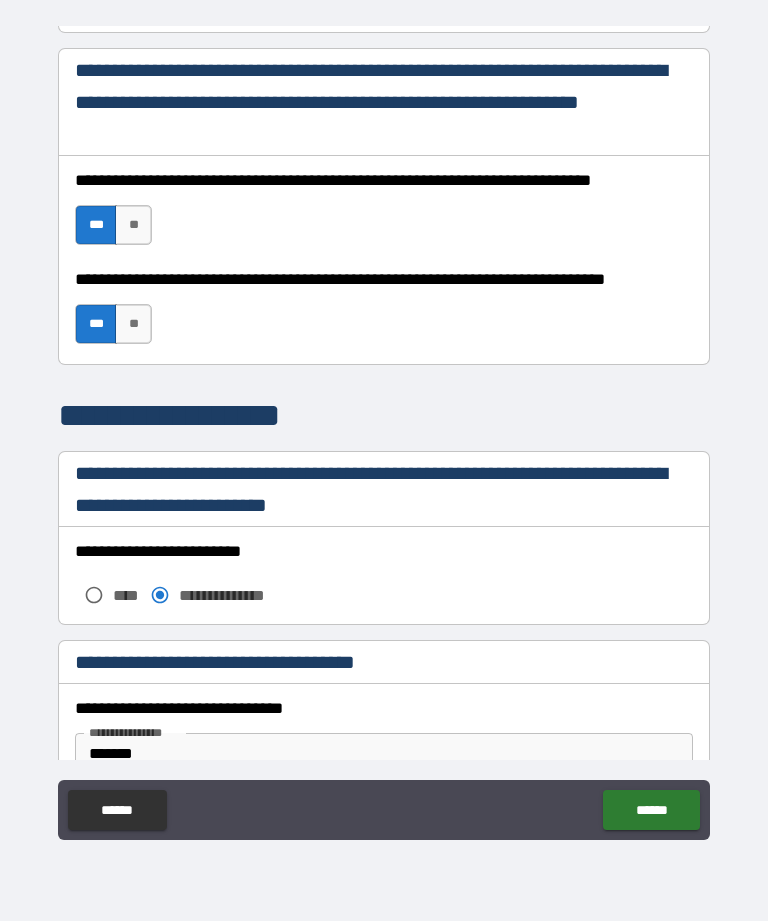 click on "**" at bounding box center (133, 324) 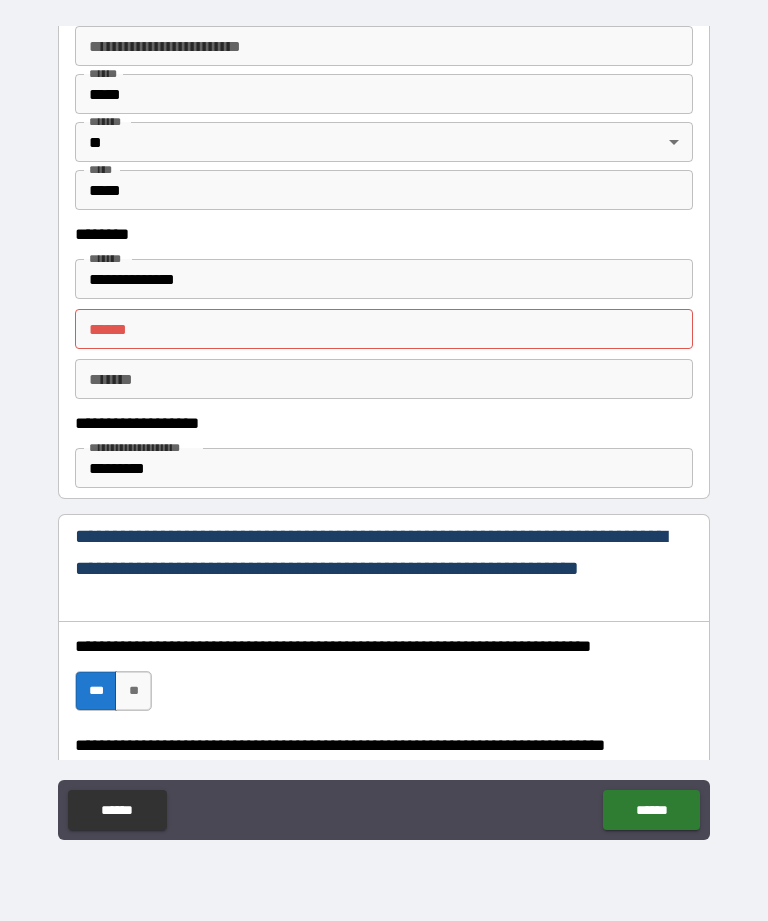 click on "**********" at bounding box center (384, 431) 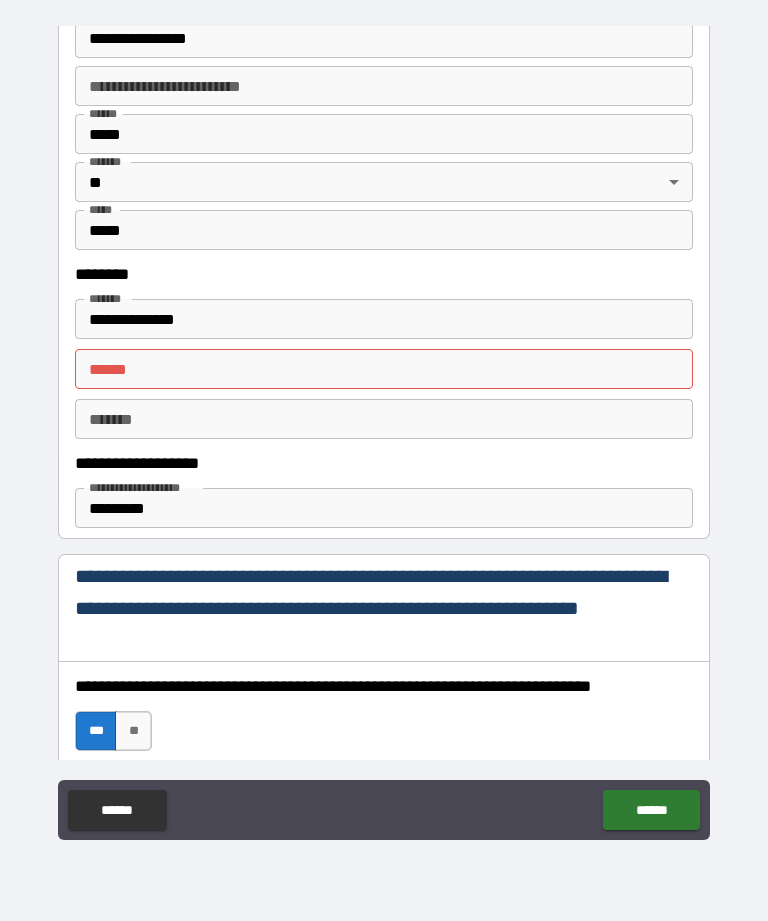 scroll, scrollTop: 828, scrollLeft: 0, axis: vertical 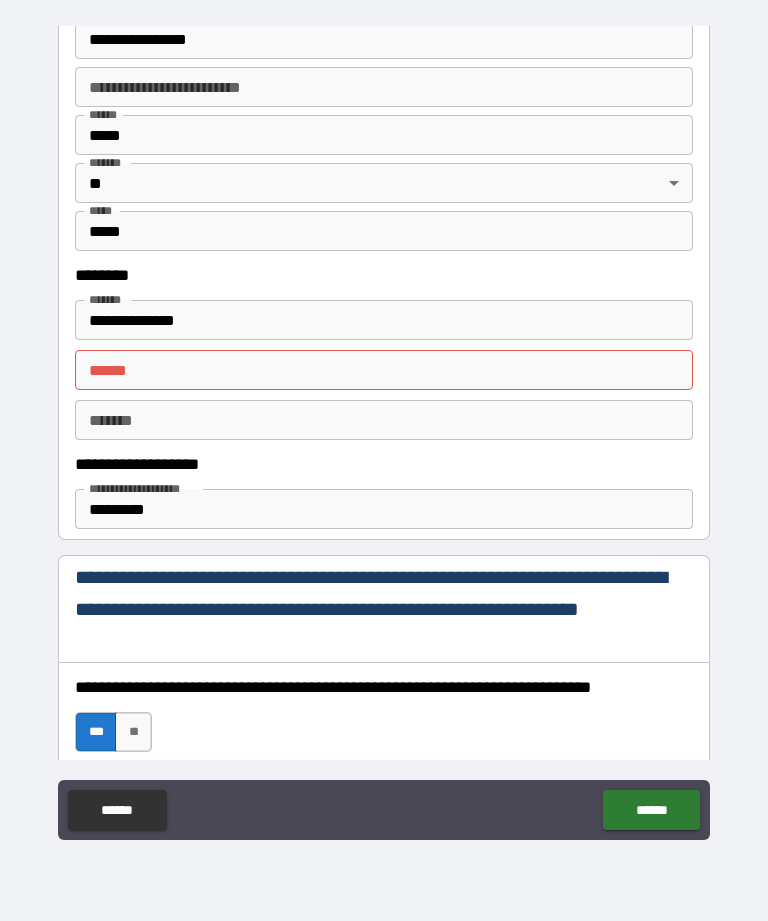 click on "****   * ****   *" at bounding box center (384, 370) 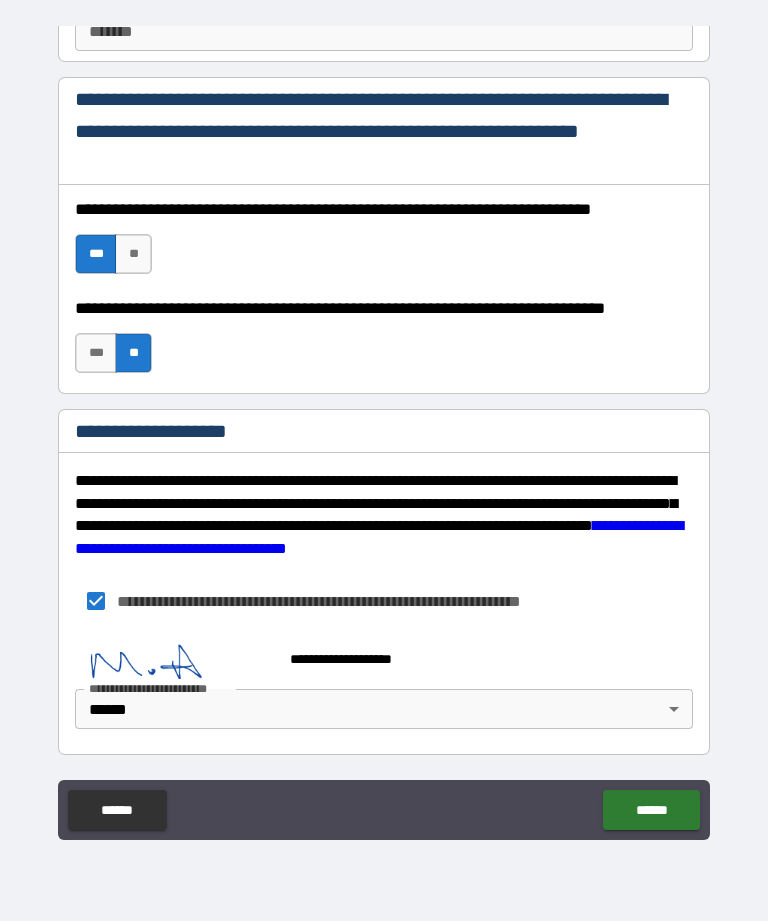 scroll, scrollTop: 2975, scrollLeft: 0, axis: vertical 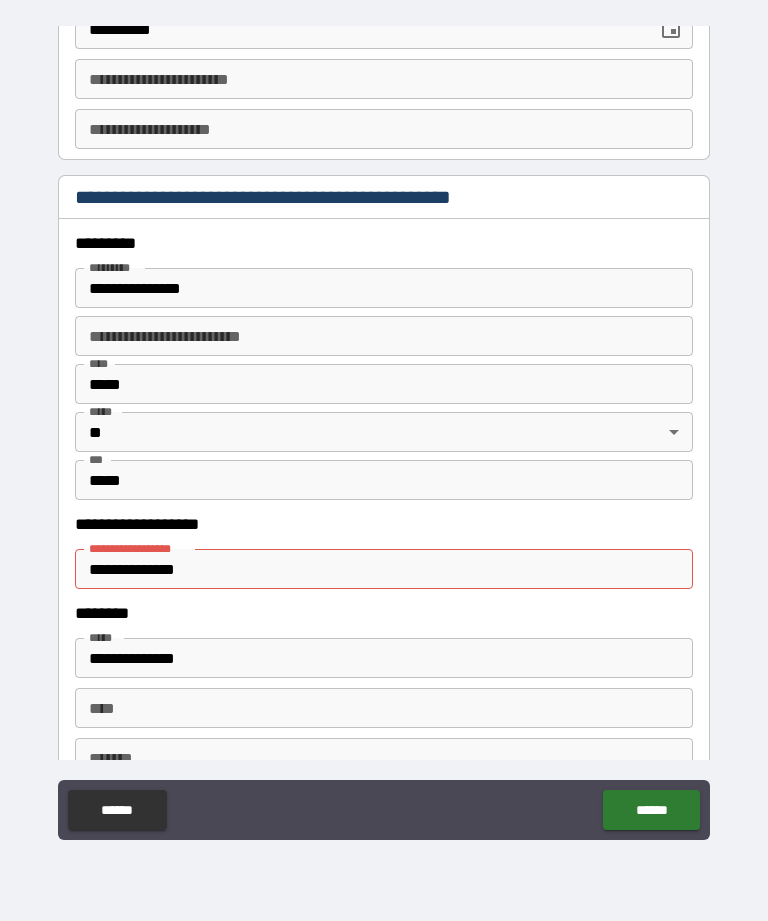 click on "**********" at bounding box center (384, 569) 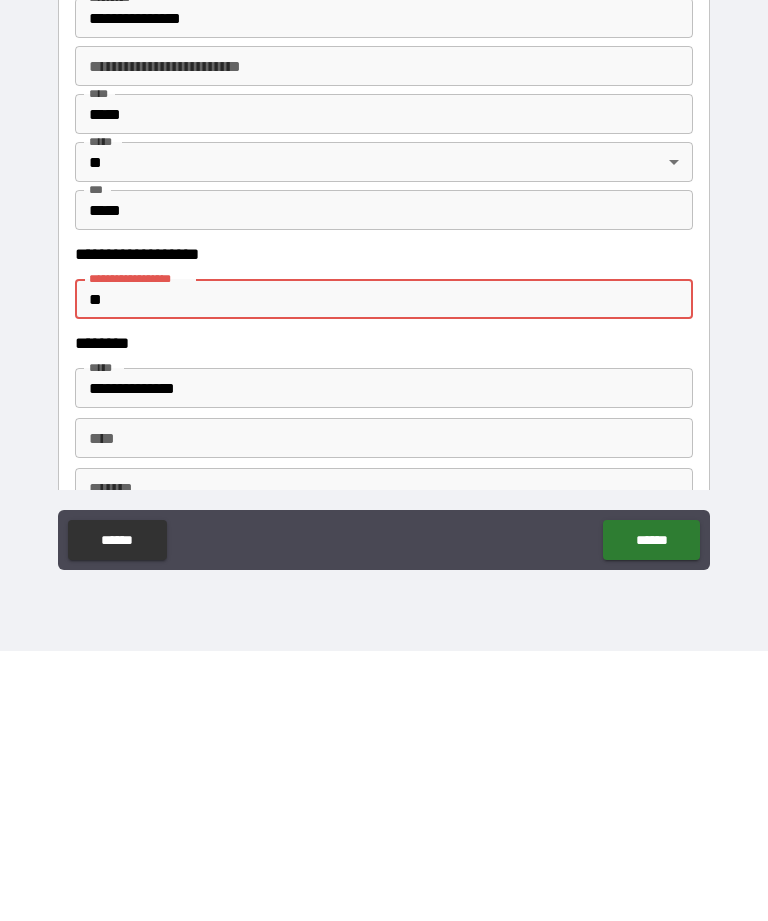 type on "*" 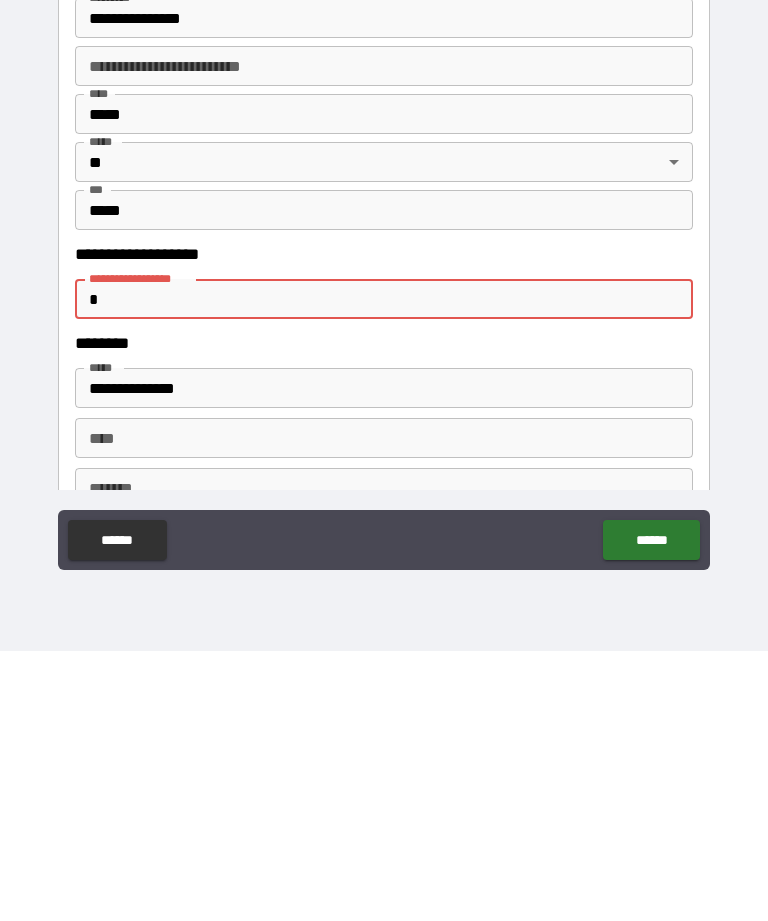 type 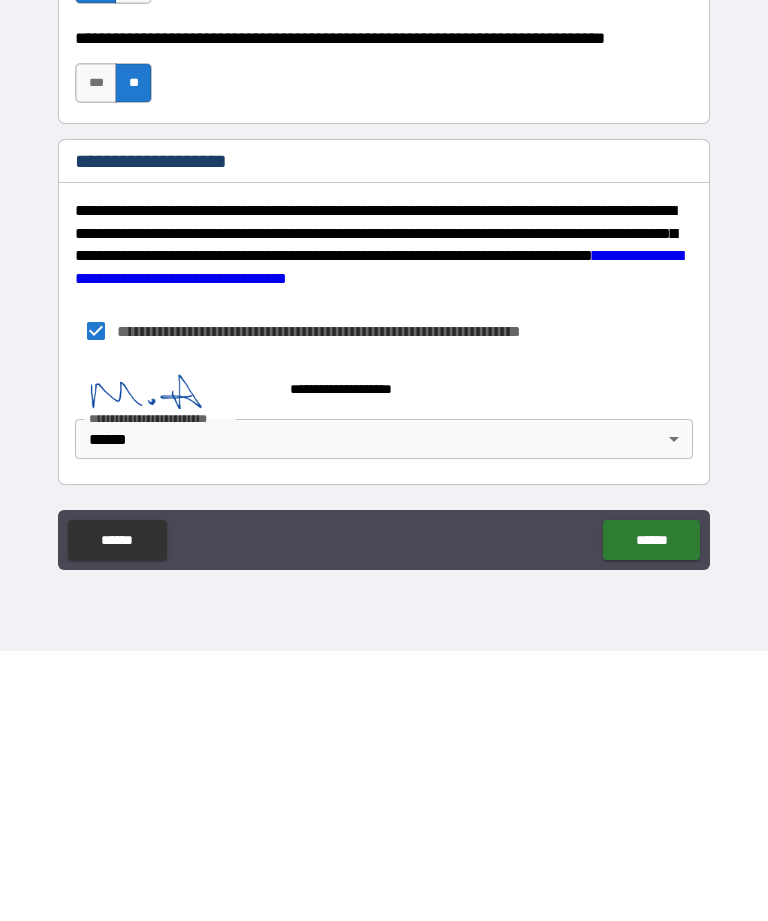 scroll, scrollTop: 2975, scrollLeft: 0, axis: vertical 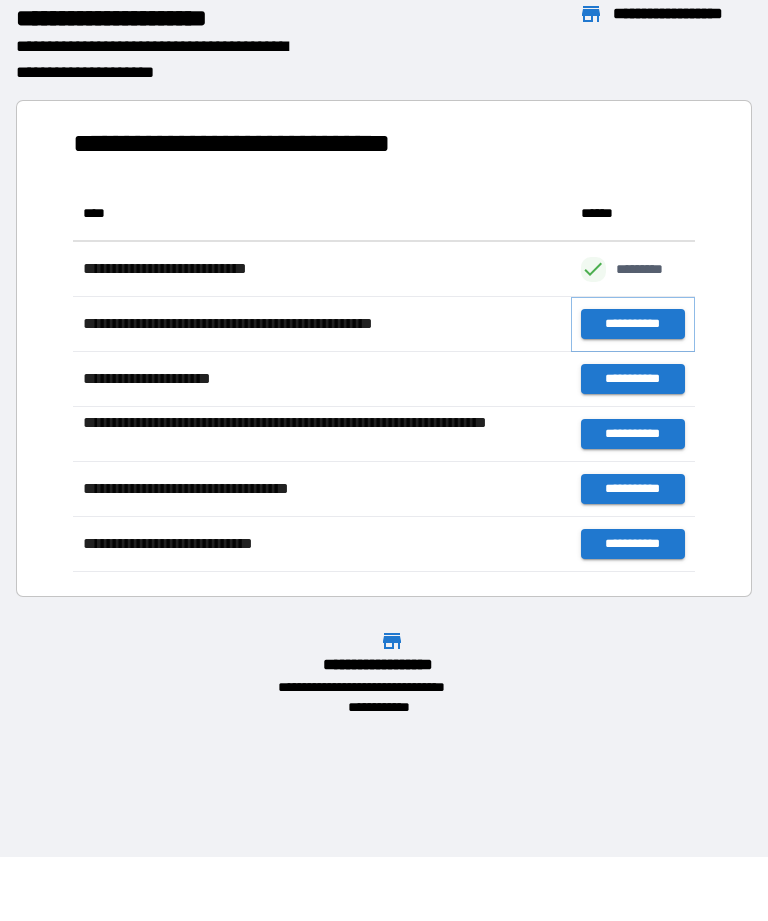 click on "**********" at bounding box center [633, 324] 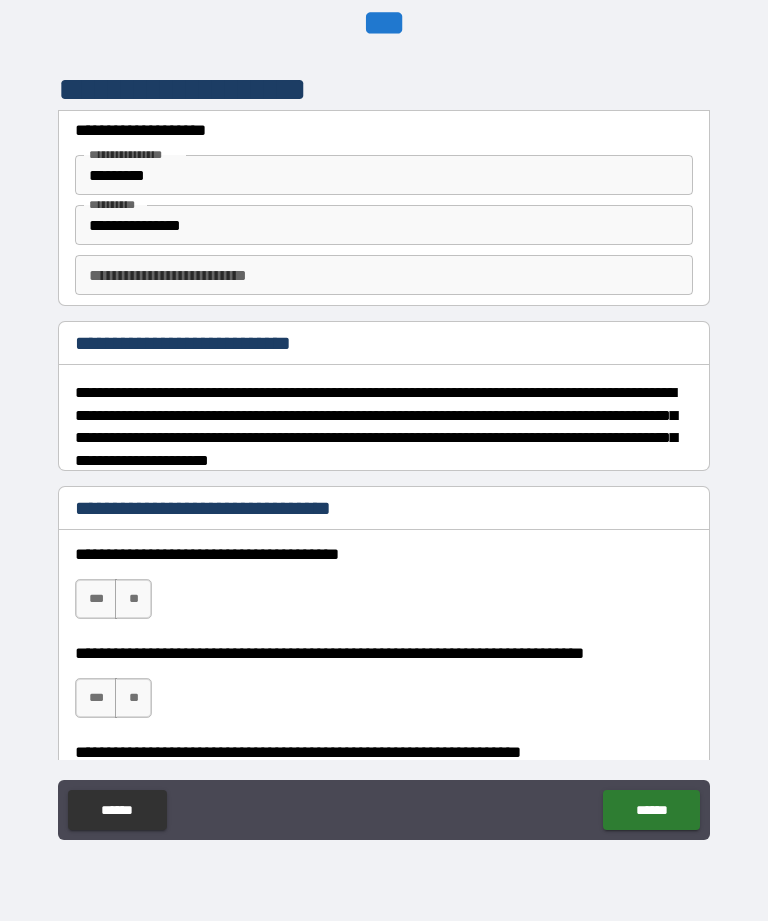 type on "*" 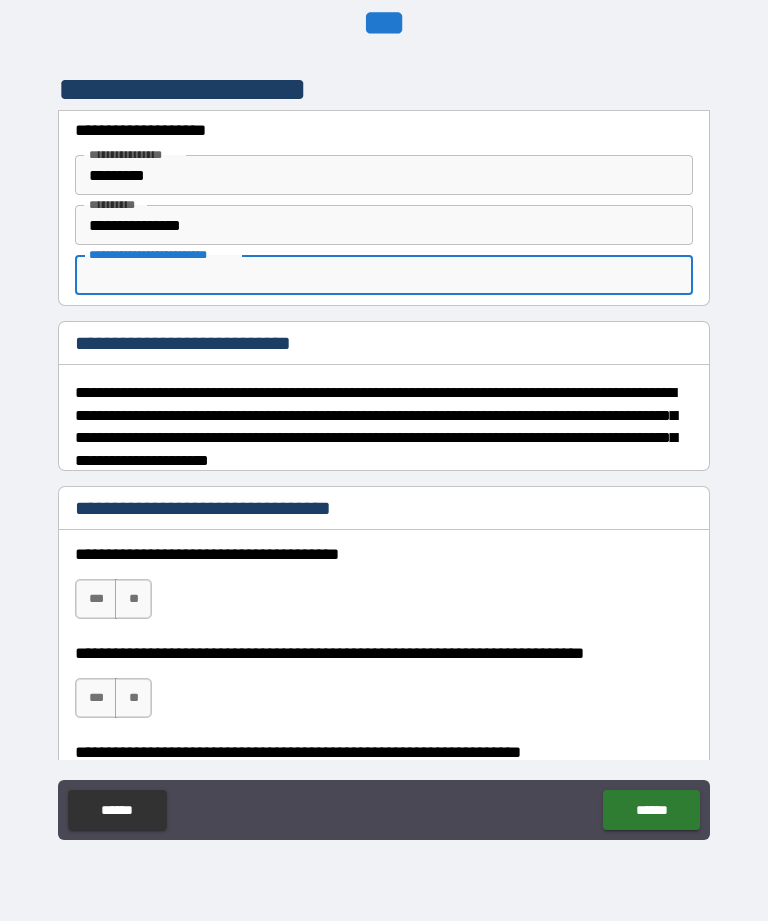 type on "*" 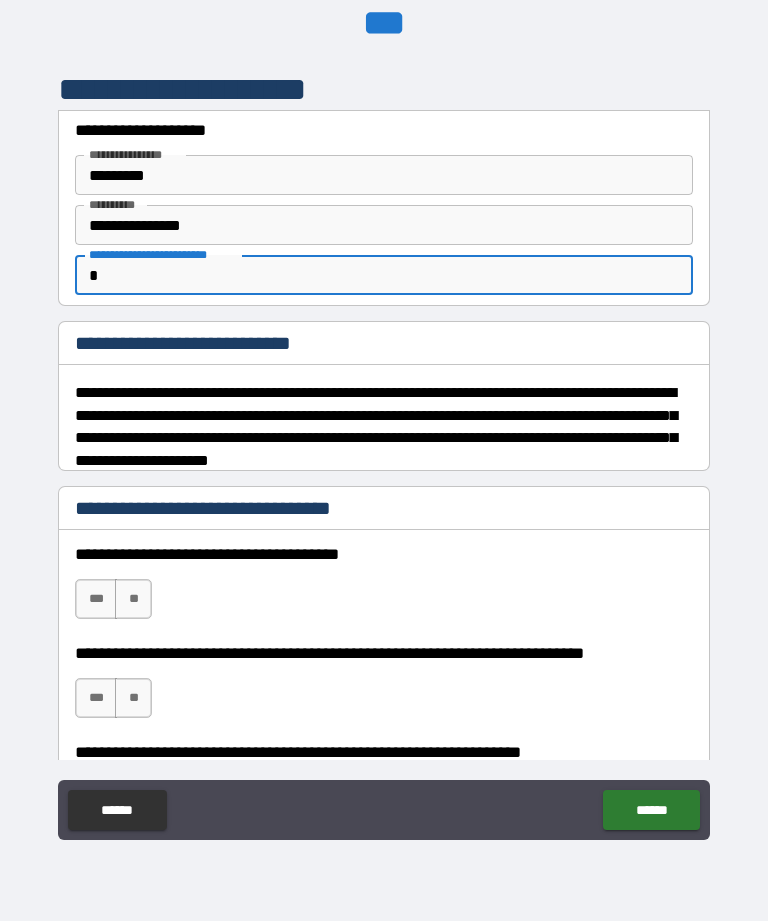 type on "*" 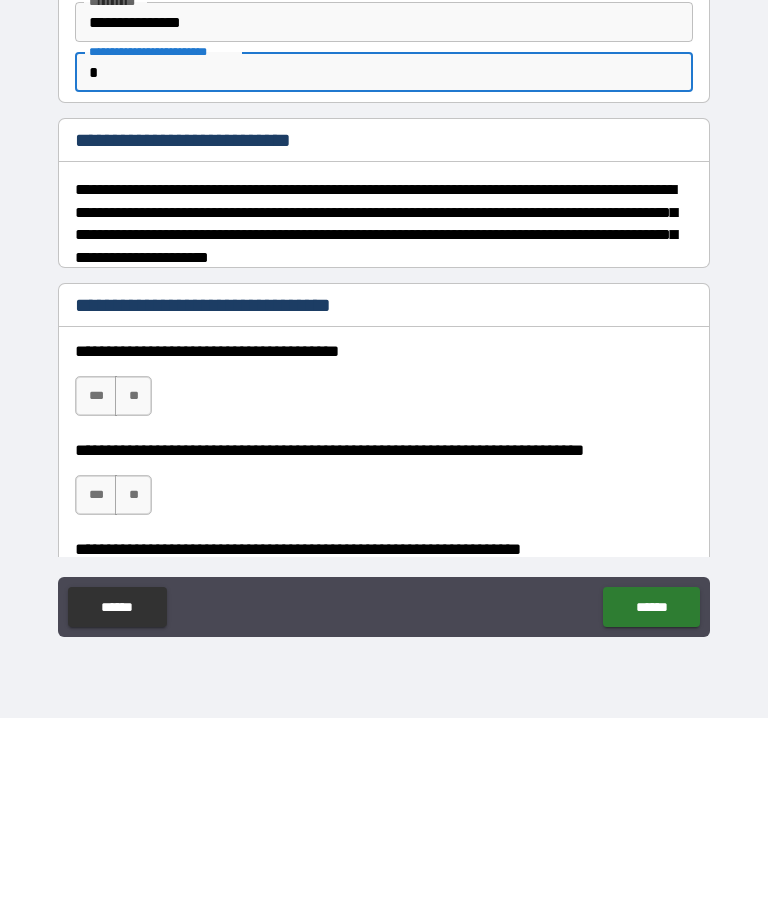 type on "*" 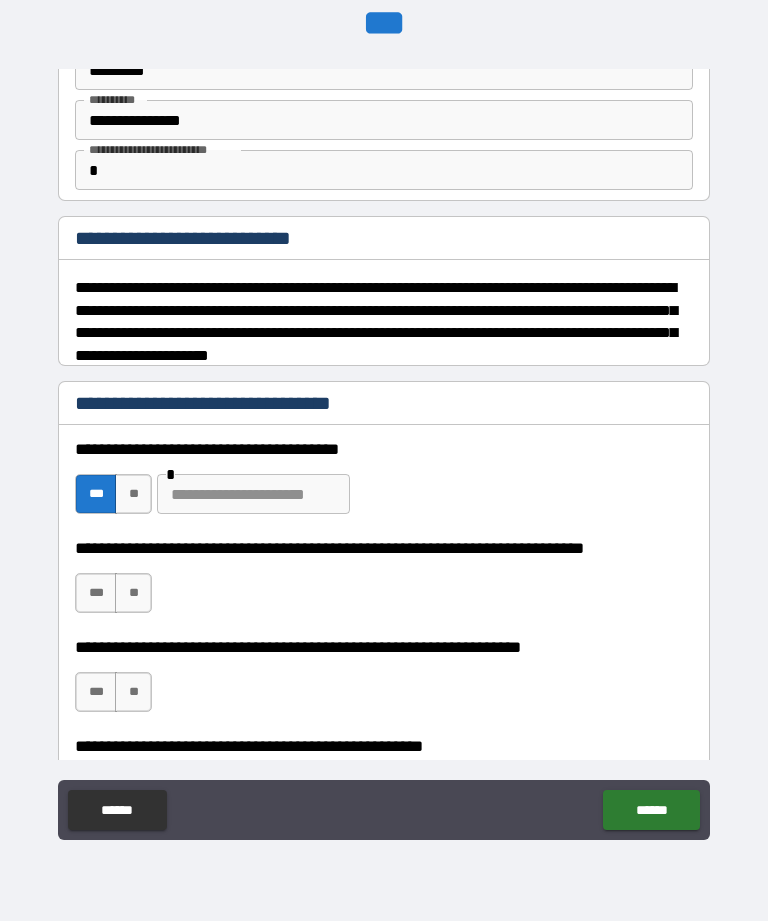 scroll, scrollTop: 108, scrollLeft: 0, axis: vertical 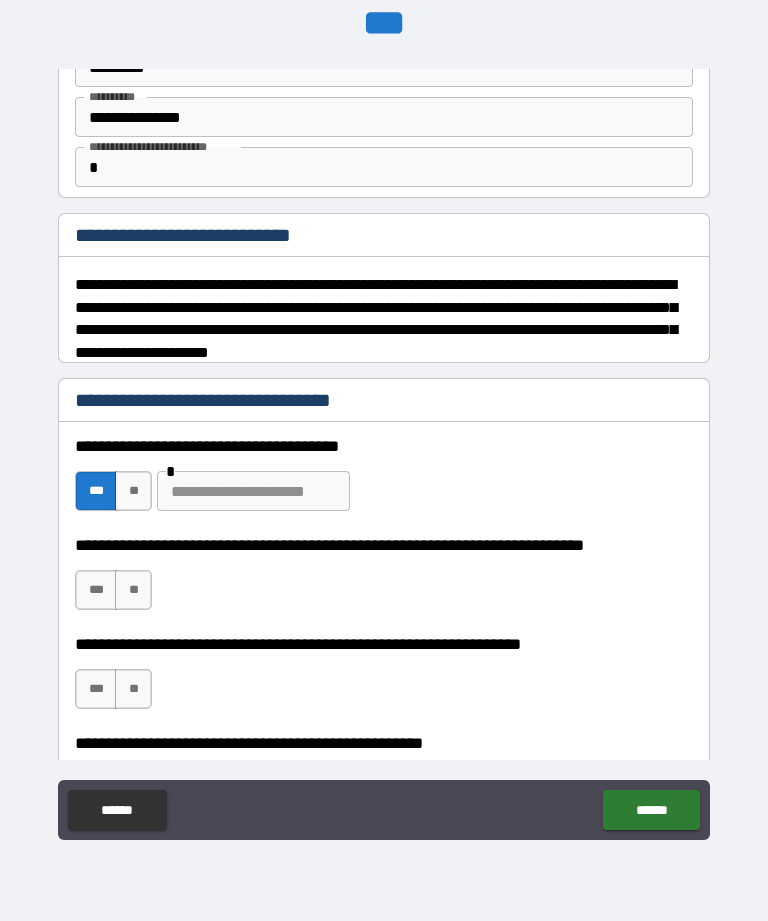 click on "**" at bounding box center [133, 590] 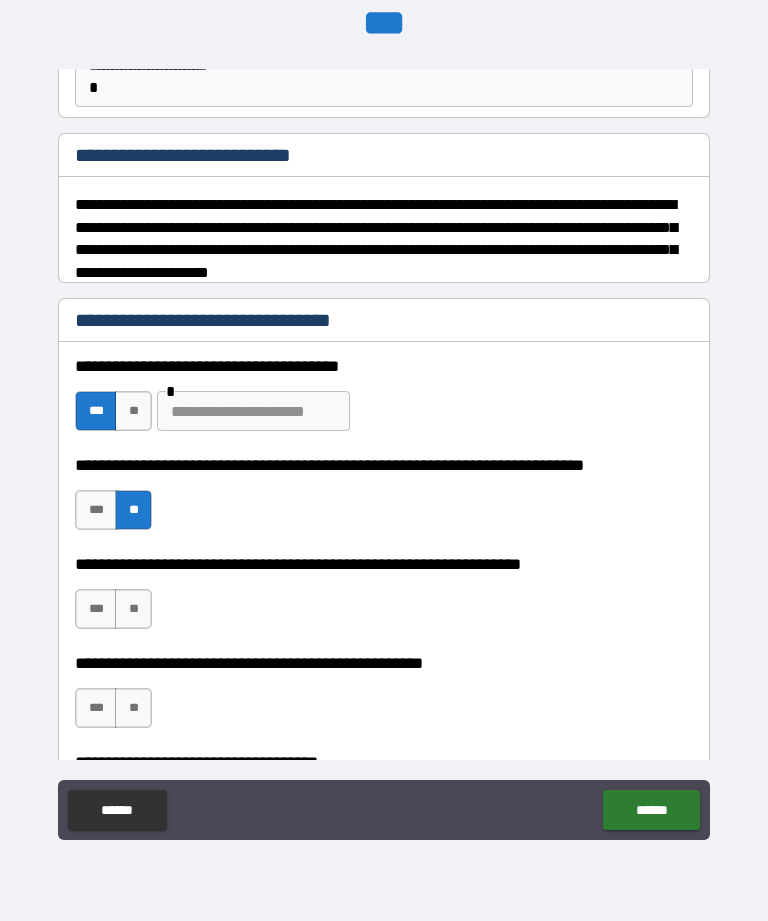 scroll, scrollTop: 193, scrollLeft: 0, axis: vertical 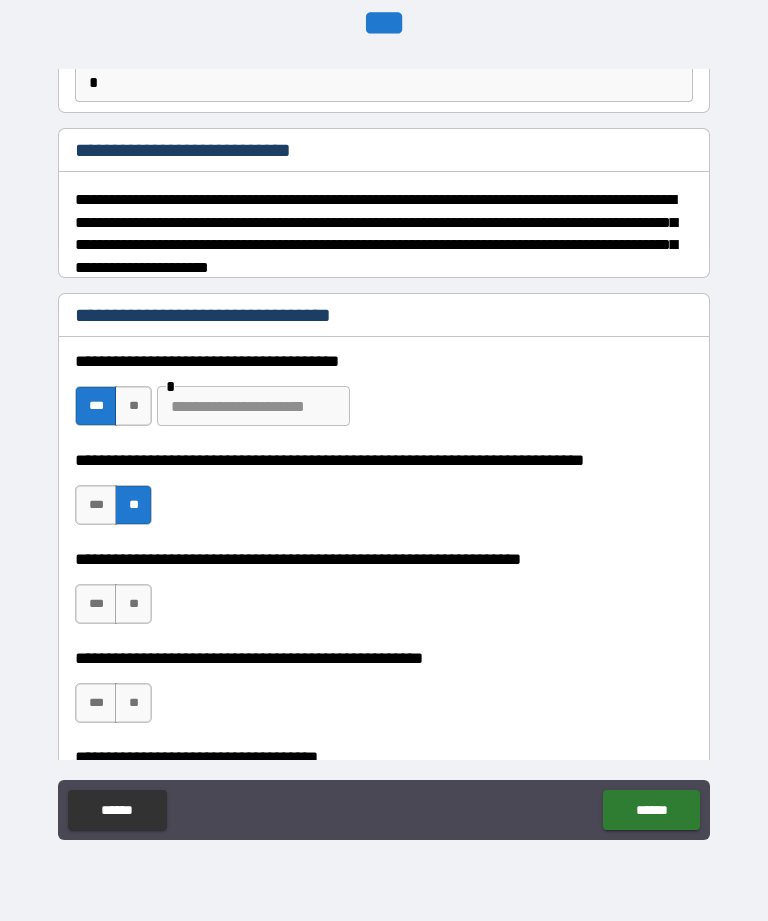 click on "**" at bounding box center [133, 604] 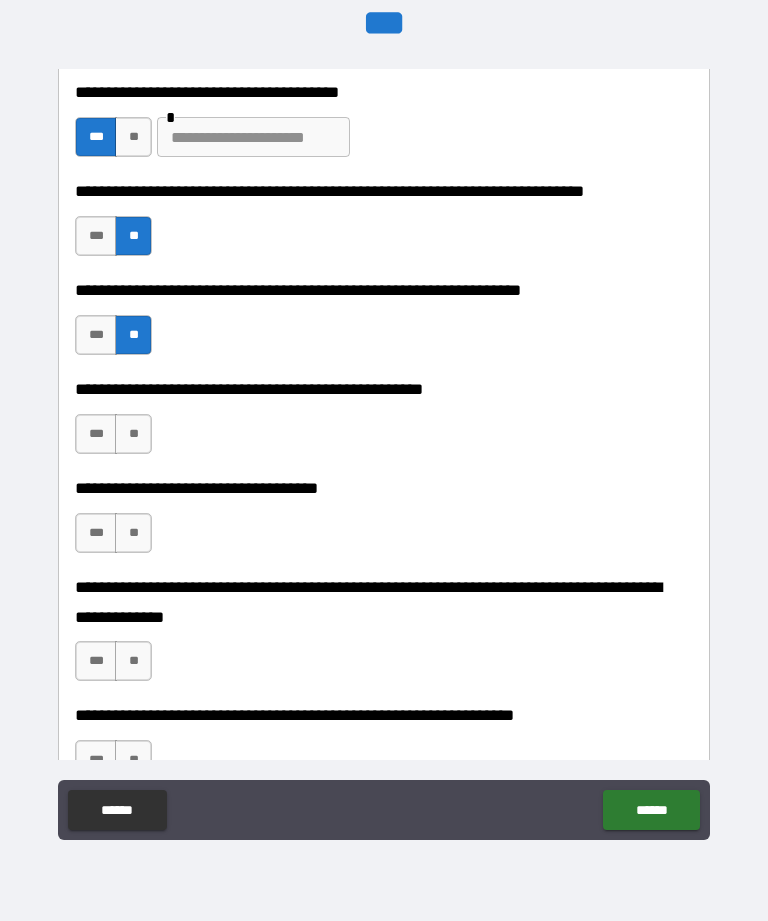 scroll, scrollTop: 465, scrollLeft: 0, axis: vertical 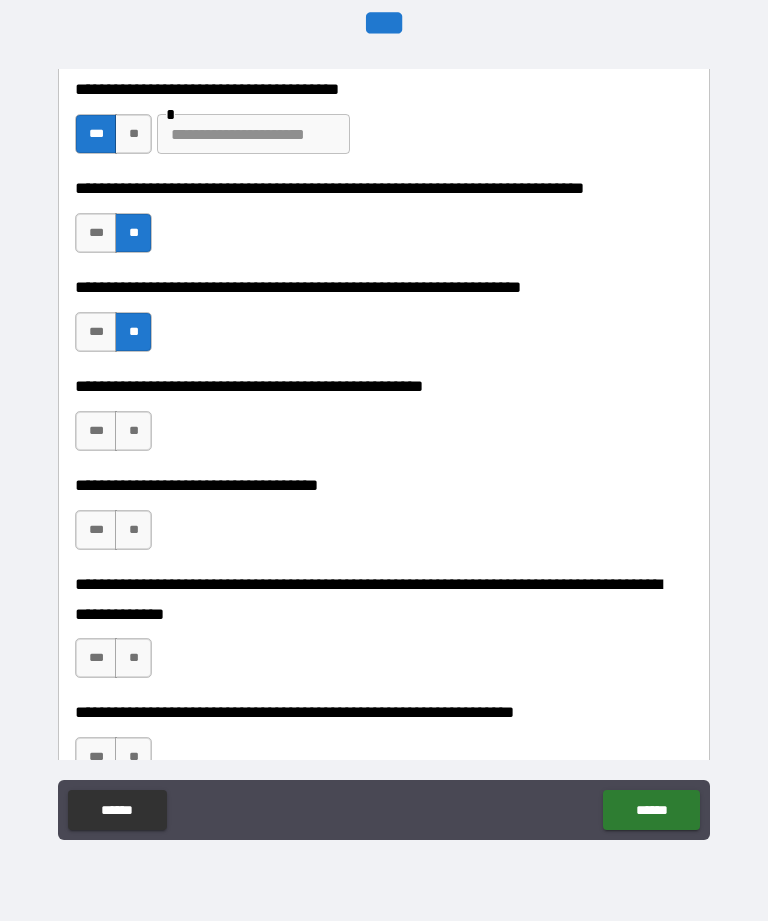 click on "**" at bounding box center (133, 431) 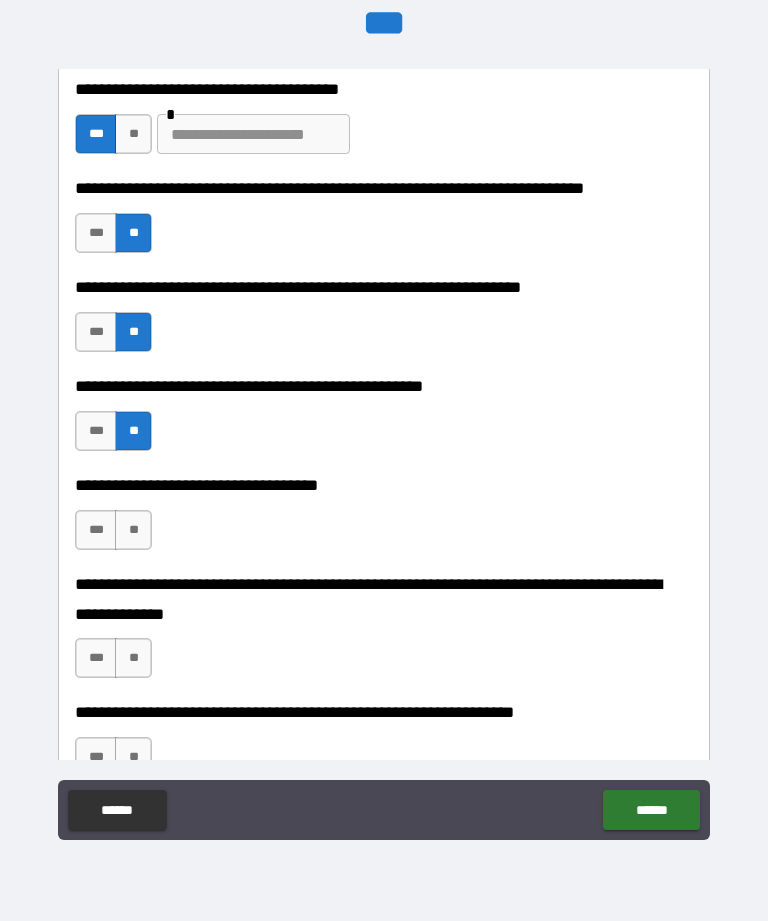 click on "**" at bounding box center (133, 530) 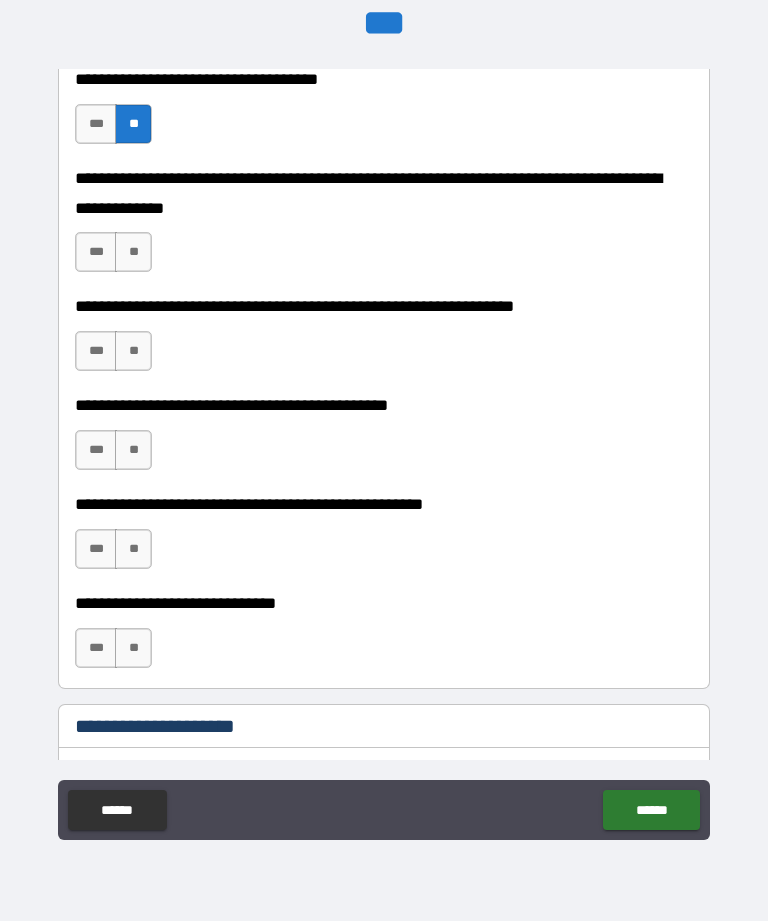 scroll, scrollTop: 872, scrollLeft: 0, axis: vertical 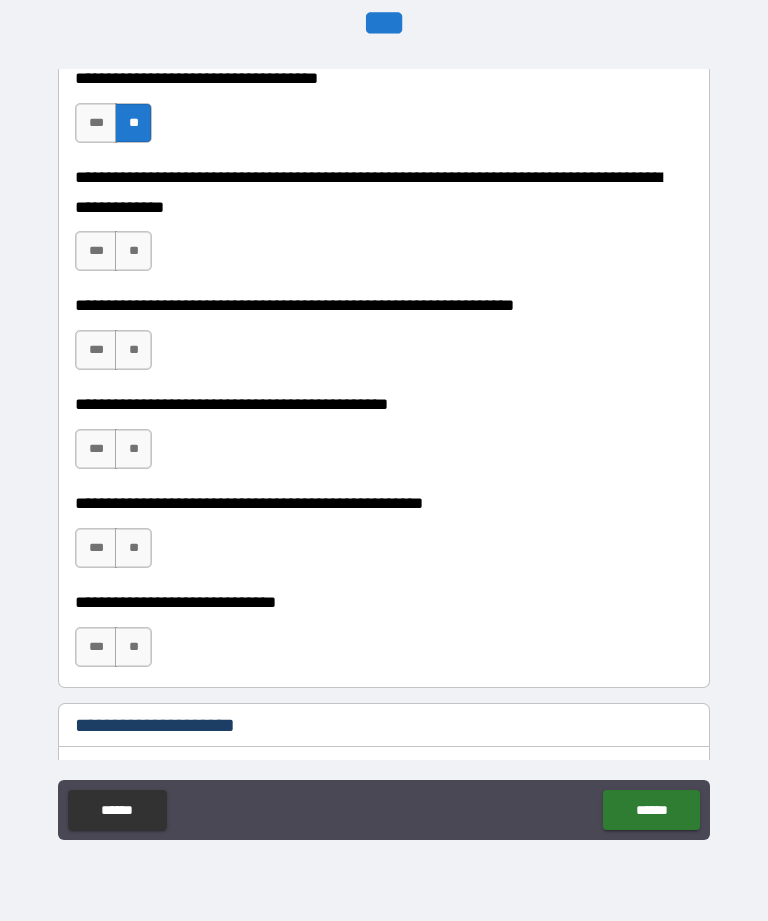 click on "**" at bounding box center [133, 251] 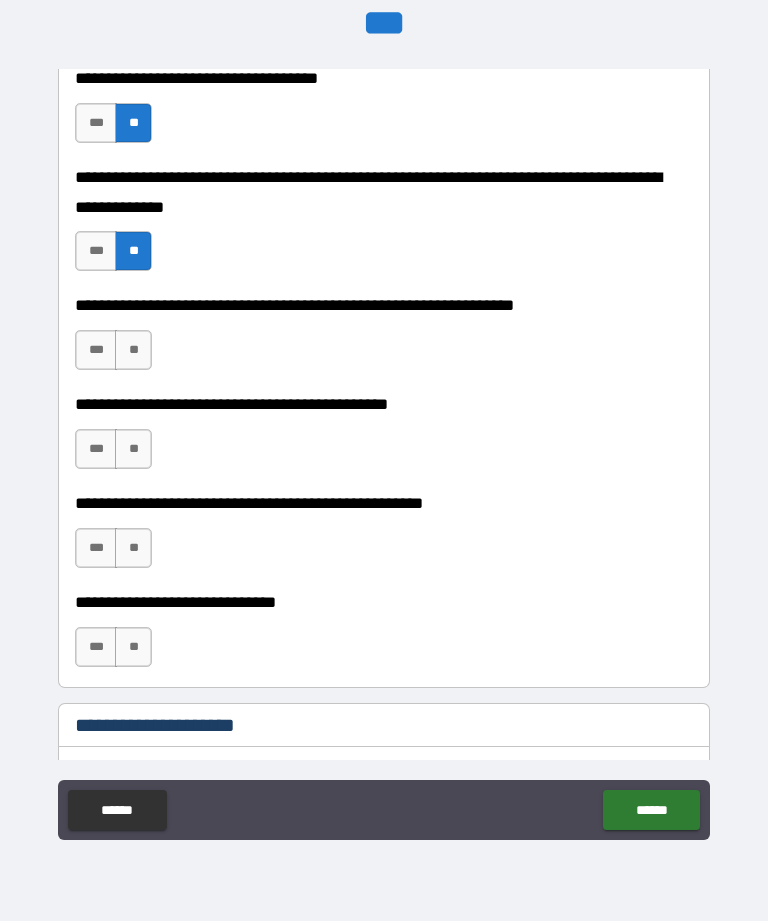 click on "**********" at bounding box center (384, 340) 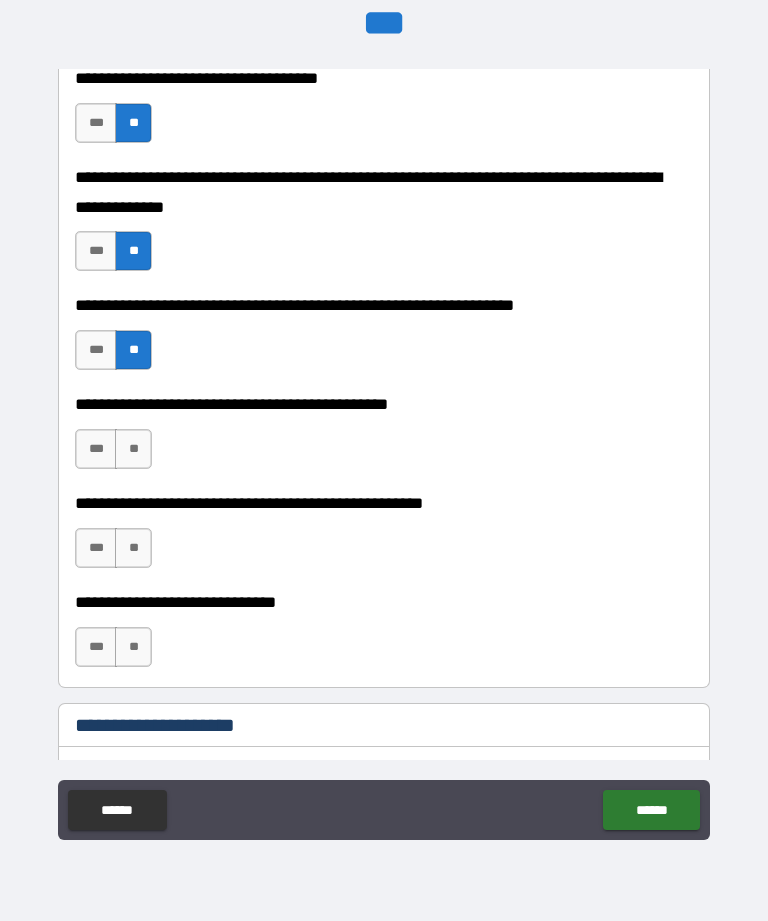 click on "**" at bounding box center (133, 449) 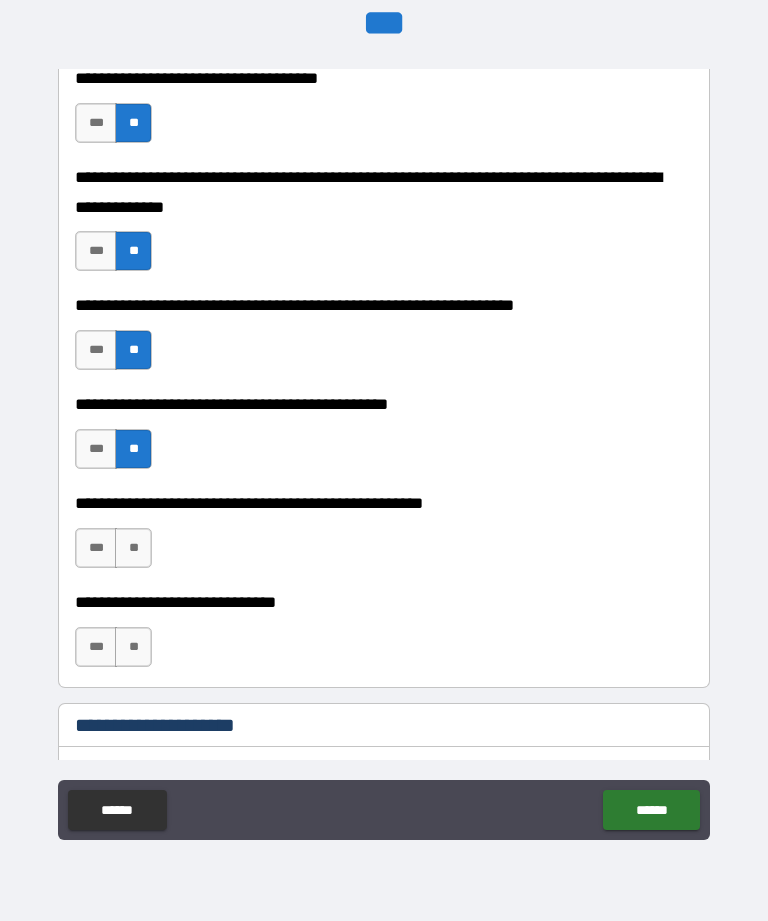click on "**" at bounding box center [133, 548] 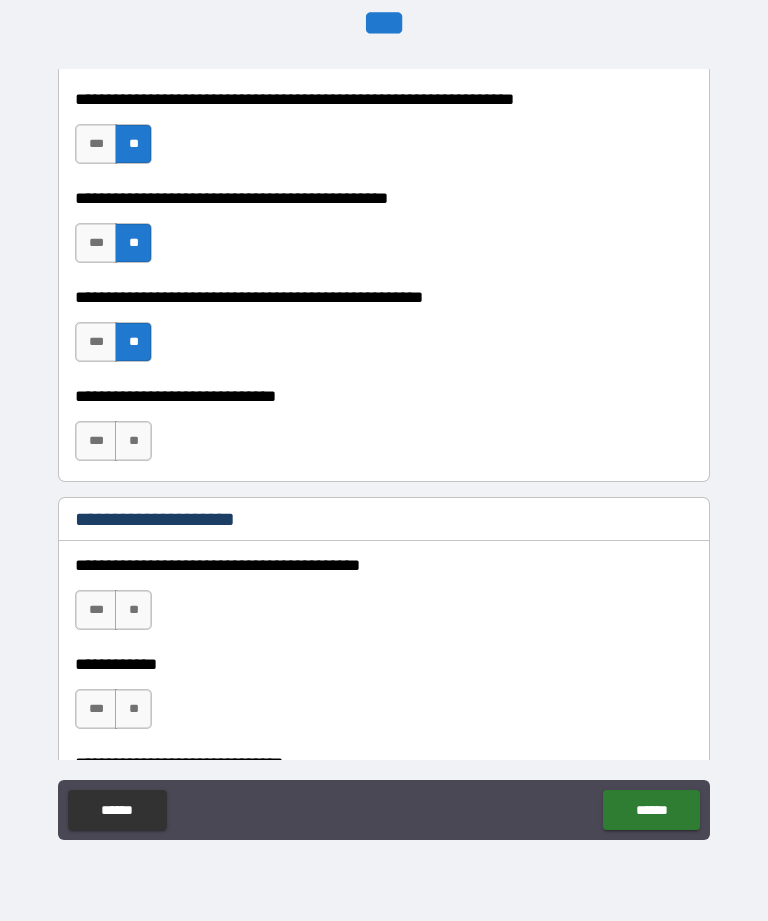 scroll, scrollTop: 1082, scrollLeft: 0, axis: vertical 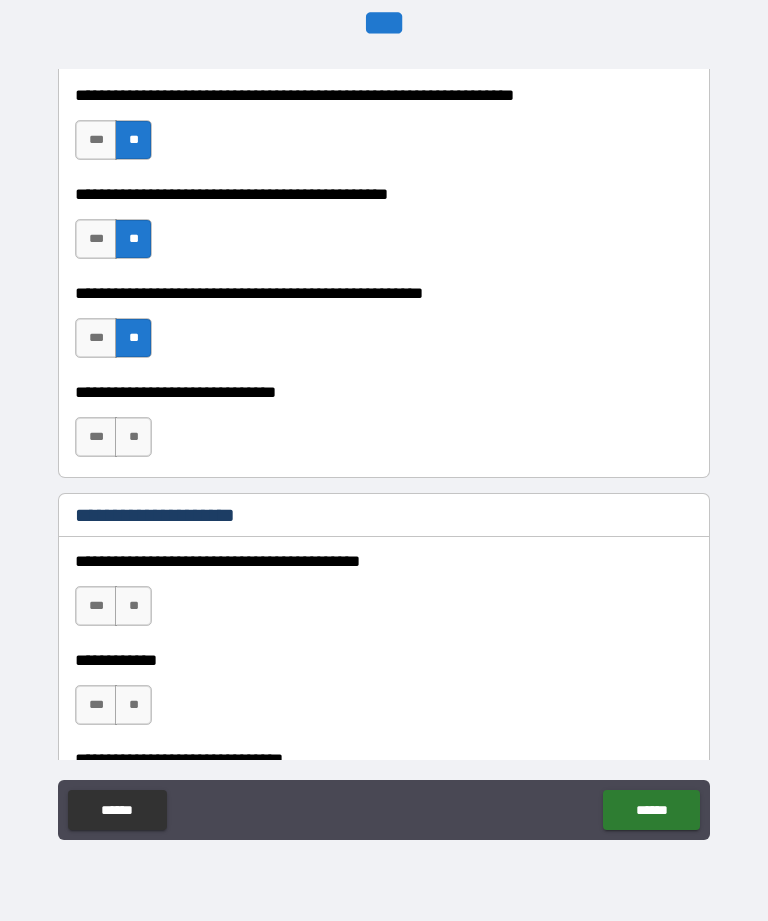 click on "**" at bounding box center (133, 437) 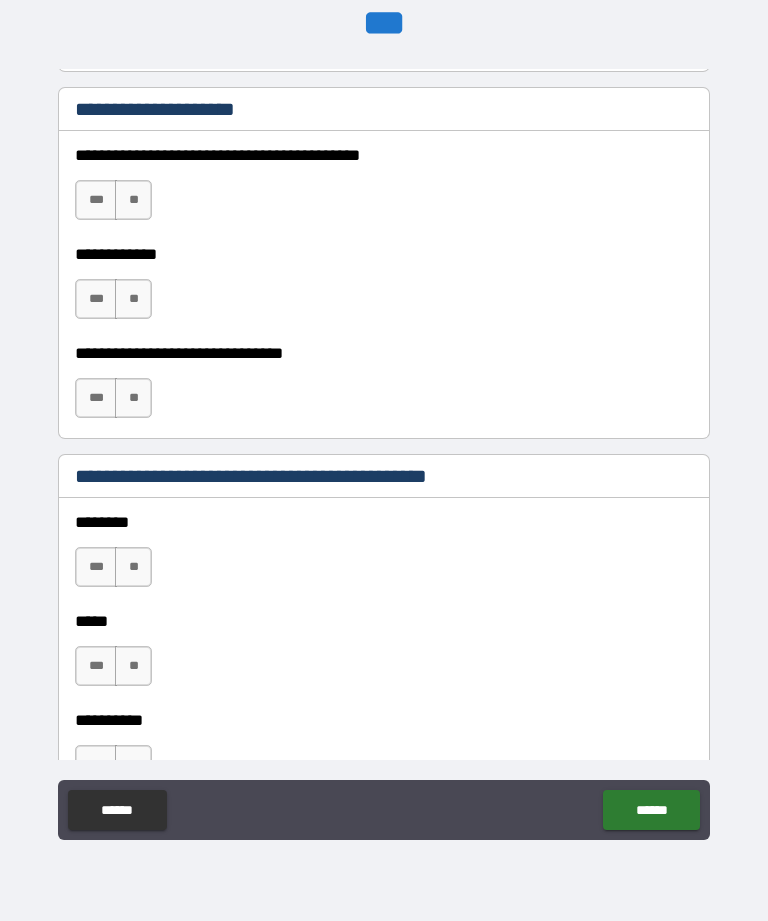 scroll, scrollTop: 1489, scrollLeft: 0, axis: vertical 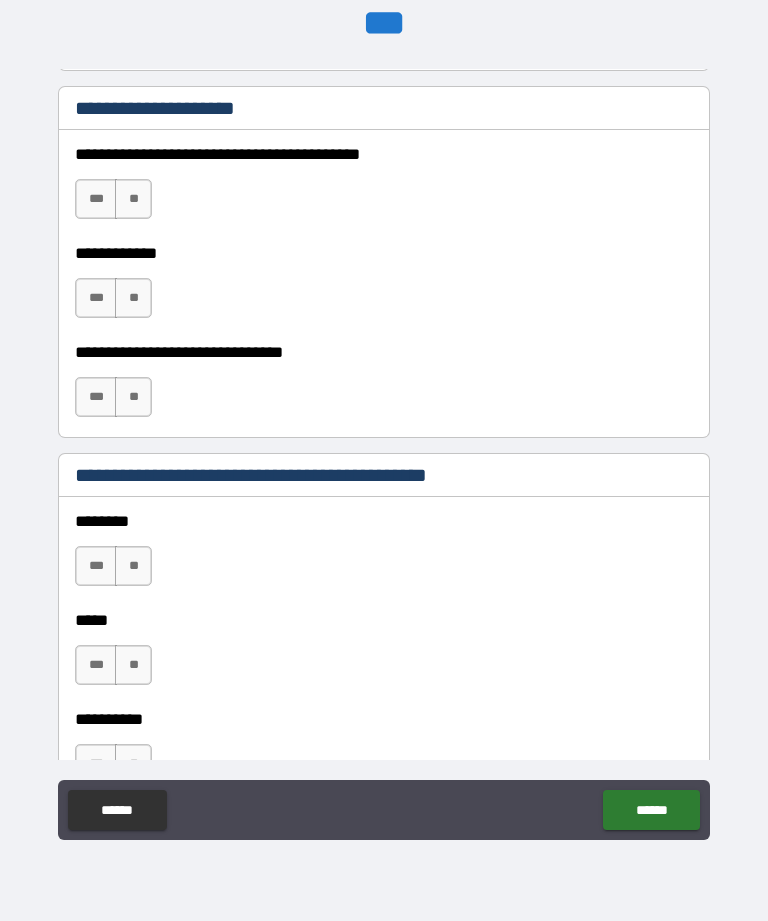 click on "**" at bounding box center [133, 566] 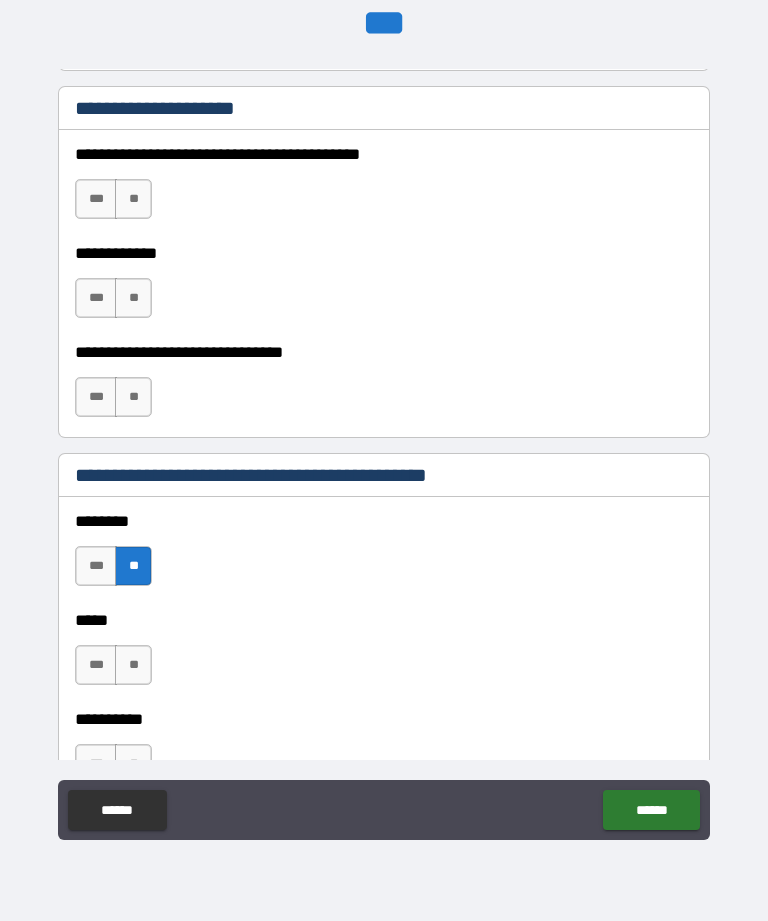click on "**" at bounding box center (133, 665) 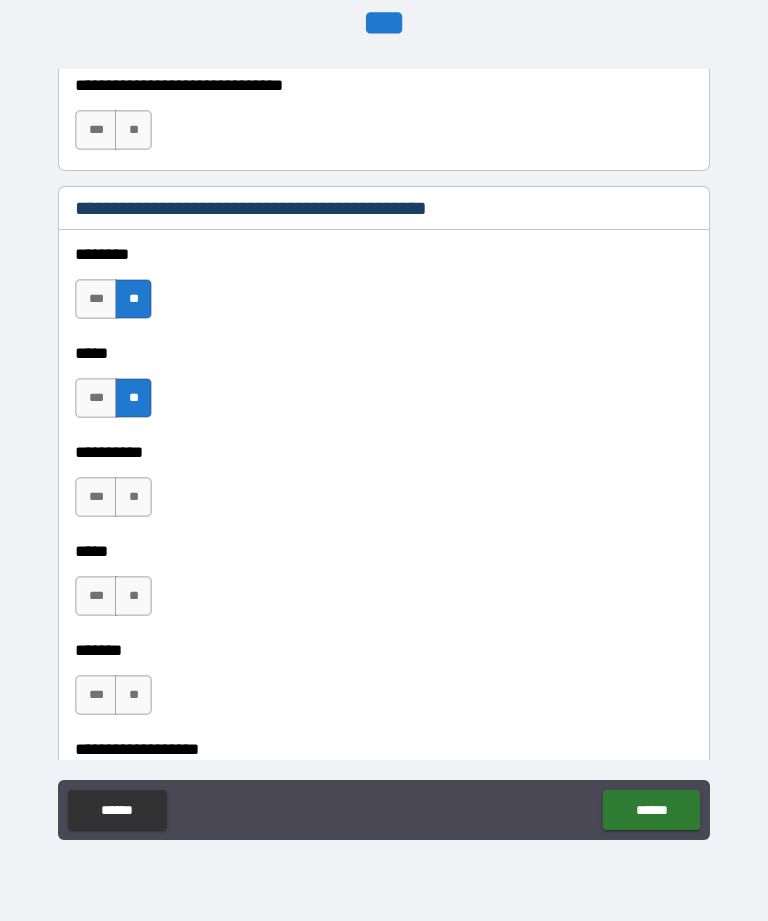 scroll, scrollTop: 1762, scrollLeft: 0, axis: vertical 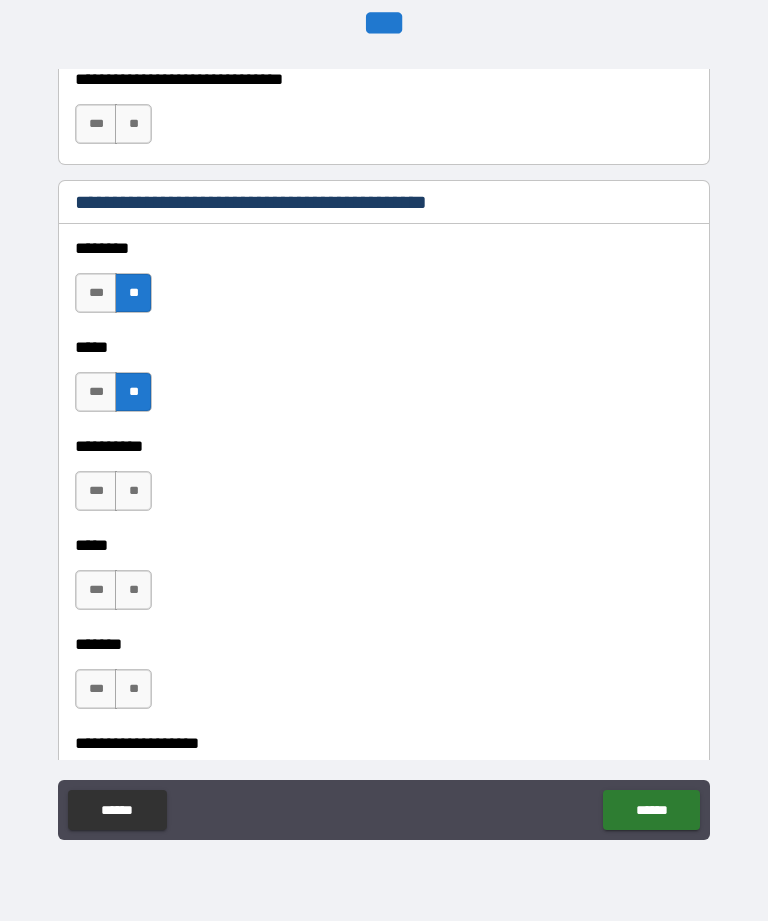click on "**" at bounding box center (133, 491) 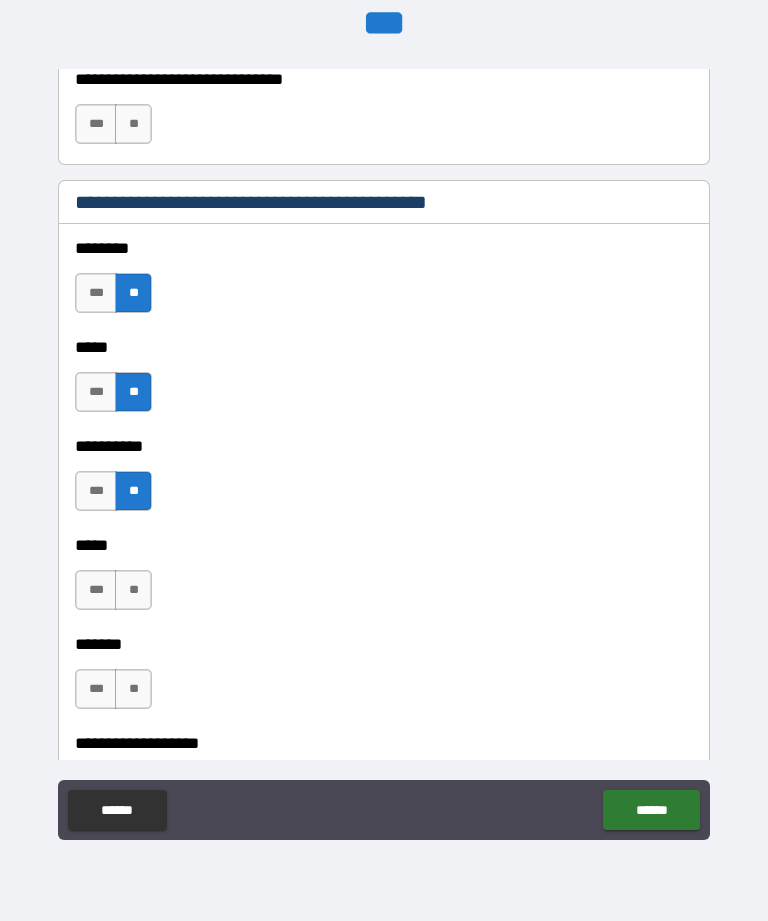 click on "**" at bounding box center [133, 590] 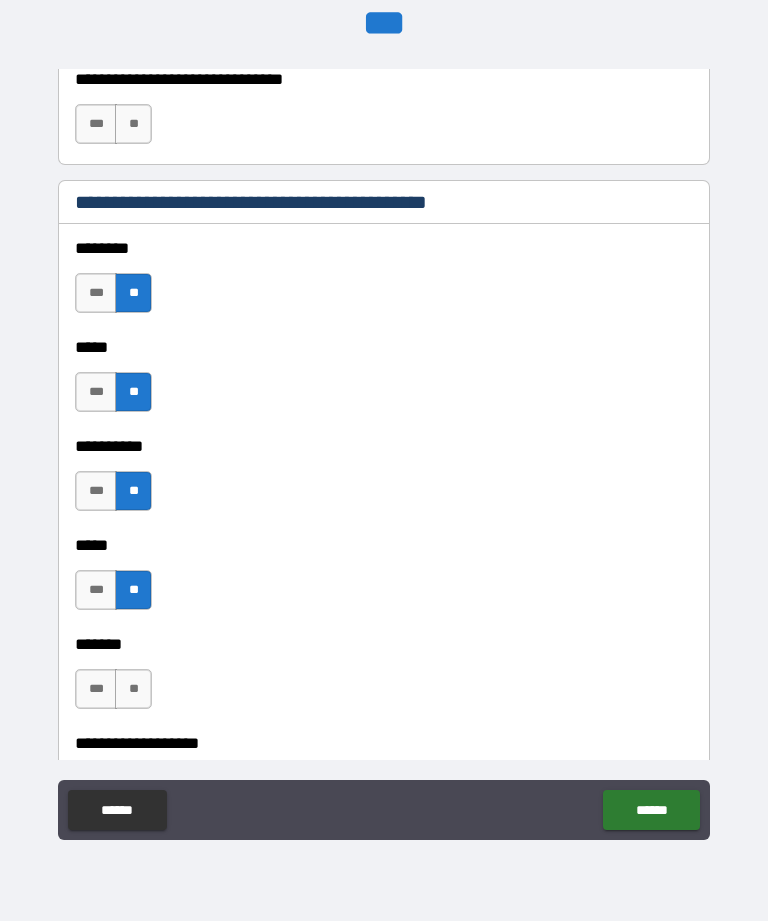 click on "**" at bounding box center (133, 689) 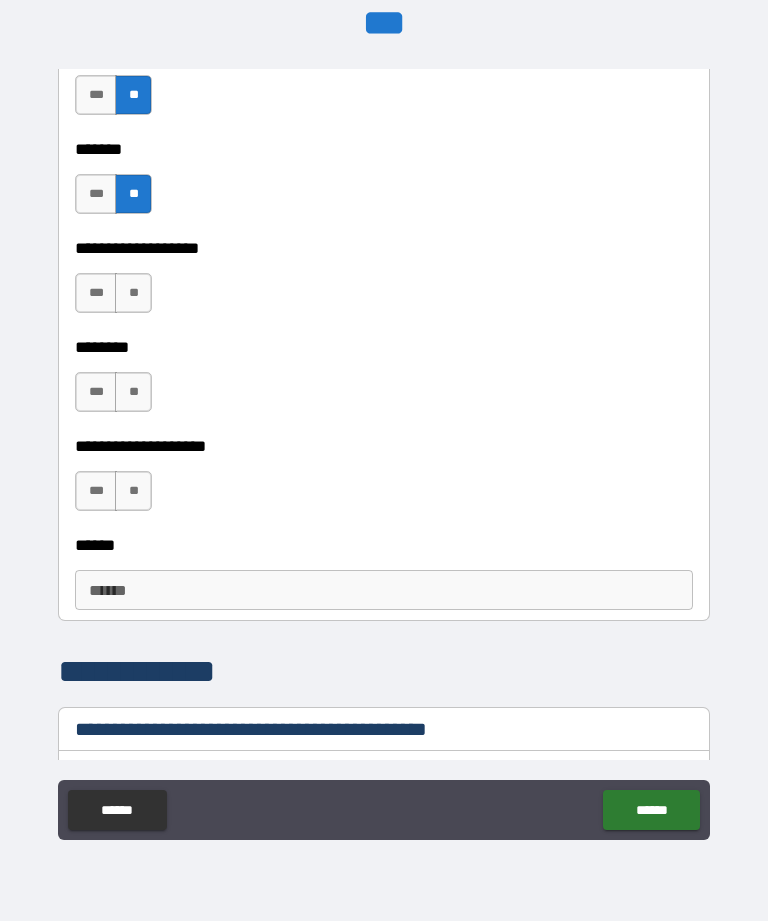 scroll, scrollTop: 2258, scrollLeft: 0, axis: vertical 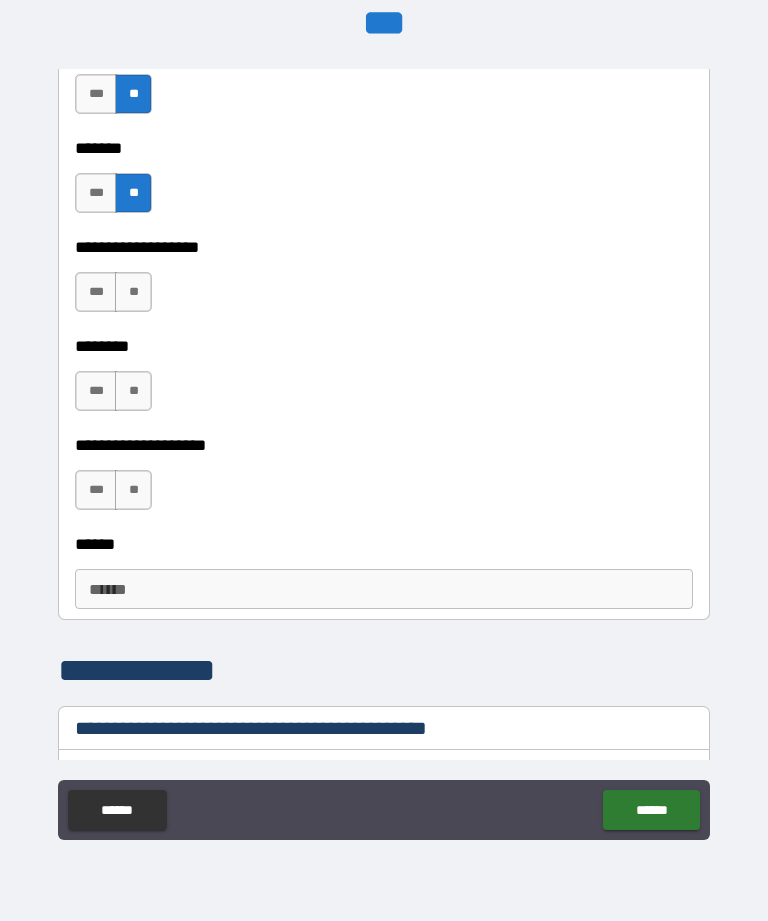 click on "**" at bounding box center (133, 292) 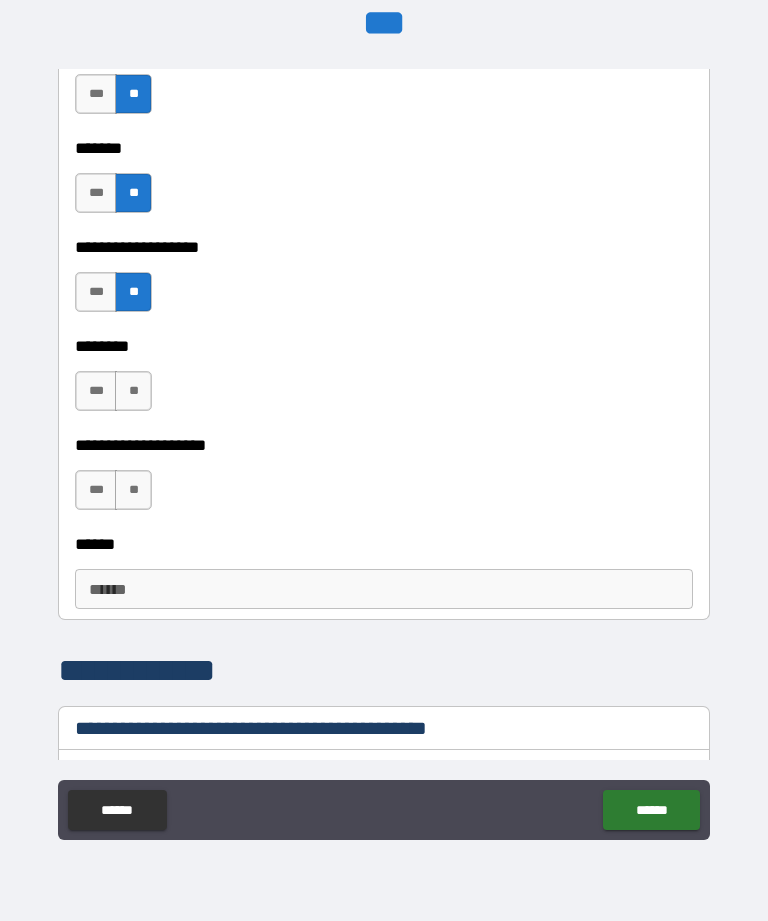 click on "**" at bounding box center [133, 490] 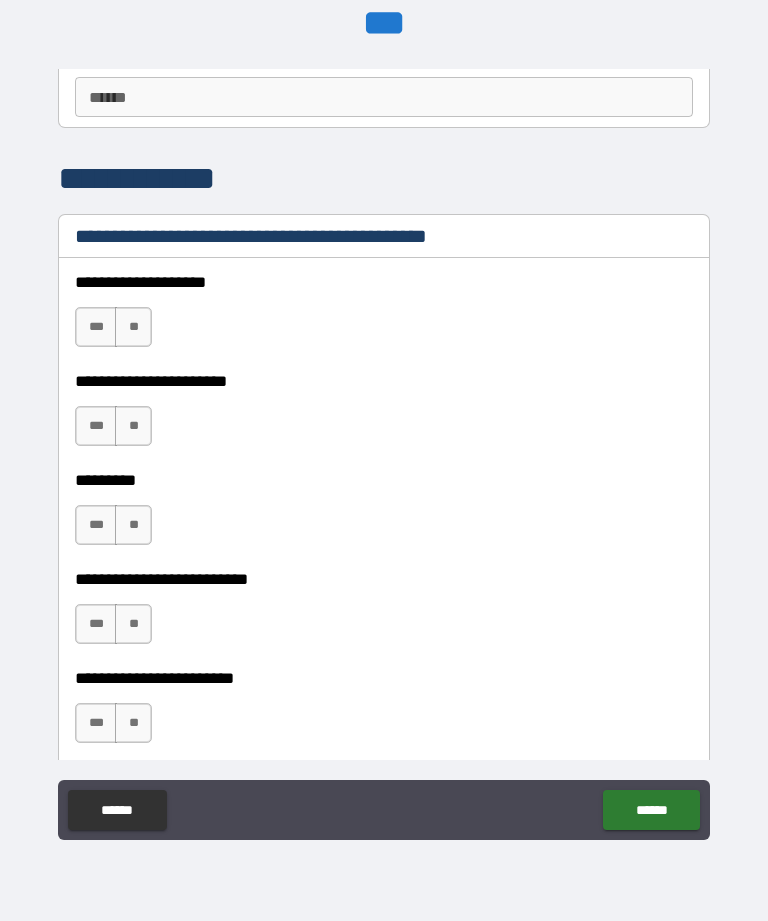 scroll, scrollTop: 2751, scrollLeft: 0, axis: vertical 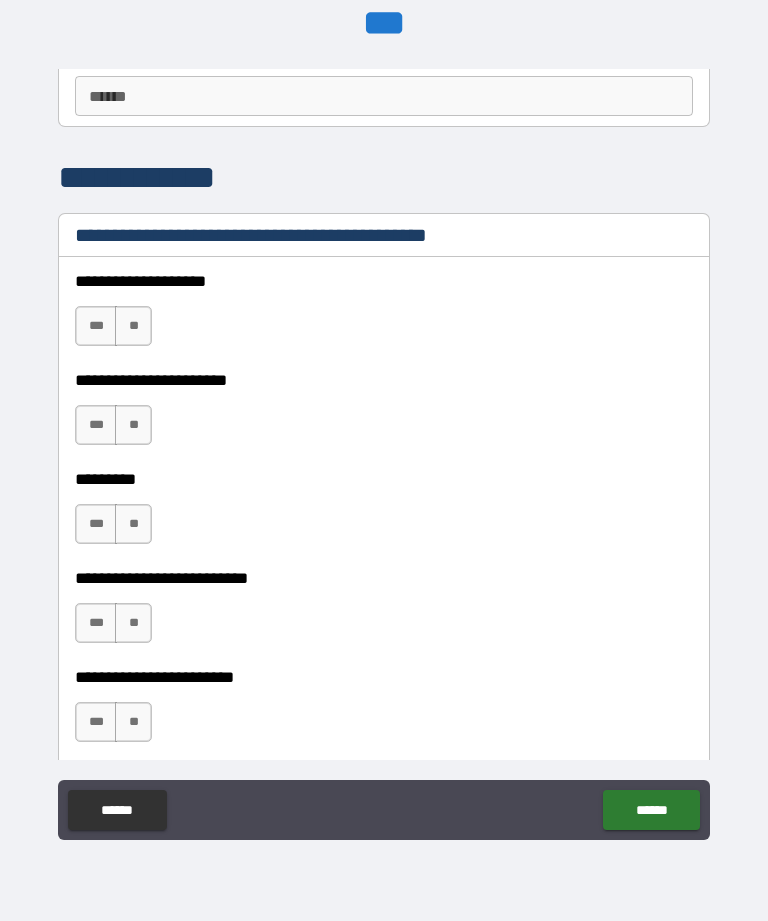 click on "**" at bounding box center (133, 326) 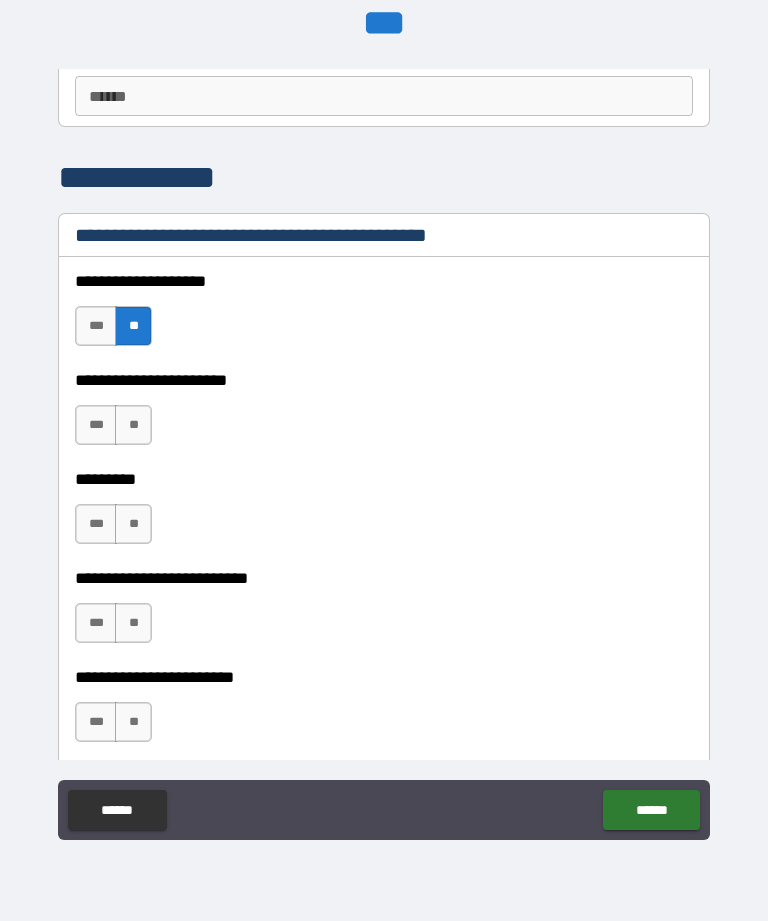 click on "**" at bounding box center [133, 425] 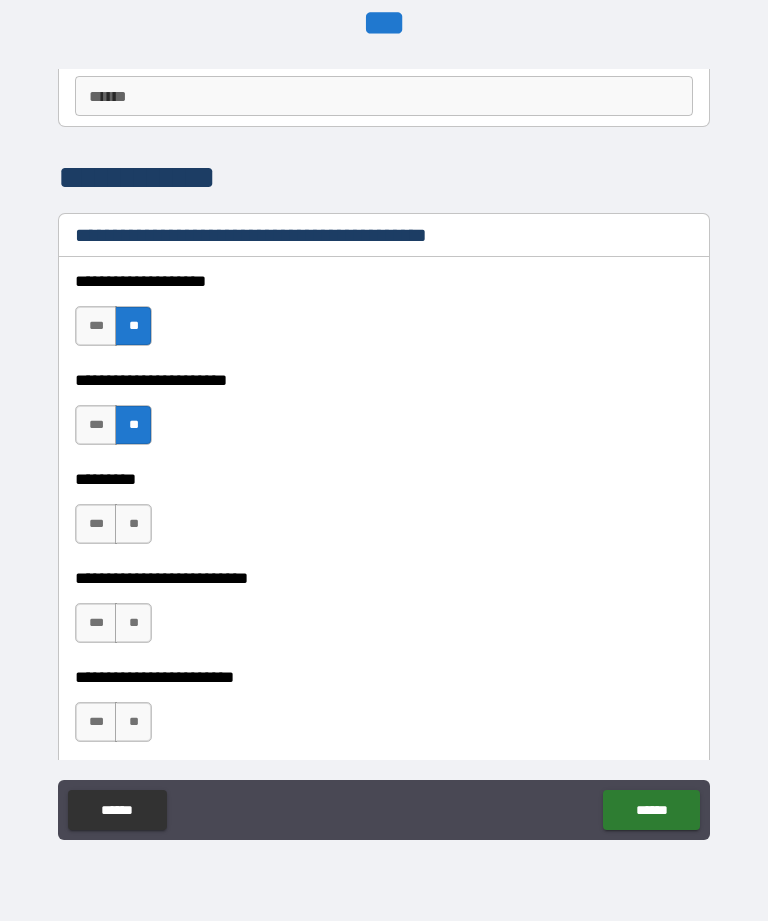 click on "**" at bounding box center (133, 524) 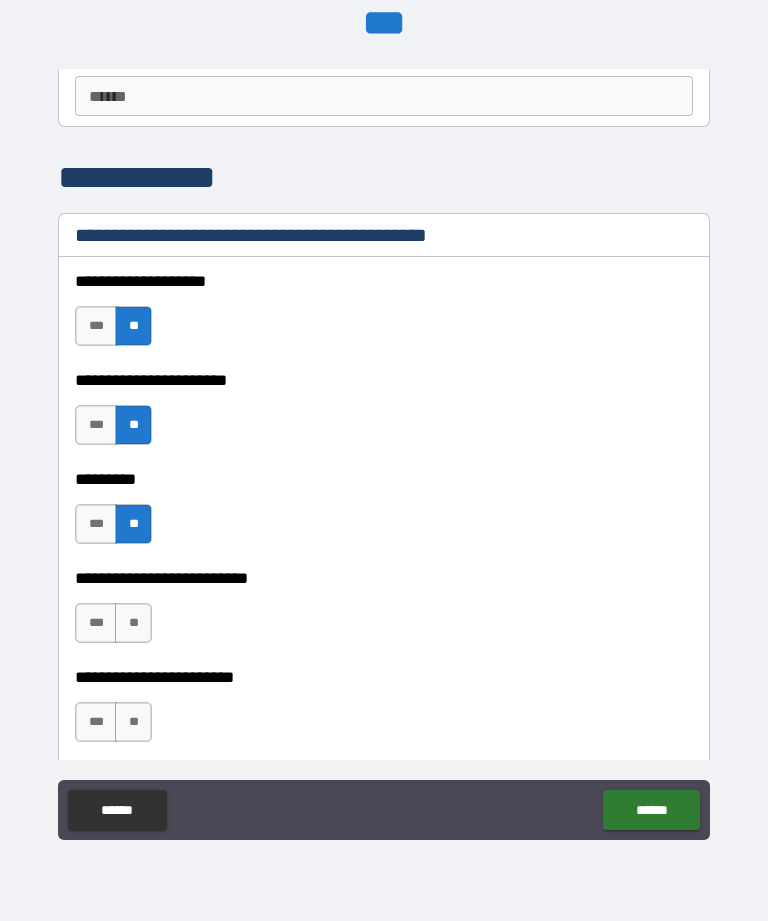 click on "**" at bounding box center [133, 623] 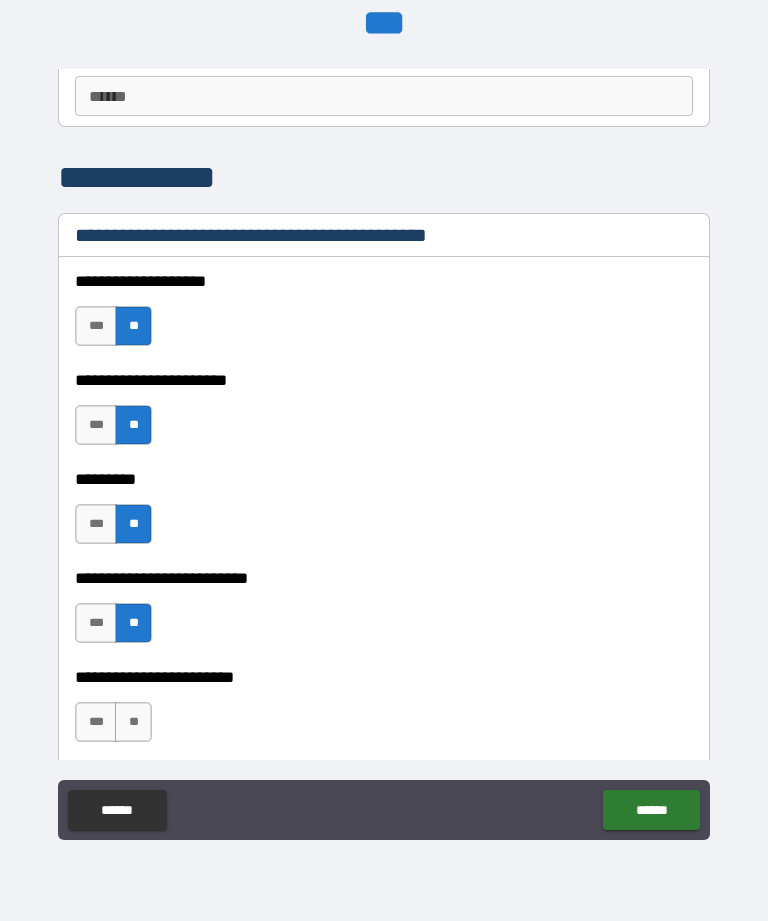click on "**" at bounding box center (133, 722) 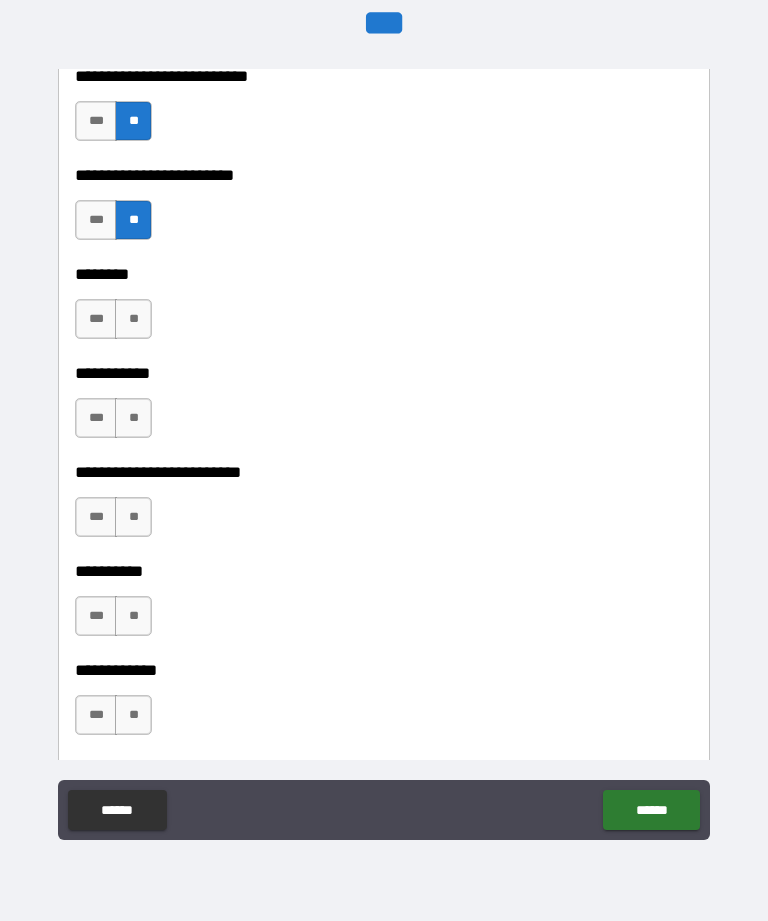 scroll, scrollTop: 3255, scrollLeft: 0, axis: vertical 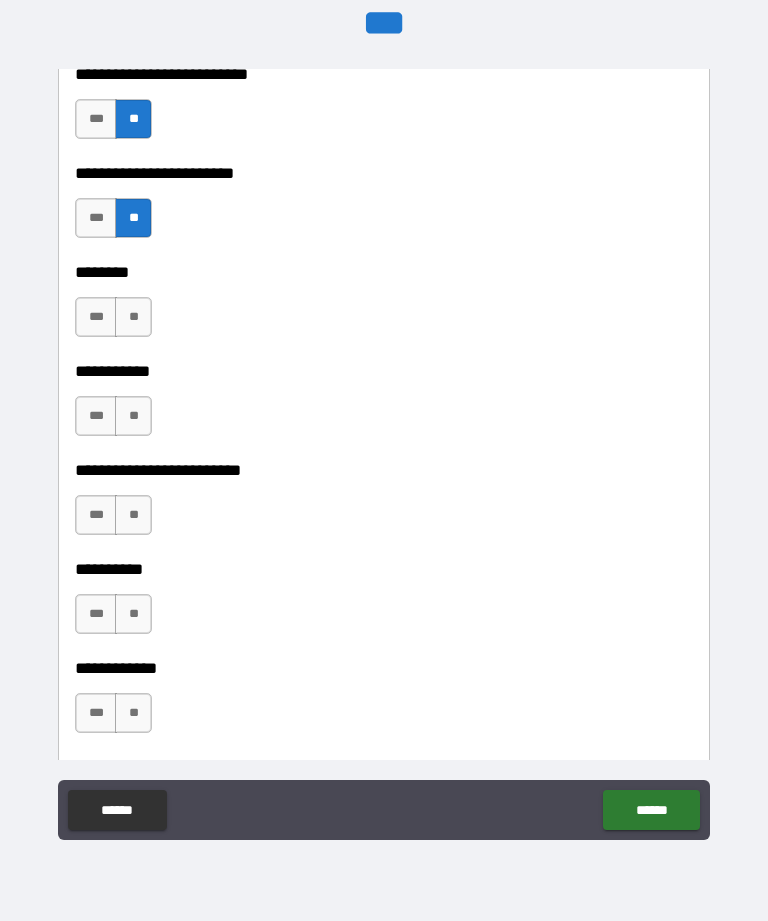 click on "**" at bounding box center (133, 317) 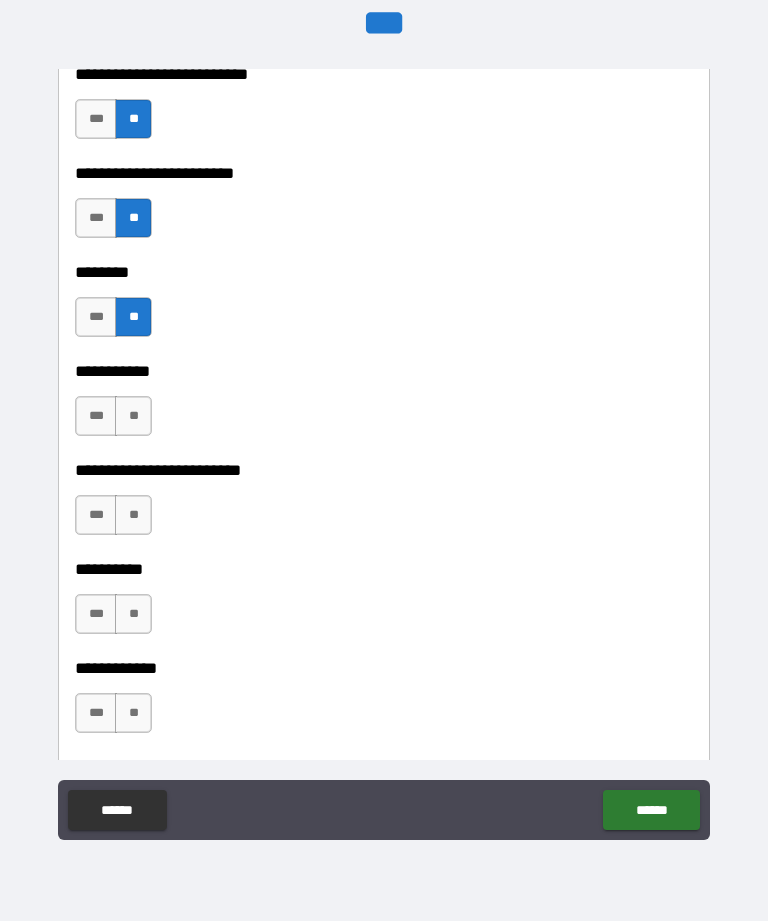 click on "**" at bounding box center [133, 416] 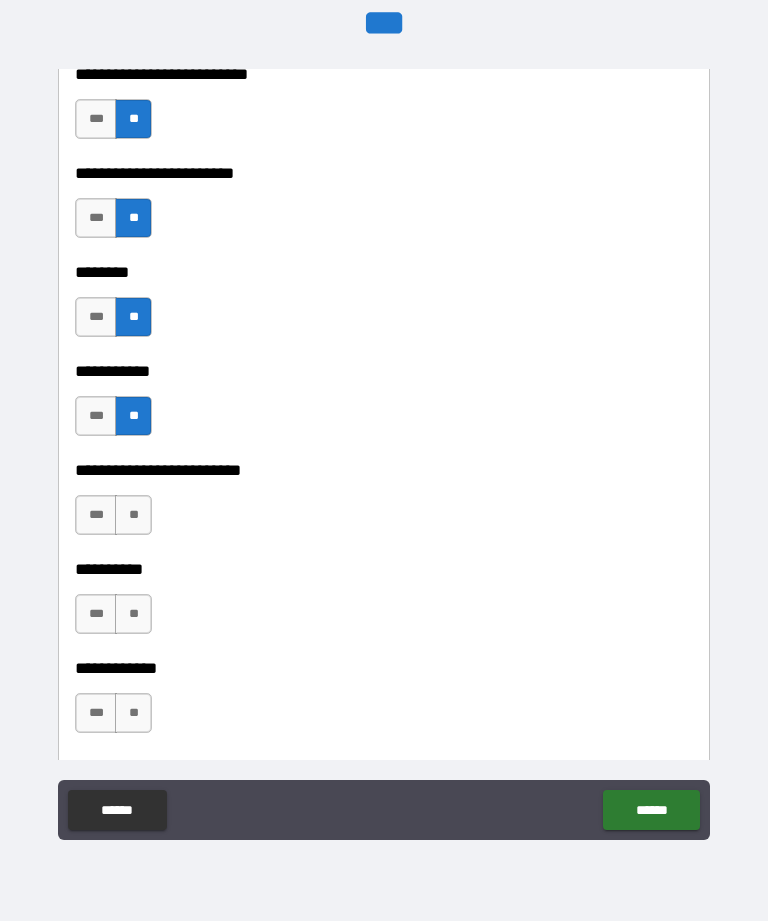 click on "**" at bounding box center [133, 515] 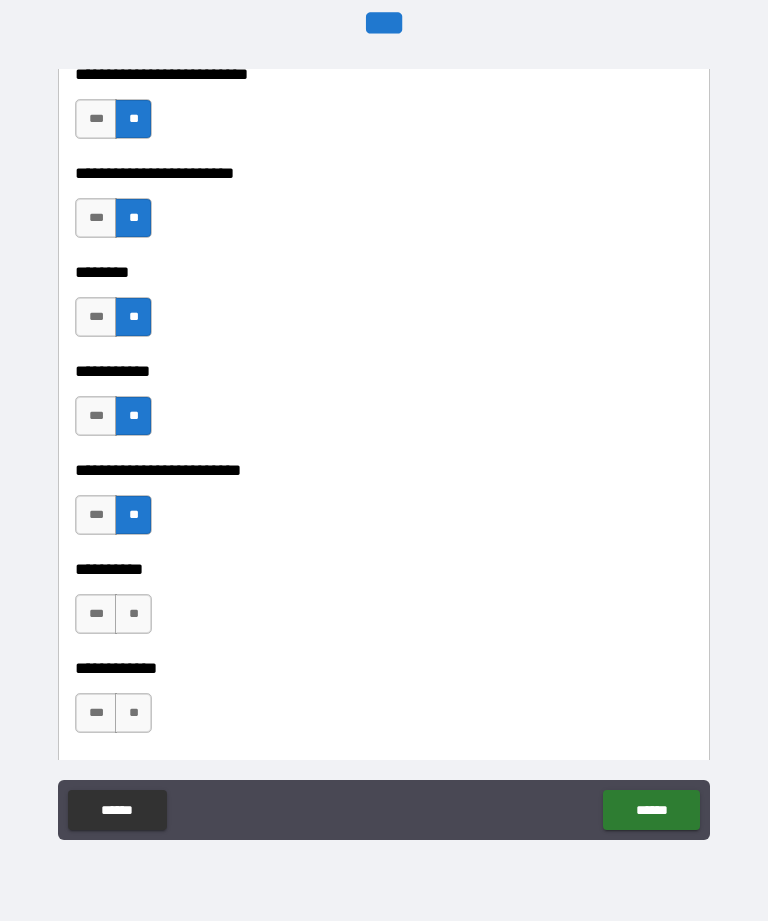 click on "**" at bounding box center [133, 614] 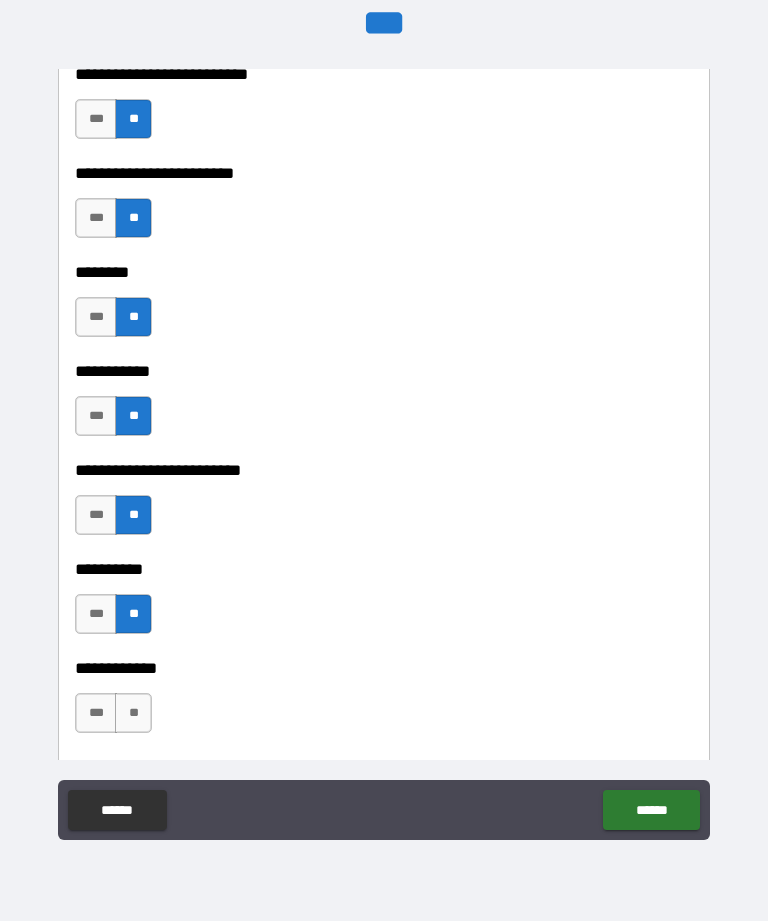 click on "**" at bounding box center [133, 713] 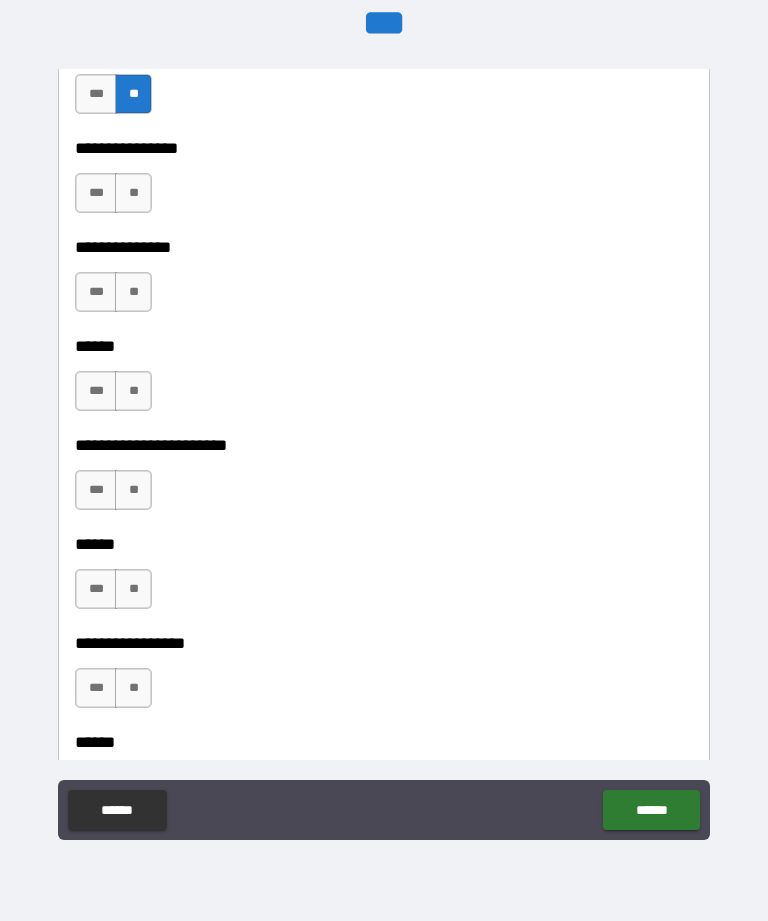 scroll, scrollTop: 3875, scrollLeft: 0, axis: vertical 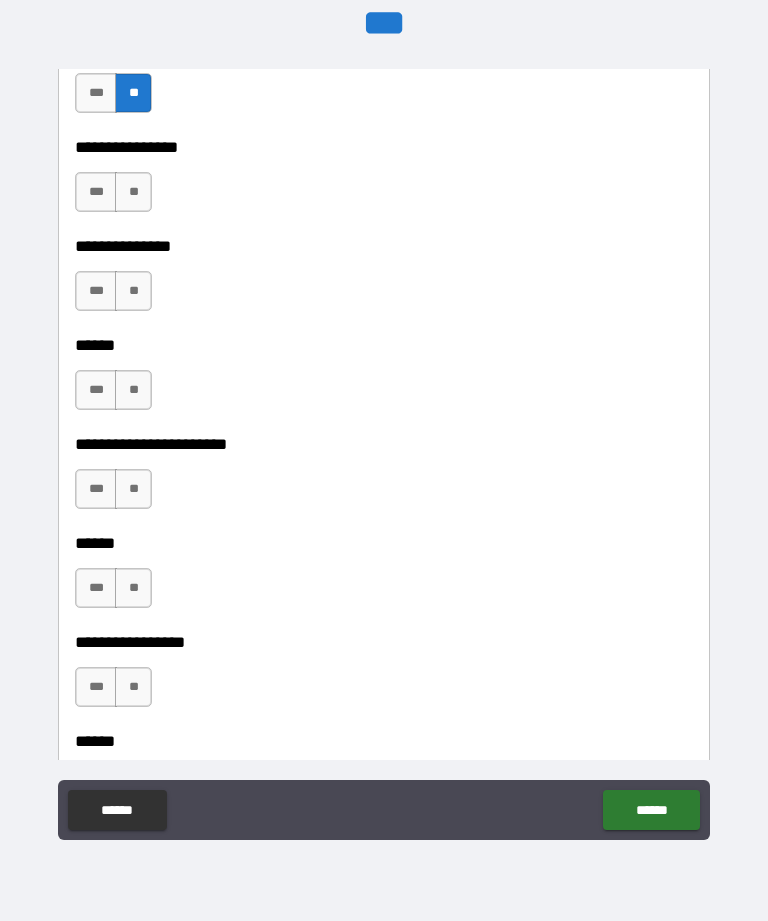 click on "**" at bounding box center [133, 687] 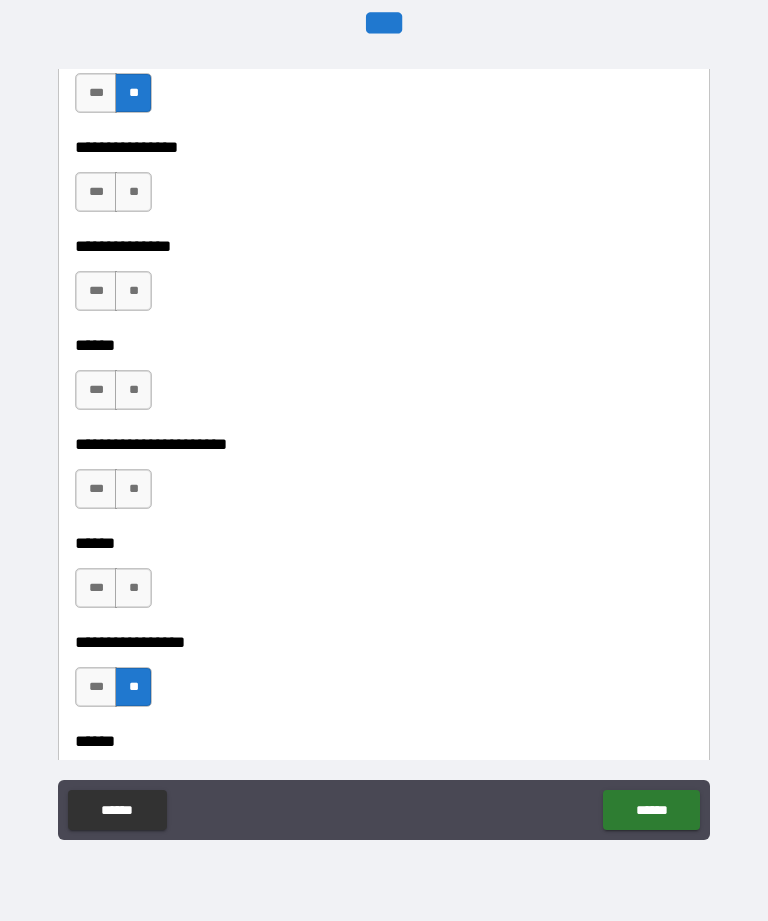 click on "**" at bounding box center [133, 588] 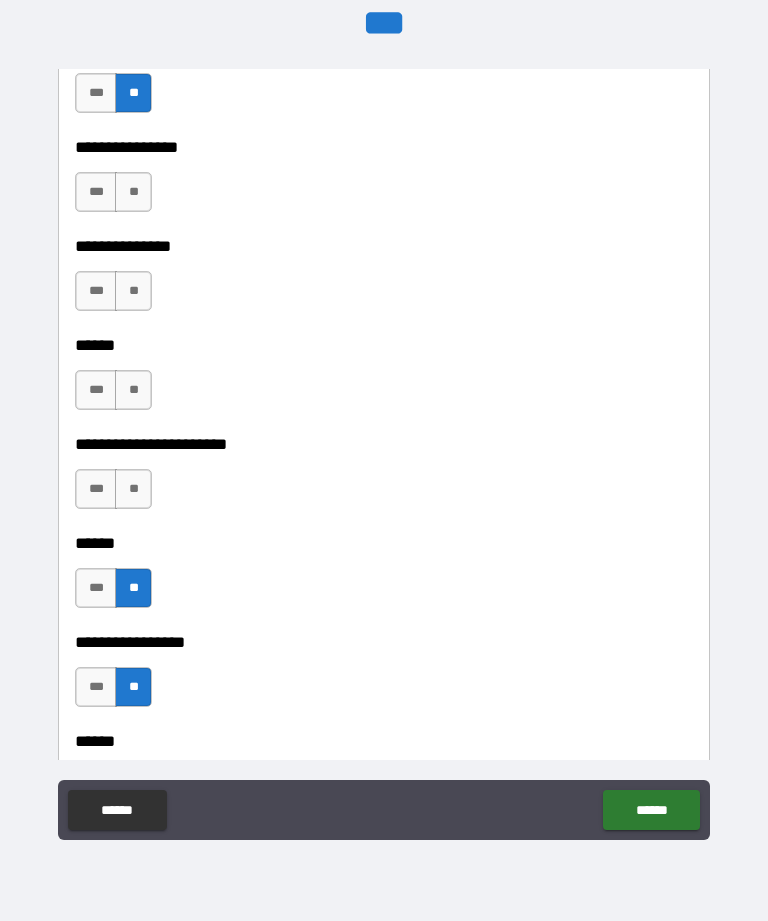 click on "**" at bounding box center (133, 489) 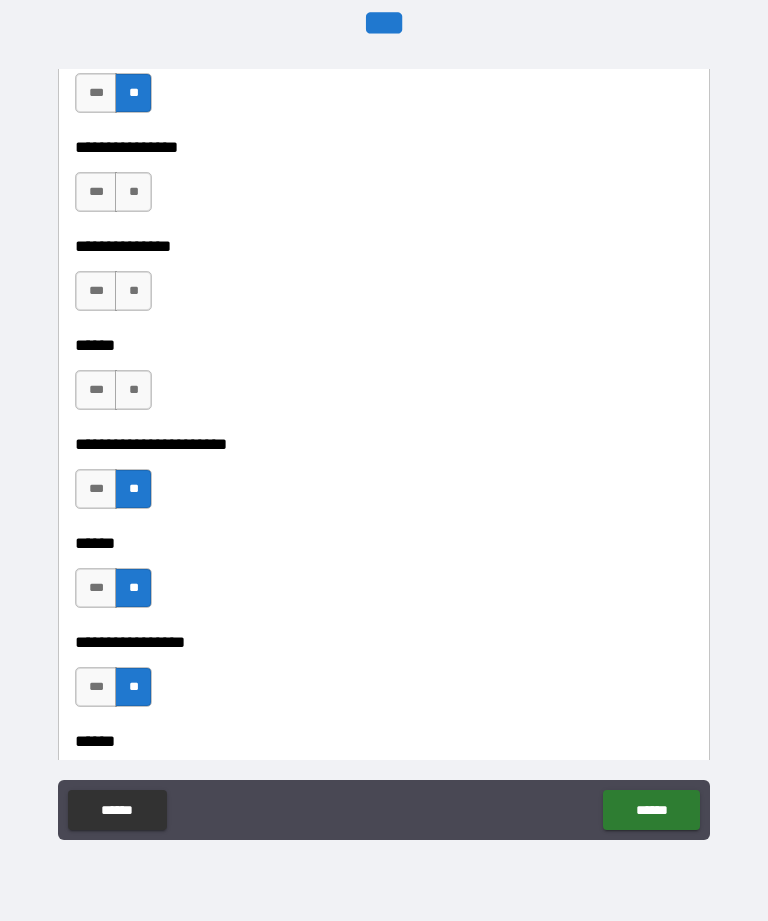 click on "**" at bounding box center [133, 390] 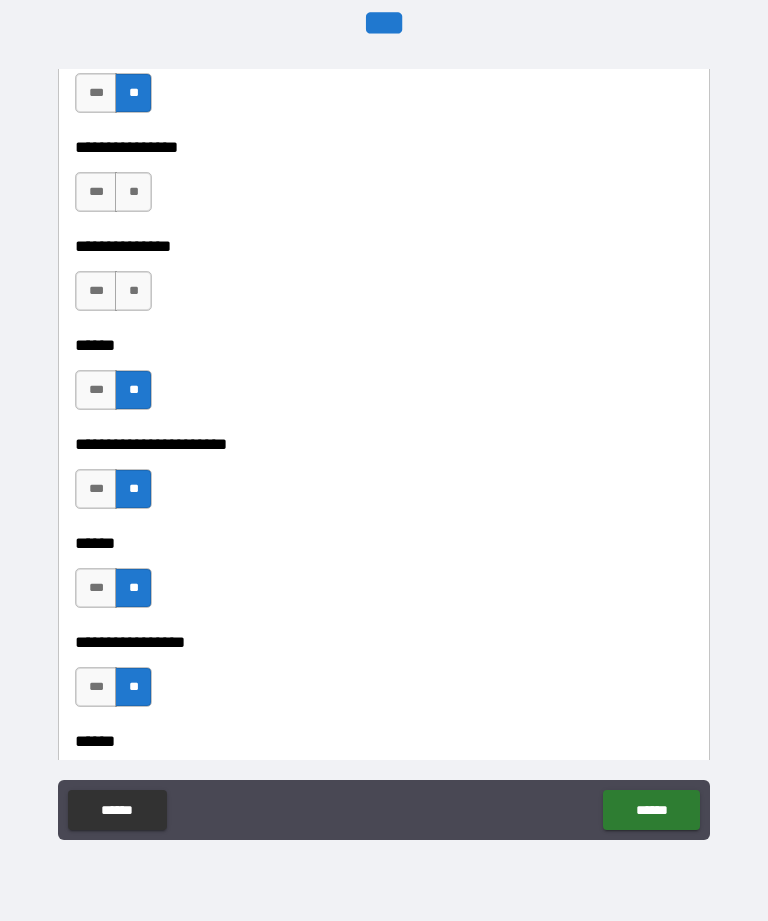 click on "**" at bounding box center [133, 291] 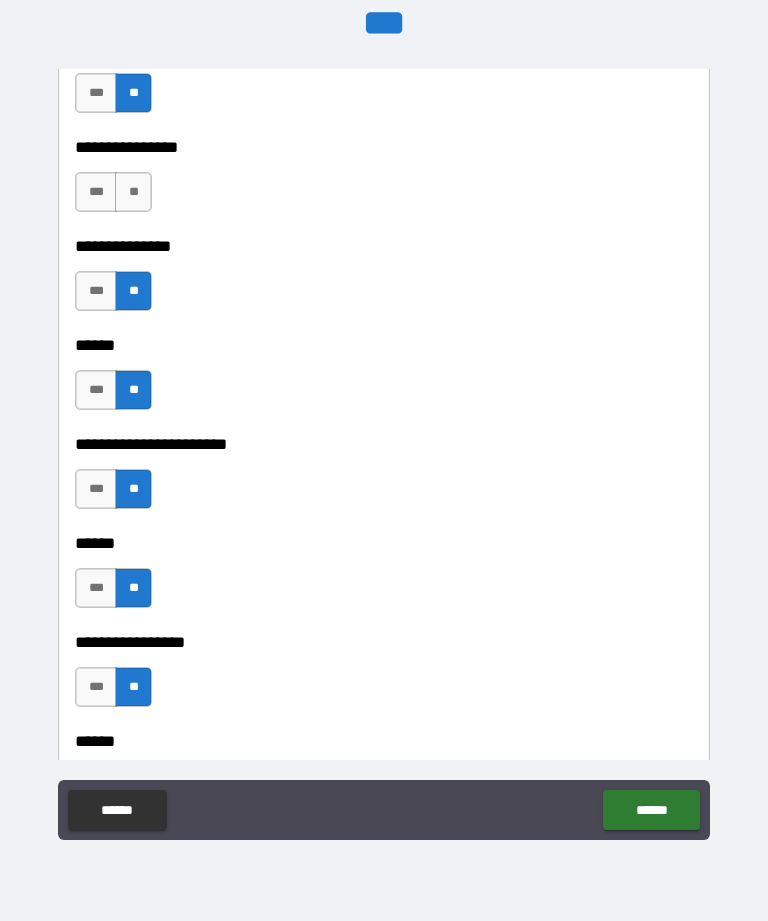 click on "**" at bounding box center [133, 192] 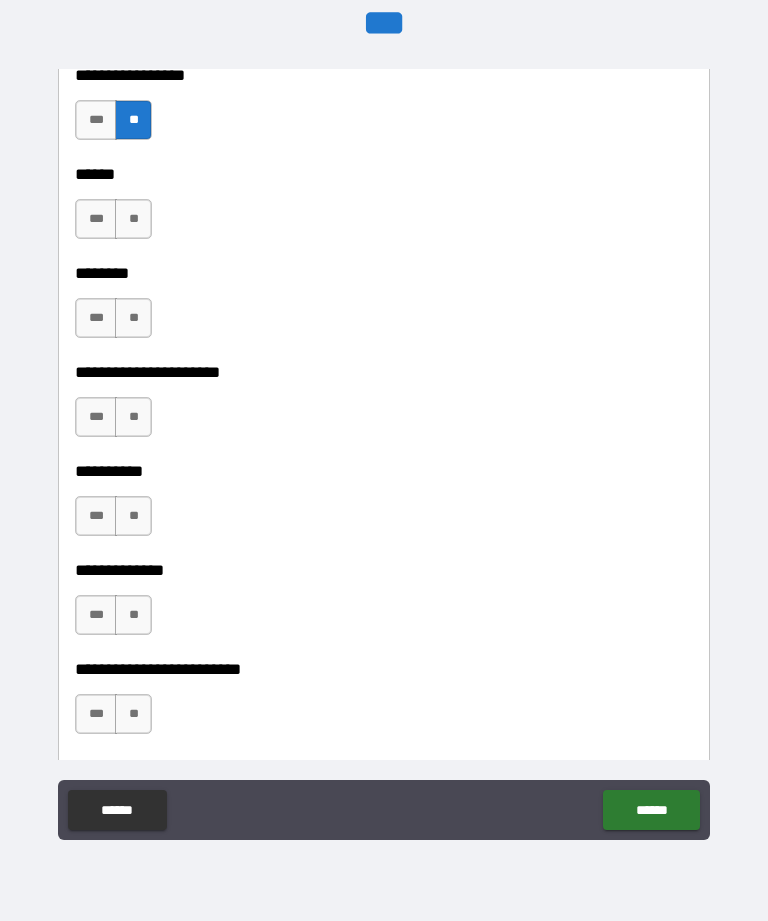 scroll, scrollTop: 4444, scrollLeft: 0, axis: vertical 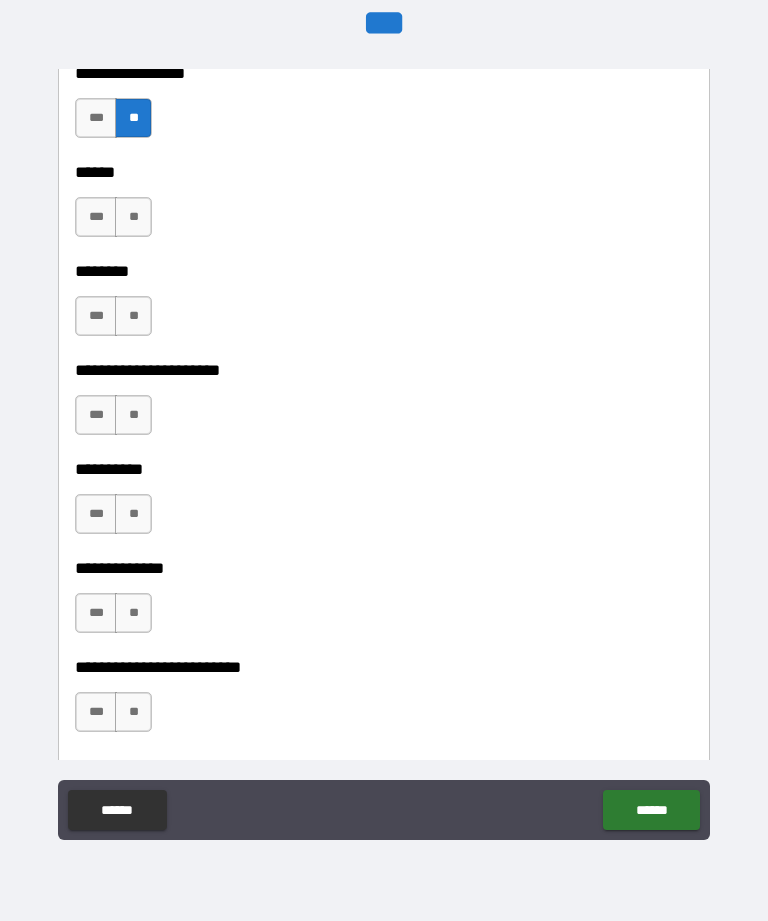 click on "**" at bounding box center (133, 217) 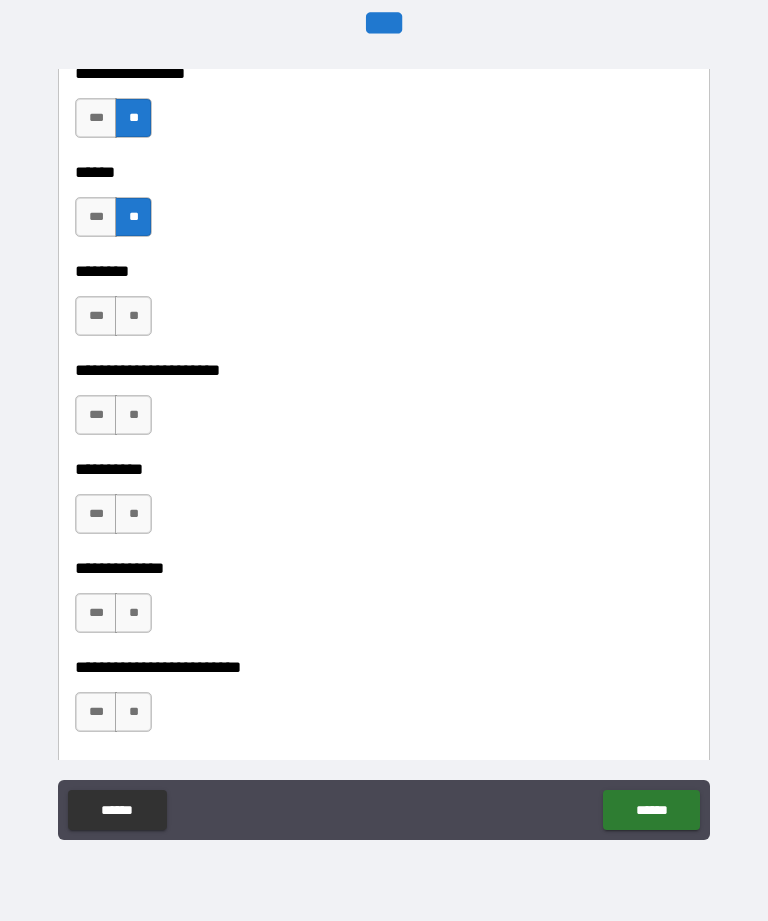 click on "**" at bounding box center (133, 316) 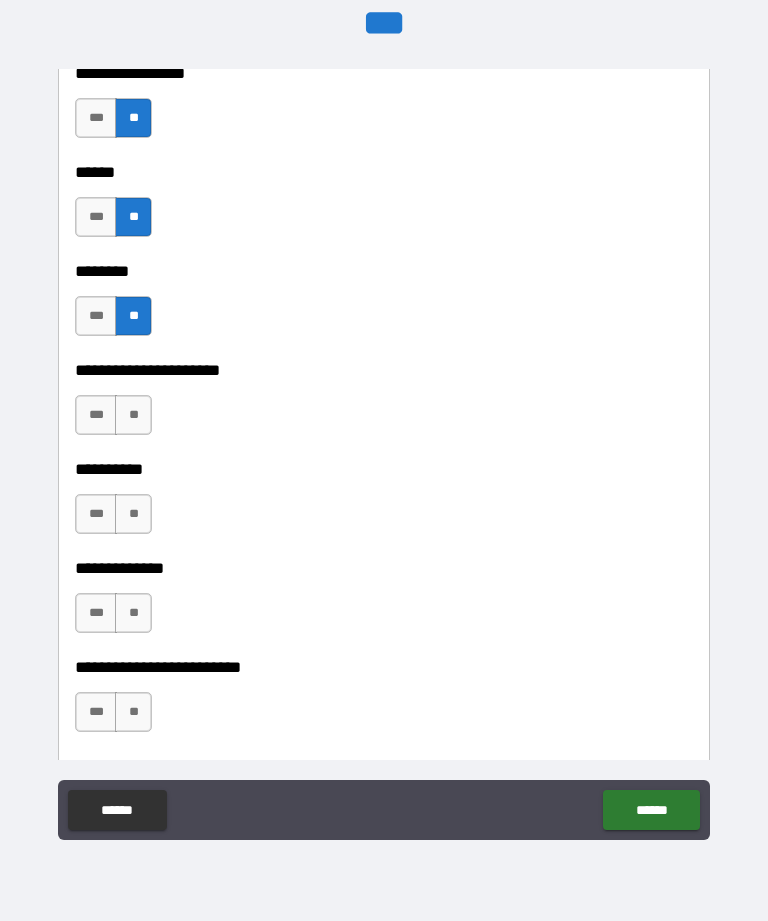 click on "**" at bounding box center [133, 613] 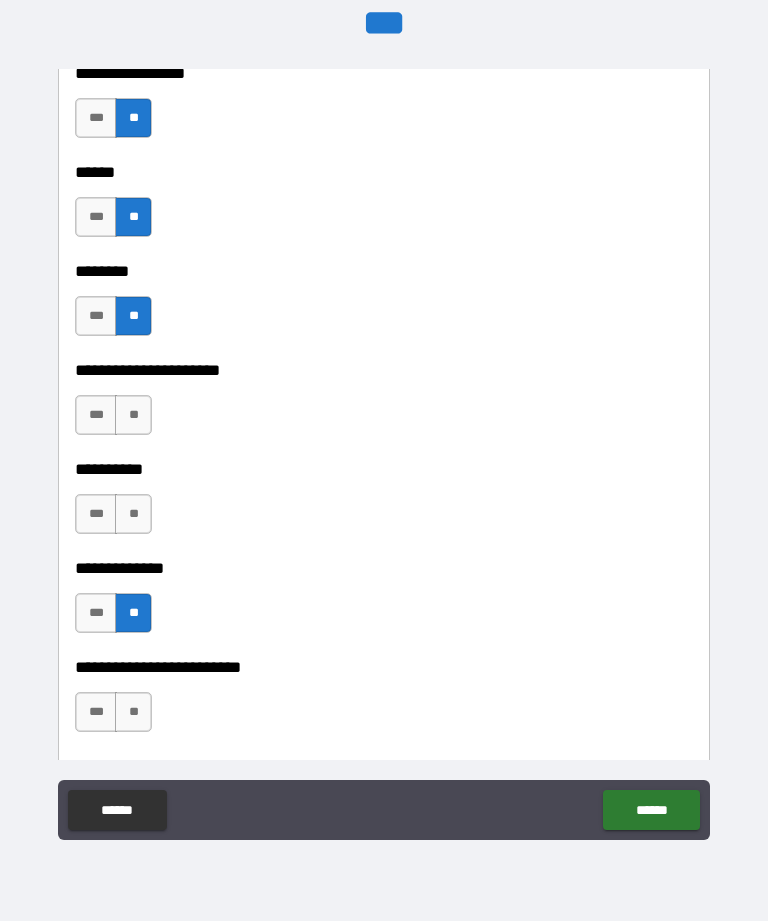 click on "**" at bounding box center (133, 514) 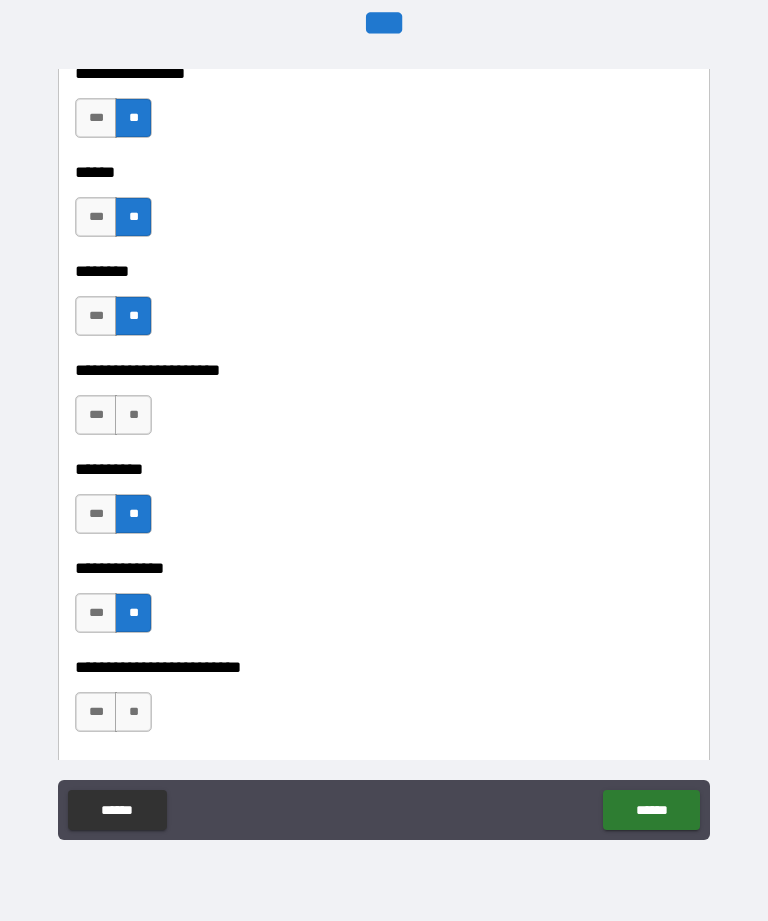 click on "**" at bounding box center (133, 415) 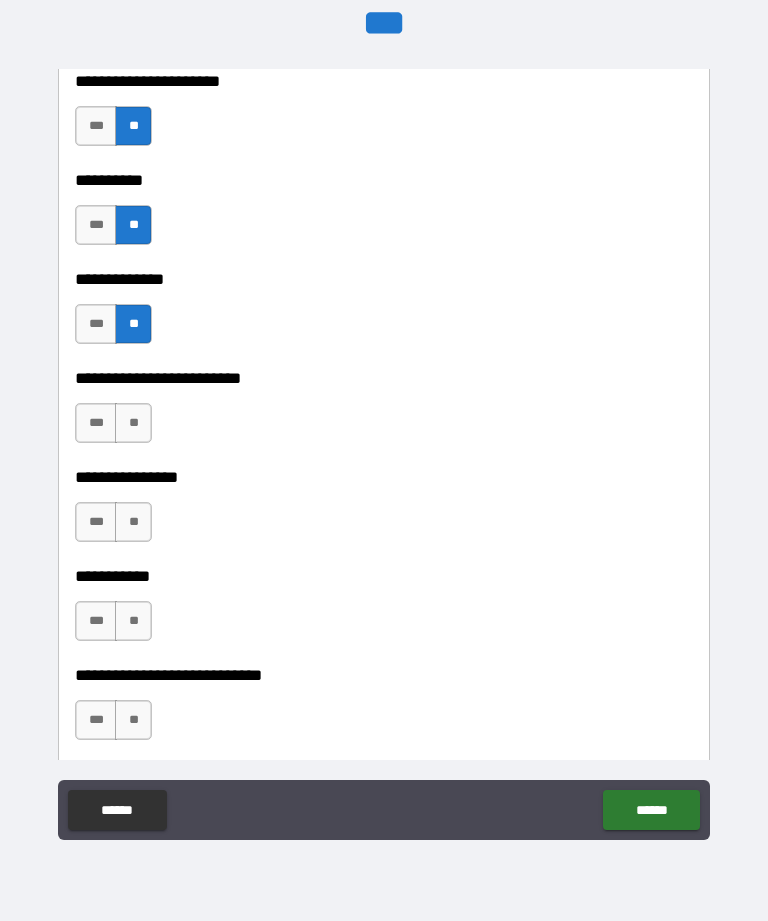 scroll, scrollTop: 4733, scrollLeft: 0, axis: vertical 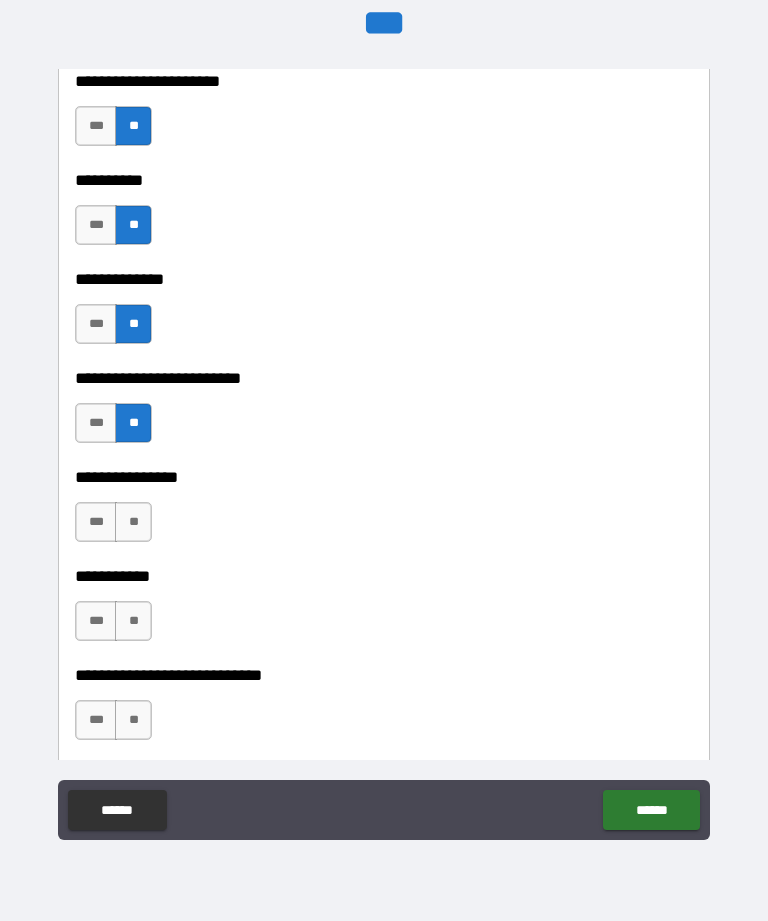 click on "**" at bounding box center [133, 522] 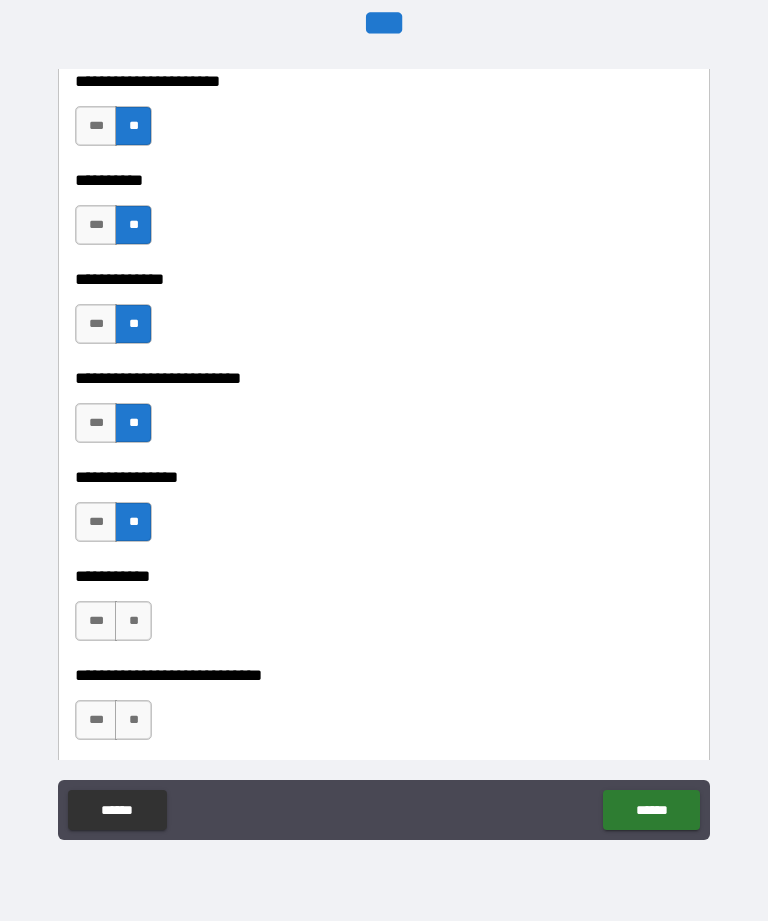 click on "**" at bounding box center [133, 621] 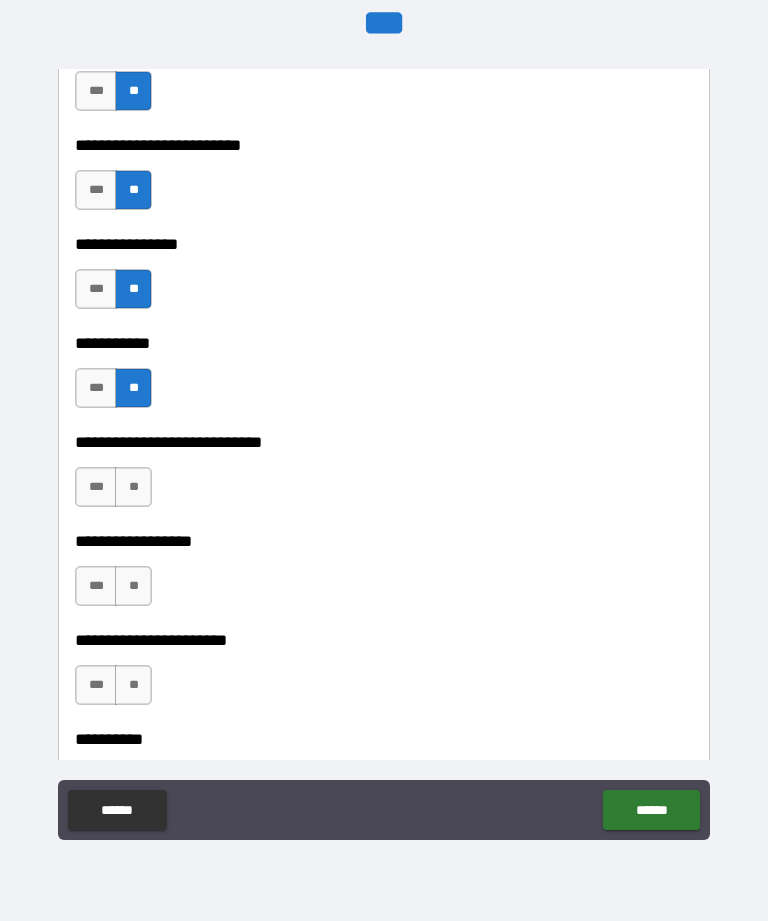 scroll, scrollTop: 4985, scrollLeft: 0, axis: vertical 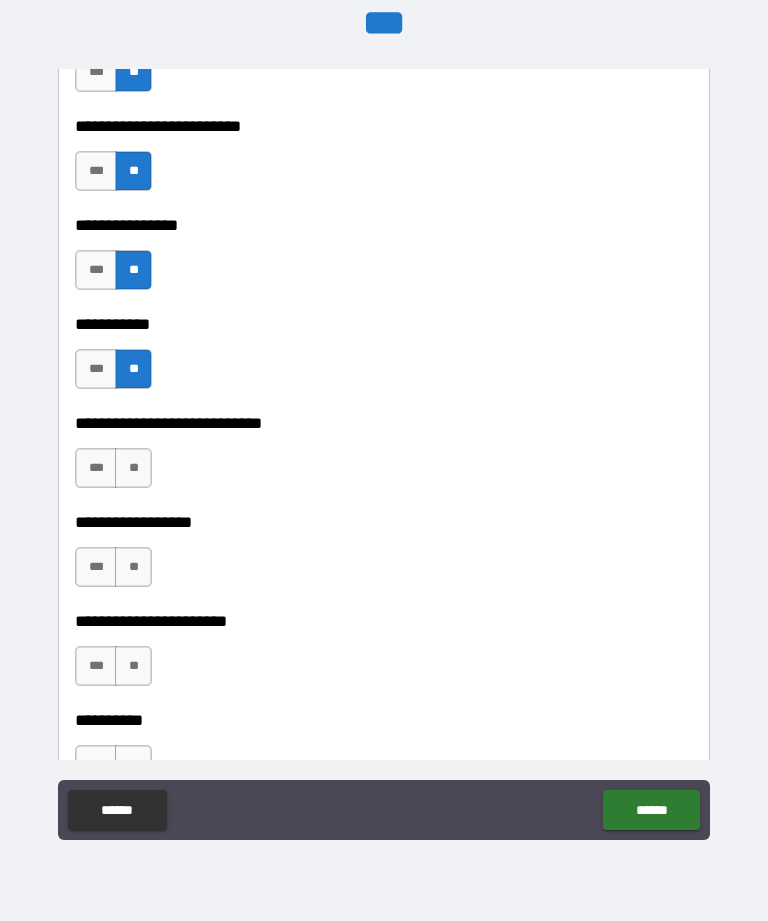 click on "**" at bounding box center (133, 468) 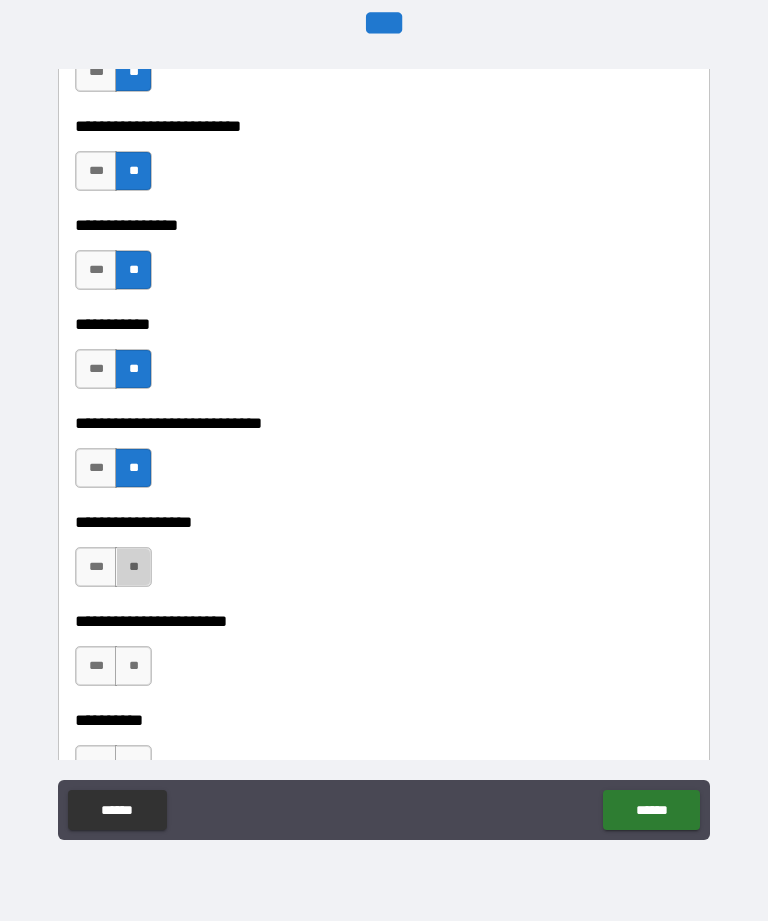 click on "**" at bounding box center (133, 567) 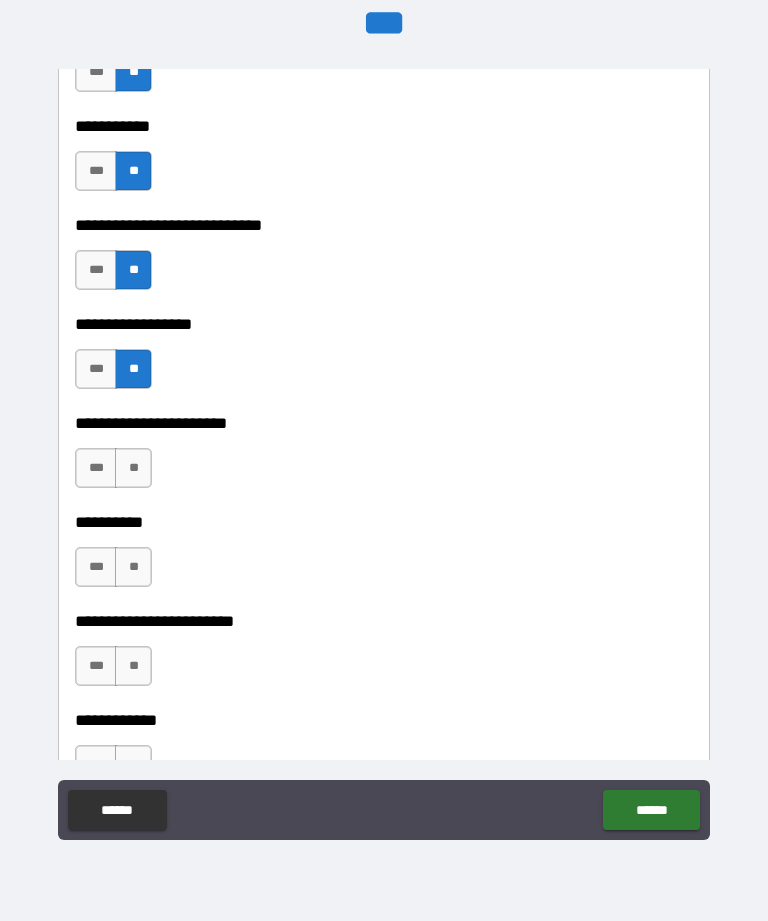 scroll, scrollTop: 5184, scrollLeft: 0, axis: vertical 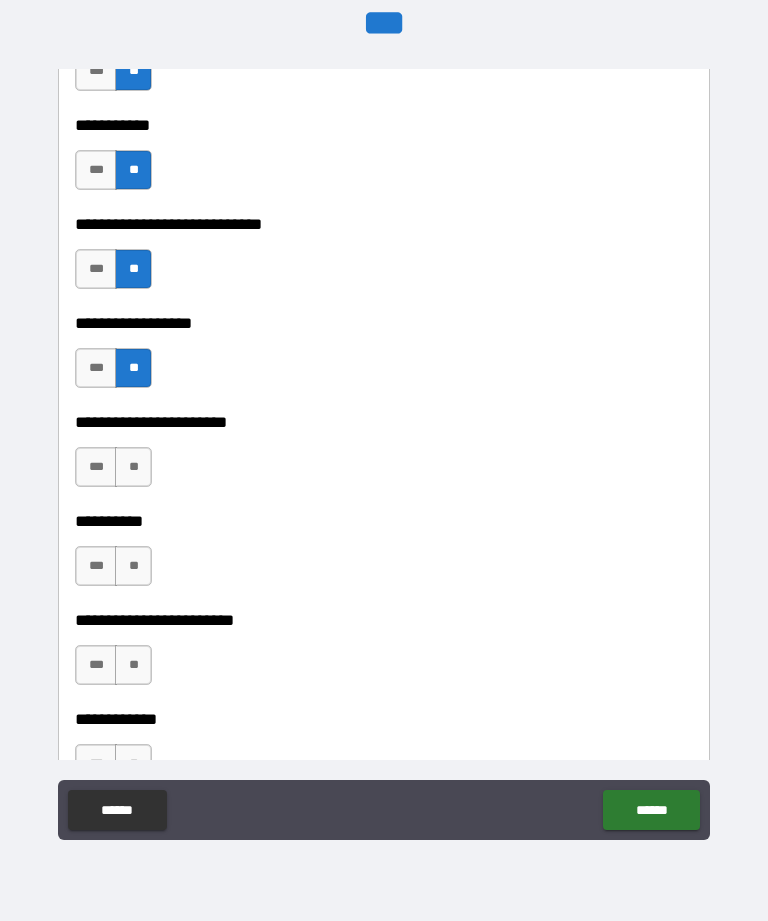 click on "**" at bounding box center [133, 467] 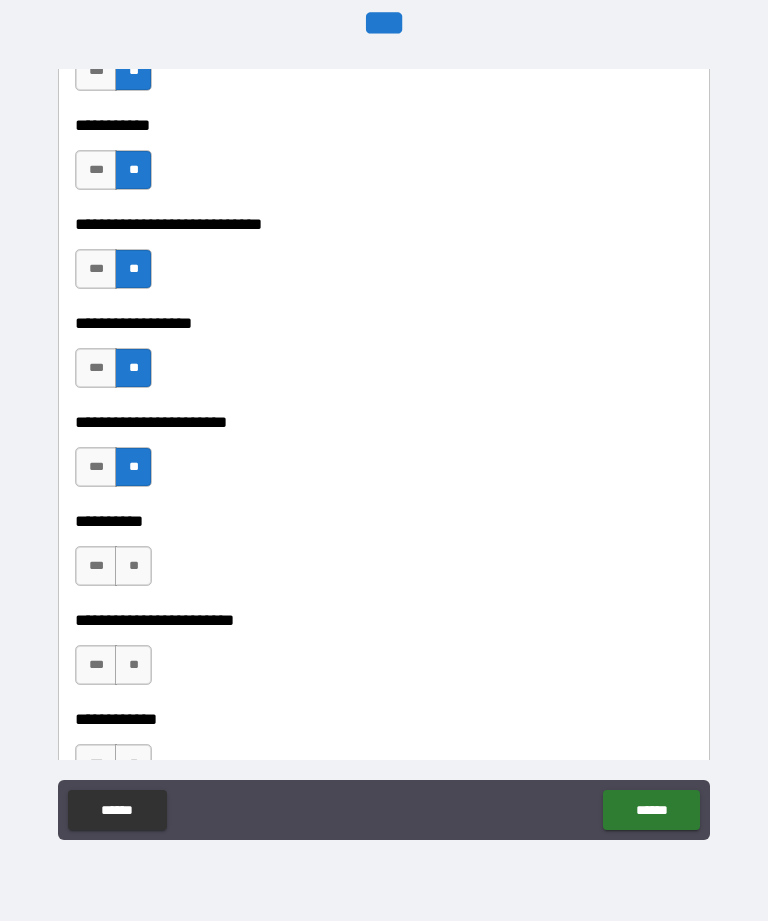 click on "**" at bounding box center [133, 566] 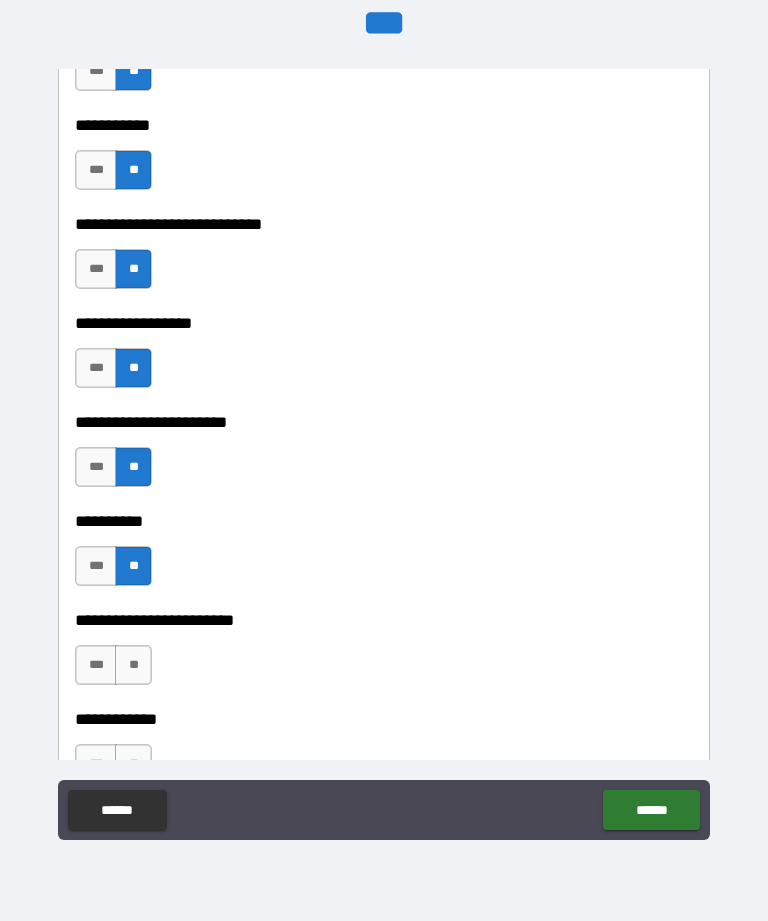 click on "**" at bounding box center (133, 665) 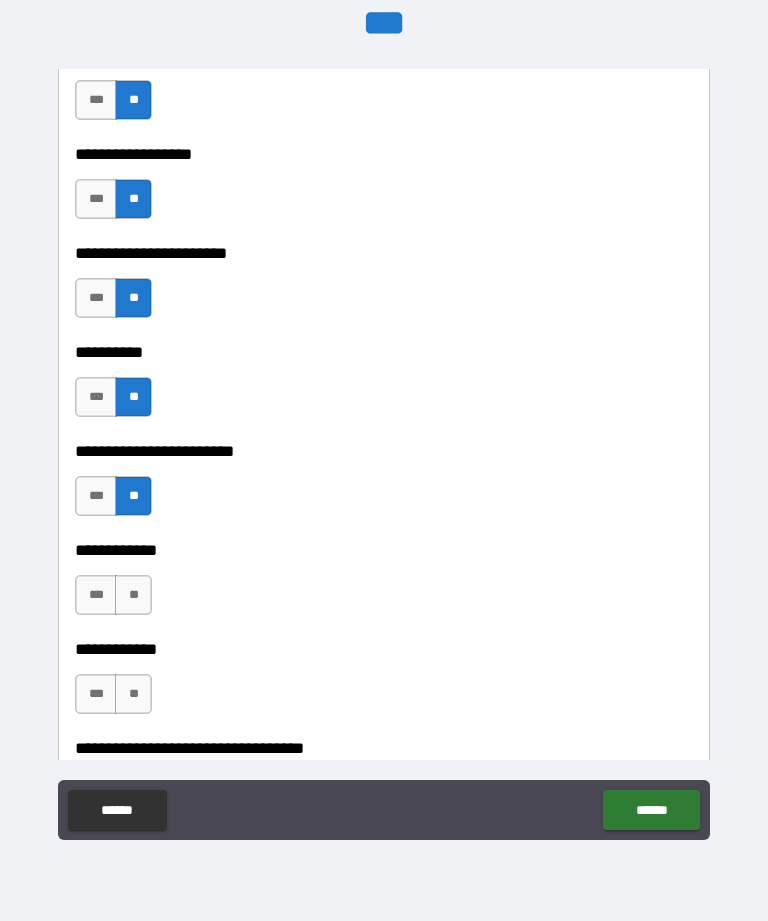 scroll, scrollTop: 5354, scrollLeft: 0, axis: vertical 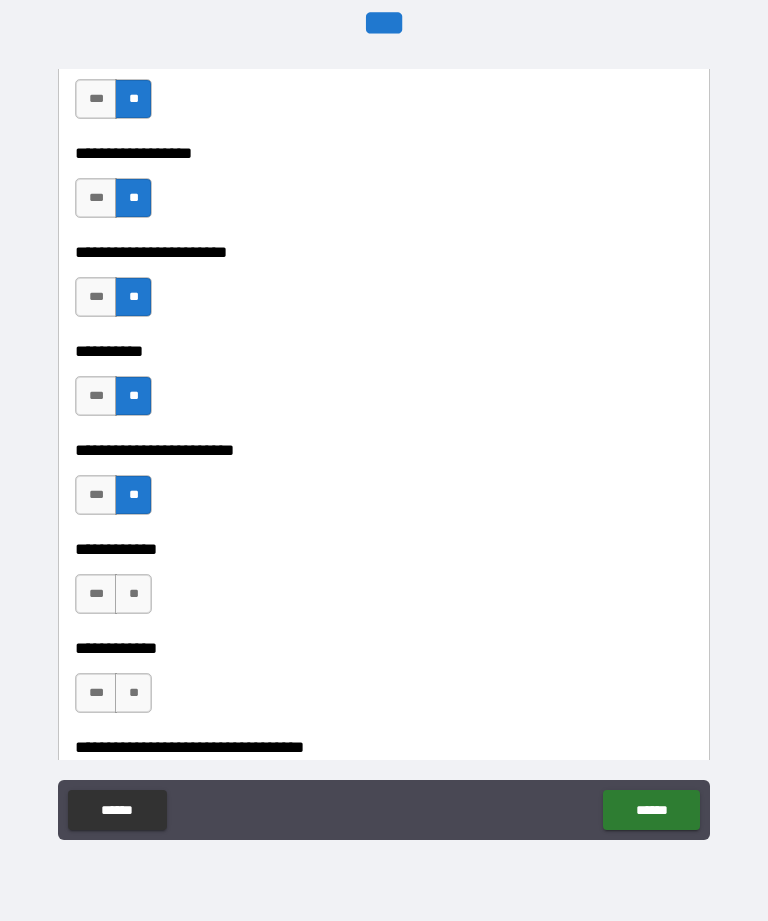 click on "**" at bounding box center (133, 594) 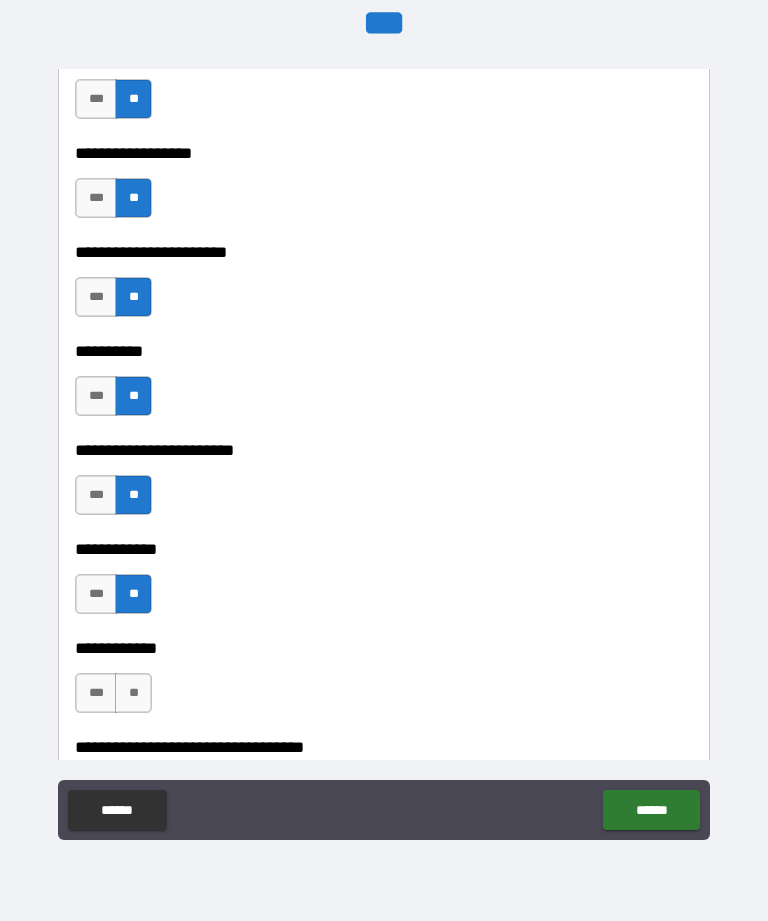 click on "**" at bounding box center (133, 693) 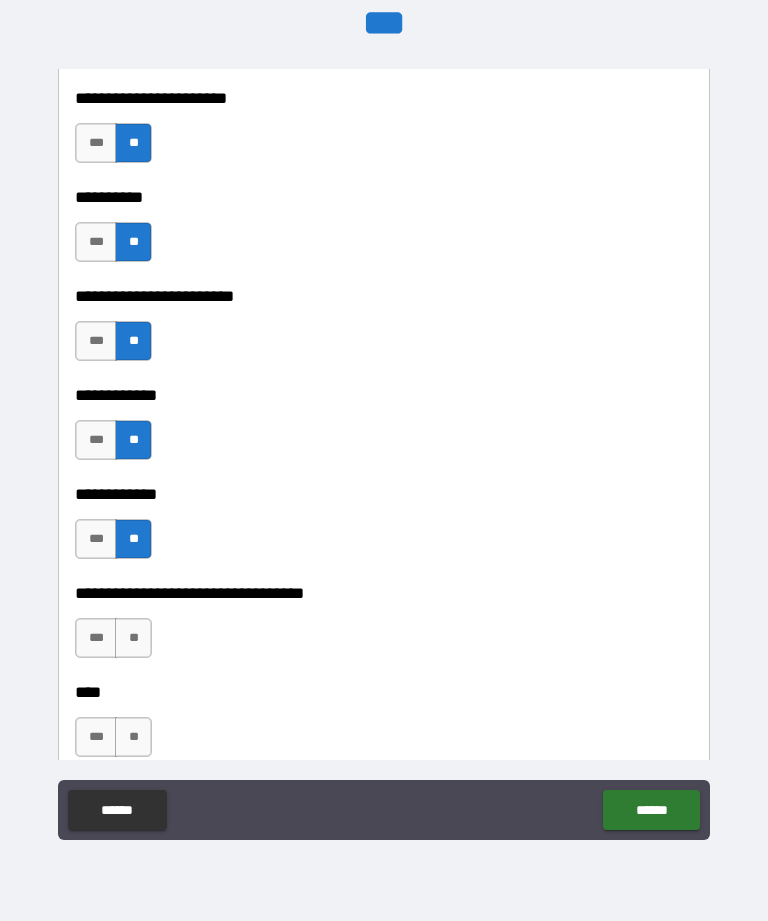 scroll, scrollTop: 5518, scrollLeft: 0, axis: vertical 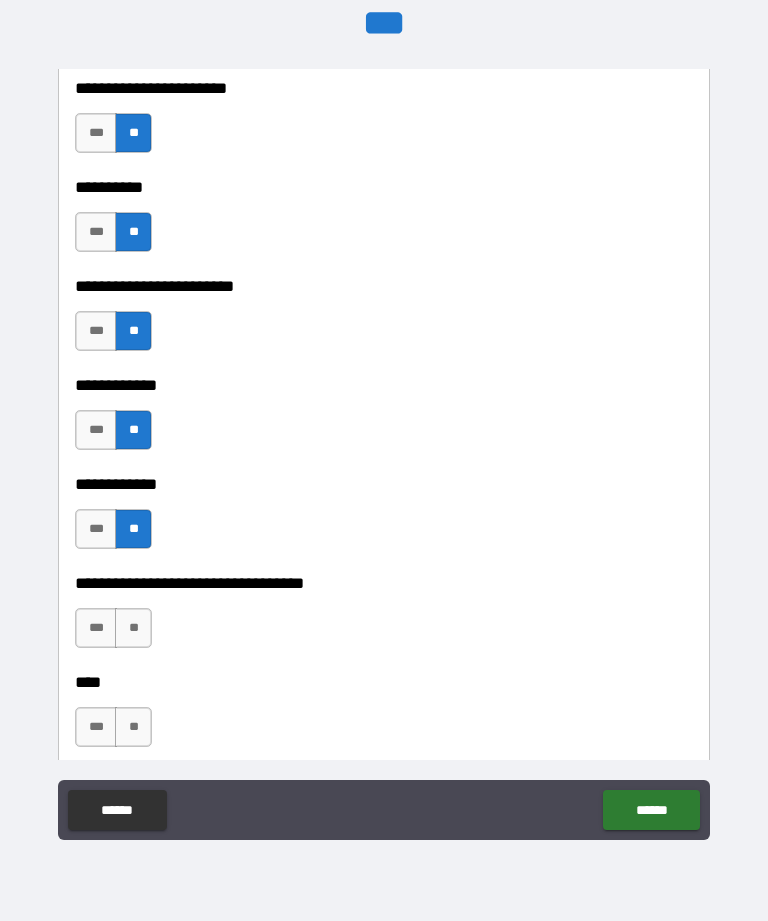 click on "**" at bounding box center (133, 628) 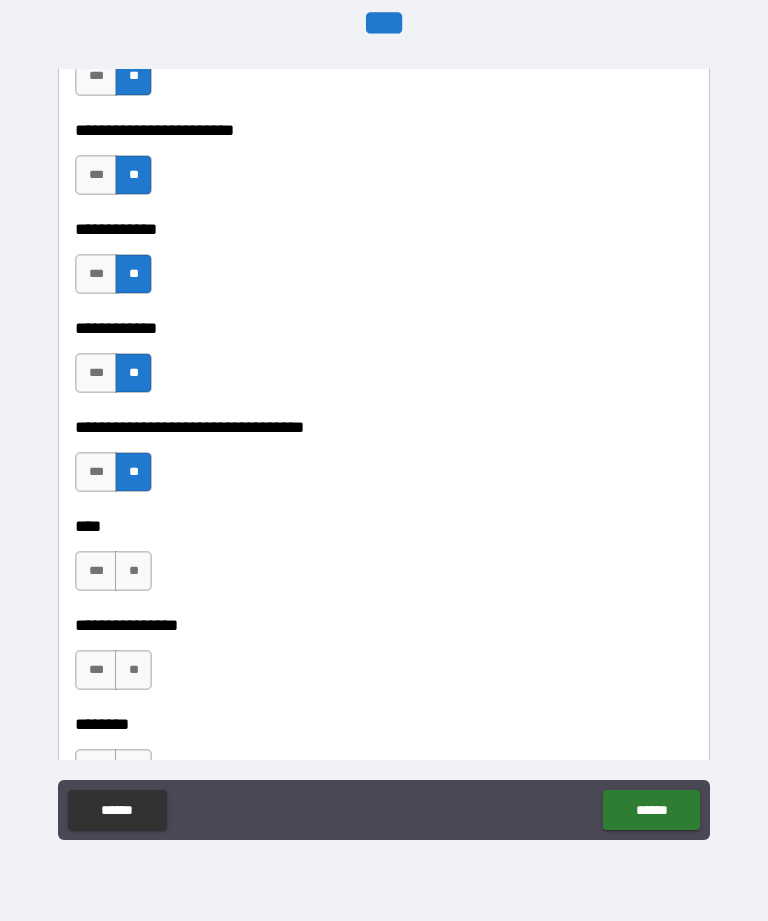 scroll, scrollTop: 5685, scrollLeft: 0, axis: vertical 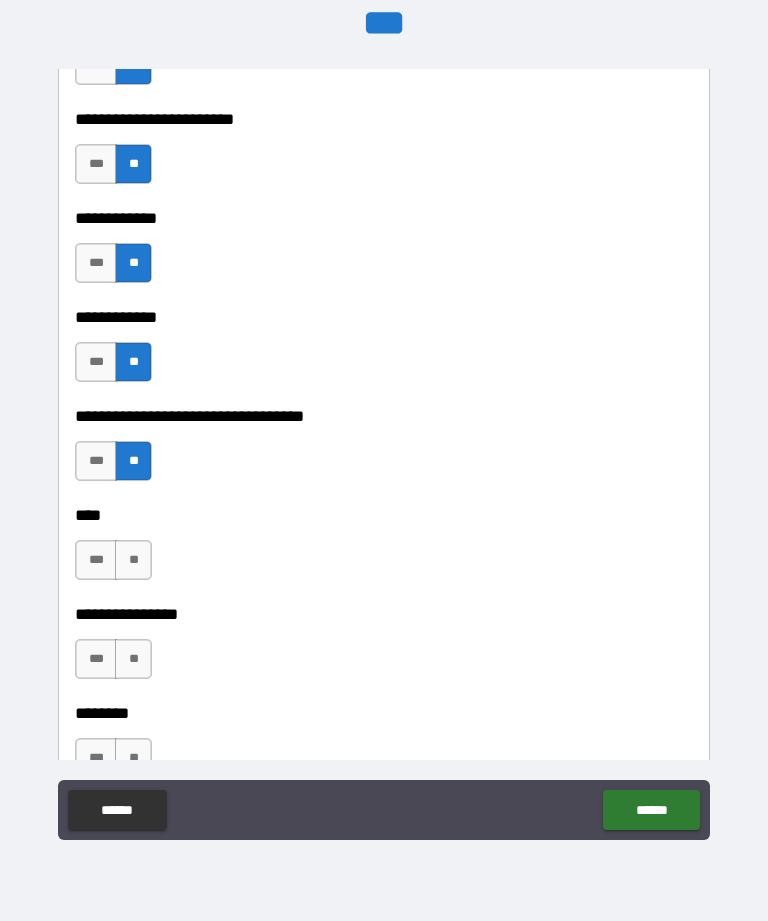 click on "**" at bounding box center [133, 560] 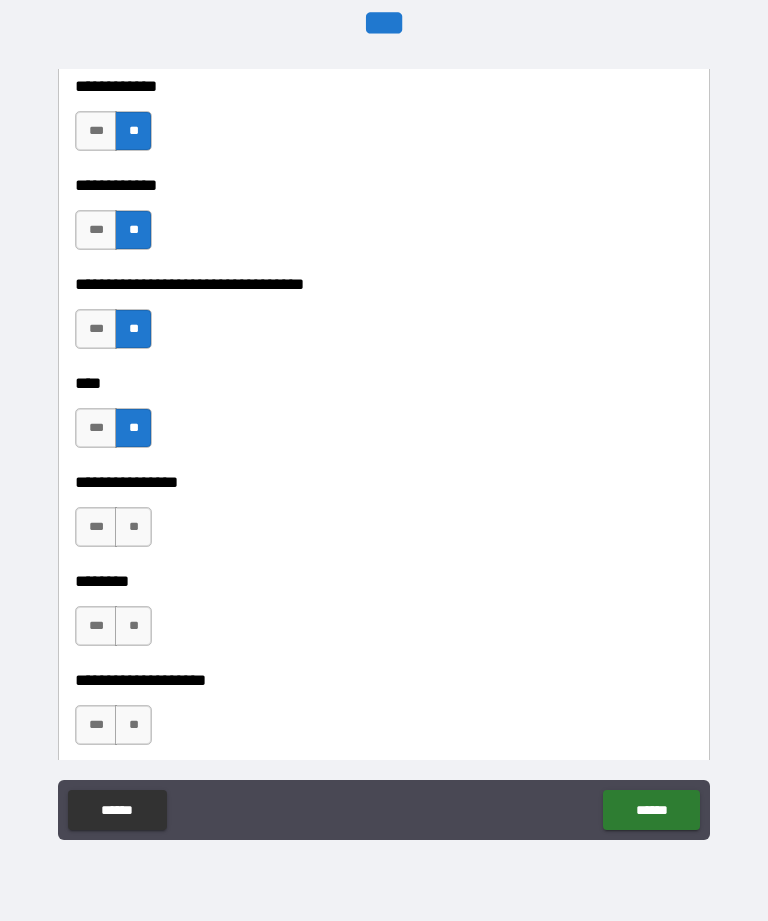 scroll, scrollTop: 5818, scrollLeft: 0, axis: vertical 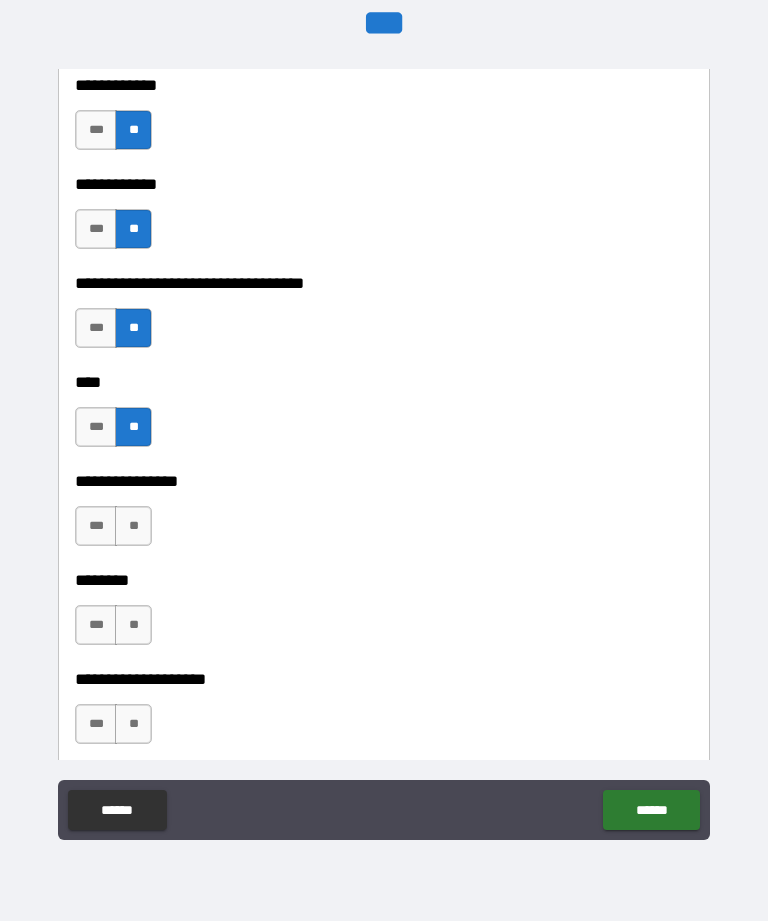 click on "**" at bounding box center (133, 526) 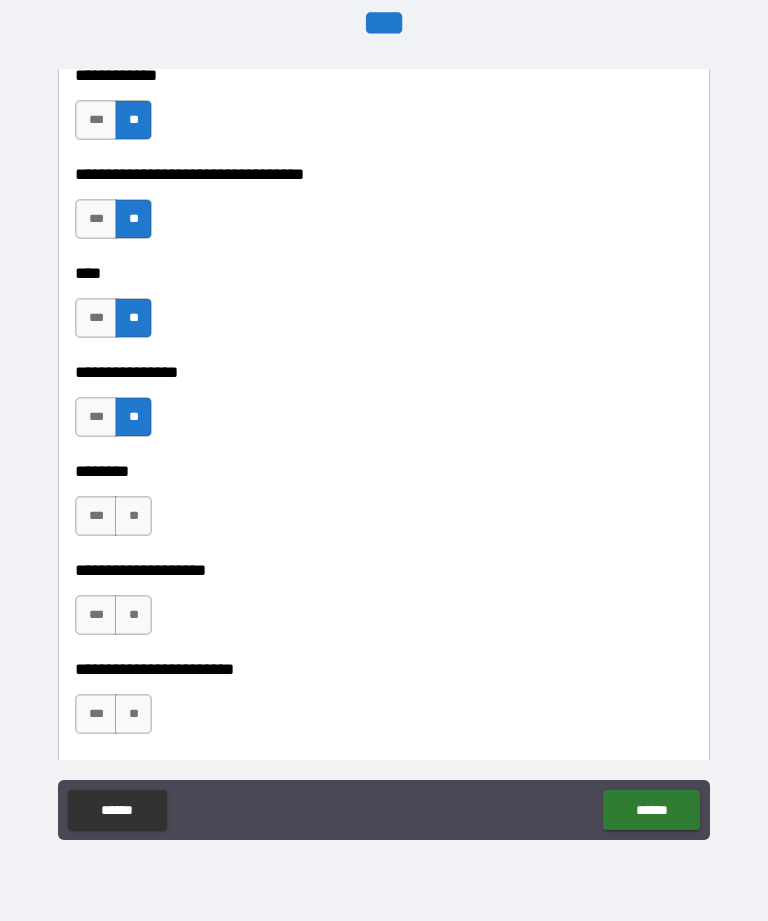 scroll, scrollTop: 5928, scrollLeft: 0, axis: vertical 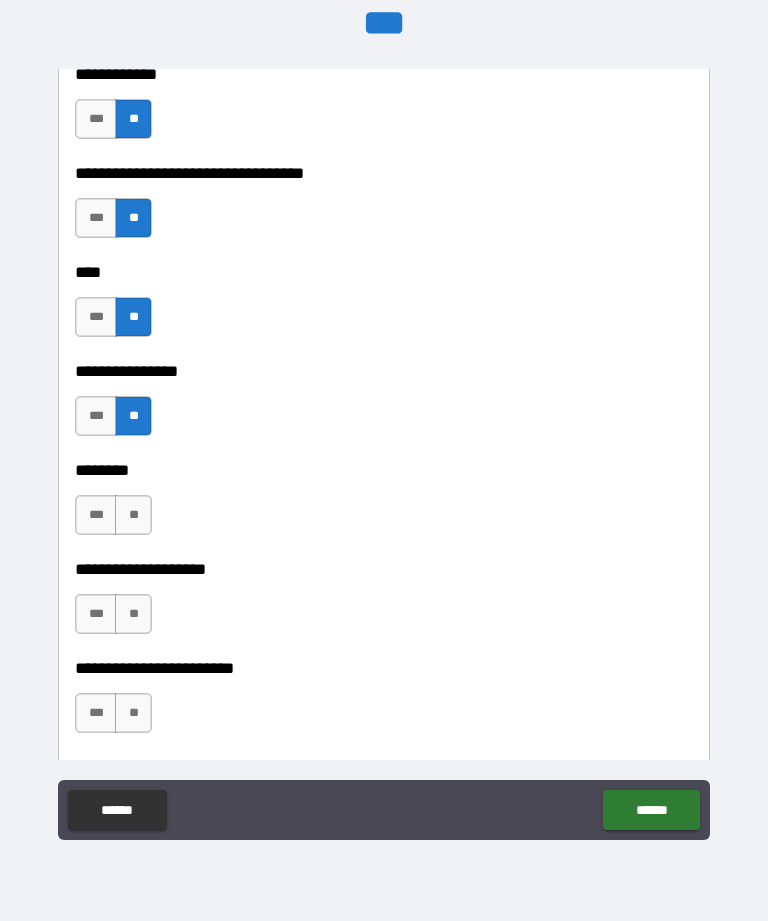 click on "**" at bounding box center [133, 515] 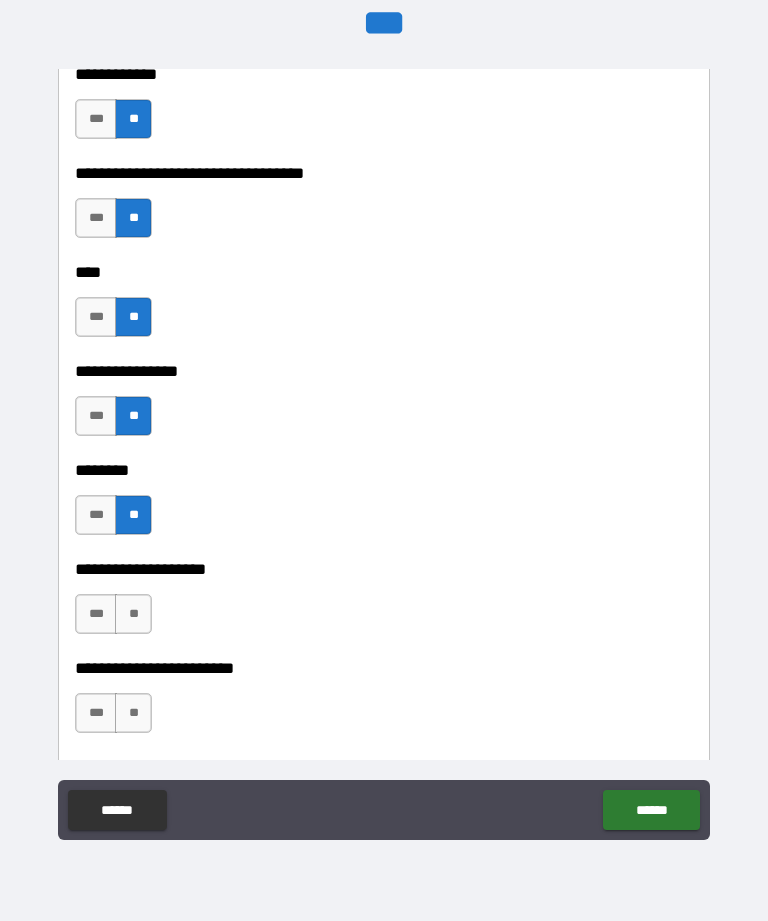 click on "**" at bounding box center (133, 614) 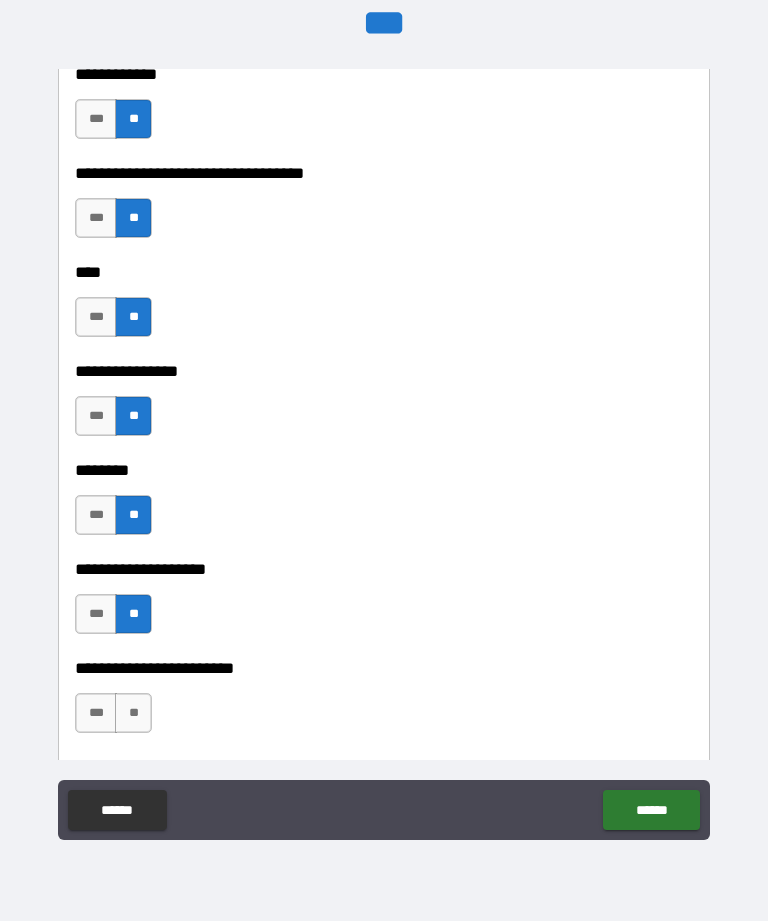 click on "**" at bounding box center [133, 713] 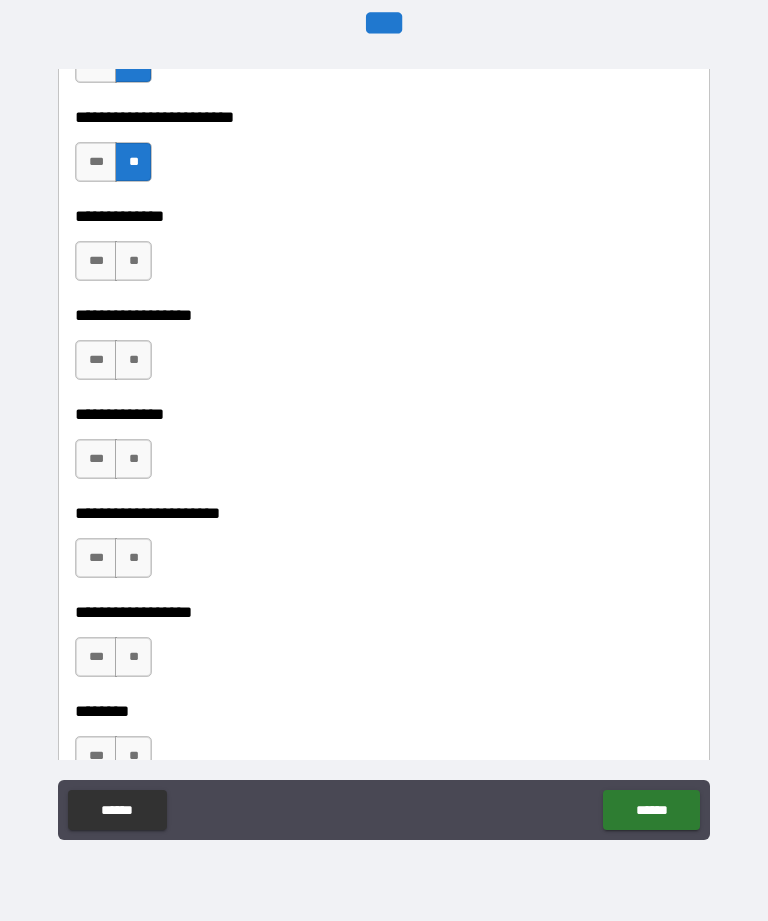 scroll, scrollTop: 6479, scrollLeft: 0, axis: vertical 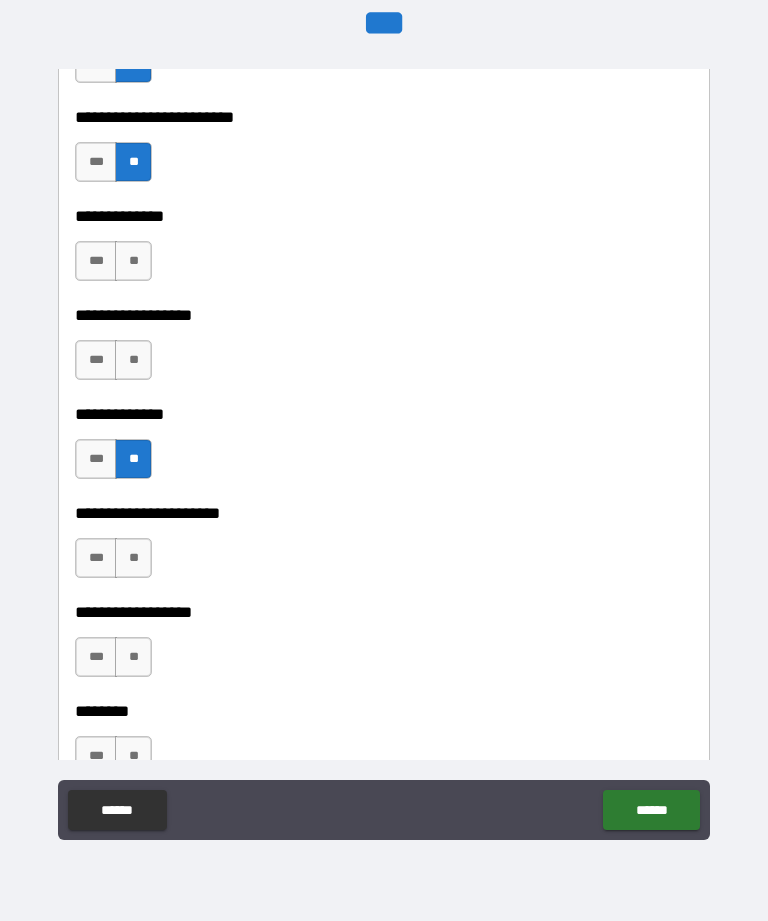 click on "**" at bounding box center [133, 360] 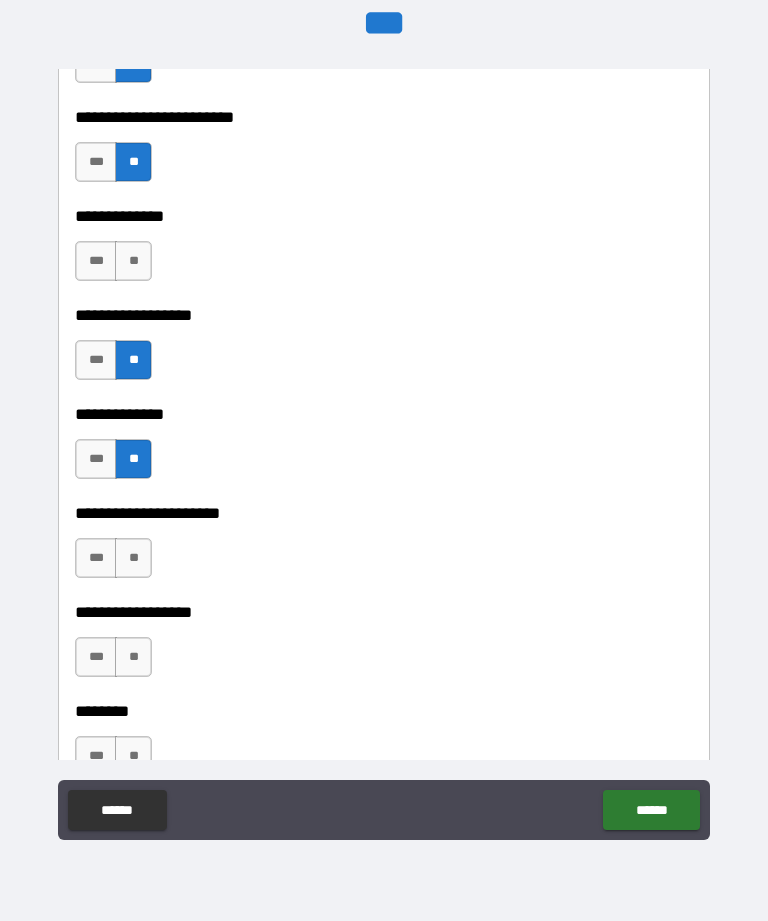 click on "**" at bounding box center [133, 261] 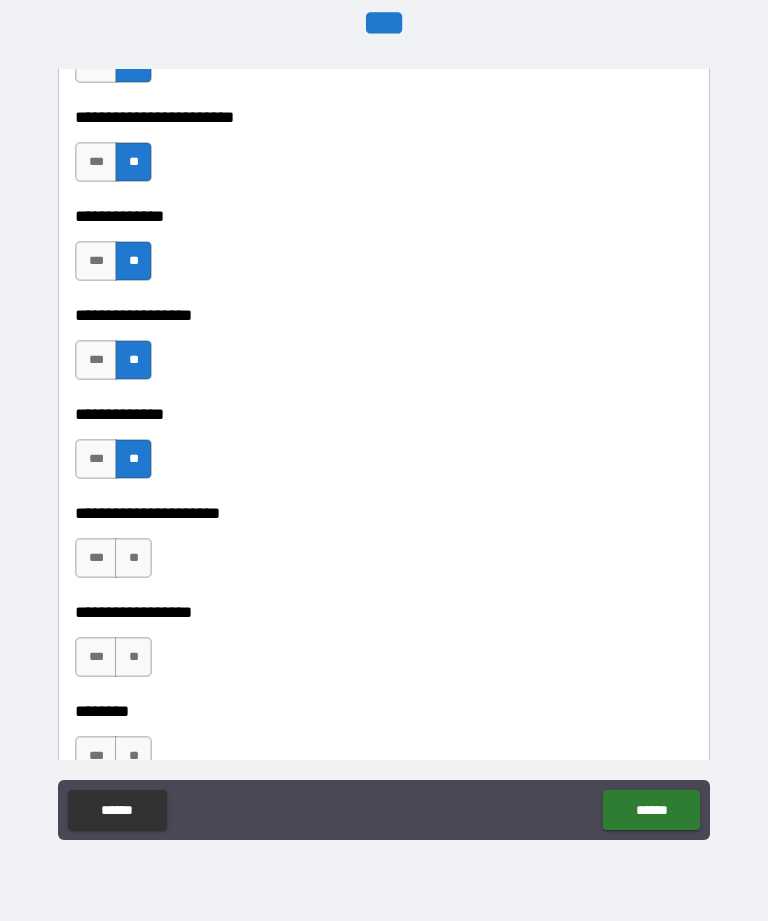 click on "**" at bounding box center (133, 558) 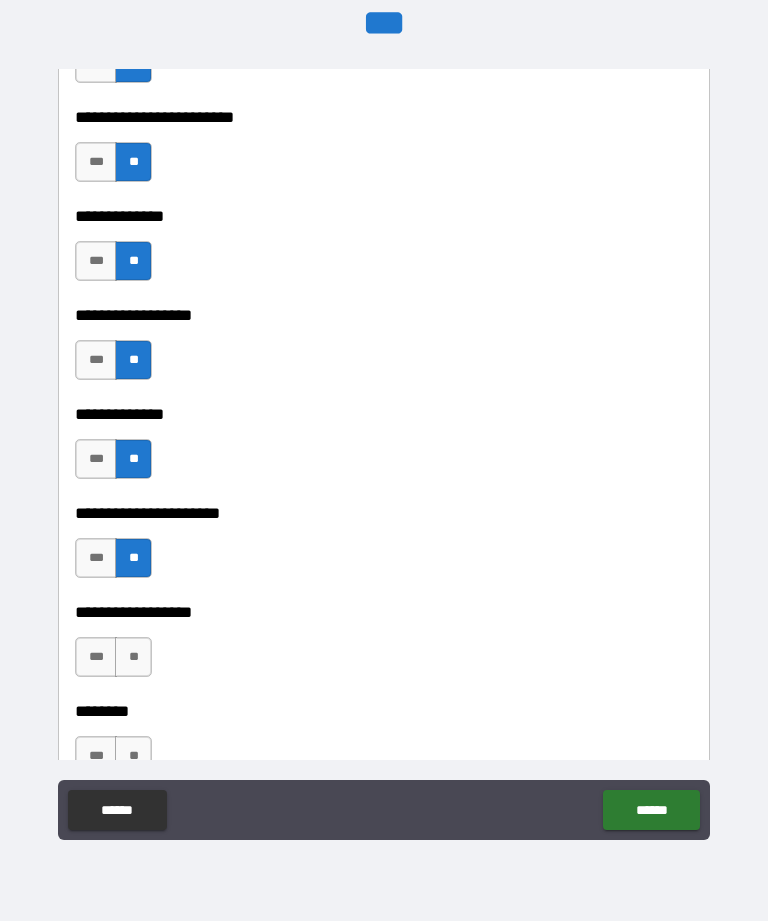 click on "**" at bounding box center [133, 657] 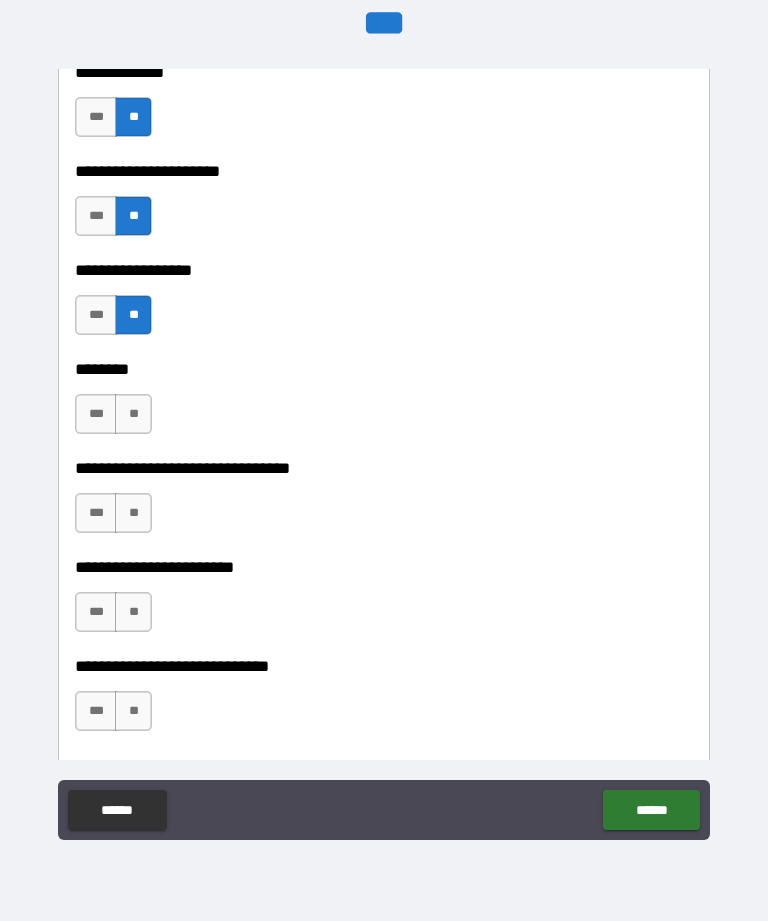 scroll, scrollTop: 6850, scrollLeft: 0, axis: vertical 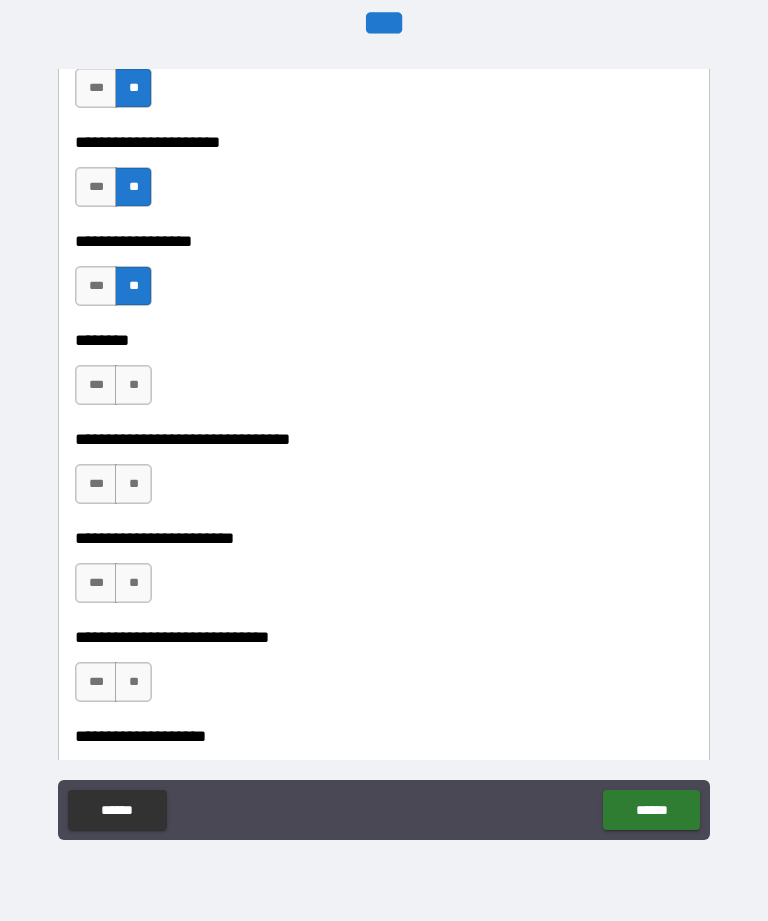 click on "**" at bounding box center (133, 385) 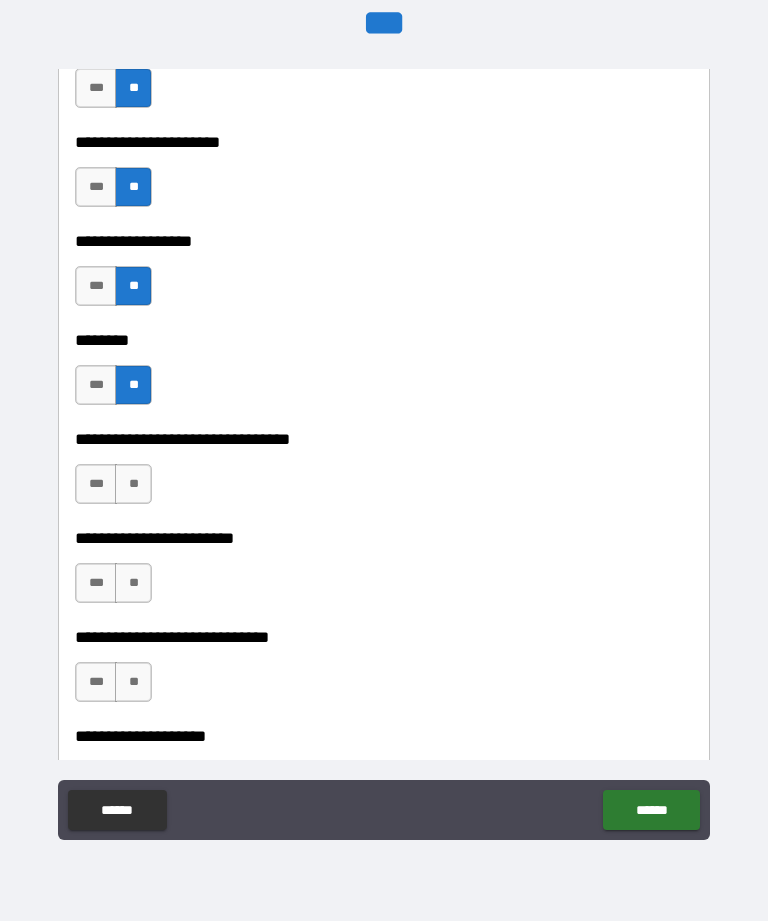 click on "**" at bounding box center (133, 484) 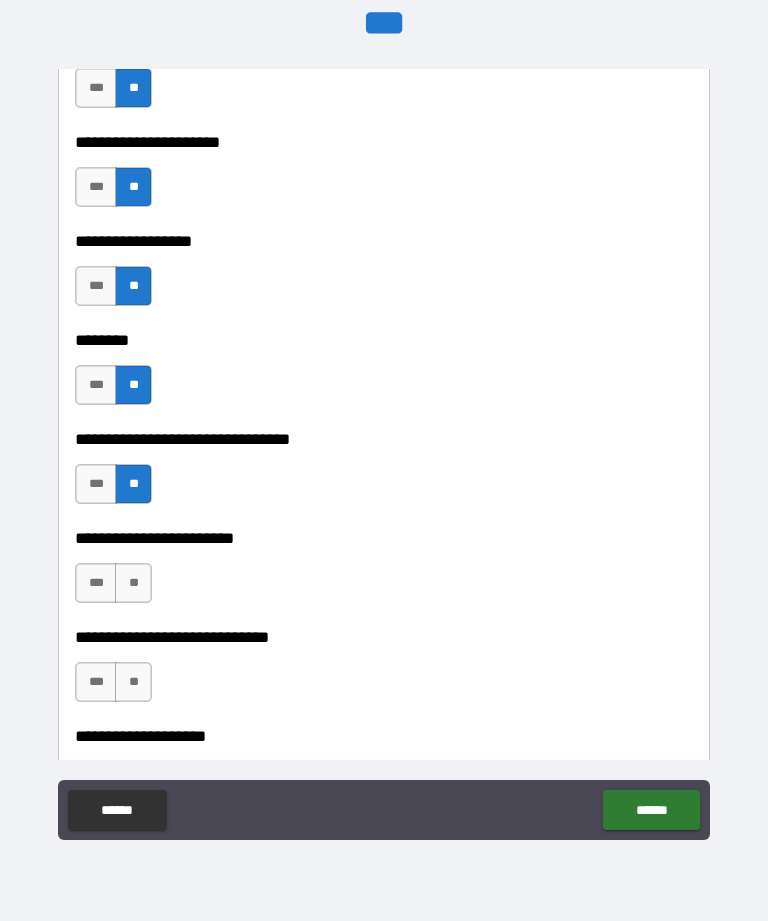 click on "**" at bounding box center (133, 583) 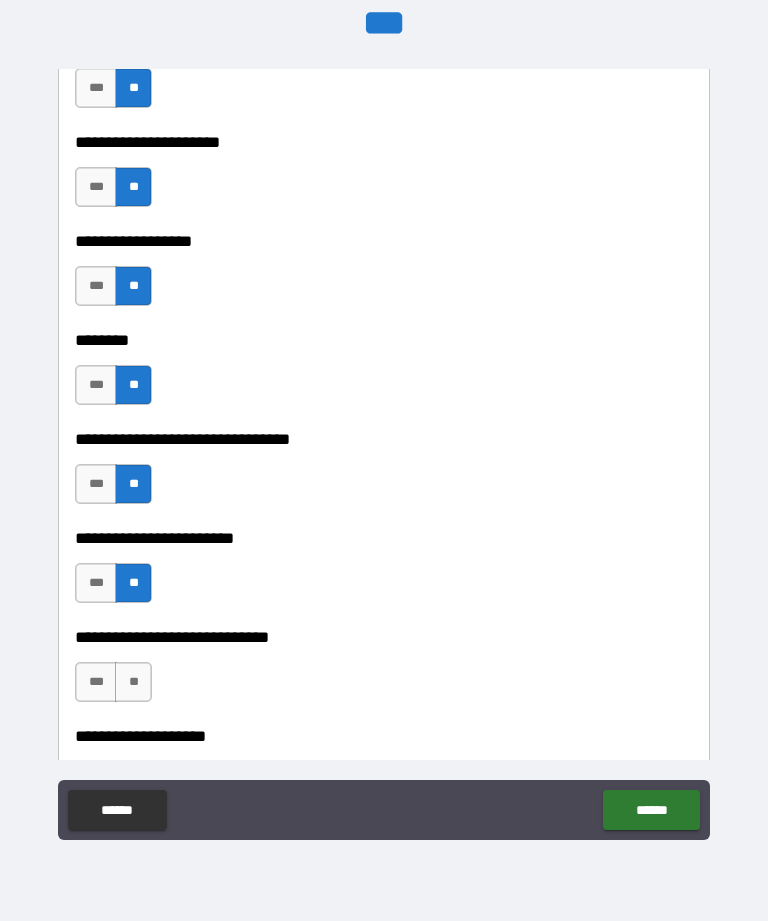 click on "**" at bounding box center [133, 682] 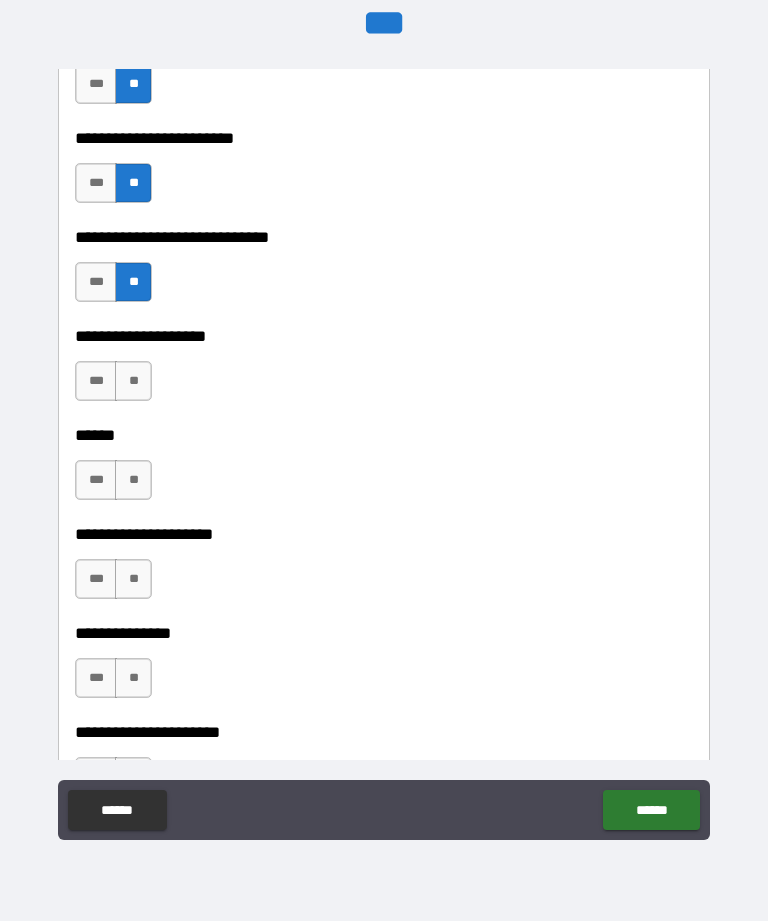 scroll, scrollTop: 7255, scrollLeft: 0, axis: vertical 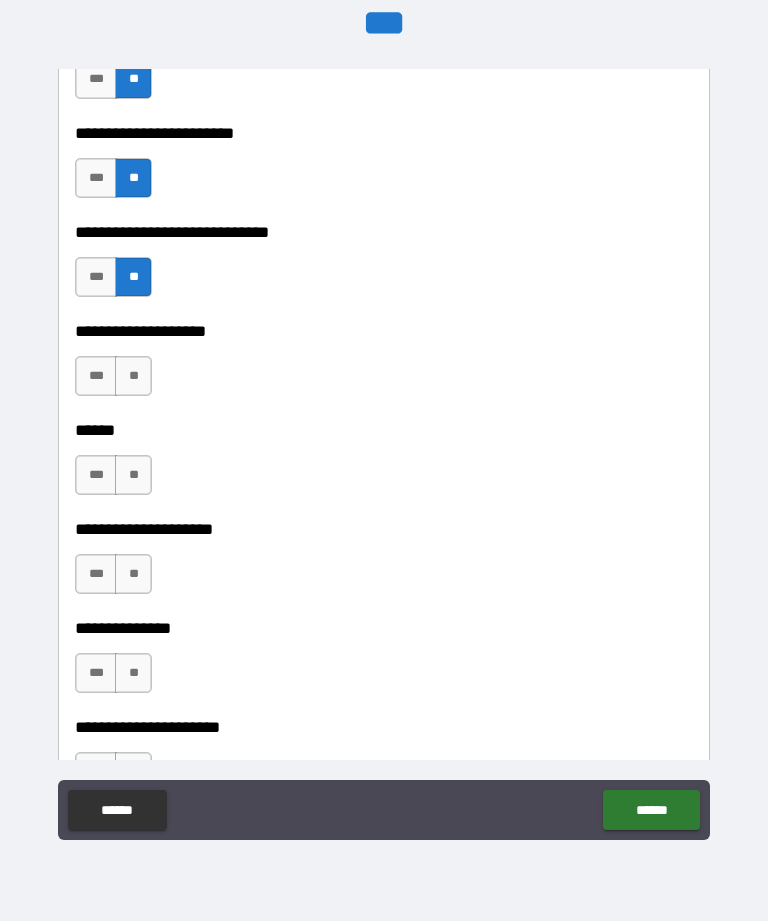 click on "**" at bounding box center (133, 376) 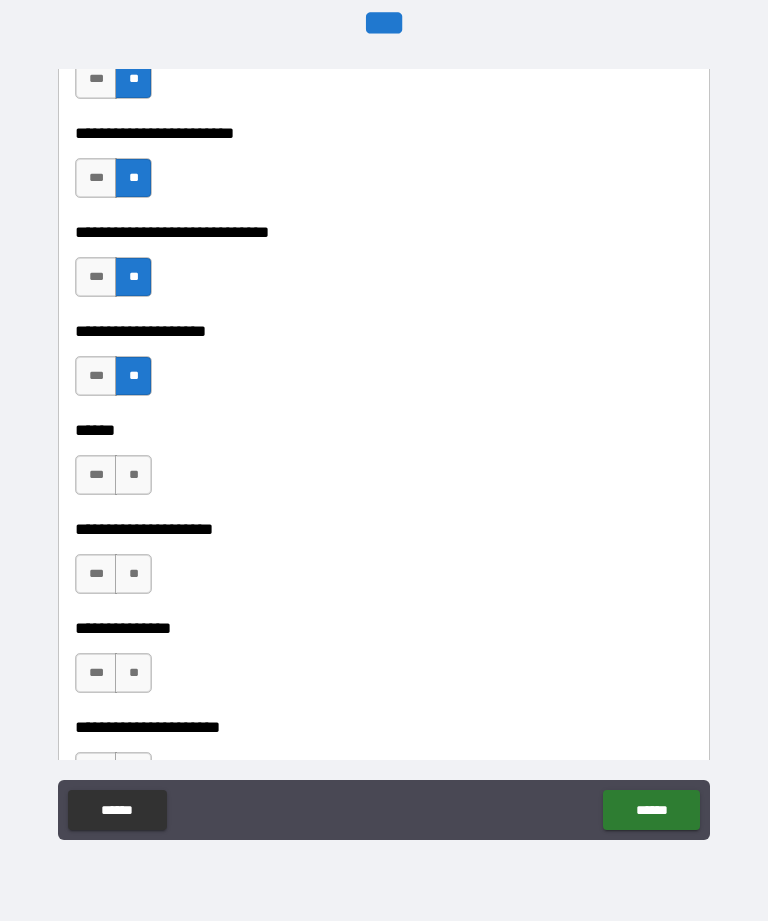 click on "**" at bounding box center [133, 475] 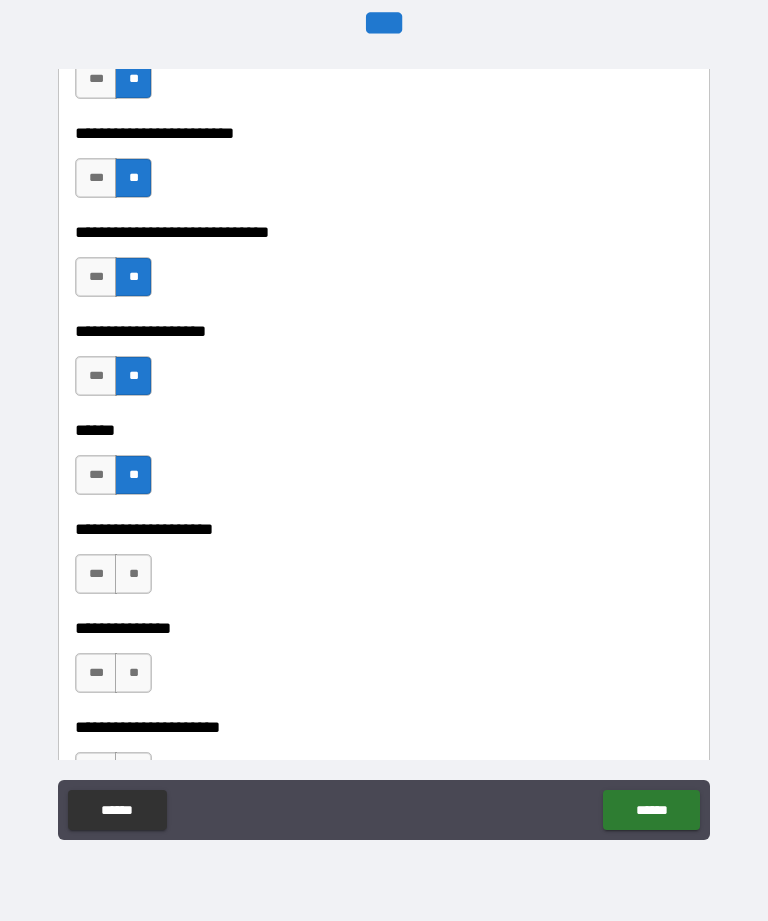 click on "**" at bounding box center (133, 574) 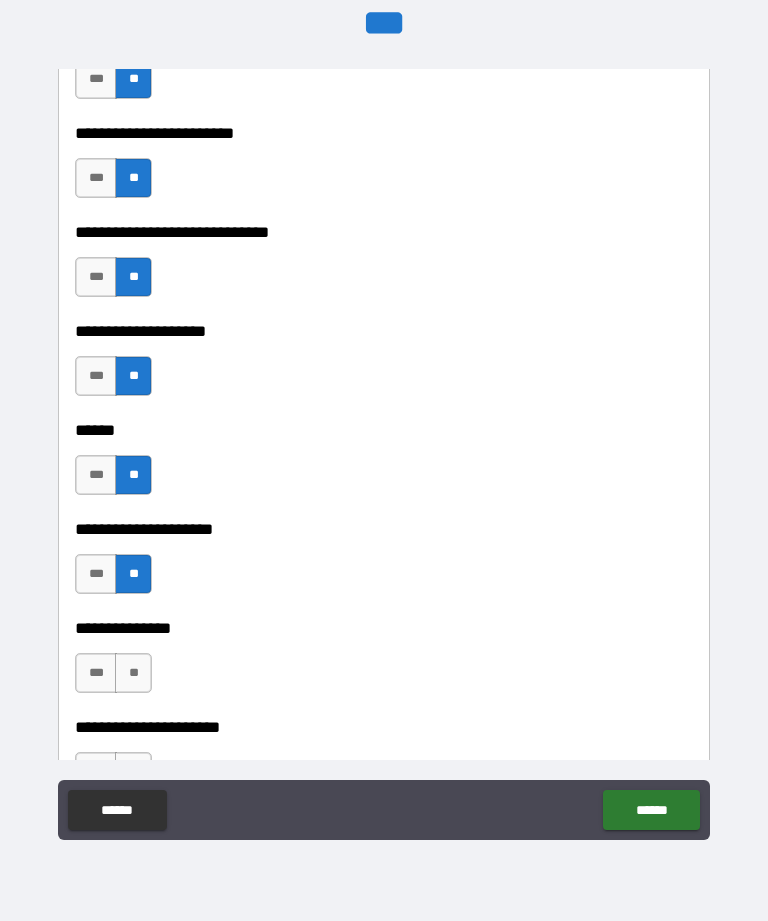 click on "**" at bounding box center [133, 673] 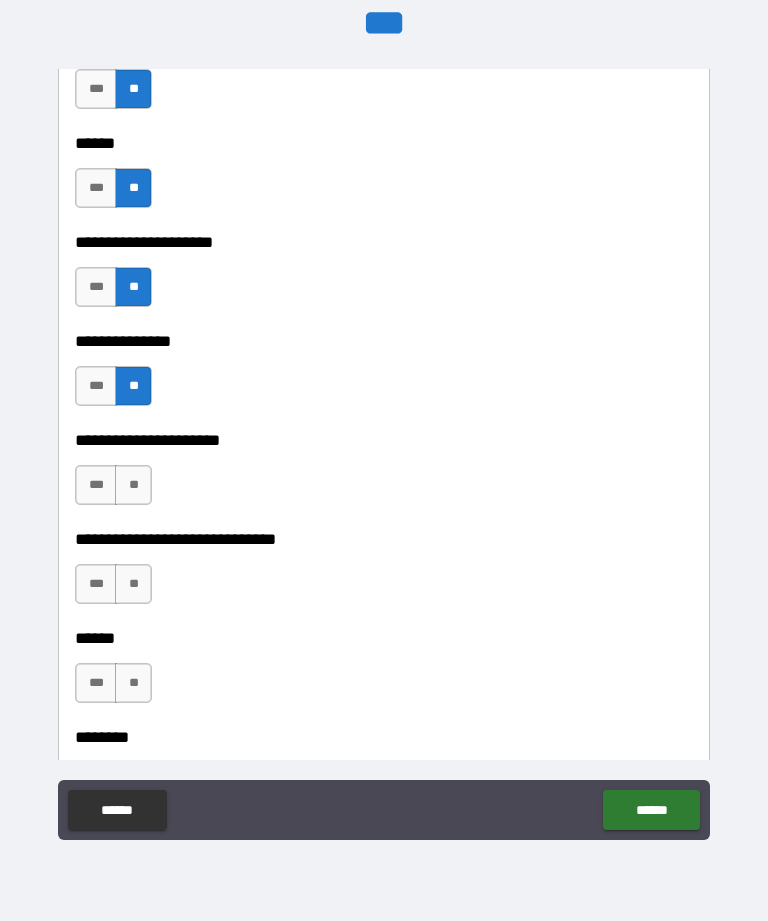 scroll, scrollTop: 7556, scrollLeft: 0, axis: vertical 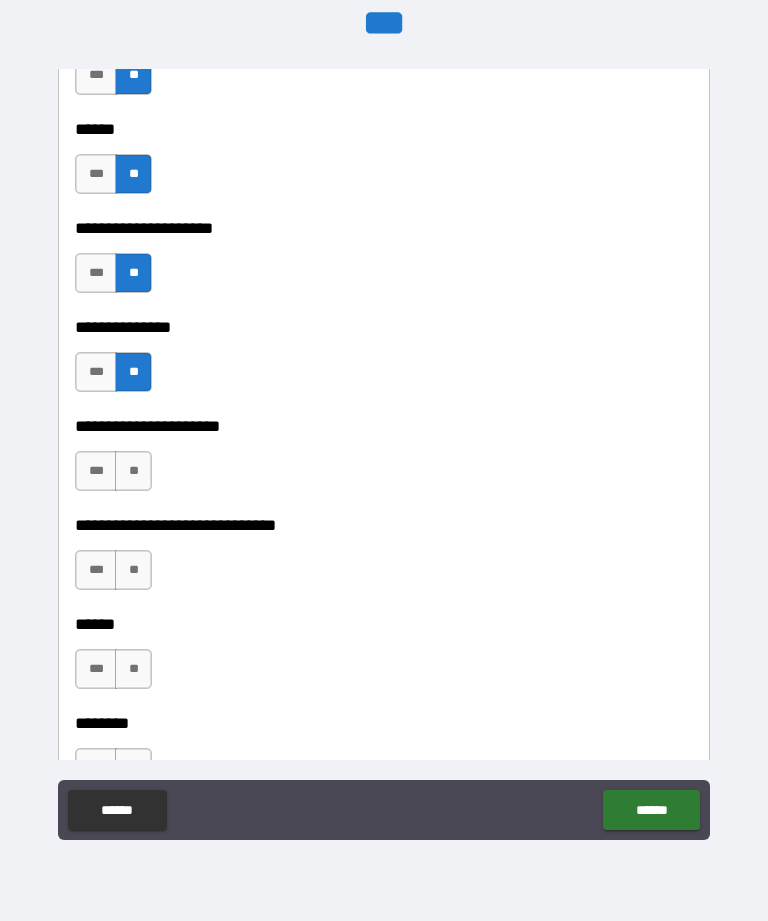 click on "**" at bounding box center (133, 471) 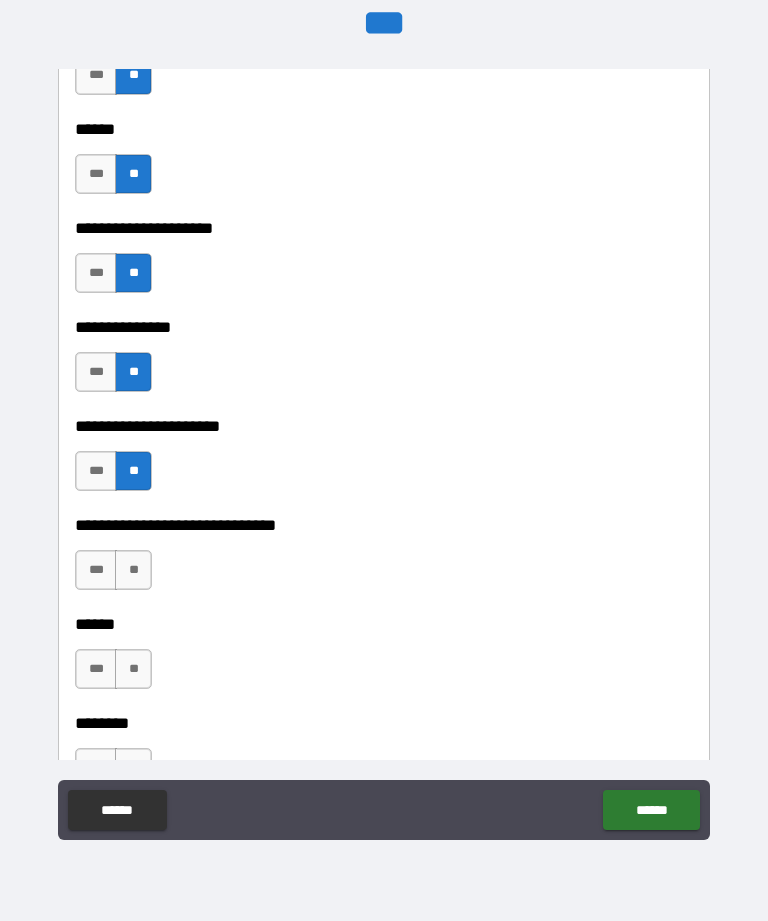 click on "**" at bounding box center (133, 570) 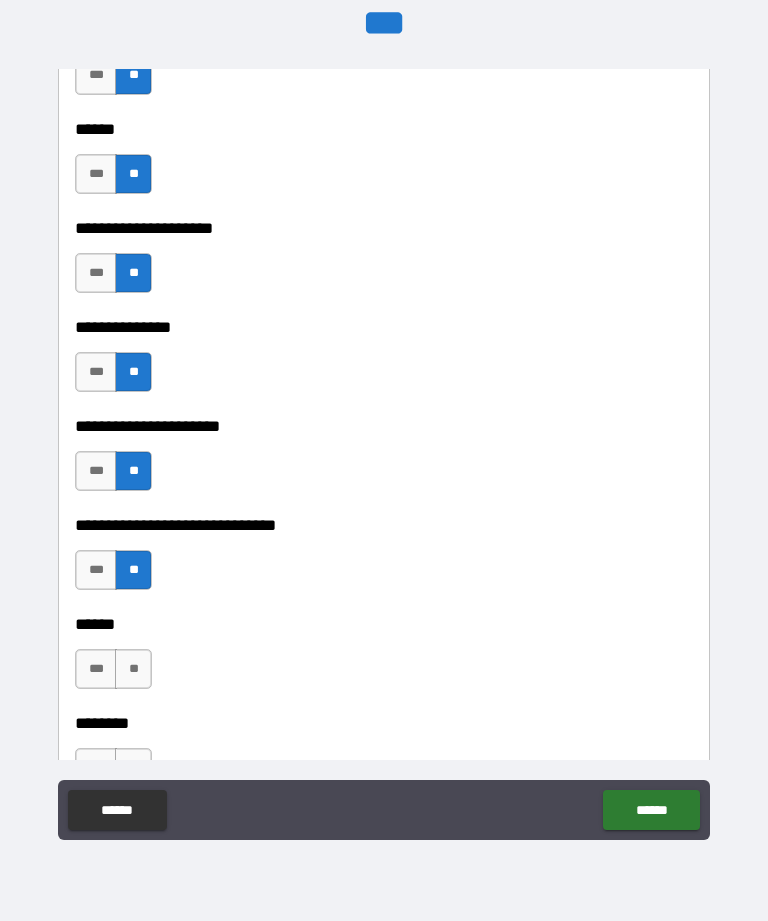 click on "**" at bounding box center (133, 669) 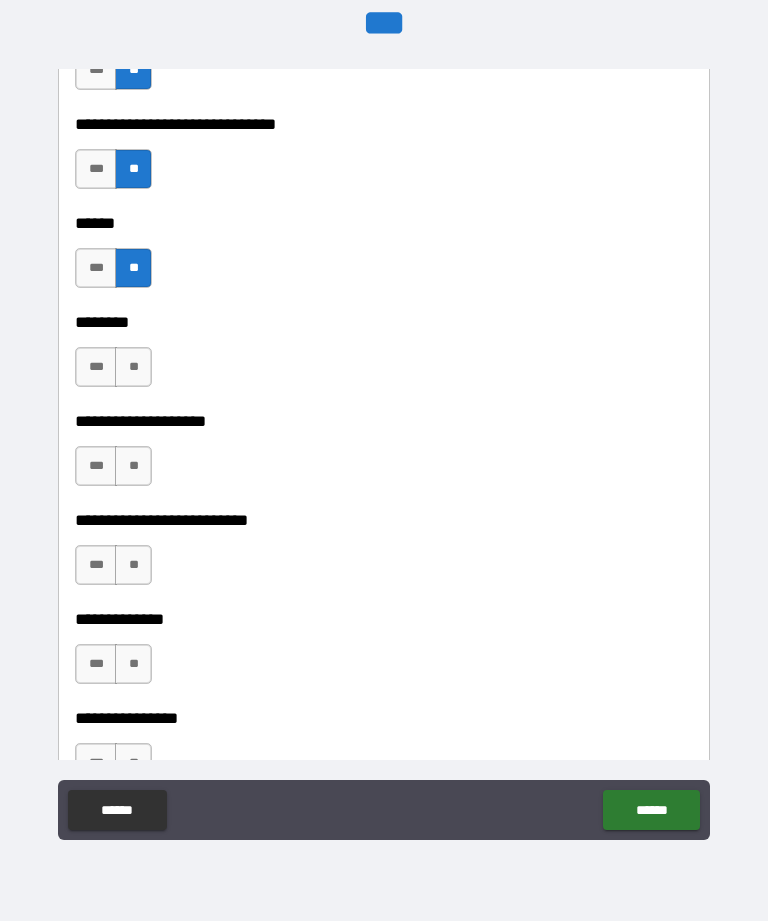 scroll, scrollTop: 7958, scrollLeft: 0, axis: vertical 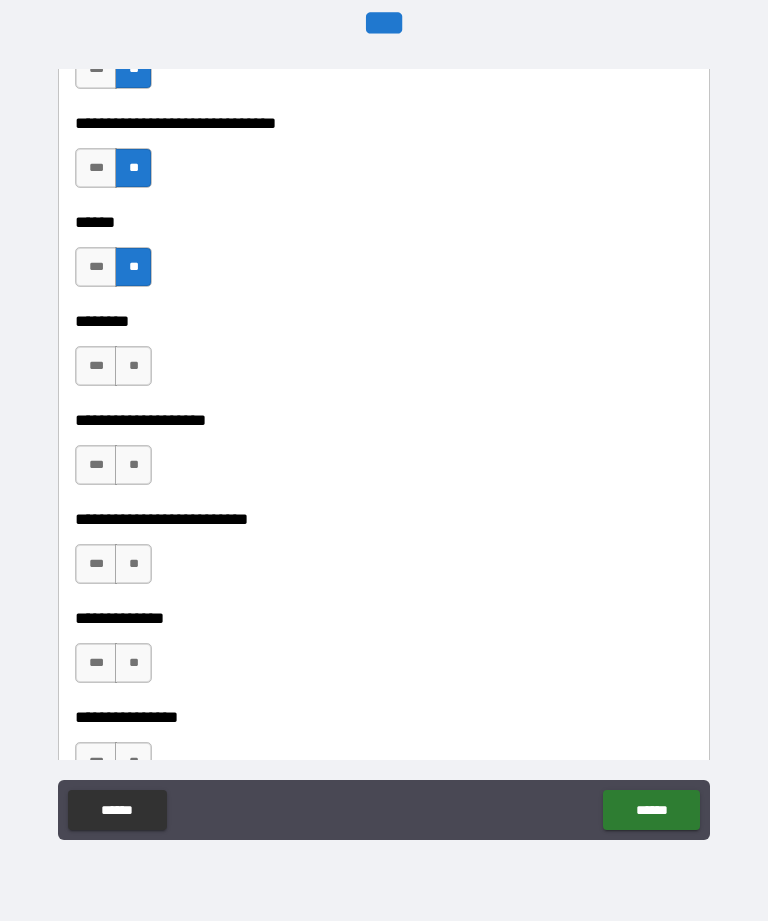 click on "**" at bounding box center [133, 366] 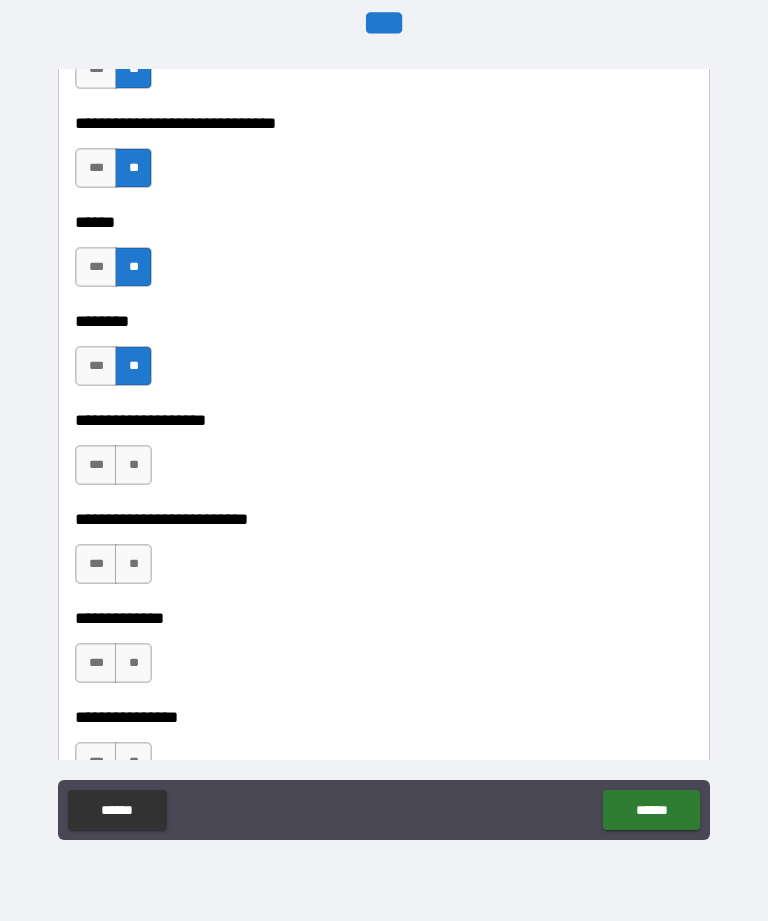 click on "**" at bounding box center [133, 465] 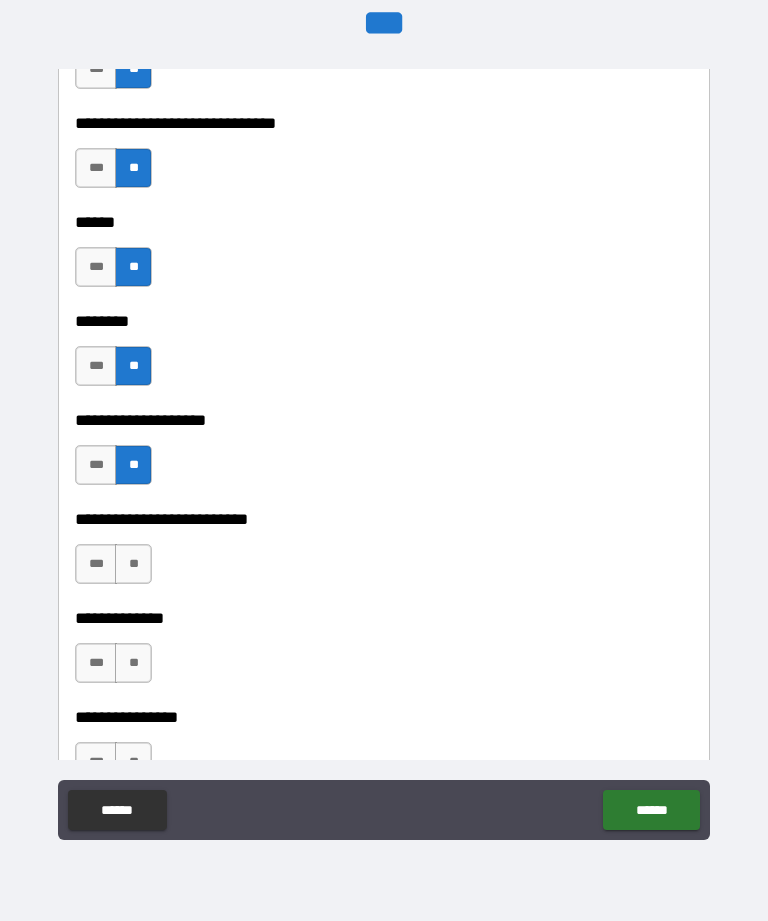 click on "**" at bounding box center [133, 564] 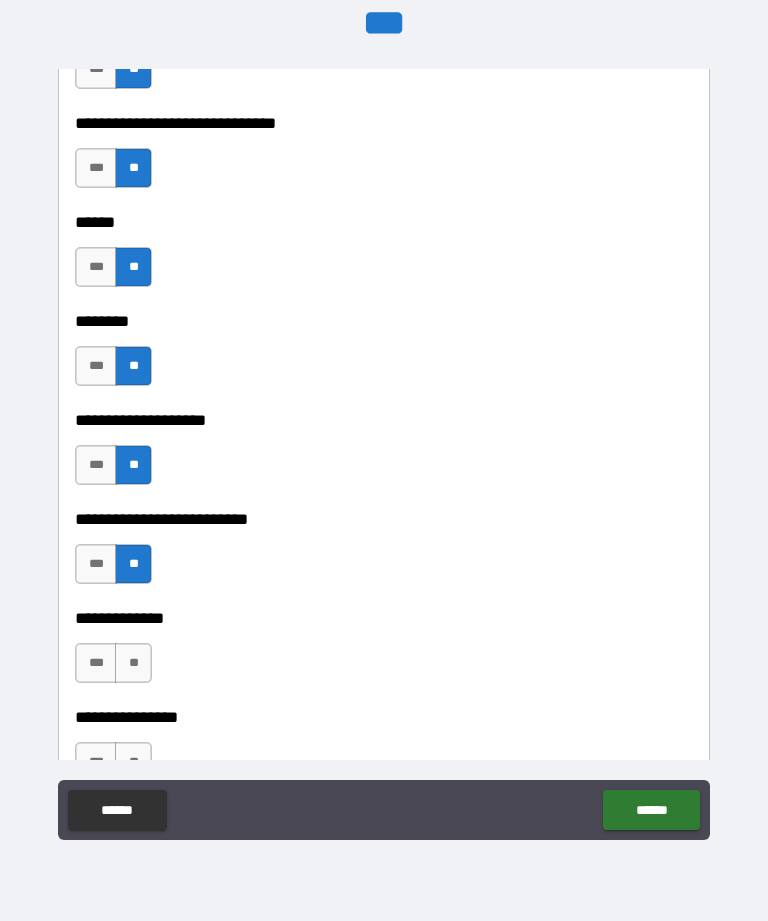 click on "**" at bounding box center [133, 663] 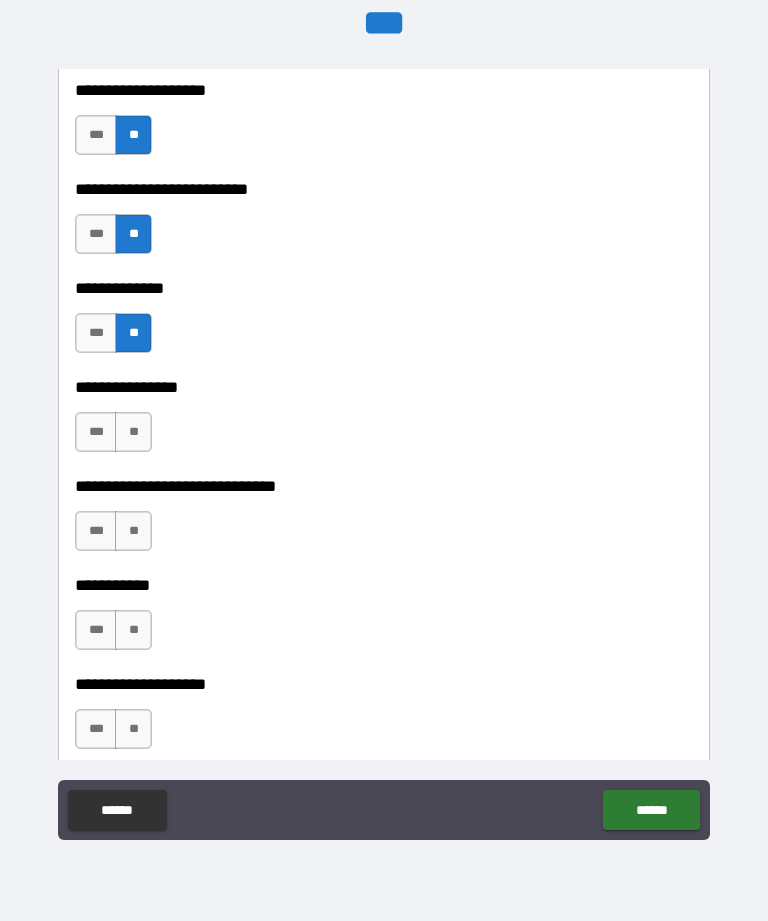 scroll, scrollTop: 8285, scrollLeft: 0, axis: vertical 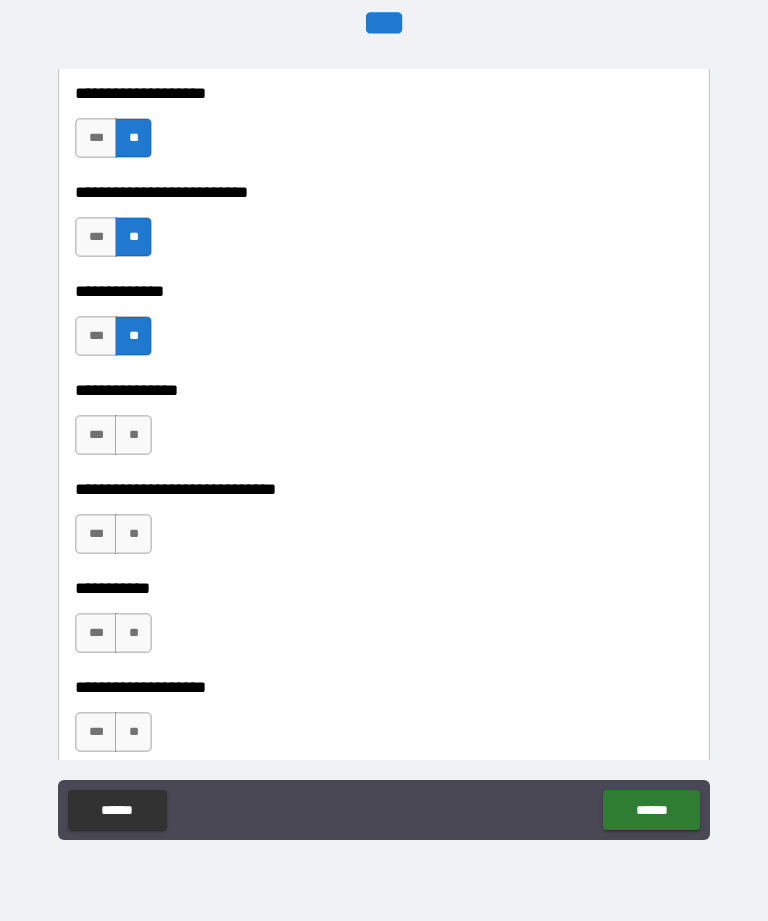 click on "**" at bounding box center (133, 435) 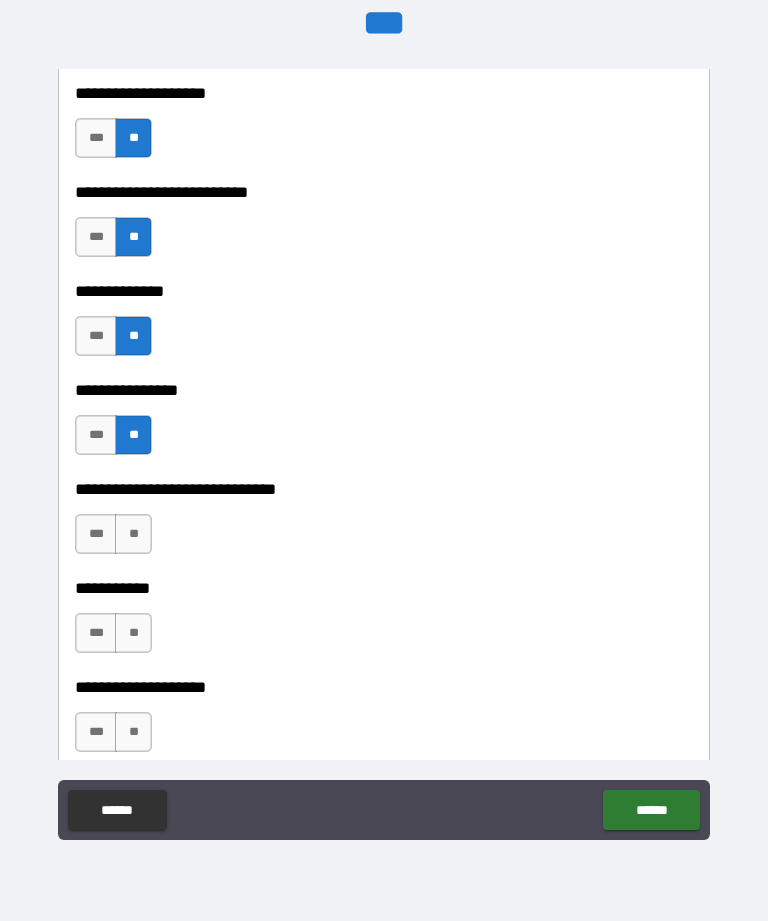 click on "**" at bounding box center [133, 534] 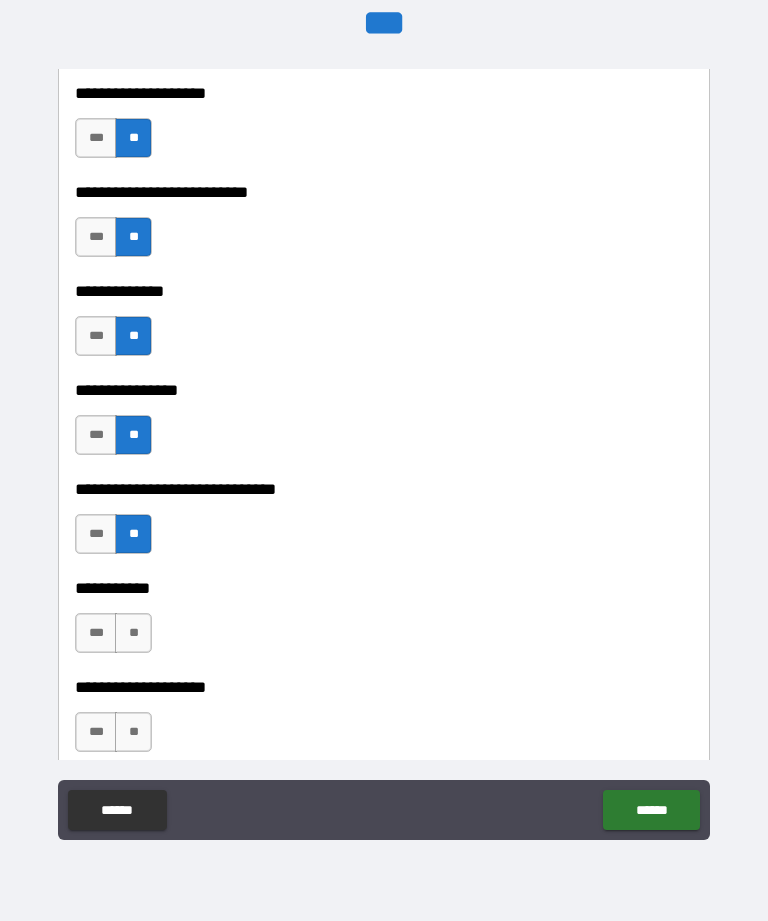 click on "**" at bounding box center [133, 633] 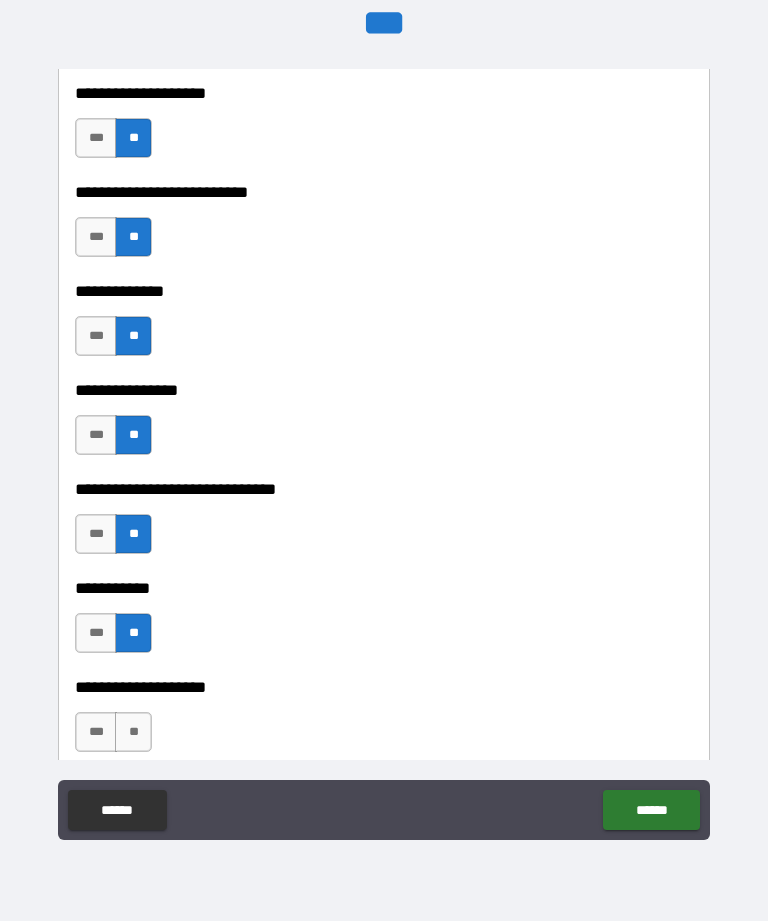 click on "**" at bounding box center (133, 732) 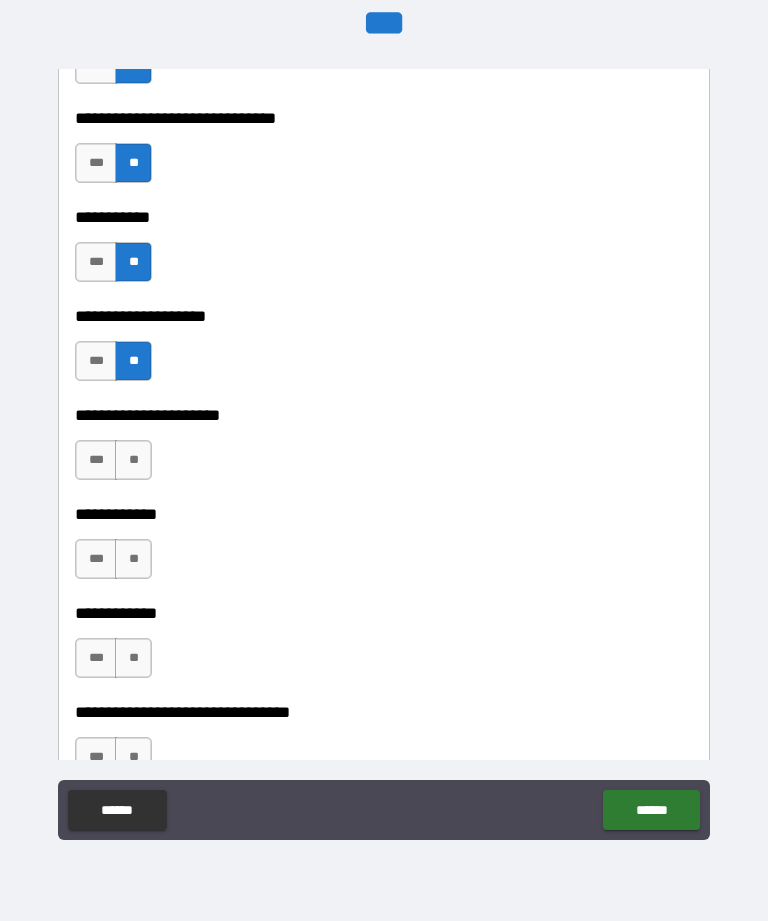 scroll, scrollTop: 8658, scrollLeft: 0, axis: vertical 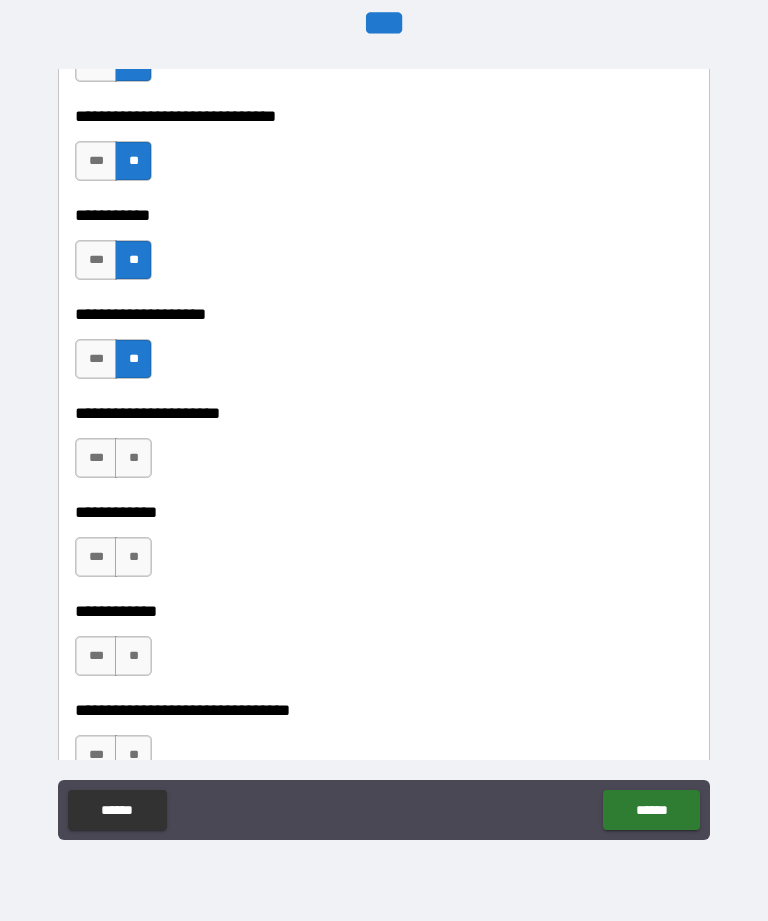 click on "**" at bounding box center (133, 458) 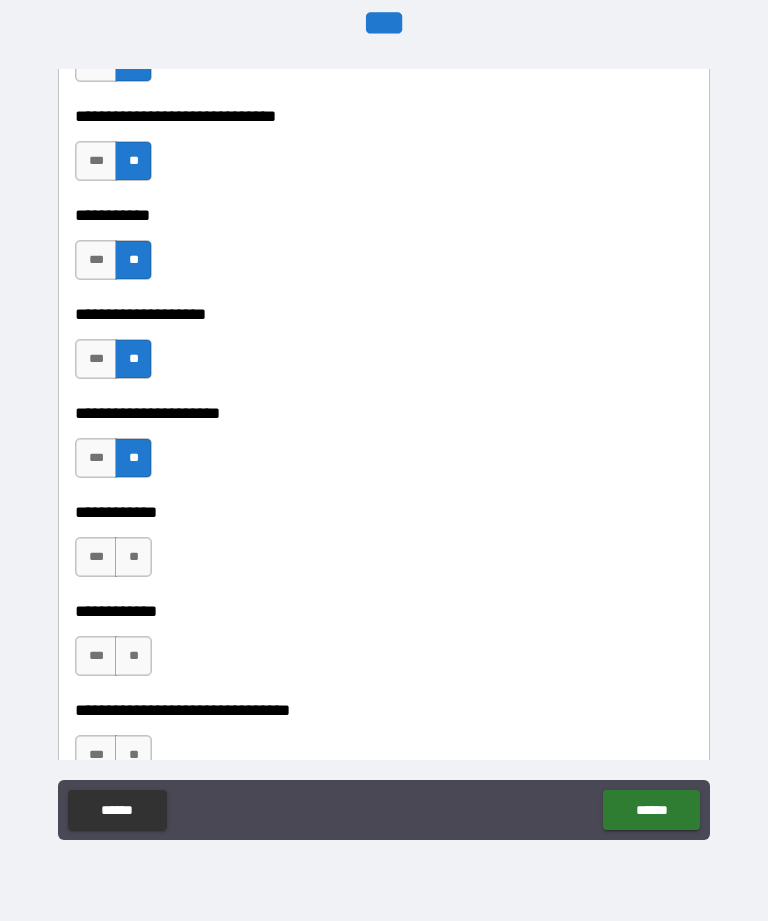 click on "**" at bounding box center [133, 557] 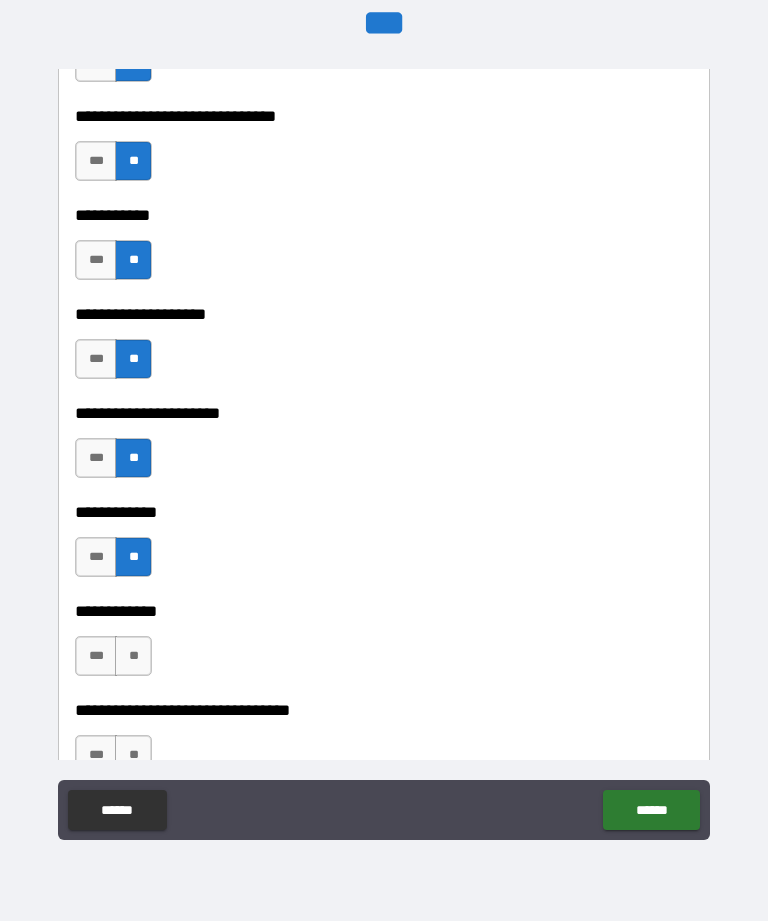 click on "**" at bounding box center [133, 656] 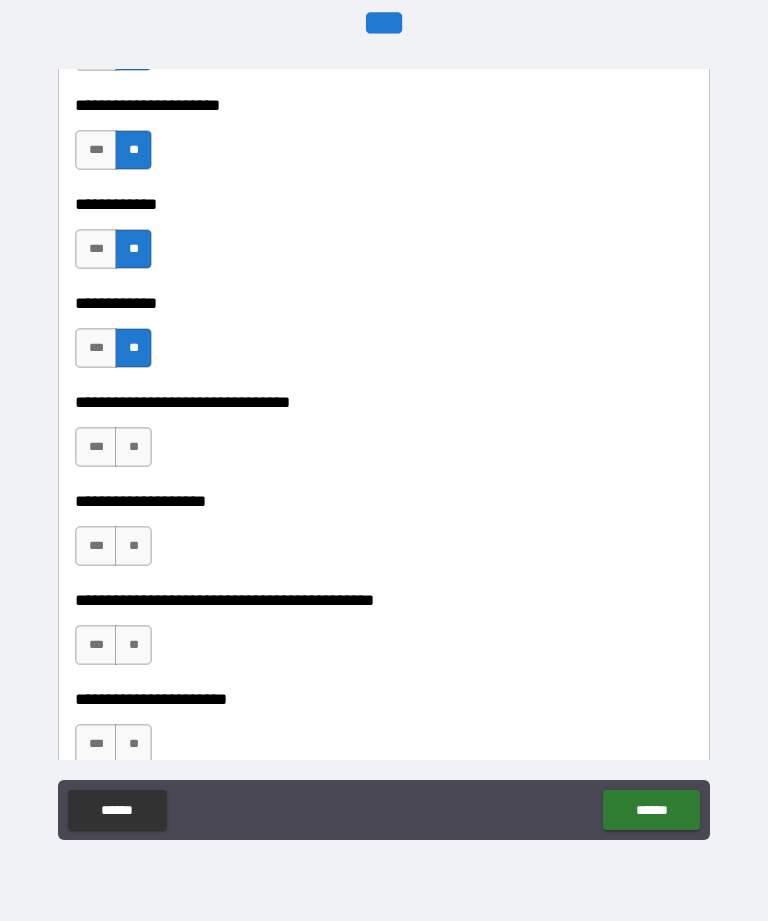 scroll, scrollTop: 8977, scrollLeft: 0, axis: vertical 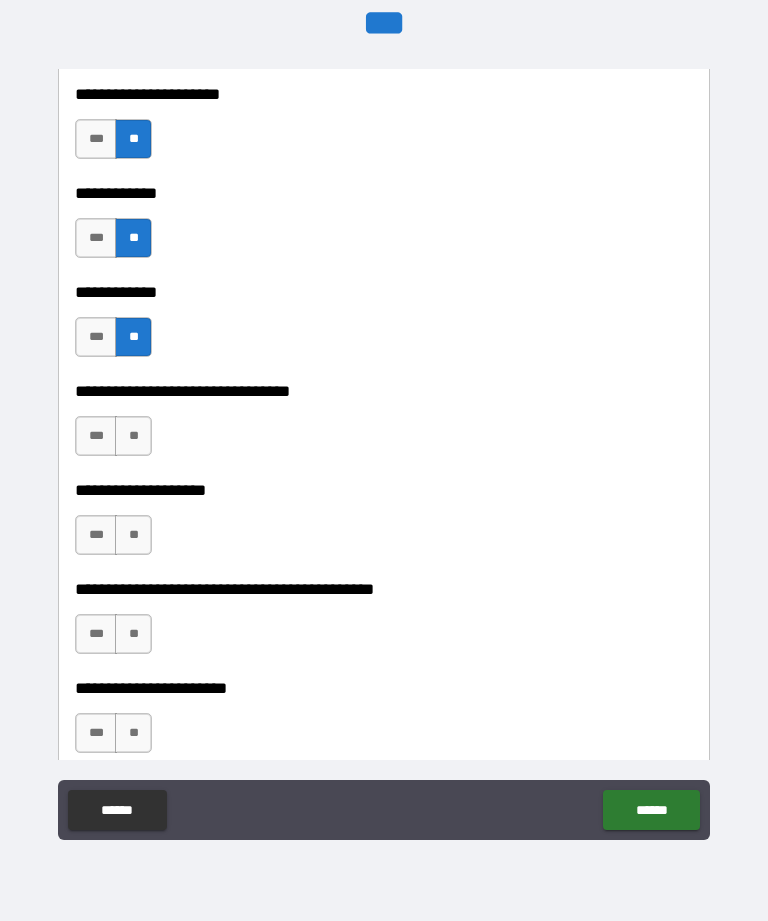 click on "**" at bounding box center (133, 436) 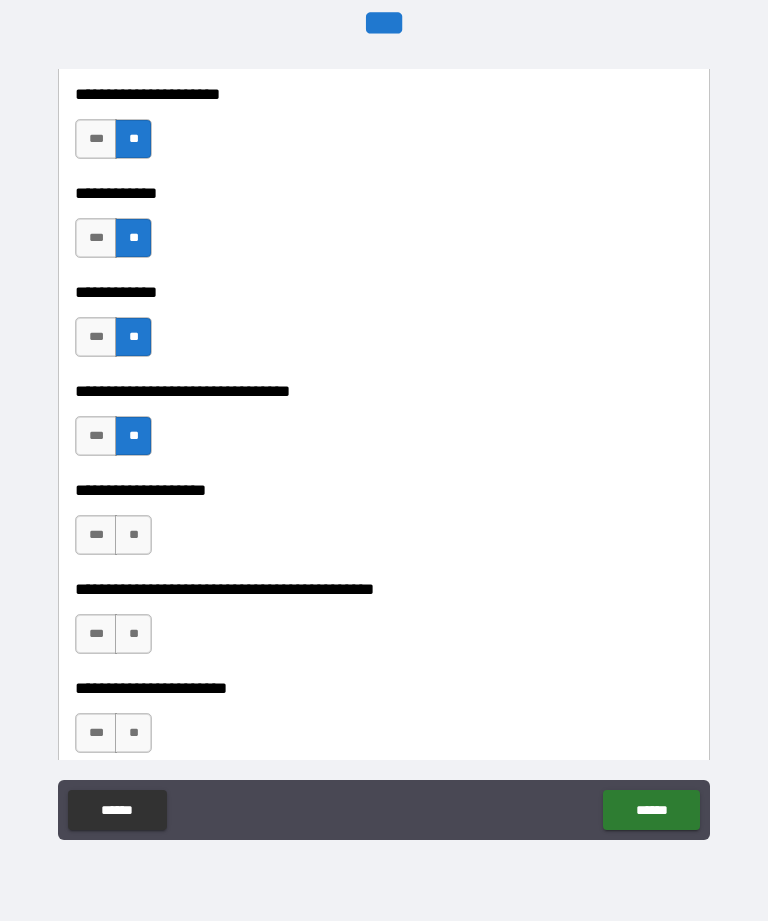 click on "**" at bounding box center (133, 535) 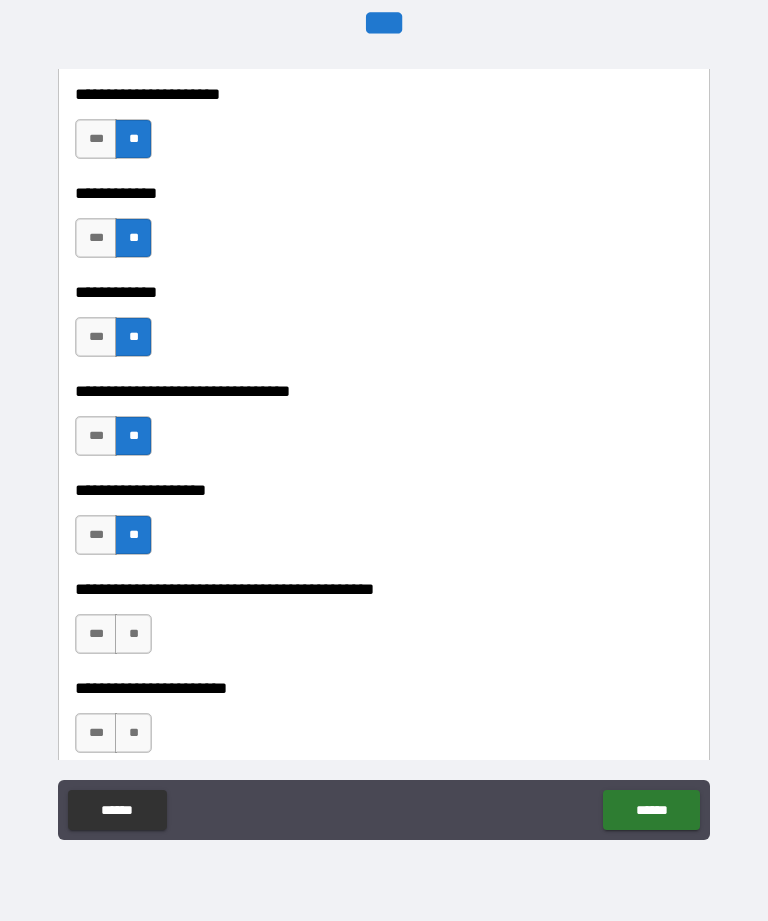 click on "**" at bounding box center (133, 634) 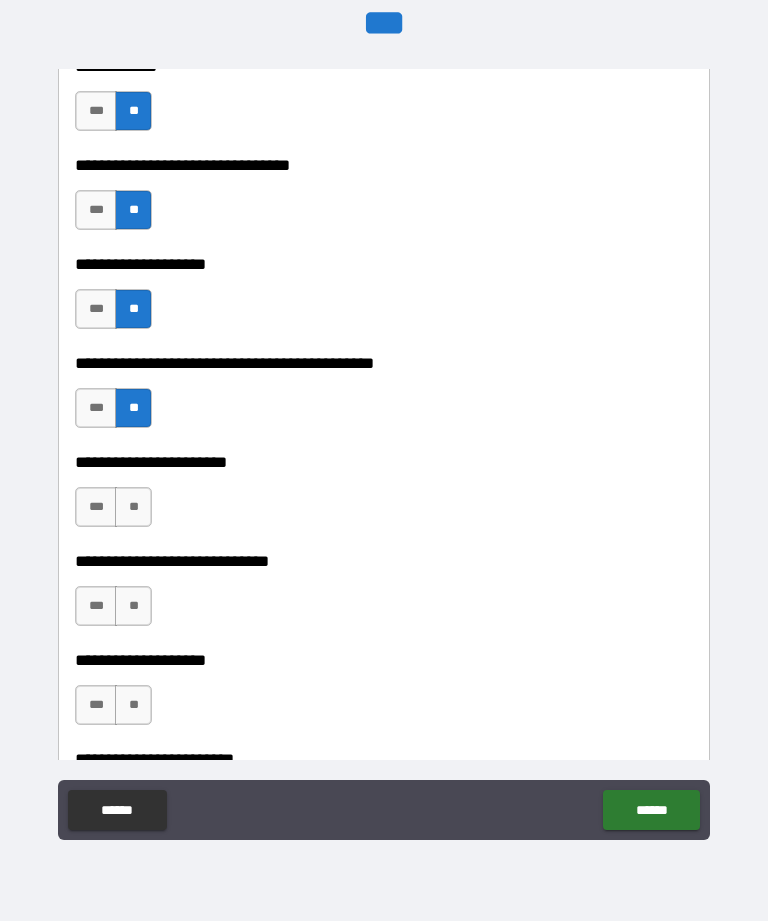 scroll, scrollTop: 9204, scrollLeft: 0, axis: vertical 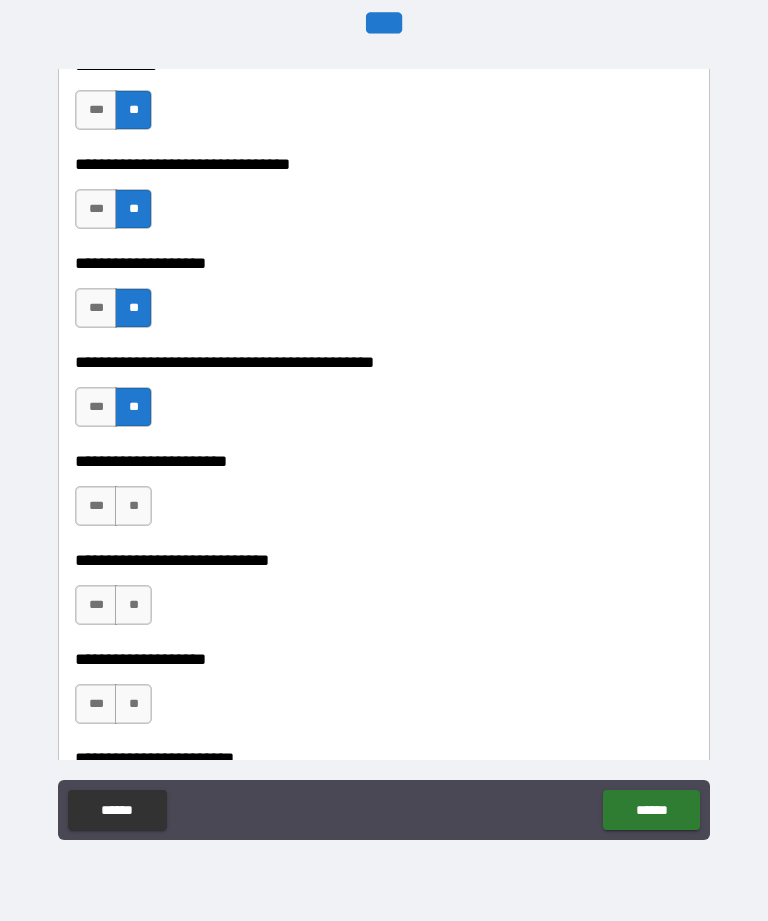 click on "**" at bounding box center (133, 506) 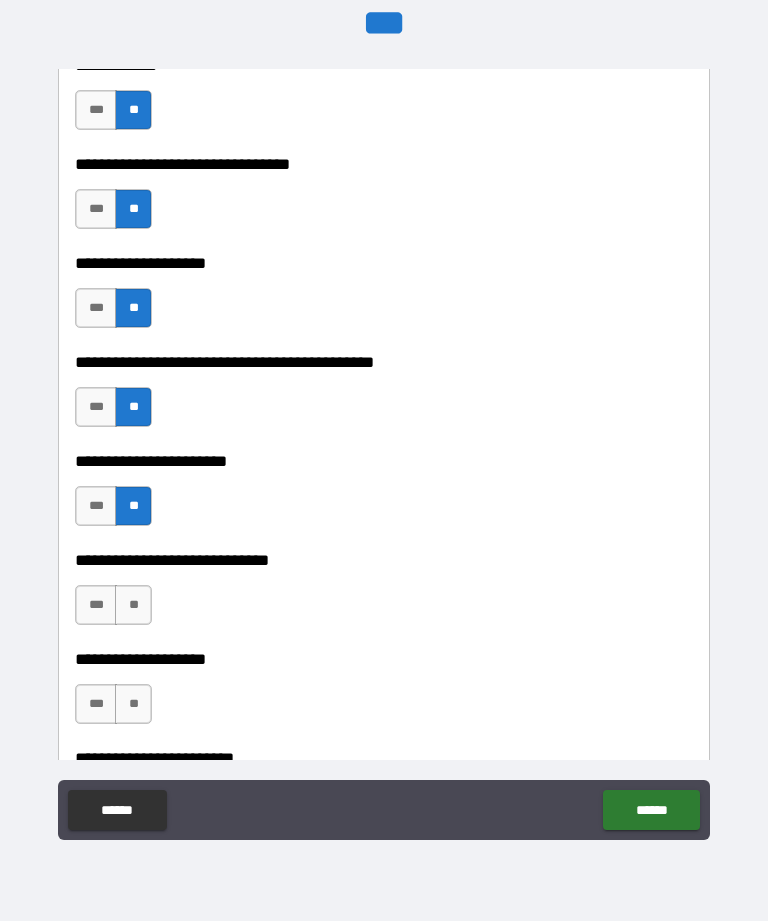 click on "**" at bounding box center [133, 605] 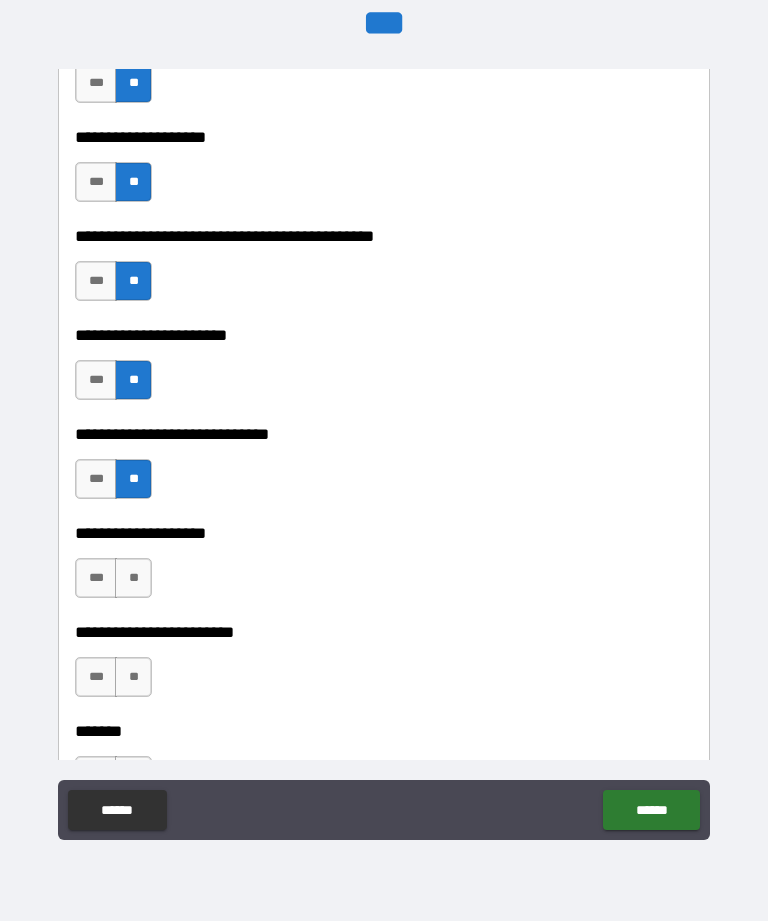 scroll, scrollTop: 9340, scrollLeft: 0, axis: vertical 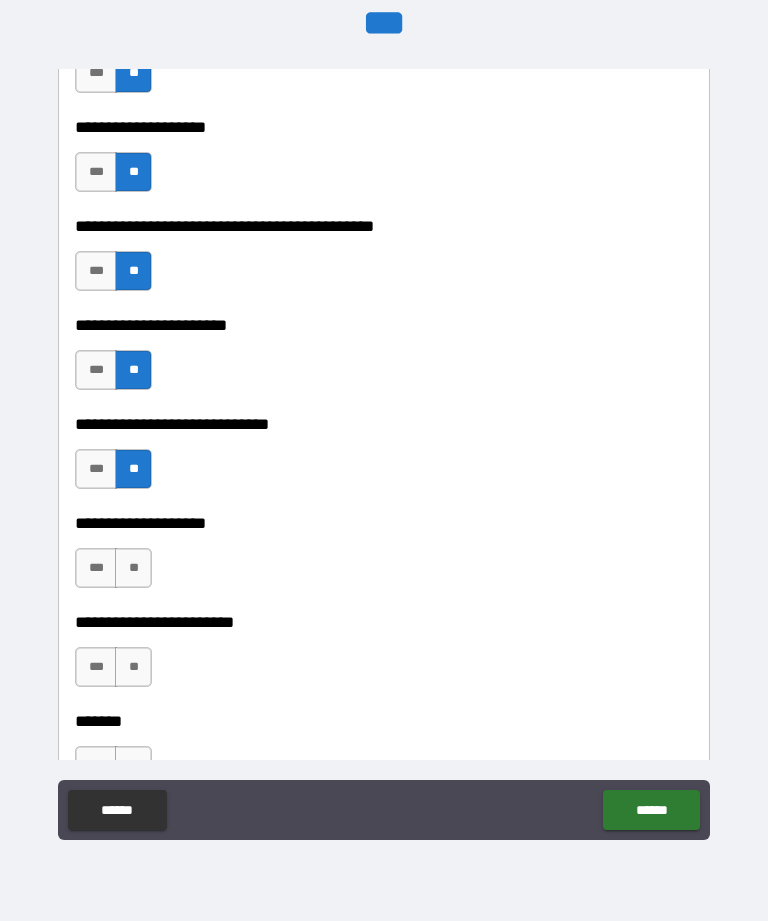 click on "**" at bounding box center (133, 568) 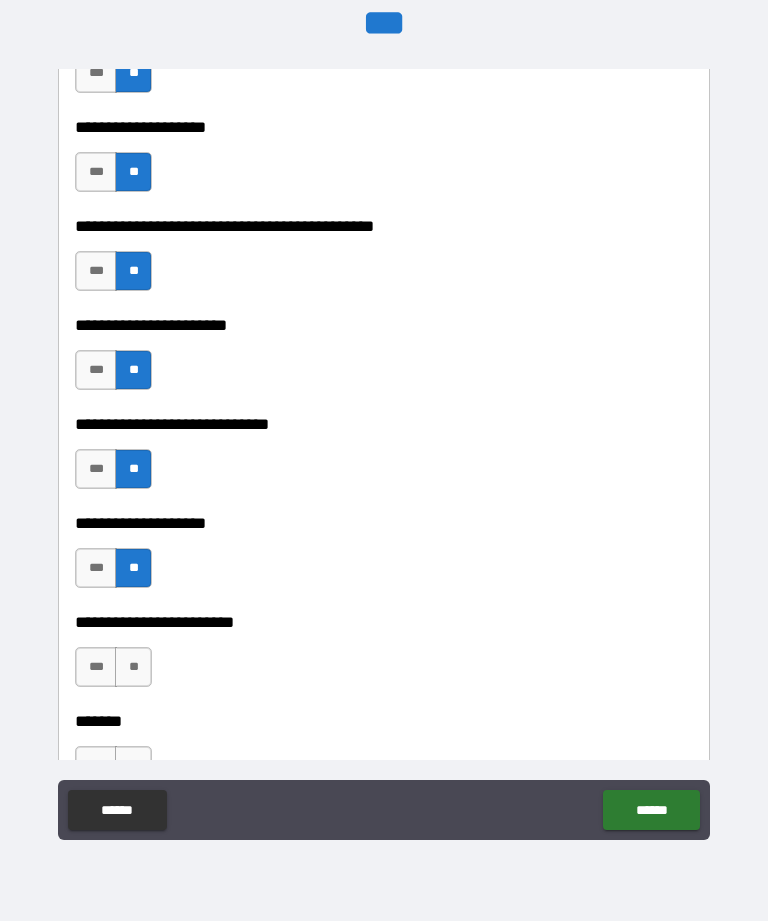 click on "**" at bounding box center (133, 667) 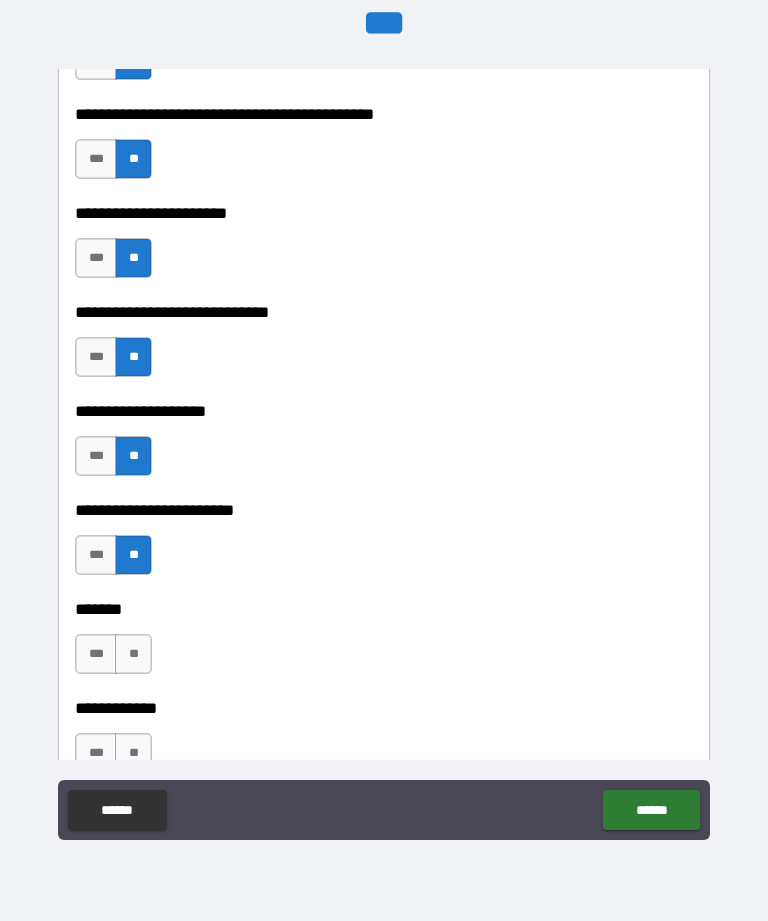 scroll, scrollTop: 9465, scrollLeft: 0, axis: vertical 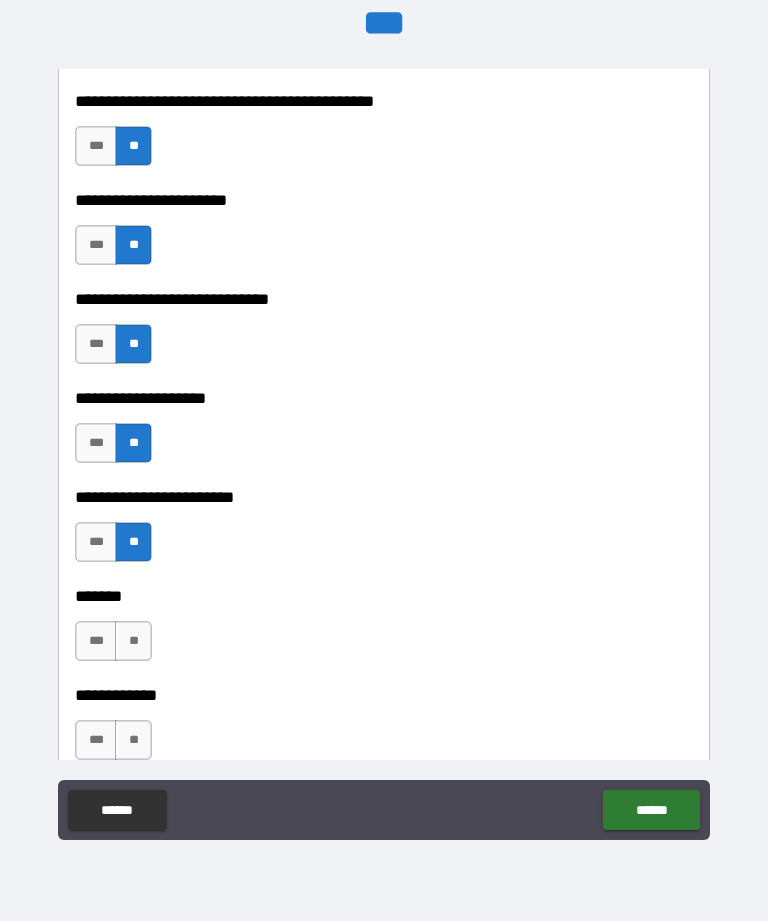 click on "**" at bounding box center [133, 641] 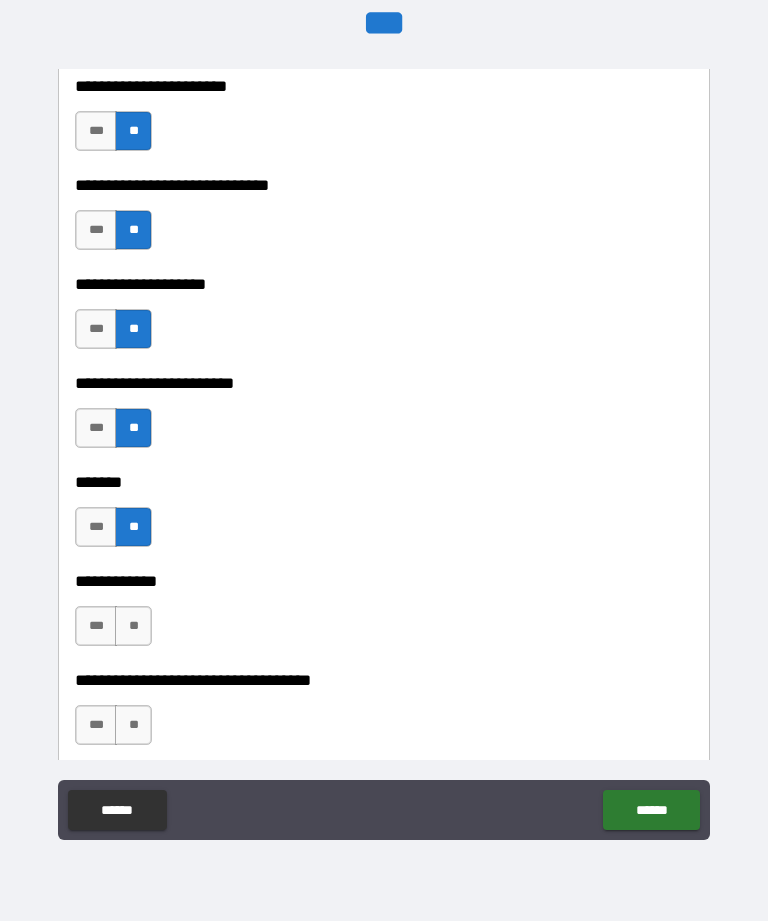 scroll, scrollTop: 9589, scrollLeft: 0, axis: vertical 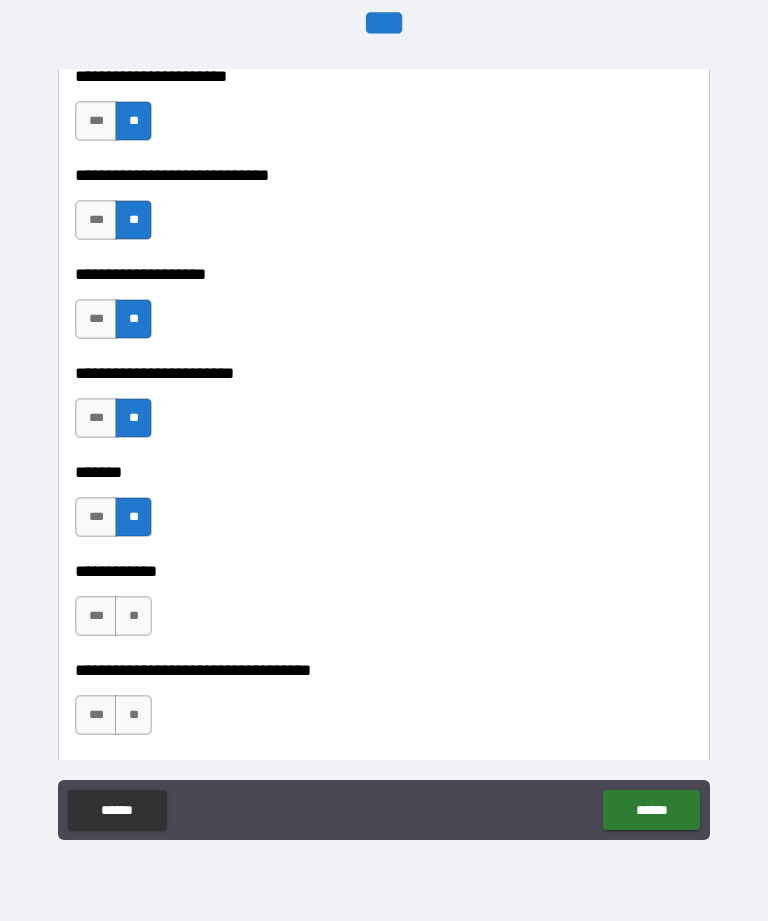 click on "**" at bounding box center [133, 616] 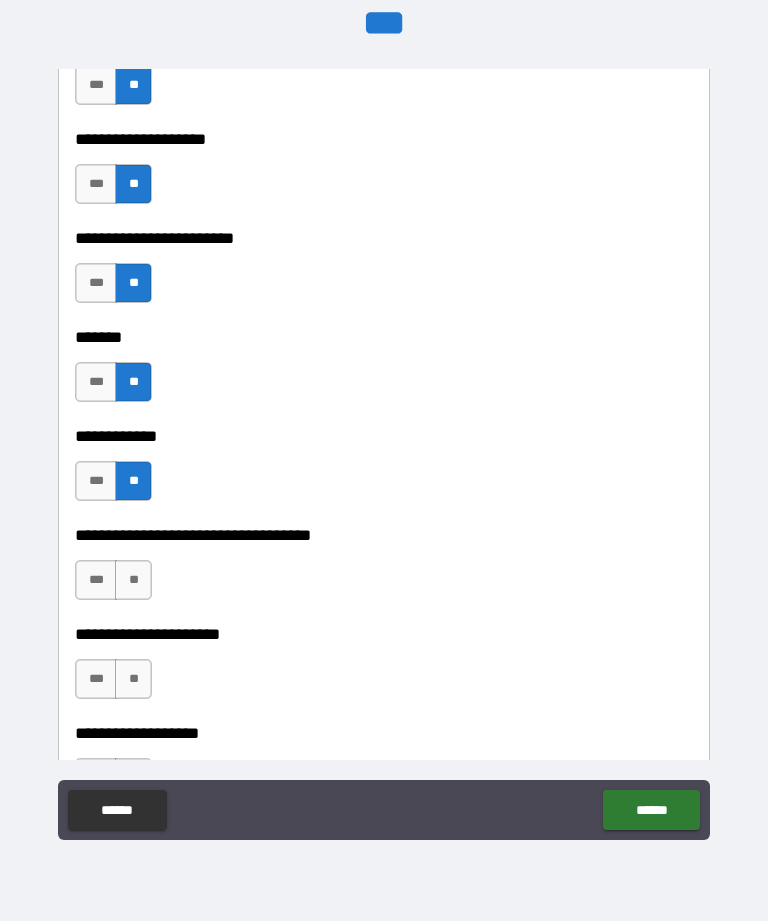 scroll, scrollTop: 9729, scrollLeft: 0, axis: vertical 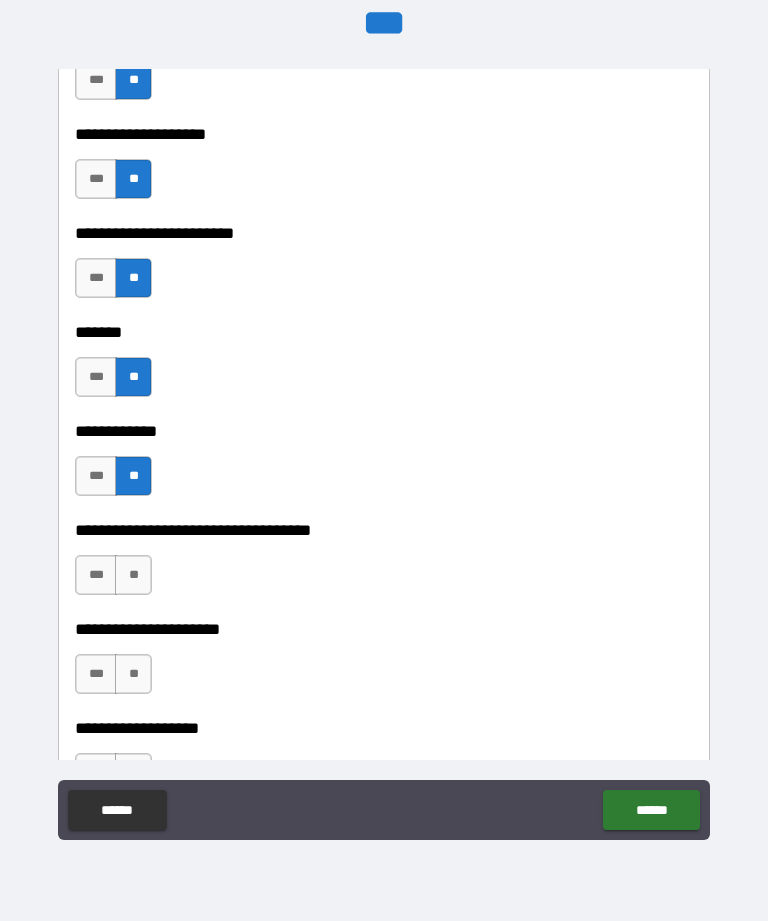 click on "**" at bounding box center [133, 575] 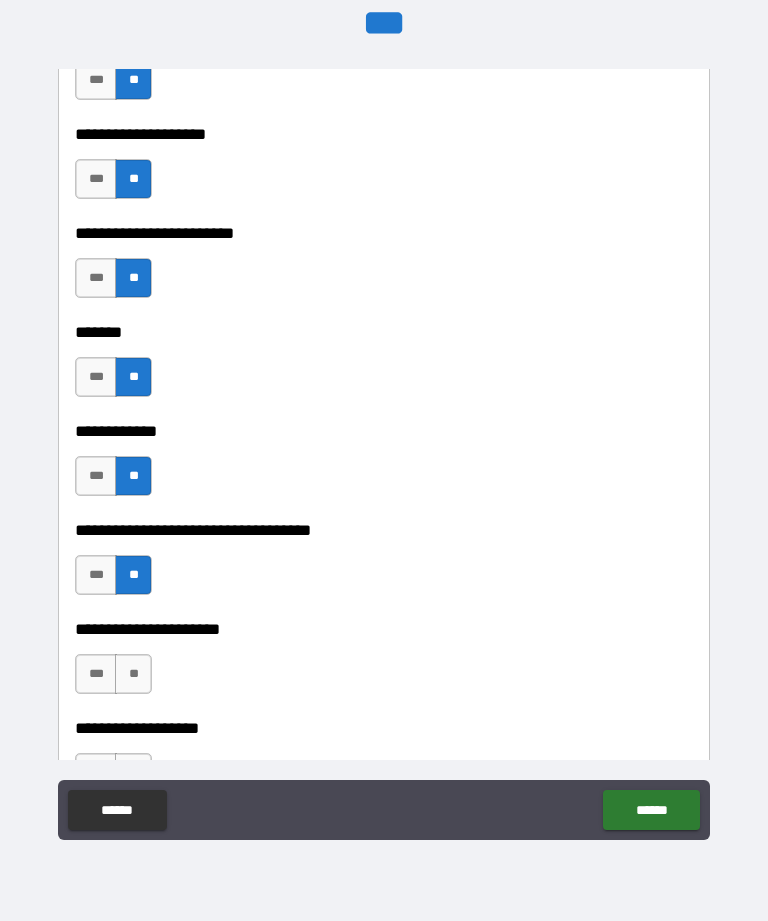 click on "**" at bounding box center [133, 674] 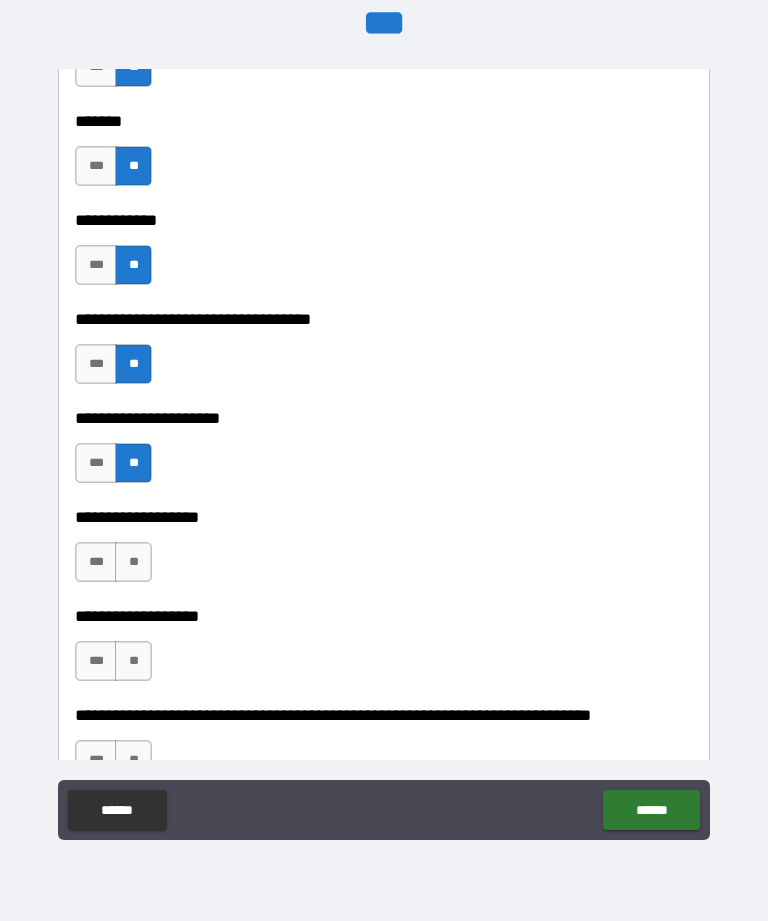 scroll, scrollTop: 9949, scrollLeft: 0, axis: vertical 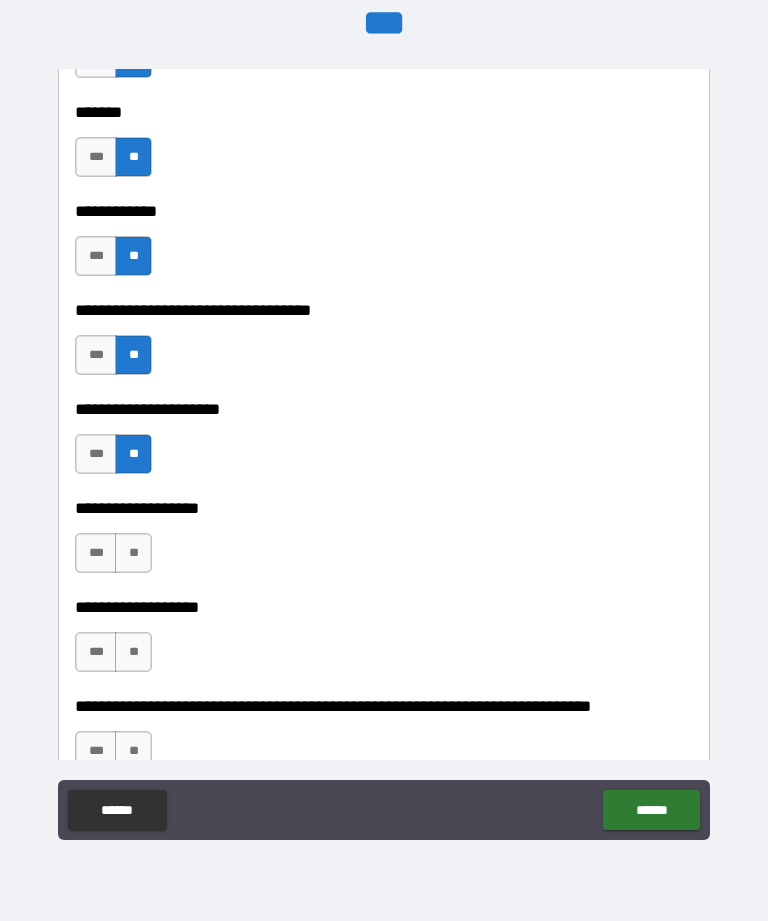 click on "**" at bounding box center [133, 553] 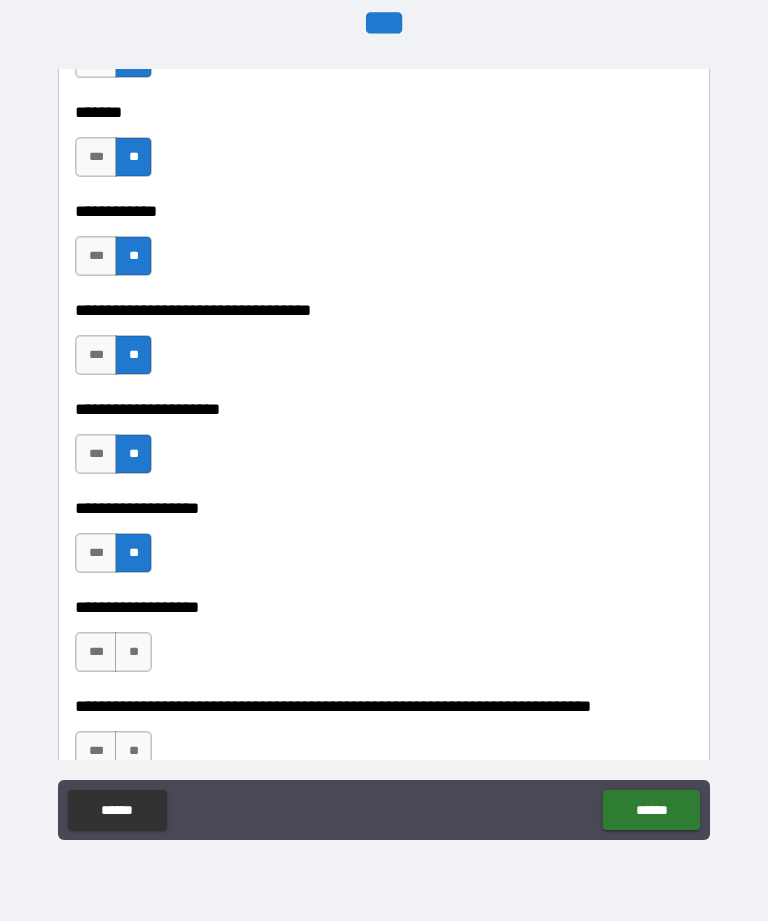 click on "**" at bounding box center (133, 652) 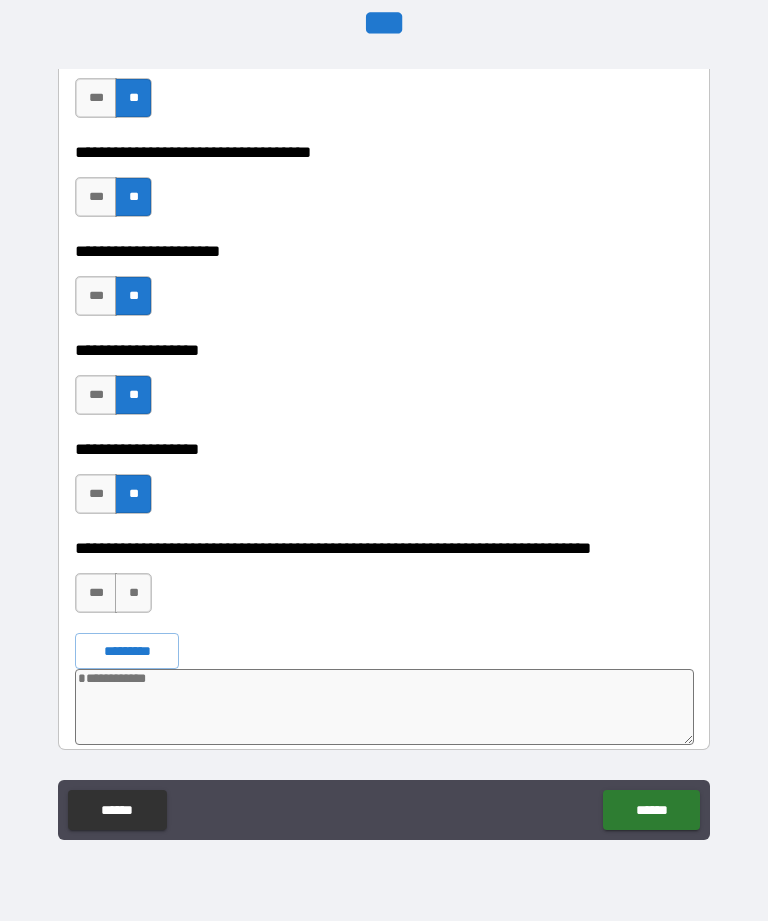 scroll, scrollTop: 10108, scrollLeft: 0, axis: vertical 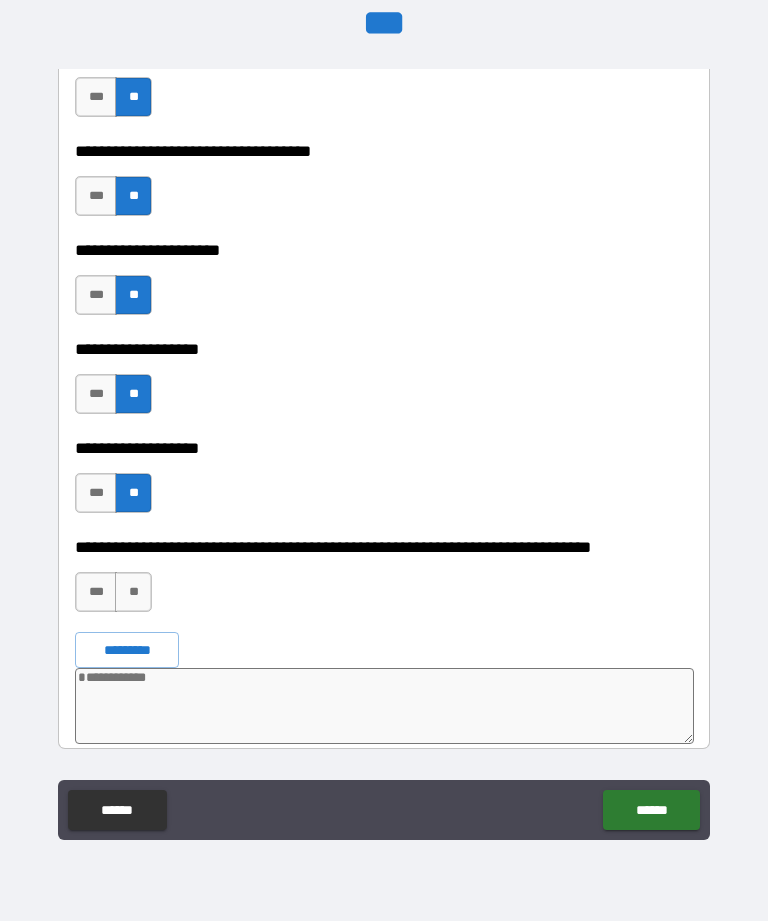 click on "**" at bounding box center (133, 592) 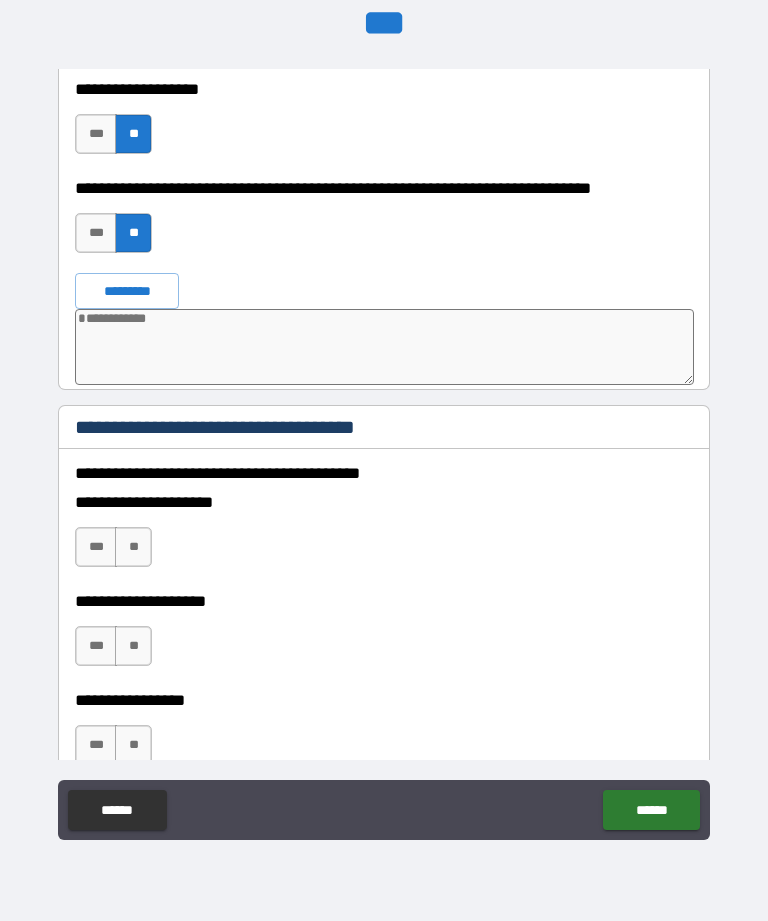 scroll, scrollTop: 10468, scrollLeft: 0, axis: vertical 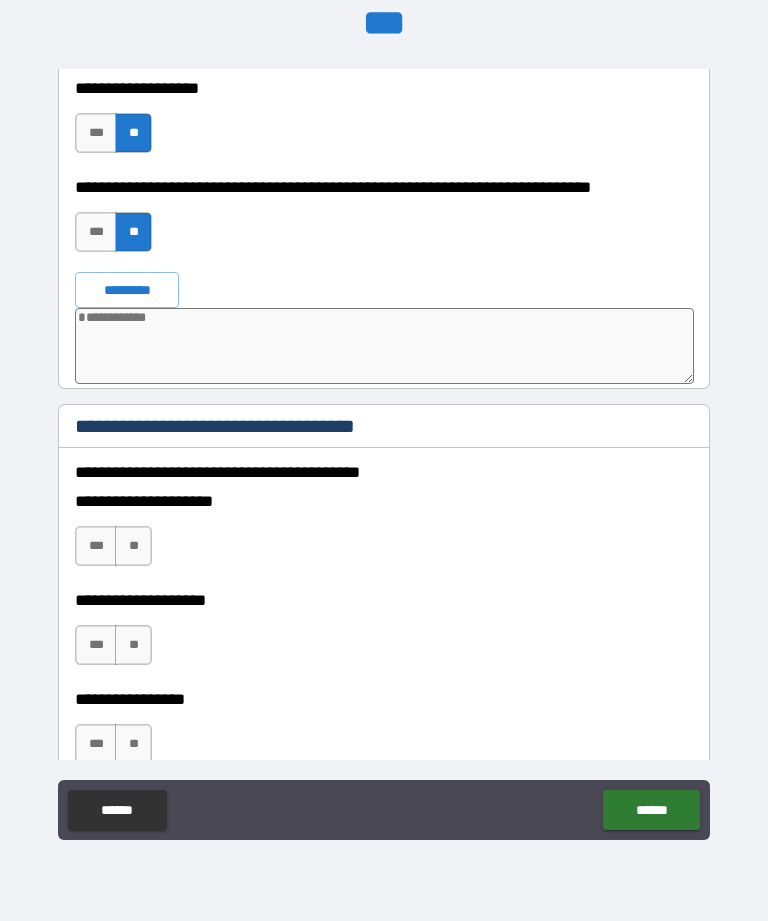 click on "**" at bounding box center (133, 744) 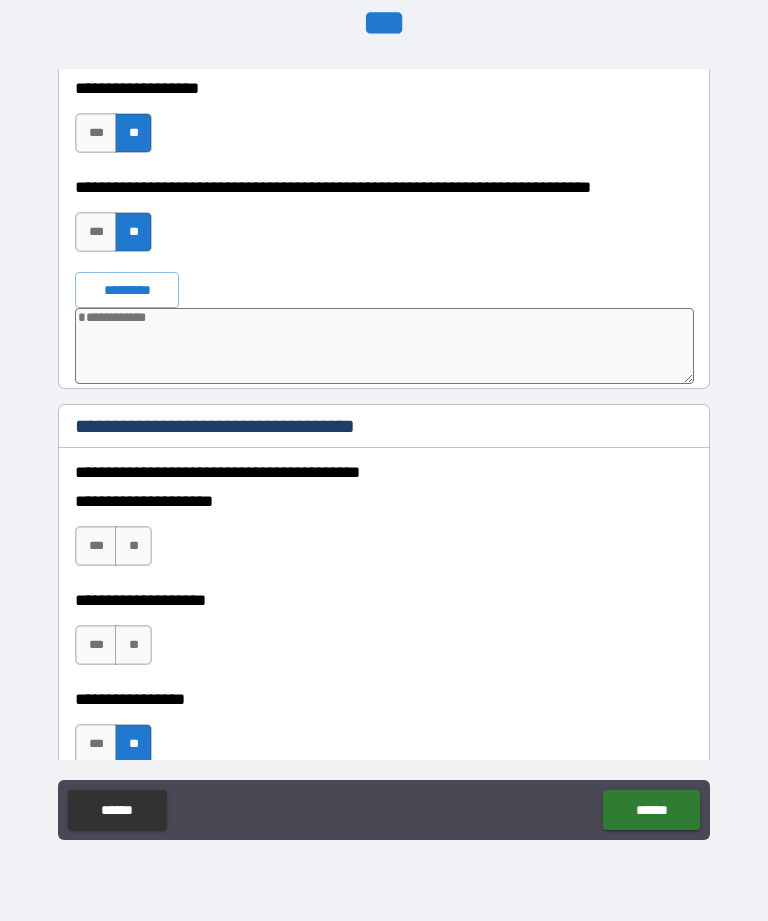 click on "**" at bounding box center [133, 645] 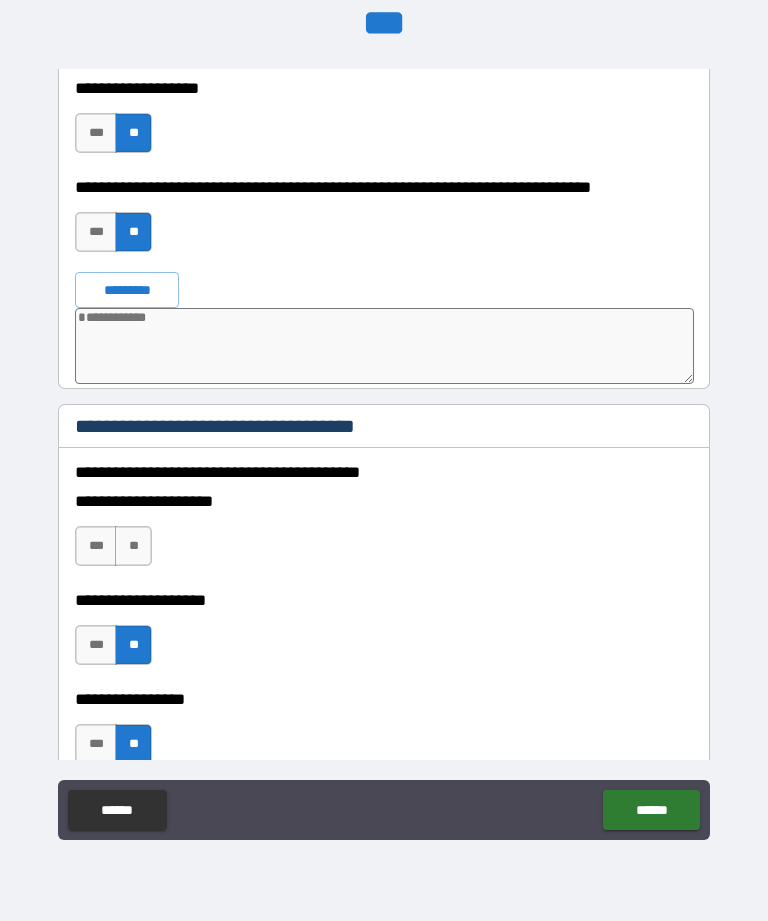 click on "**" at bounding box center (133, 546) 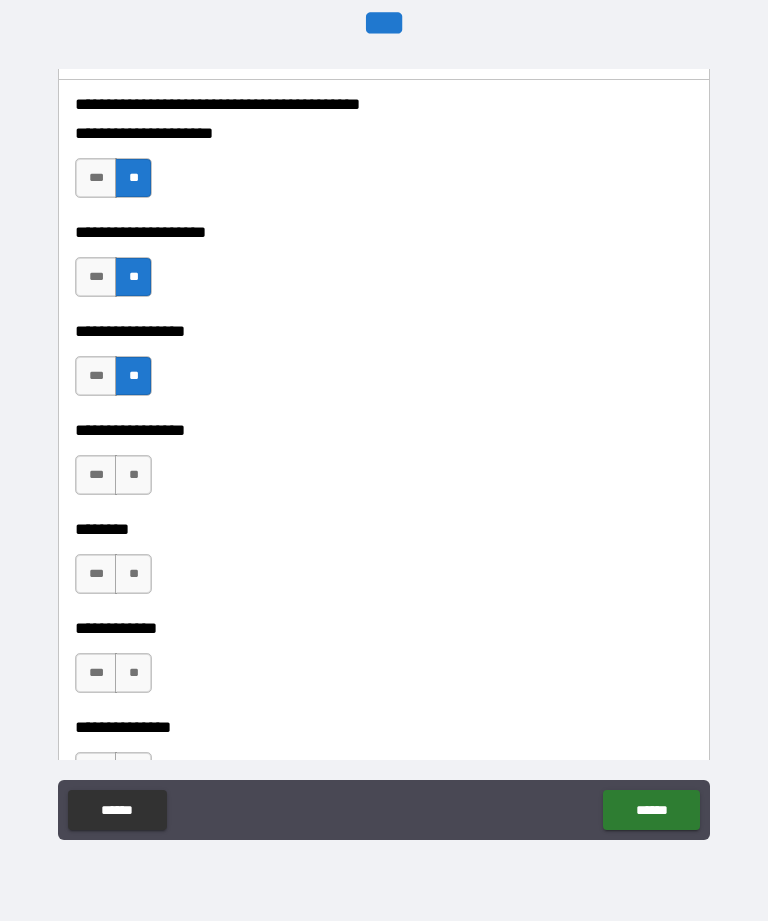 scroll, scrollTop: 10837, scrollLeft: 0, axis: vertical 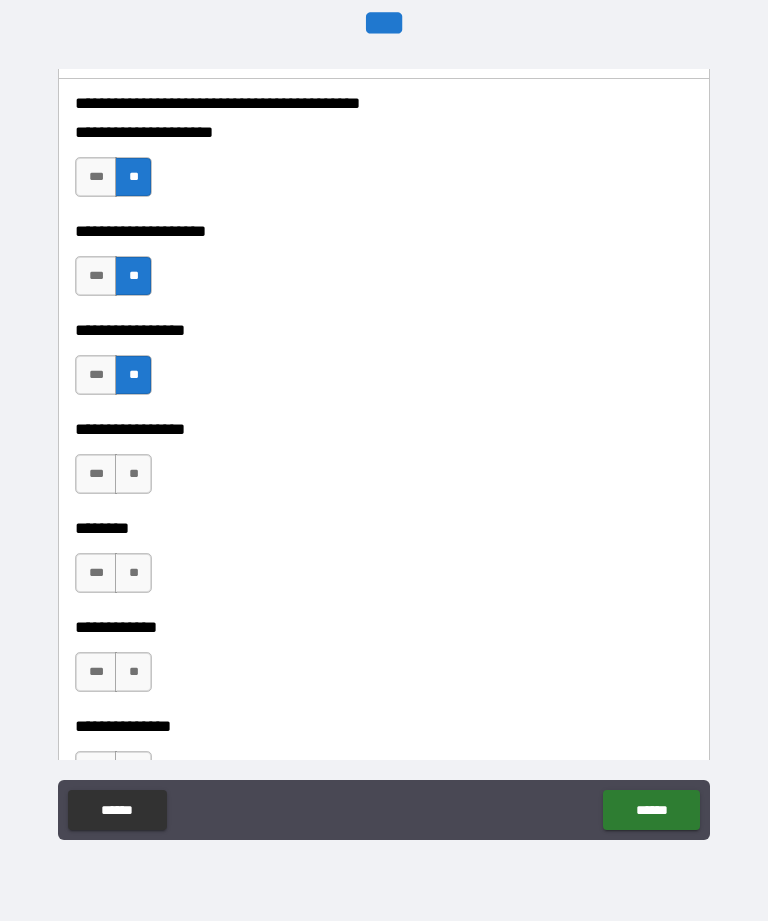 click on "**" at bounding box center [133, 474] 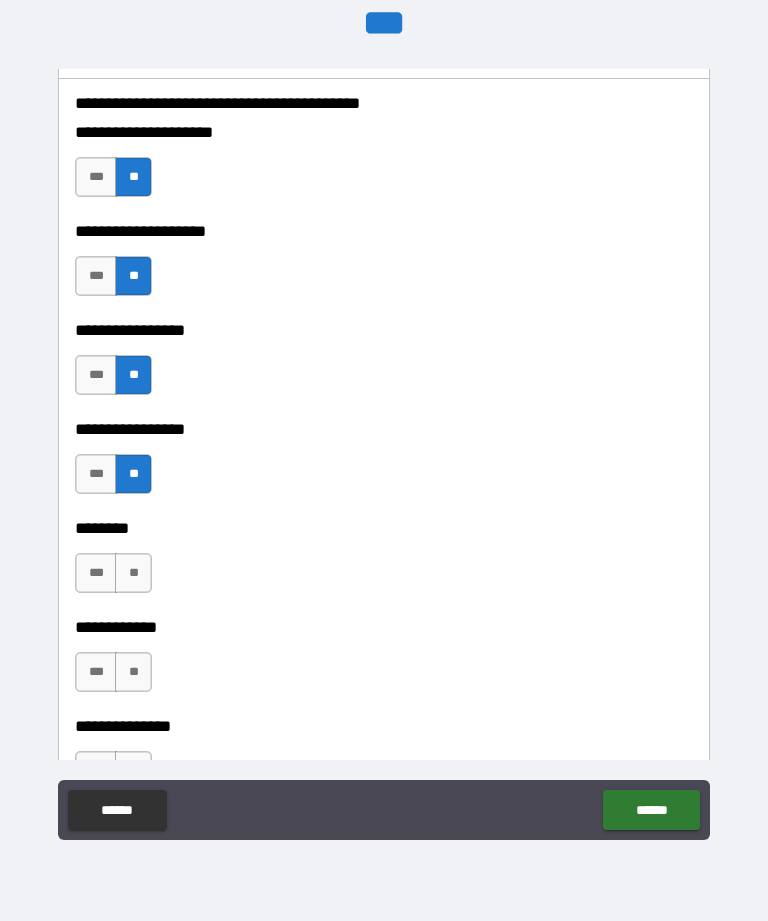 click on "**" at bounding box center [133, 573] 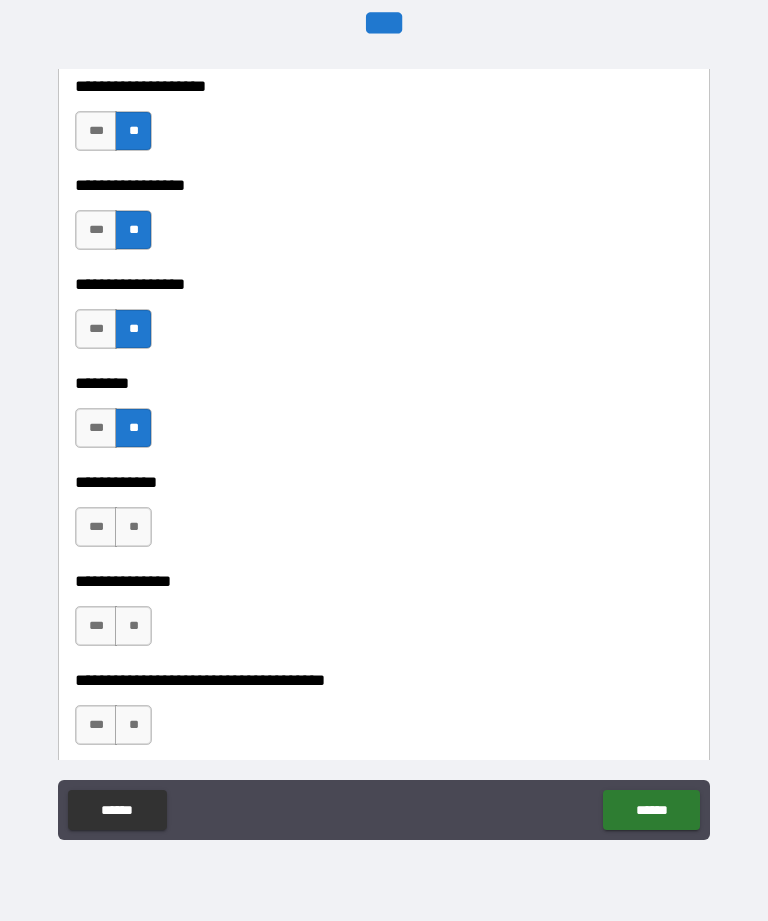 scroll, scrollTop: 10986, scrollLeft: 0, axis: vertical 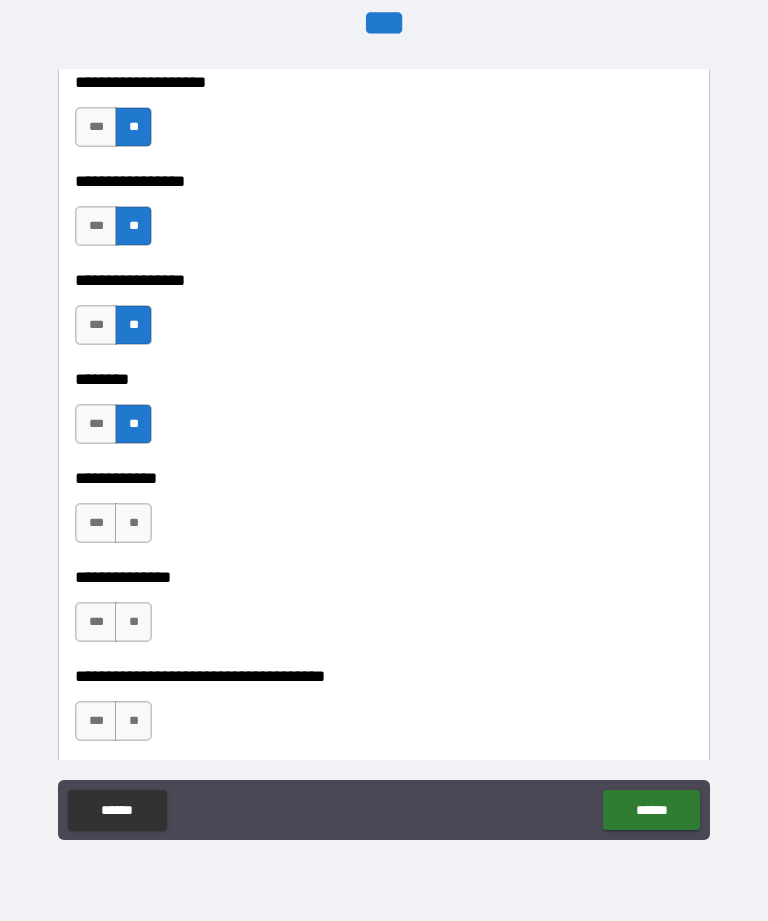 click on "**" at bounding box center (133, 523) 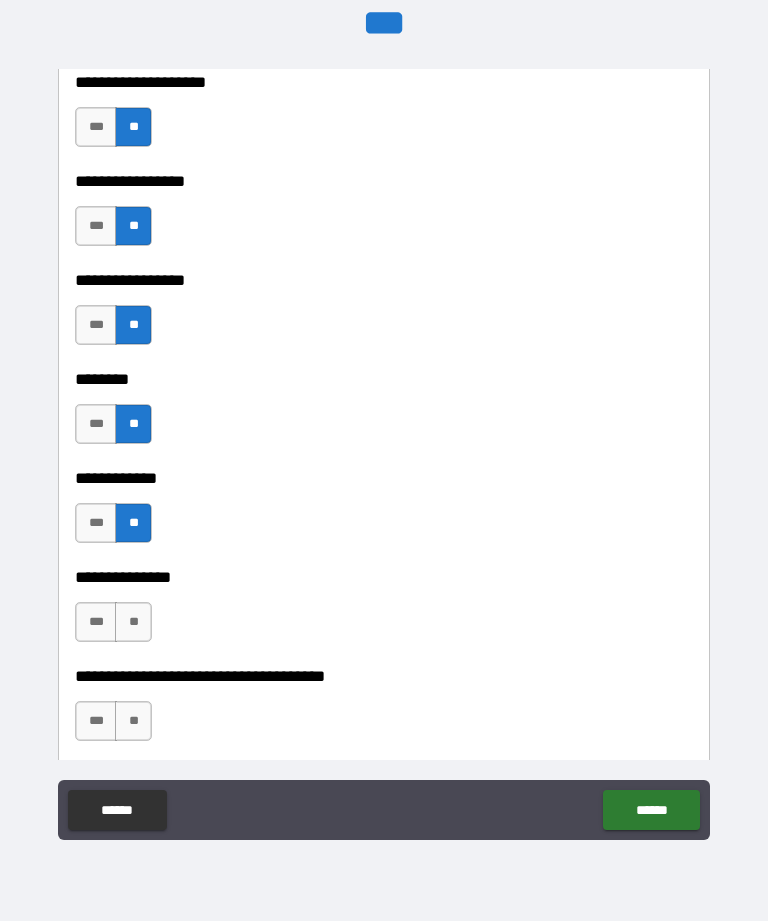 click on "**" at bounding box center (133, 622) 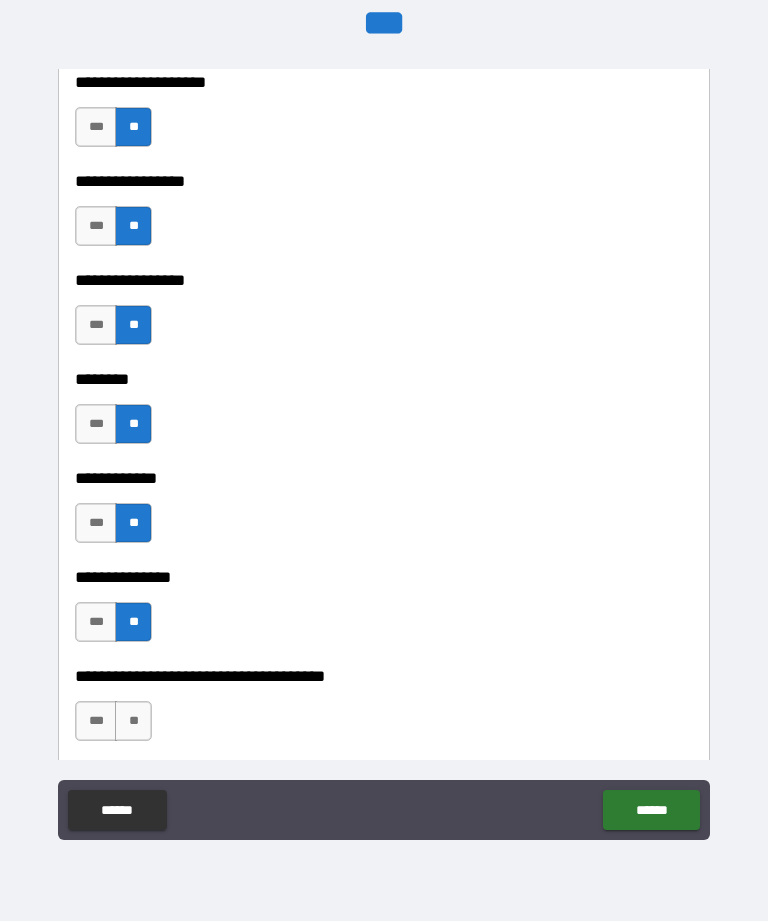 click on "**" at bounding box center (133, 721) 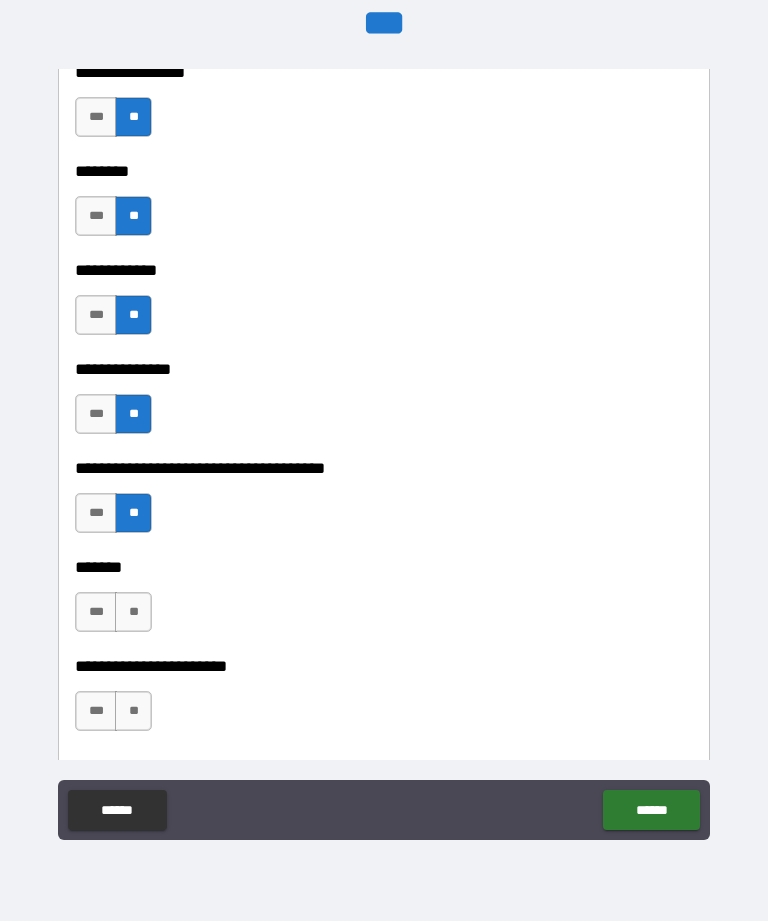 scroll, scrollTop: 11197, scrollLeft: 0, axis: vertical 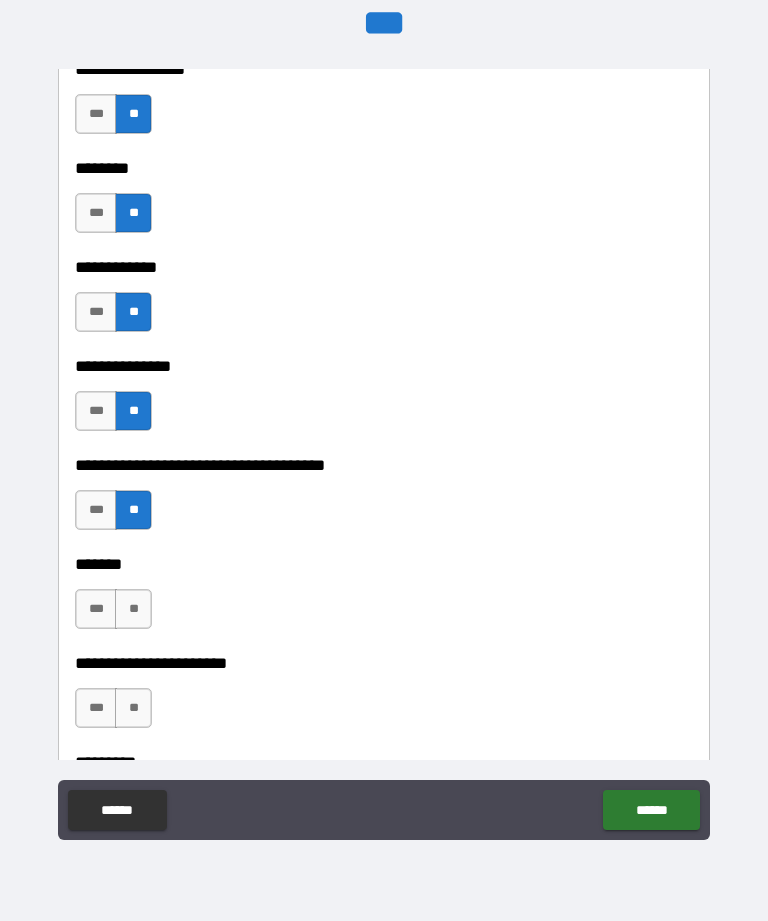 click on "**" at bounding box center [133, 609] 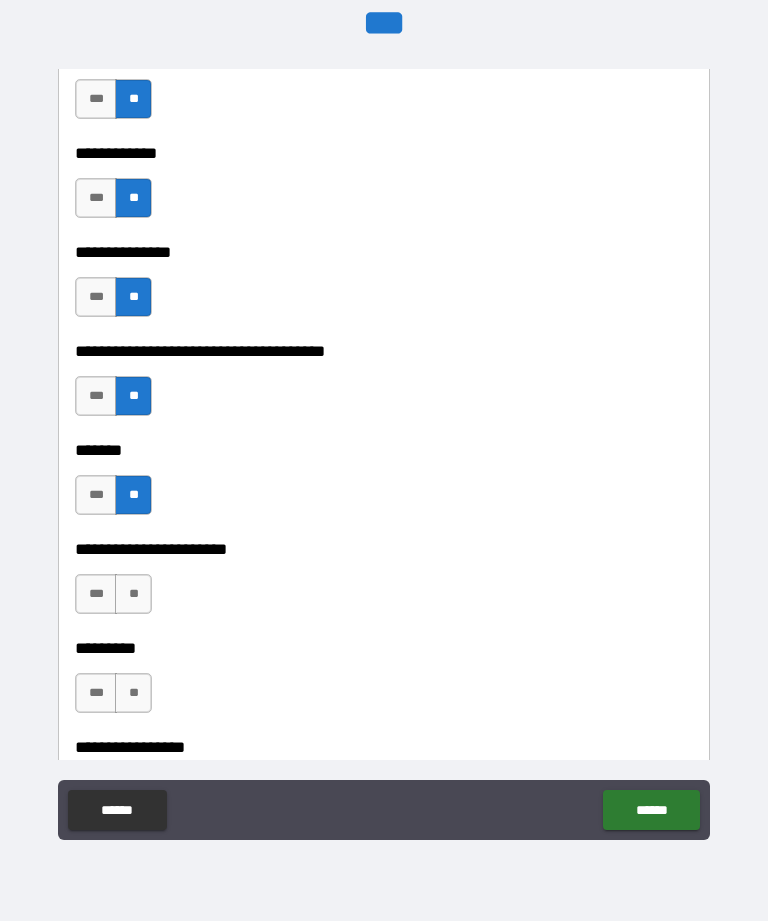 scroll, scrollTop: 11313, scrollLeft: 0, axis: vertical 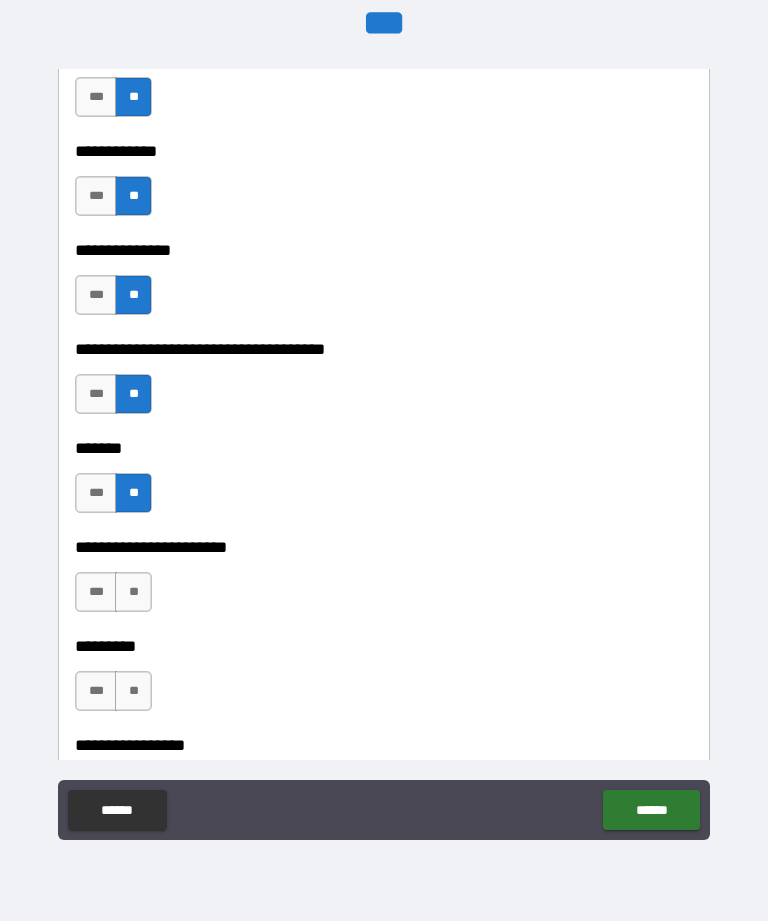 click on "**" at bounding box center (133, 592) 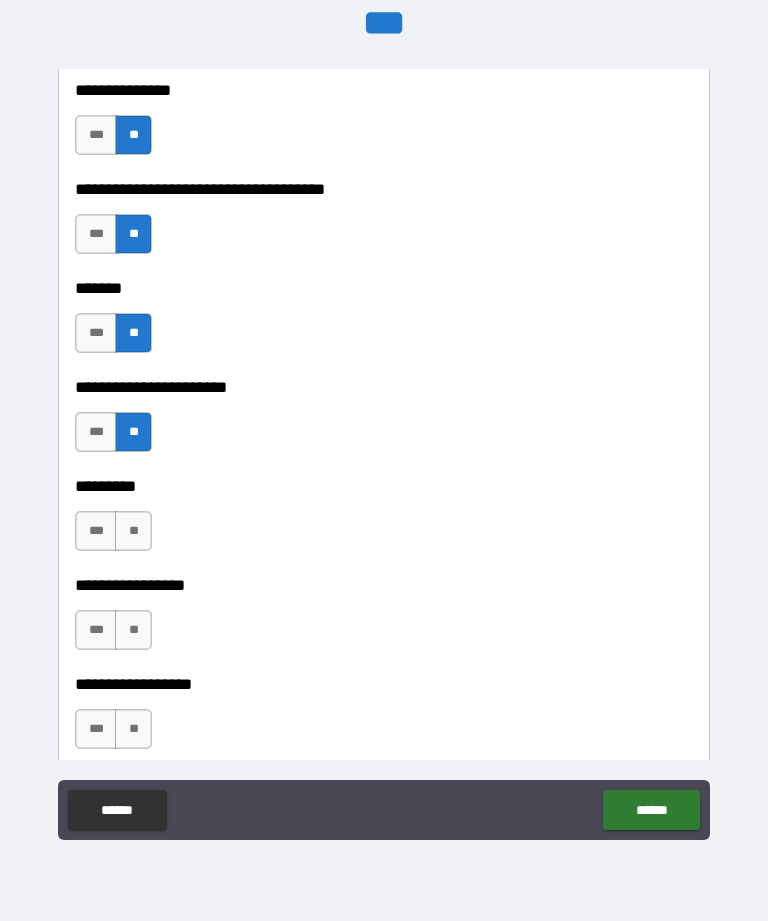 scroll, scrollTop: 11476, scrollLeft: 0, axis: vertical 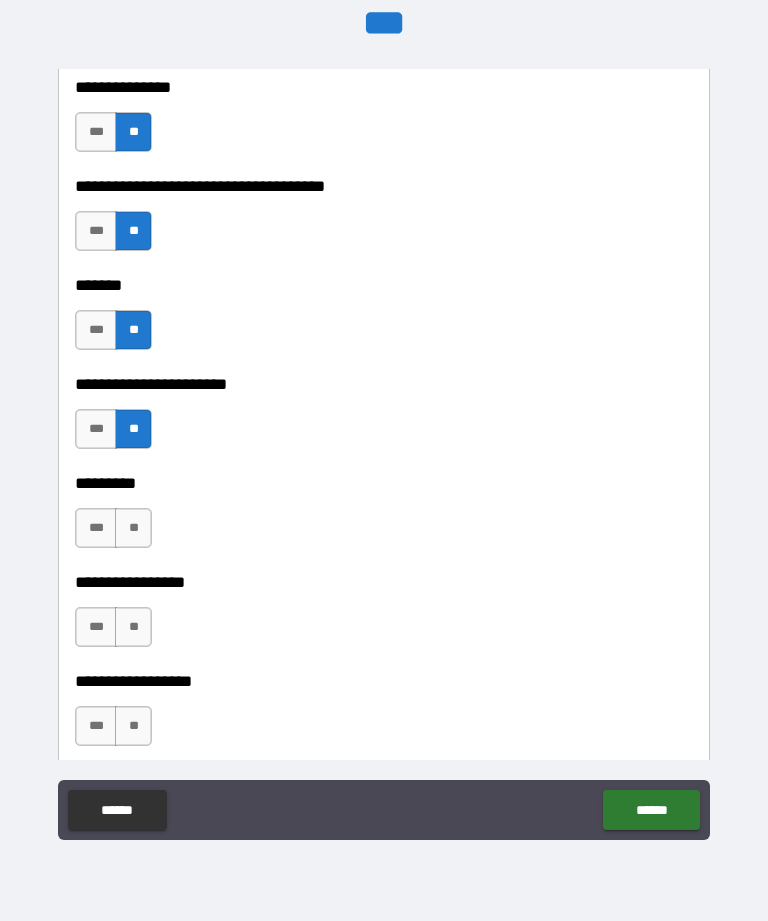 click on "**" at bounding box center [133, 528] 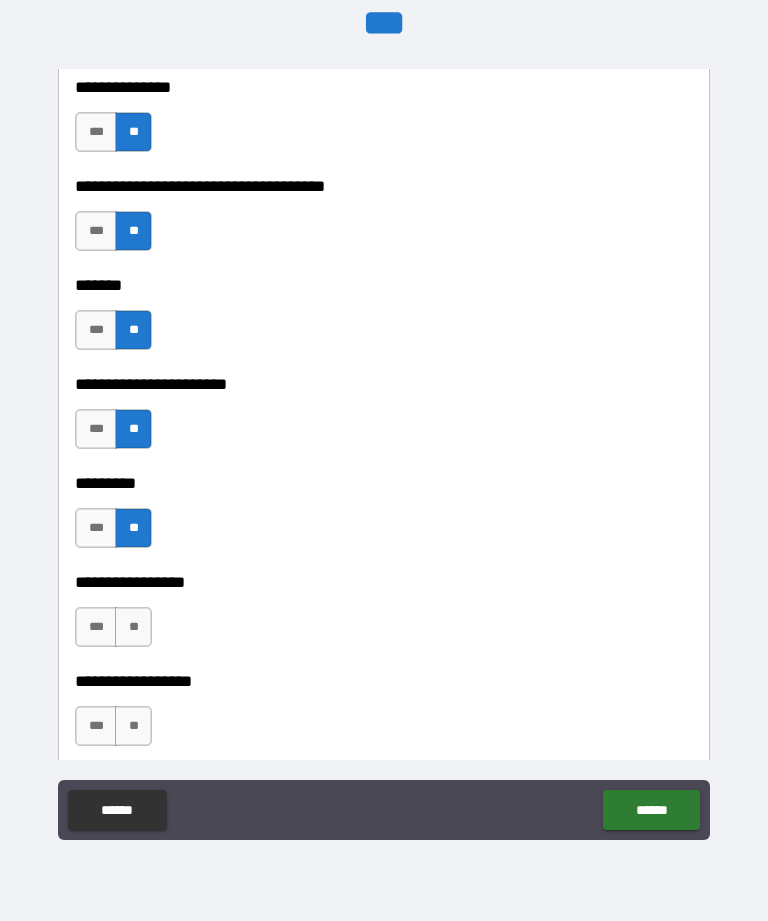 click on "**" at bounding box center [133, 627] 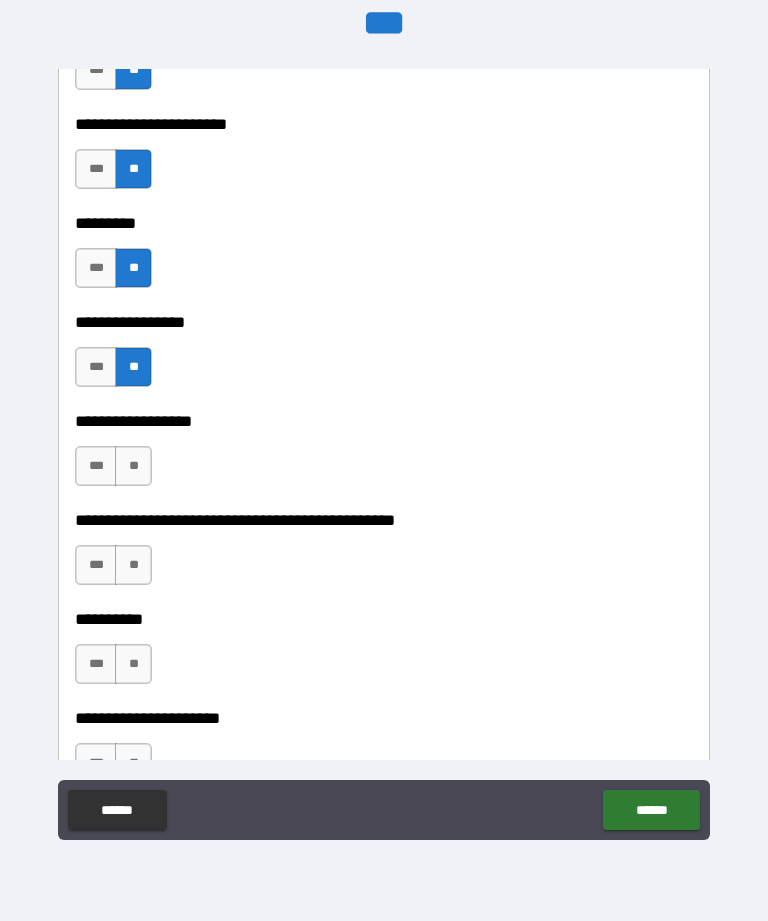 scroll, scrollTop: 11744, scrollLeft: 0, axis: vertical 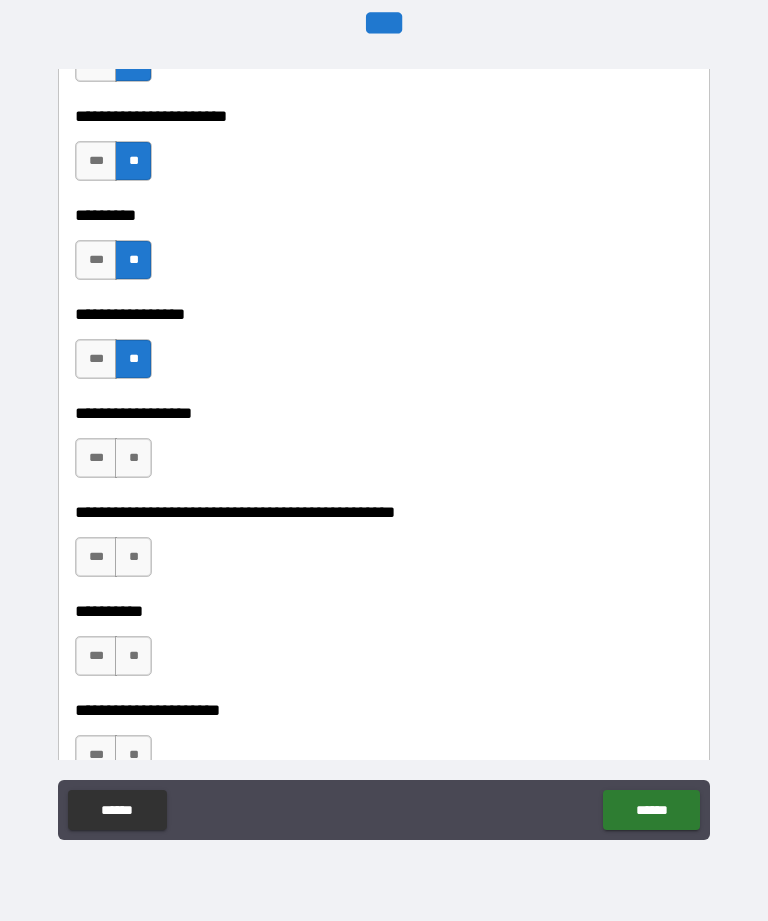 click on "**" at bounding box center [133, 458] 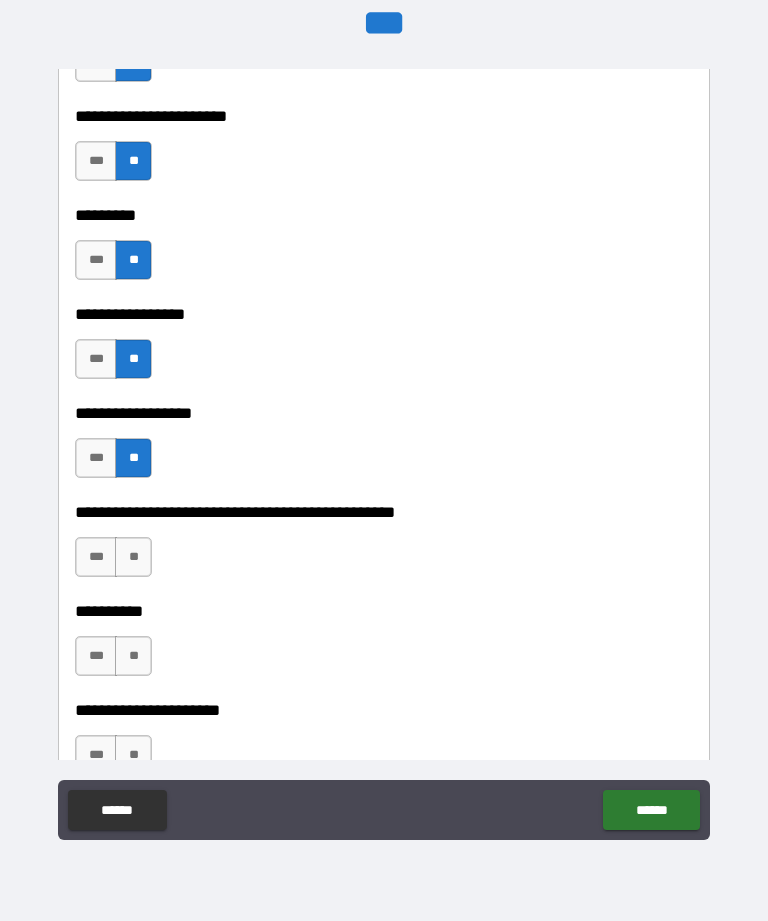 click on "**" at bounding box center (133, 557) 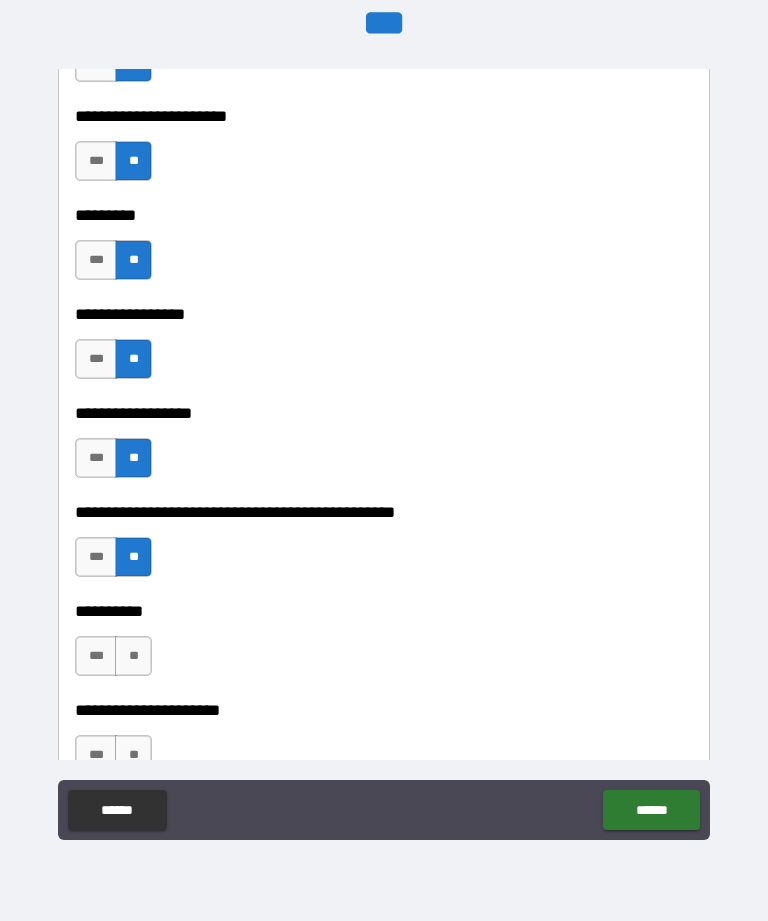 click on "**" at bounding box center [133, 656] 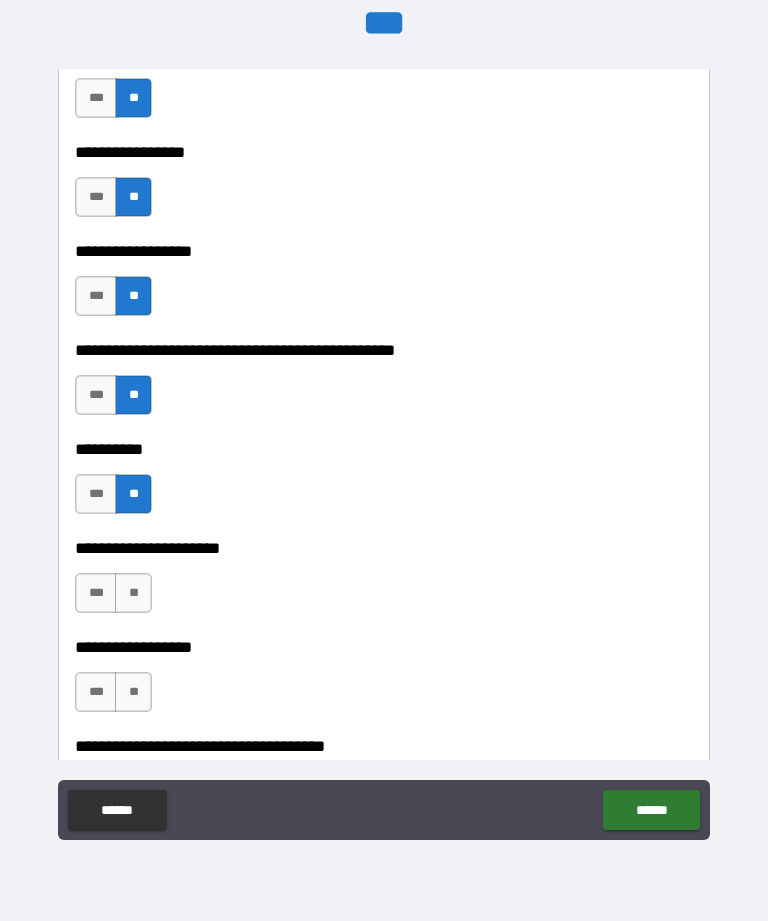 scroll, scrollTop: 11907, scrollLeft: 0, axis: vertical 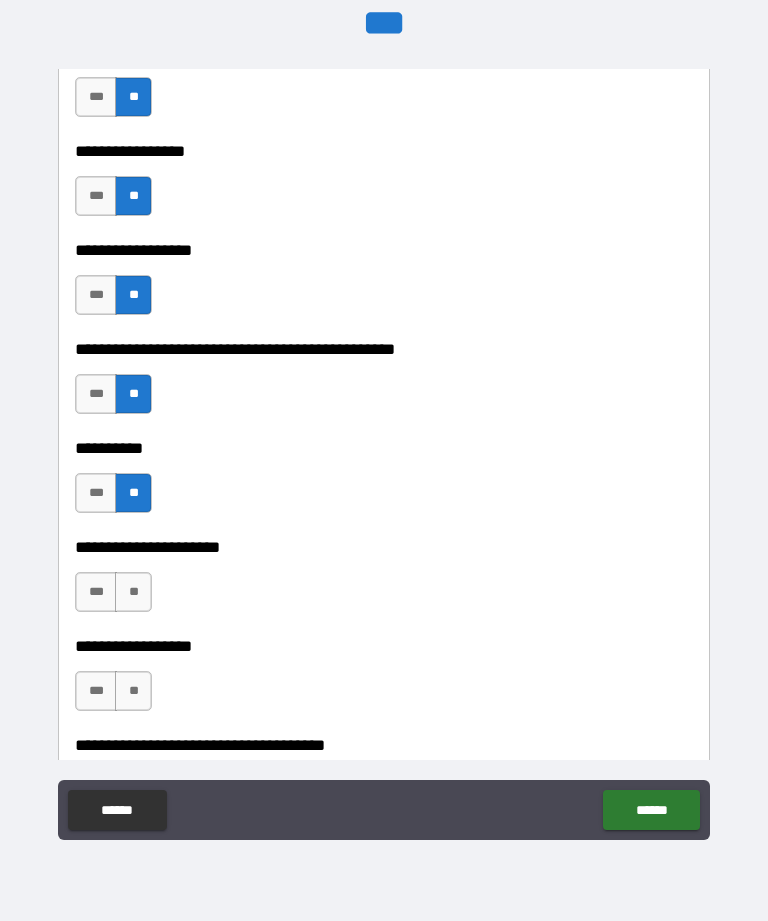 click on "**" at bounding box center [133, 592] 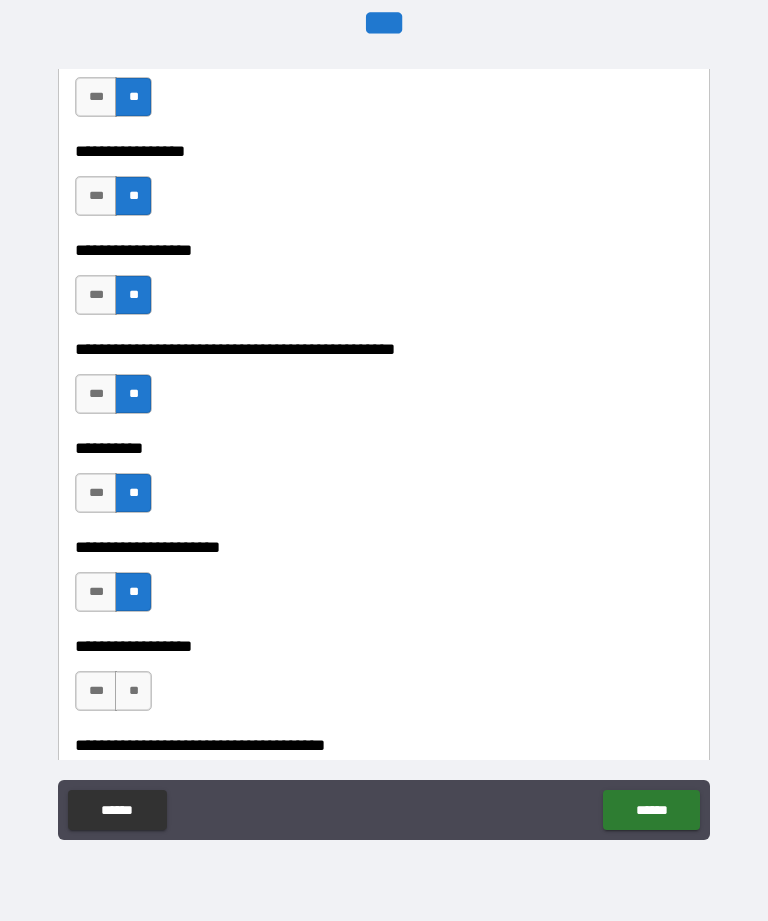 click on "**" at bounding box center (133, 691) 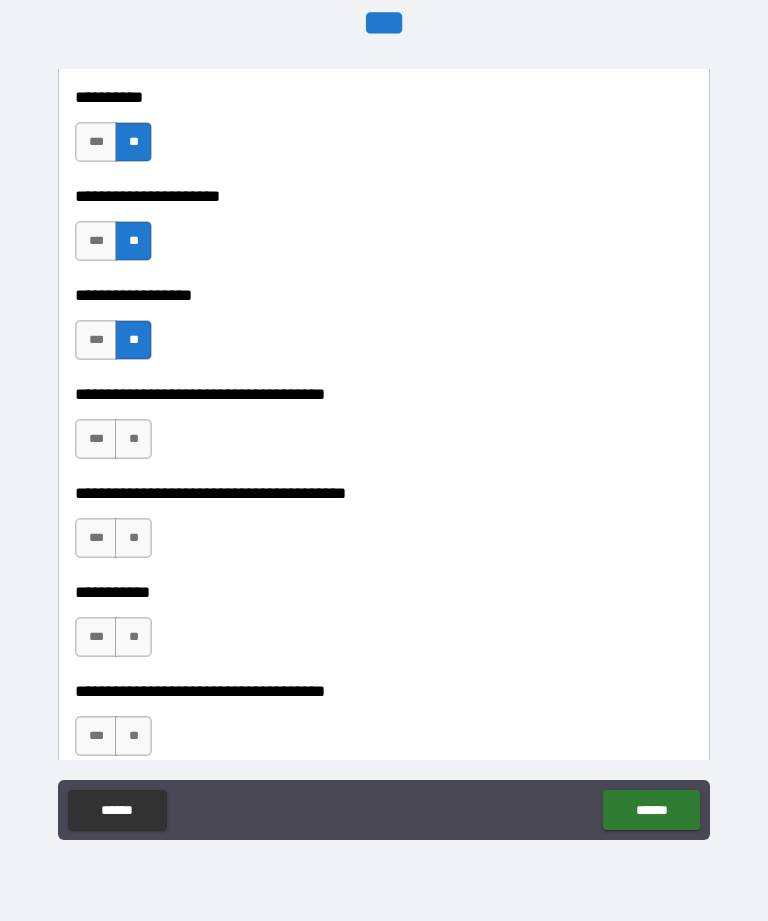 scroll, scrollTop: 12259, scrollLeft: 0, axis: vertical 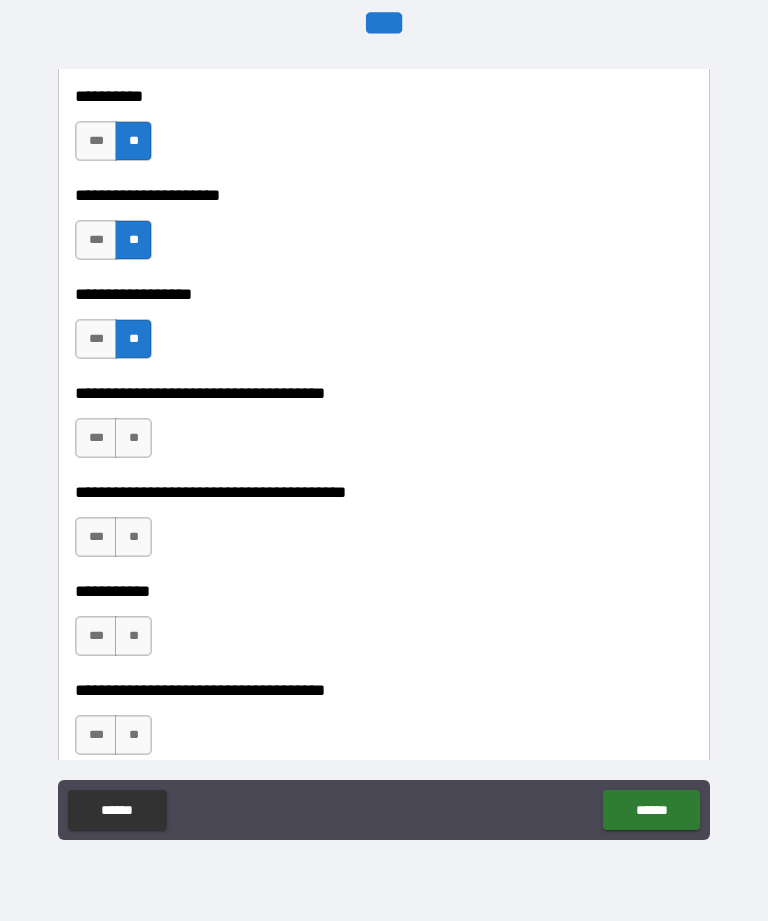 click on "**" at bounding box center (133, 438) 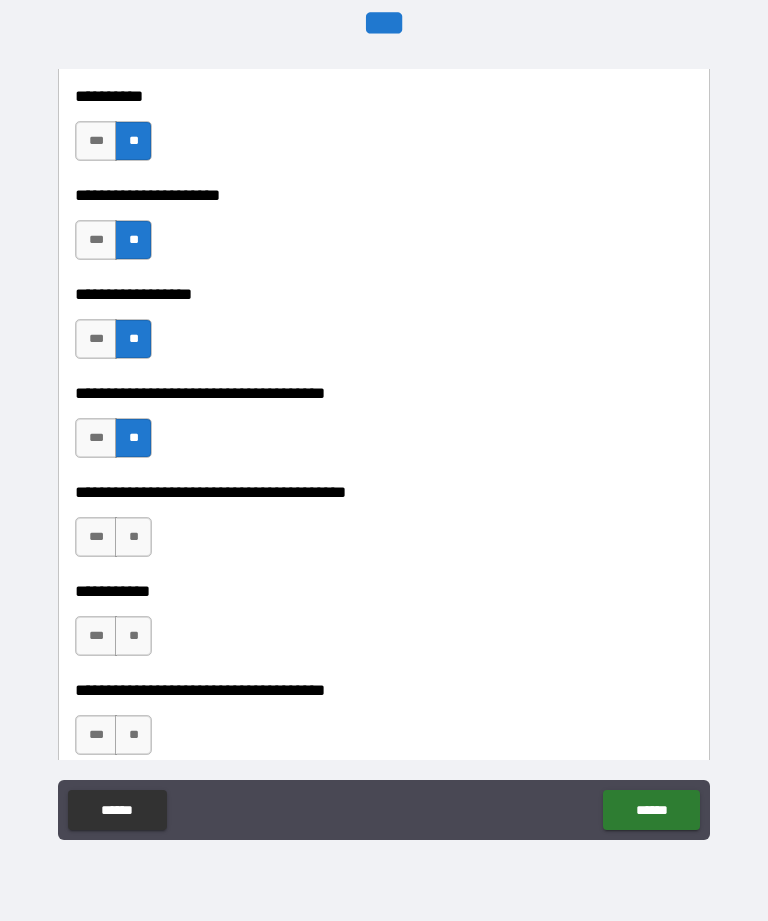 click on "**" at bounding box center (133, 537) 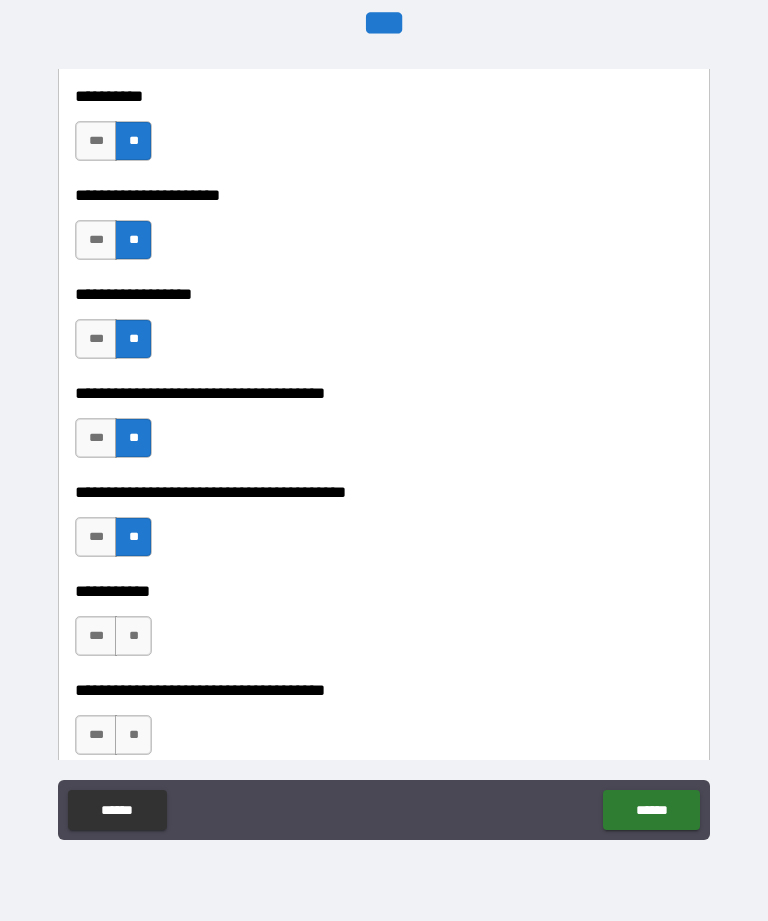 click on "**" at bounding box center (133, 636) 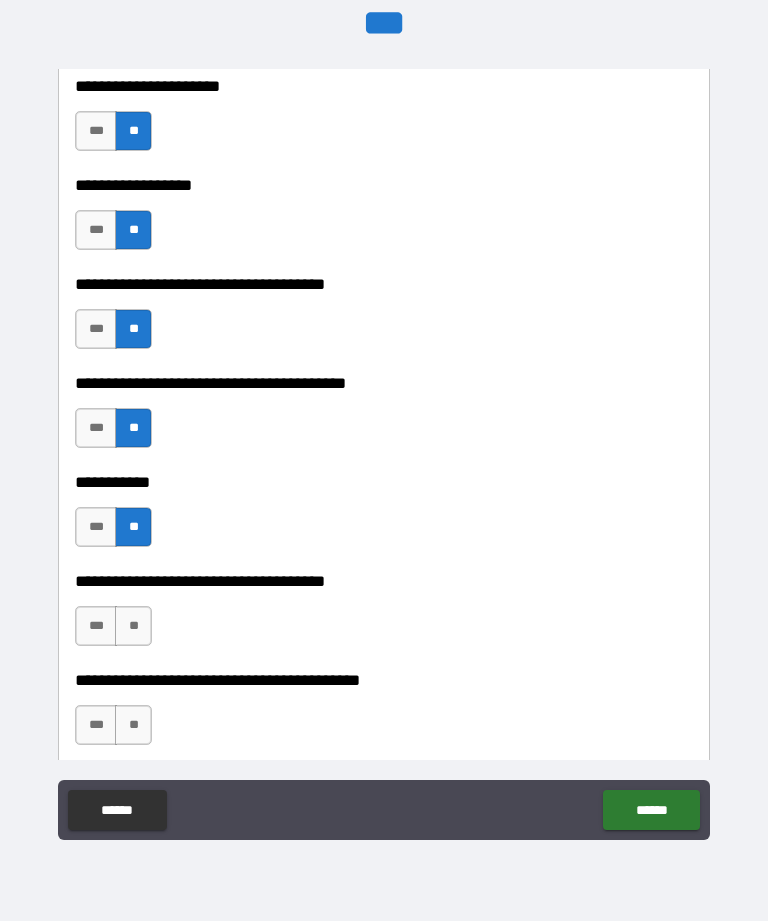scroll, scrollTop: 12391, scrollLeft: 0, axis: vertical 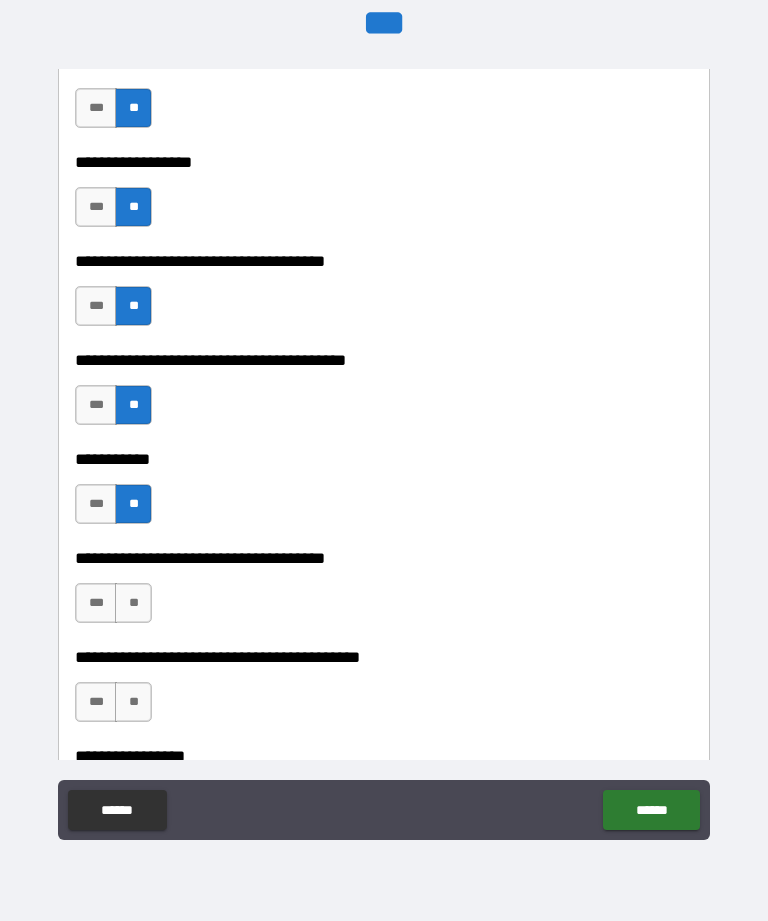 click on "***" at bounding box center [96, 603] 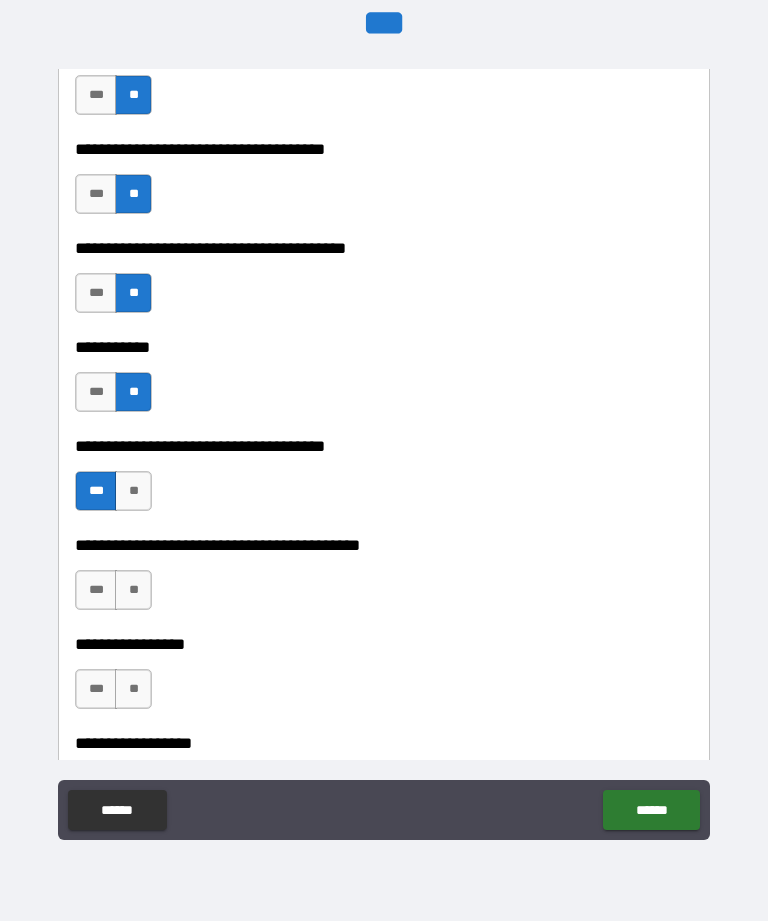 scroll, scrollTop: 12512, scrollLeft: 0, axis: vertical 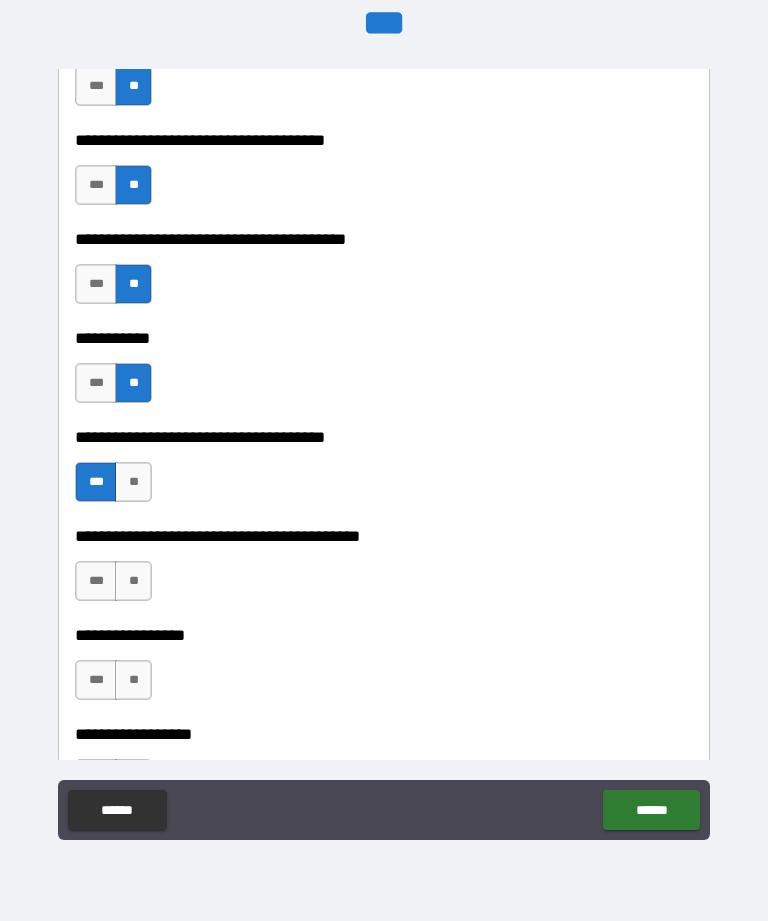 click on "**" at bounding box center [133, 581] 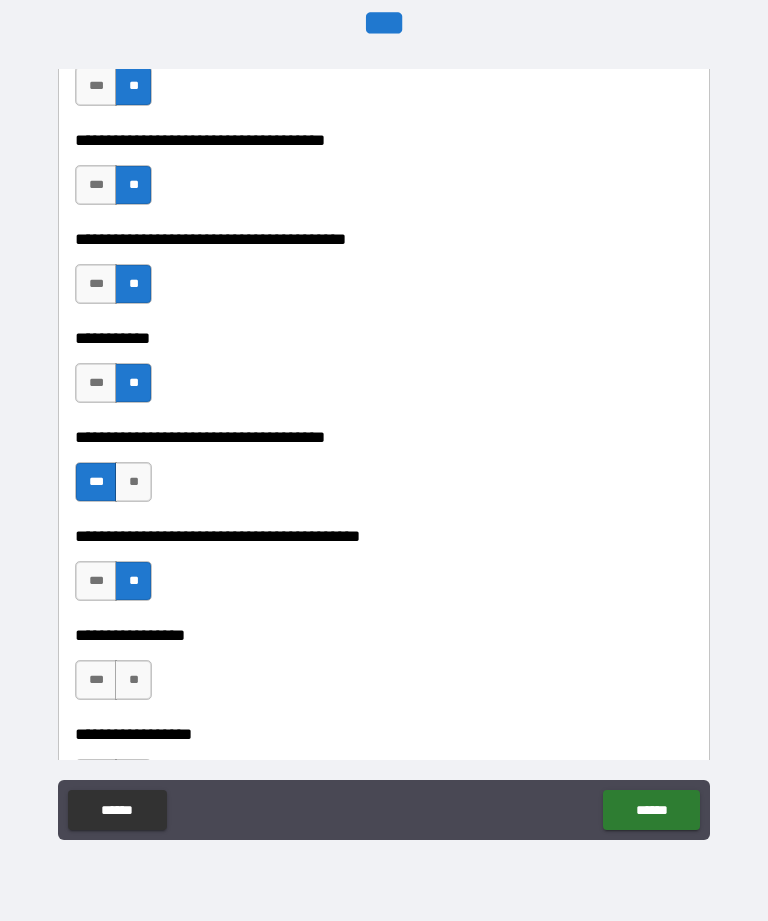 click on "**" at bounding box center [133, 680] 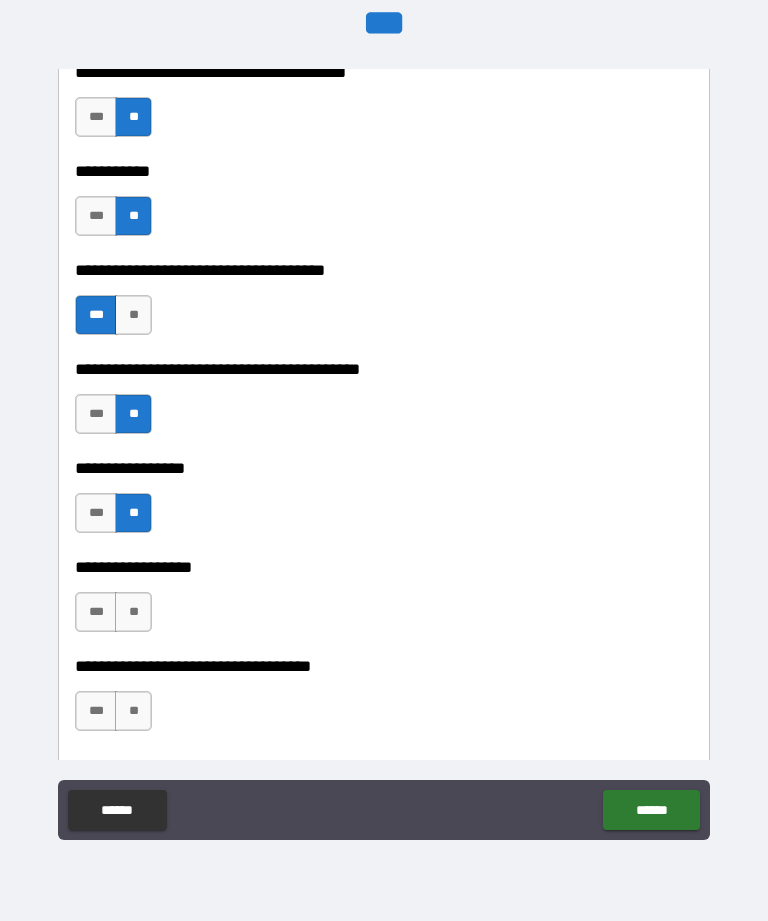 scroll, scrollTop: 12685, scrollLeft: 0, axis: vertical 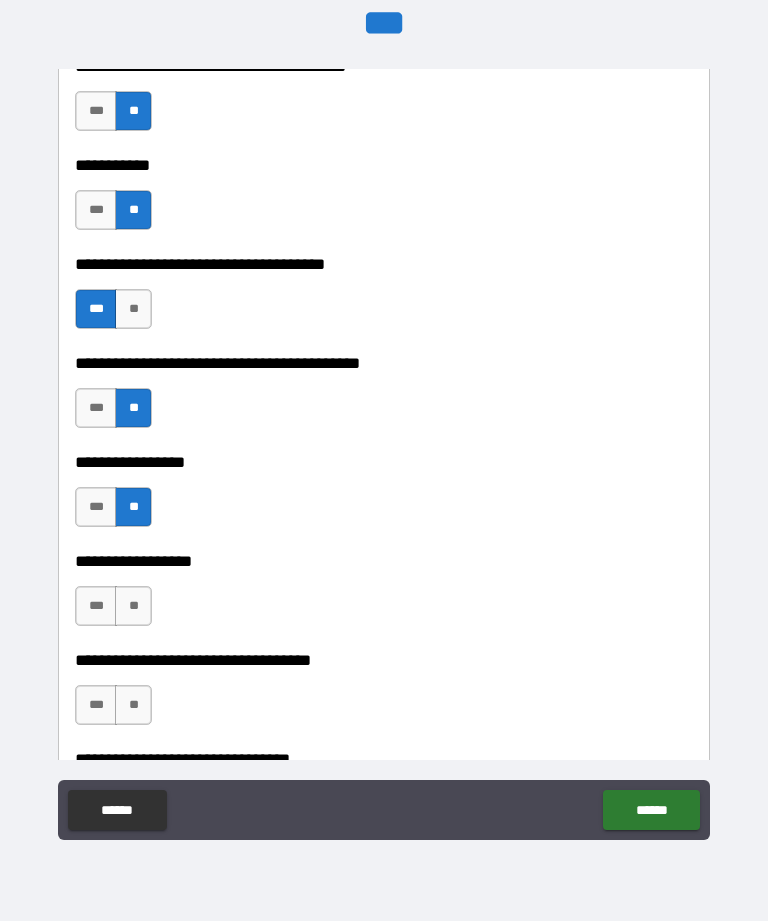 click on "***" at bounding box center (96, 606) 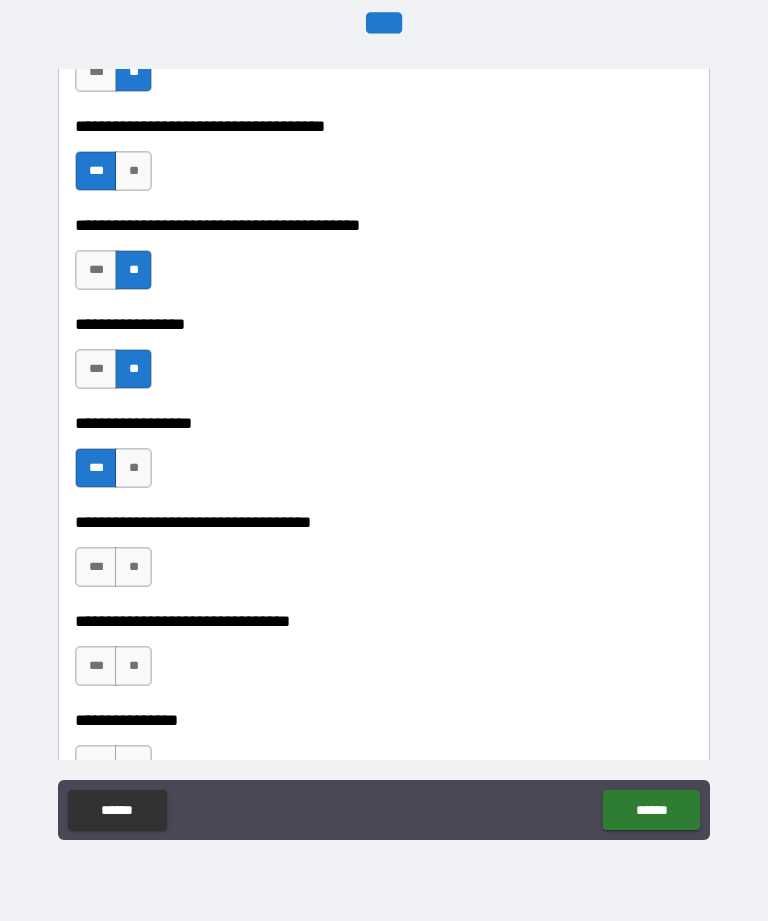 scroll, scrollTop: 12823, scrollLeft: 0, axis: vertical 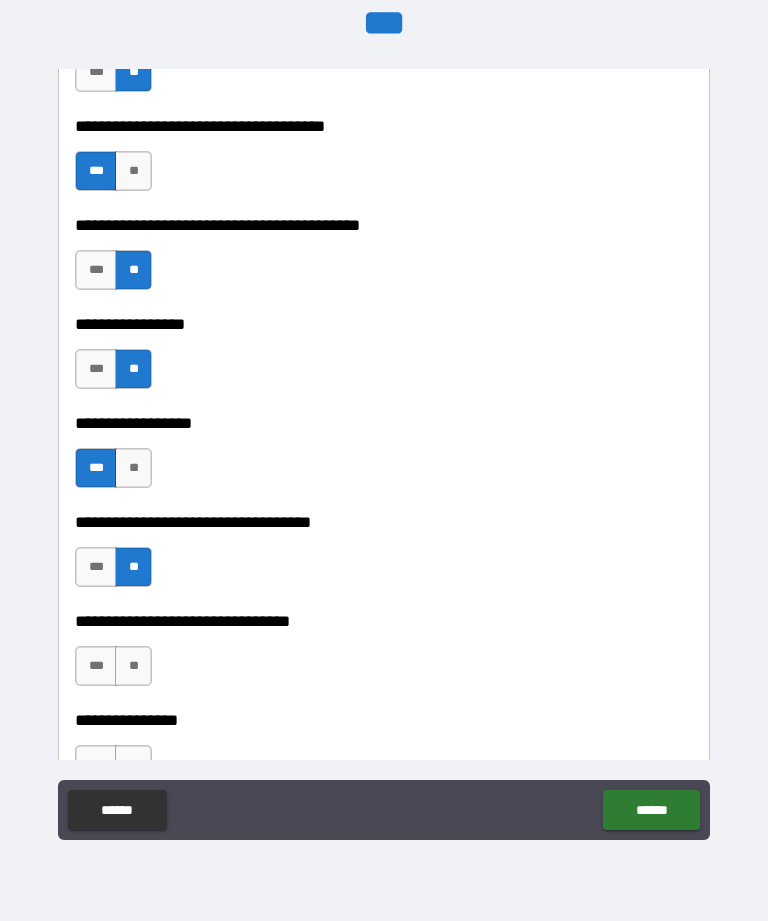 click on "**" at bounding box center [133, 666] 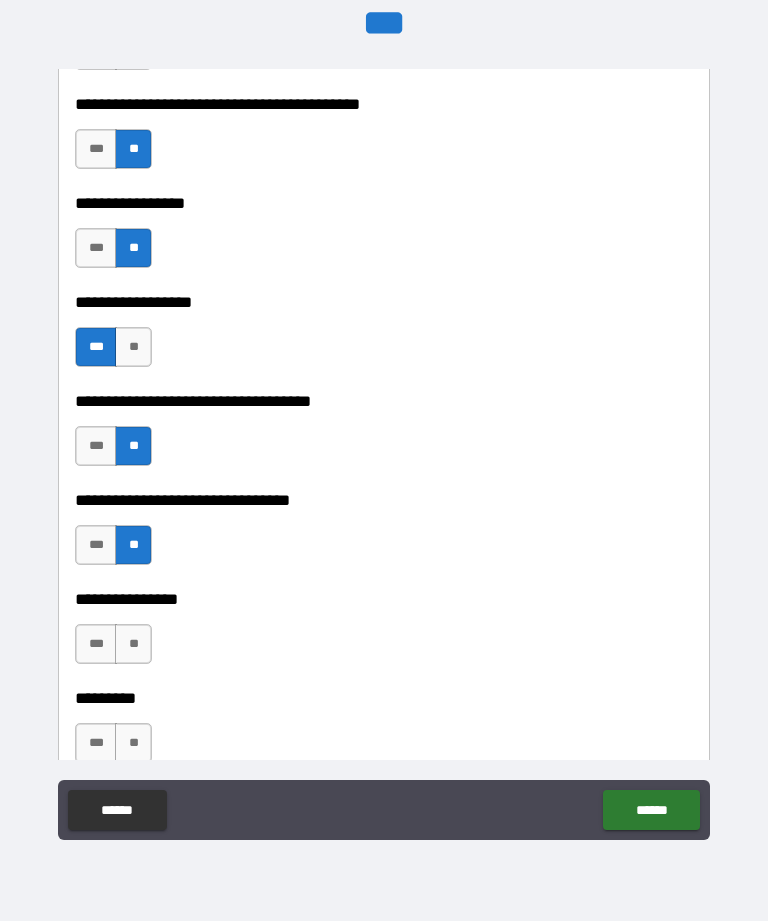 scroll, scrollTop: 12956, scrollLeft: 0, axis: vertical 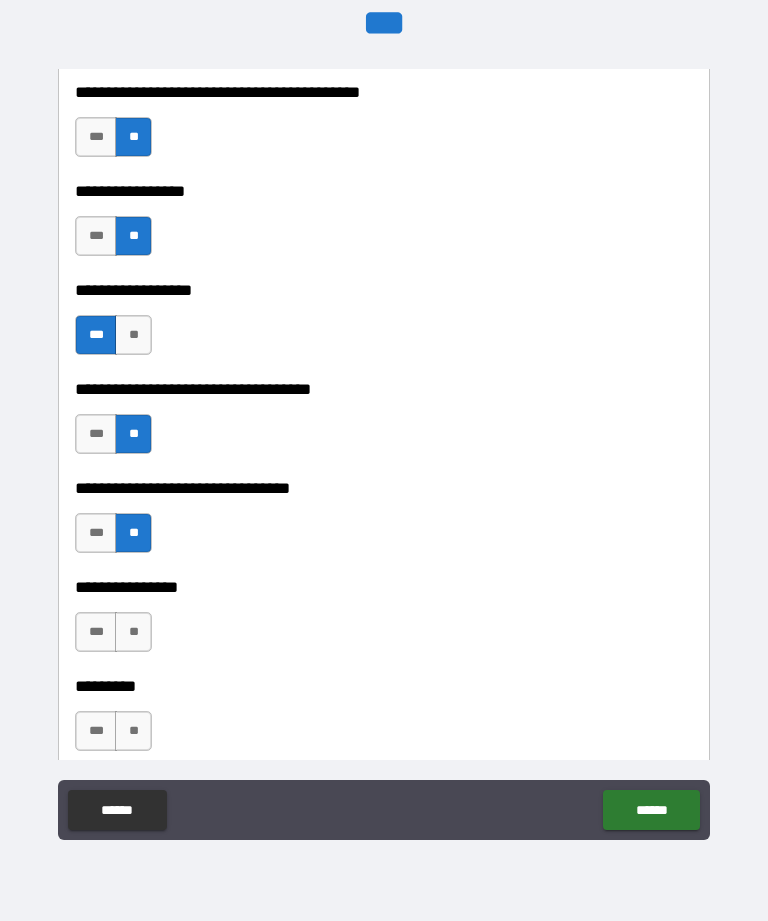 click on "**" at bounding box center (133, 632) 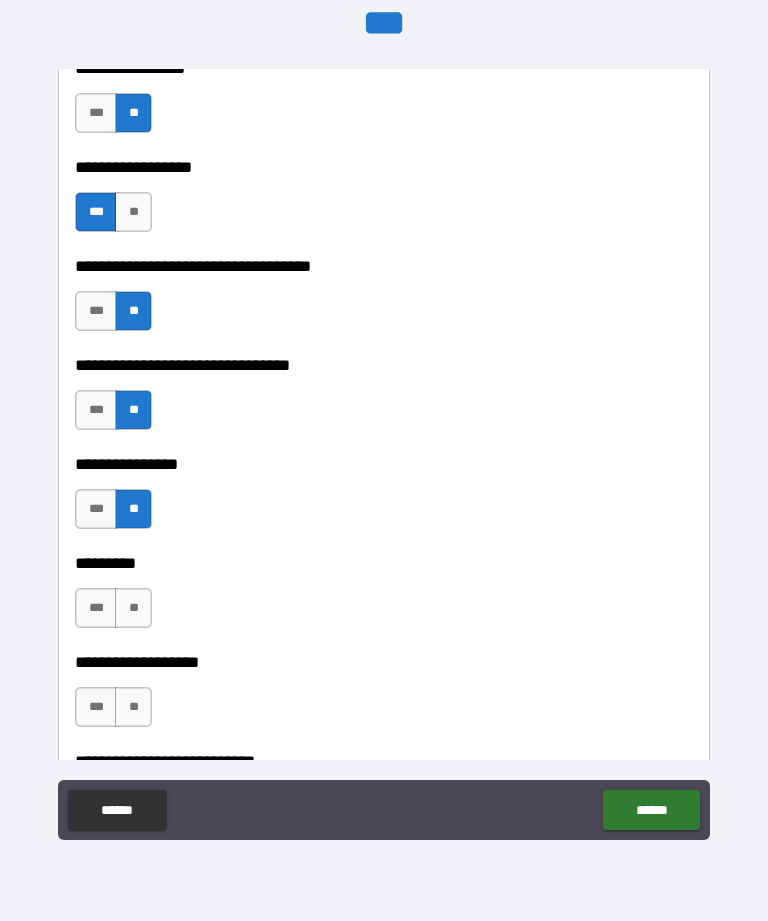 scroll, scrollTop: 13082, scrollLeft: 0, axis: vertical 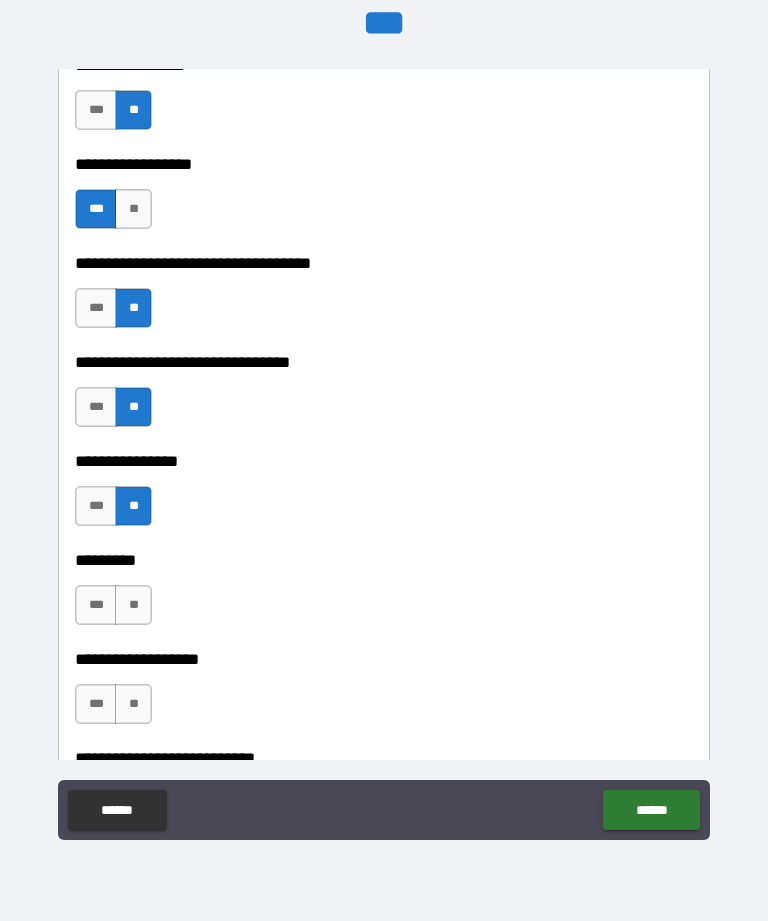 click on "**" at bounding box center [133, 605] 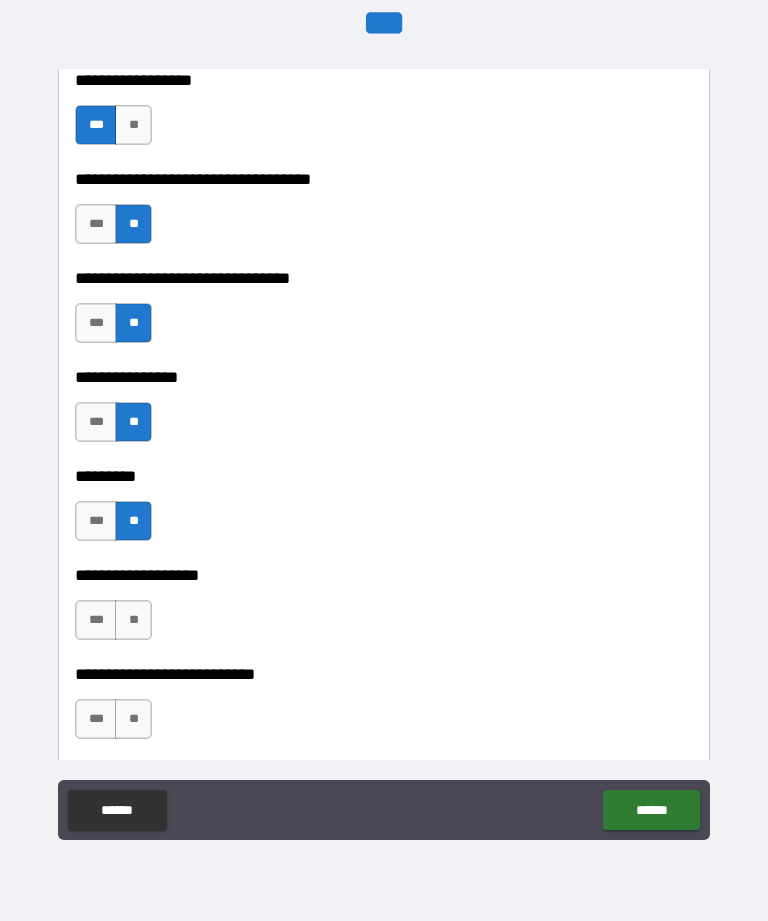 scroll, scrollTop: 13182, scrollLeft: 0, axis: vertical 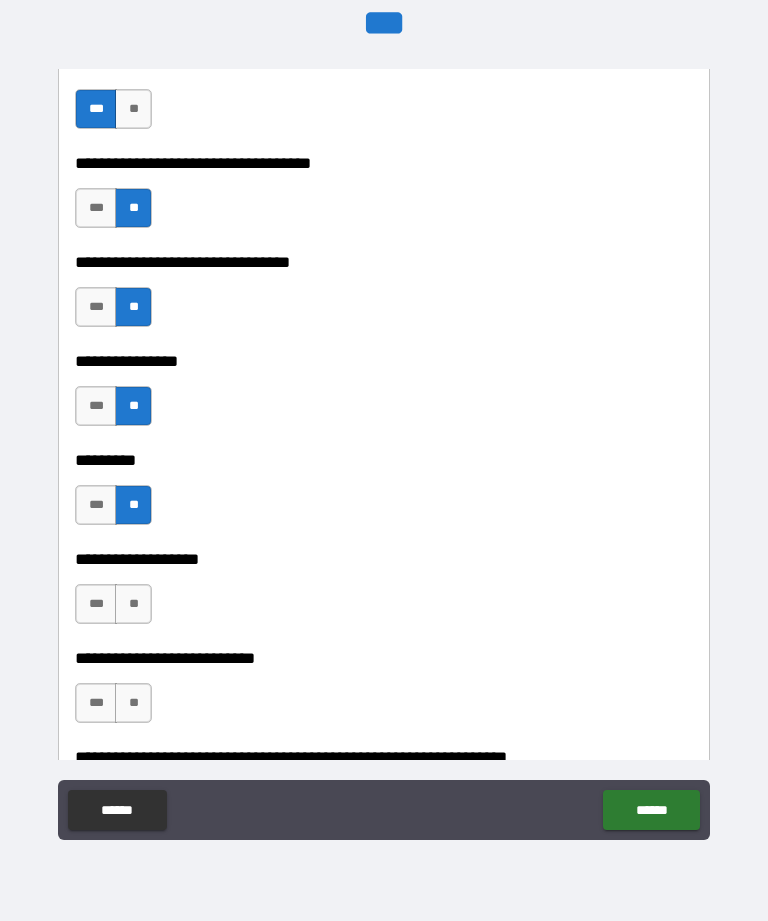 click on "**" at bounding box center (133, 604) 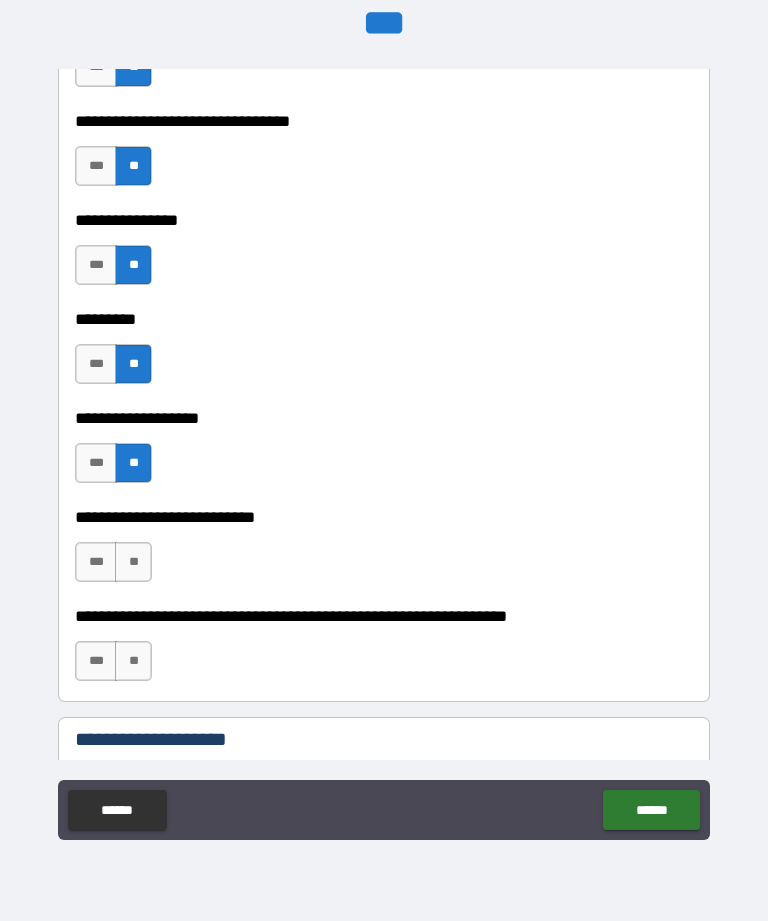 scroll, scrollTop: 13327, scrollLeft: 0, axis: vertical 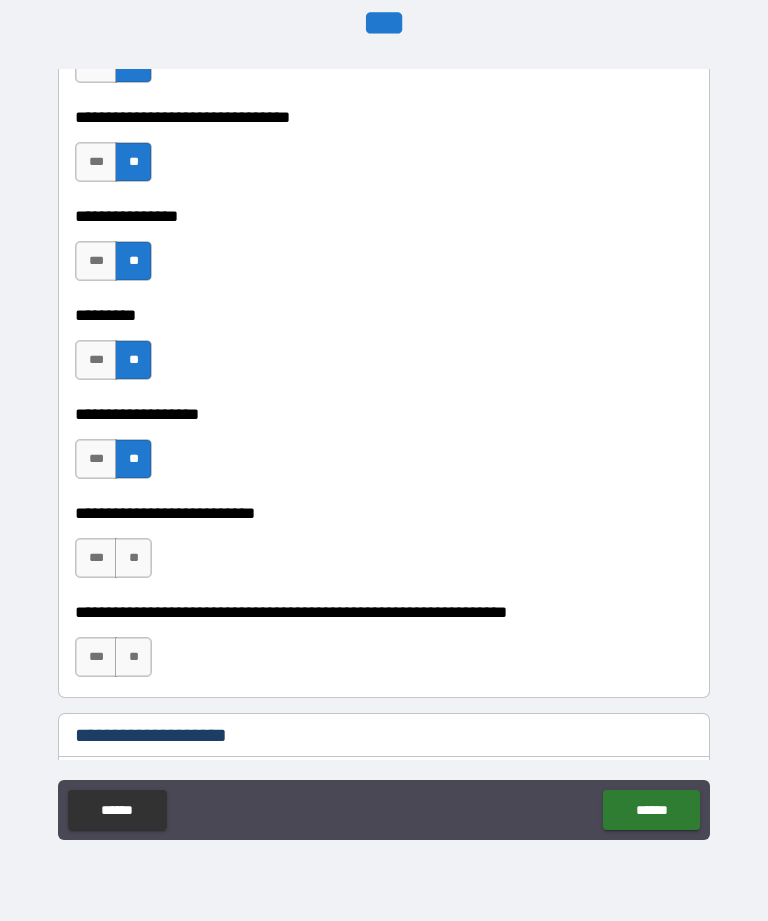 click on "**" at bounding box center [133, 558] 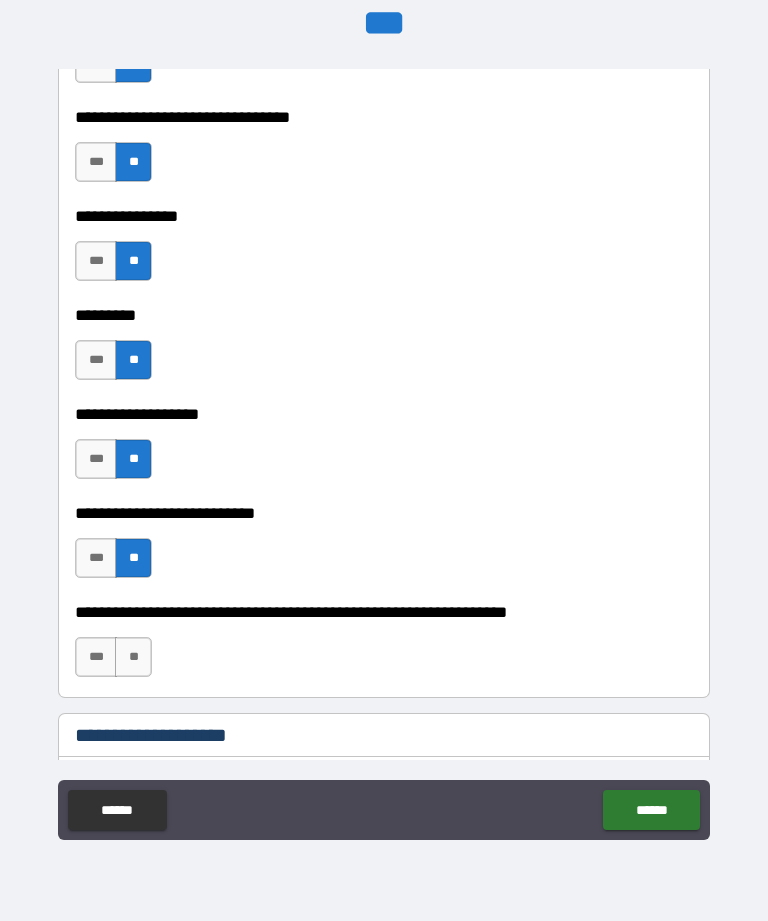 click on "**" at bounding box center (133, 657) 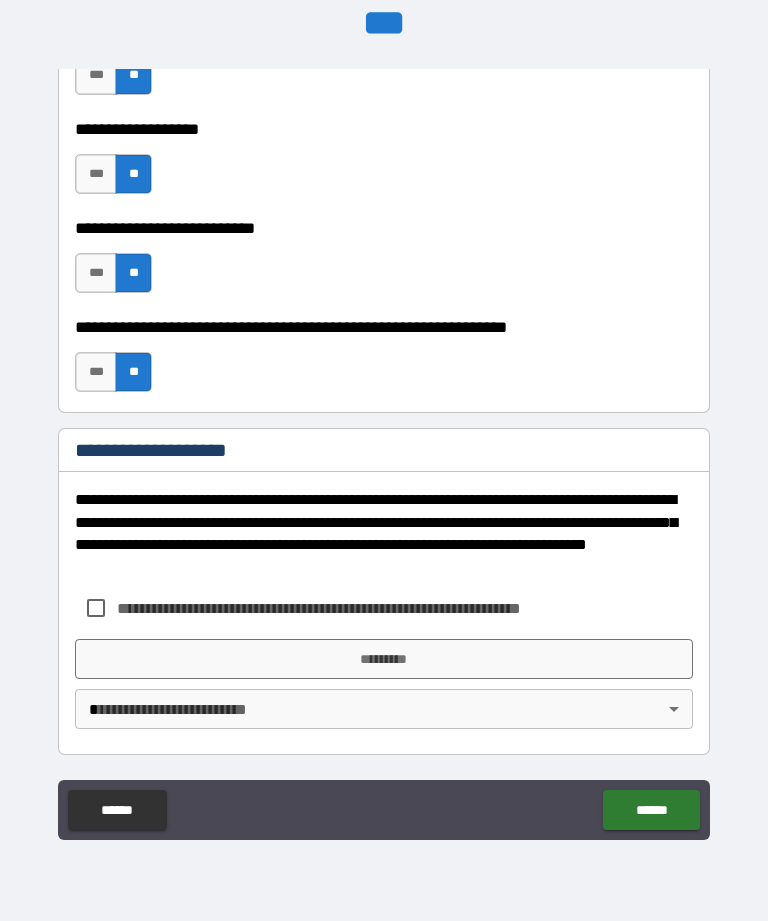 scroll, scrollTop: 13612, scrollLeft: 0, axis: vertical 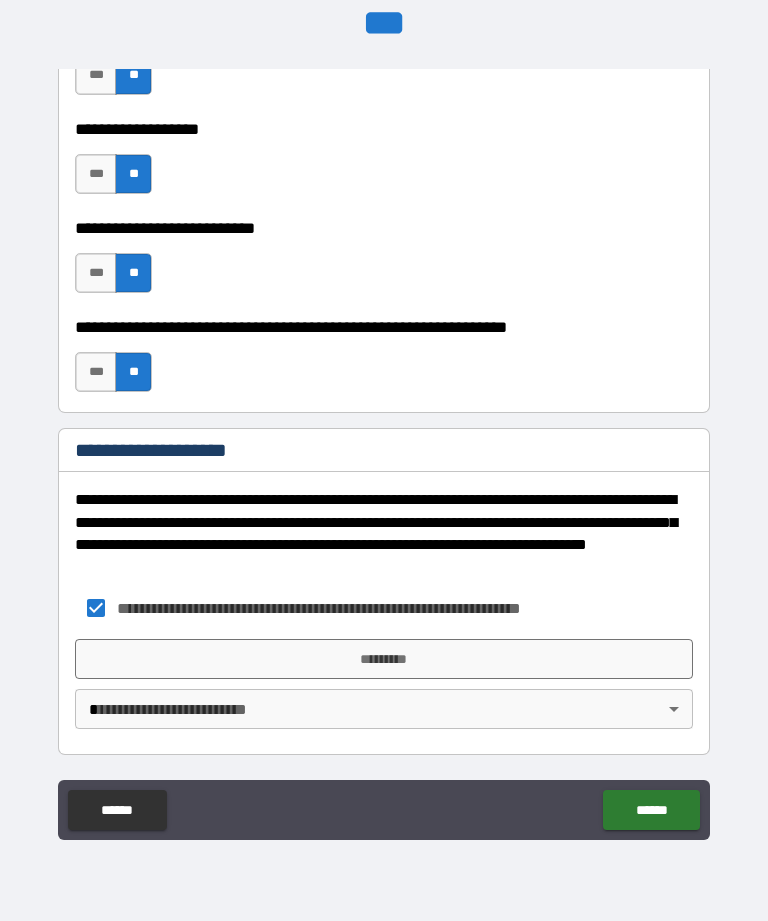 click on "*********" at bounding box center [384, 659] 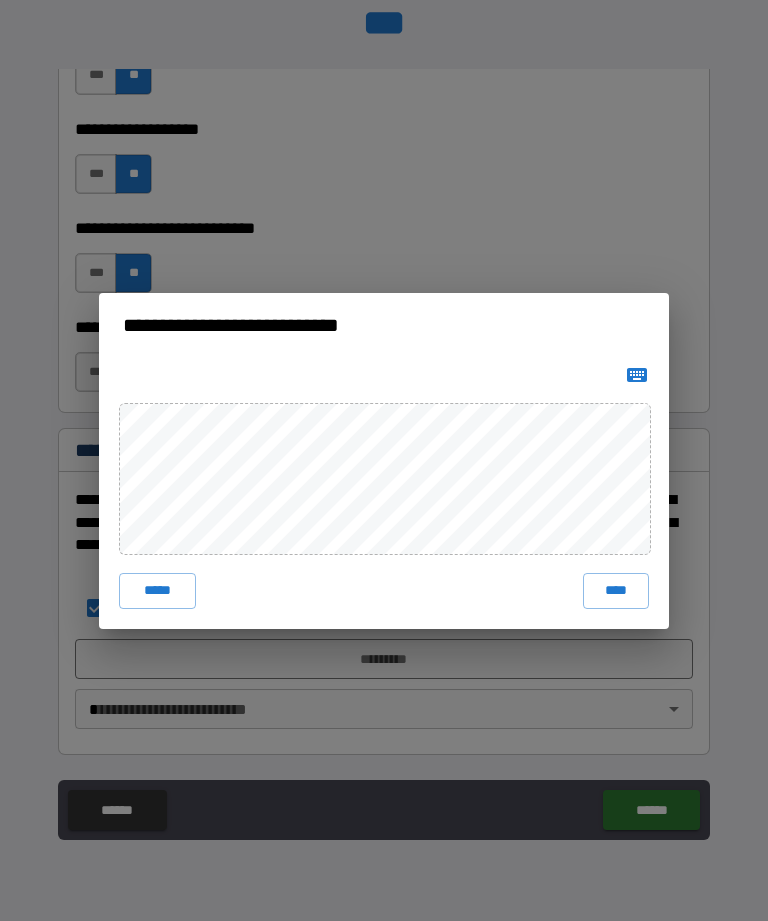 click on "****" at bounding box center [616, 591] 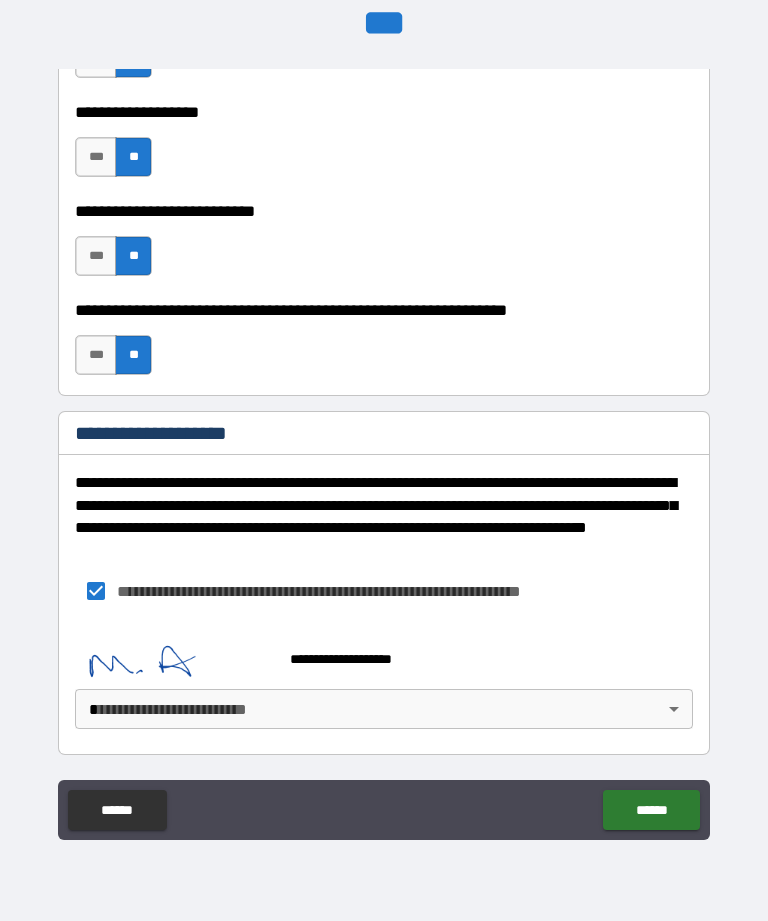 scroll, scrollTop: 13629, scrollLeft: 0, axis: vertical 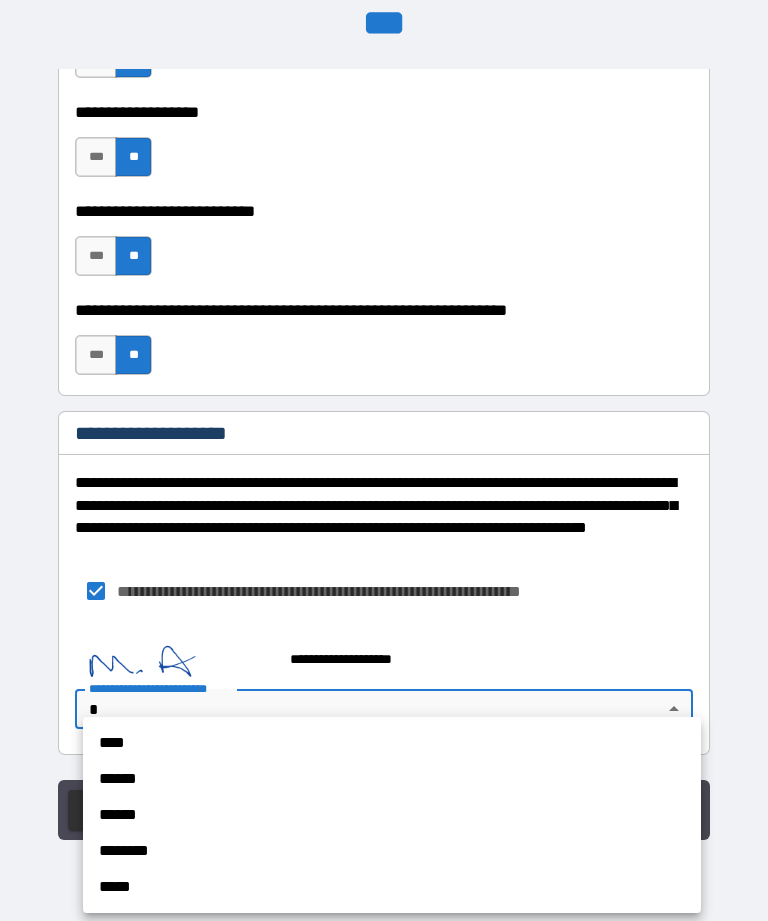 click on "******" at bounding box center [392, 779] 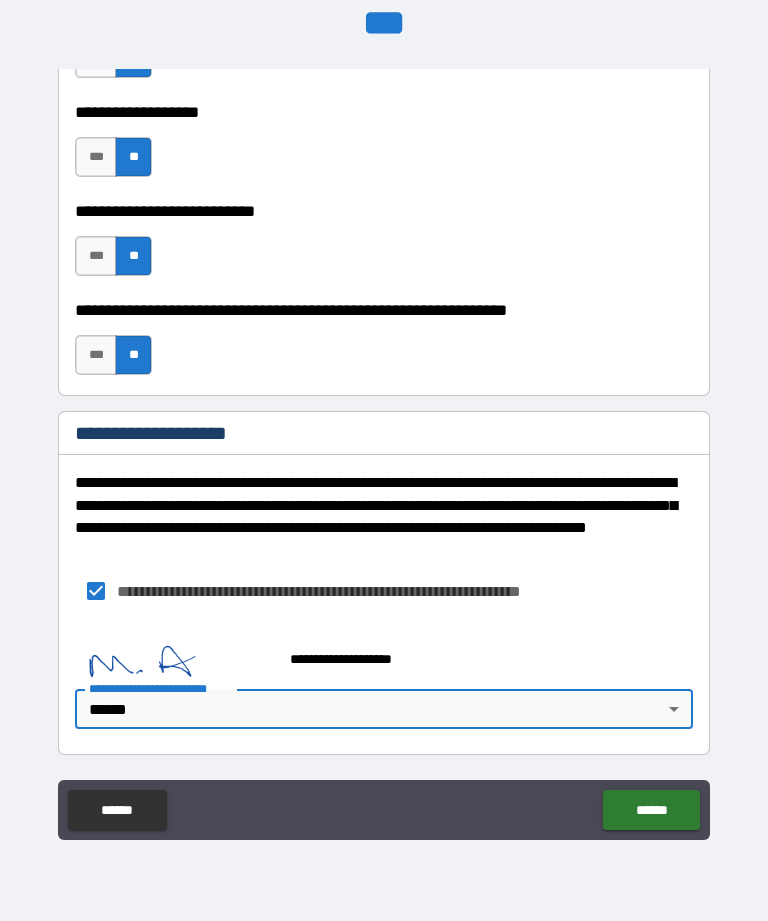 type on "*" 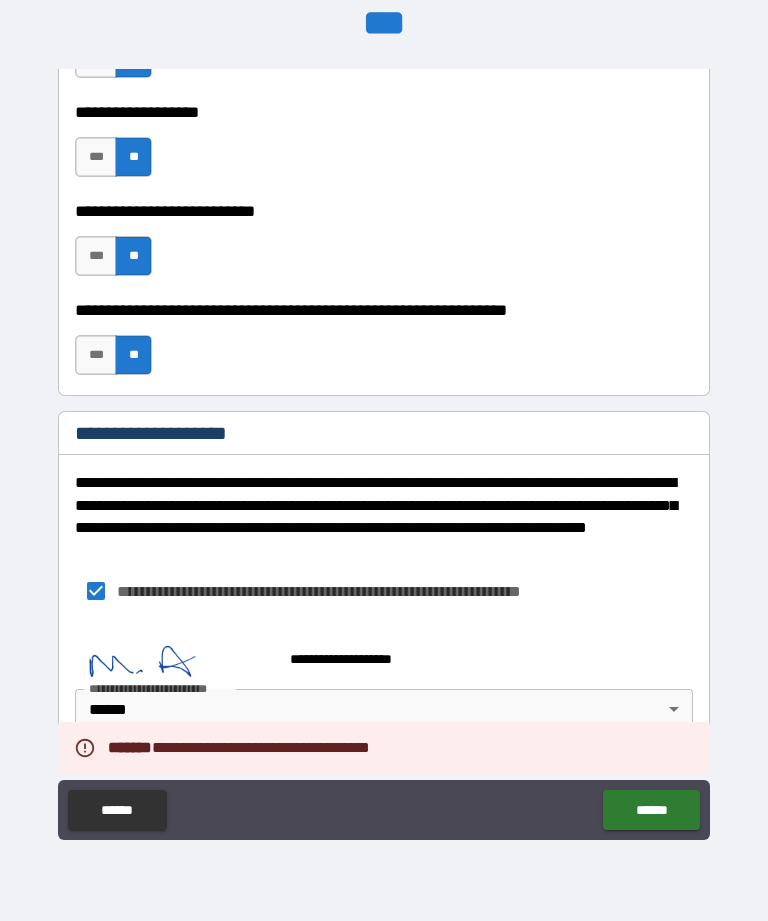click on "******" at bounding box center (651, 810) 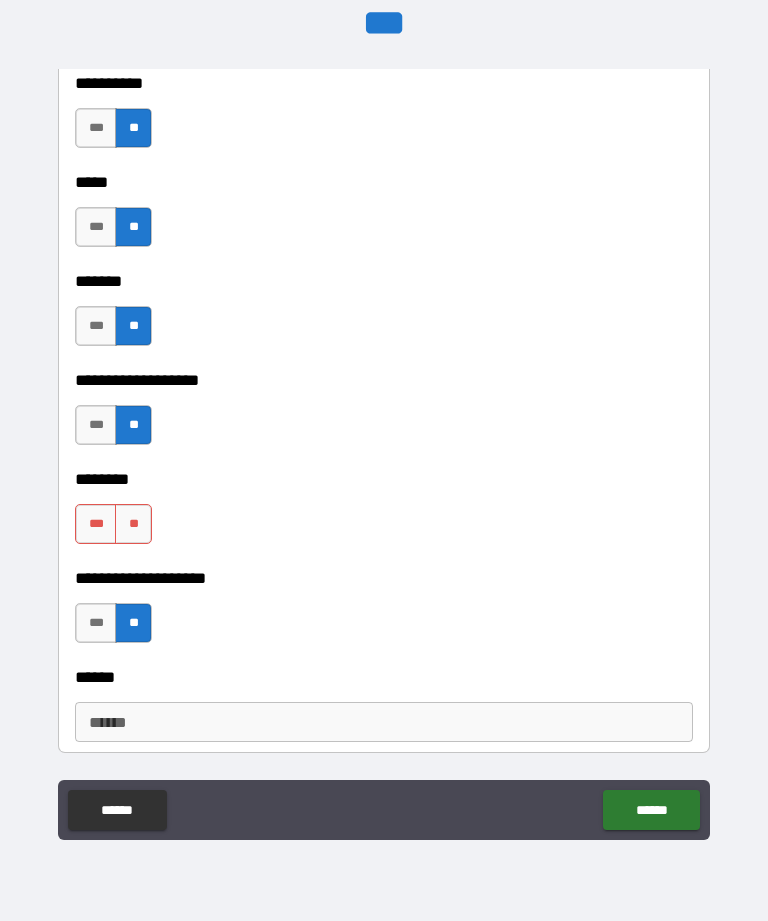 scroll, scrollTop: 2126, scrollLeft: 0, axis: vertical 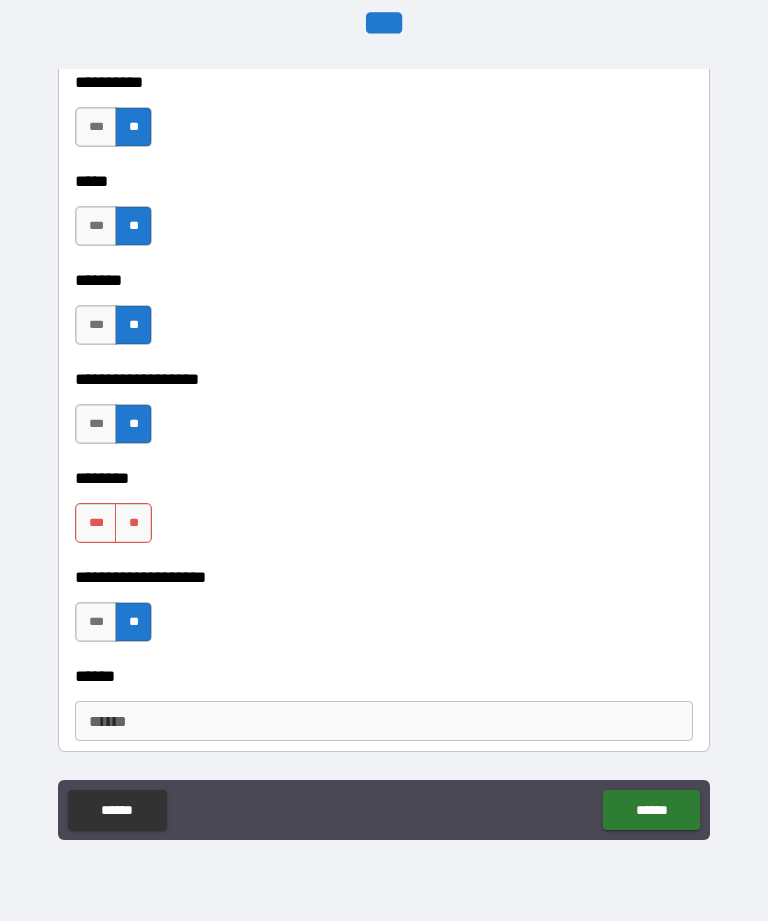 click on "**" at bounding box center (133, 523) 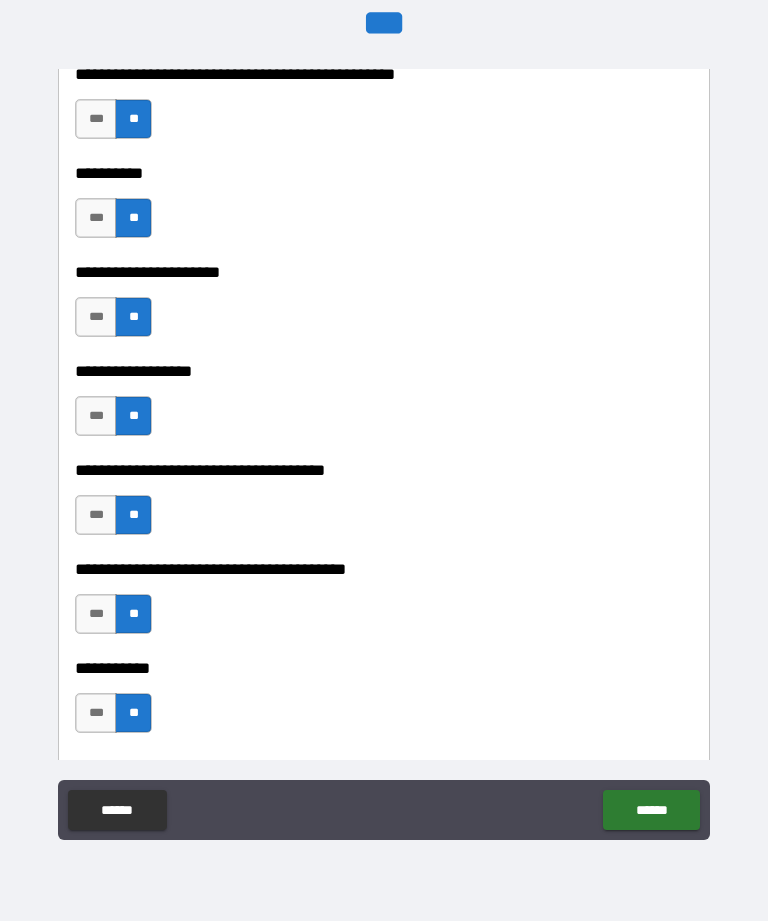 click on "******" at bounding box center (651, 810) 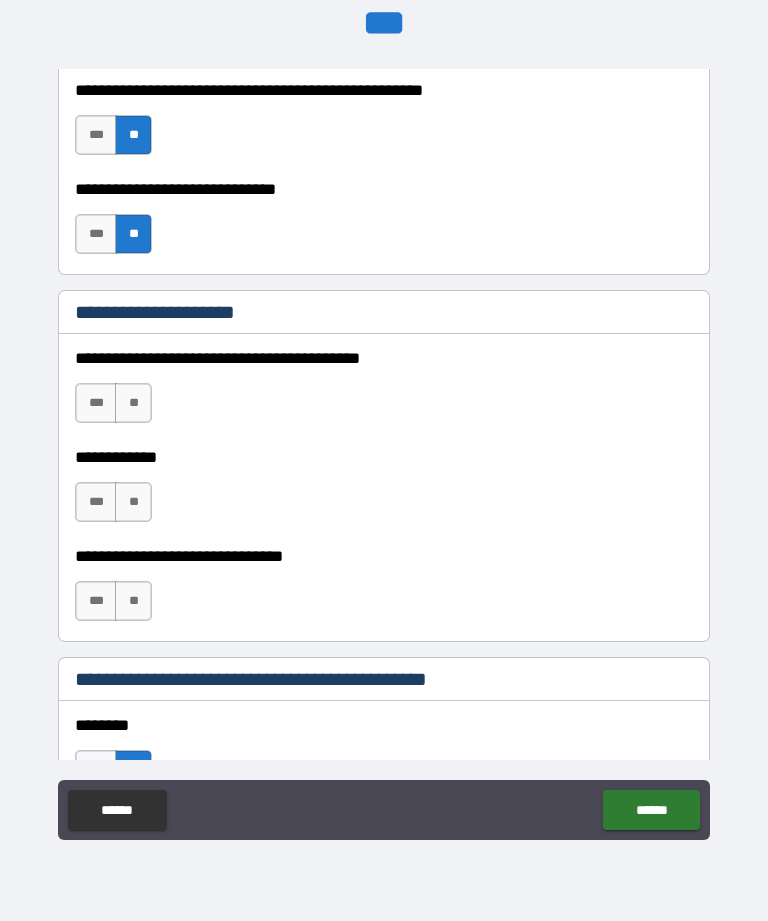scroll, scrollTop: 1293, scrollLeft: 0, axis: vertical 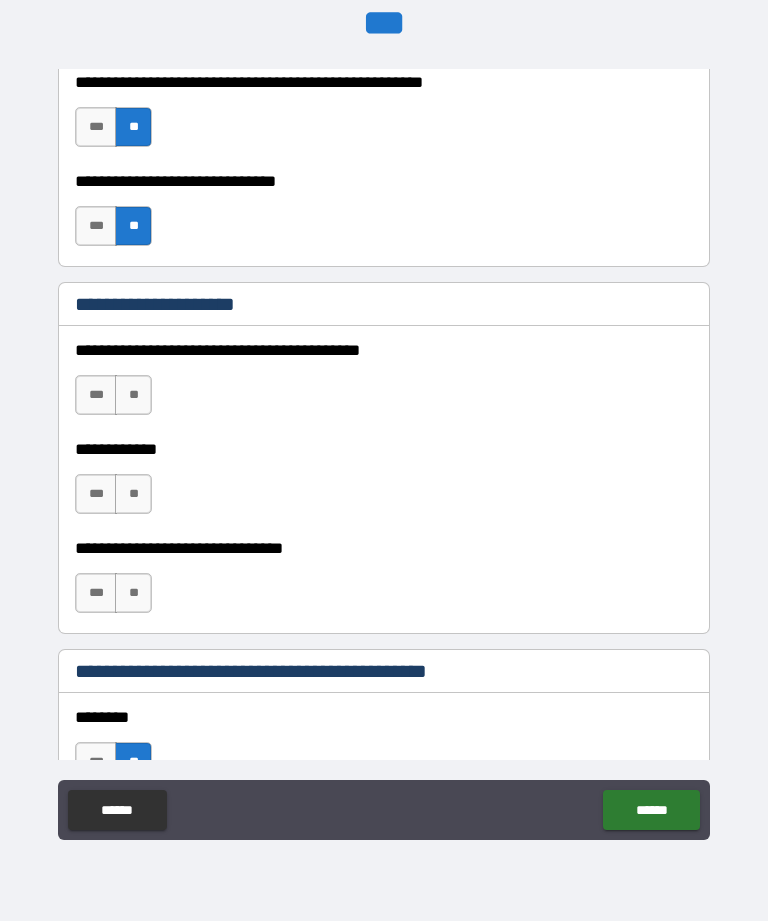 click on "**" at bounding box center [133, 395] 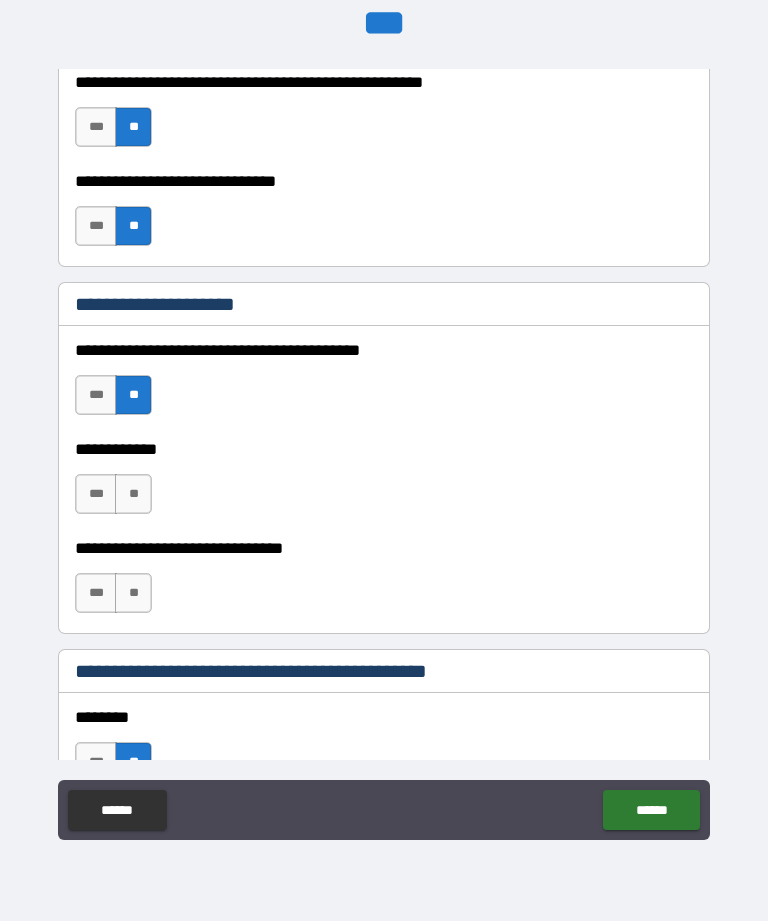 click on "**" at bounding box center [133, 494] 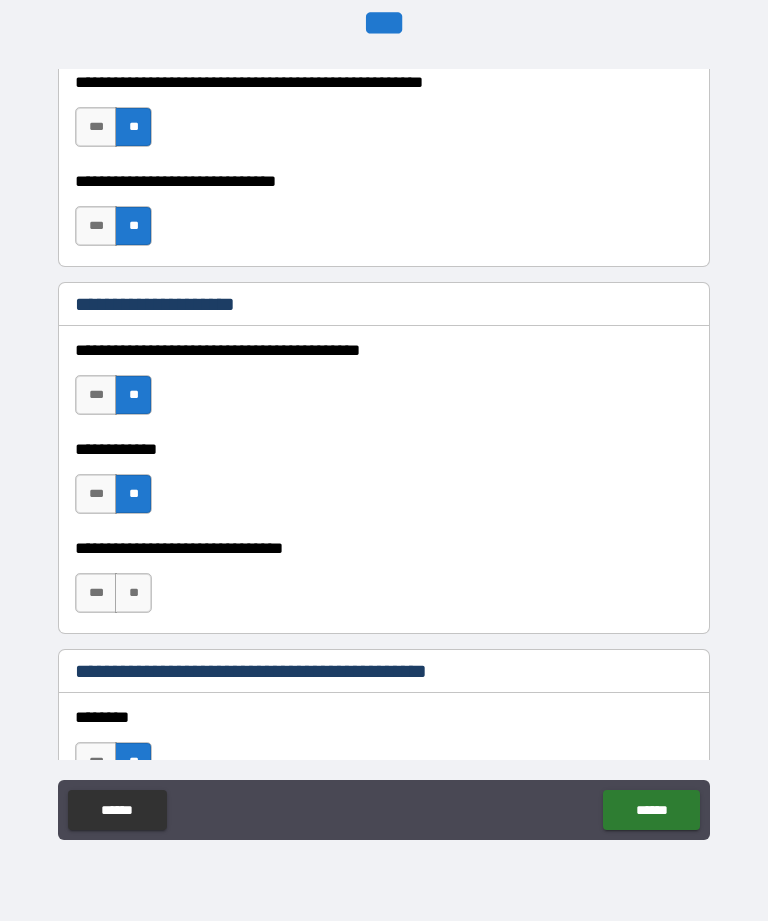 click on "**" at bounding box center (133, 593) 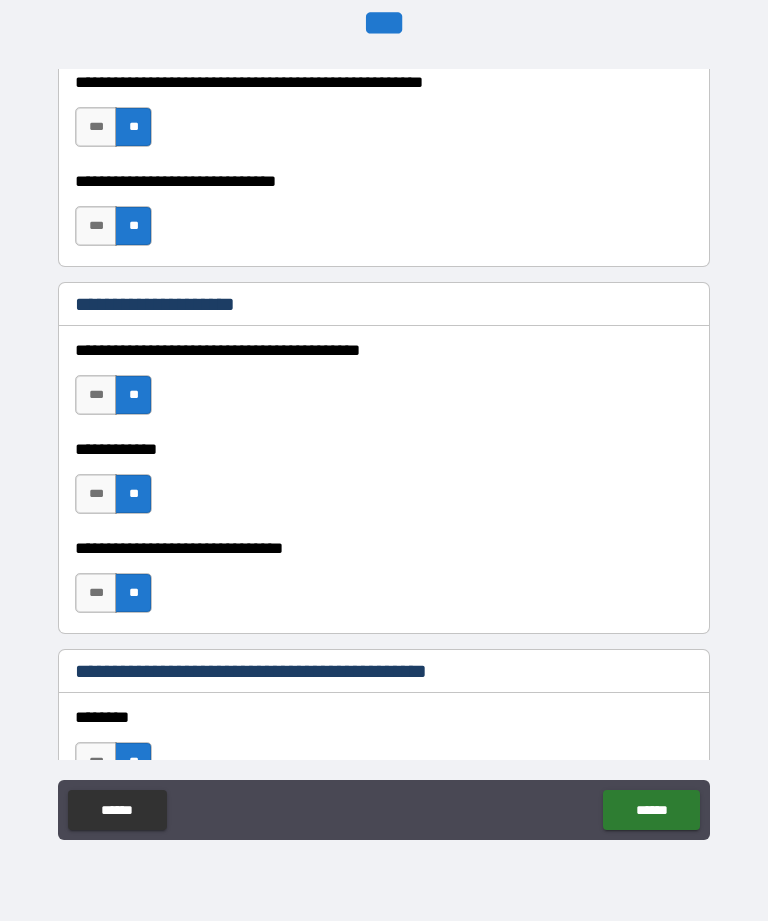 type on "*" 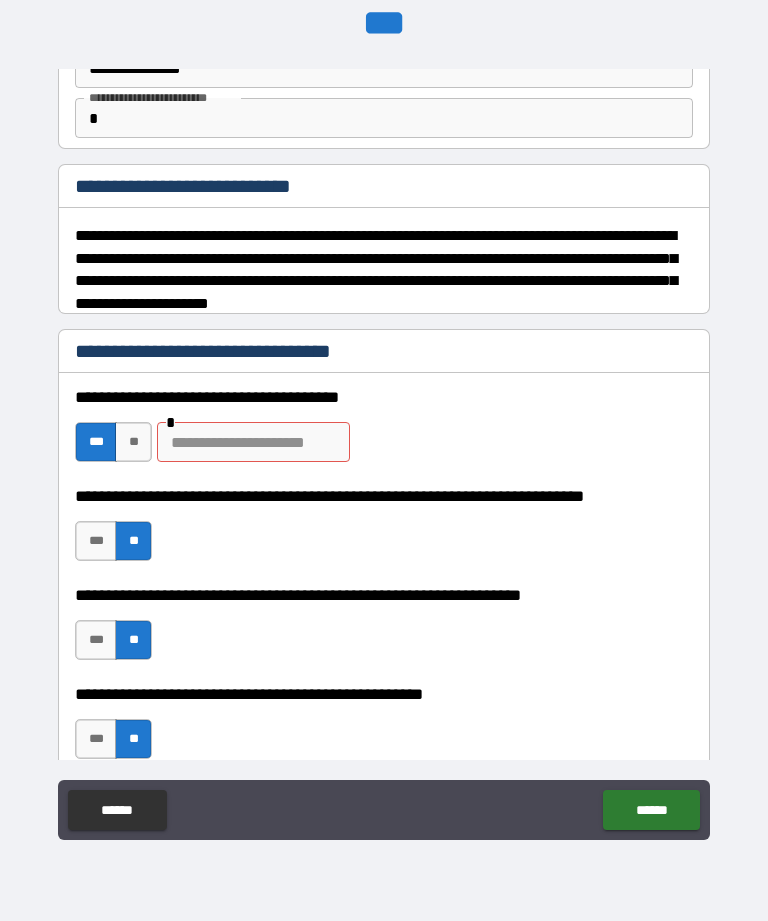 scroll, scrollTop: 148, scrollLeft: 0, axis: vertical 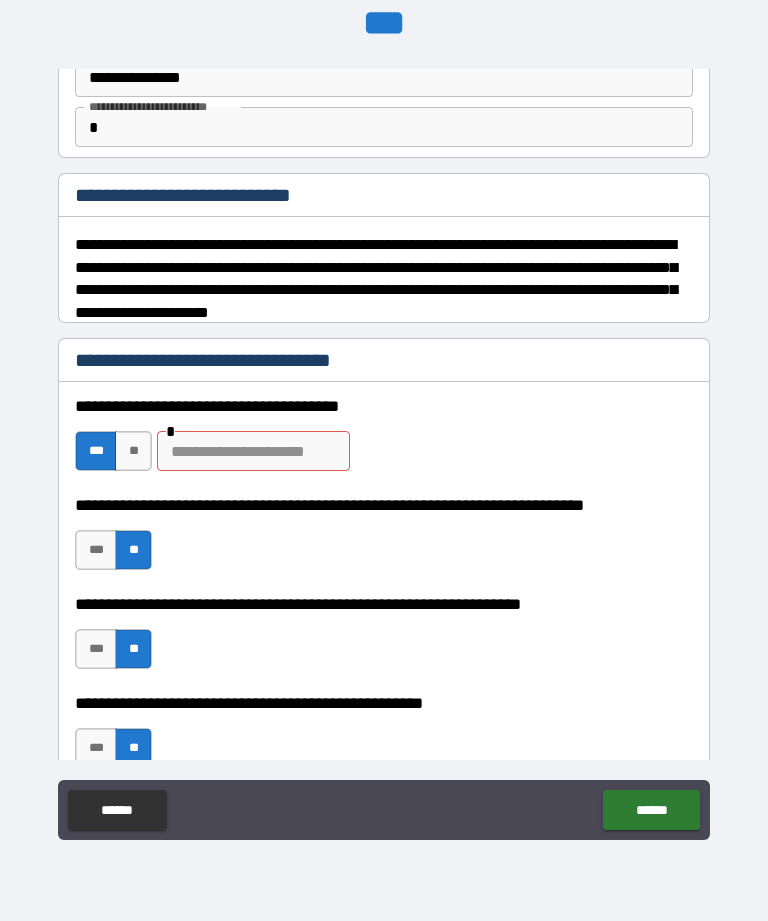 click at bounding box center (253, 451) 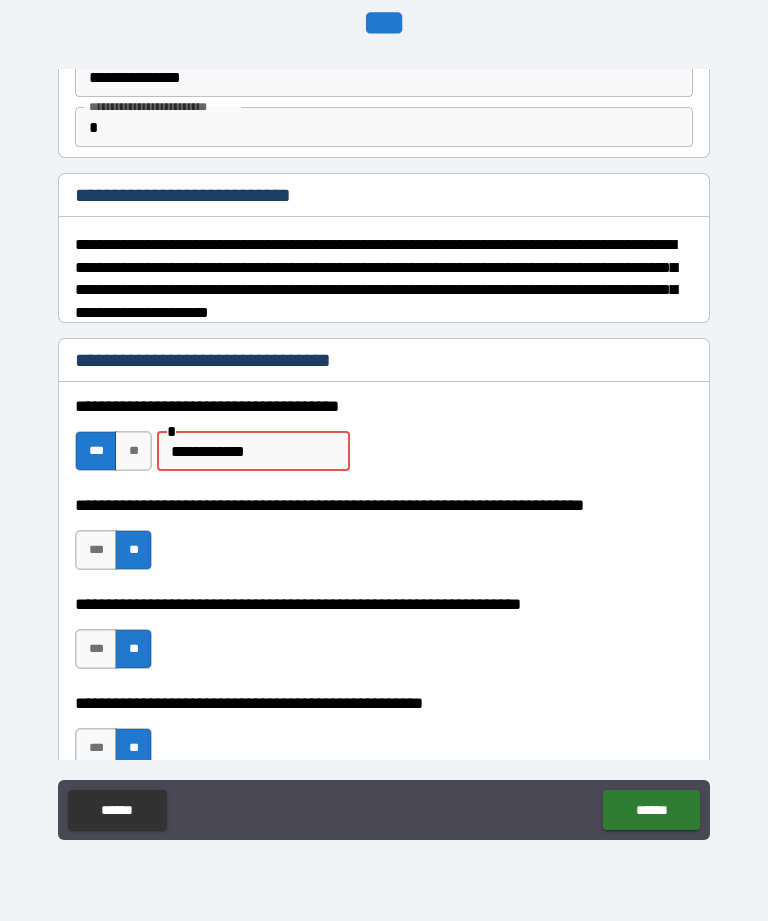 type on "**********" 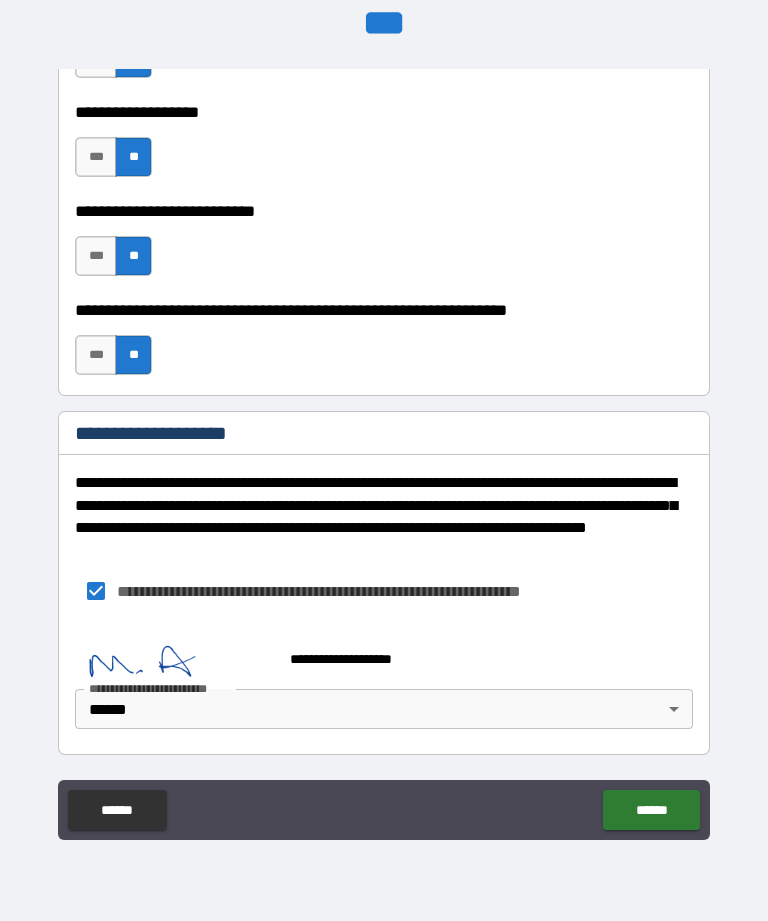 scroll, scrollTop: 13629, scrollLeft: 0, axis: vertical 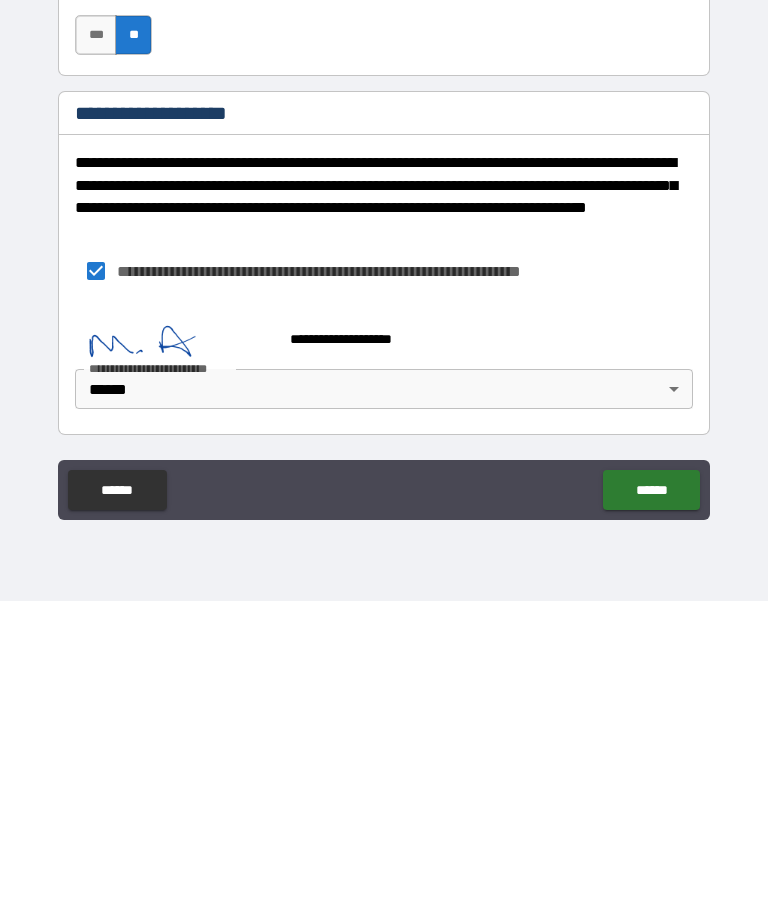 click on "******" at bounding box center [651, 810] 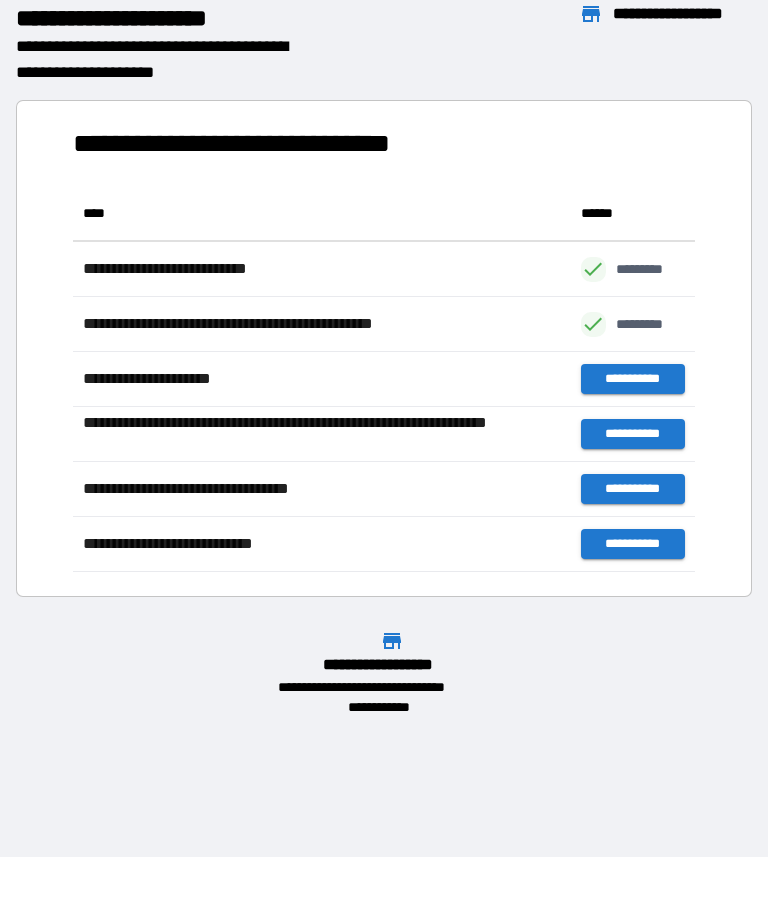 scroll, scrollTop: 1, scrollLeft: 1, axis: both 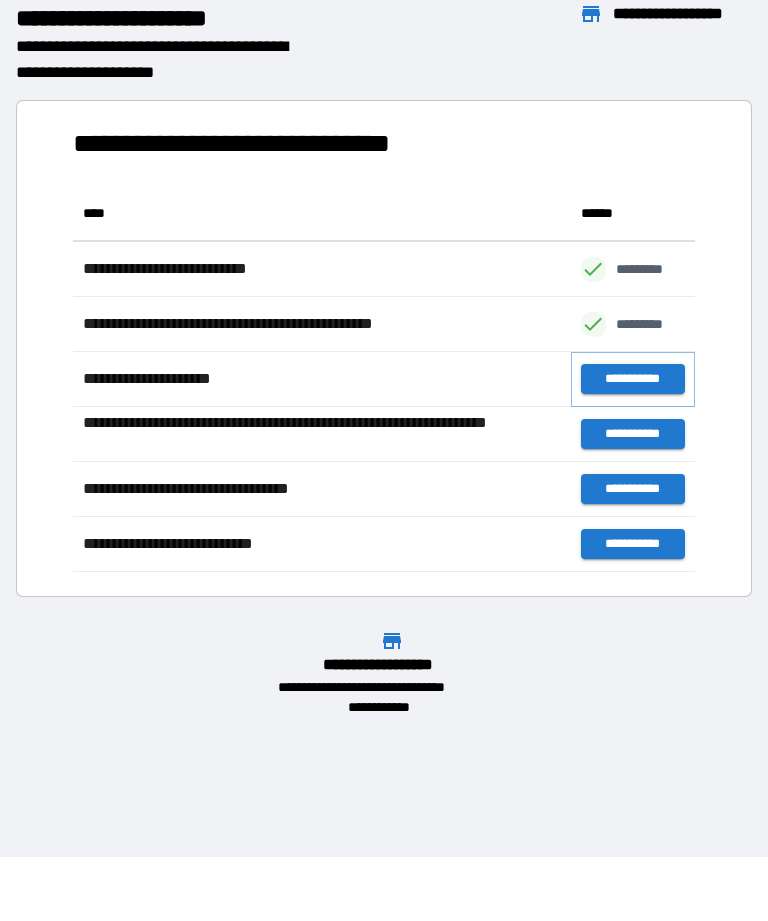 click on "**********" at bounding box center [633, 379] 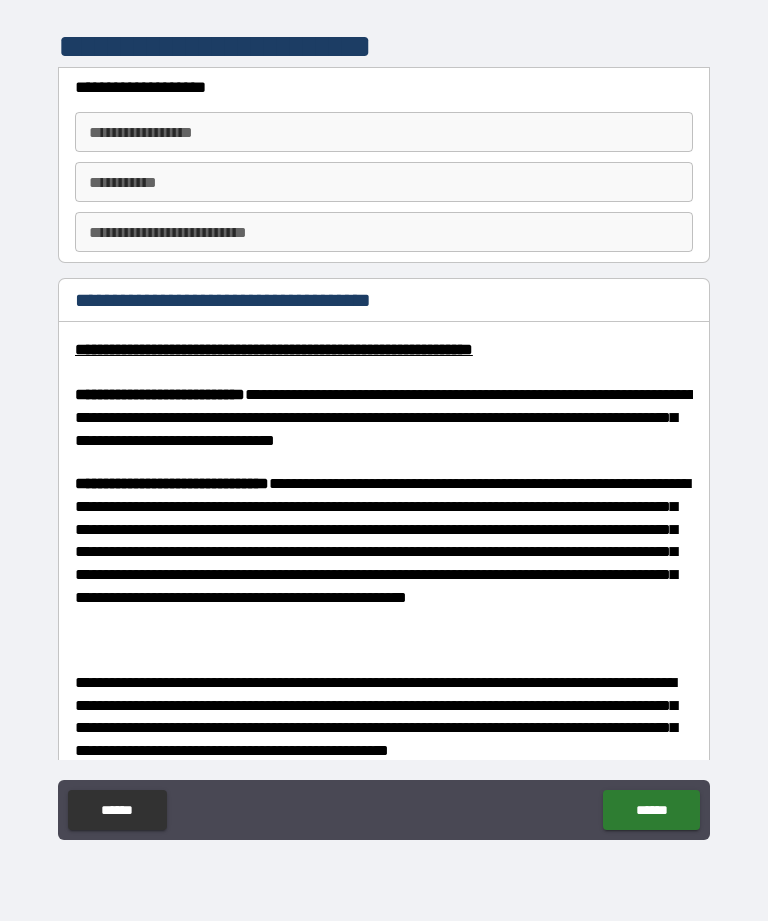 click on "**********" at bounding box center [384, 132] 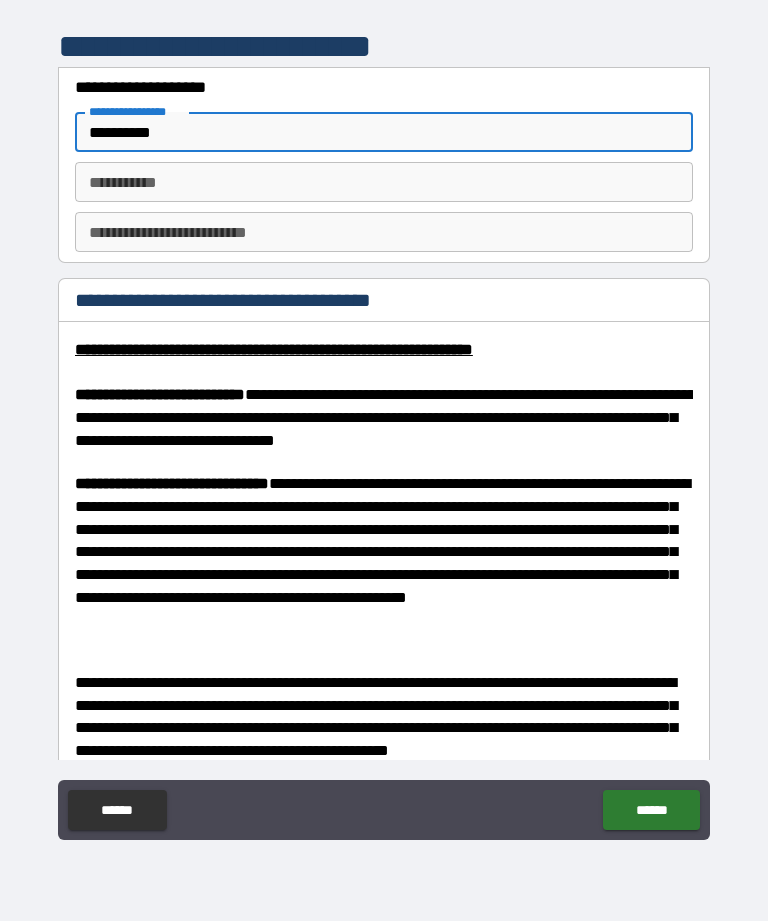 type on "*********" 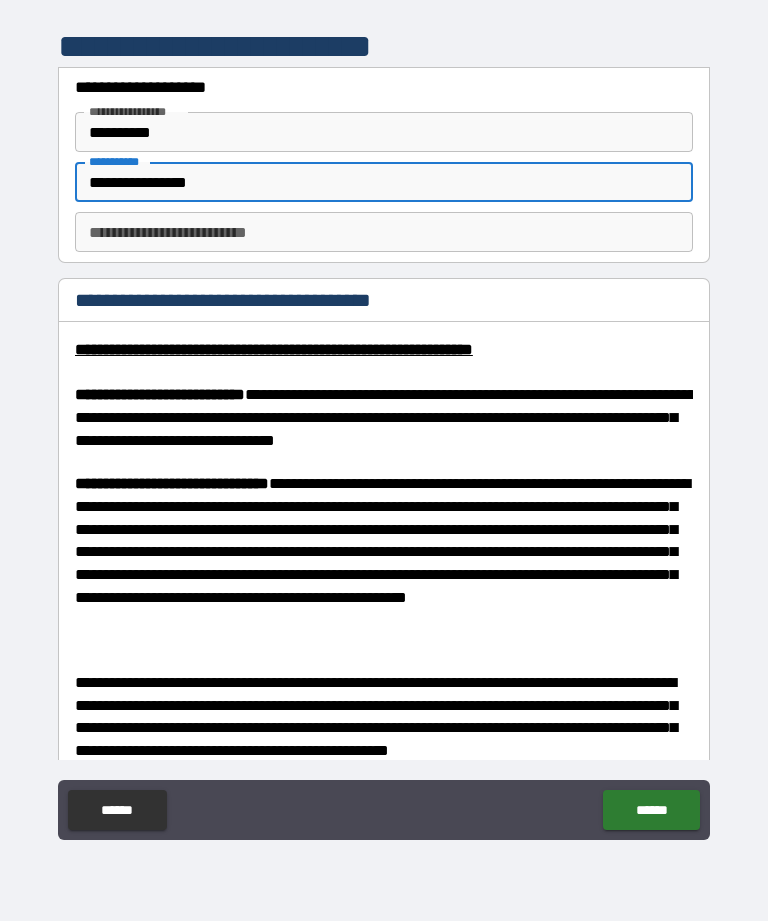 type on "**********" 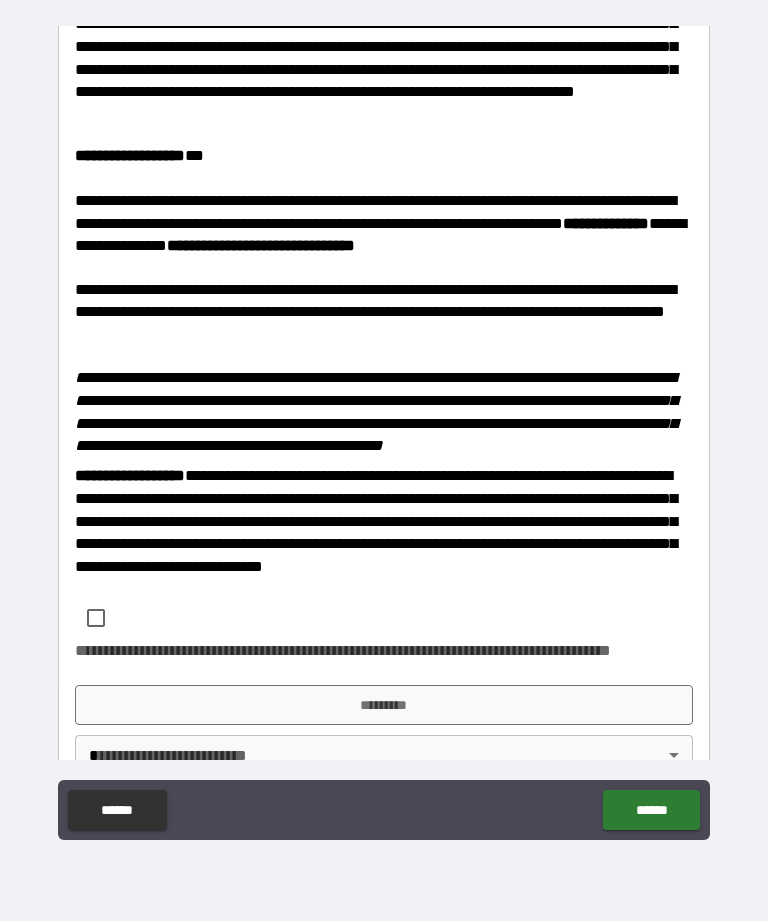 scroll, scrollTop: 3124, scrollLeft: 0, axis: vertical 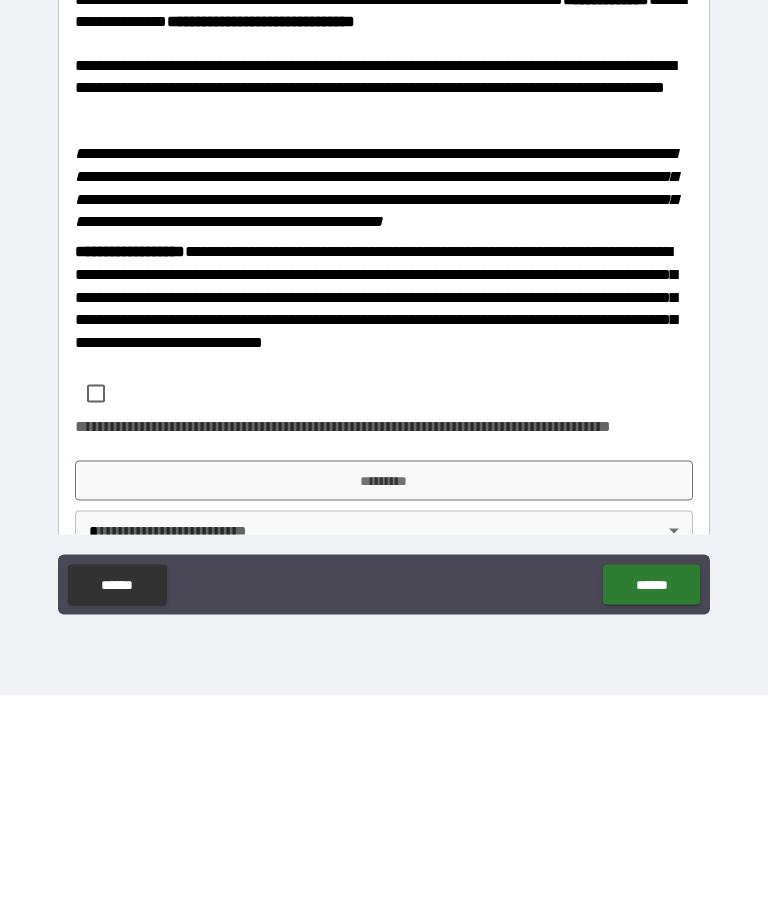 type on "*" 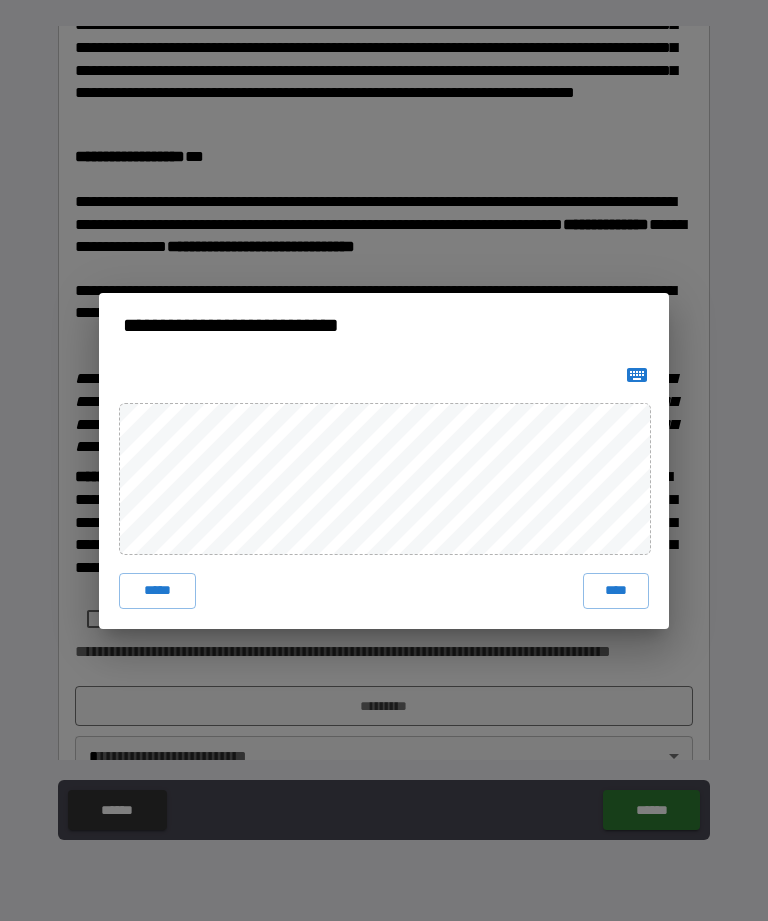 click on "****" at bounding box center [616, 591] 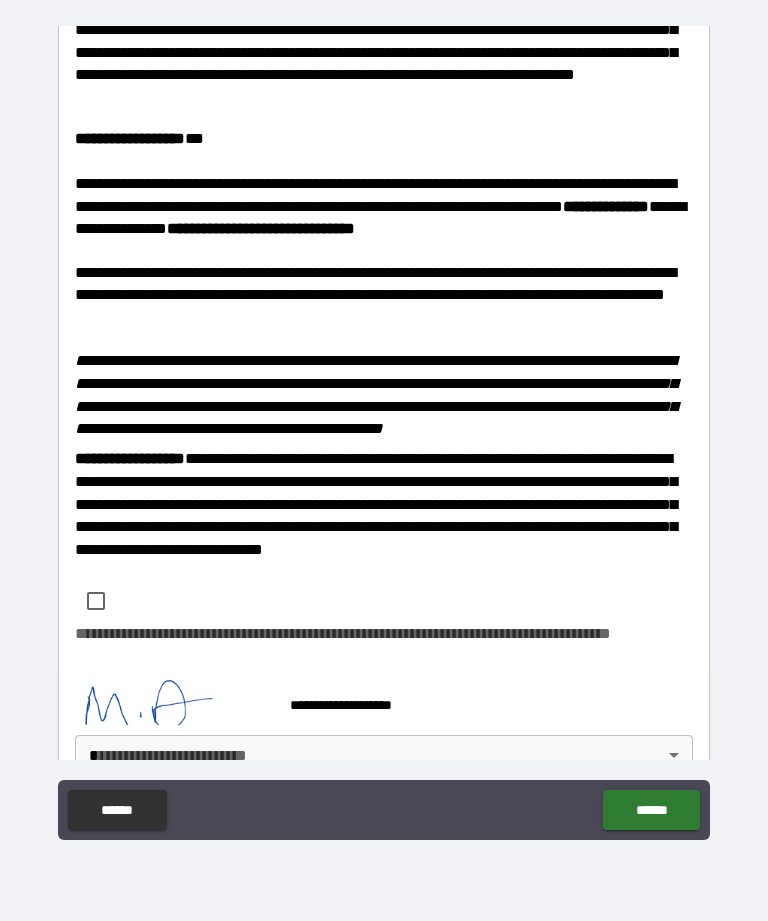 scroll, scrollTop: 3141, scrollLeft: 0, axis: vertical 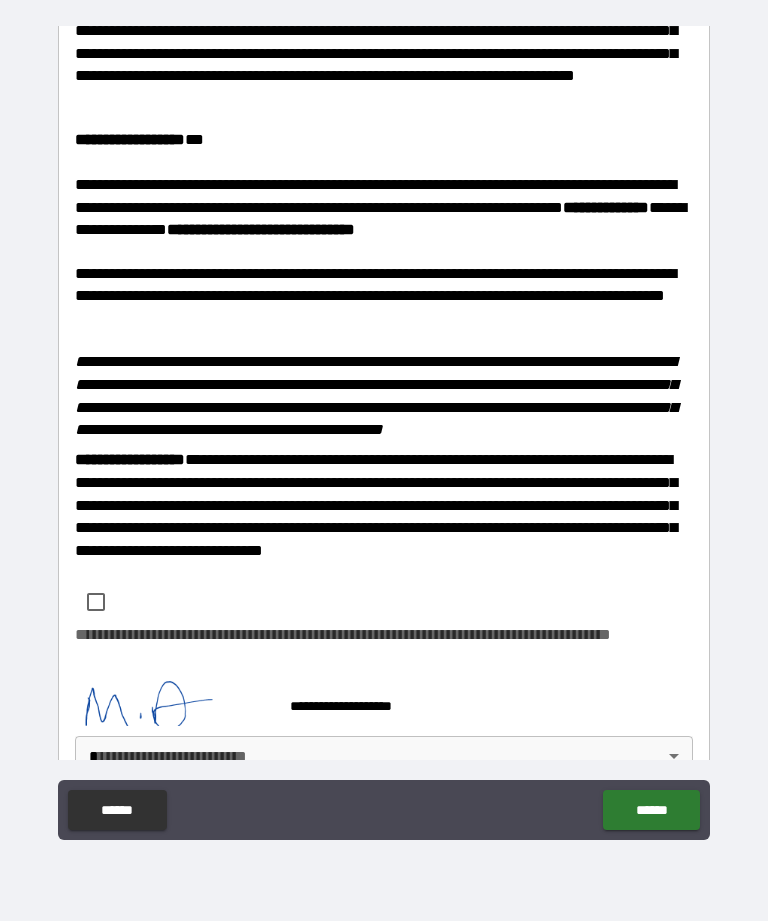 click on "**********" at bounding box center (384, 428) 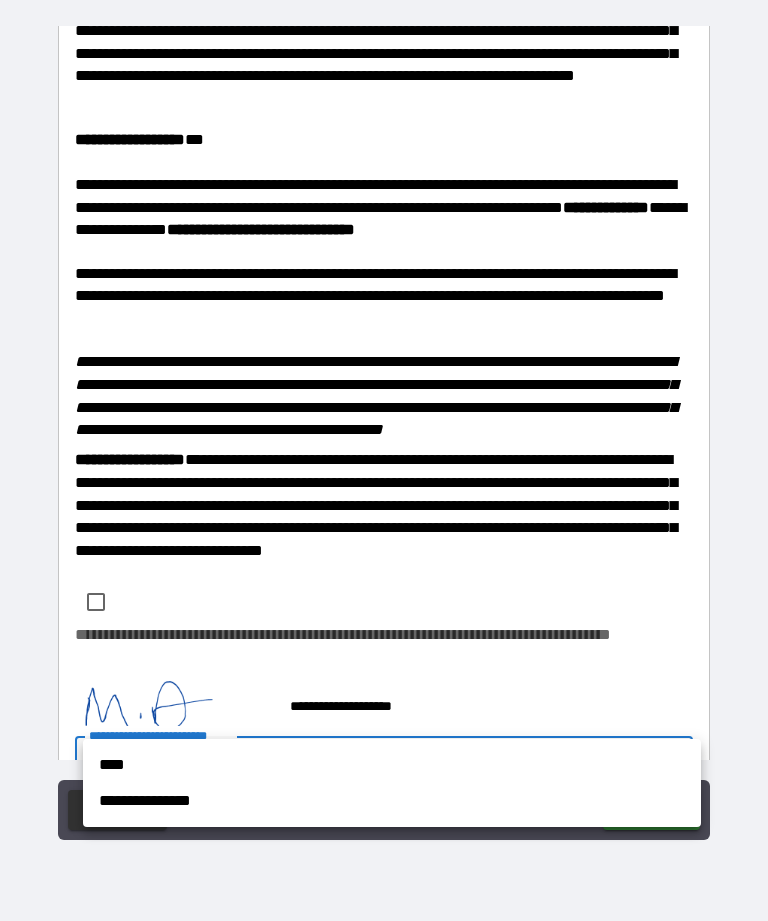 click on "**********" at bounding box center [392, 801] 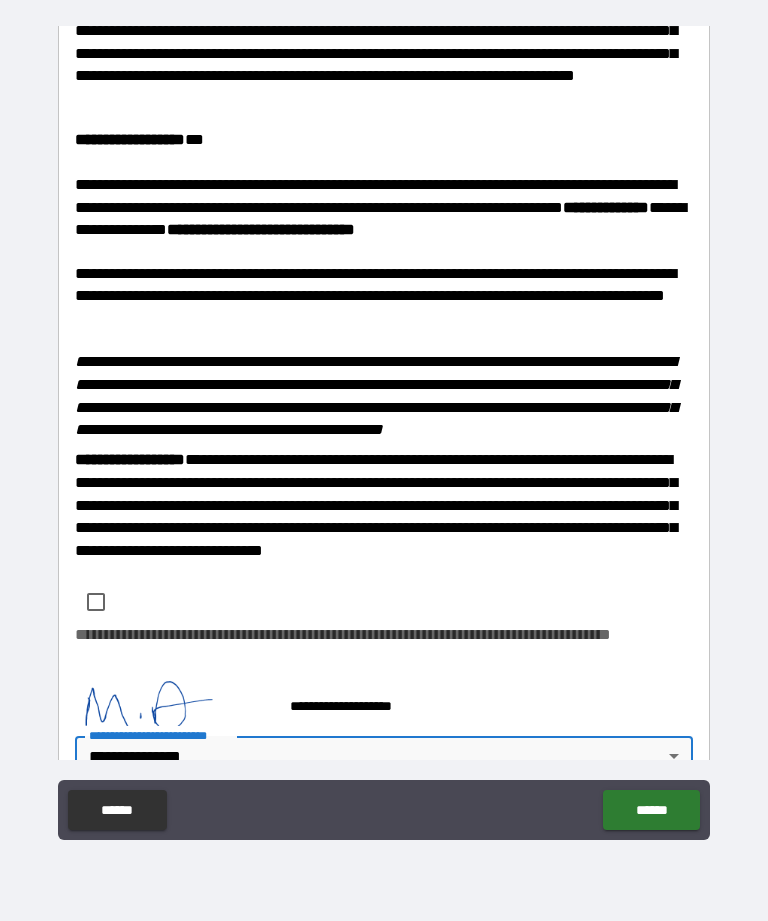 type on "**********" 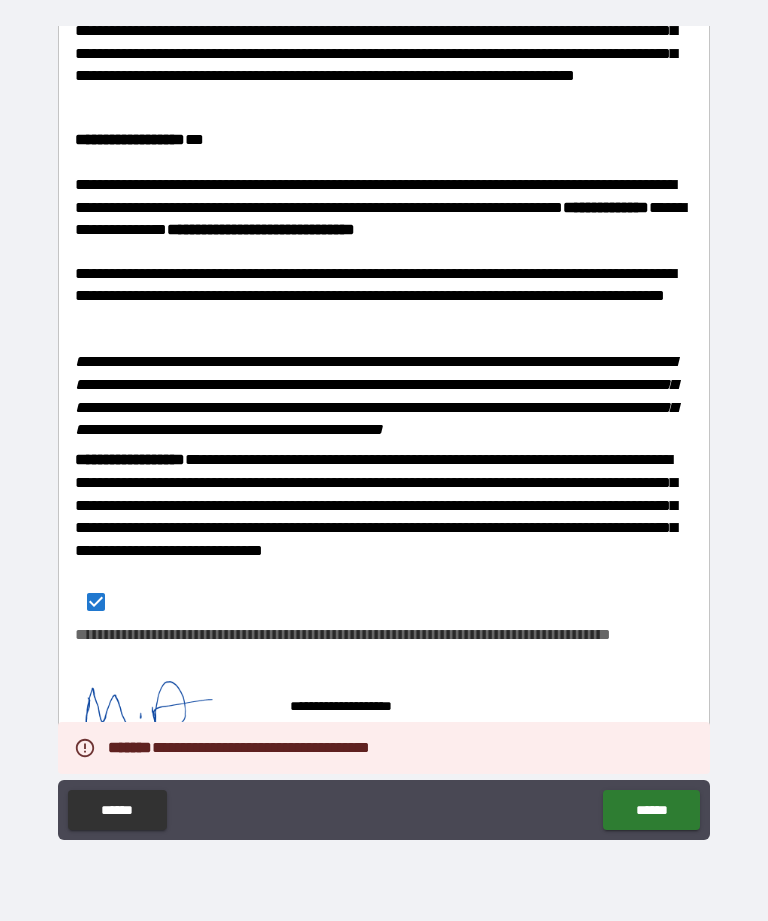 click on "******" at bounding box center (651, 810) 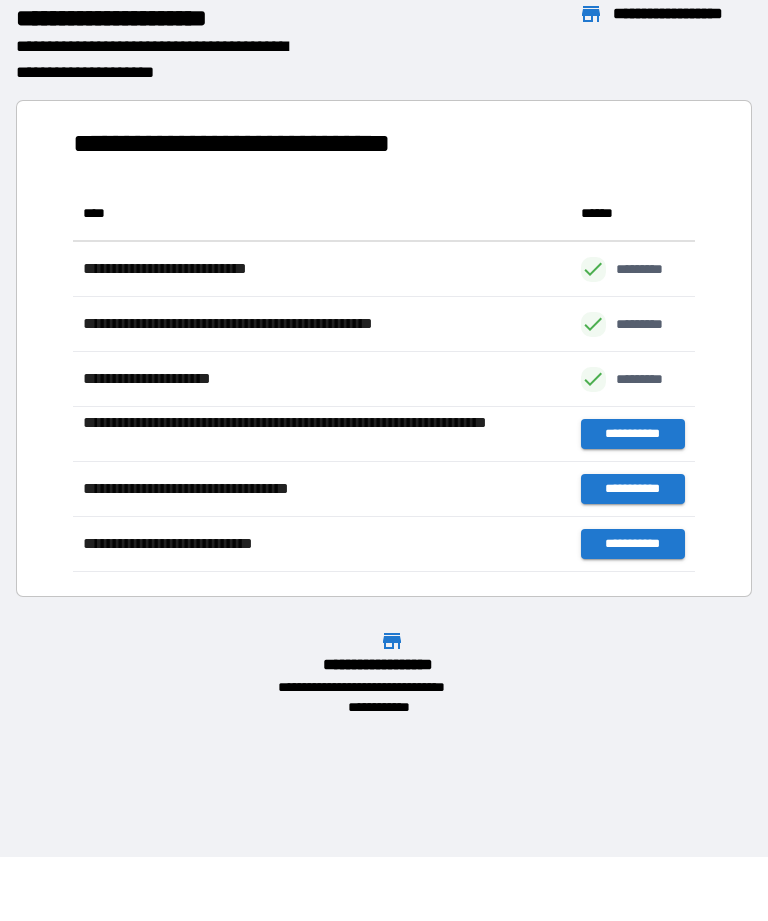 scroll, scrollTop: 1, scrollLeft: 1, axis: both 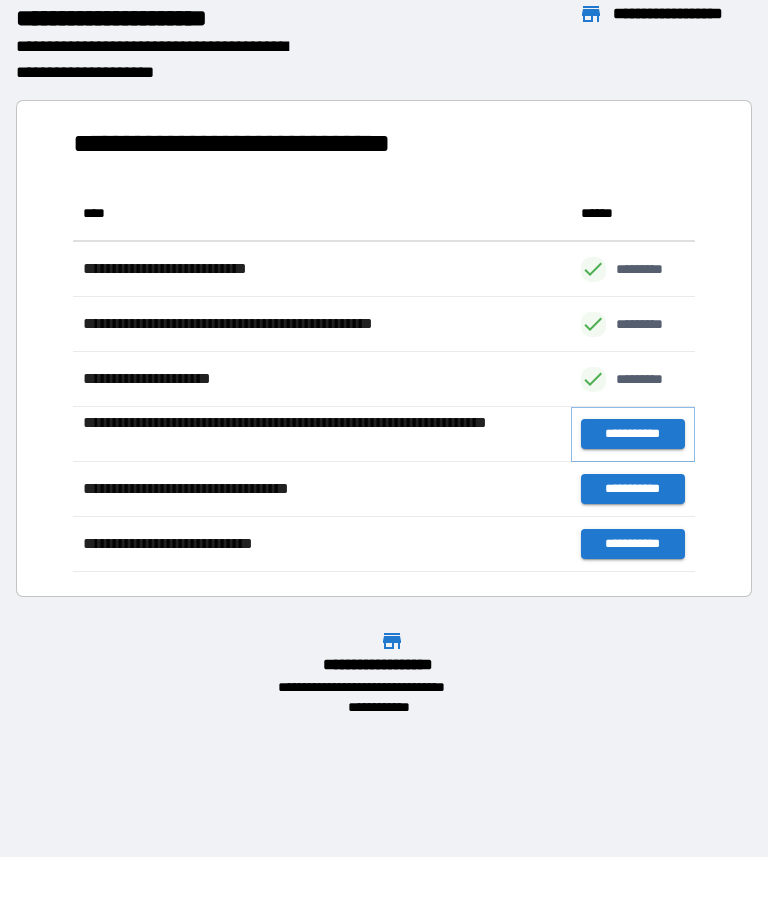 click on "**********" at bounding box center [633, 434] 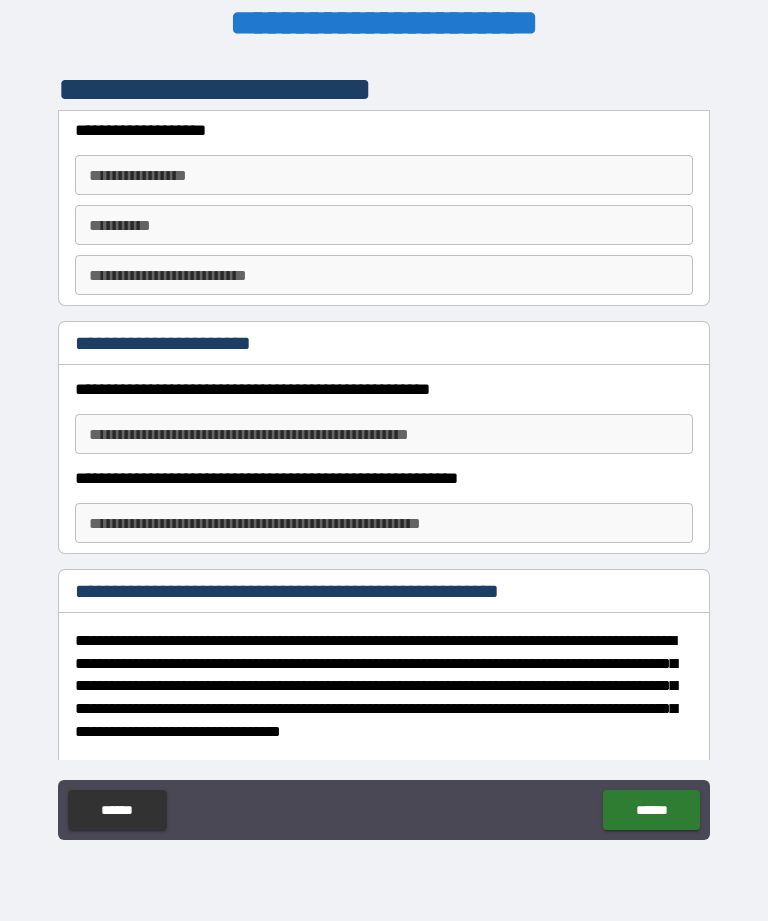 click on "**********" at bounding box center [384, 175] 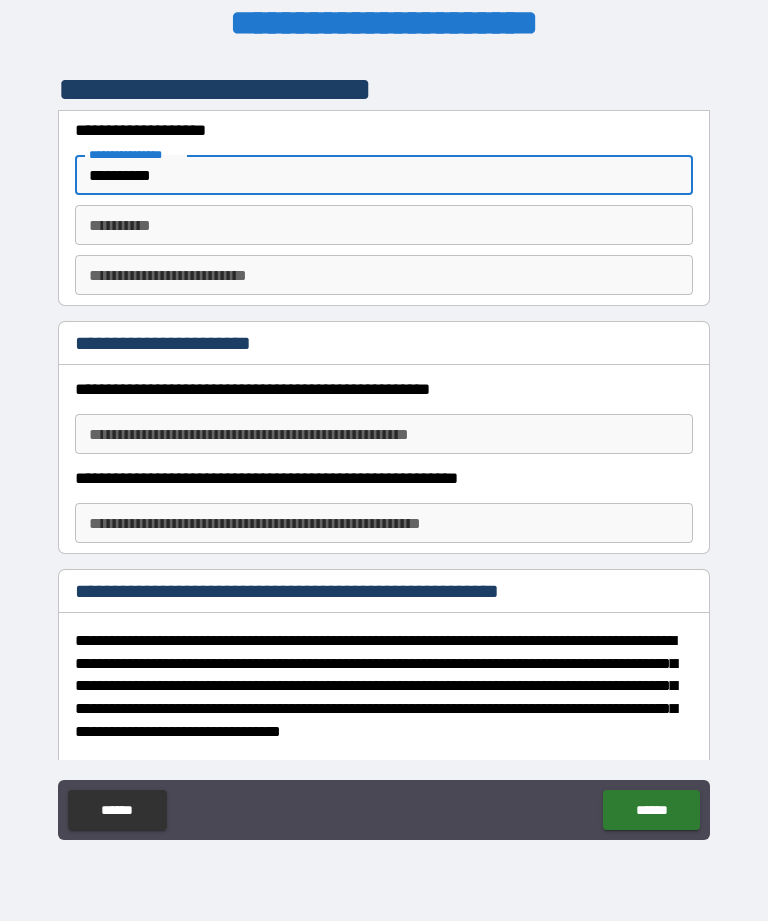 type on "*********" 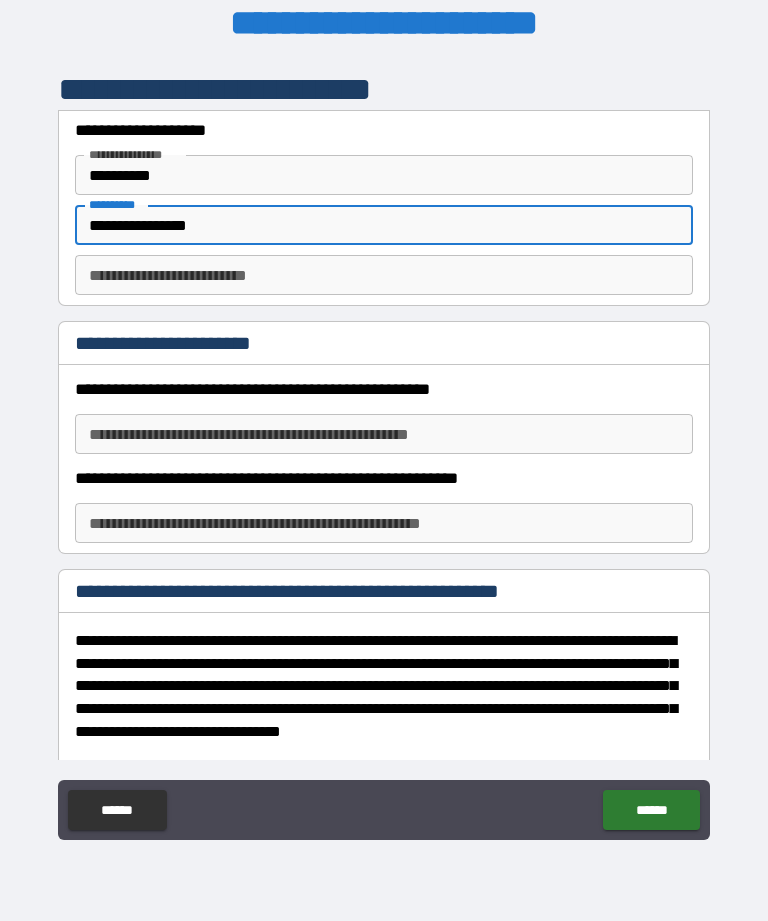type on "**********" 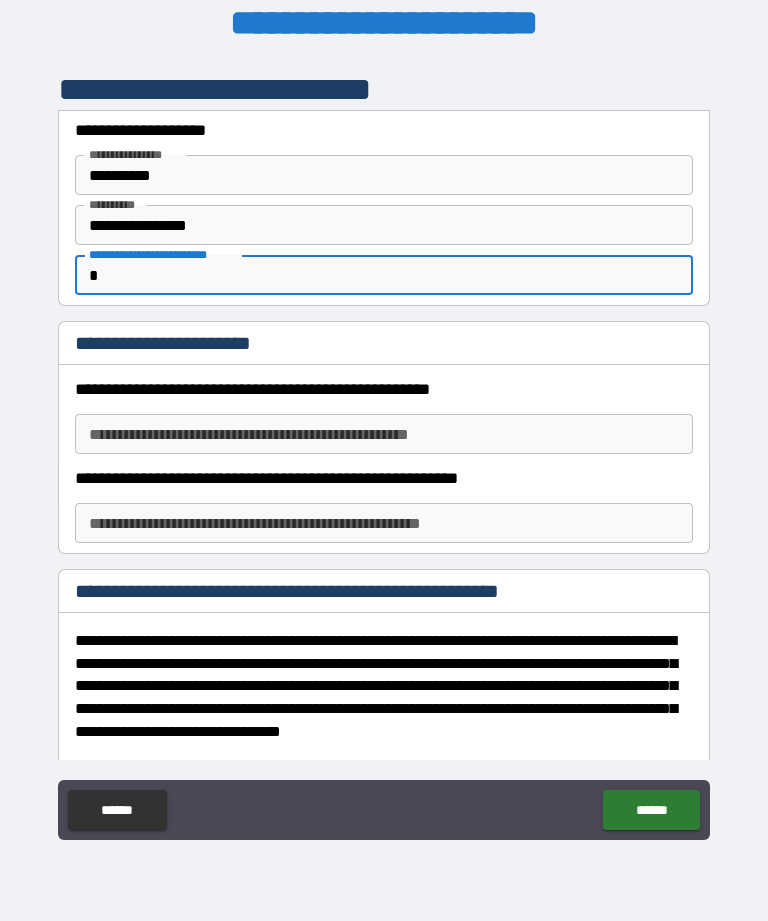 type on "*" 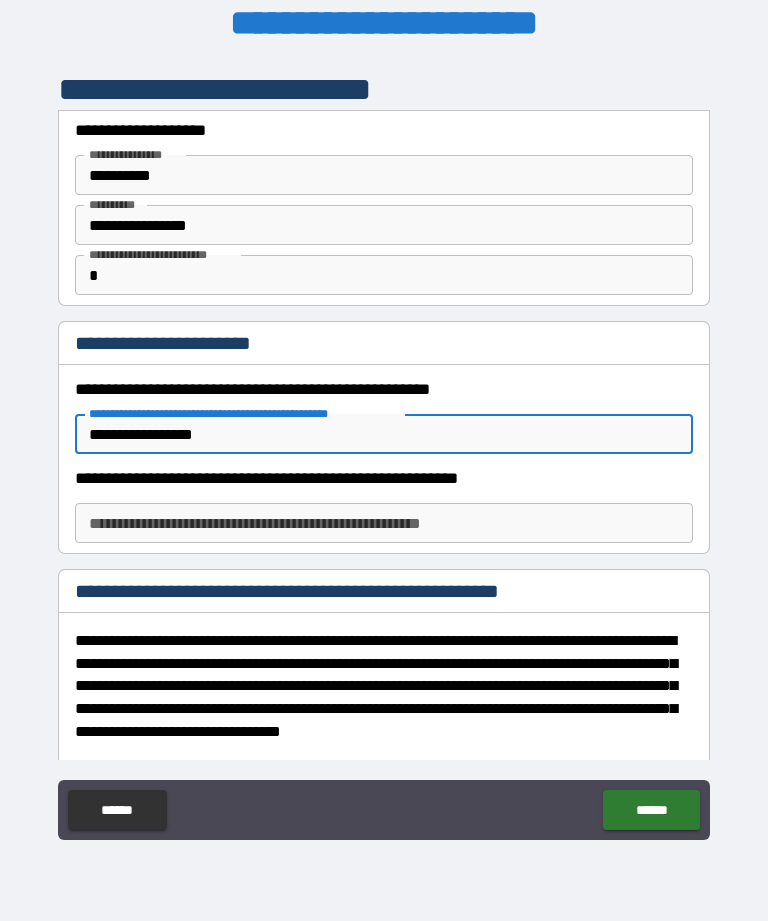 click on "**********" at bounding box center [384, 434] 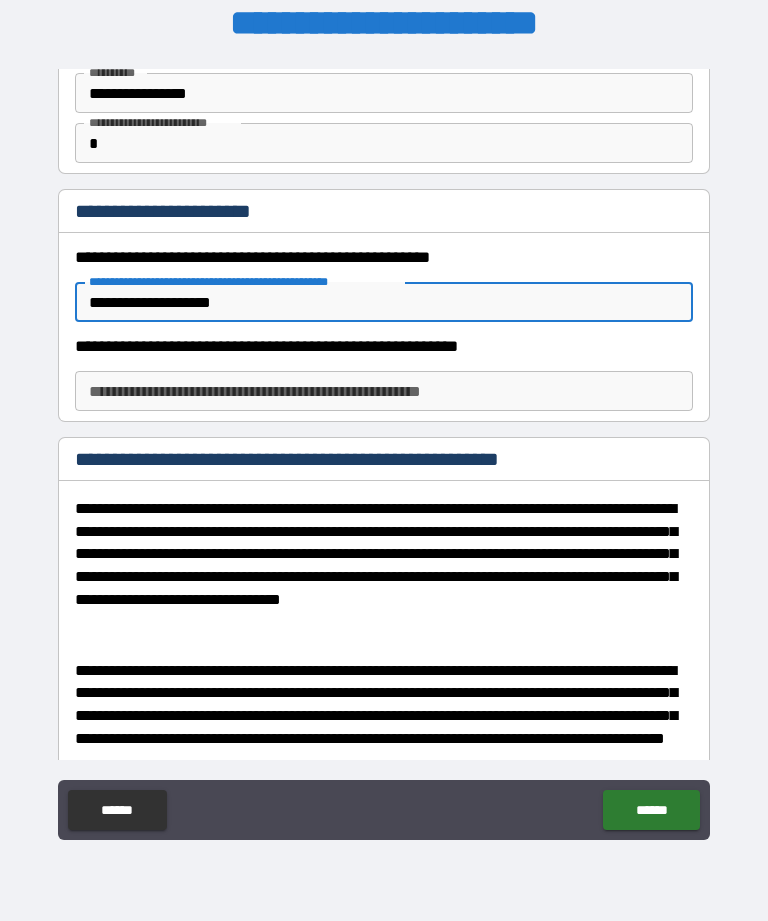 scroll, scrollTop: 134, scrollLeft: 0, axis: vertical 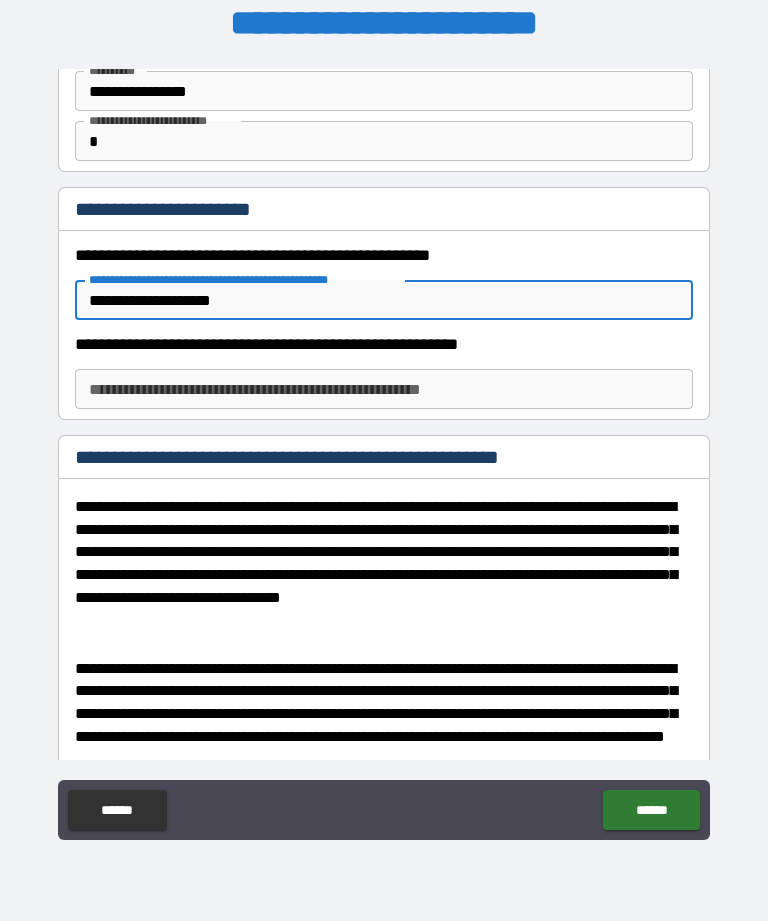 click on "**********" at bounding box center (384, 389) 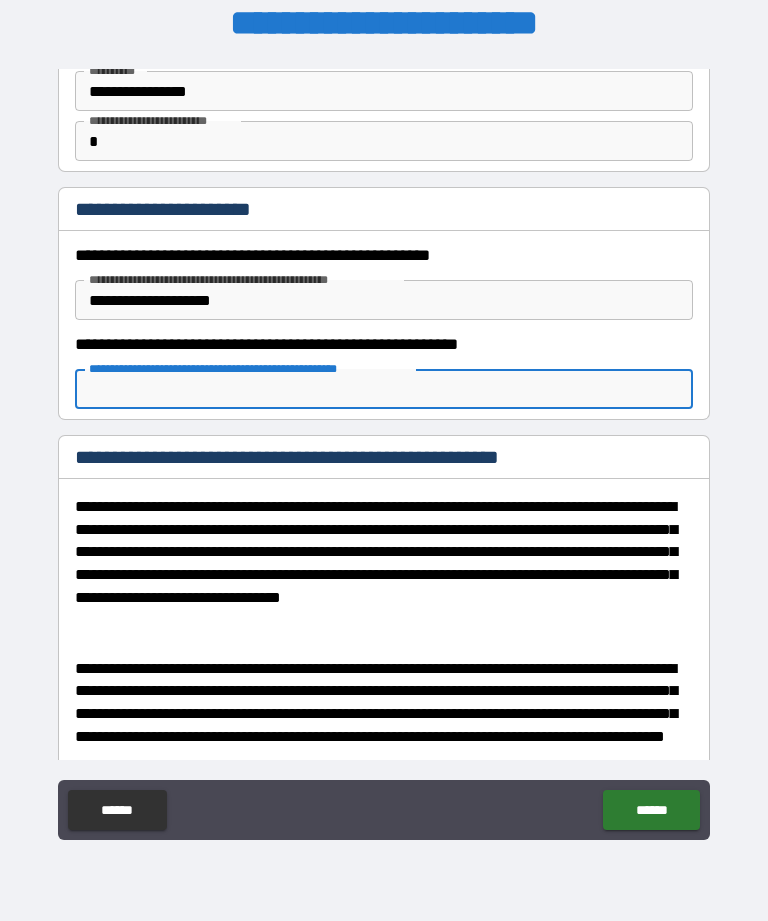 click on "**********" at bounding box center (384, 300) 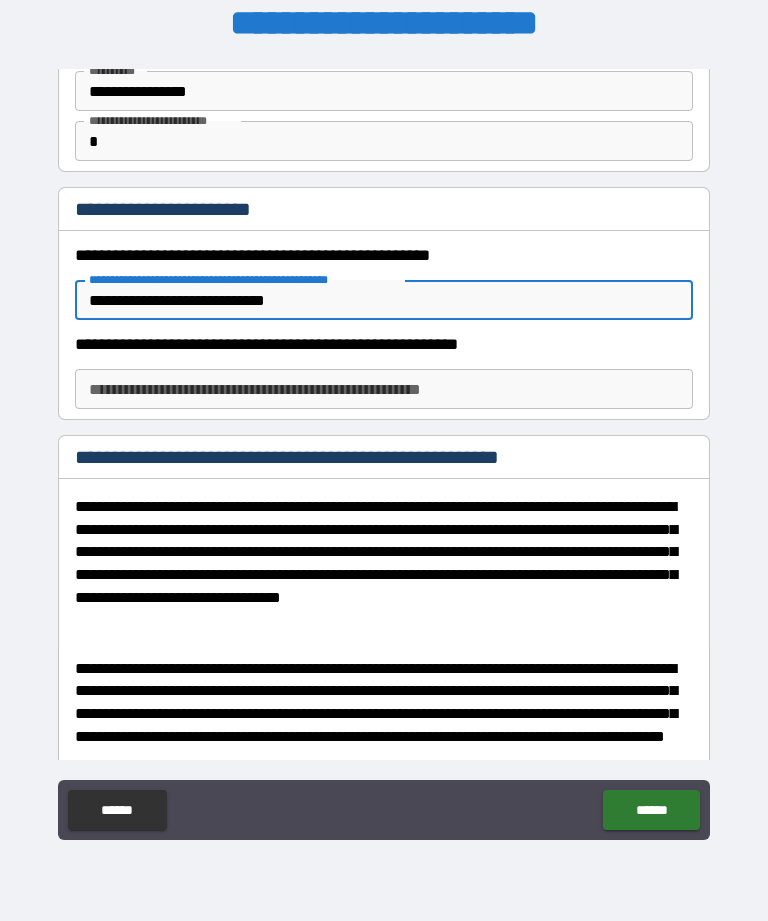 type on "**********" 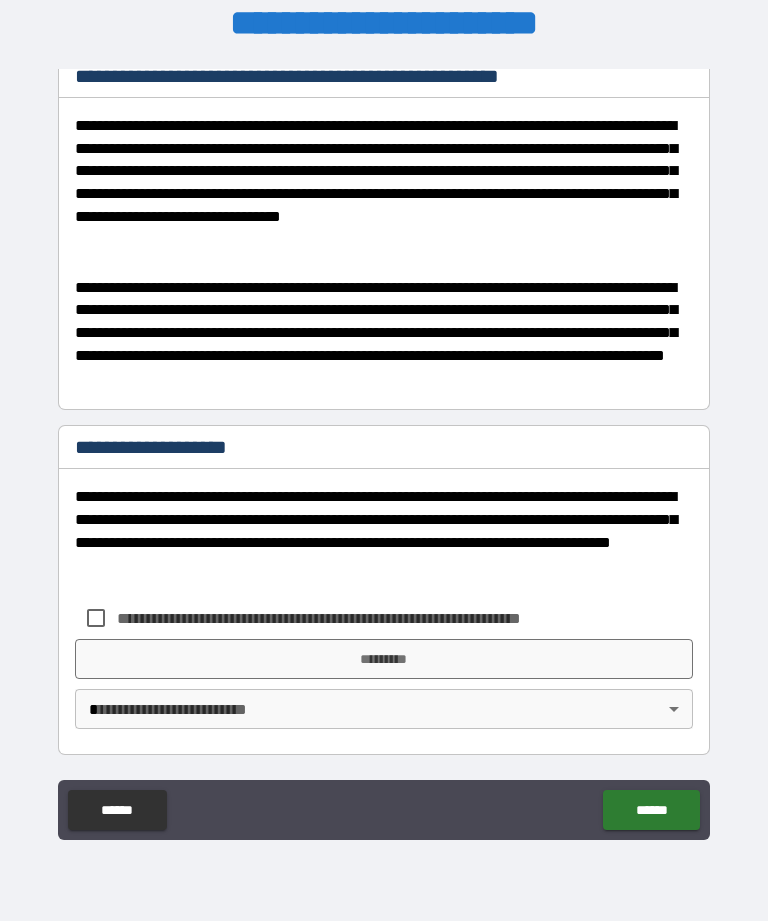scroll, scrollTop: 513, scrollLeft: 0, axis: vertical 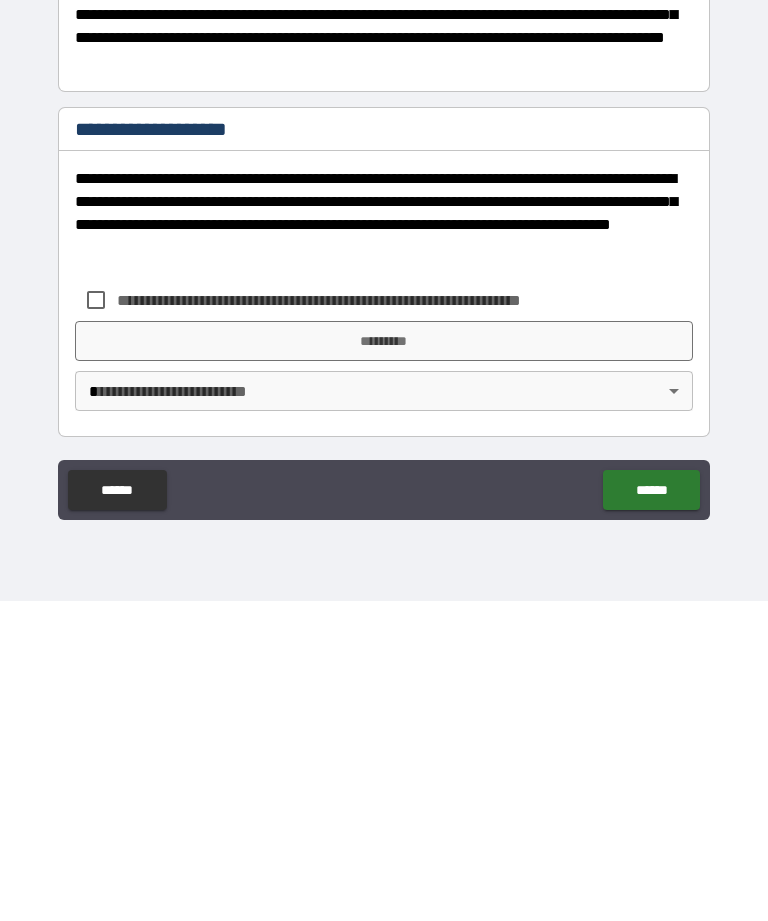 type on "**********" 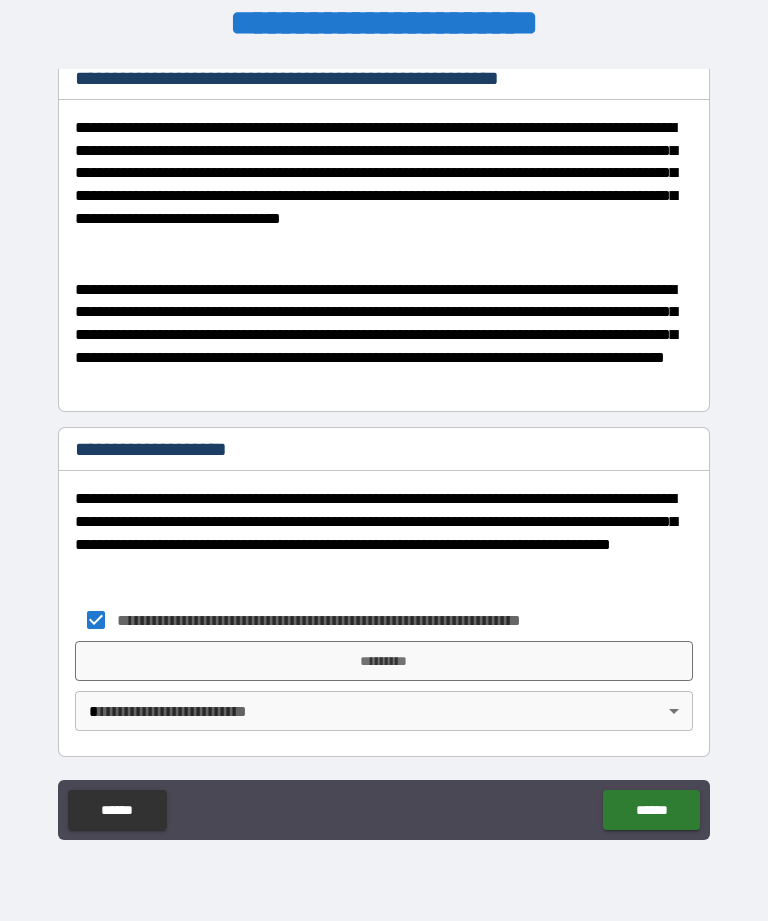 click on "*********" at bounding box center [384, 661] 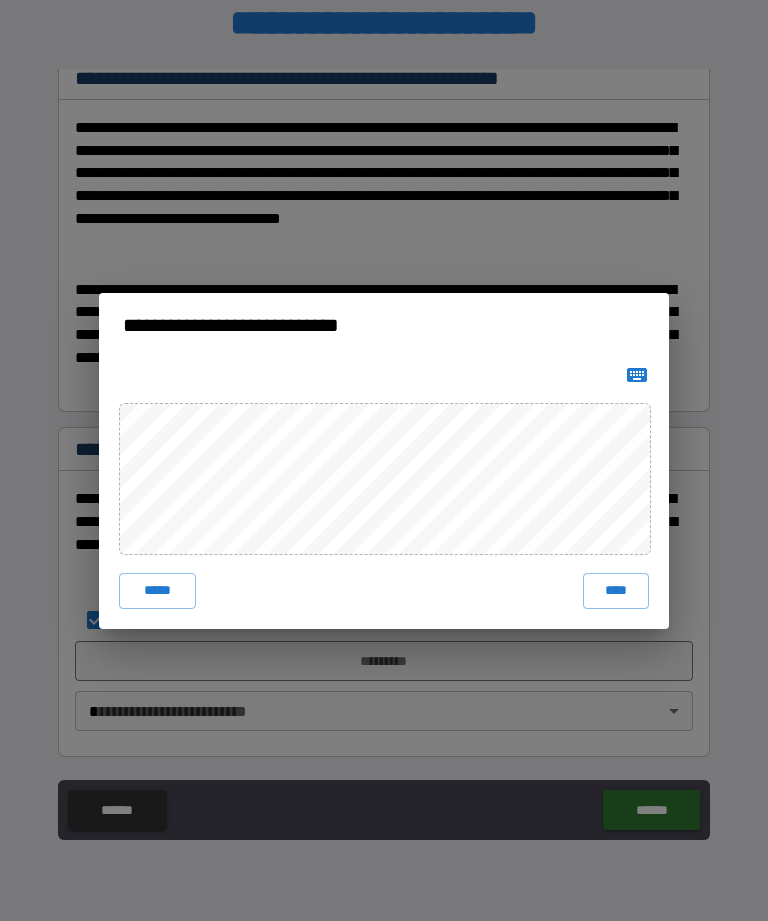 click on "****" at bounding box center (616, 591) 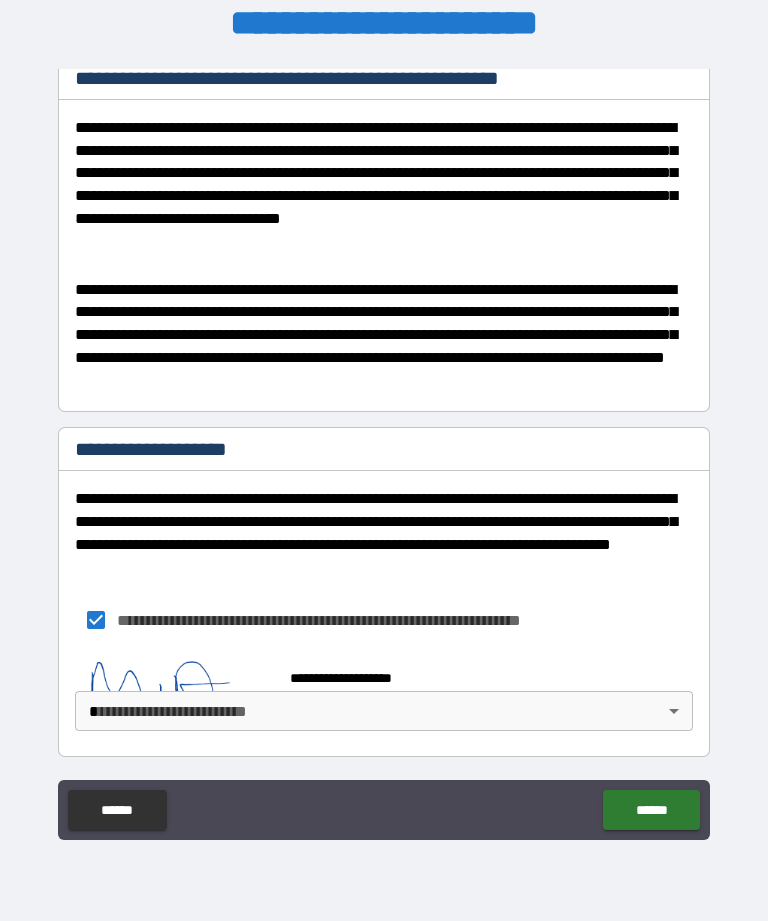 scroll, scrollTop: 503, scrollLeft: 0, axis: vertical 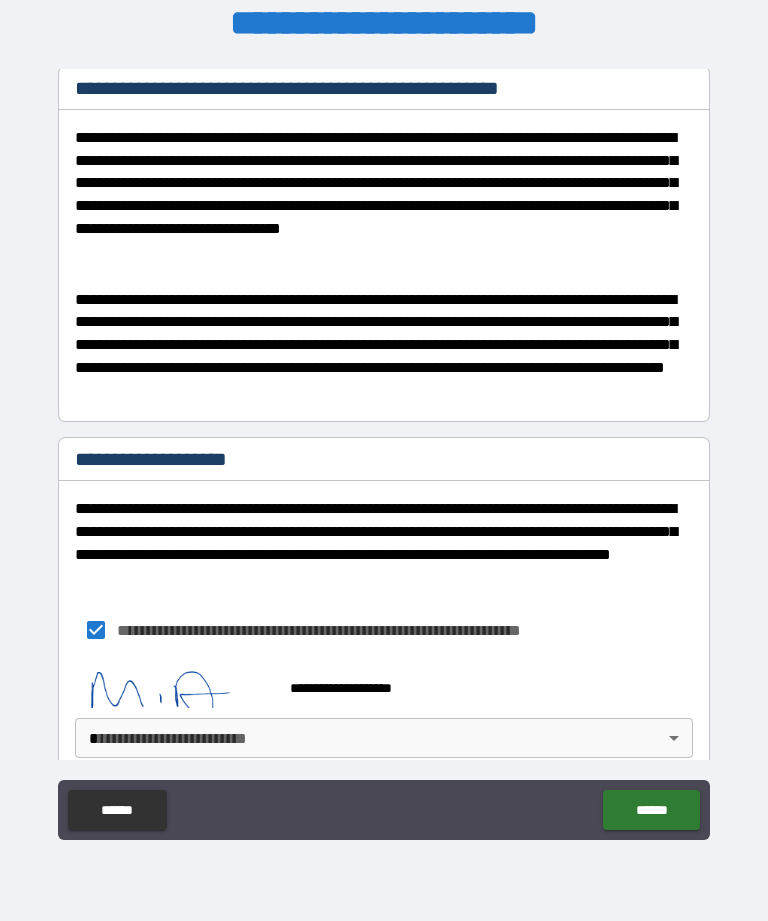 click on "**********" at bounding box center [384, 428] 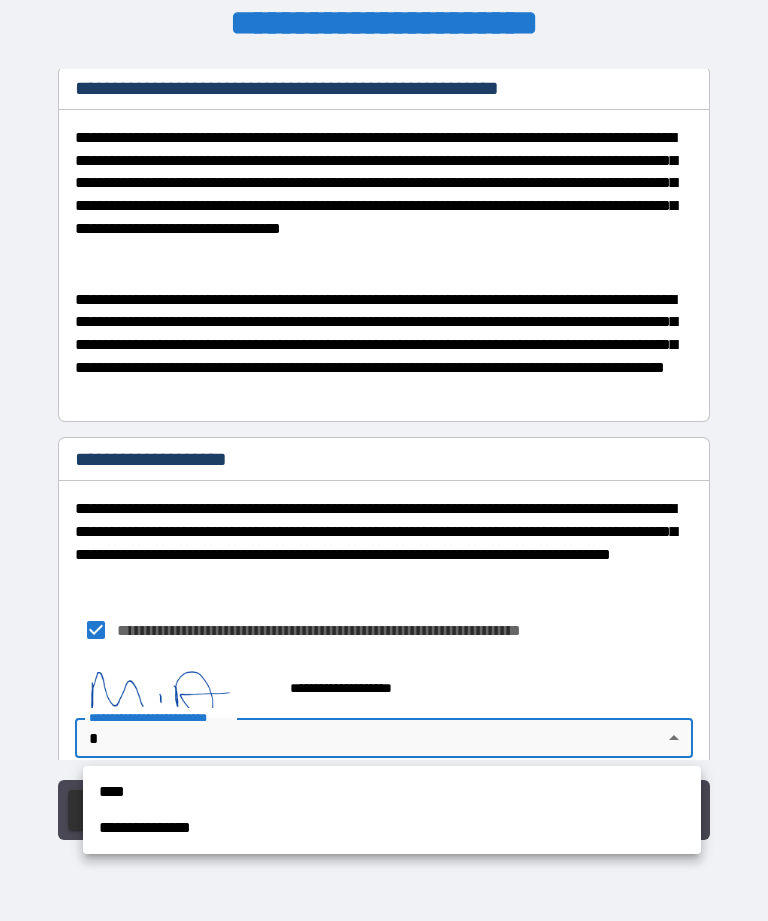 click on "**********" at bounding box center (392, 828) 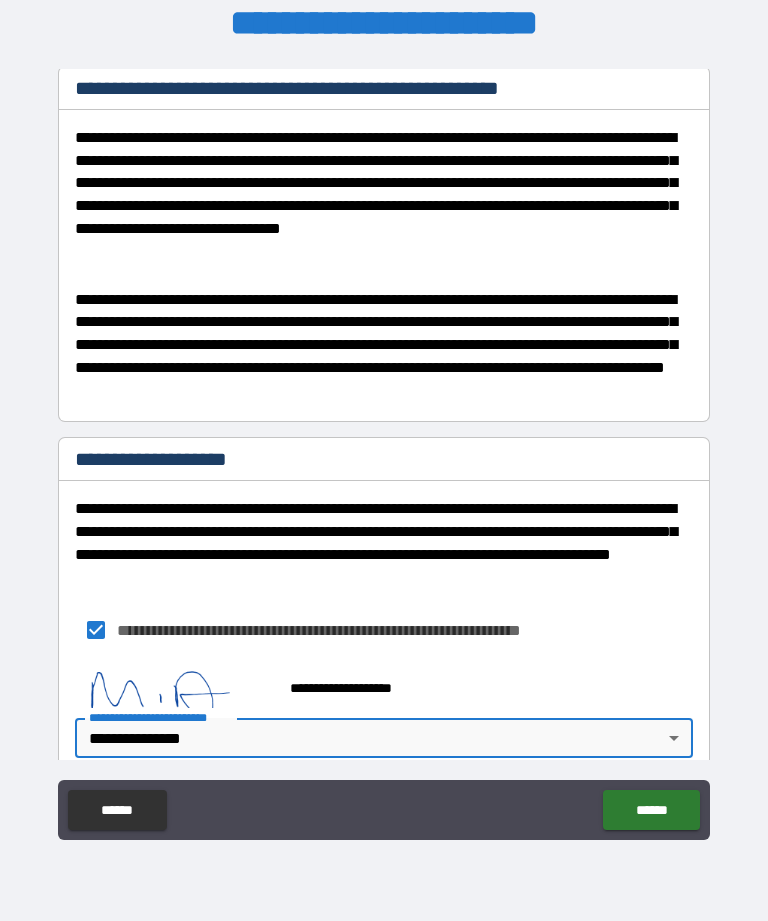 click on "******" at bounding box center [651, 810] 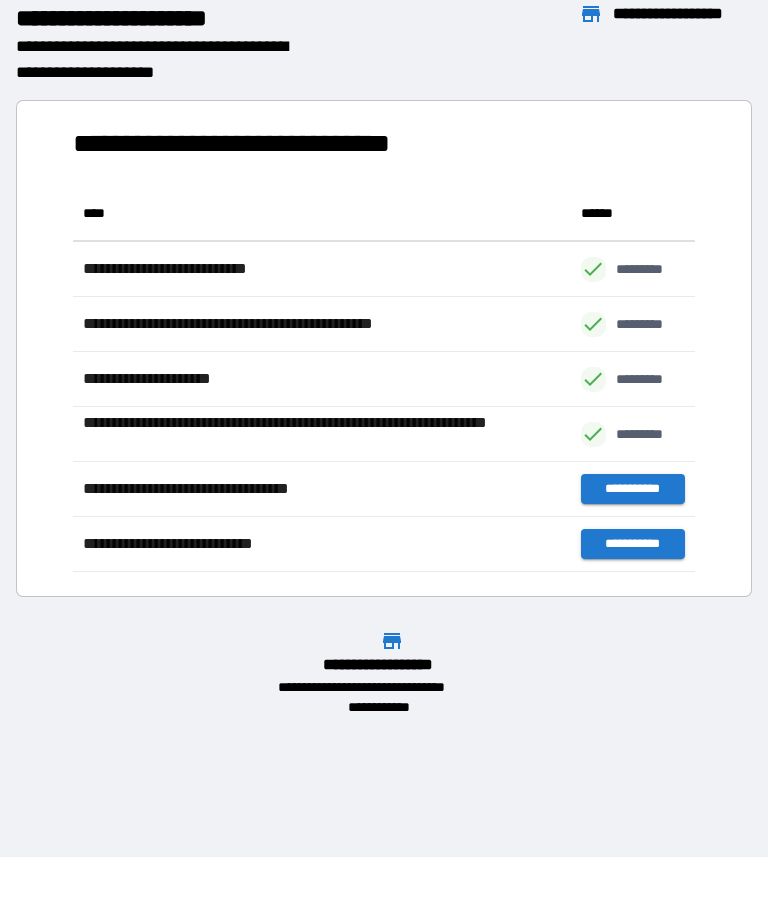 scroll, scrollTop: 1, scrollLeft: 1, axis: both 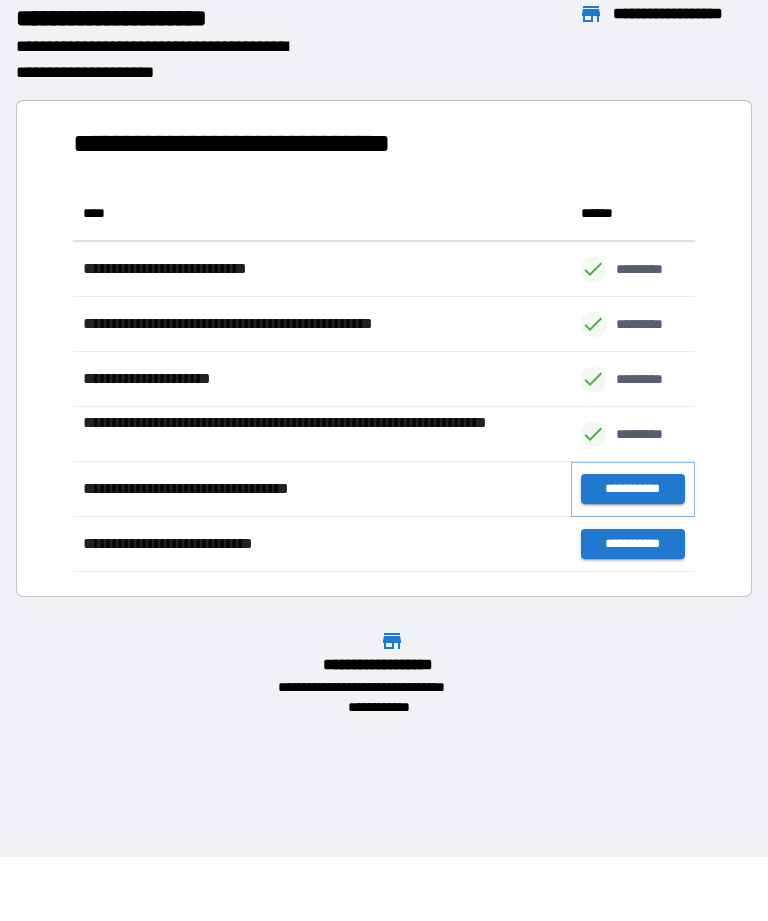 click on "**********" at bounding box center (633, 489) 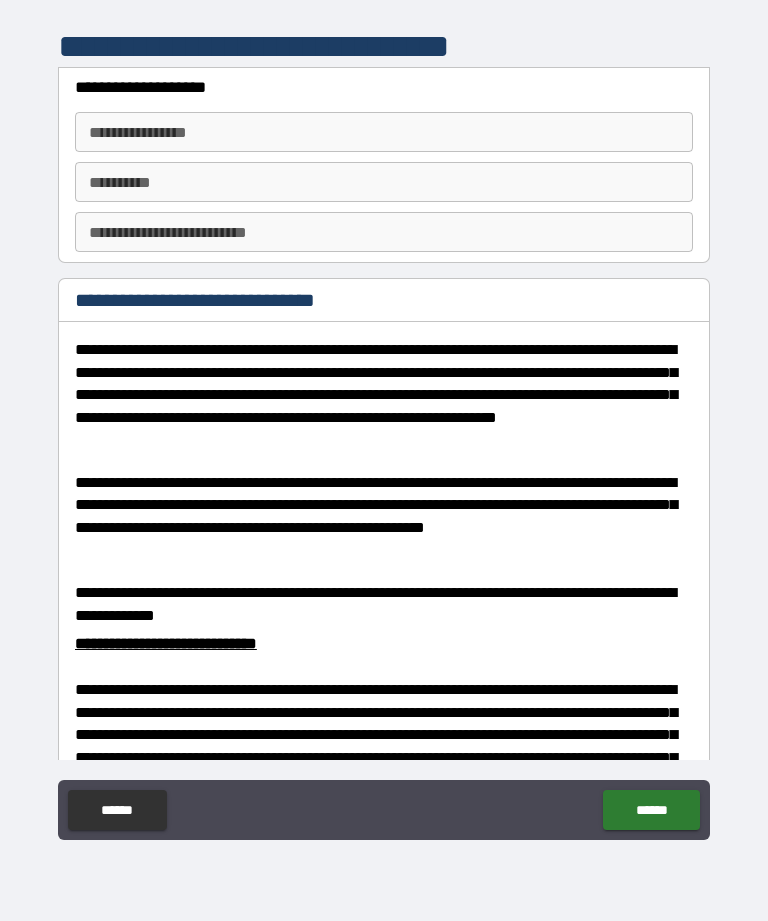 click on "**********" at bounding box center [384, 132] 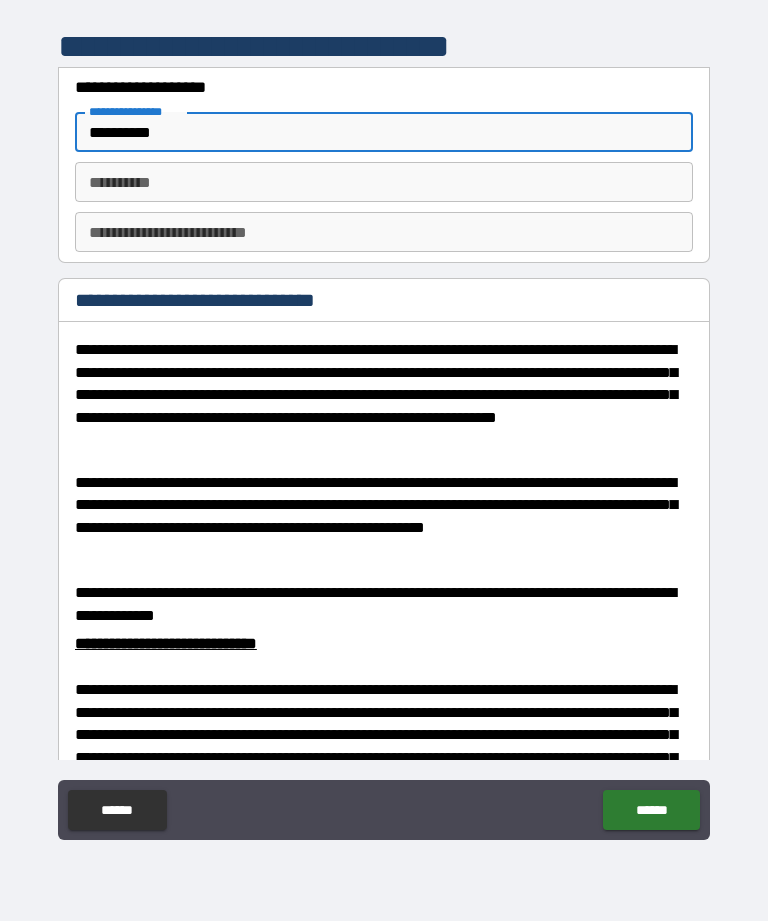 type on "*********" 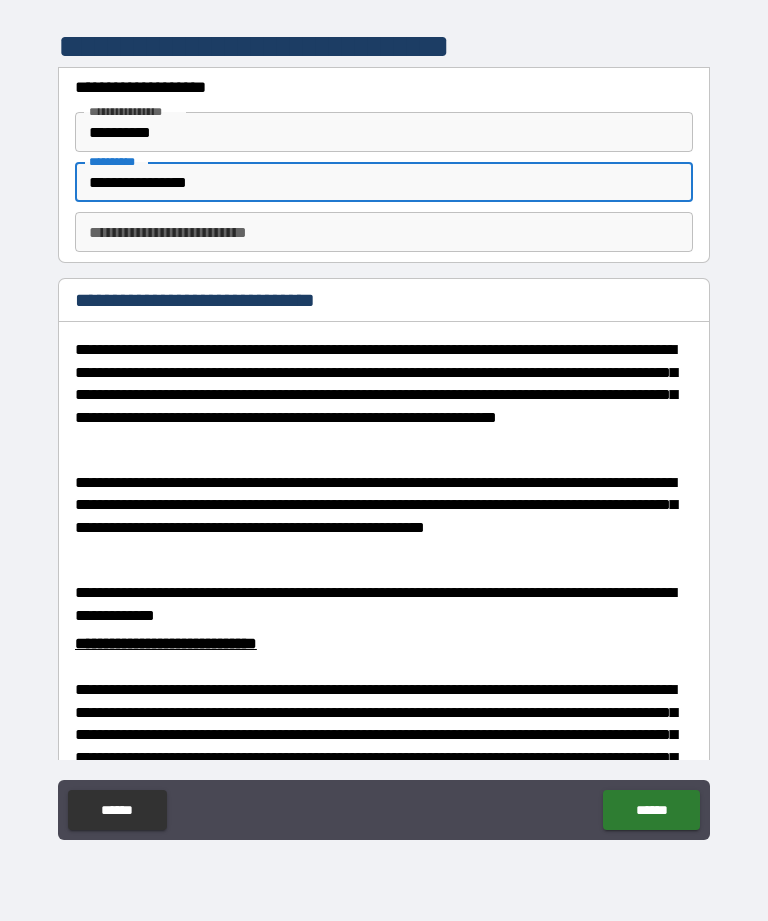 type on "**********" 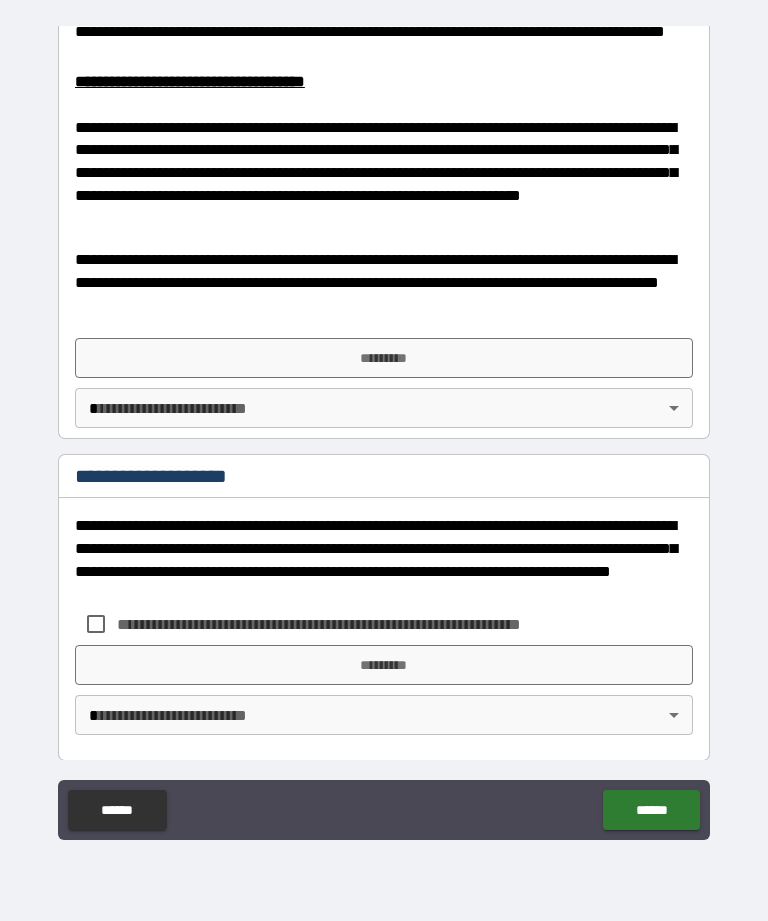 scroll, scrollTop: 886, scrollLeft: 0, axis: vertical 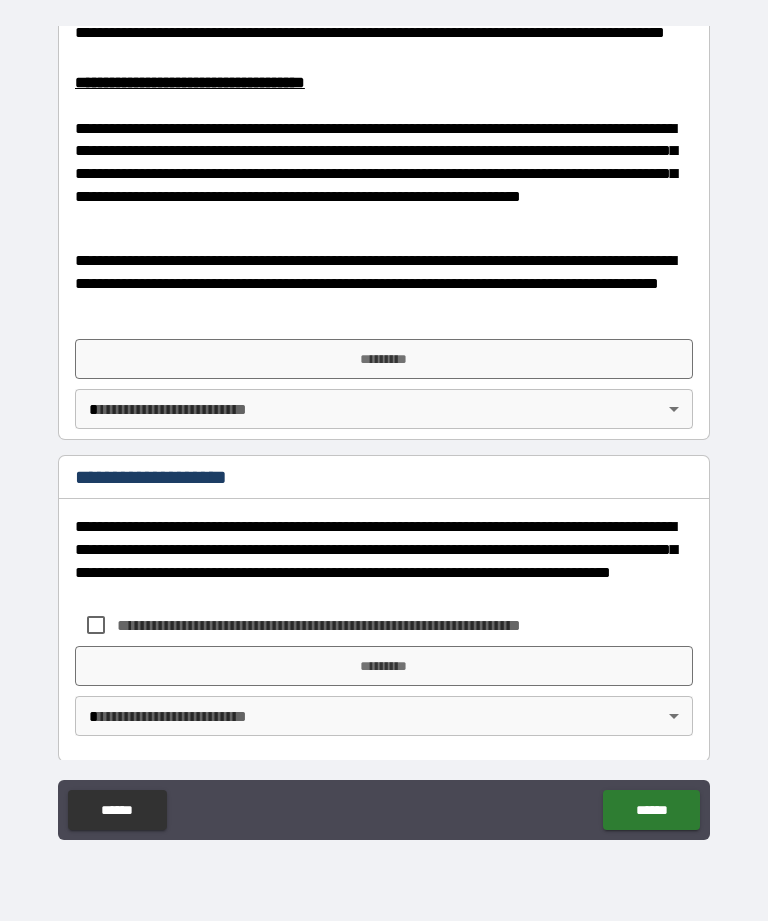 type on "*" 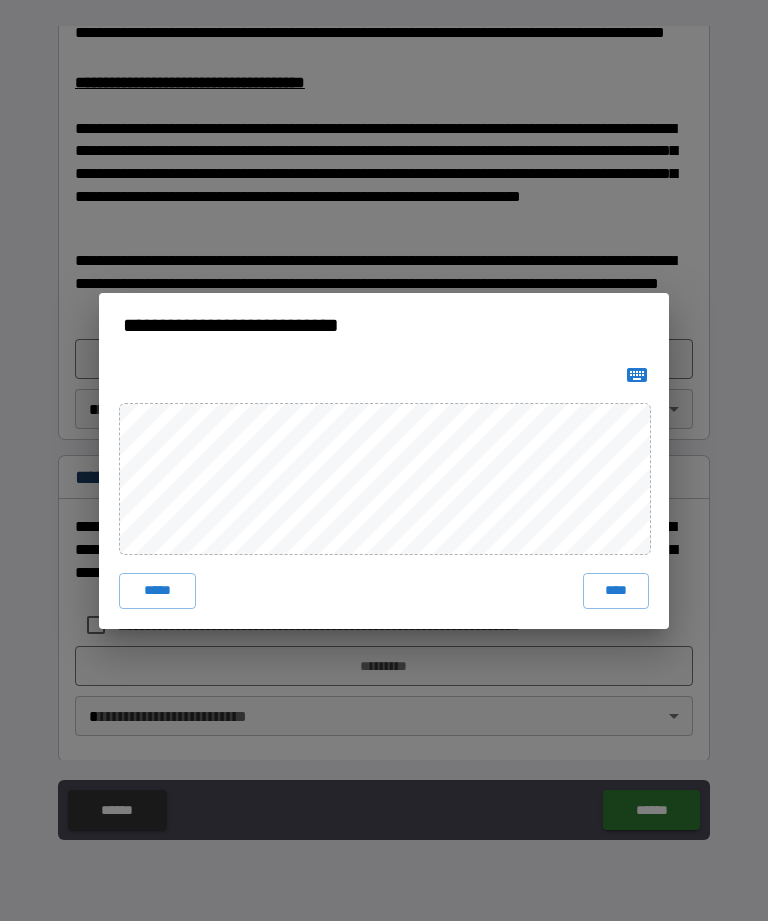 click on "****" at bounding box center (616, 591) 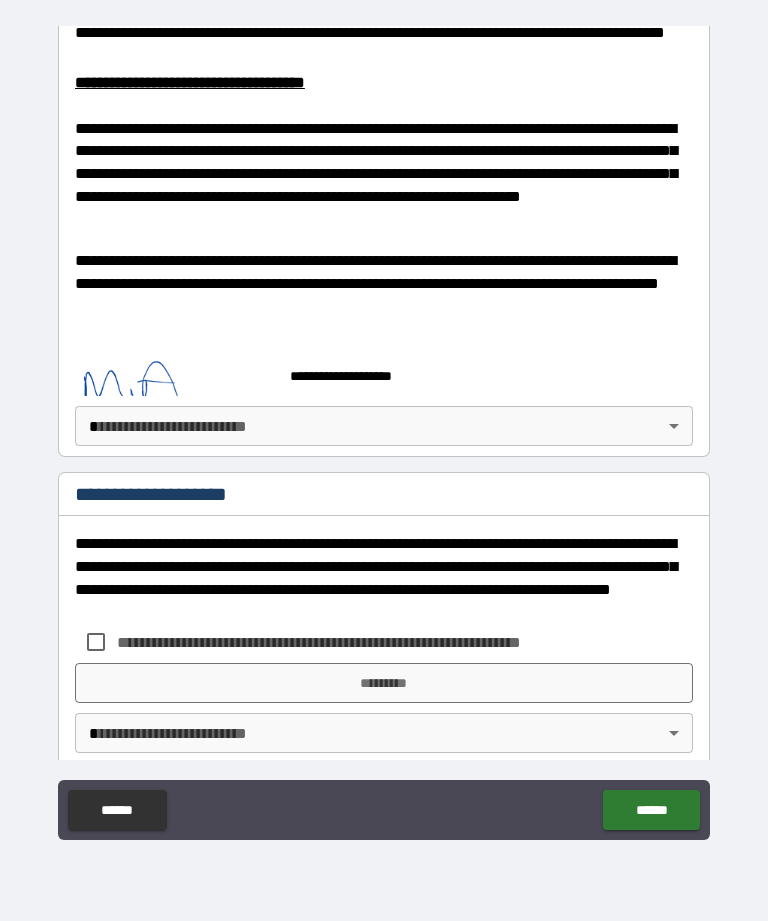 scroll, scrollTop: 876, scrollLeft: 0, axis: vertical 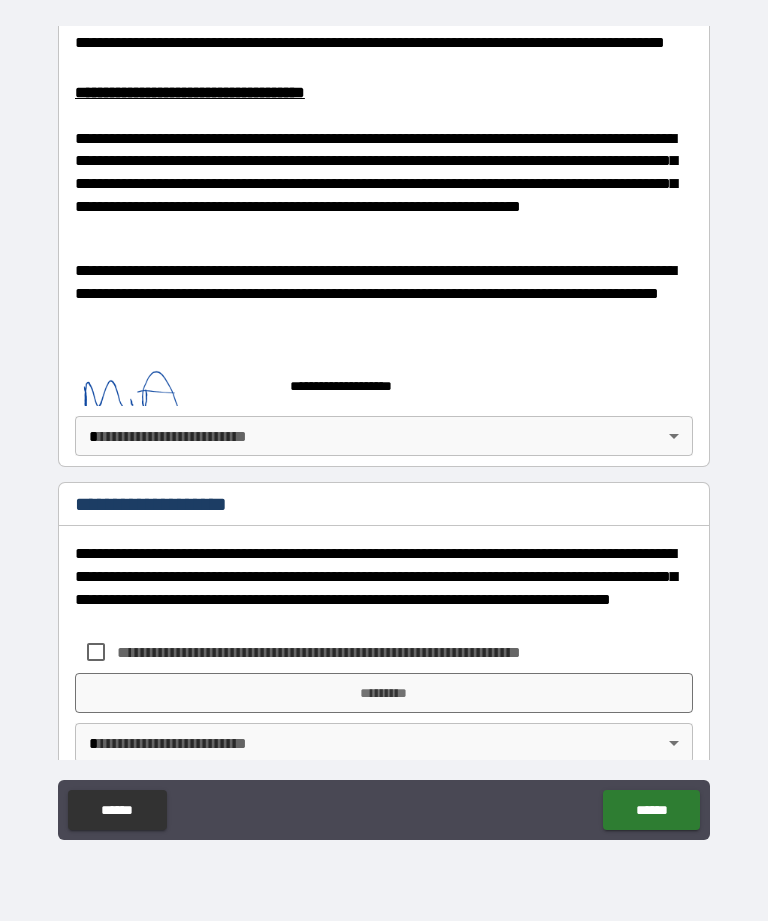 click on "**********" at bounding box center (384, 428) 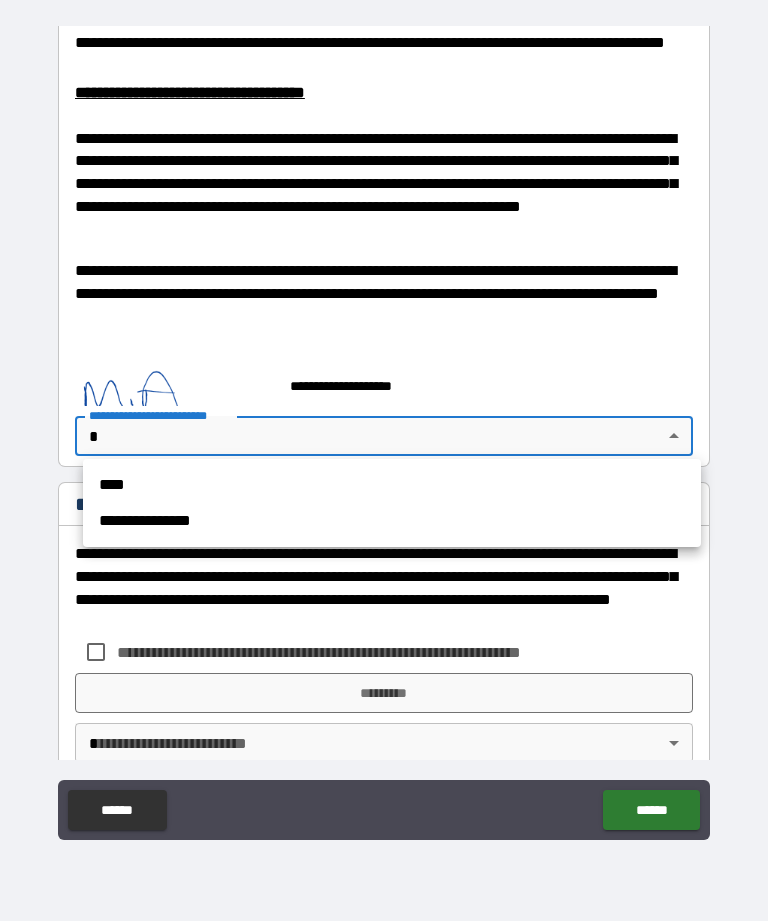 click on "**********" at bounding box center (392, 521) 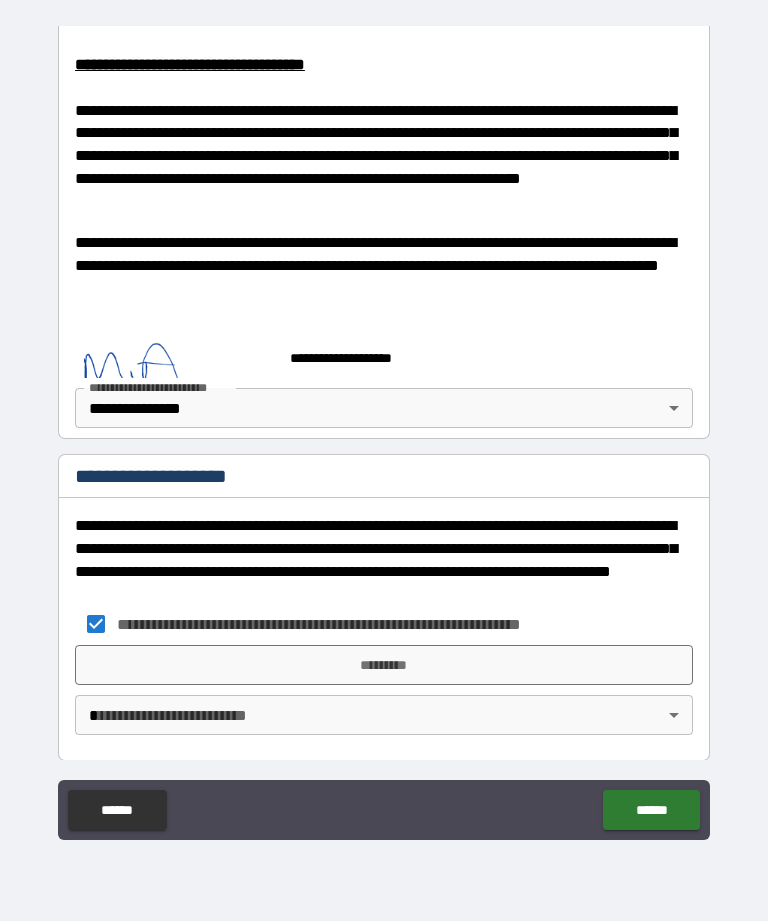 scroll, scrollTop: 903, scrollLeft: 0, axis: vertical 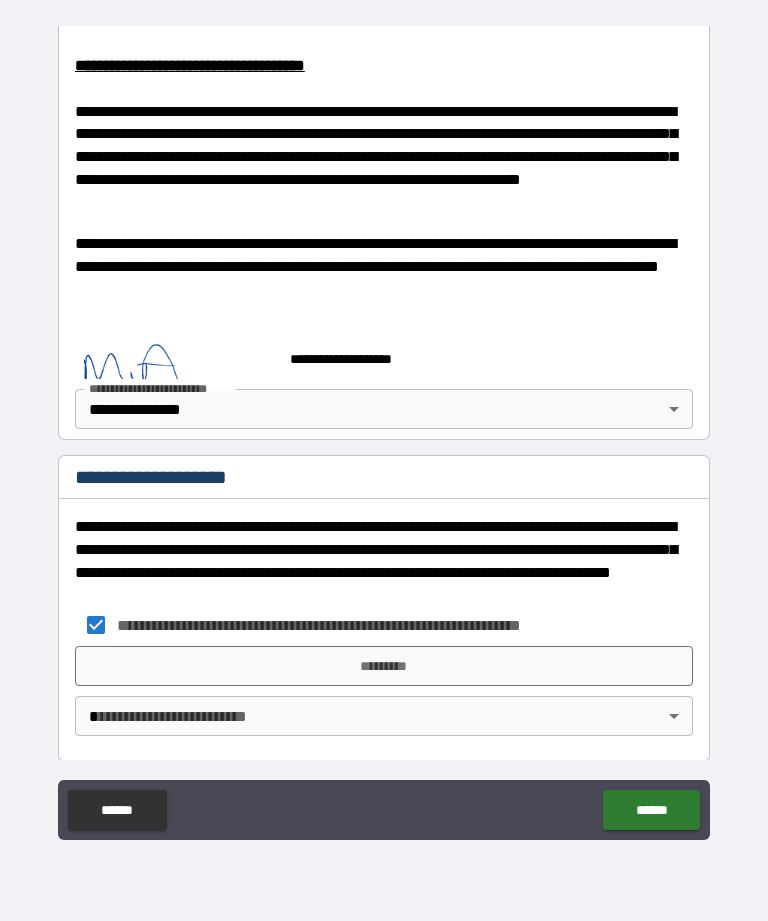 click on "*********" at bounding box center (384, 666) 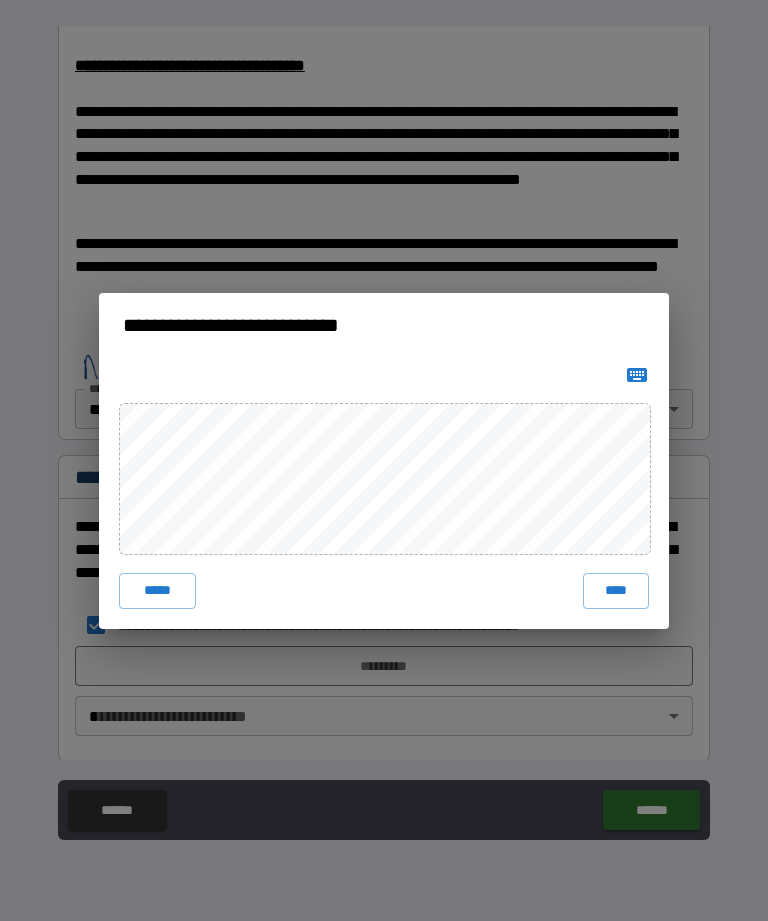 click on "****" at bounding box center (616, 591) 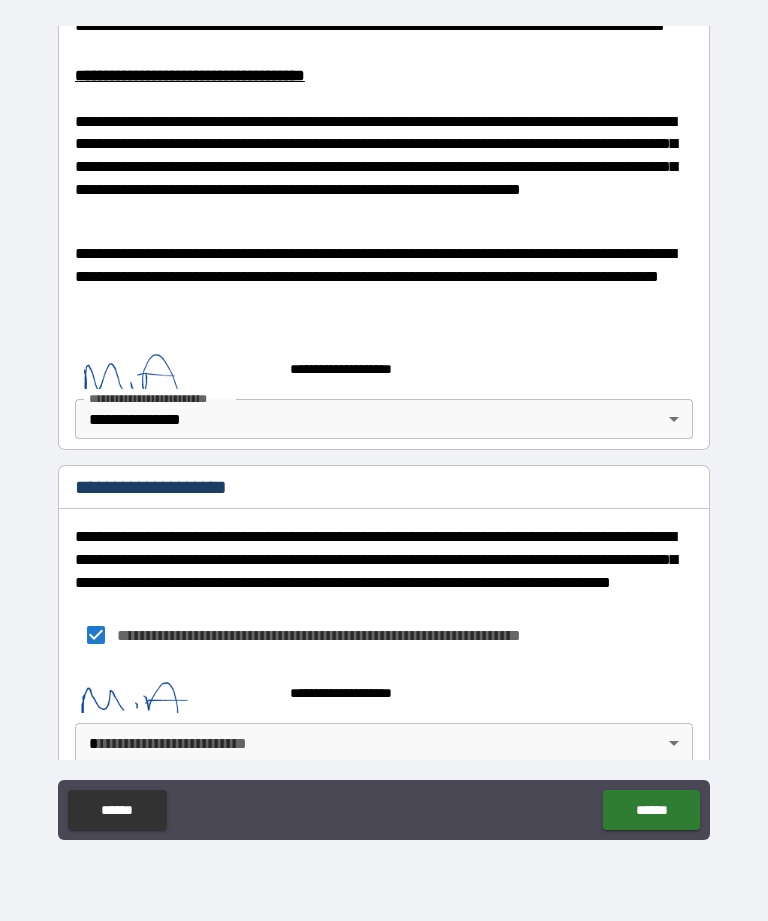 click on "**********" at bounding box center [384, 428] 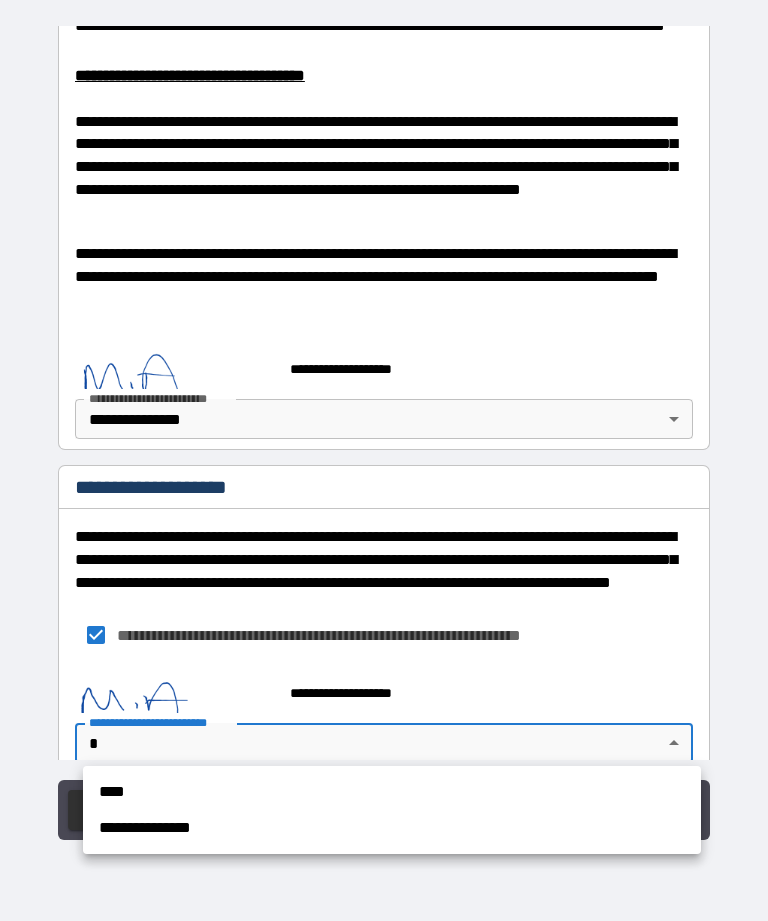 click on "**********" at bounding box center [392, 828] 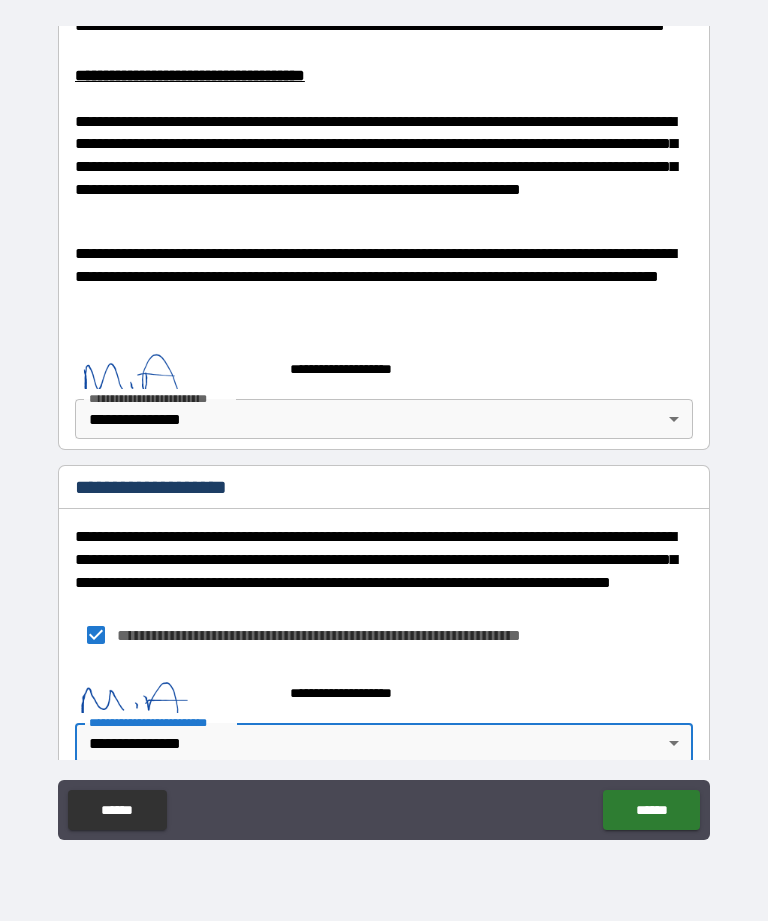 type on "**********" 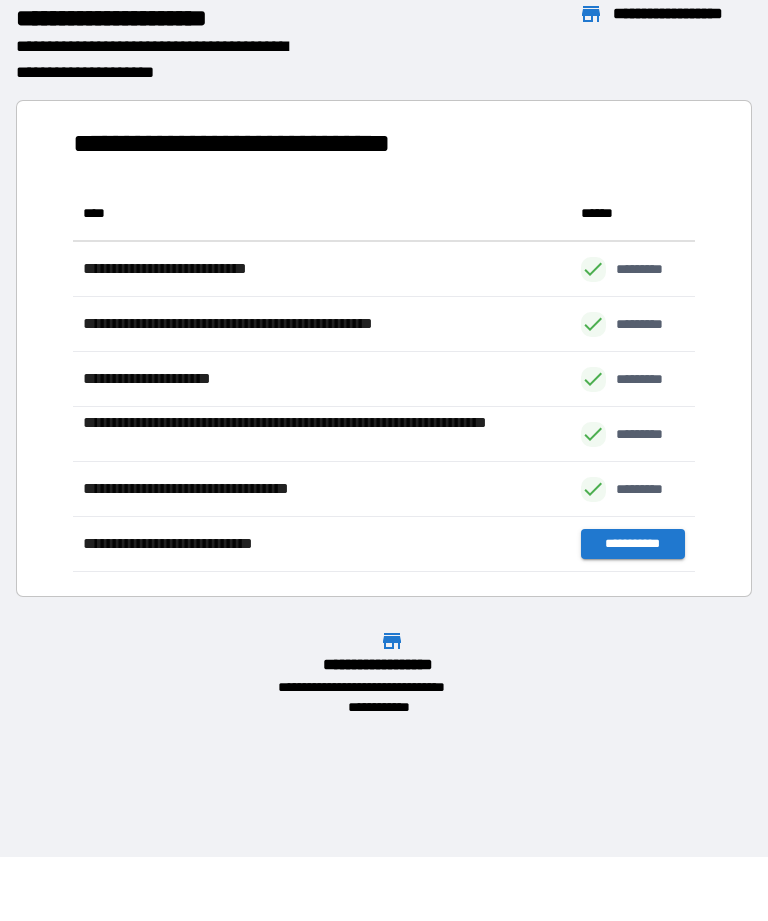 scroll, scrollTop: 386, scrollLeft: 622, axis: both 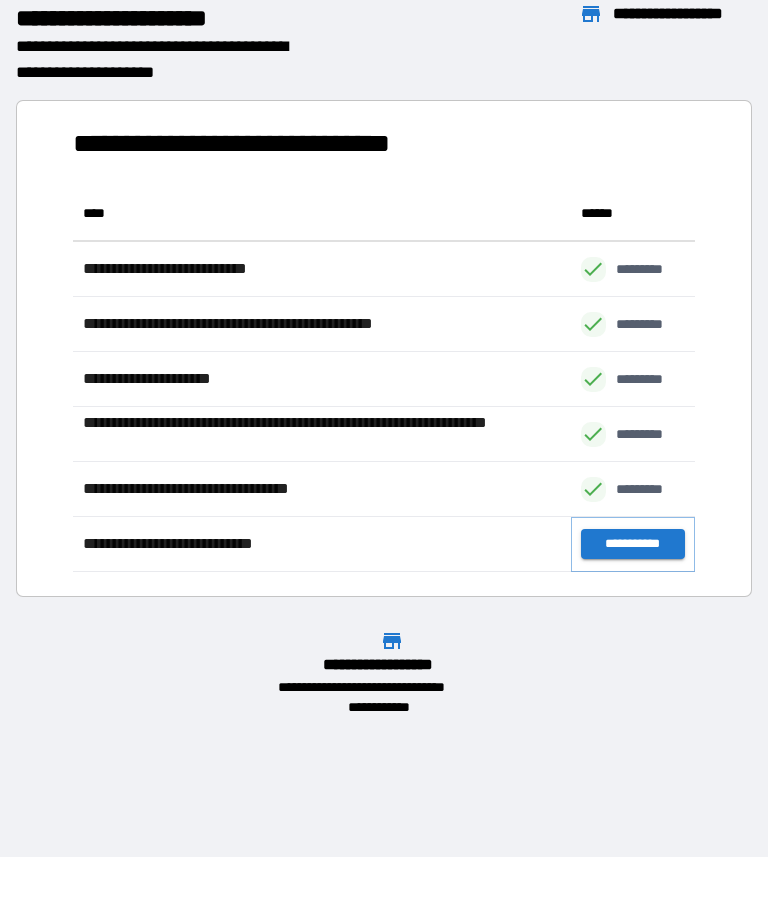 click on "**********" at bounding box center (633, 544) 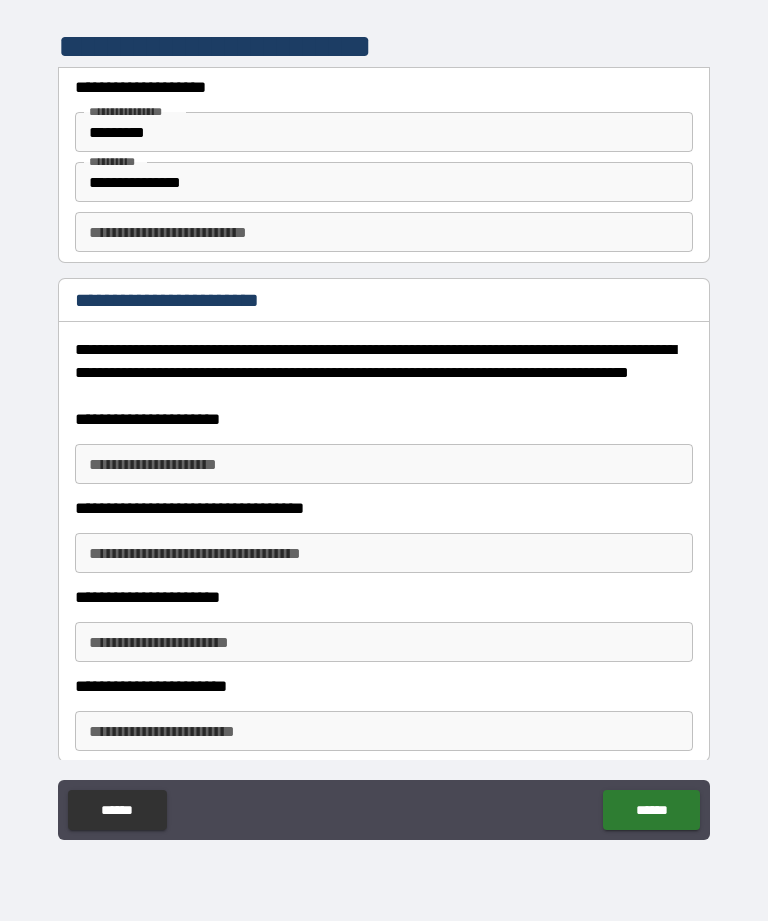 click on "**********" at bounding box center [384, 232] 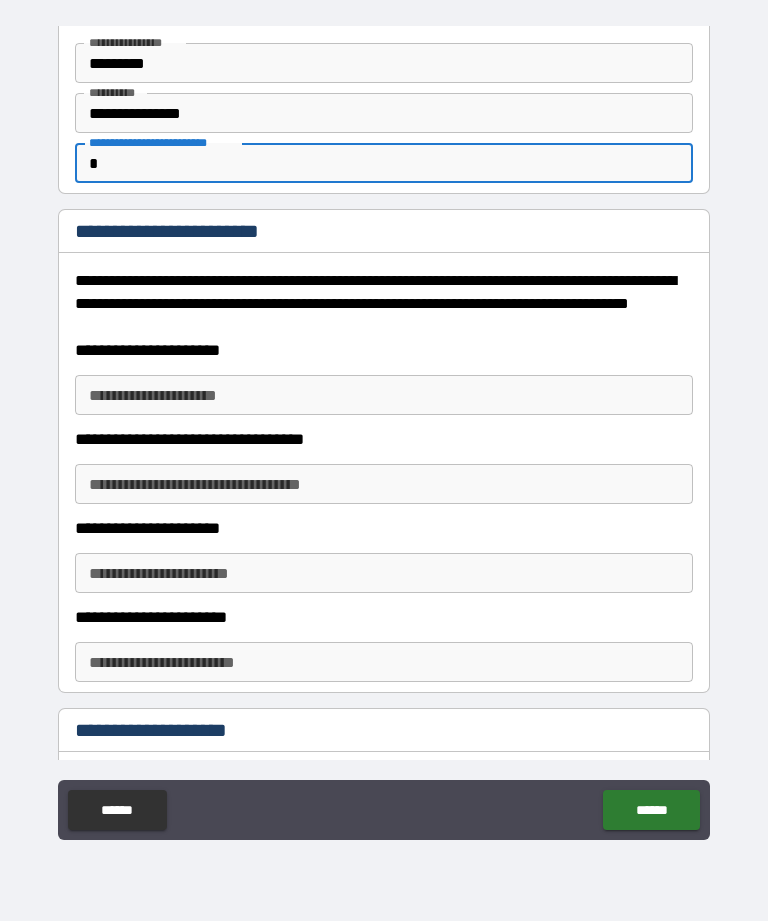 scroll, scrollTop: 74, scrollLeft: 0, axis: vertical 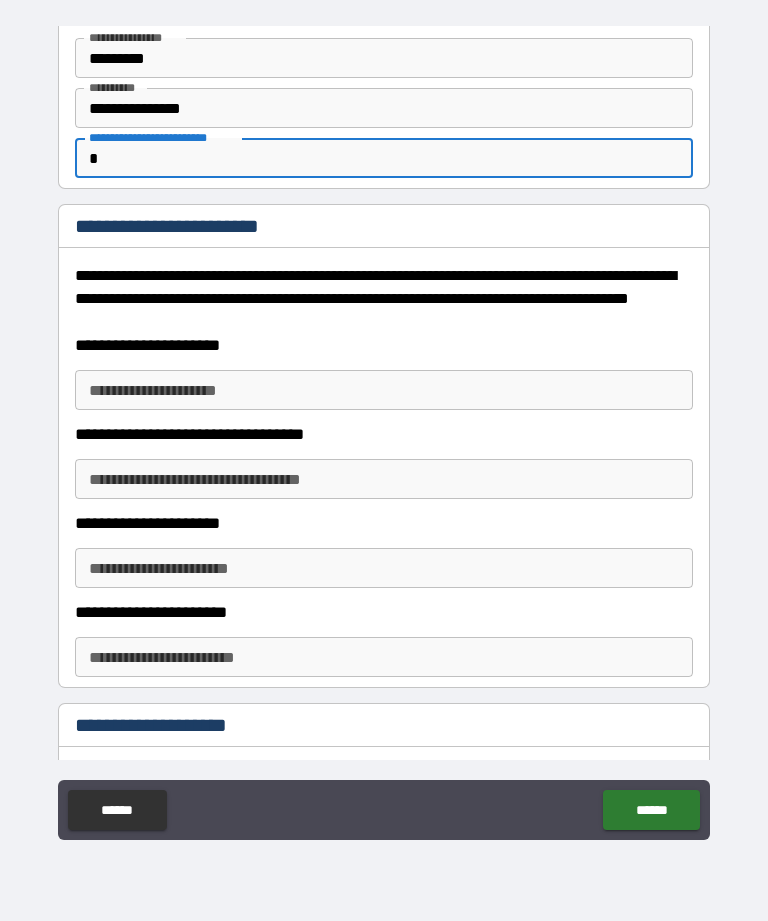 type on "*" 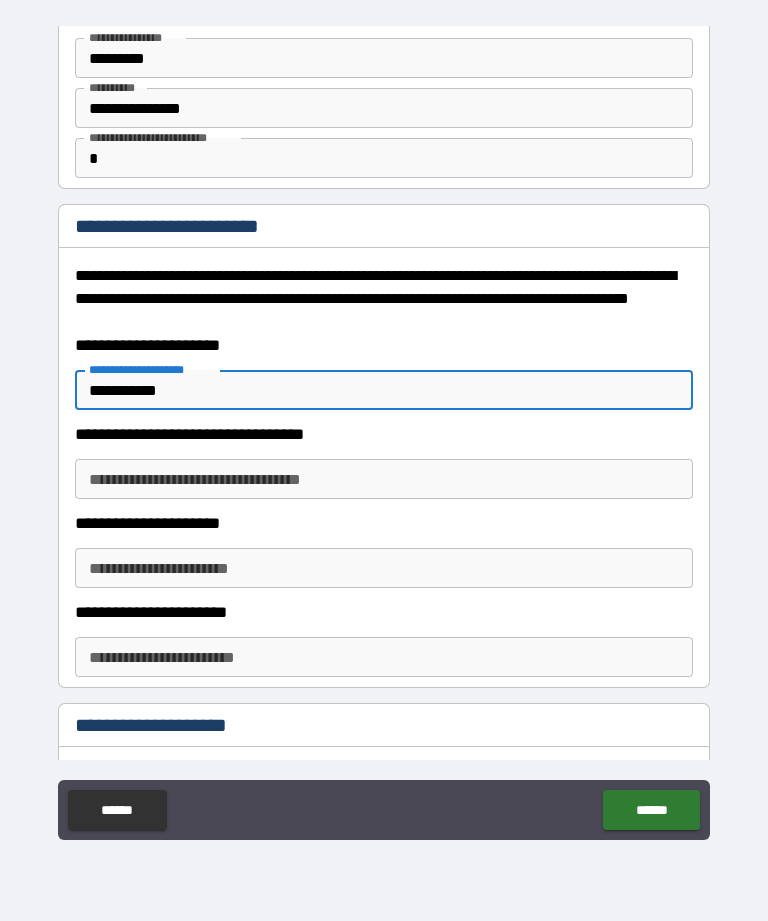 type on "**********" 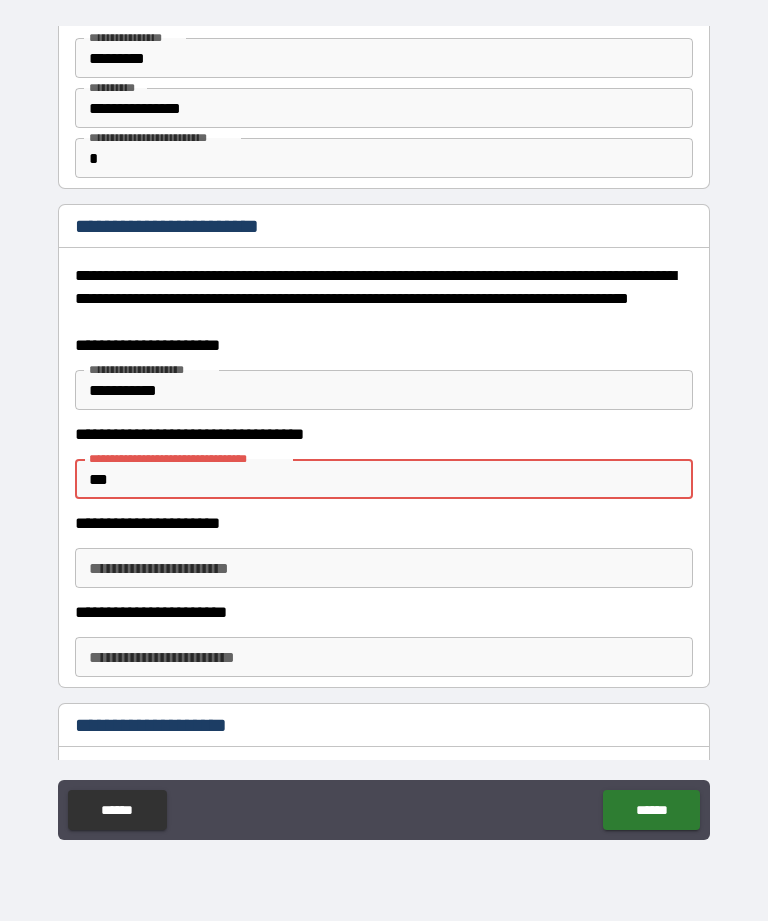 type on "*****" 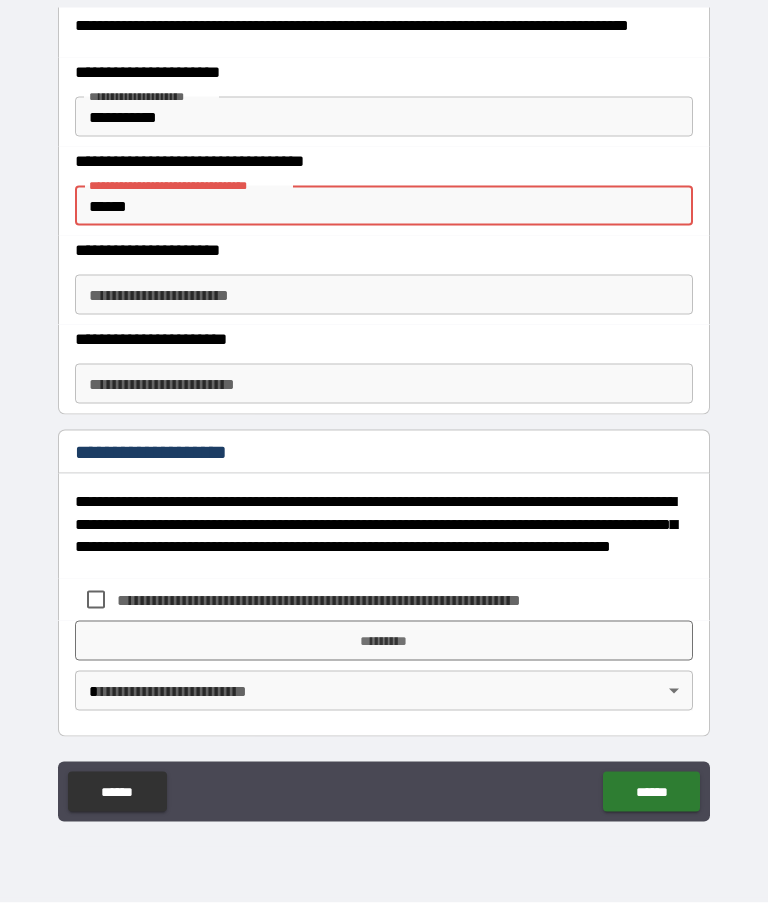 scroll, scrollTop: 329, scrollLeft: 0, axis: vertical 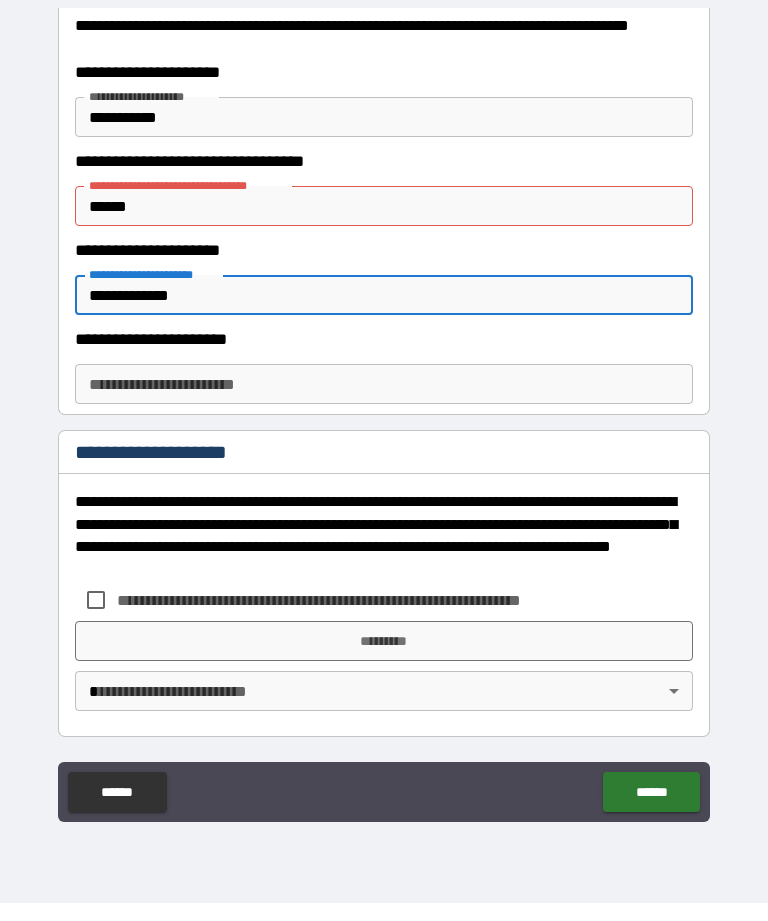 type on "**********" 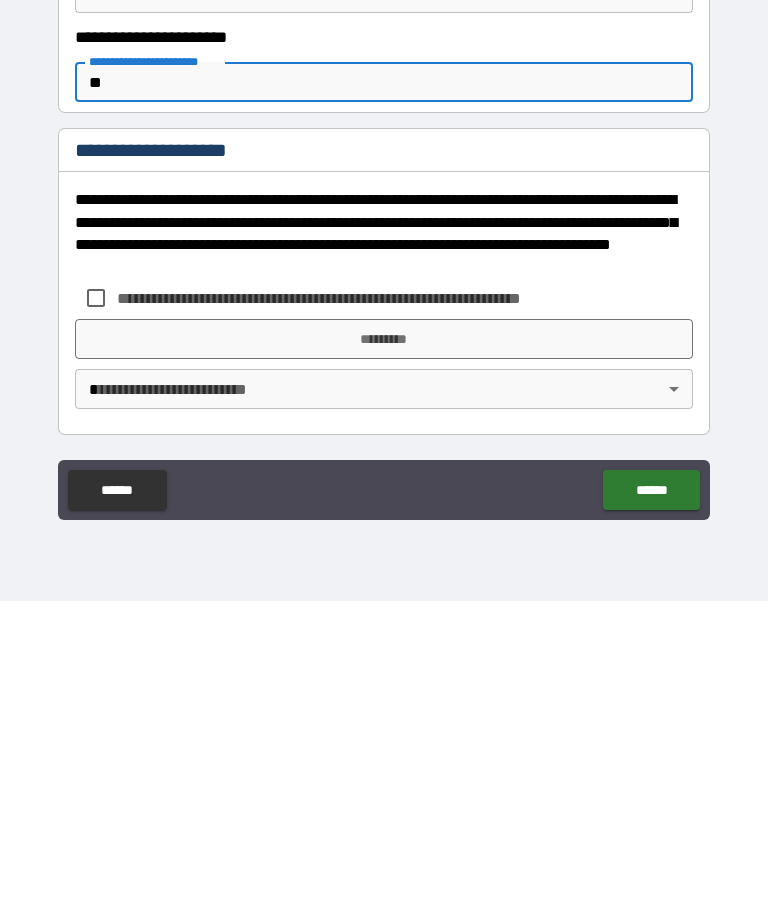 type on "**" 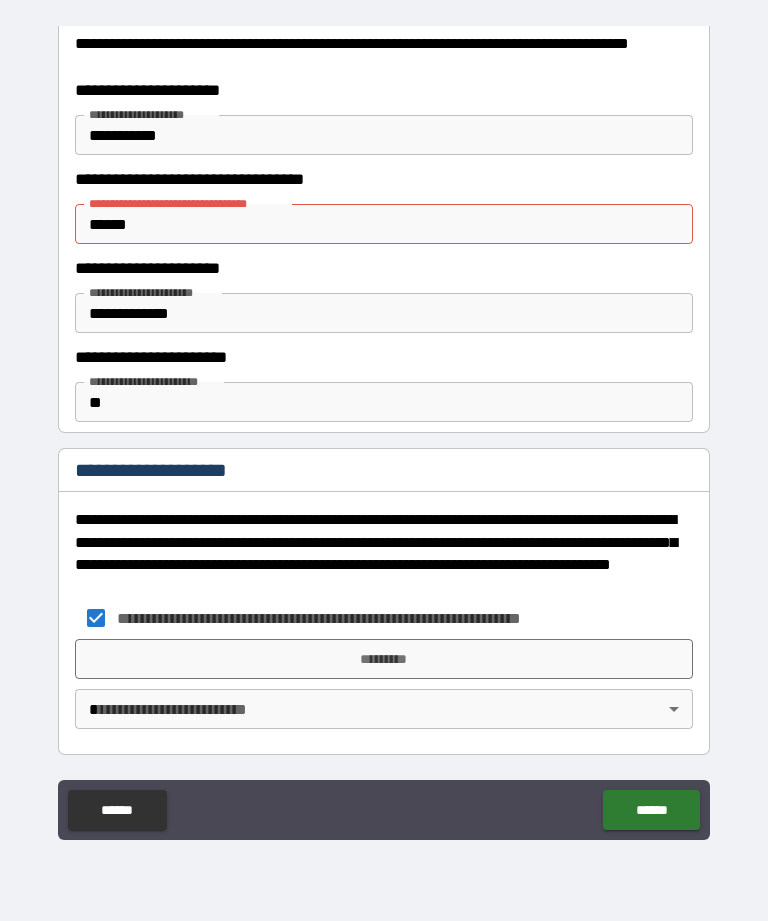 click on "*********" at bounding box center (384, 659) 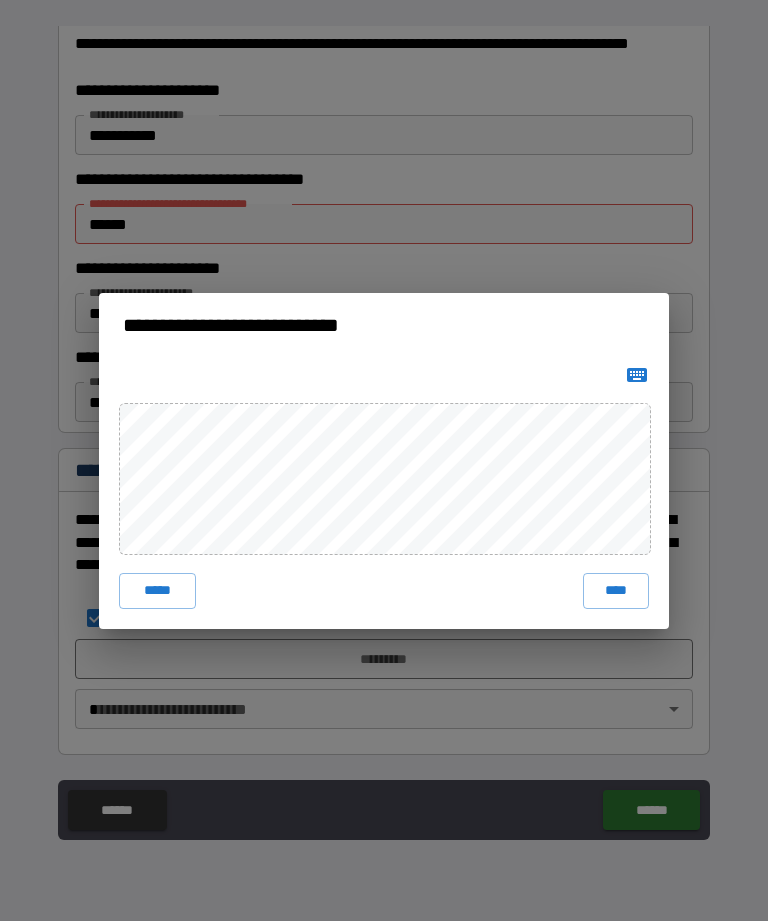 click on "****" at bounding box center (616, 591) 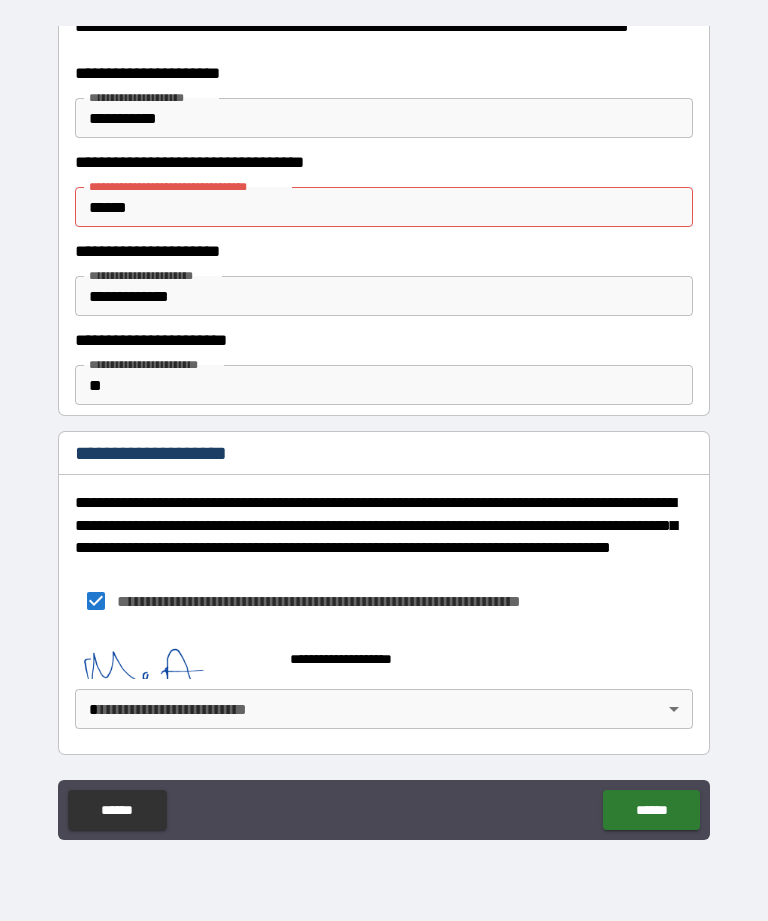 scroll, scrollTop: 346, scrollLeft: 0, axis: vertical 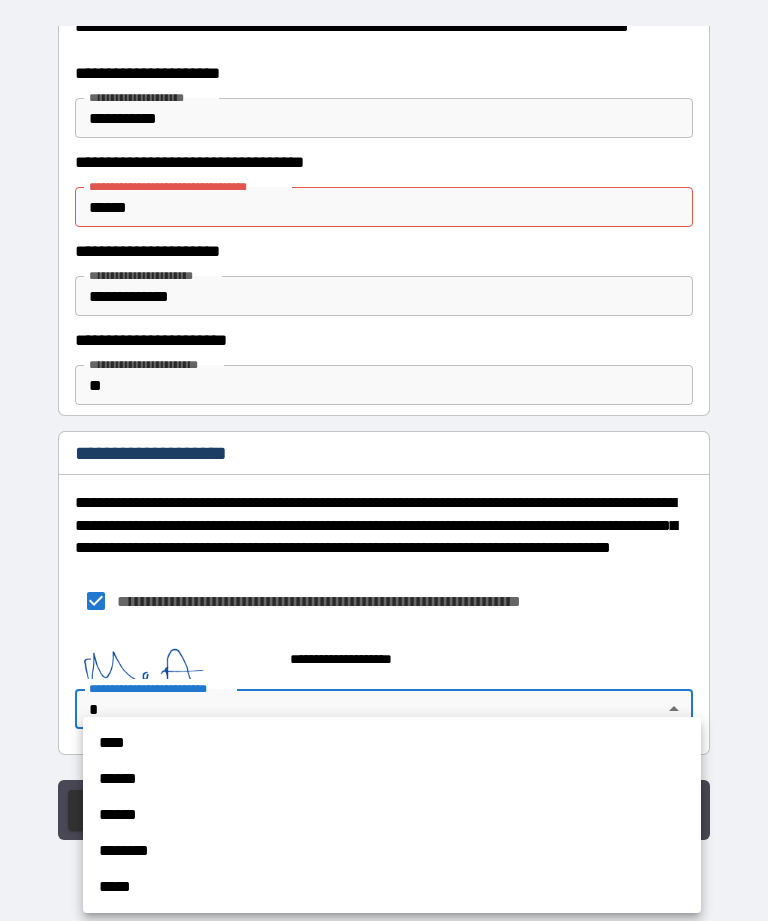 click on "******" at bounding box center (392, 779) 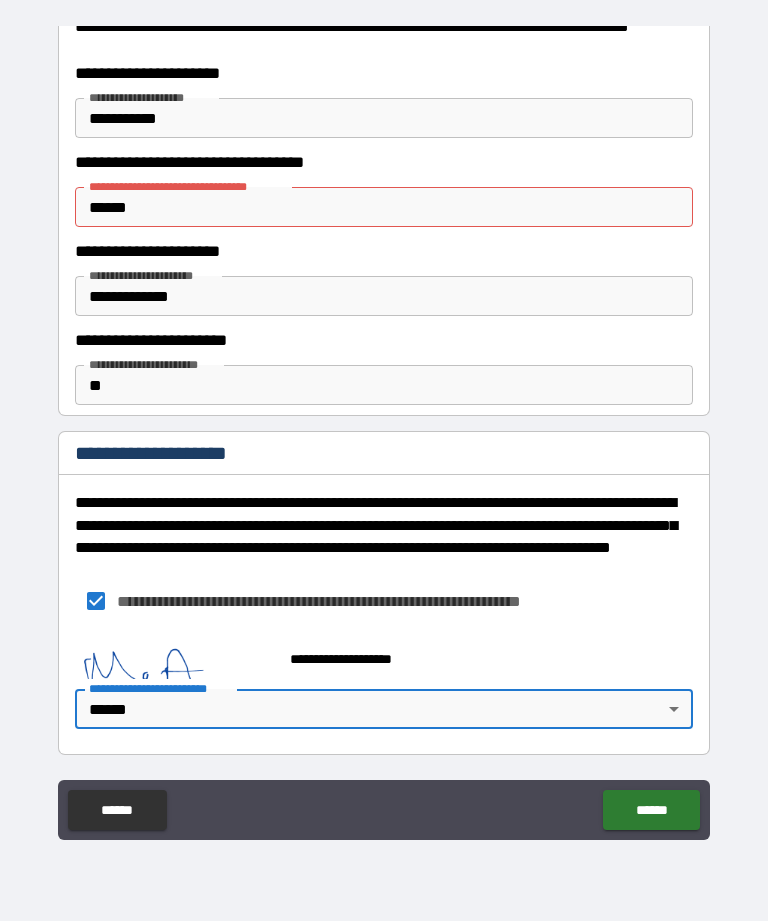 click on "*****" at bounding box center [384, 207] 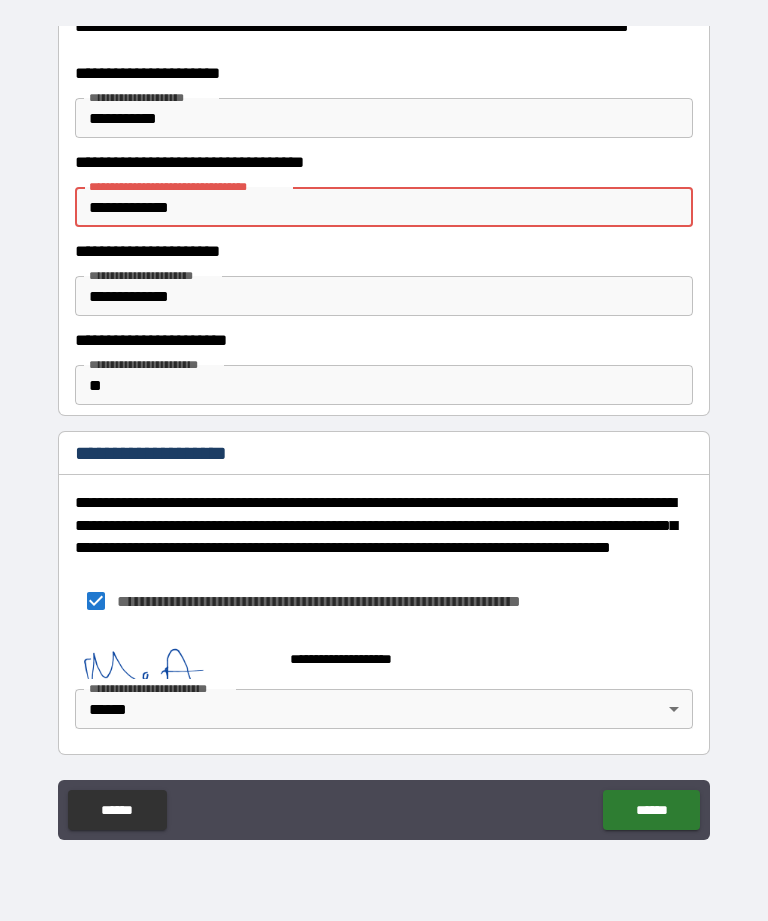 type on "**********" 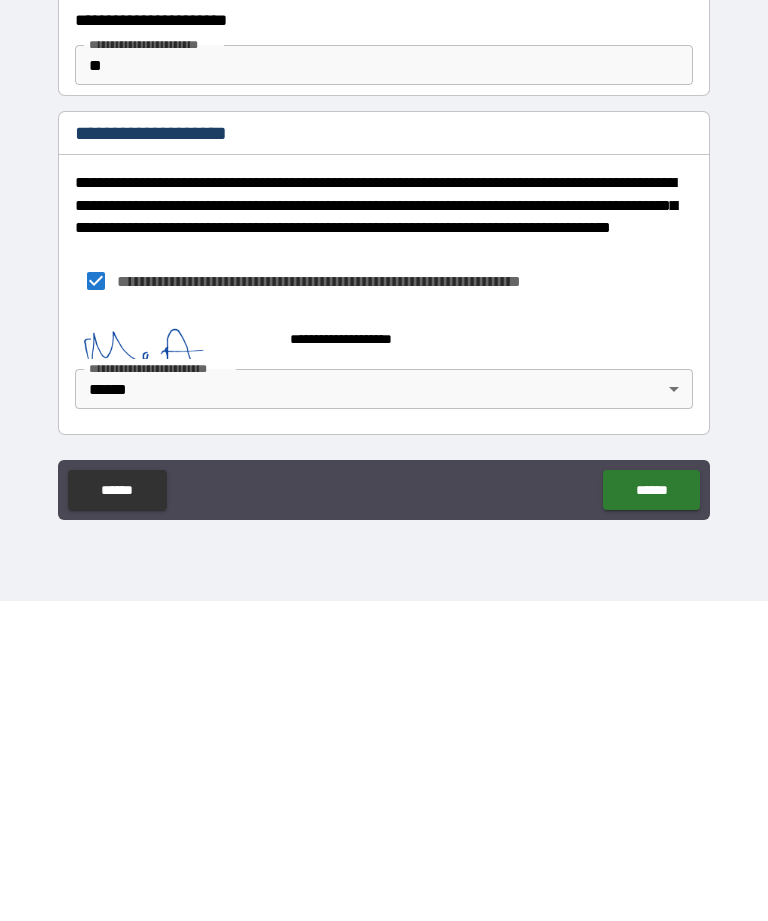 click on "******" at bounding box center (651, 810) 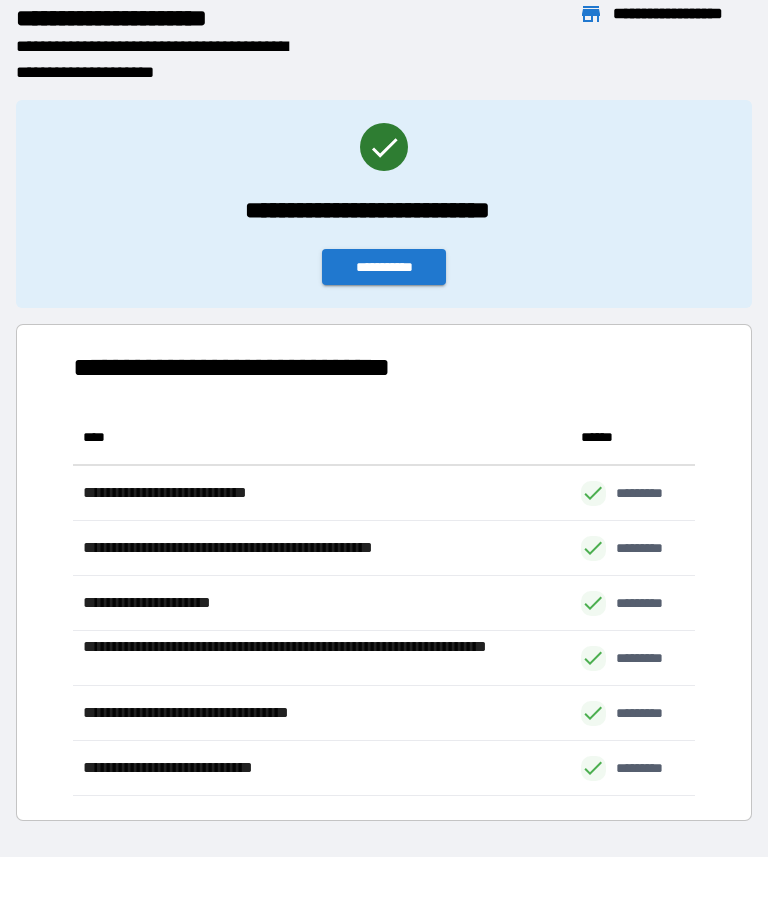 scroll, scrollTop: 386, scrollLeft: 622, axis: both 